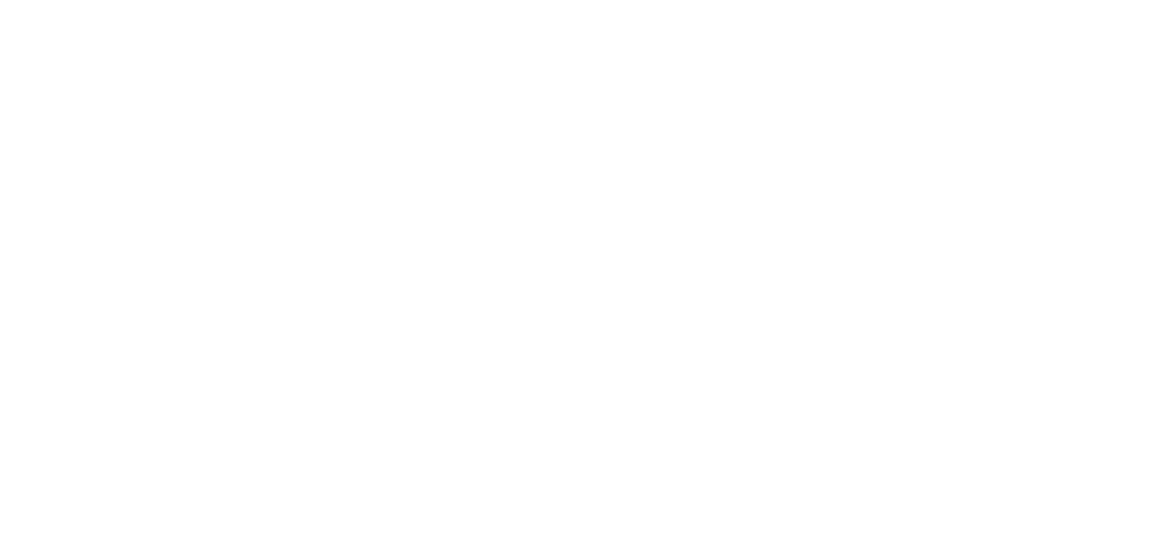 scroll, scrollTop: 0, scrollLeft: 0, axis: both 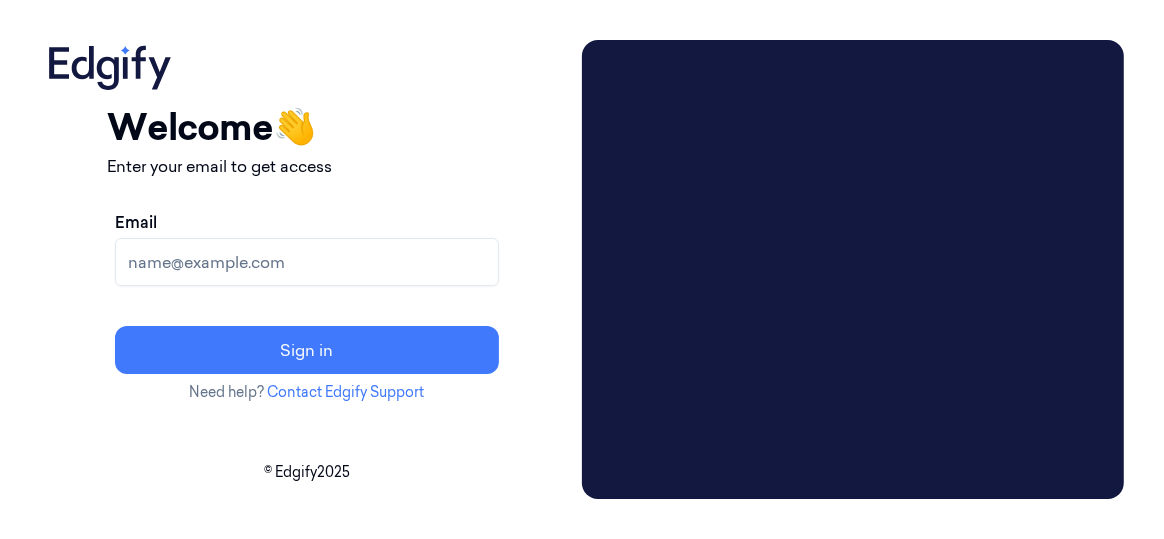 click on "Email" at bounding box center (307, 262) 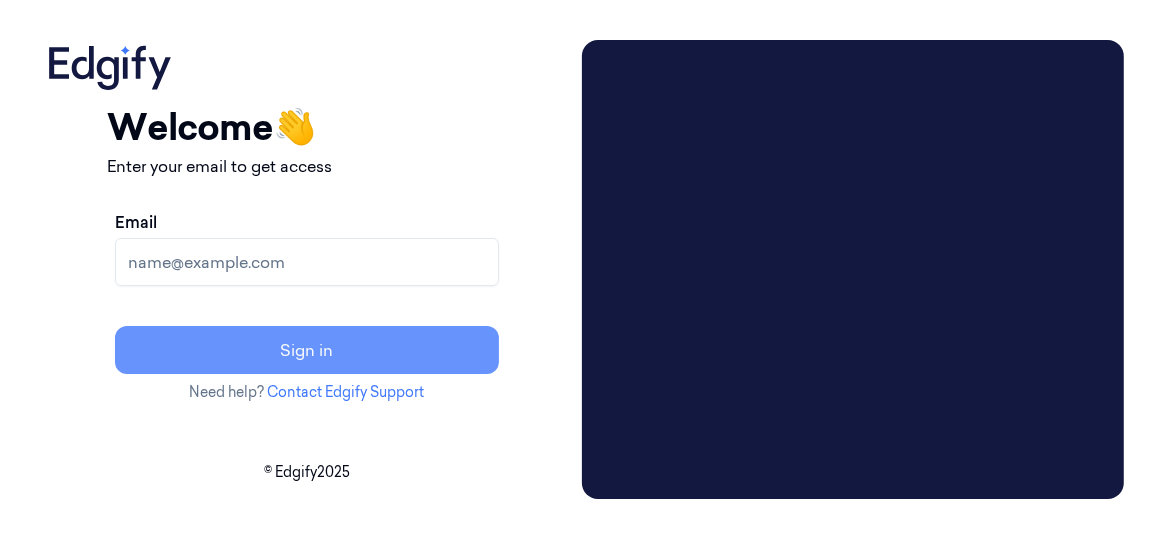 type on "[NAME]@[DOMAIN]" 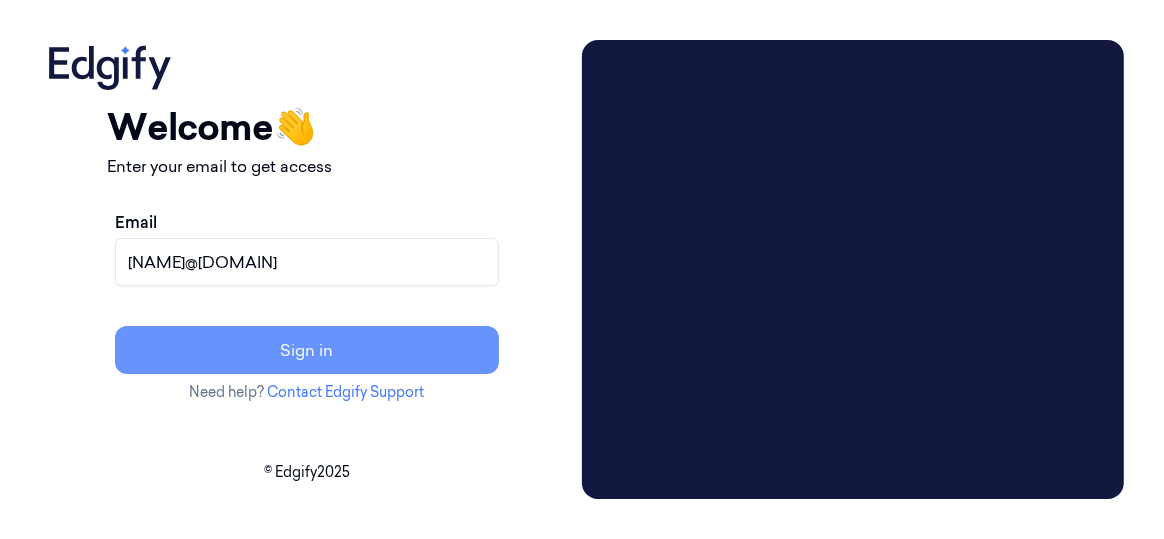 click on "Sign in" at bounding box center [307, 350] 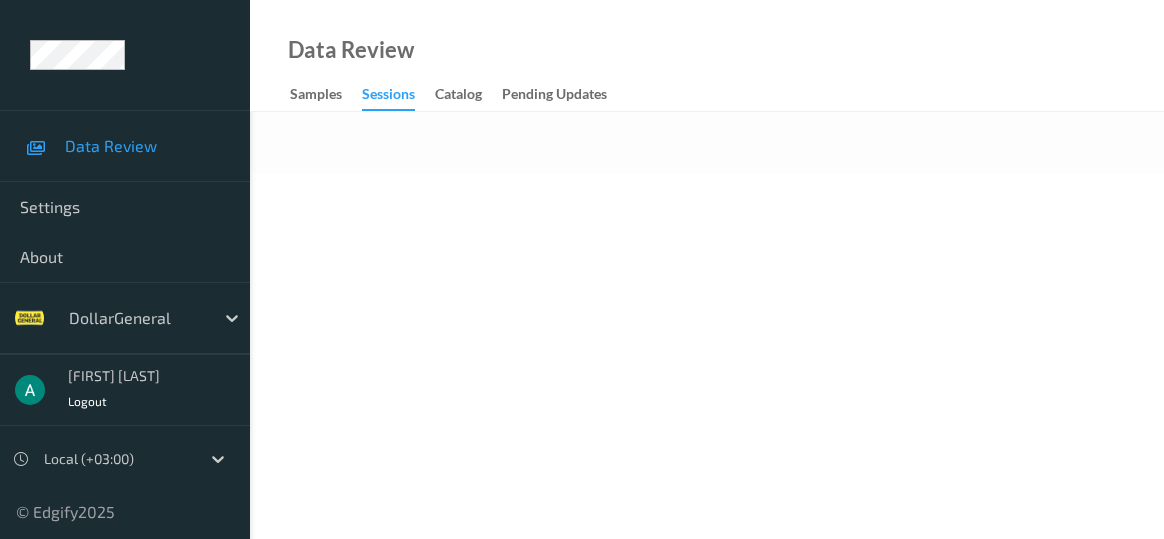 scroll, scrollTop: 0, scrollLeft: 0, axis: both 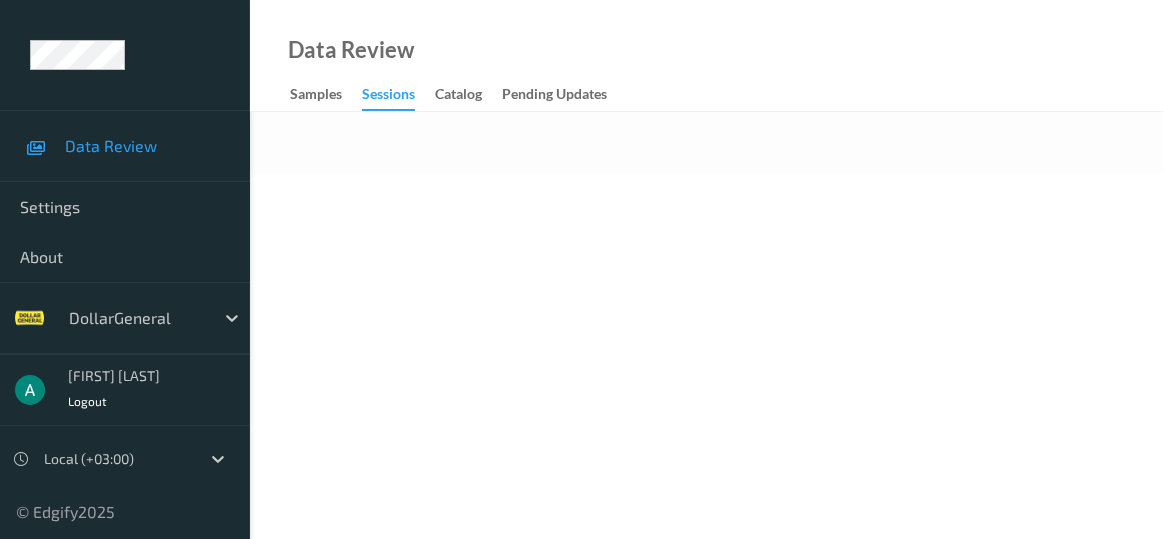 click at bounding box center (136, 318) 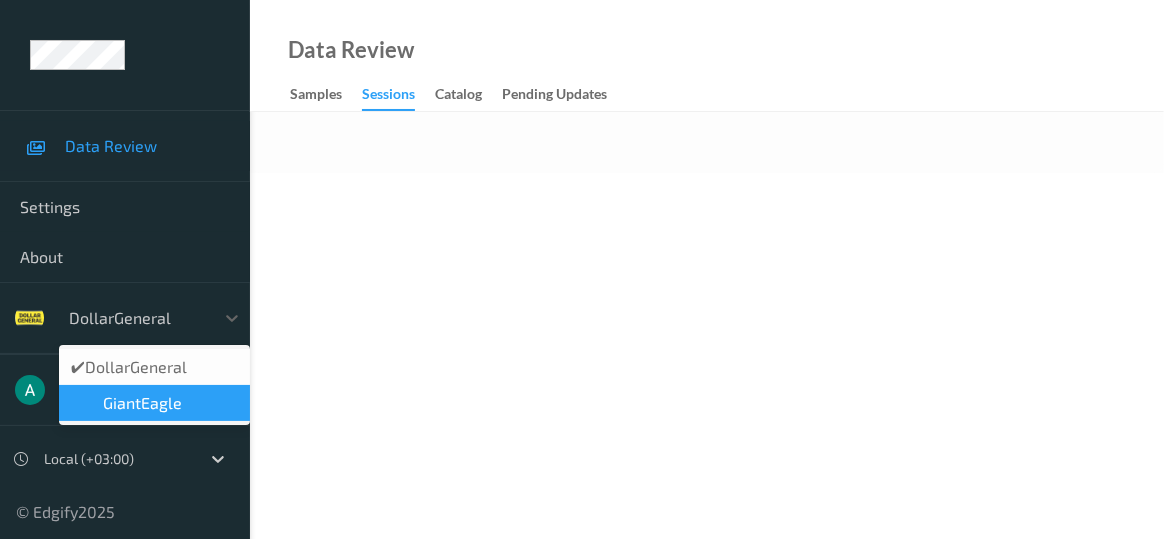 click on "GiantEagle" at bounding box center [142, 403] 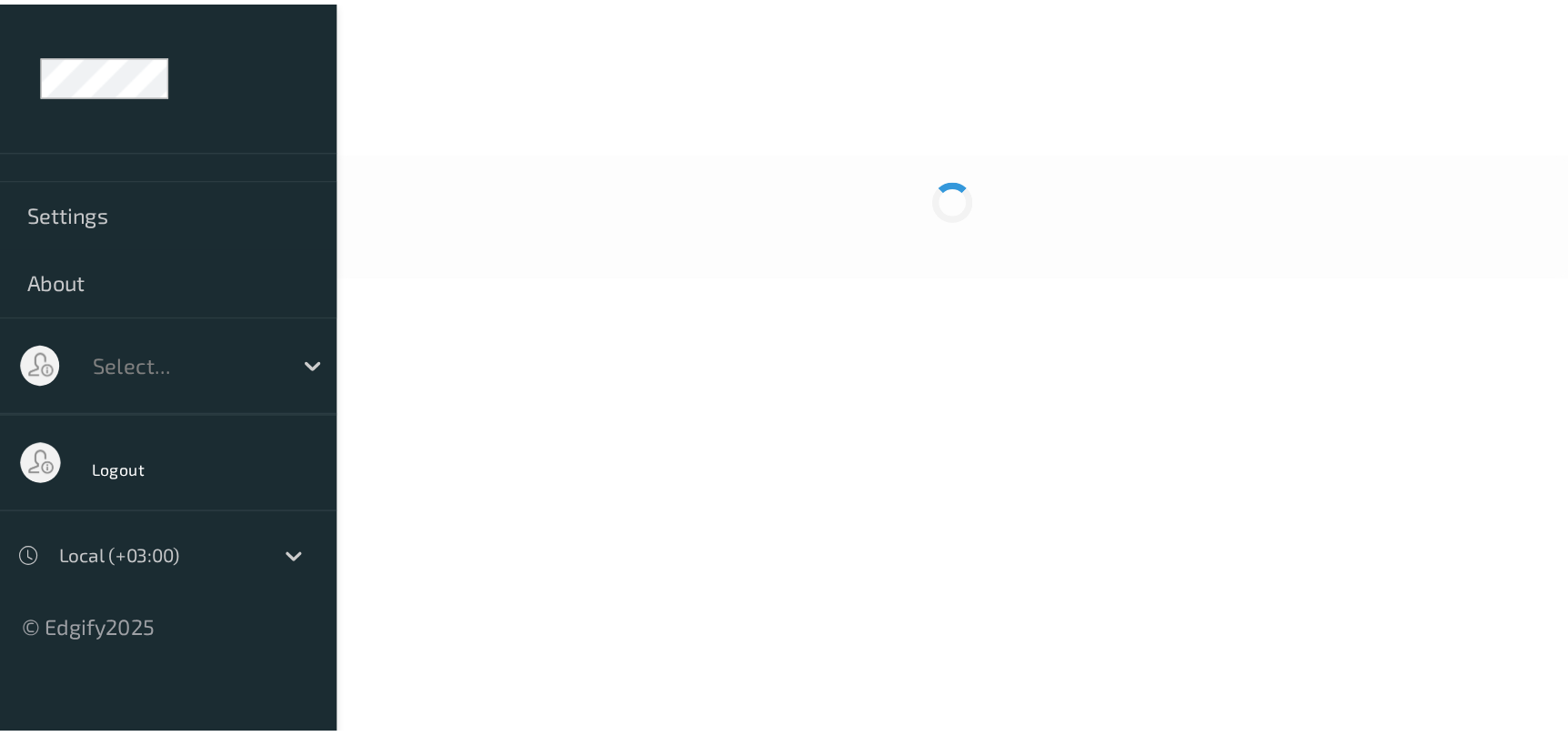 scroll, scrollTop: 0, scrollLeft: 0, axis: both 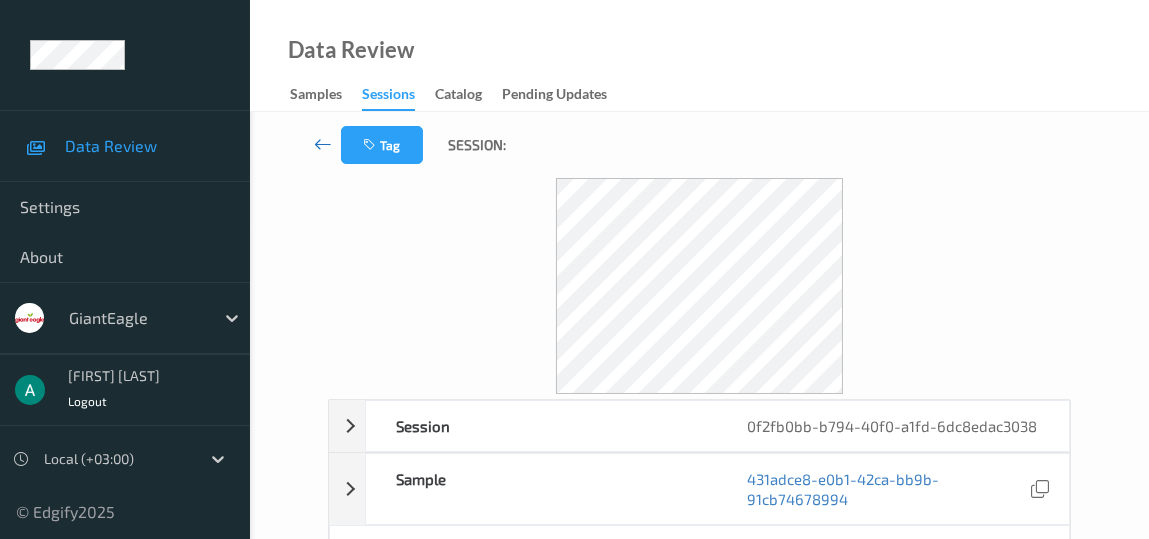 click at bounding box center [323, 144] 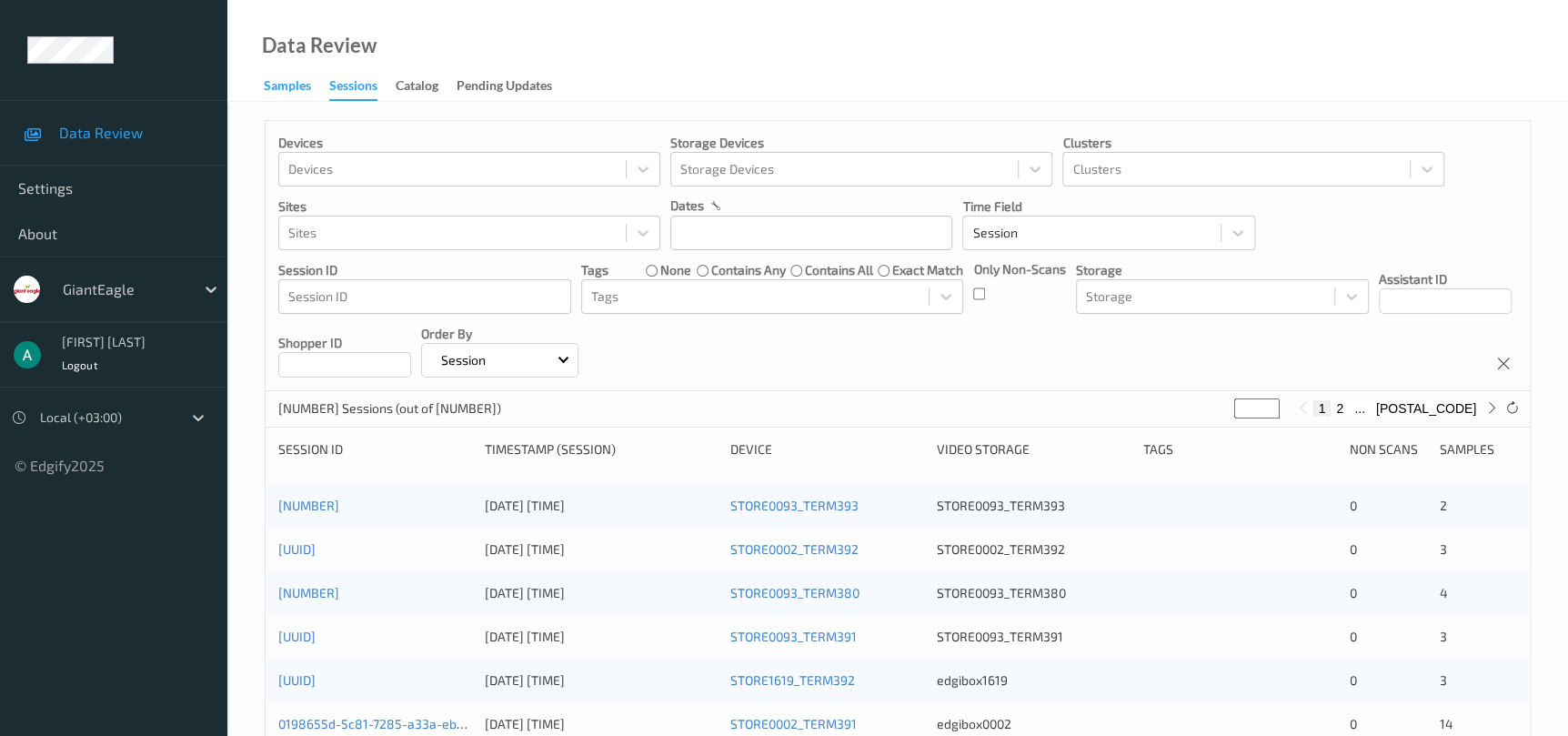 click on "Samples" at bounding box center (287, 87) 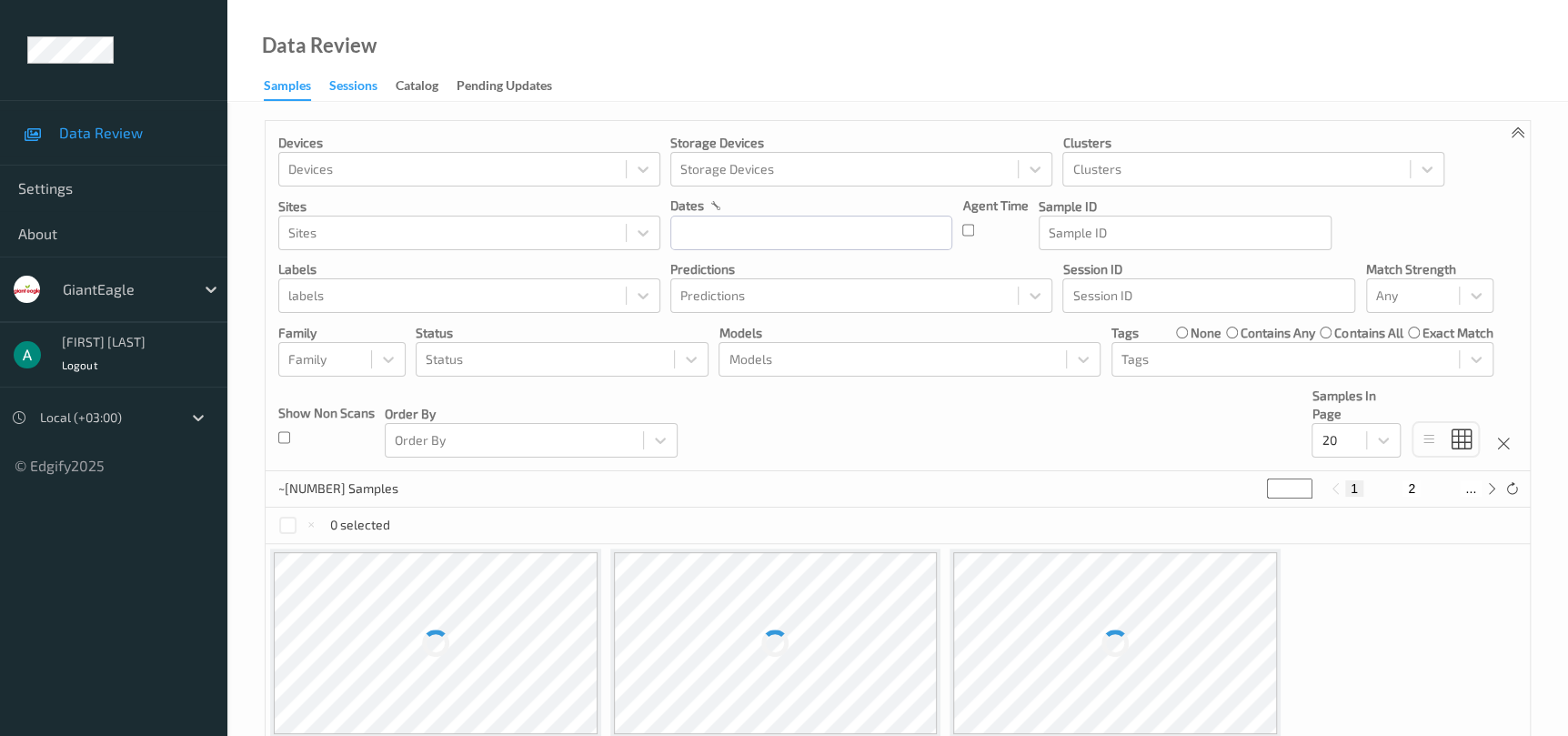 click on "Sessions" at bounding box center (353, 87) 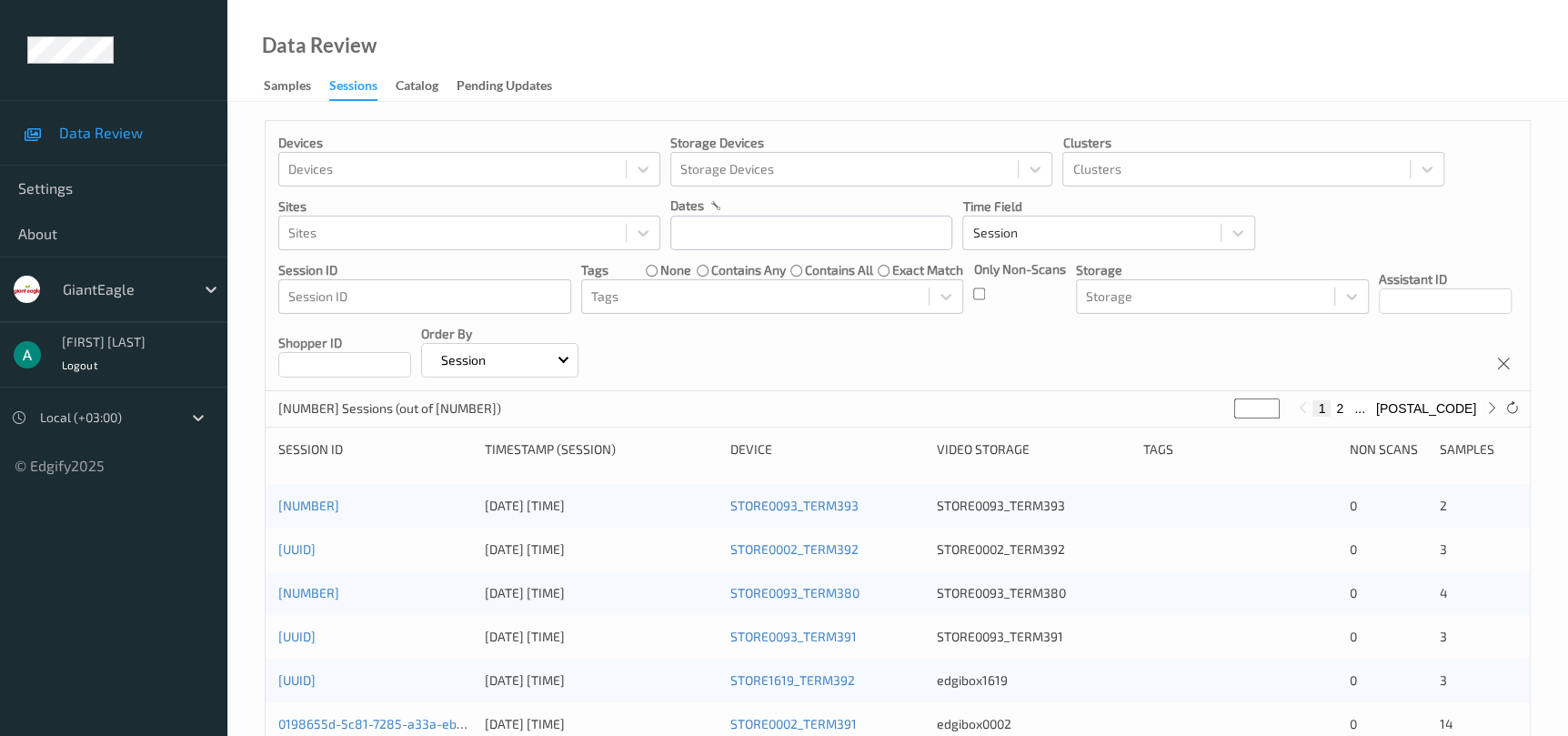 click on "Sessions" at bounding box center (353, 88) 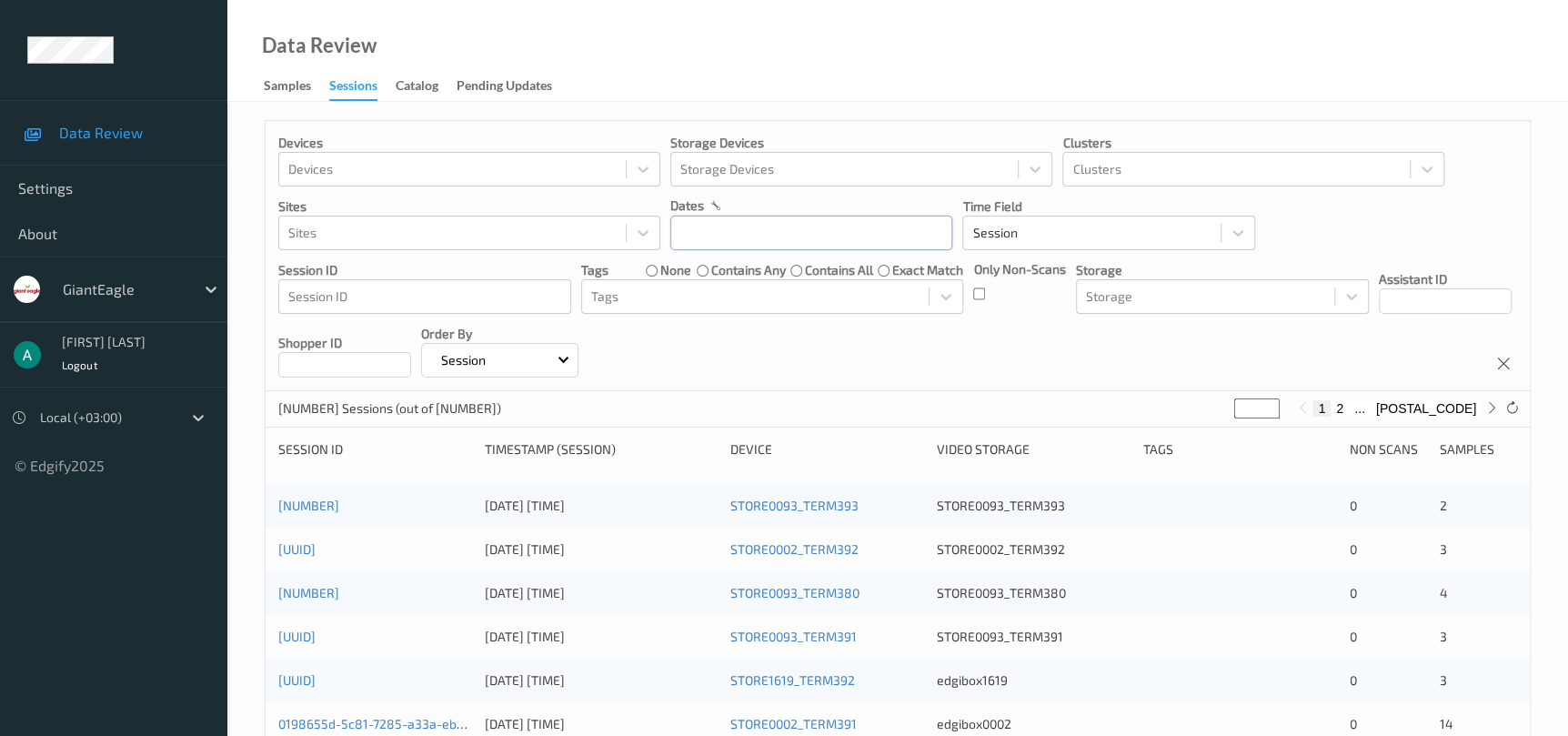 click at bounding box center [811, 233] 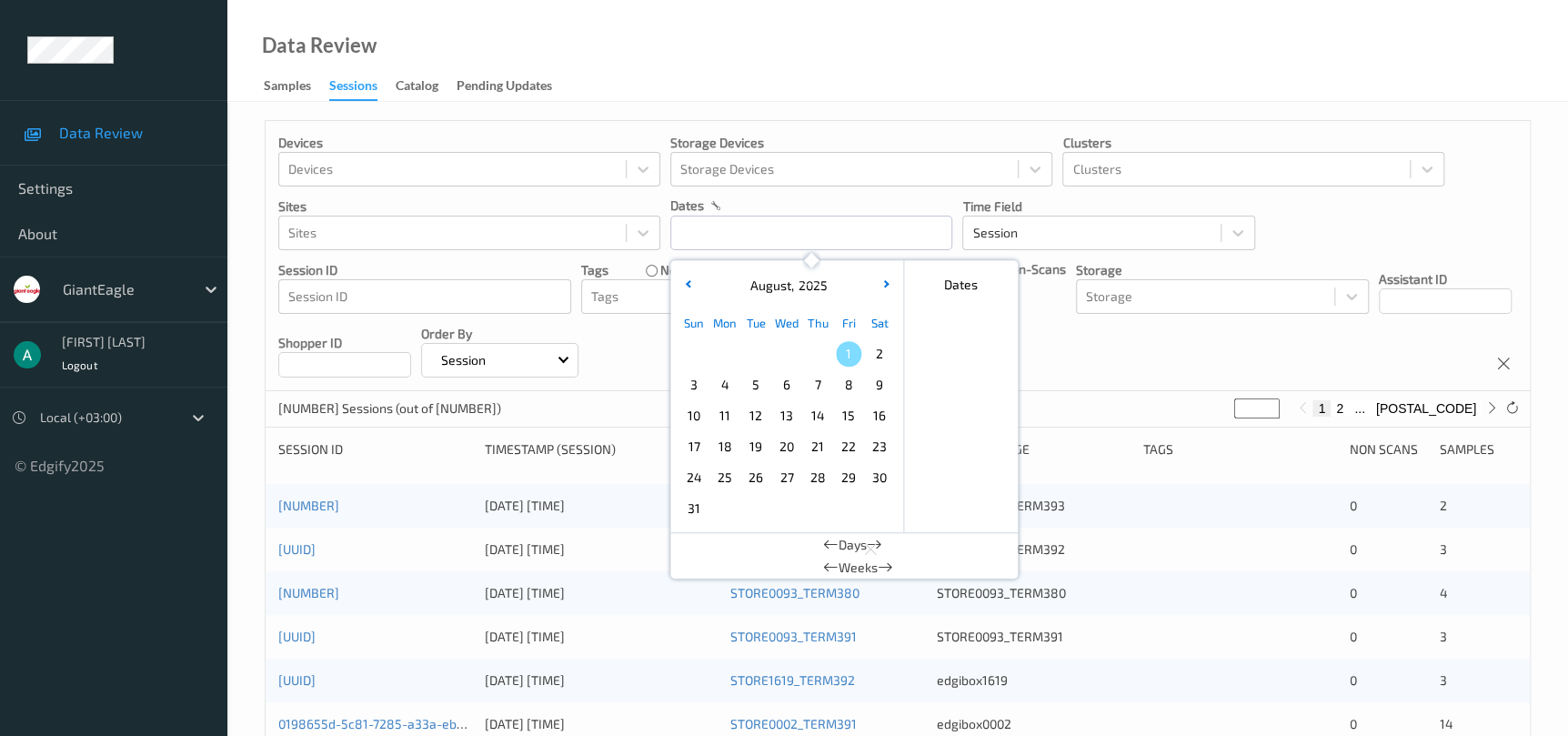 click on "26" at bounding box center [756, 478] 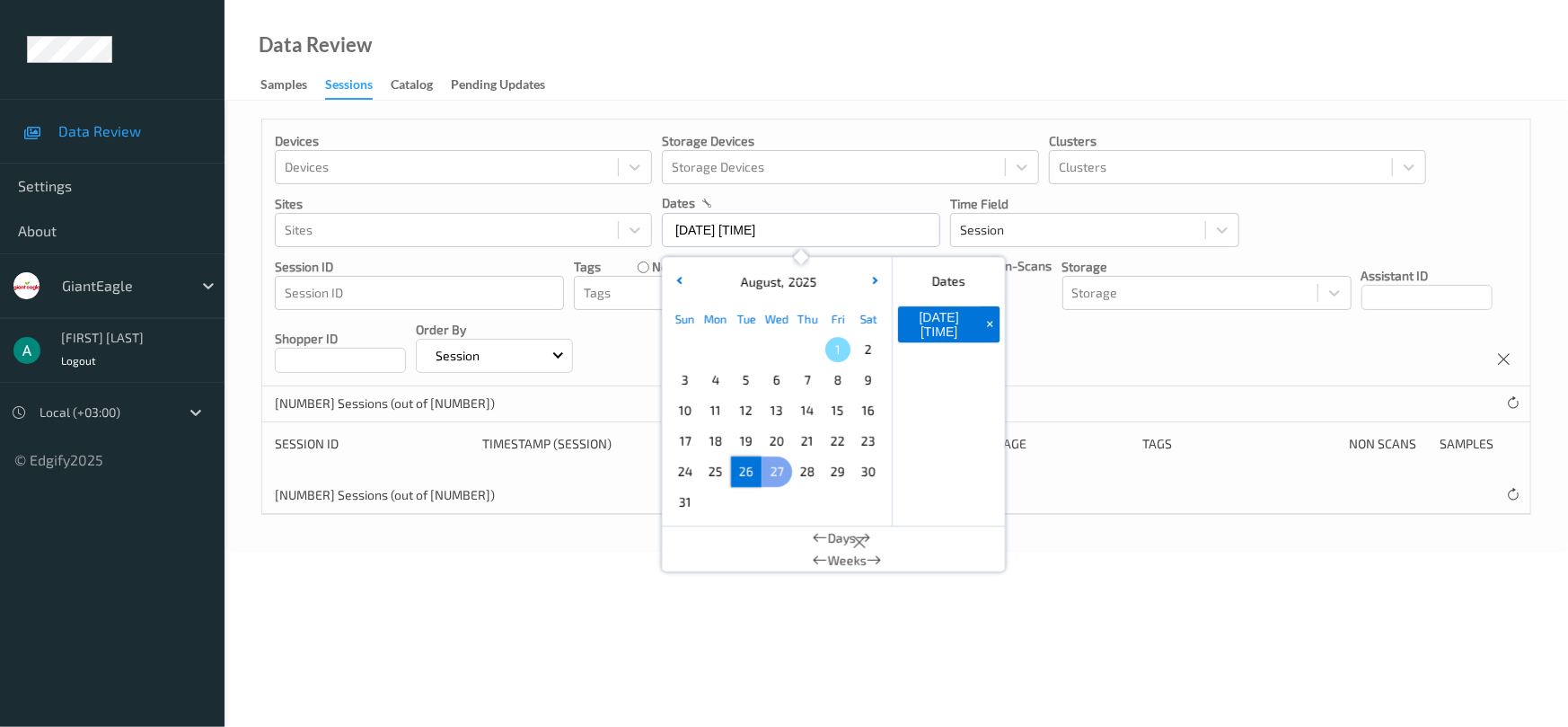 click on "27" at bounding box center [777, 472] 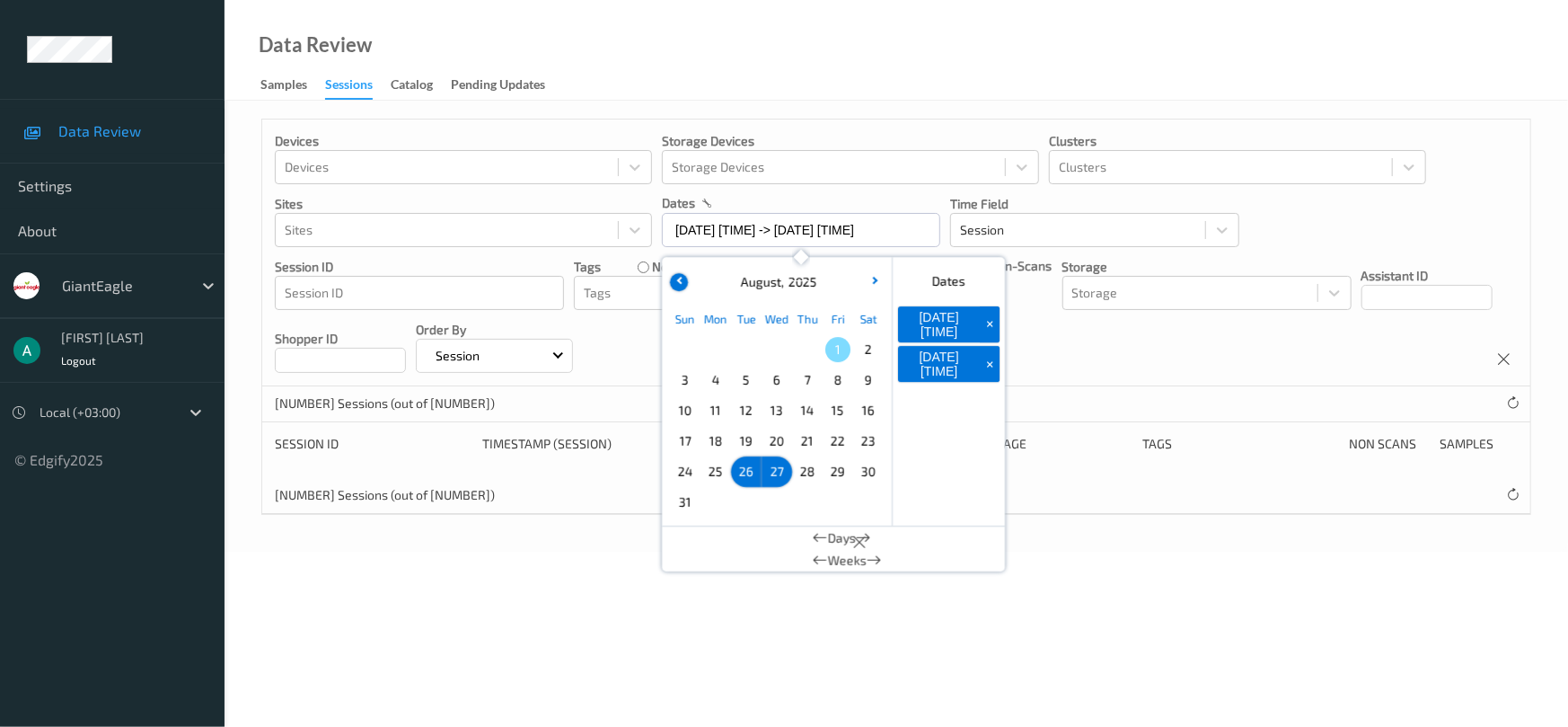 click at bounding box center (679, 282) 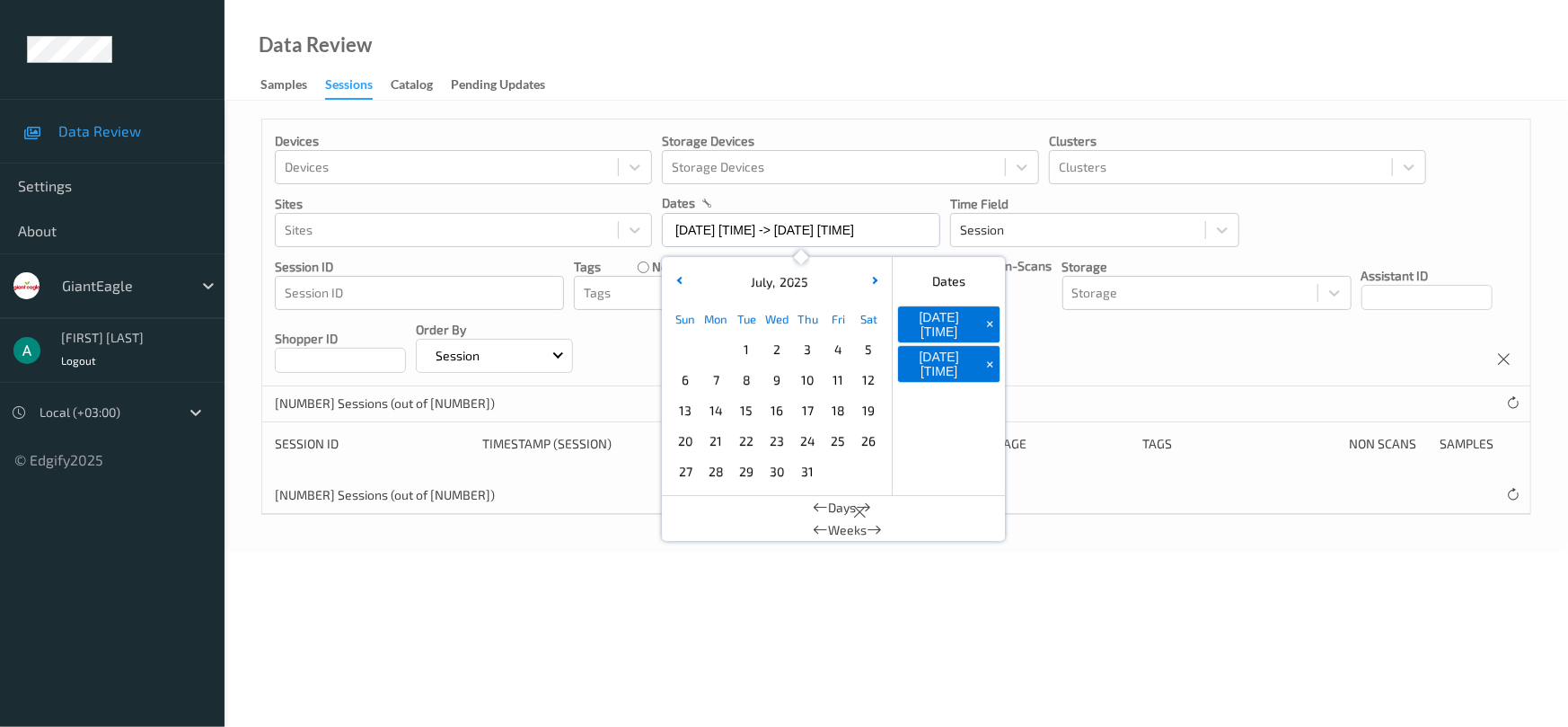 drag, startPoint x: 990, startPoint y: 317, endPoint x: 982, endPoint y: 330, distance: 15.264338 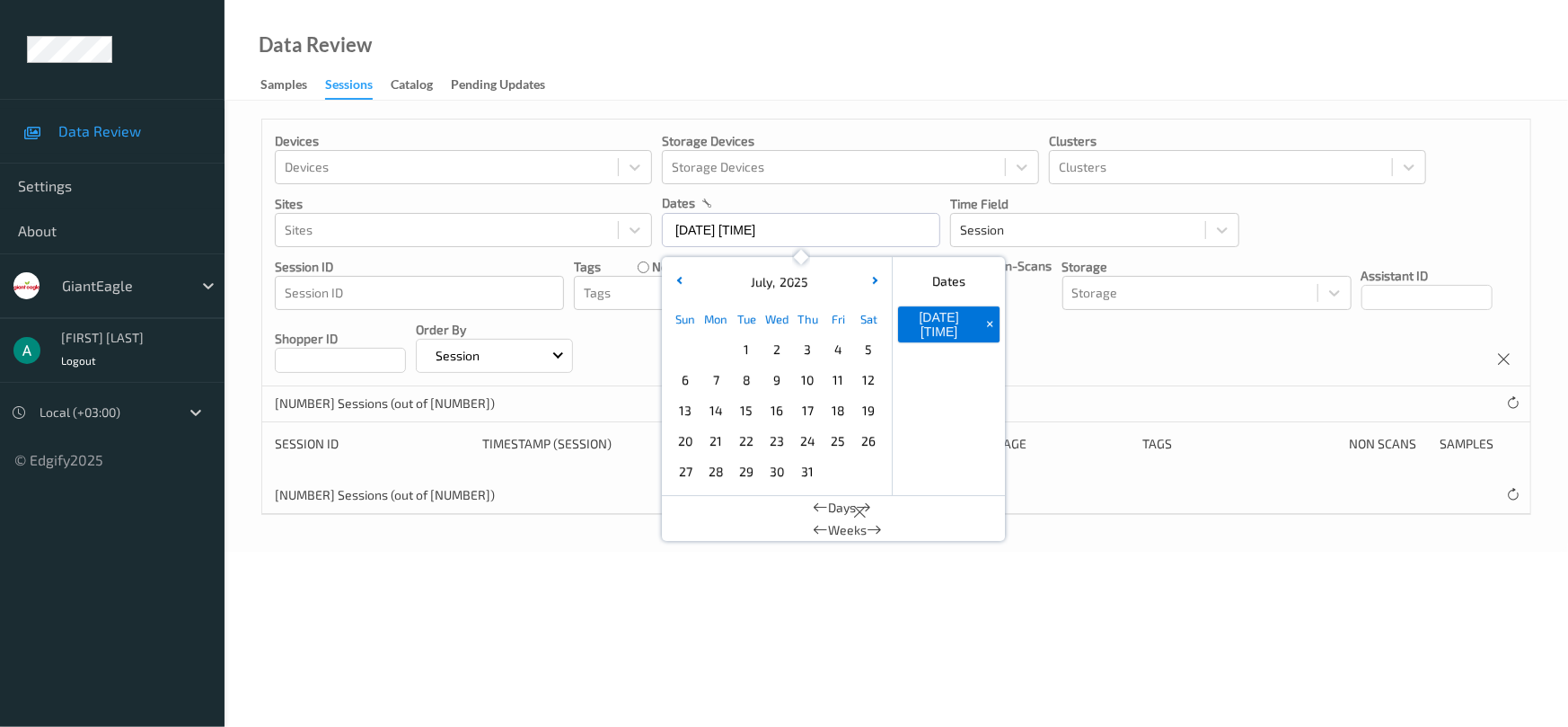 click on "+" at bounding box center [990, 324] 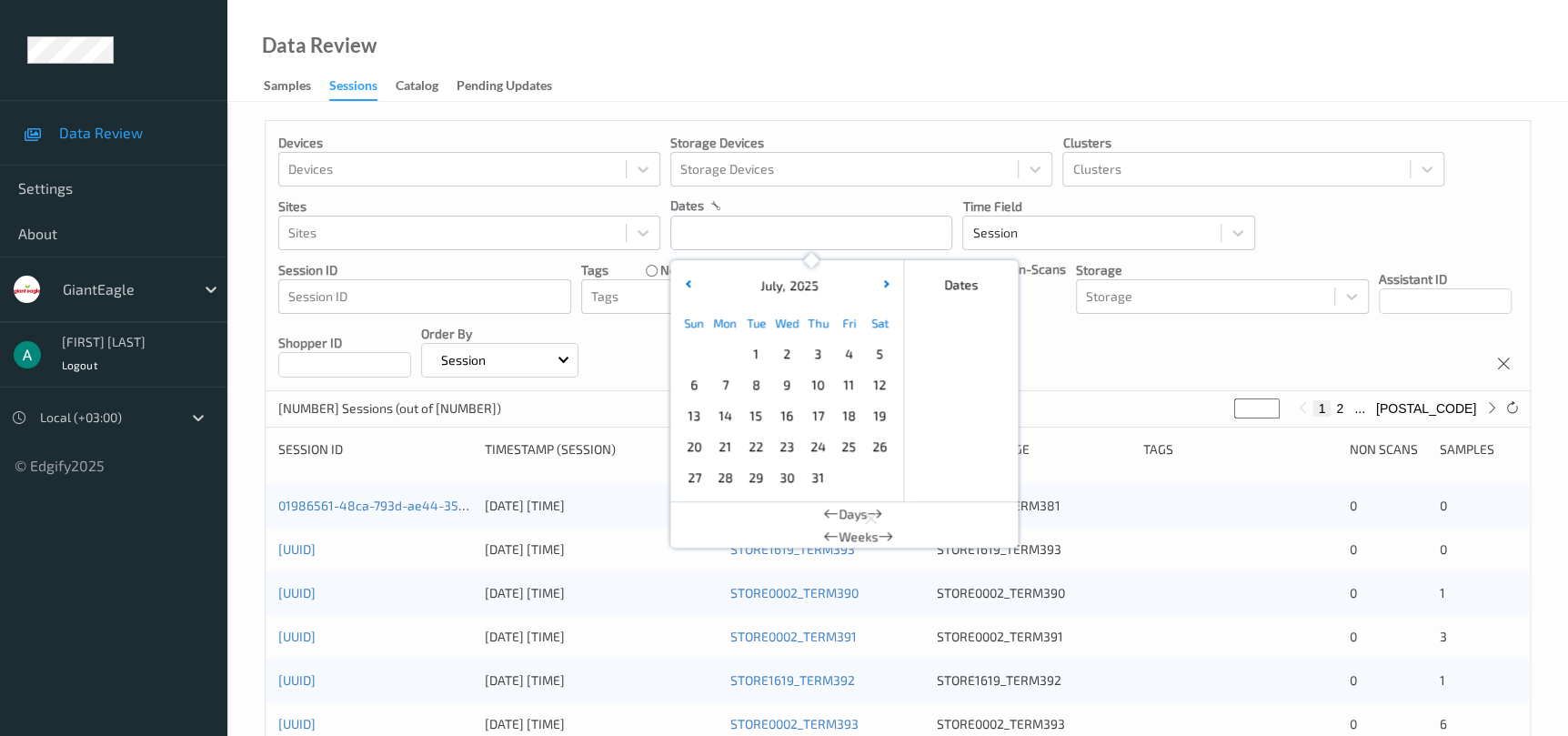 click on "26" at bounding box center (879, 447) 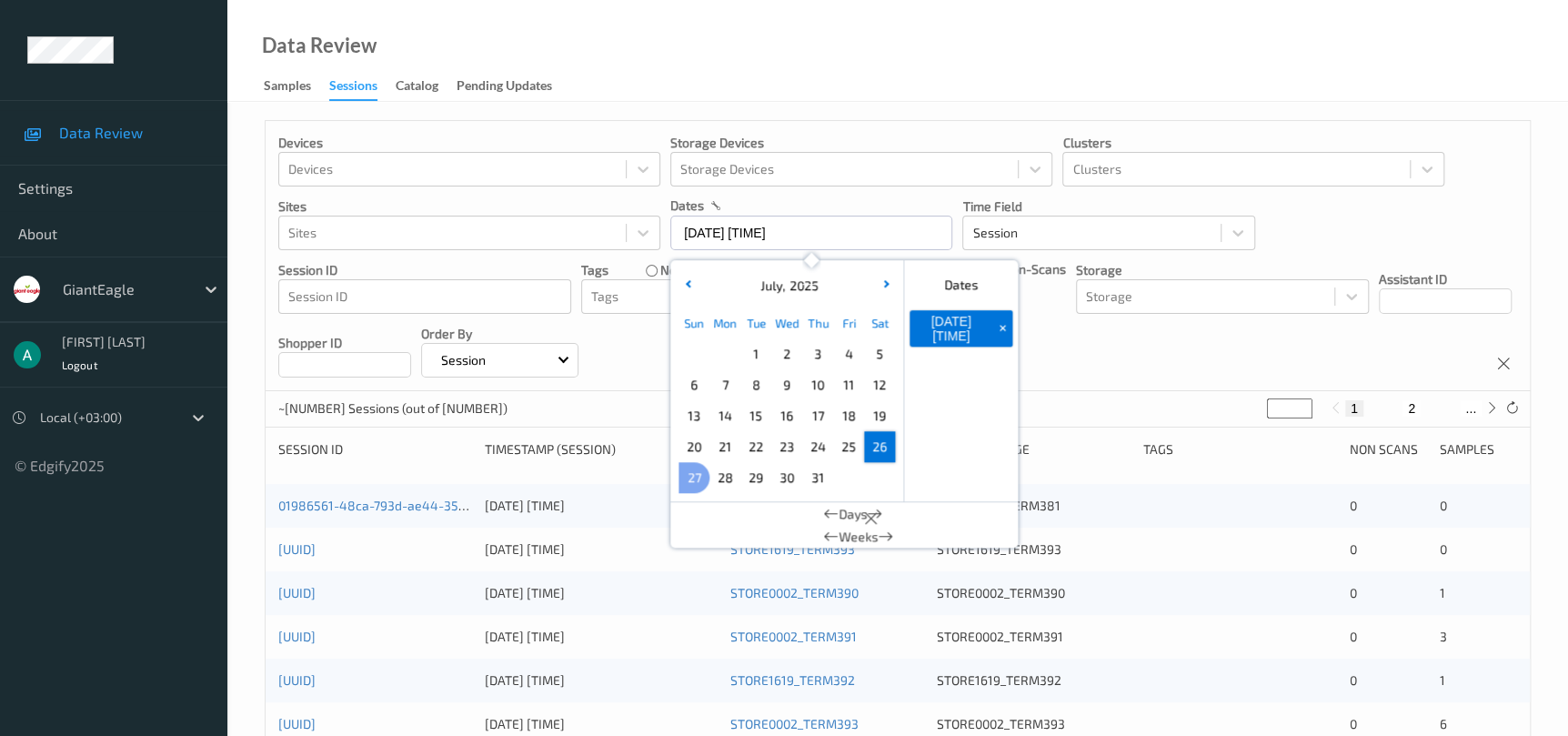 click on "27" at bounding box center (694, 478) 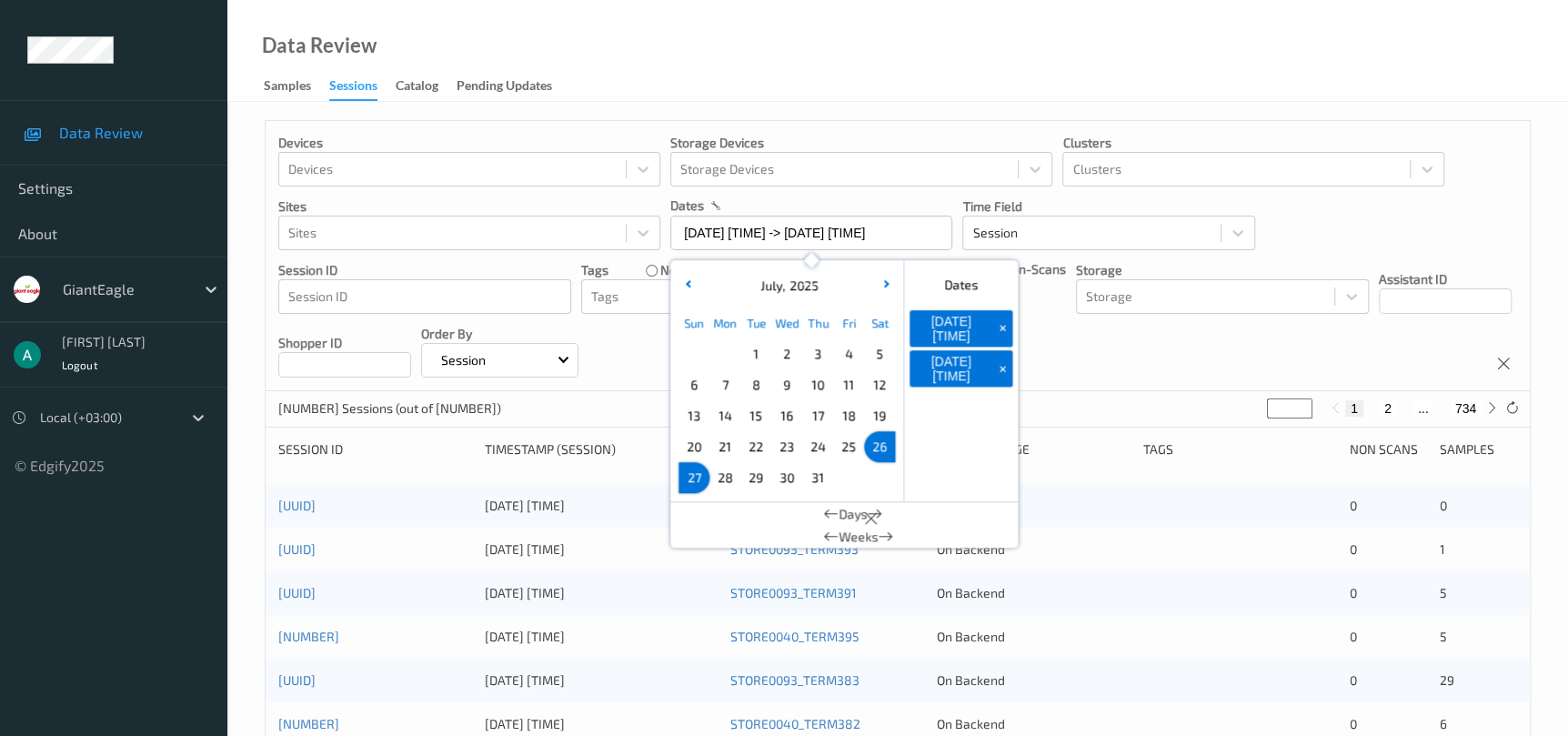 click on "Data Review Samples Sessions Catalog Pending Updates" at bounding box center [898, 51] 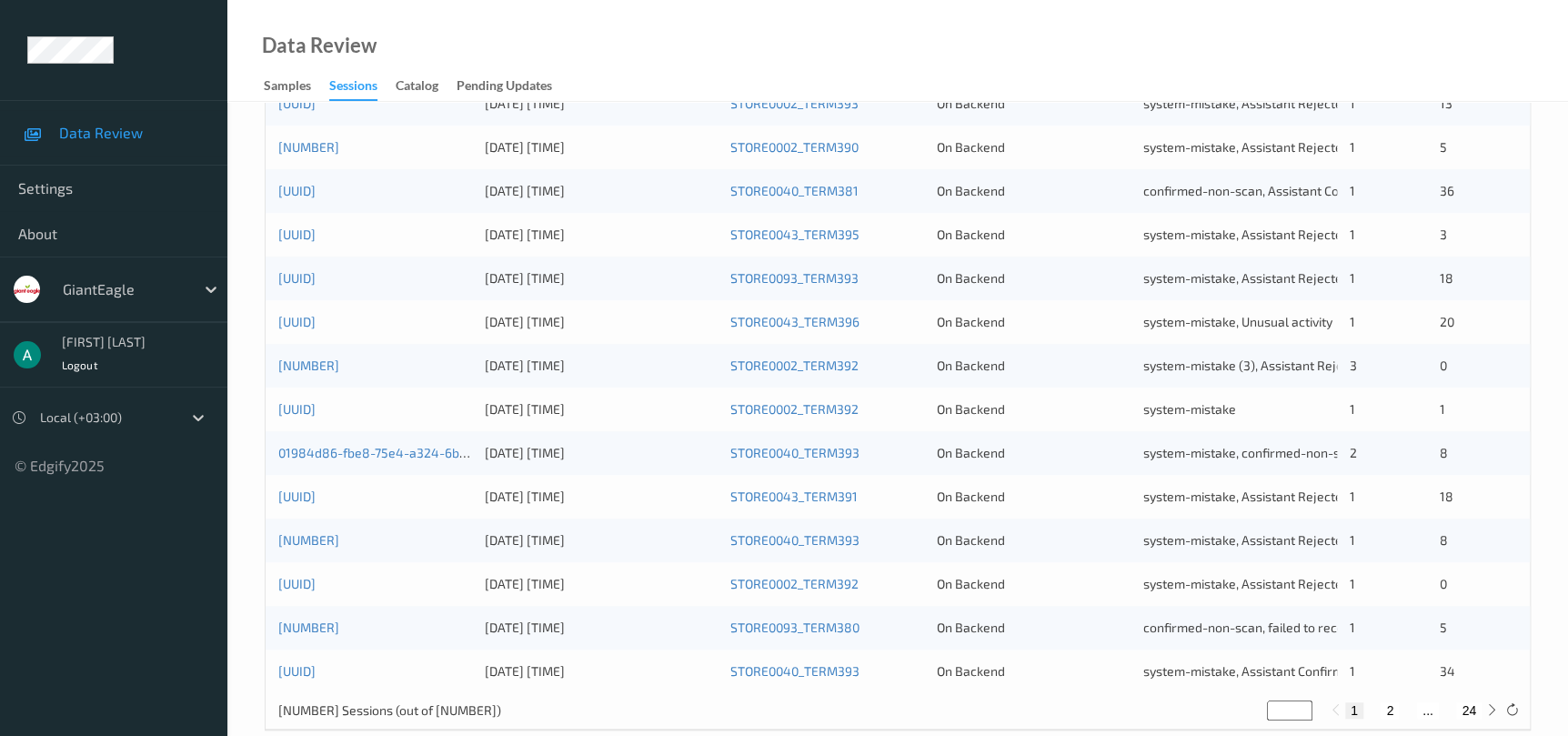 scroll, scrollTop: 682, scrollLeft: 0, axis: vertical 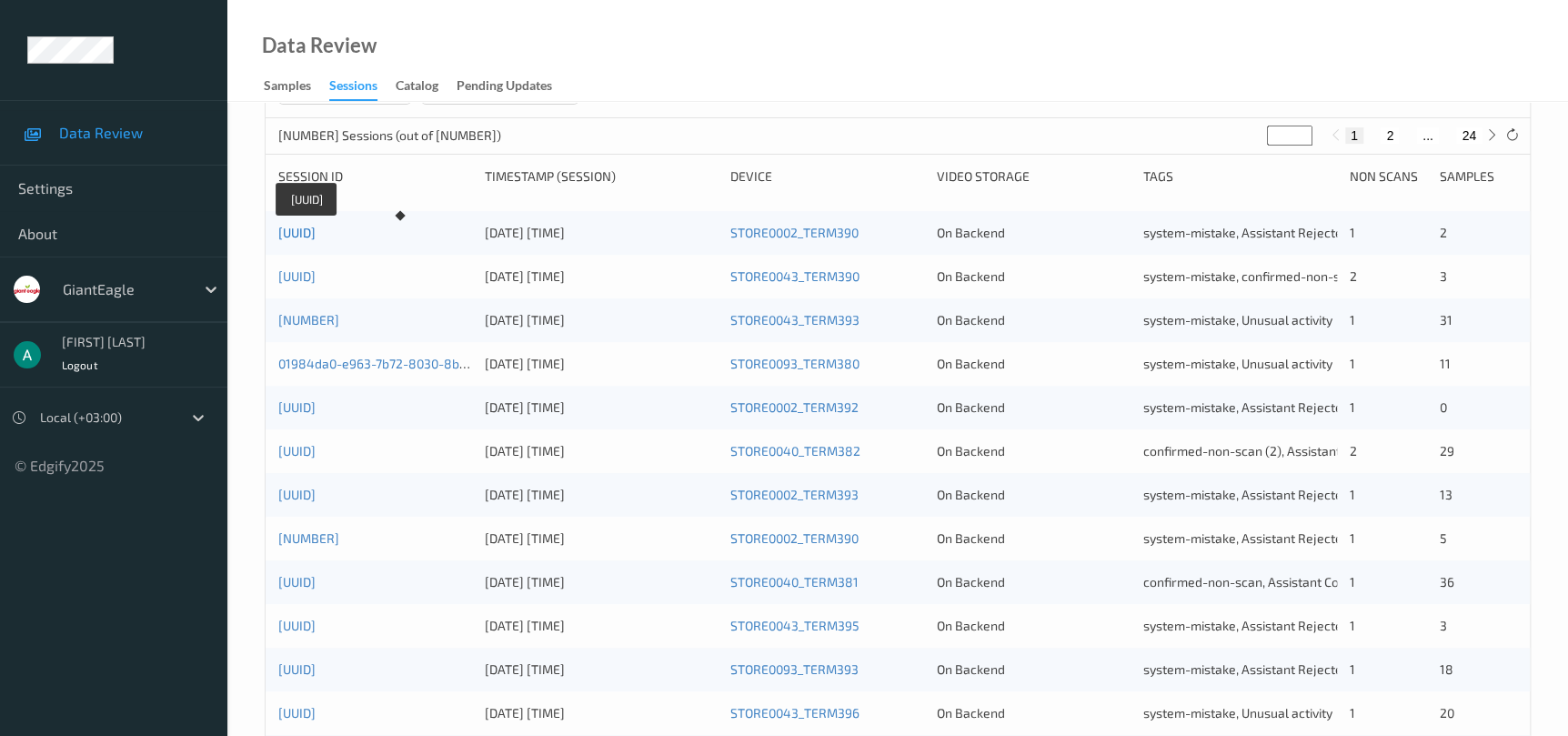click on "01984dab-7bfe-76b7-a26d-dc17b80a8463" at bounding box center [297, 232] 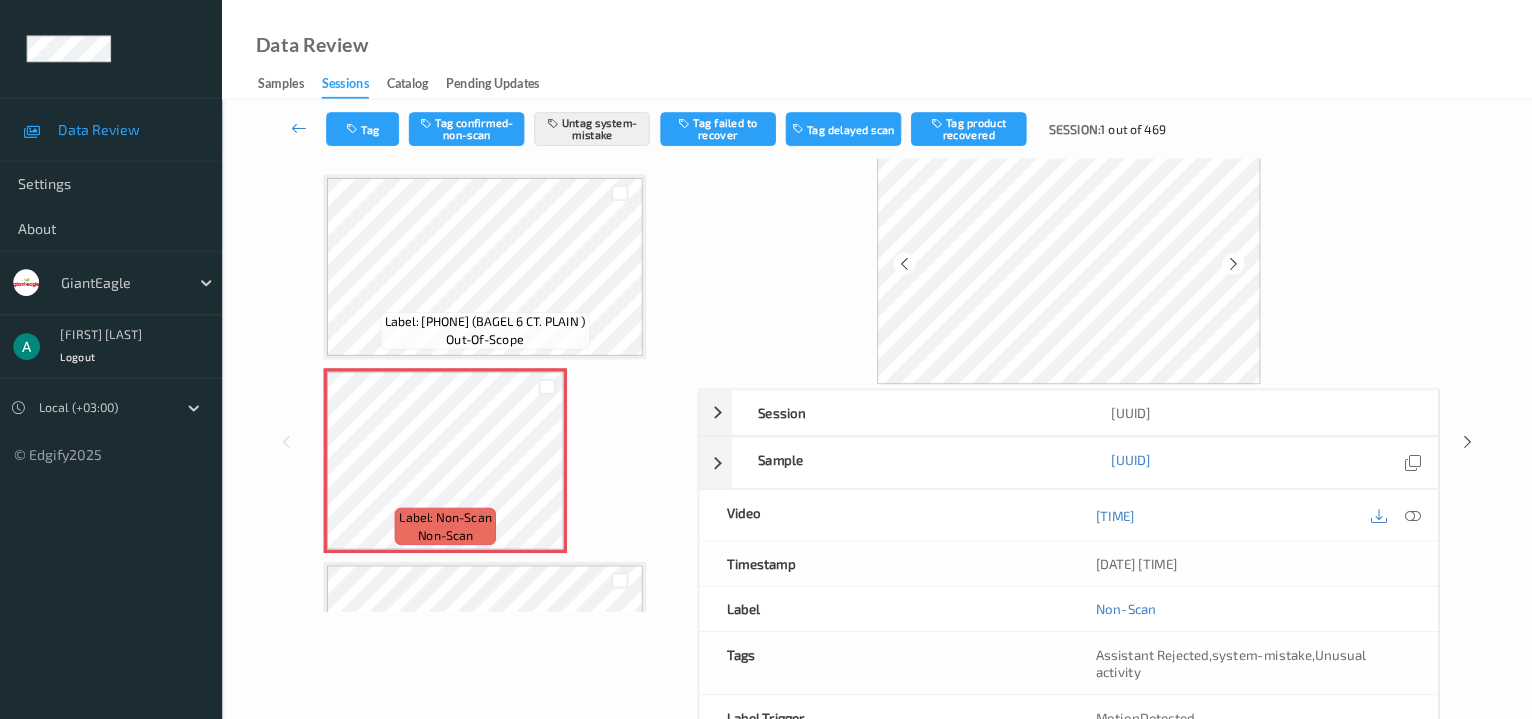 scroll, scrollTop: 0, scrollLeft: 0, axis: both 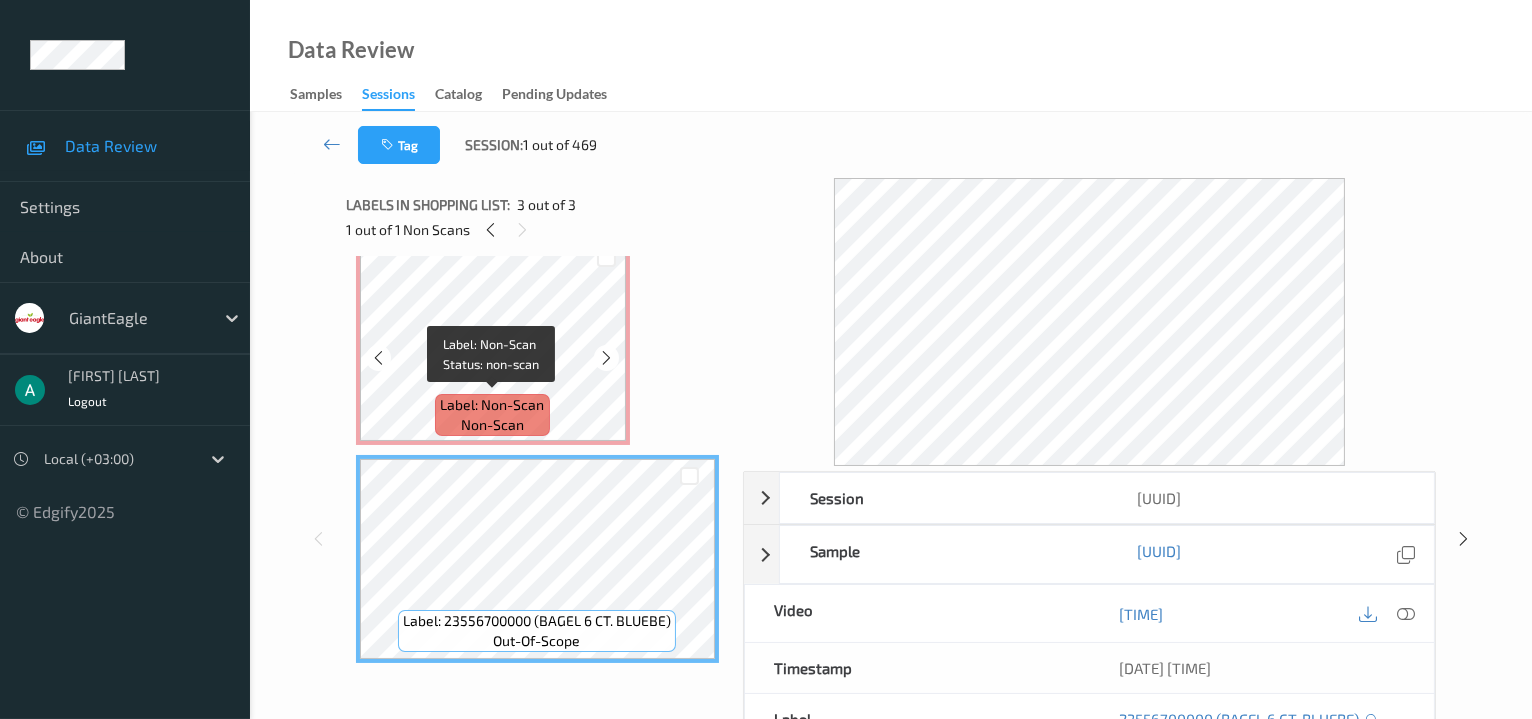click on "Label: Non-Scan" at bounding box center [493, 405] 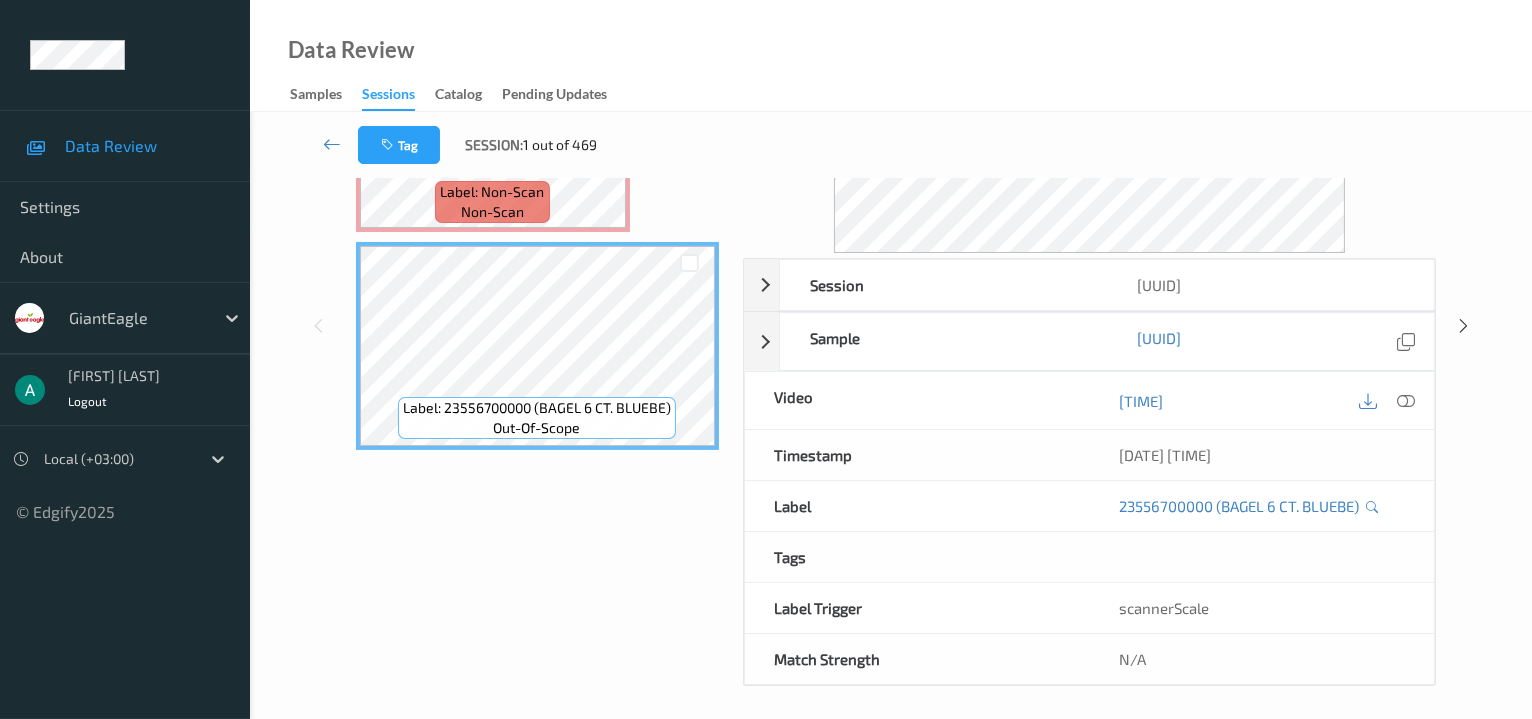 scroll, scrollTop: 251, scrollLeft: 0, axis: vertical 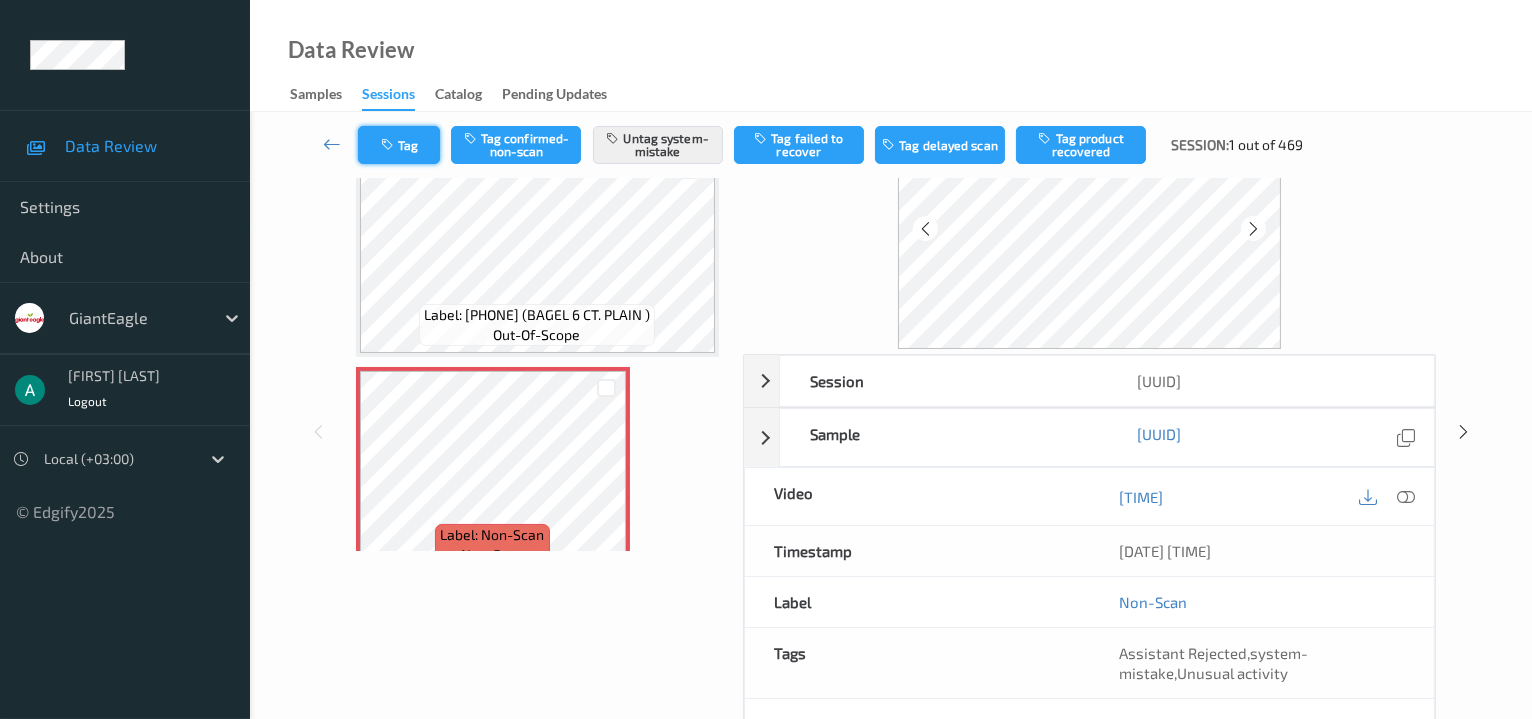 click on "Tag" at bounding box center [399, 145] 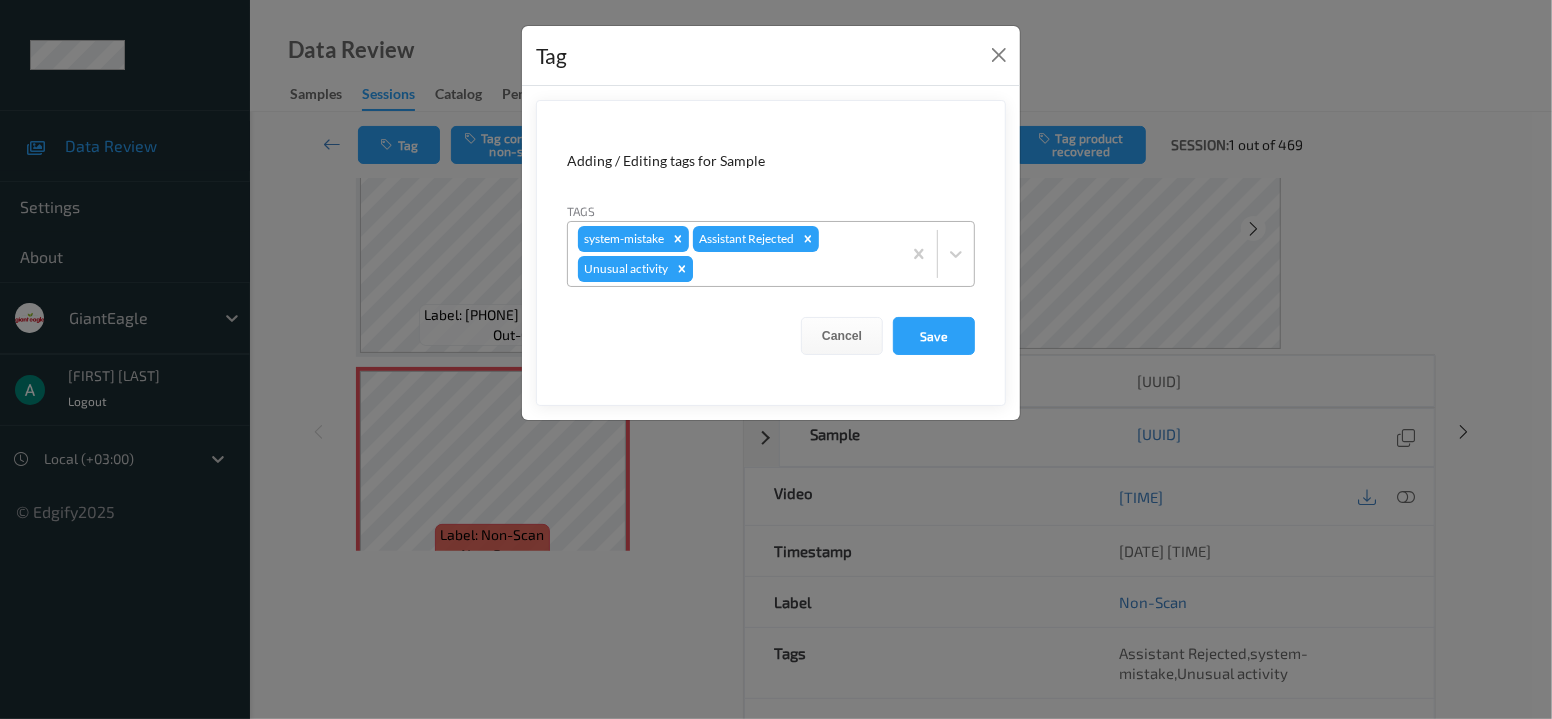 click 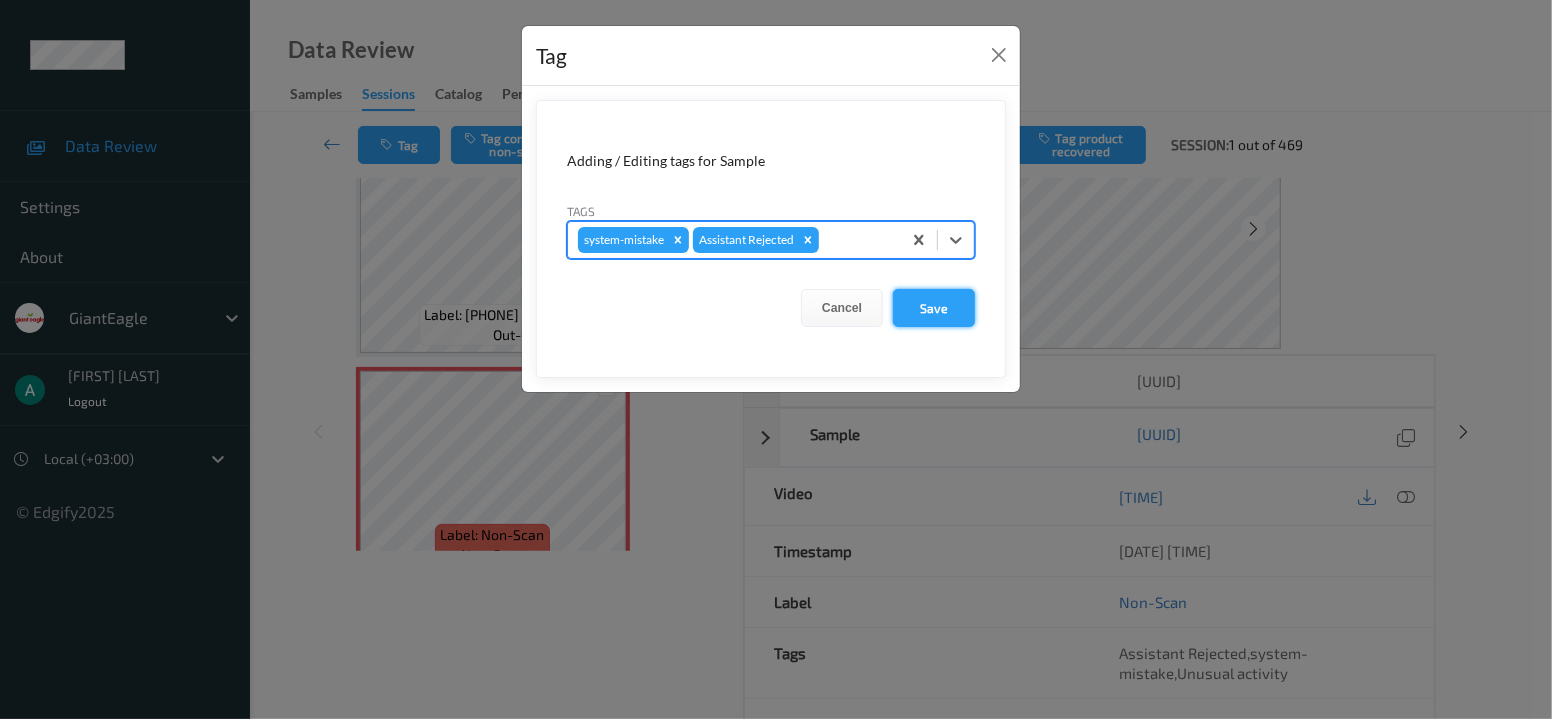 click on "Save" at bounding box center (934, 308) 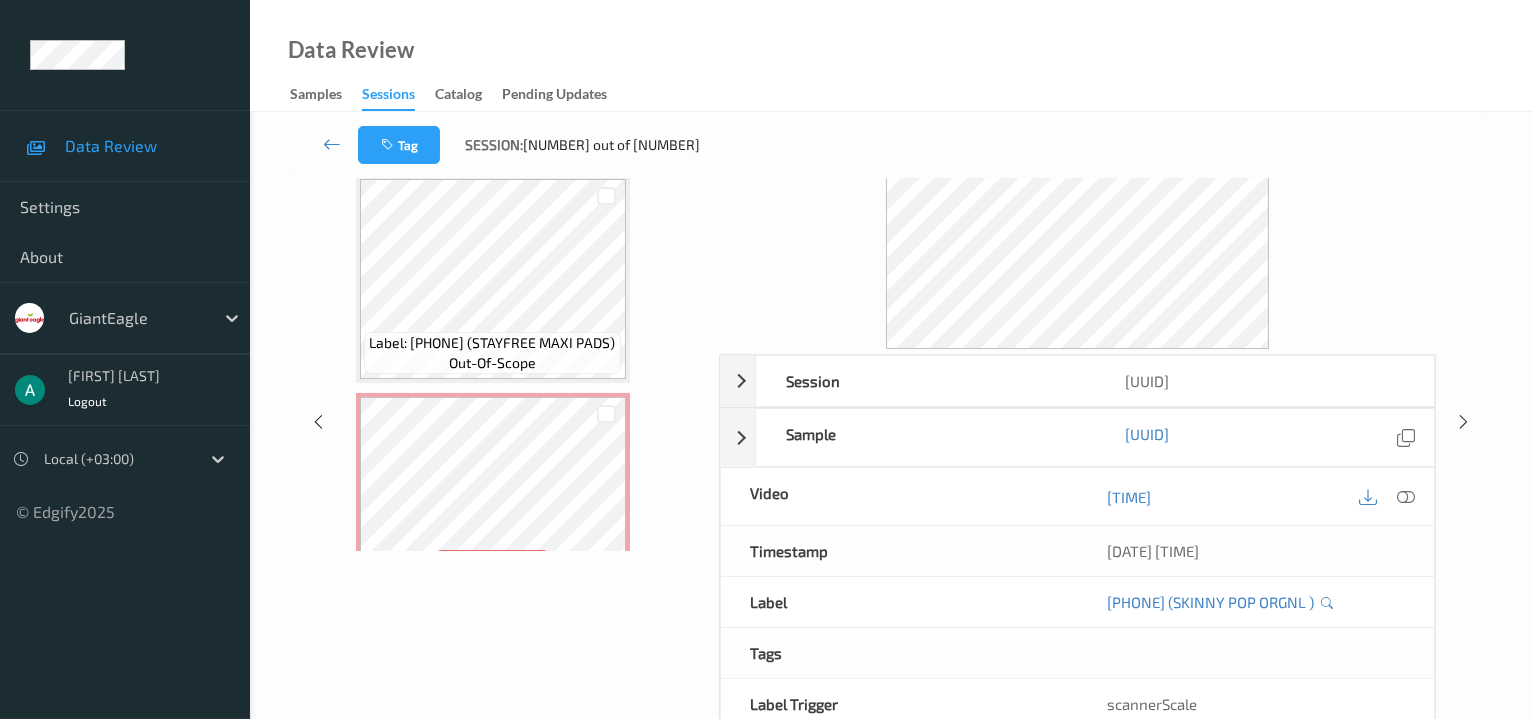 scroll, scrollTop: 533, scrollLeft: 0, axis: vertical 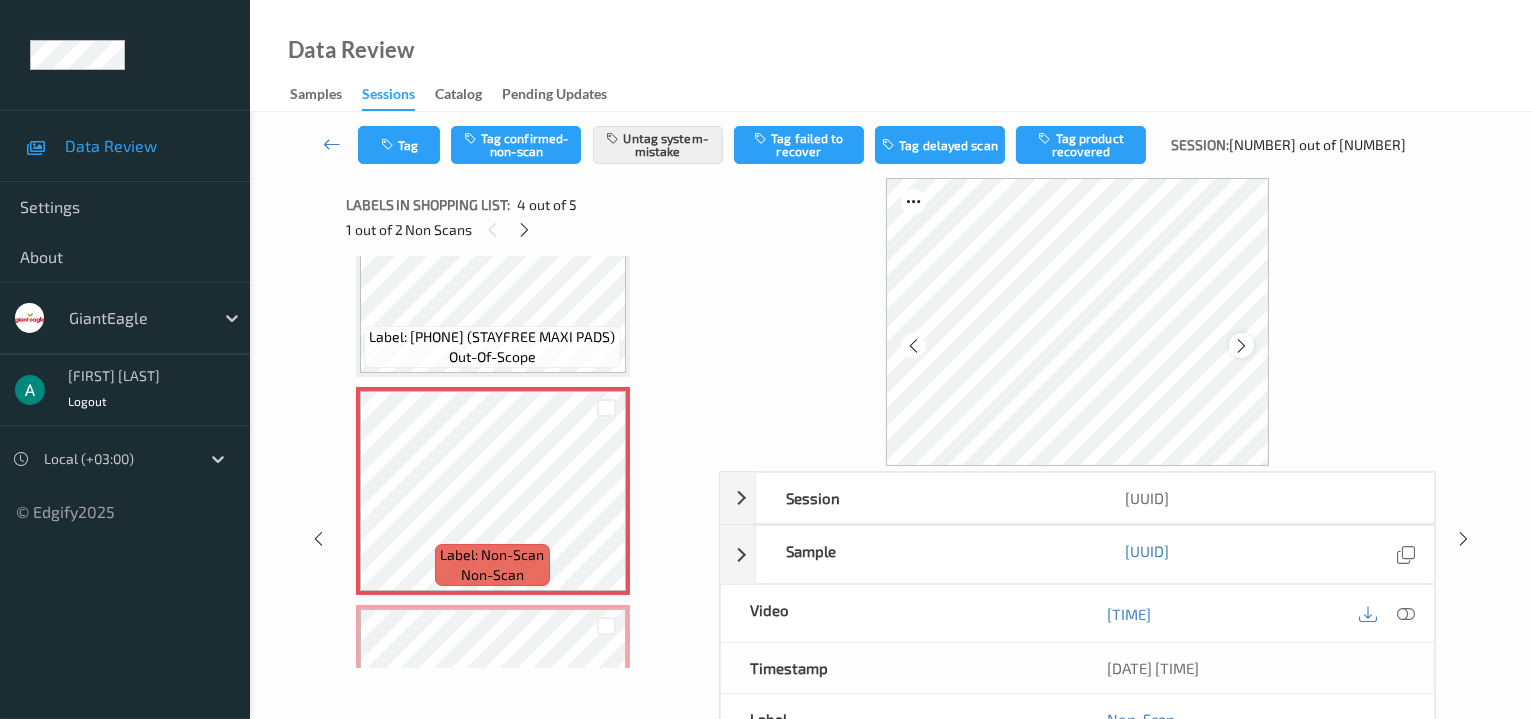 click at bounding box center (1241, 345) 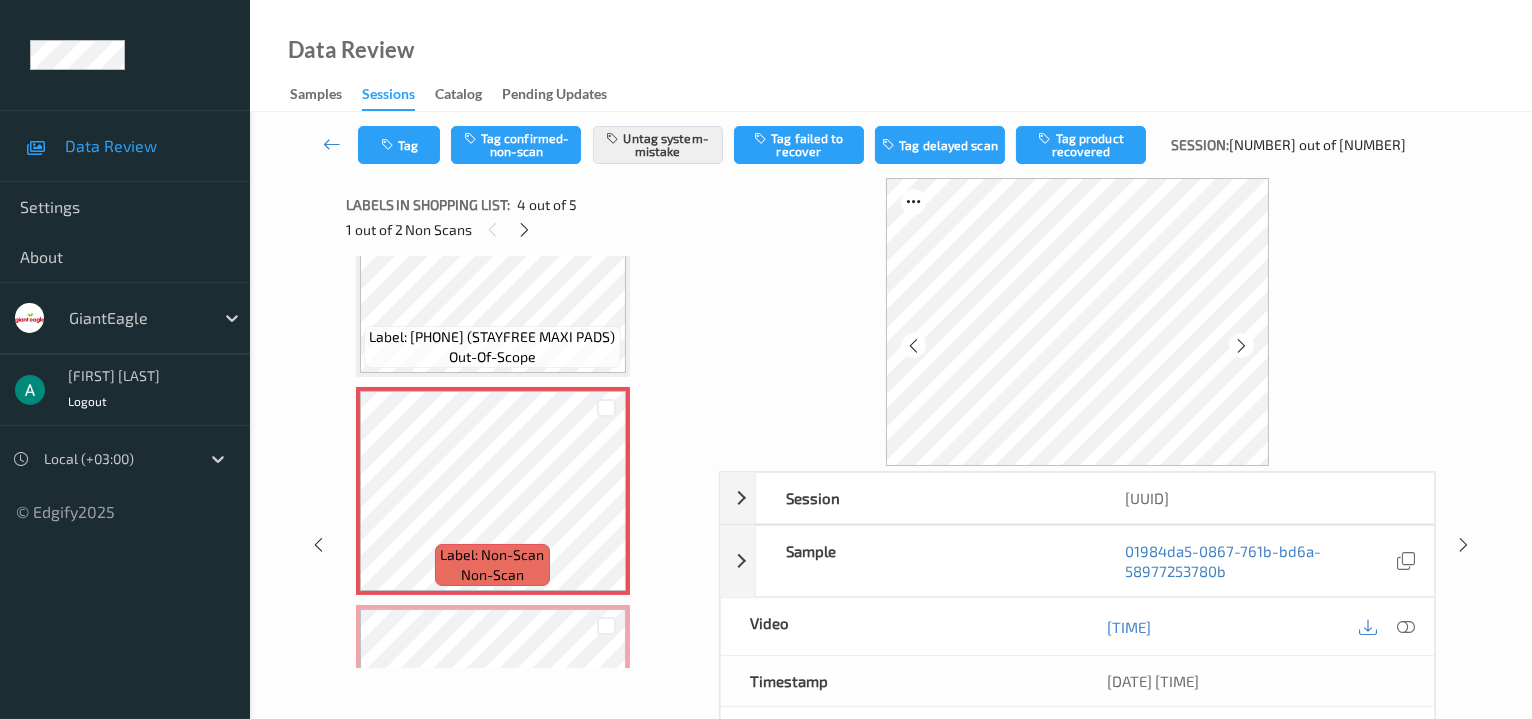 click at bounding box center [1241, 345] 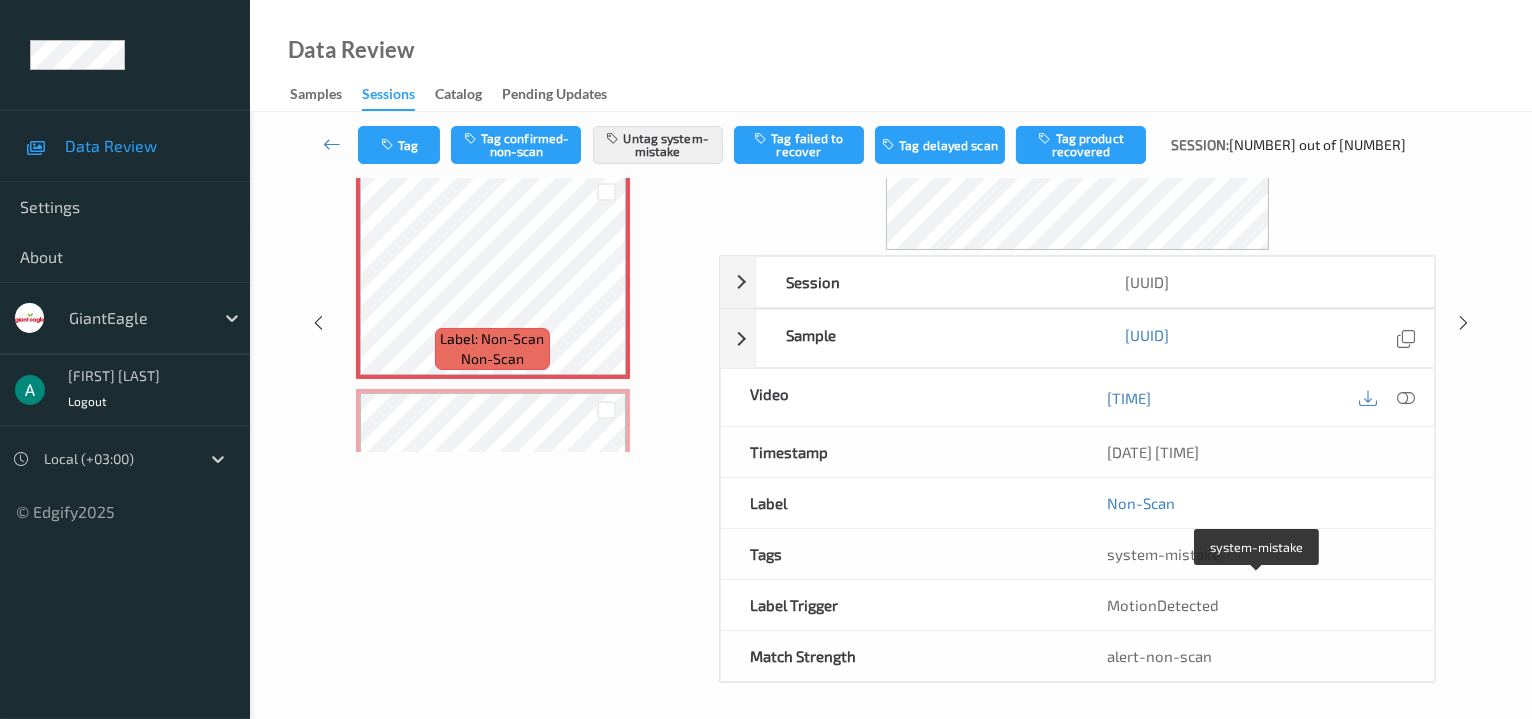 scroll, scrollTop: 251, scrollLeft: 0, axis: vertical 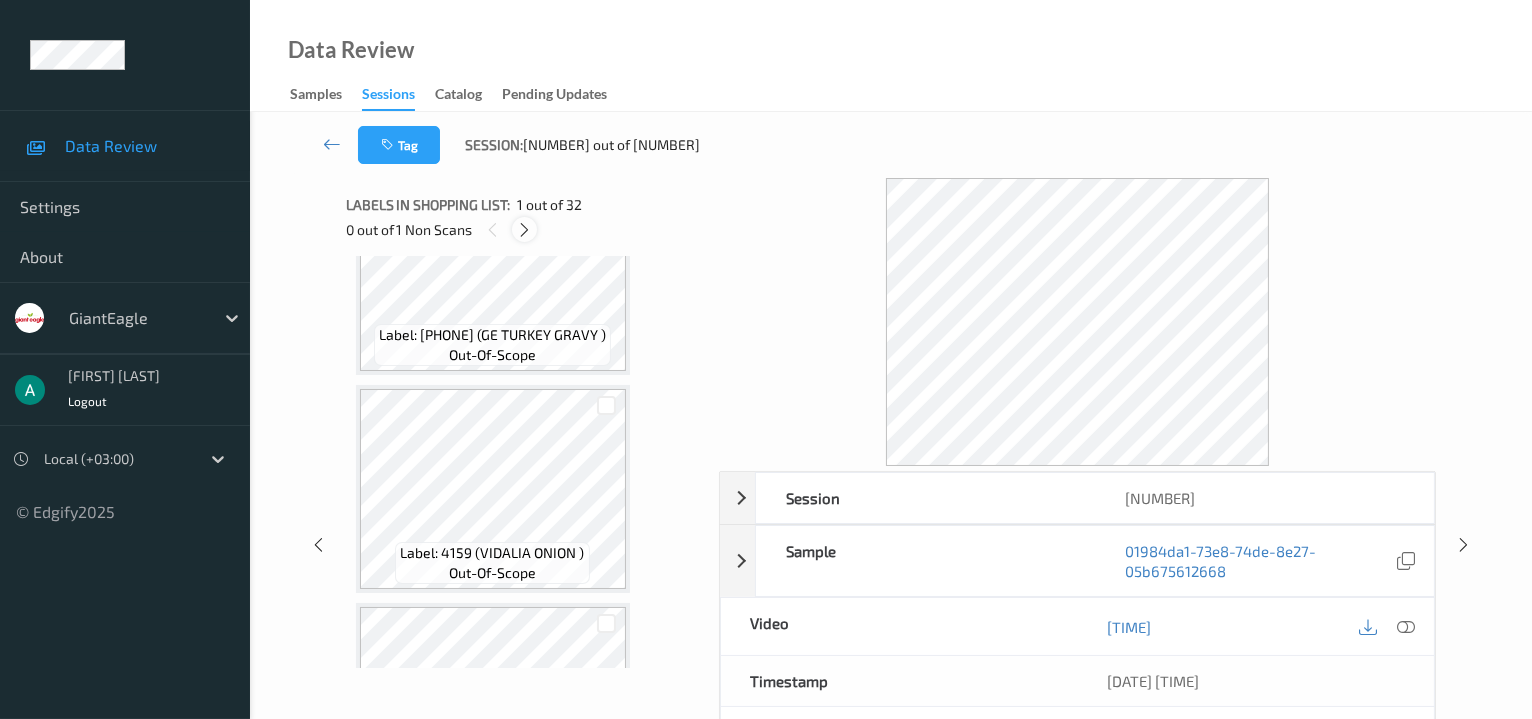click at bounding box center [524, 230] 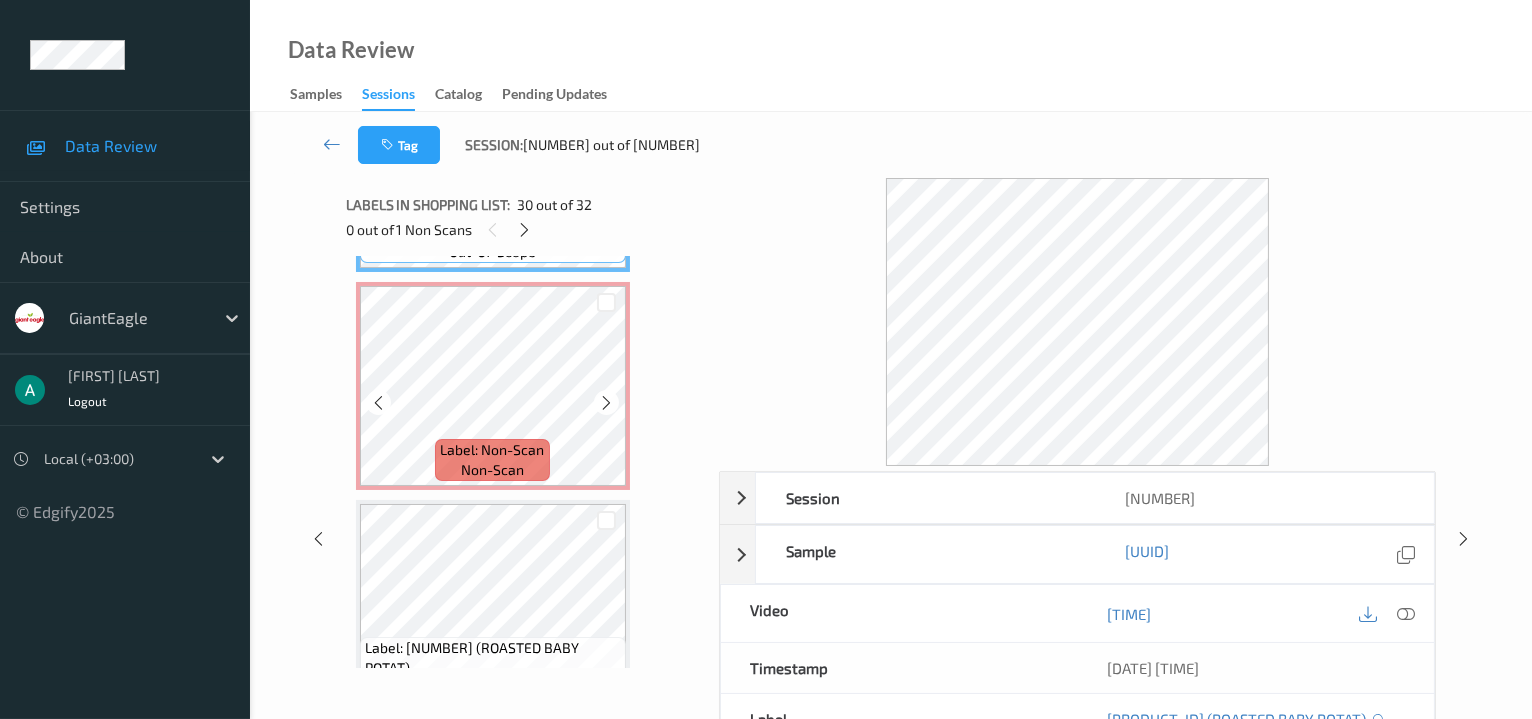 scroll, scrollTop: 6257, scrollLeft: 0, axis: vertical 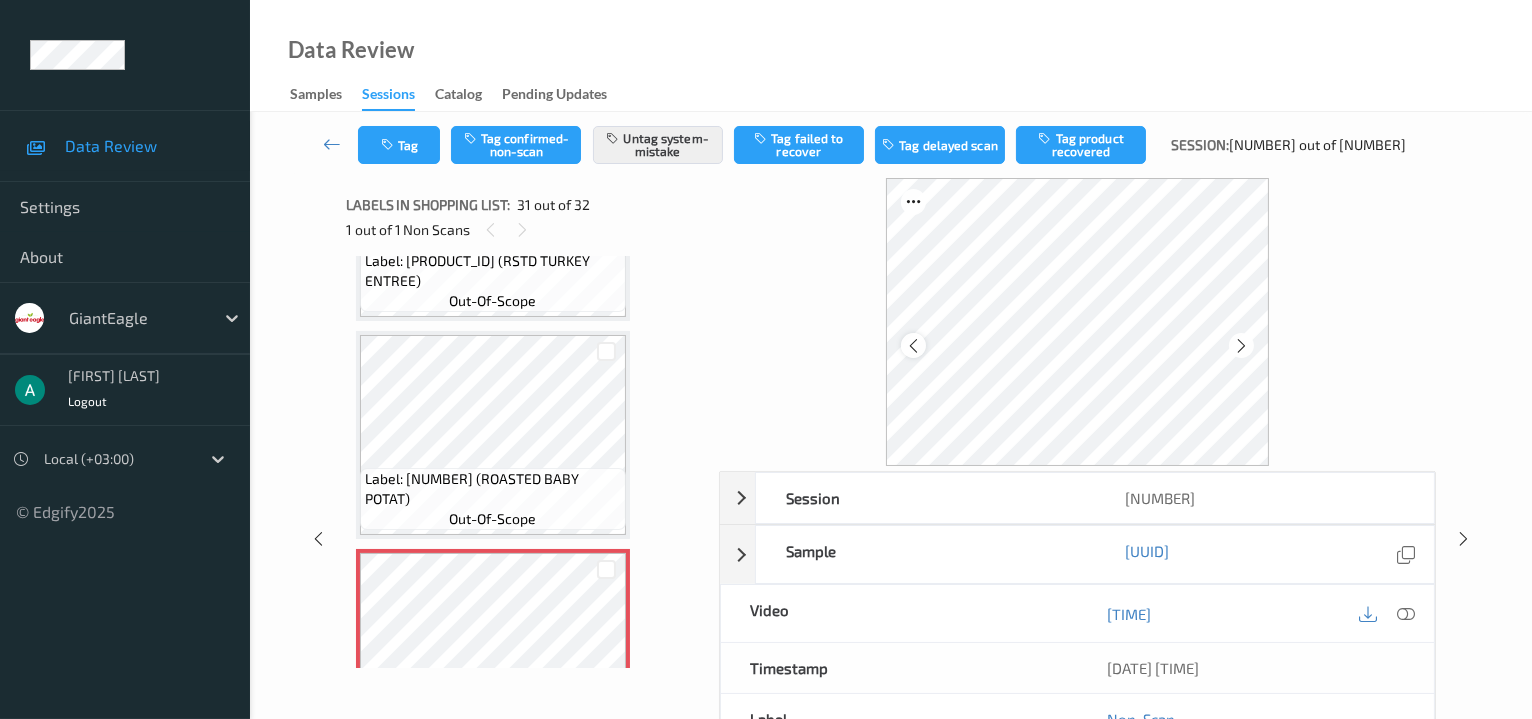 click at bounding box center (913, 346) 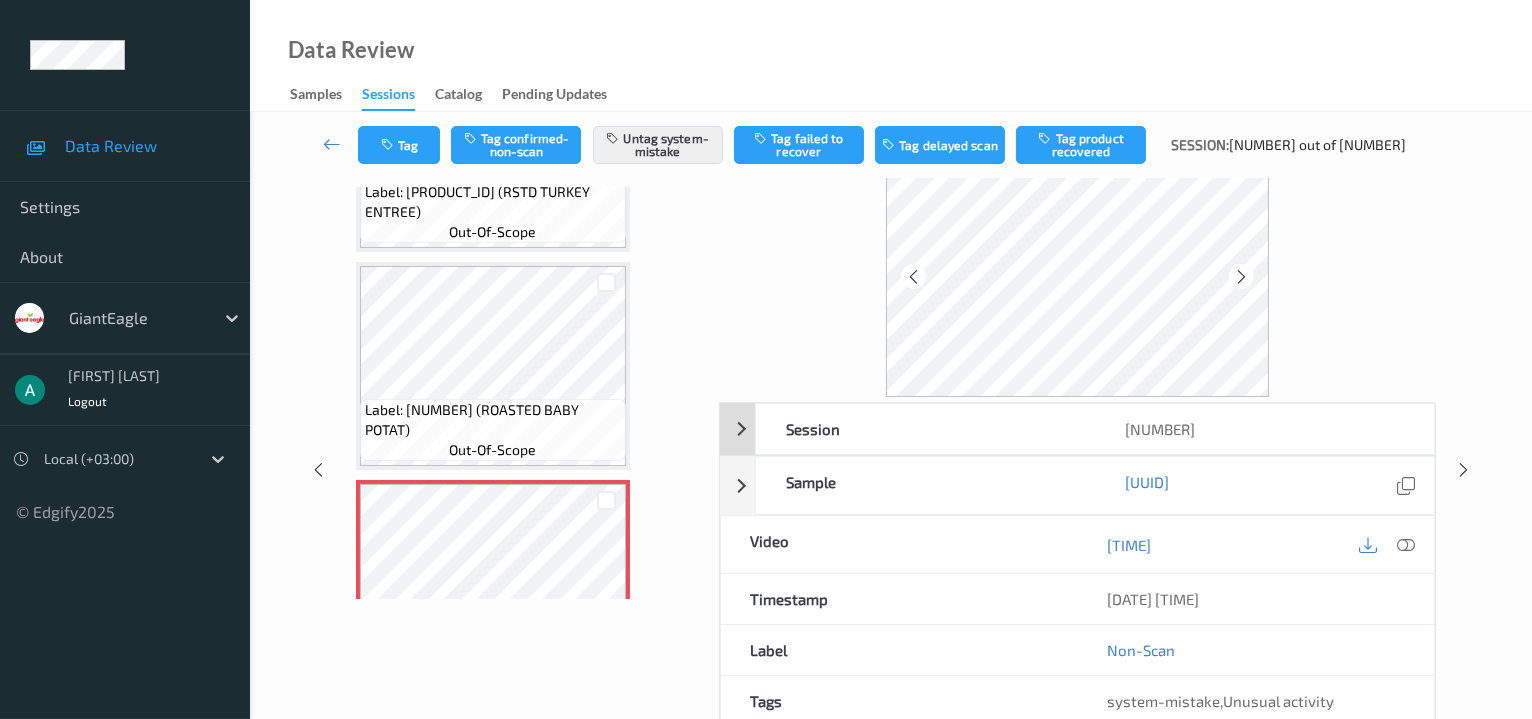 scroll, scrollTop: 0, scrollLeft: 0, axis: both 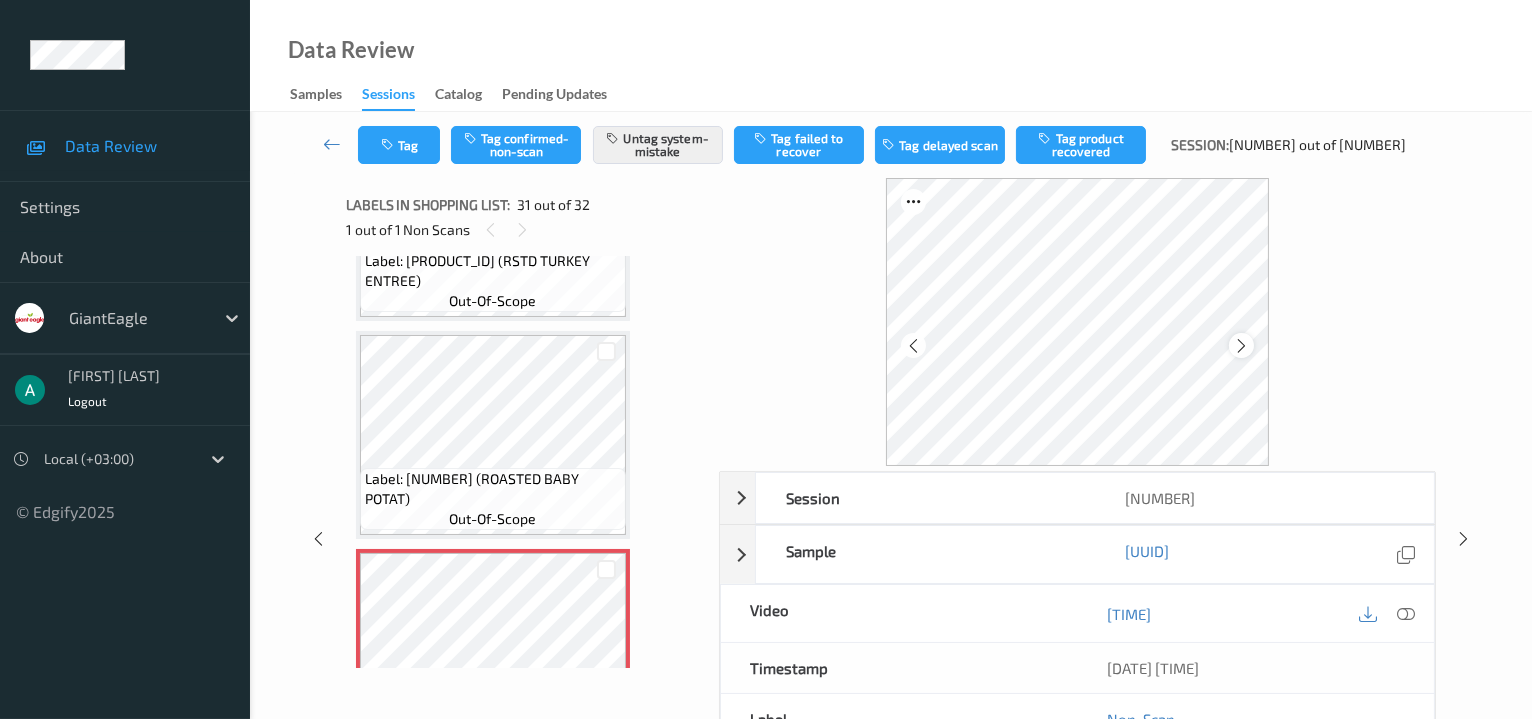 click at bounding box center [1241, 346] 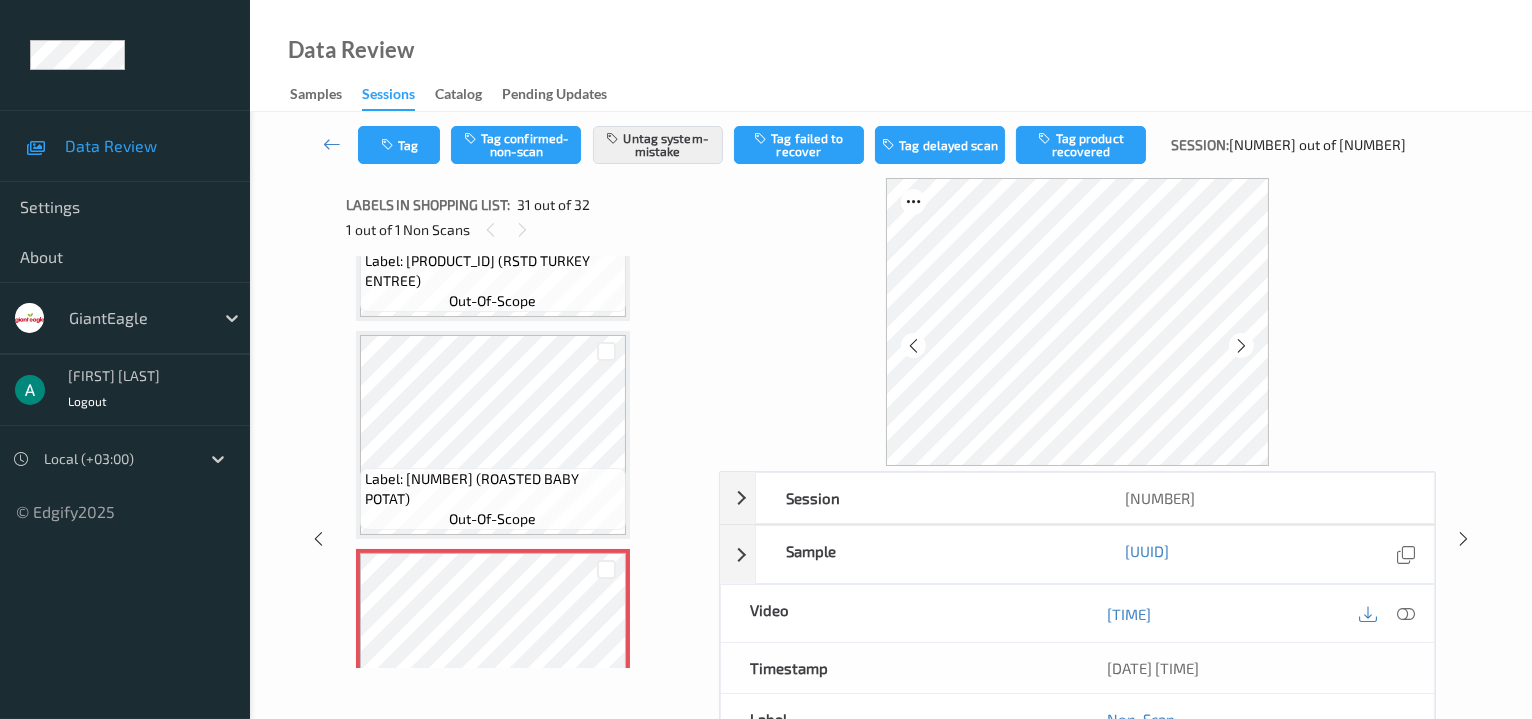 click at bounding box center (1241, 346) 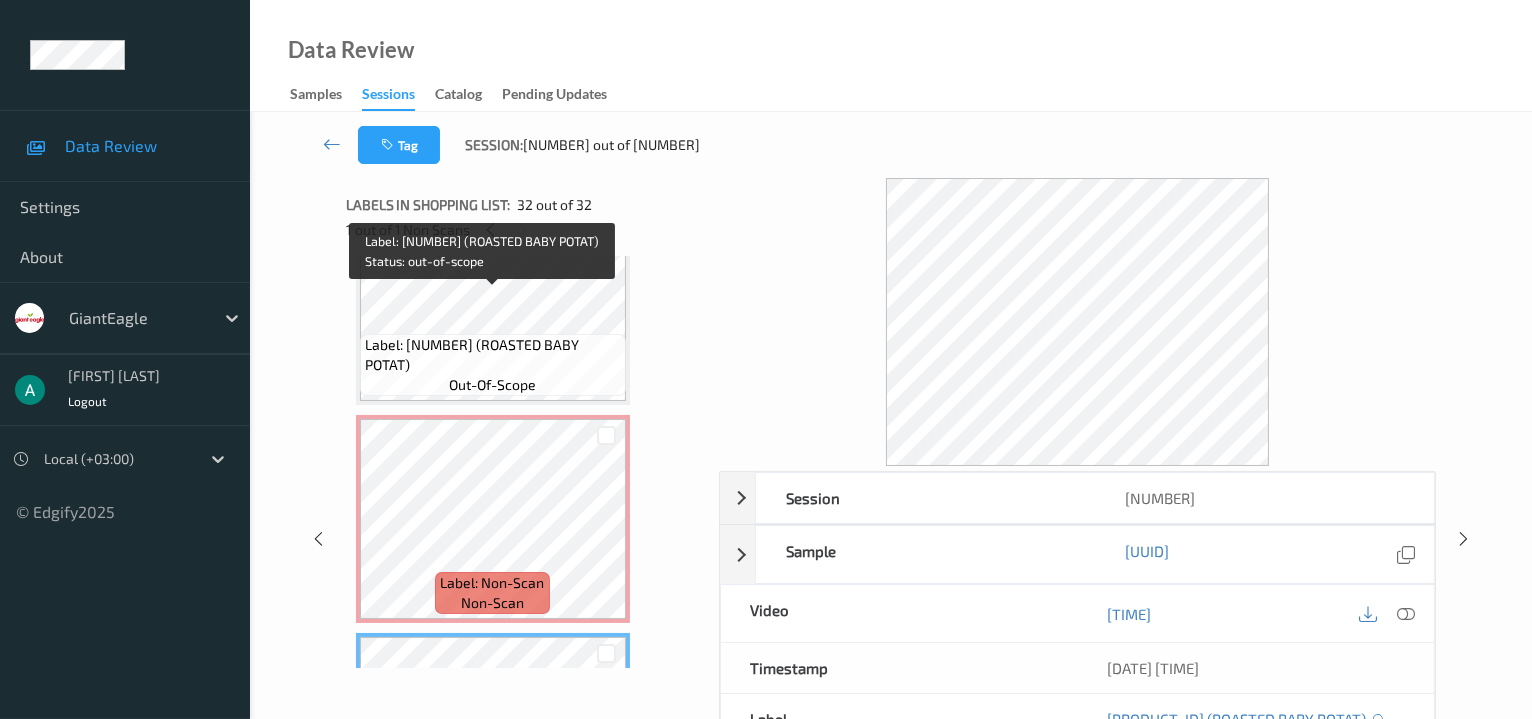 scroll, scrollTop: 6257, scrollLeft: 0, axis: vertical 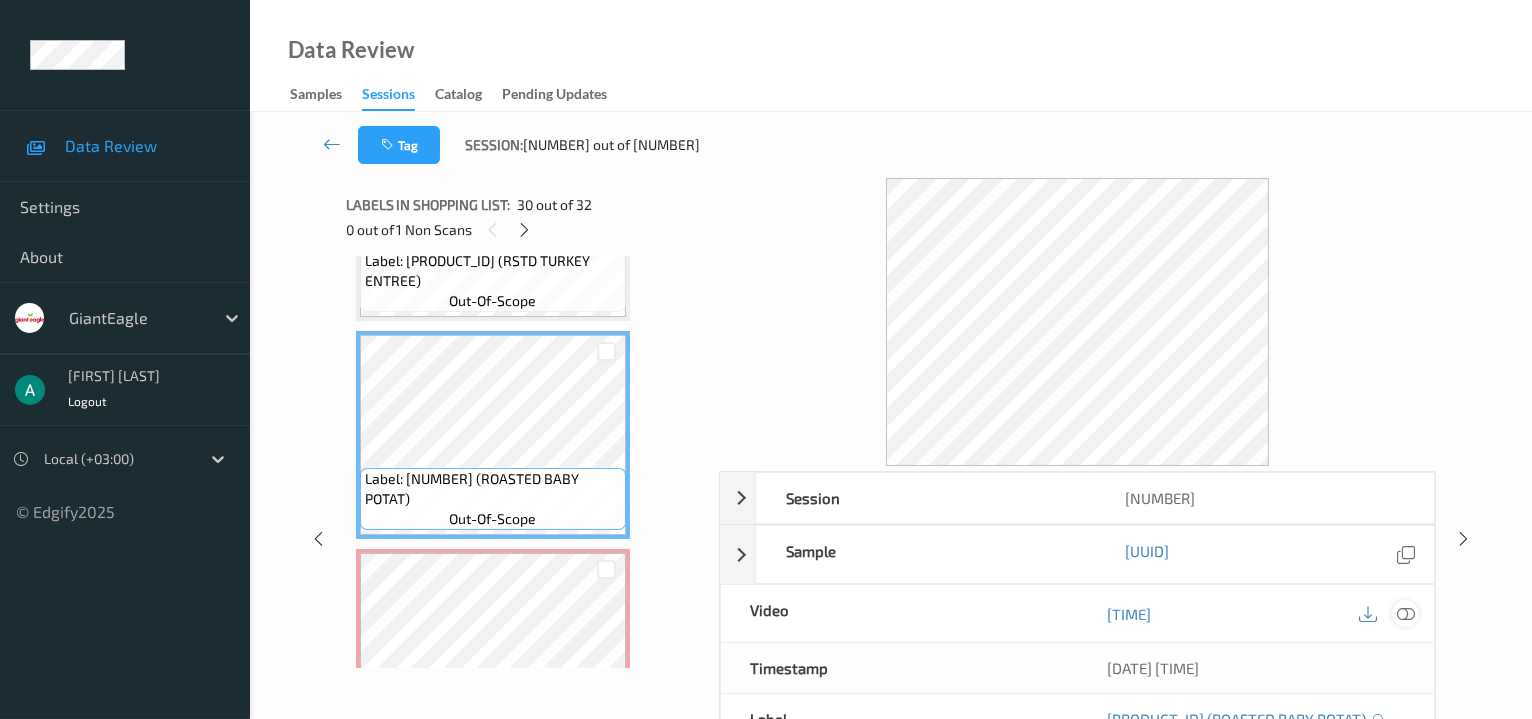 click at bounding box center (1406, 614) 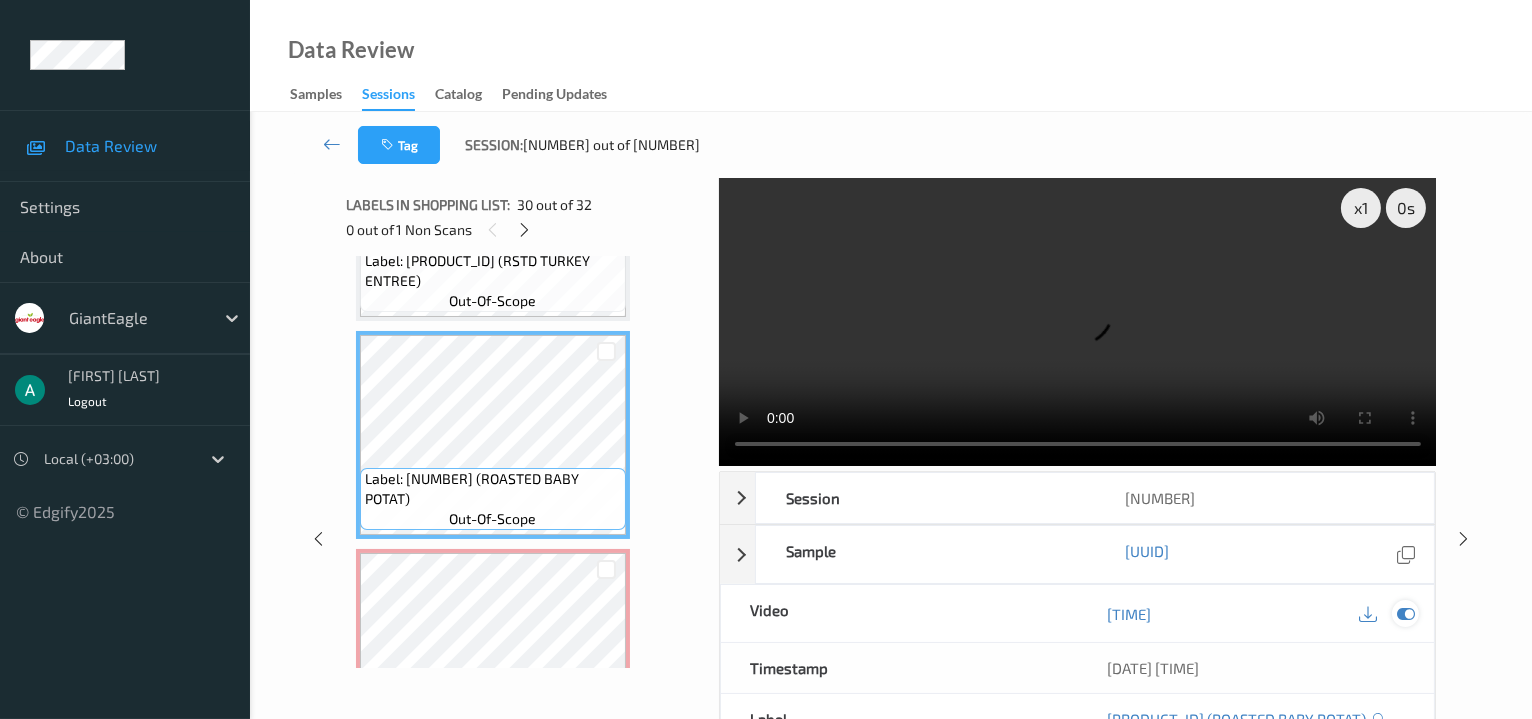 click at bounding box center [1406, 614] 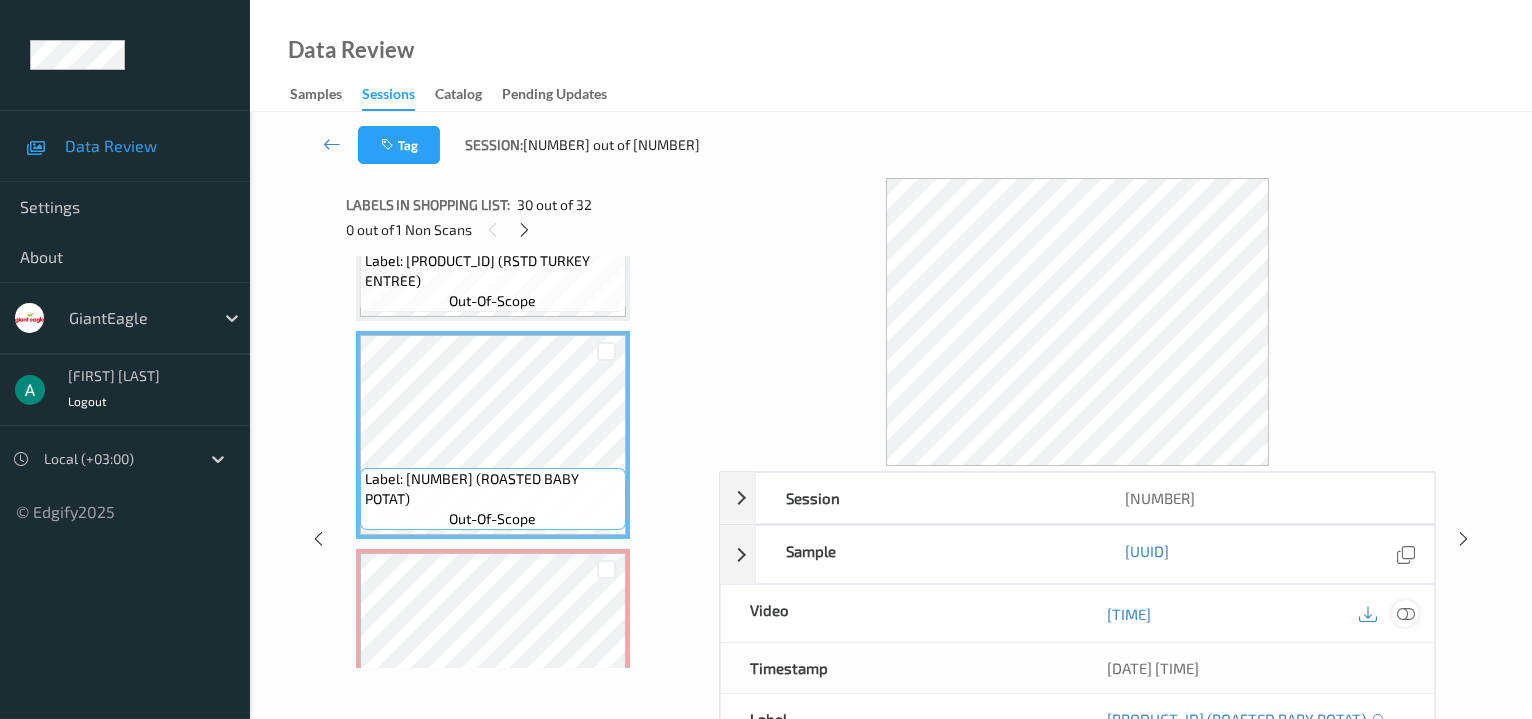 click at bounding box center [1406, 614] 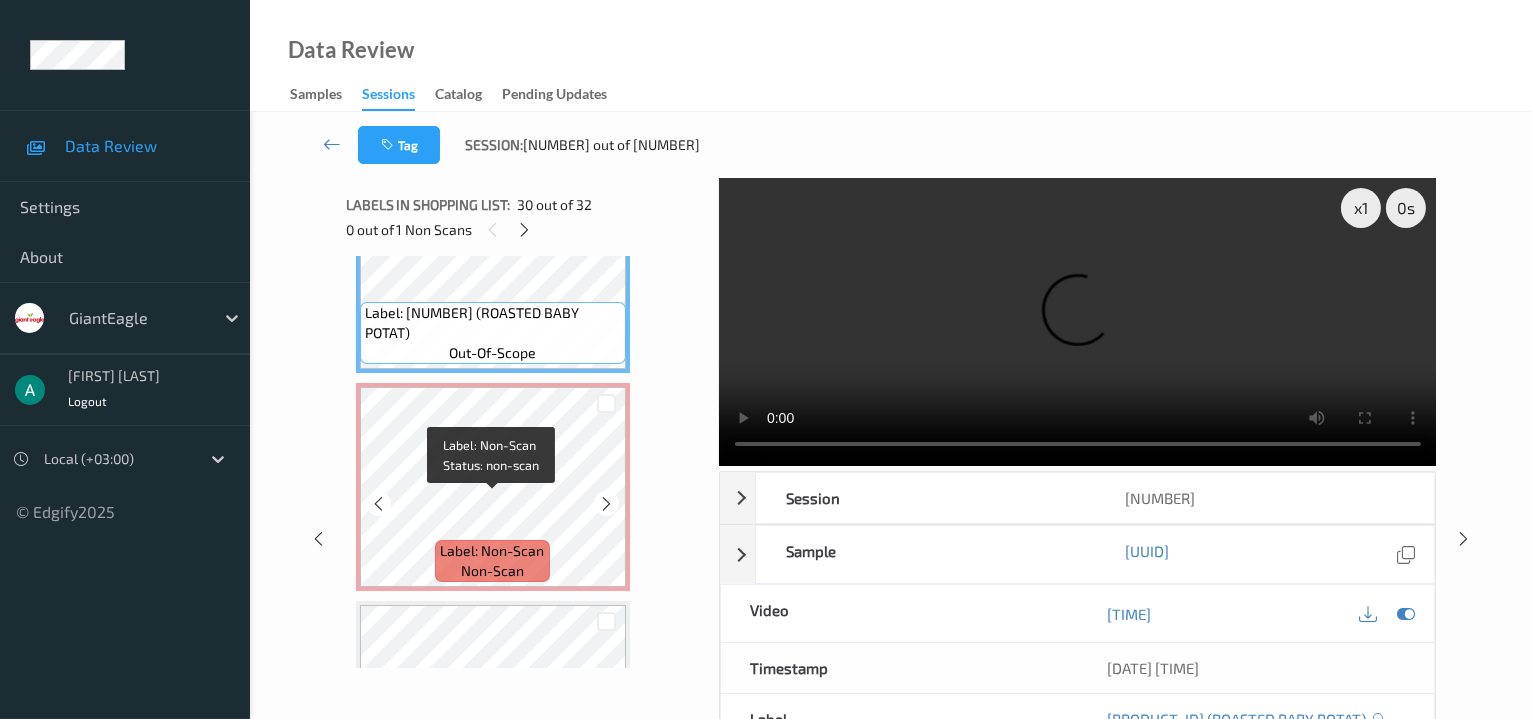 scroll, scrollTop: 6391, scrollLeft: 0, axis: vertical 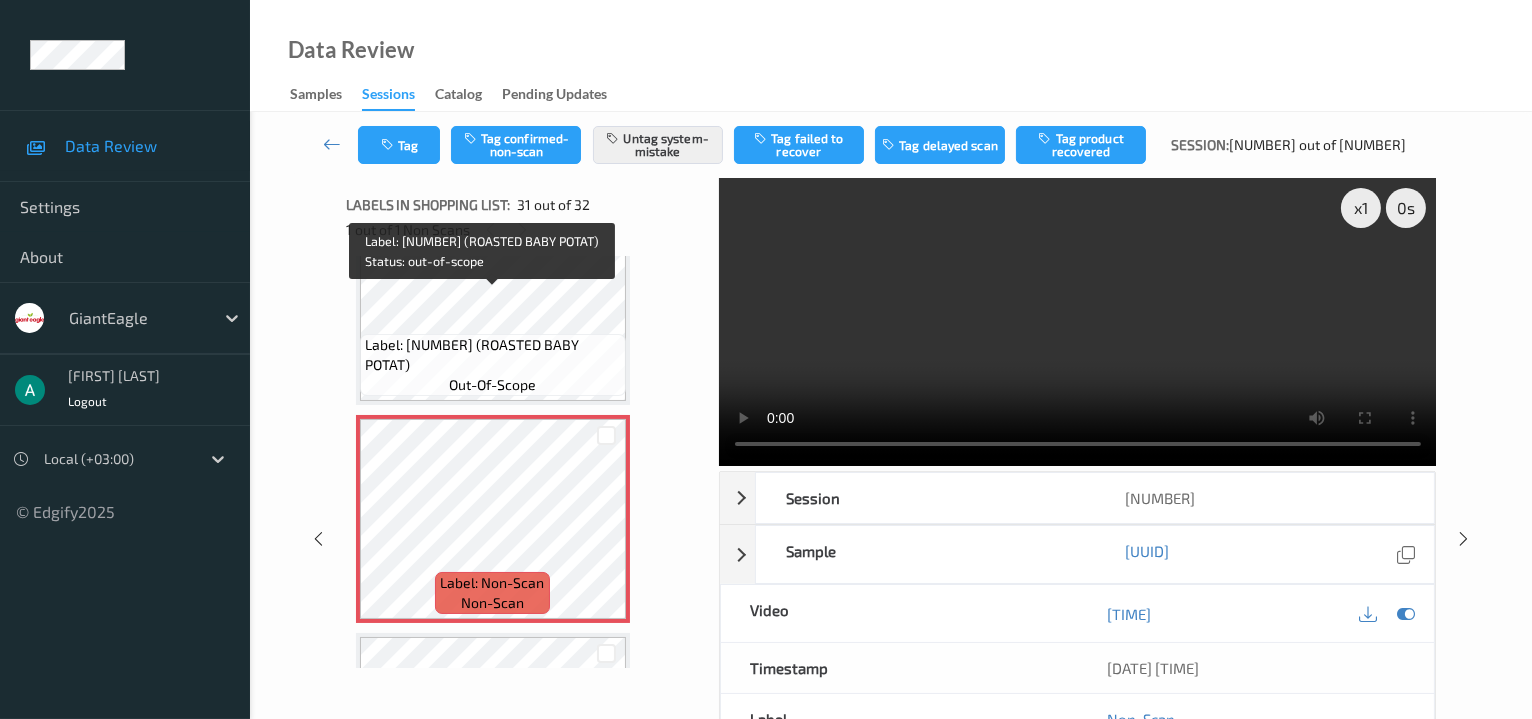 click on "Label: 22657200000 (ROASTED BABY POTAT)" at bounding box center [493, 355] 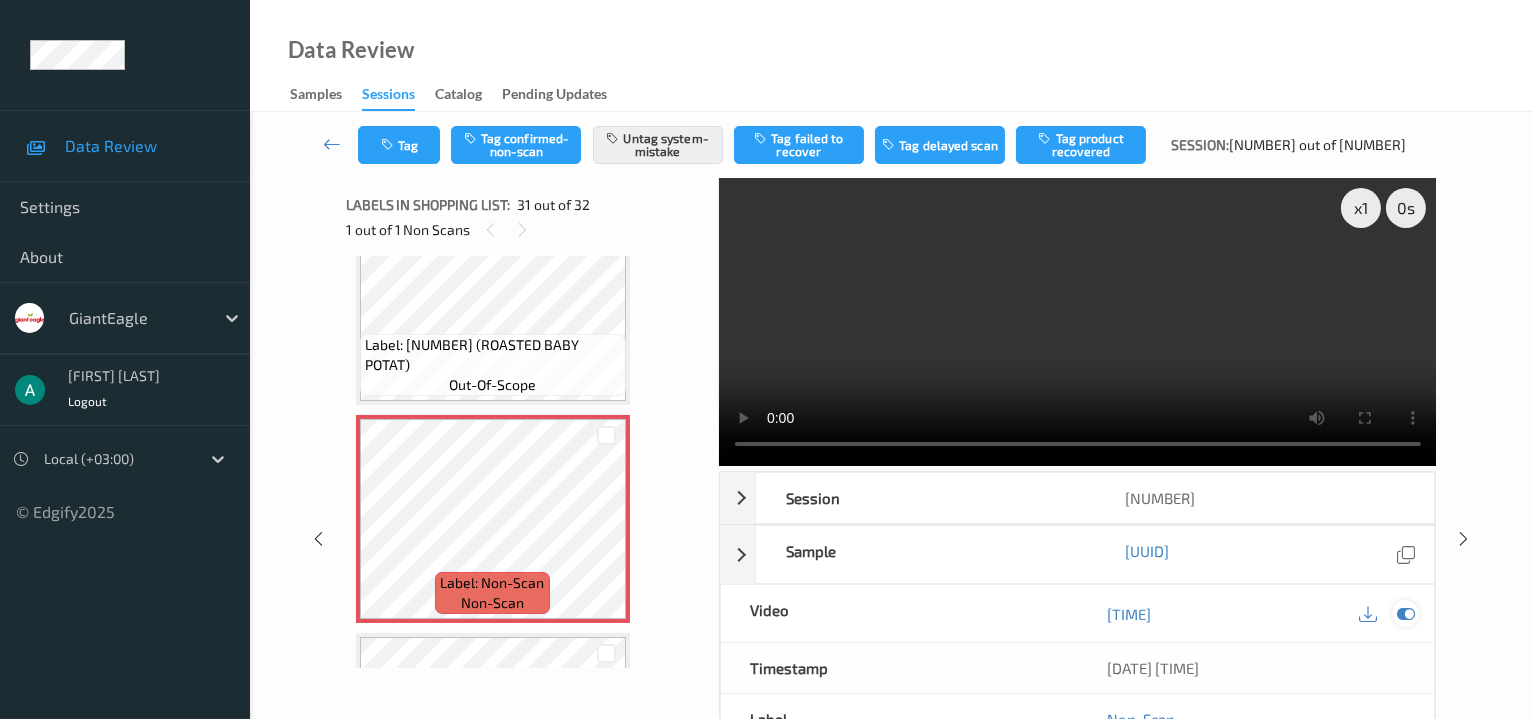 click at bounding box center [1406, 614] 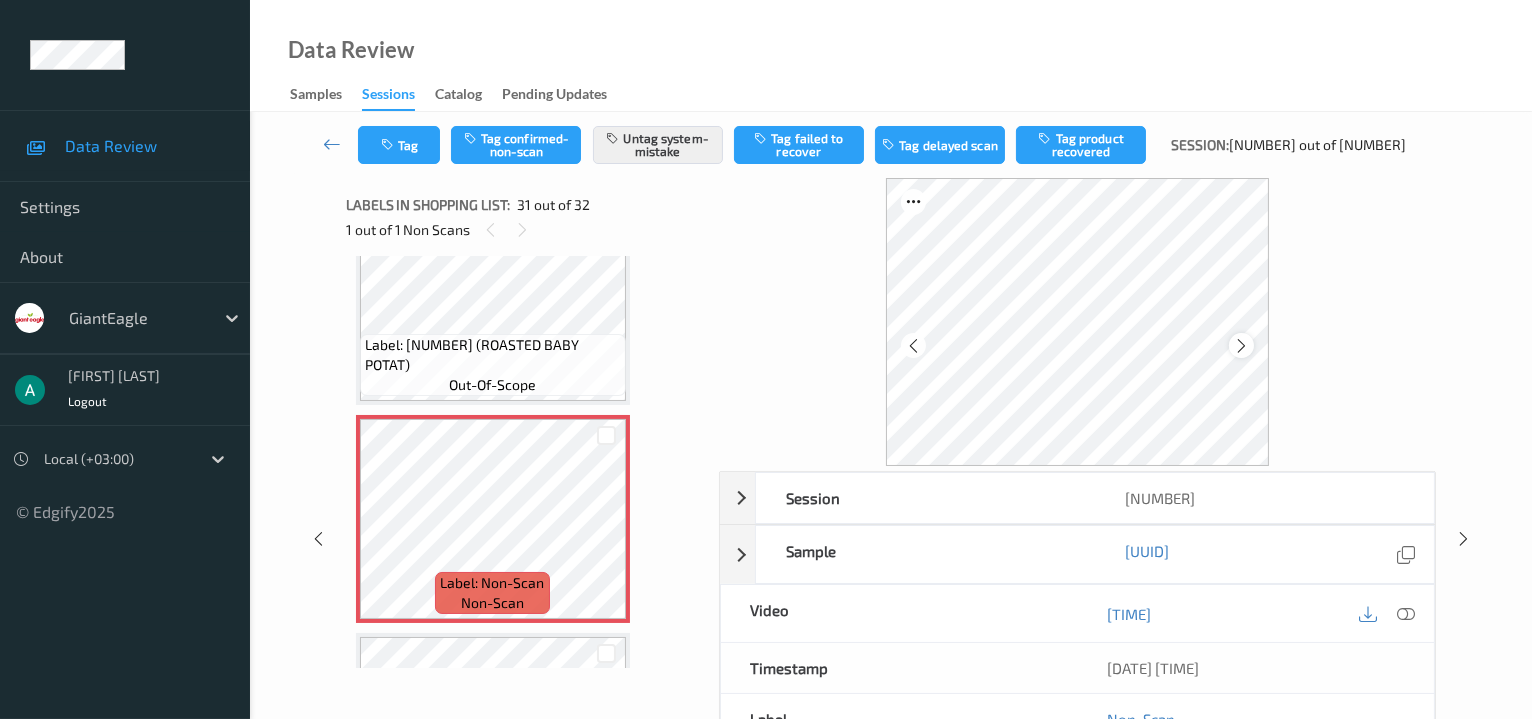 click at bounding box center (1241, 346) 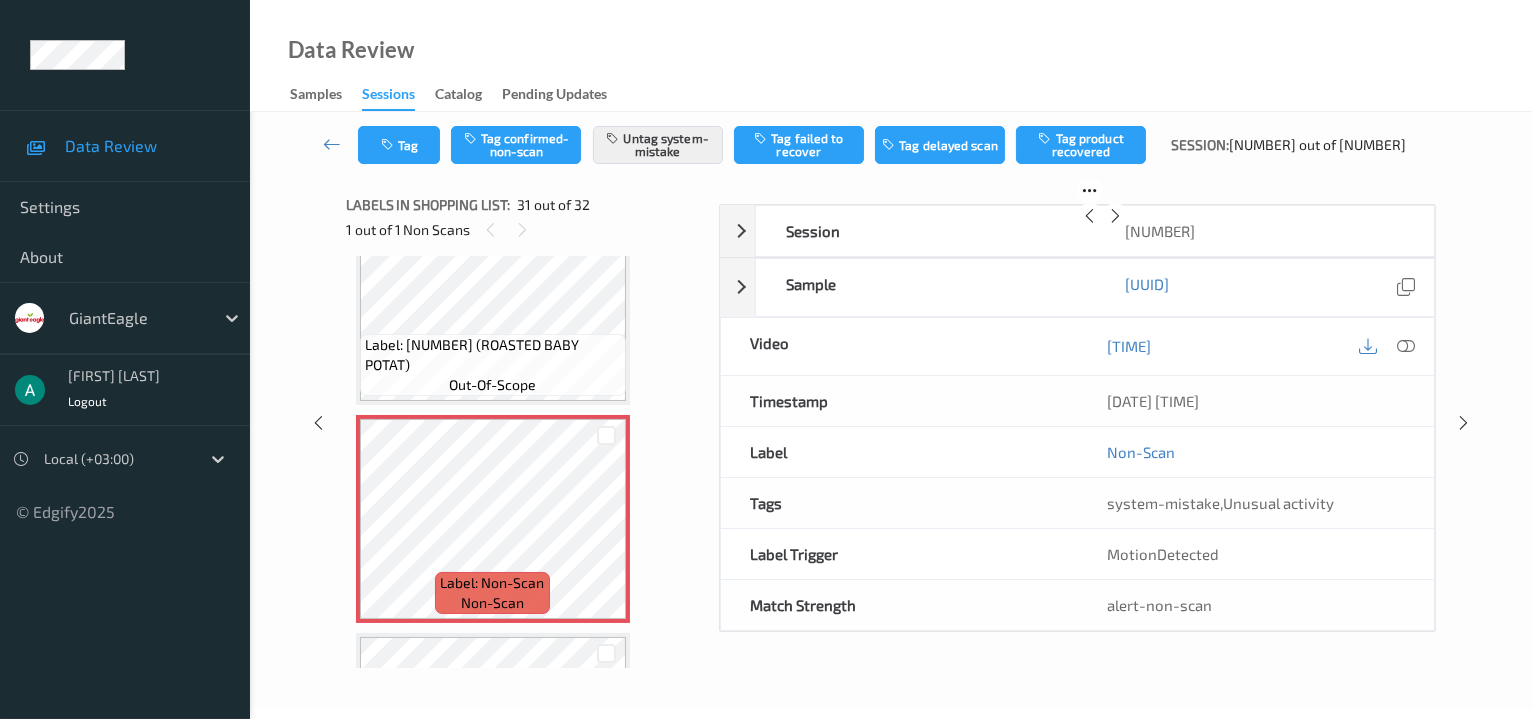 click at bounding box center (1115, 216) 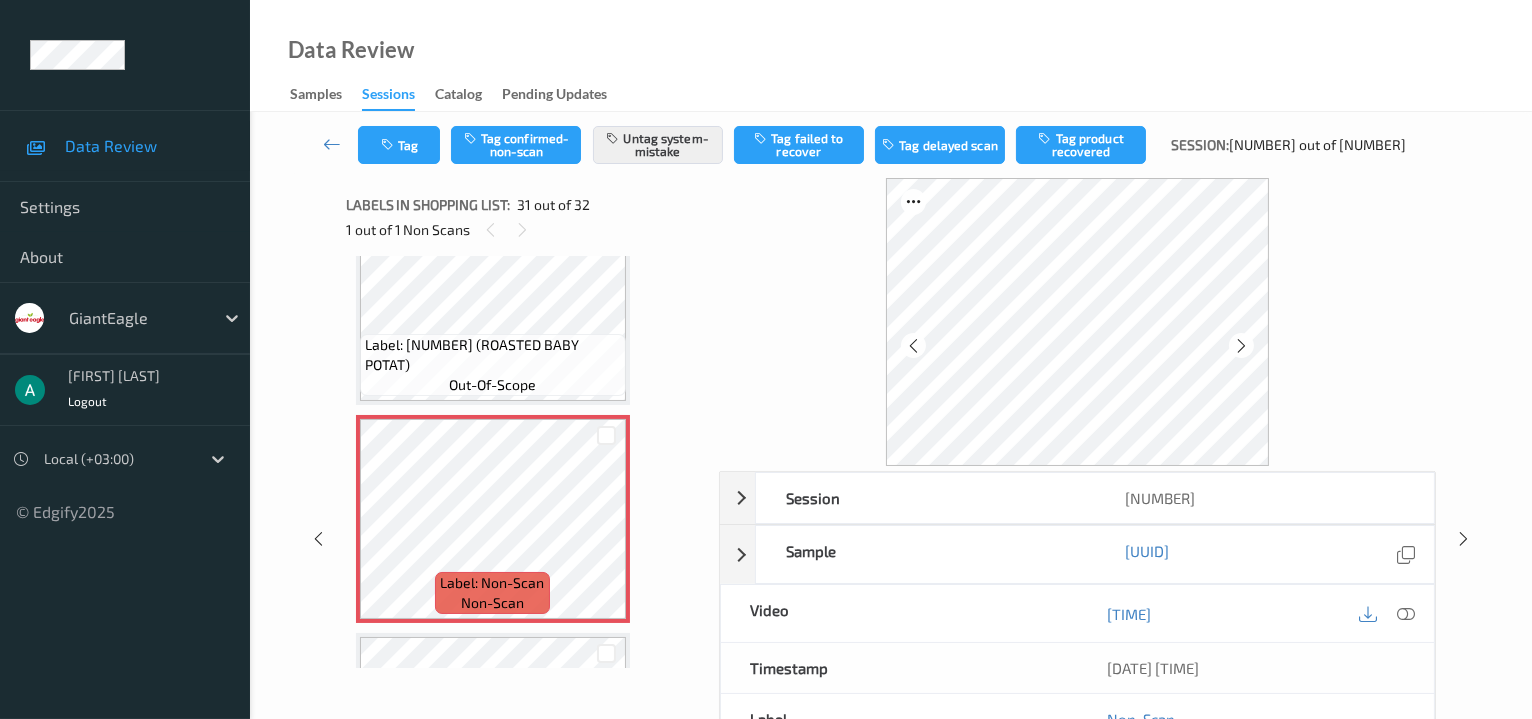 click at bounding box center [1241, 346] 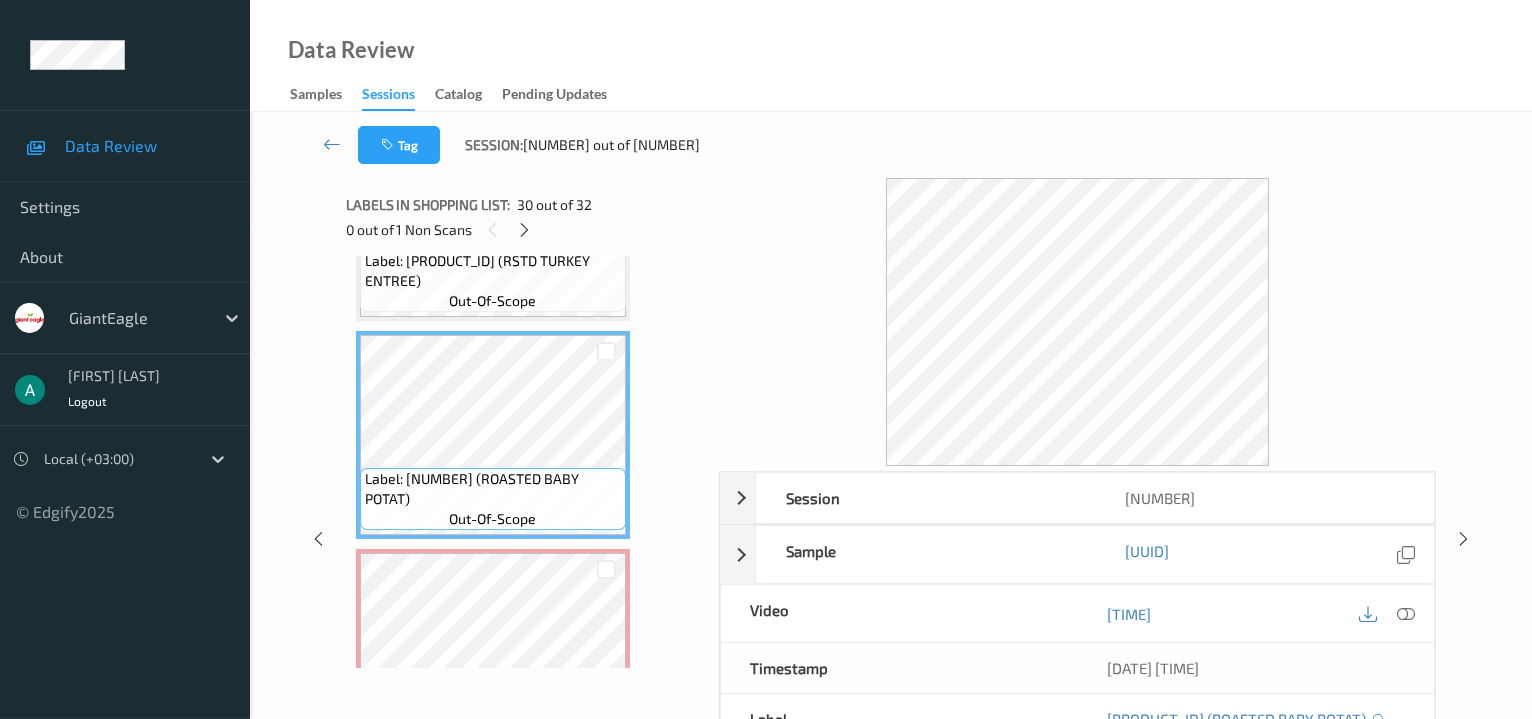 scroll, scrollTop: 6524, scrollLeft: 0, axis: vertical 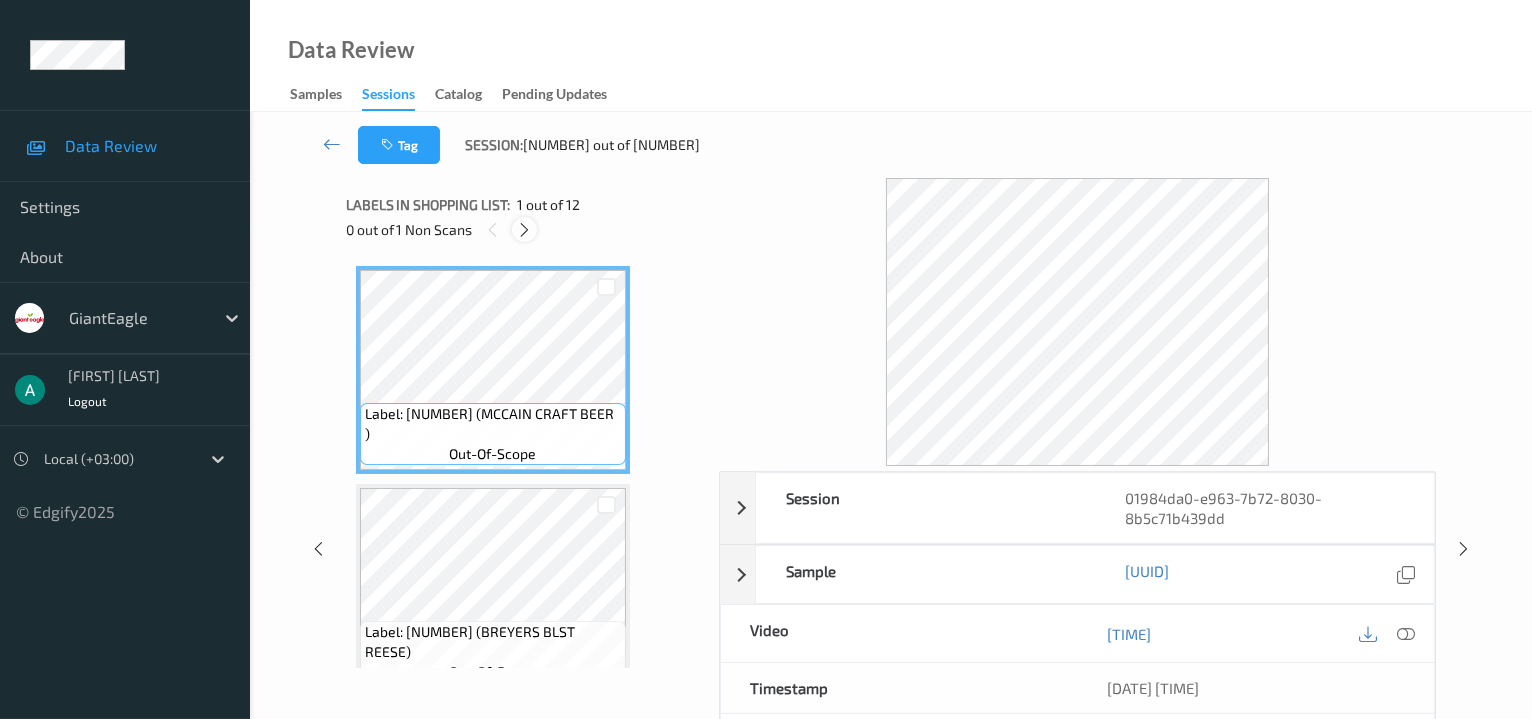 click at bounding box center [524, 230] 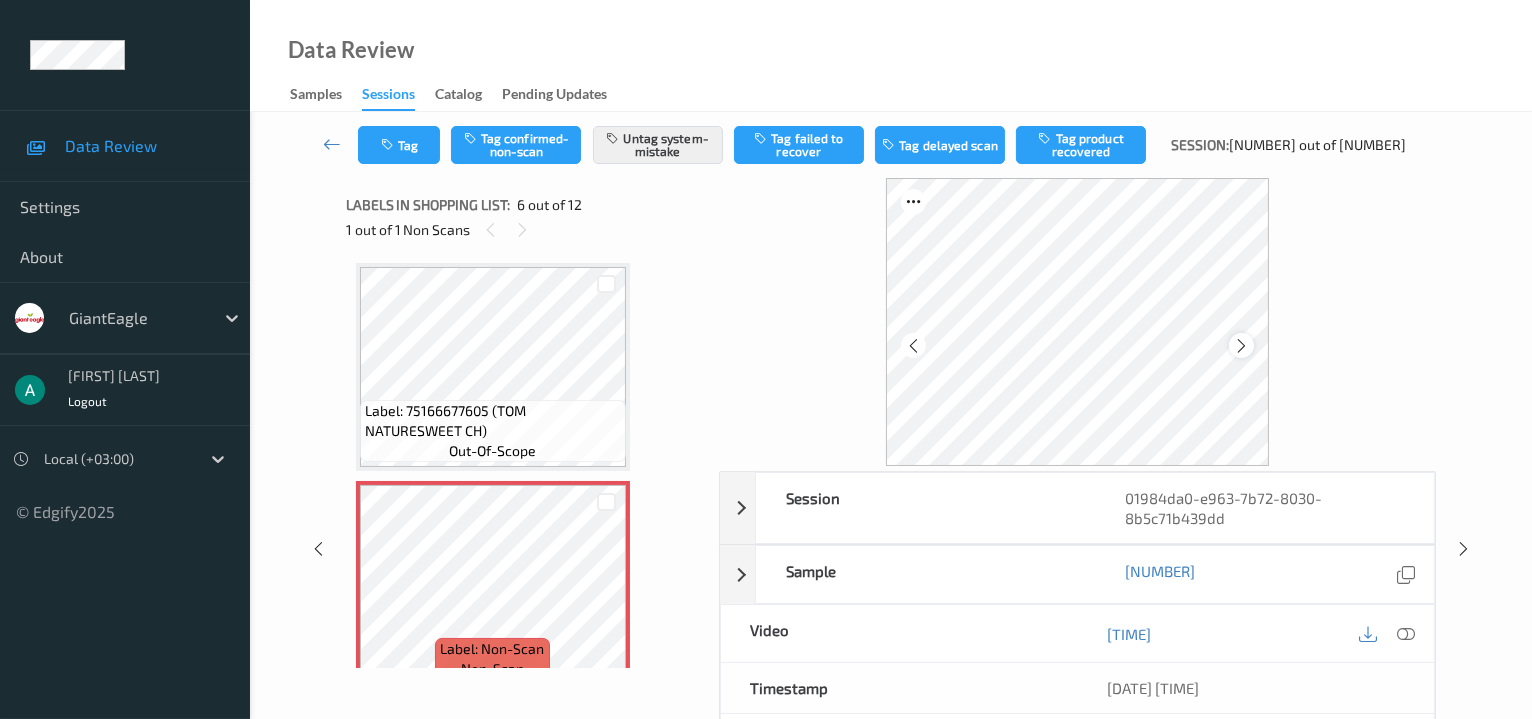 click at bounding box center [1241, 346] 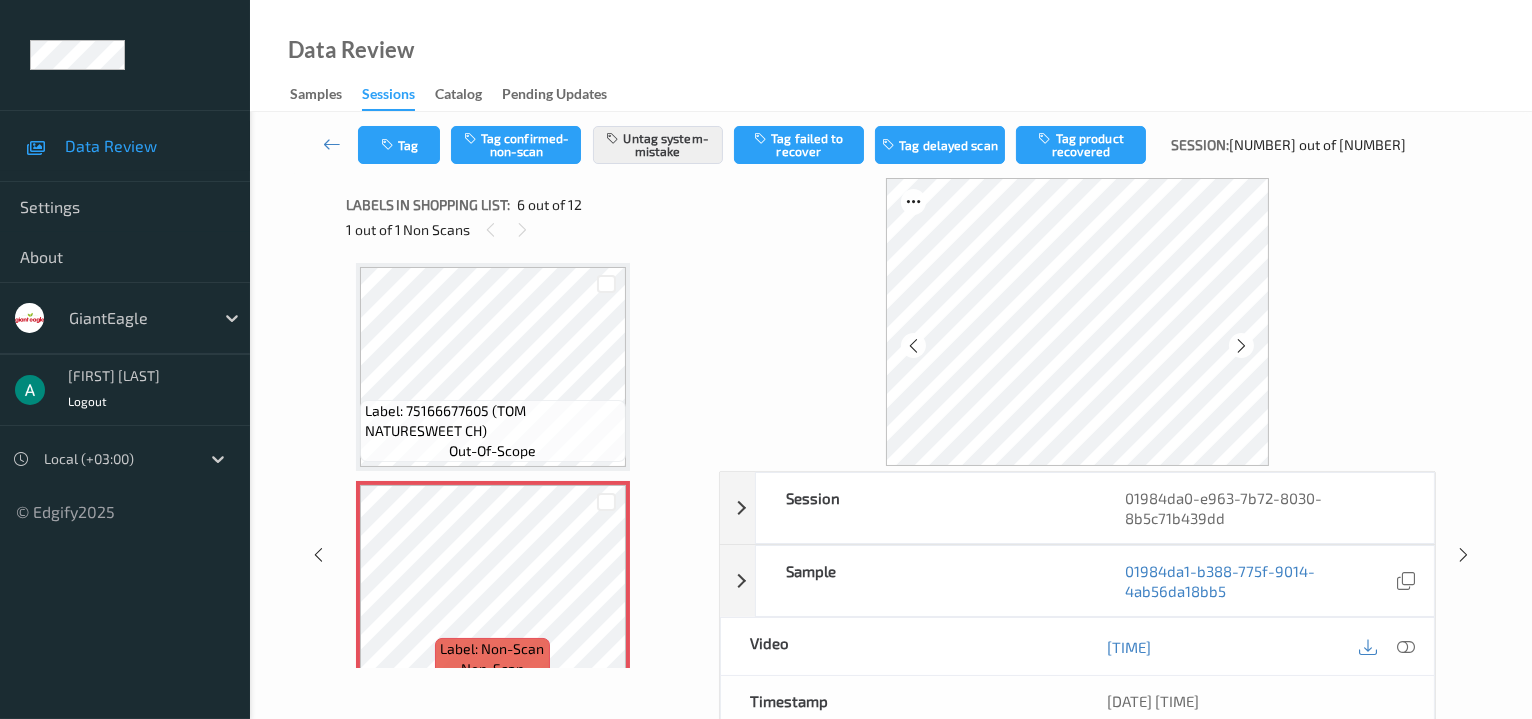 click at bounding box center [1241, 346] 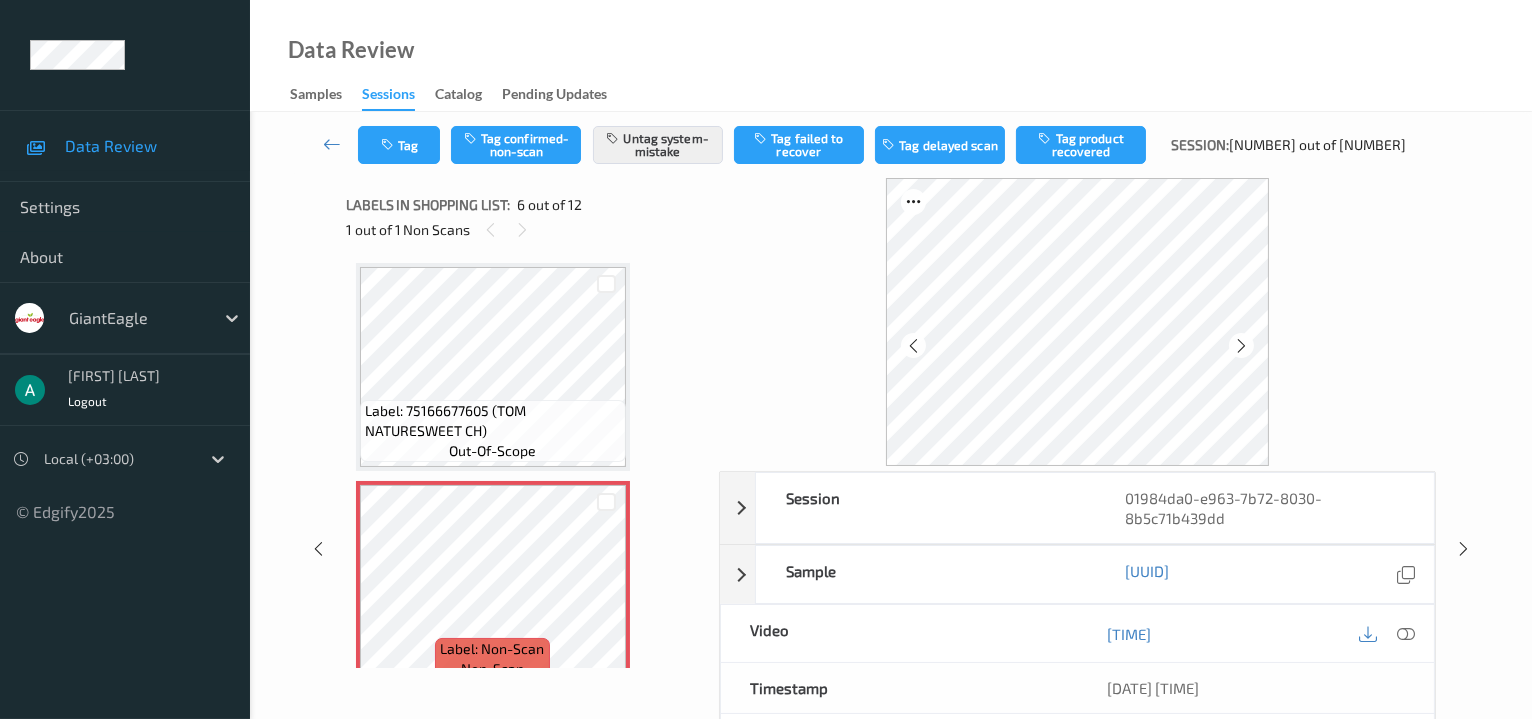 click at bounding box center [1241, 346] 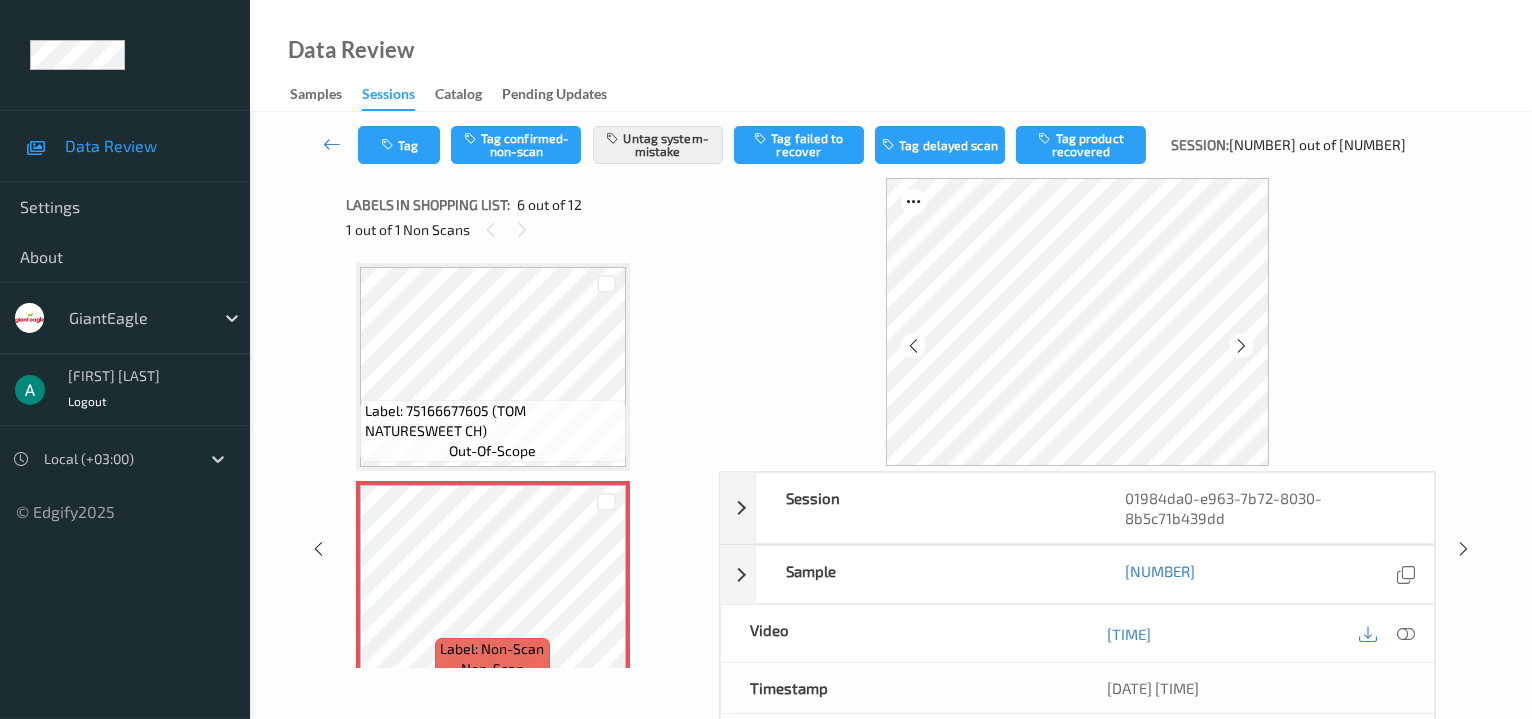 click at bounding box center (1241, 346) 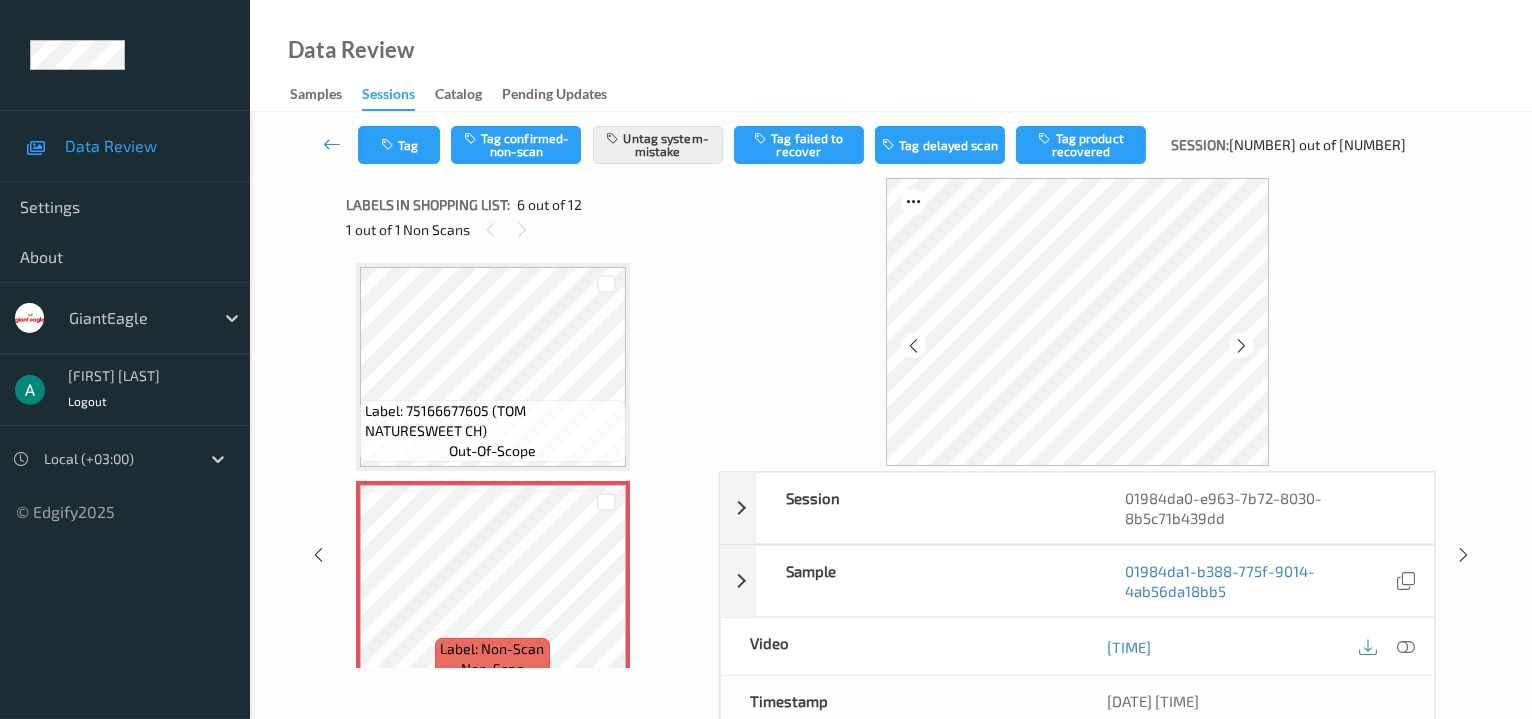 click at bounding box center (1241, 346) 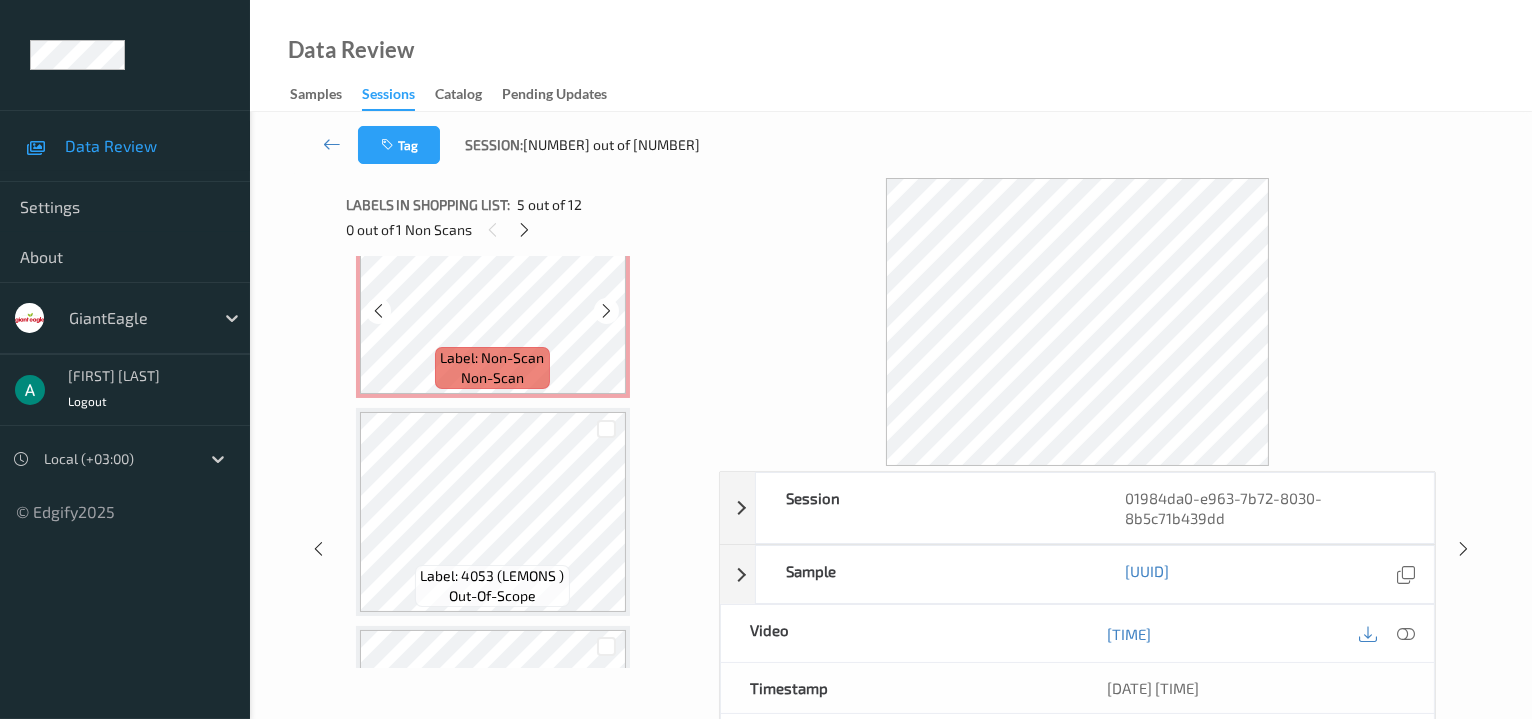 scroll, scrollTop: 1275, scrollLeft: 0, axis: vertical 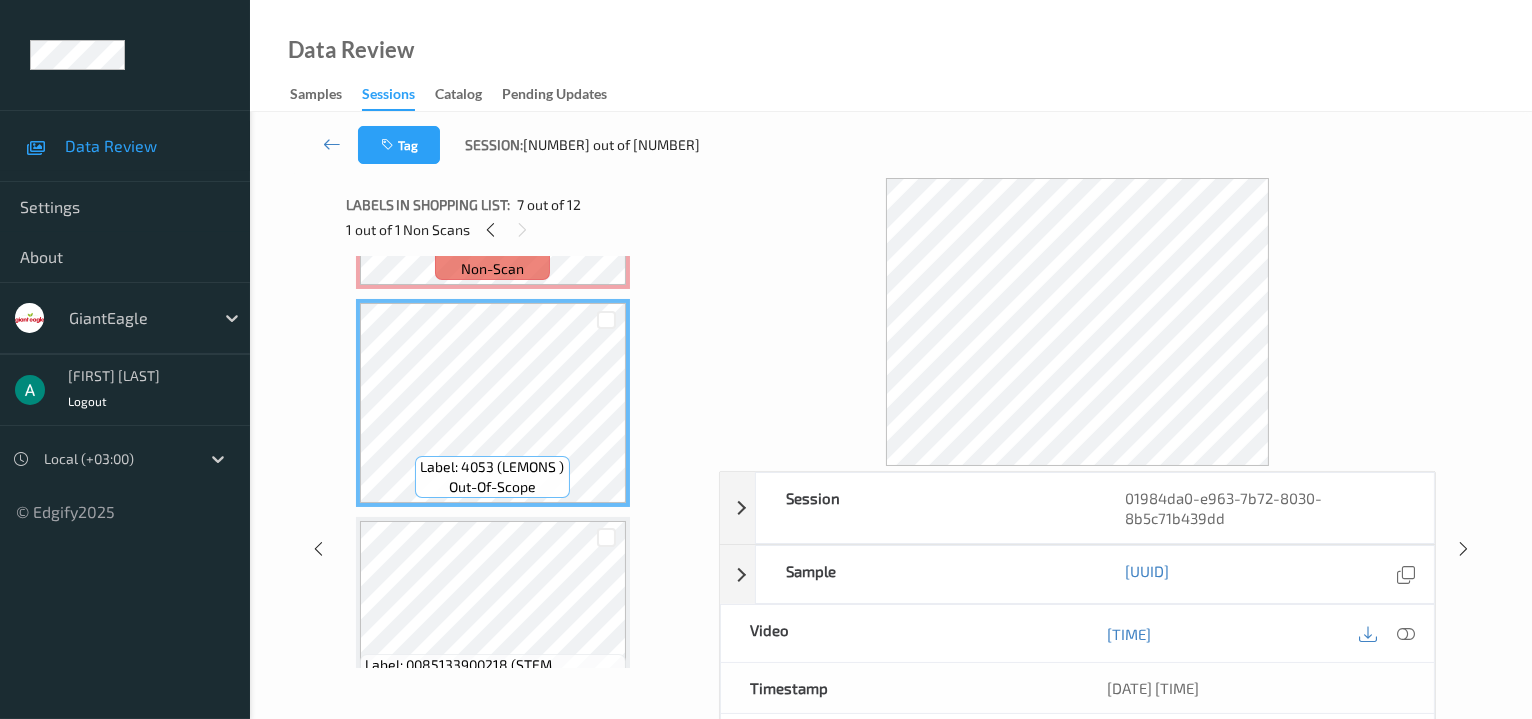 click on "Label: 0085133900218 (STEM TOMATOES     ) out-of-scope" at bounding box center [493, 621] 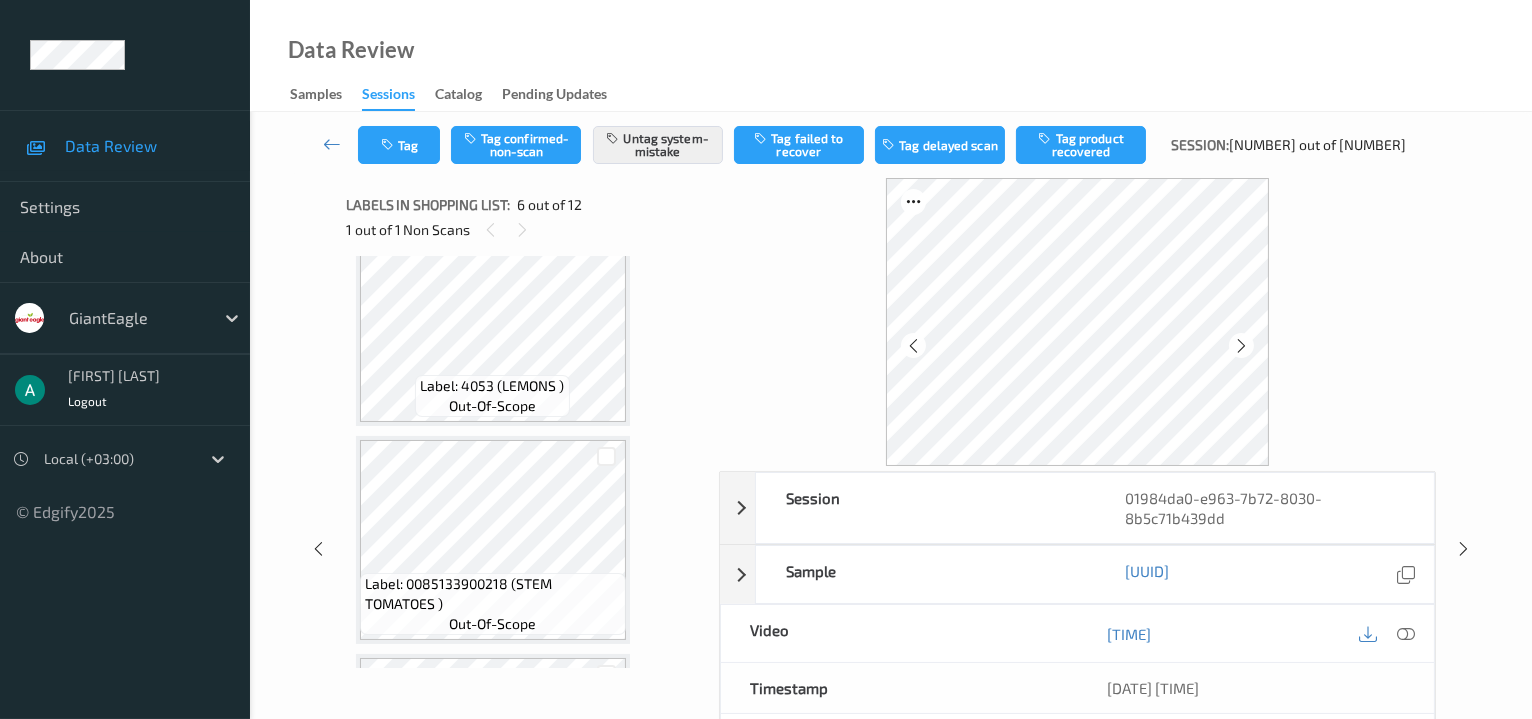 scroll, scrollTop: 1395, scrollLeft: 0, axis: vertical 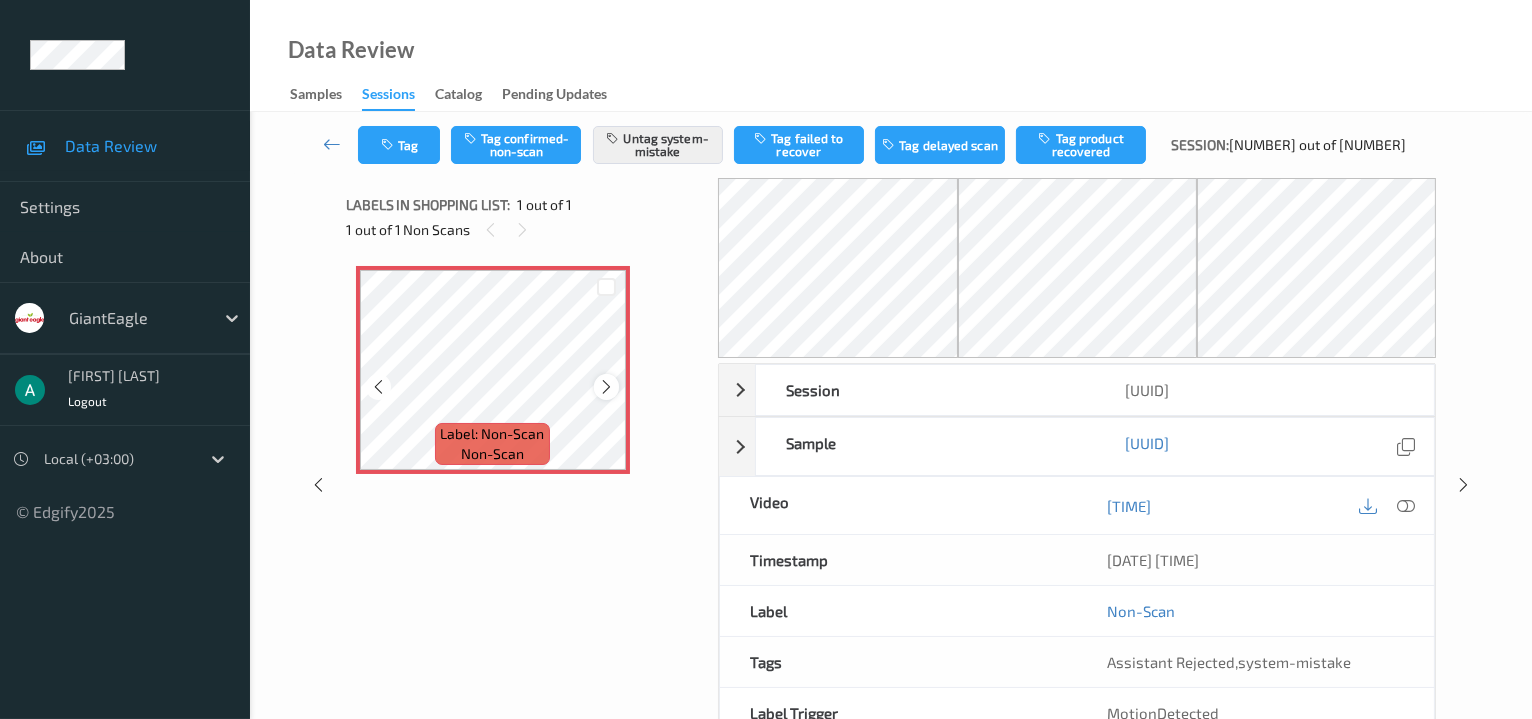 click at bounding box center (606, 387) 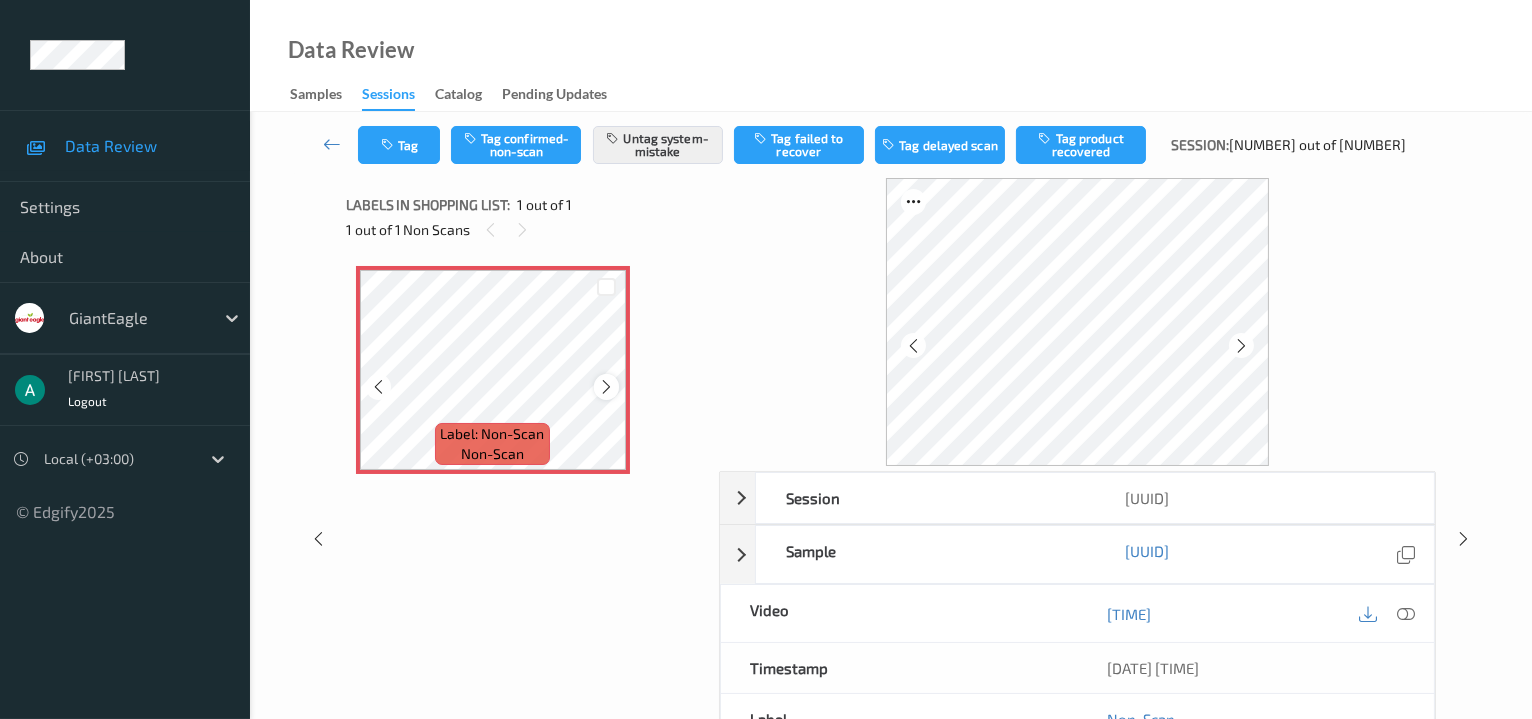 click at bounding box center [606, 386] 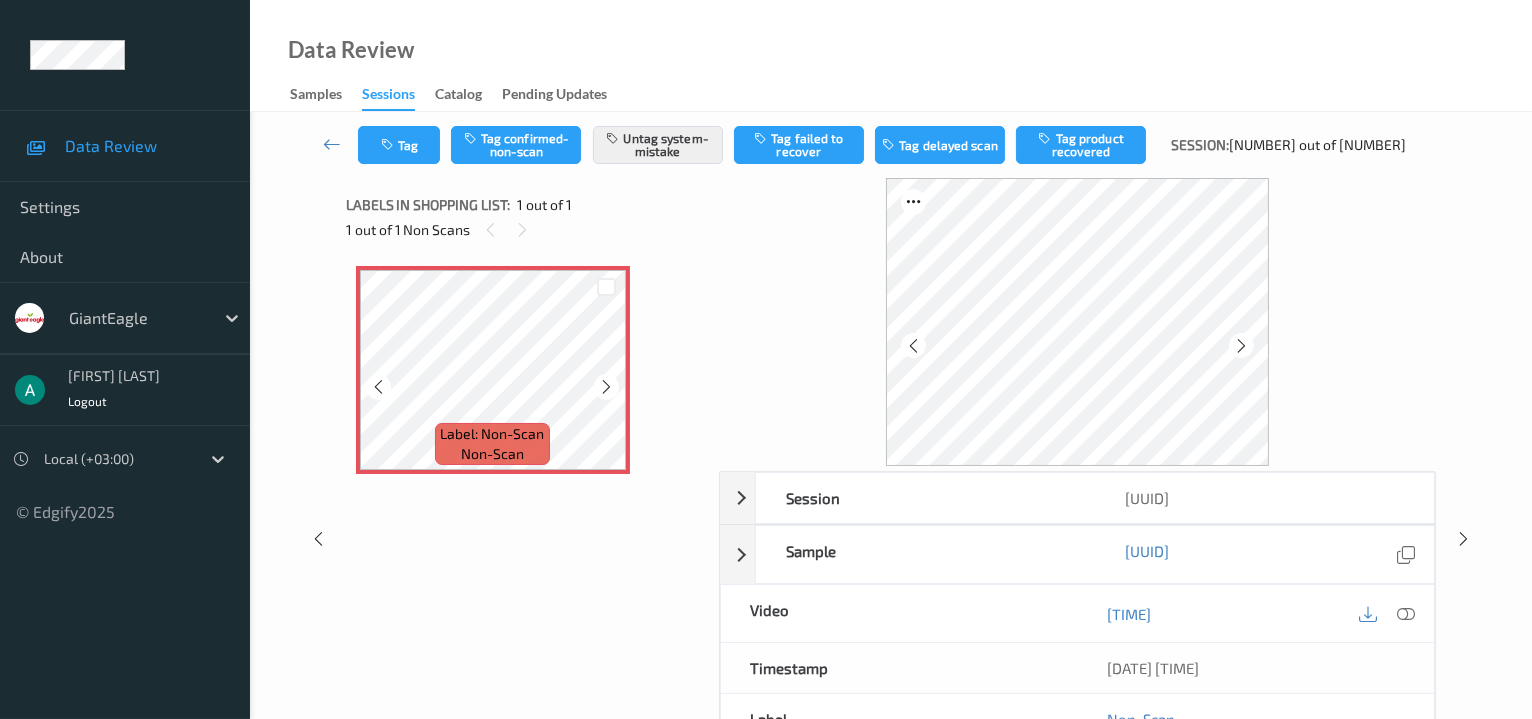 click at bounding box center [606, 387] 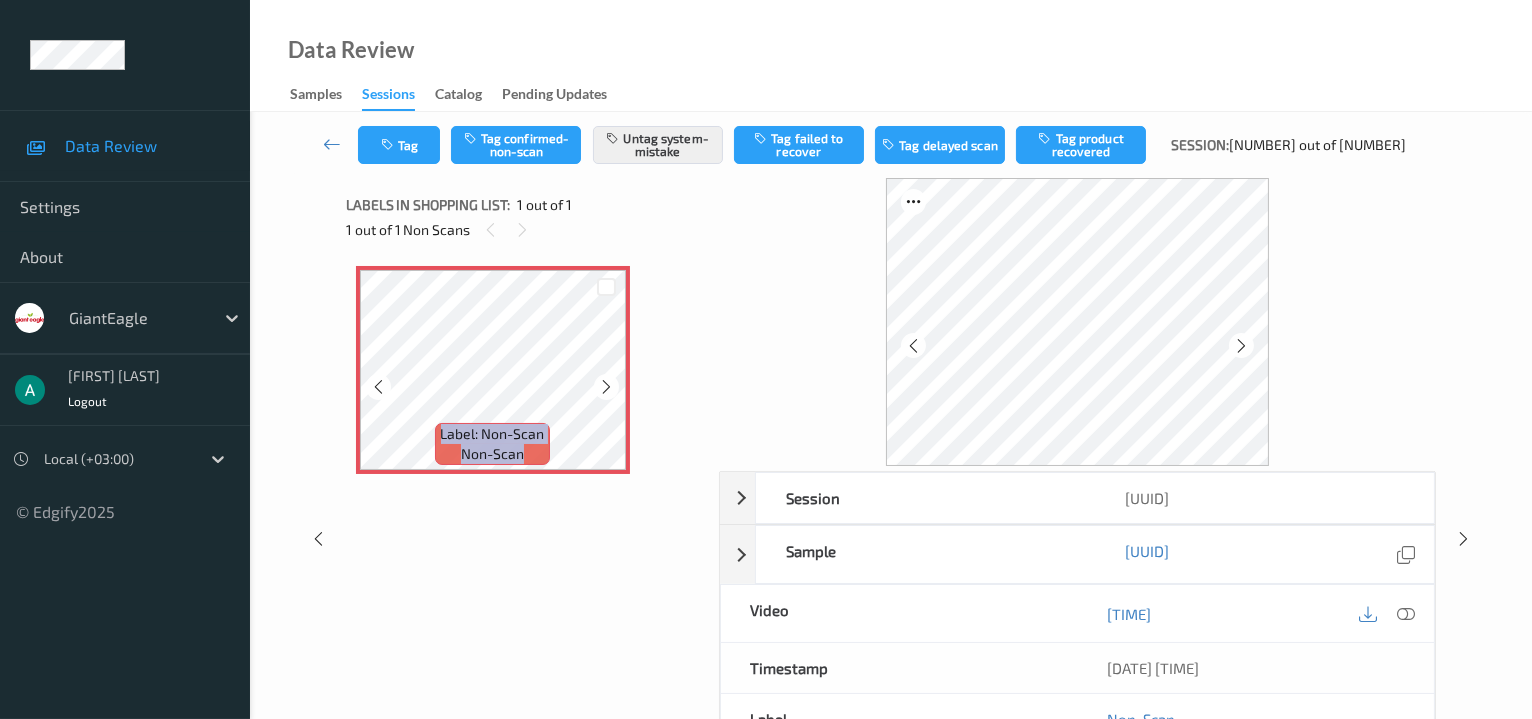 click at bounding box center [606, 387] 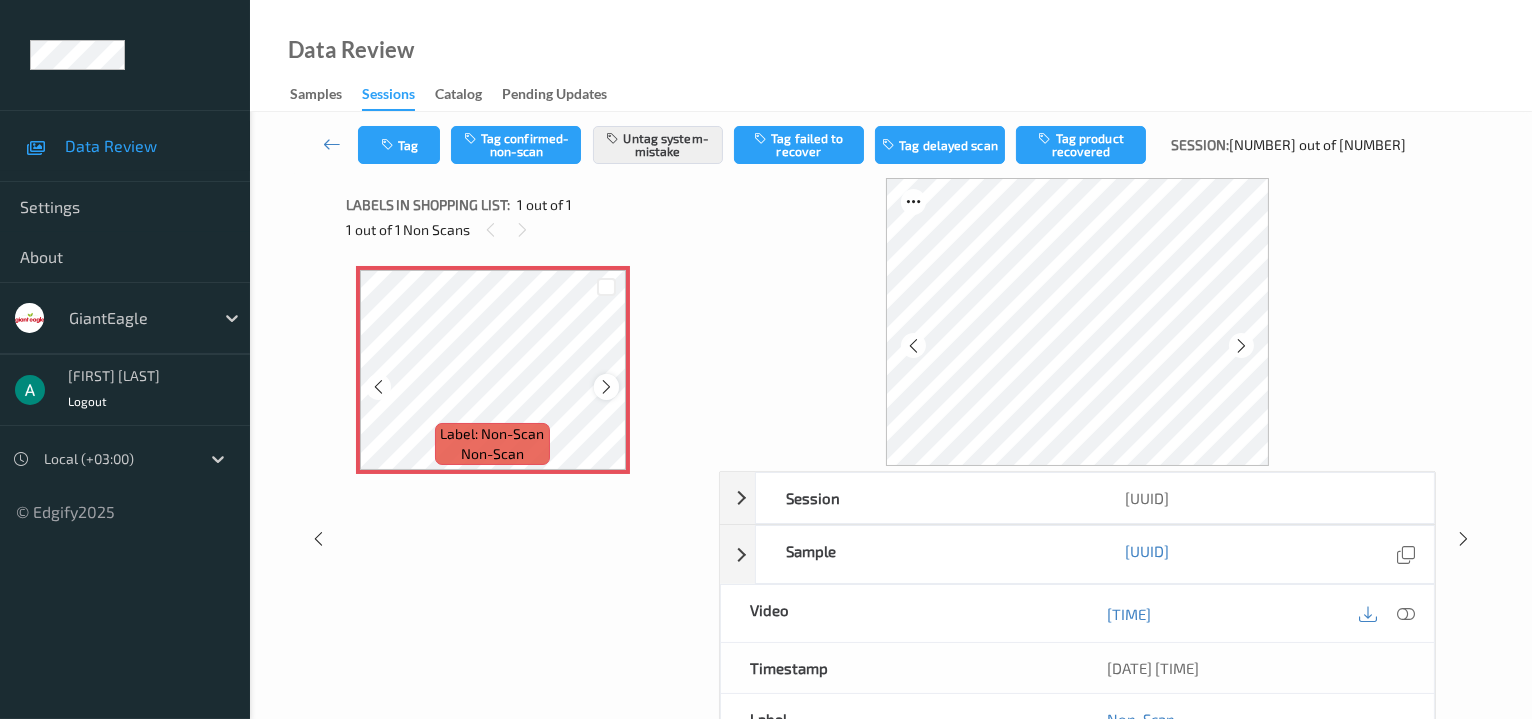 click at bounding box center (606, 387) 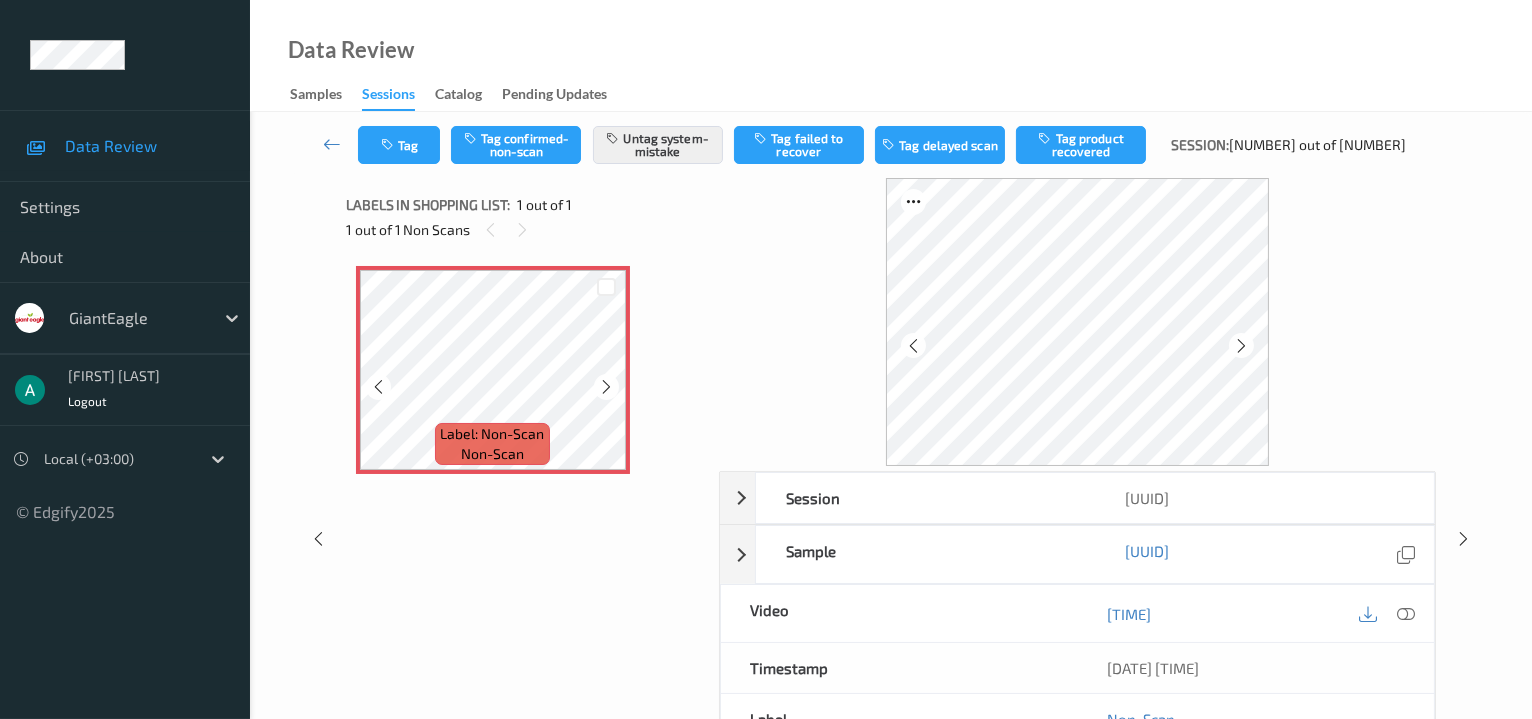 click at bounding box center [606, 387] 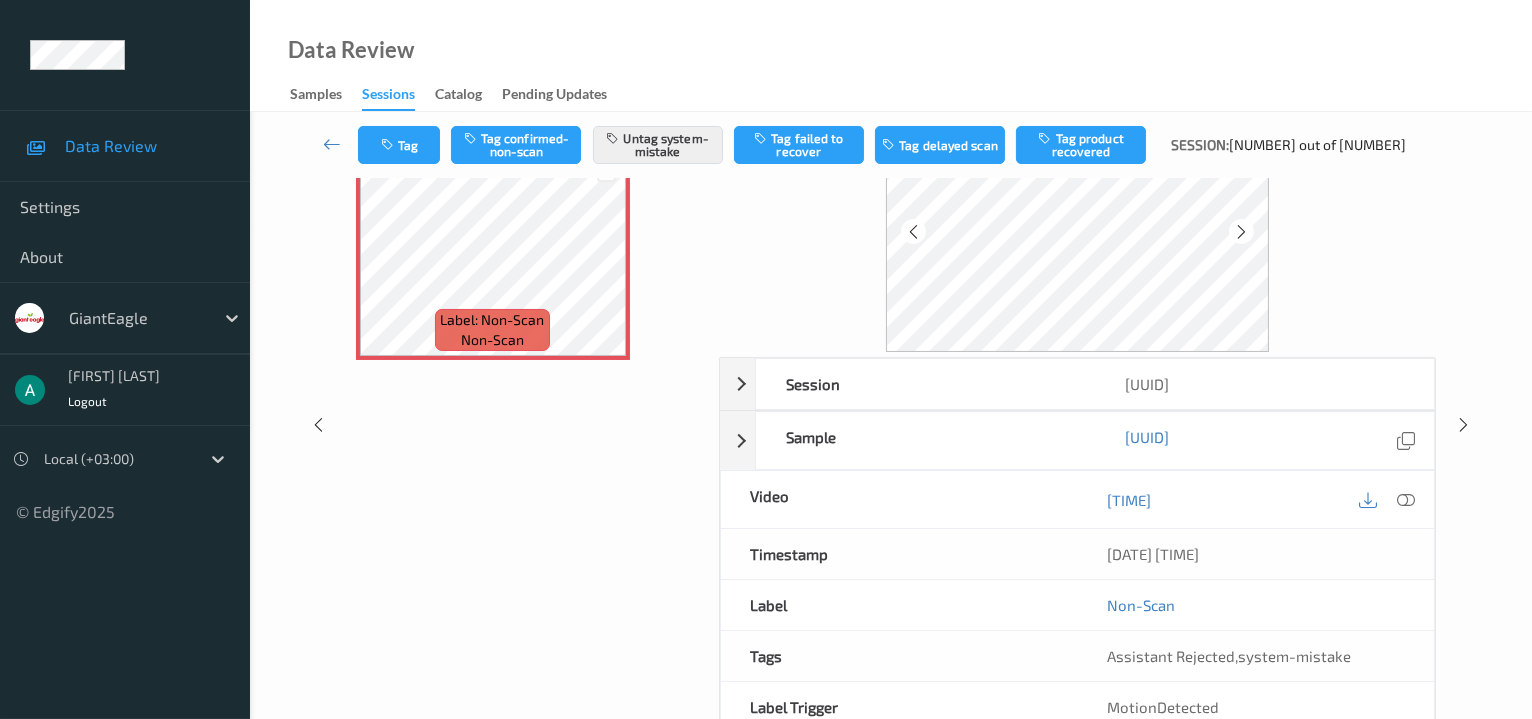 scroll, scrollTop: 231, scrollLeft: 0, axis: vertical 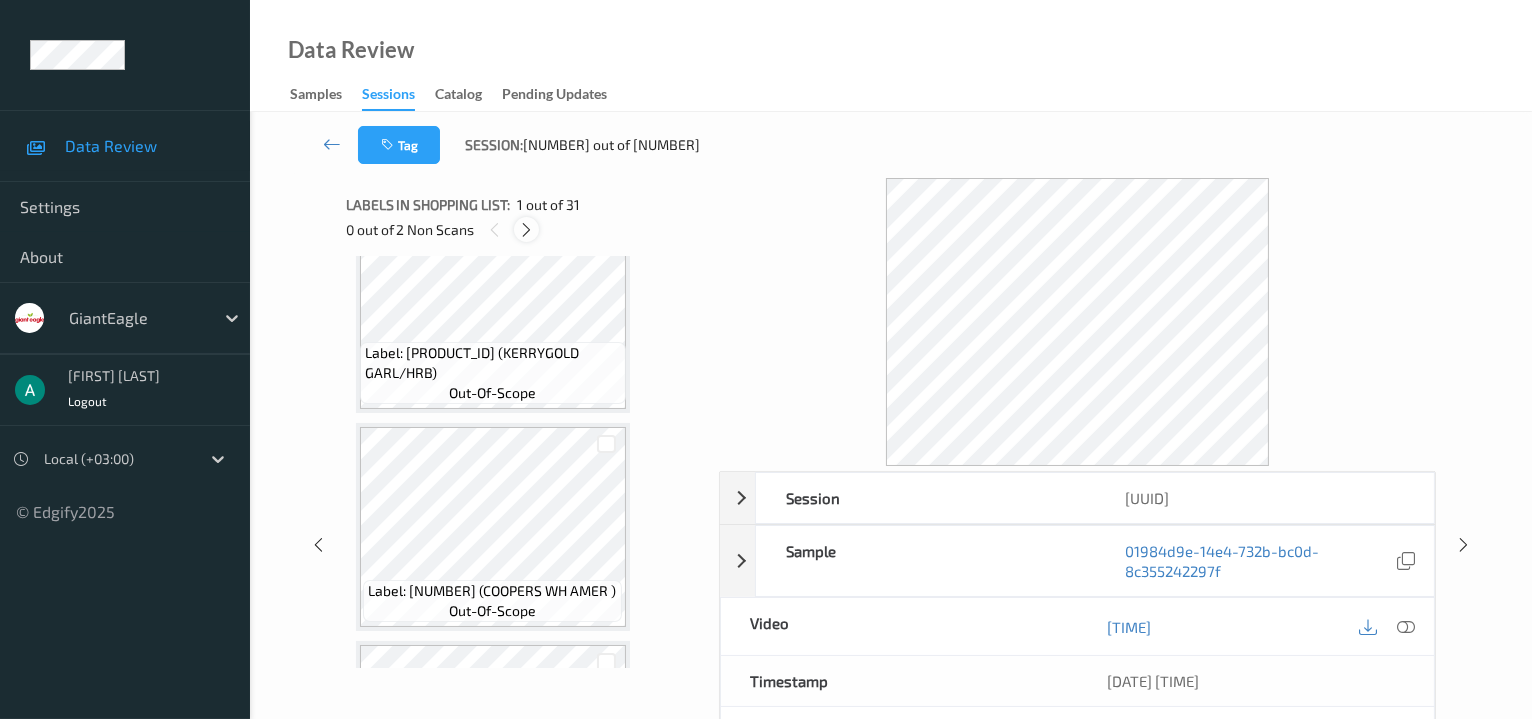 click at bounding box center [526, 230] 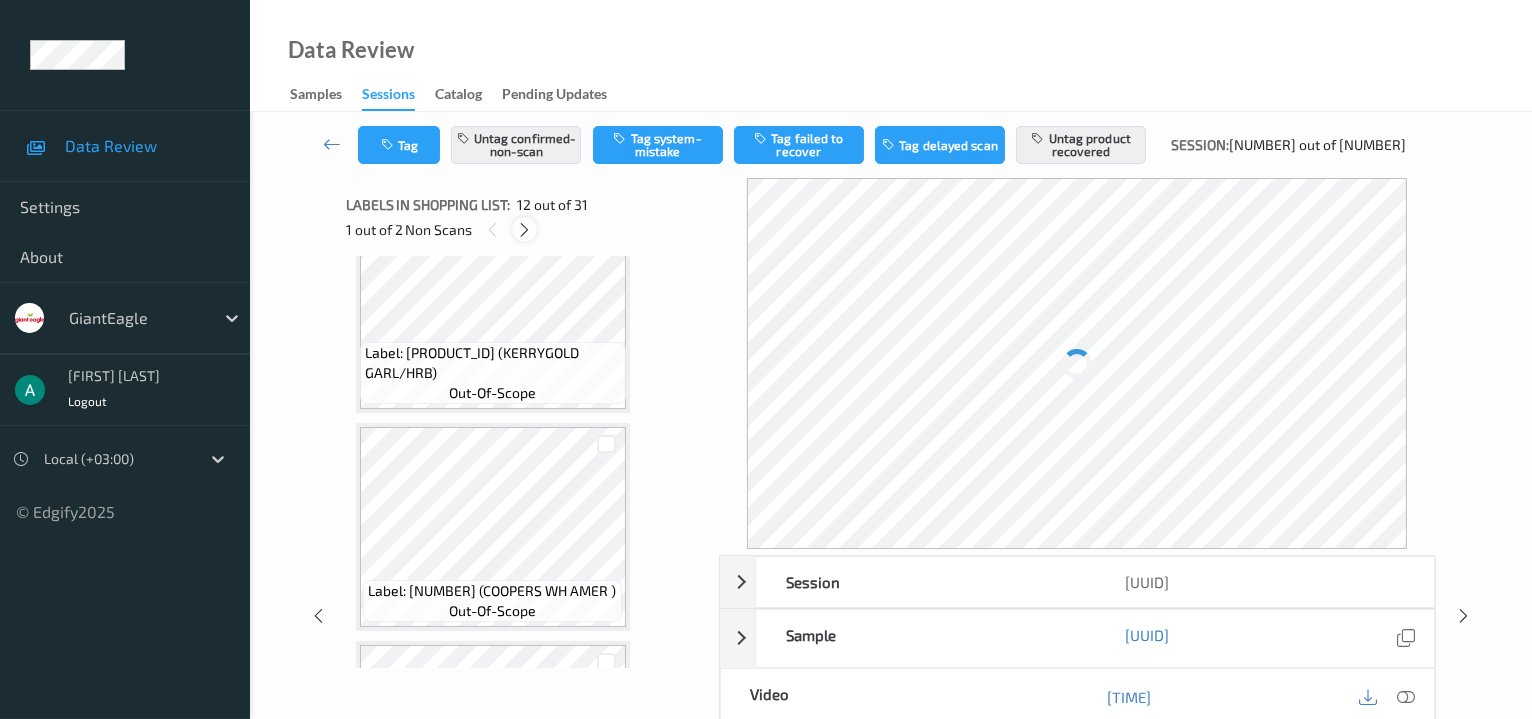 scroll, scrollTop: 2175, scrollLeft: 0, axis: vertical 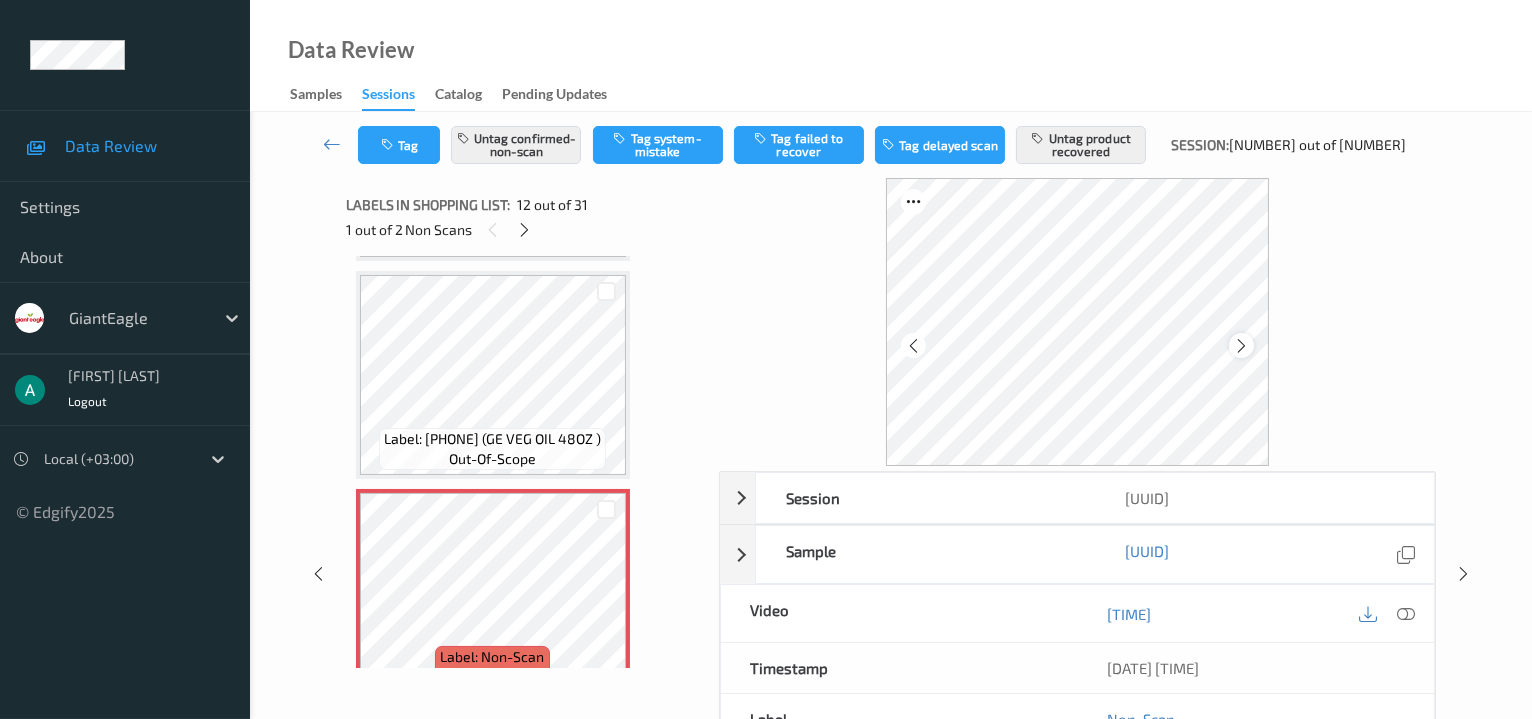click at bounding box center (1241, 346) 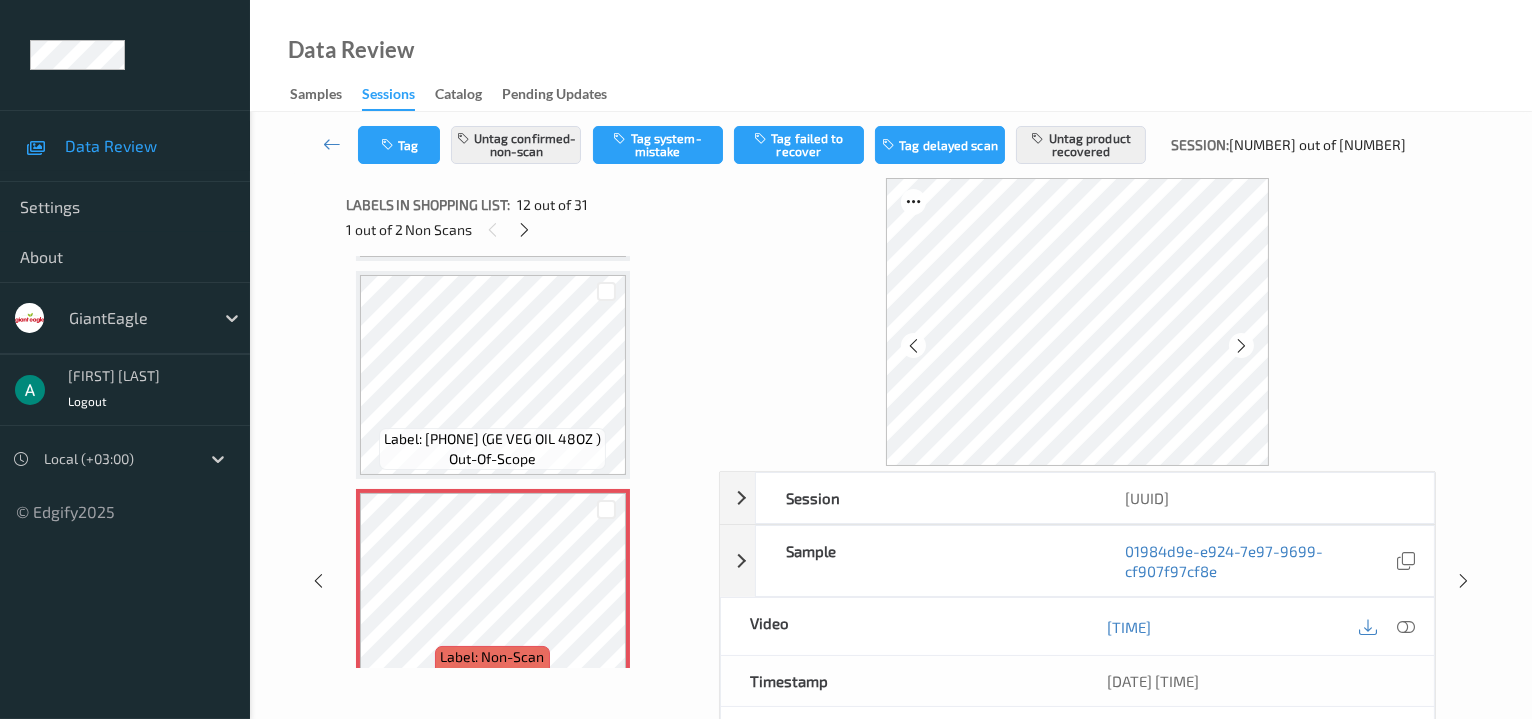 click at bounding box center (1241, 346) 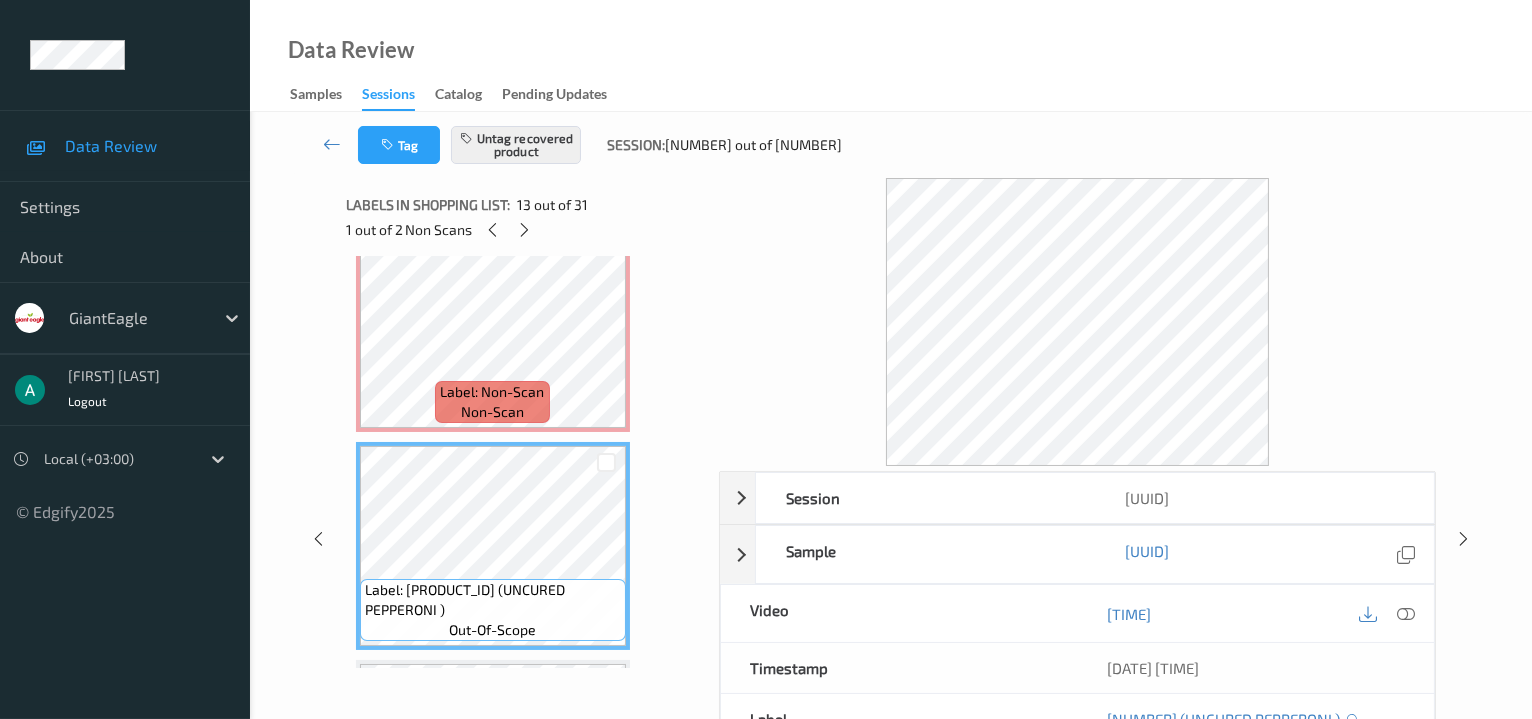 scroll, scrollTop: 2442, scrollLeft: 0, axis: vertical 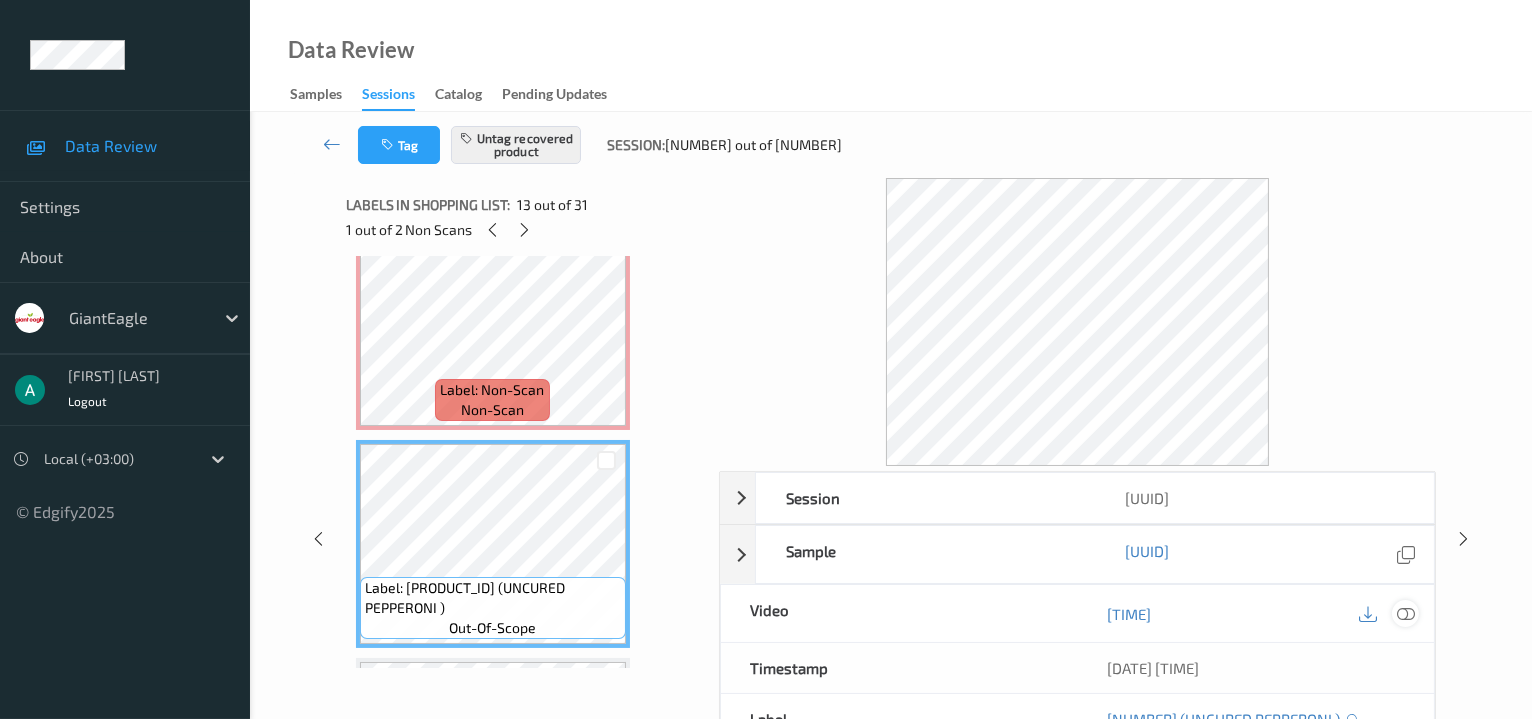 click at bounding box center (1406, 614) 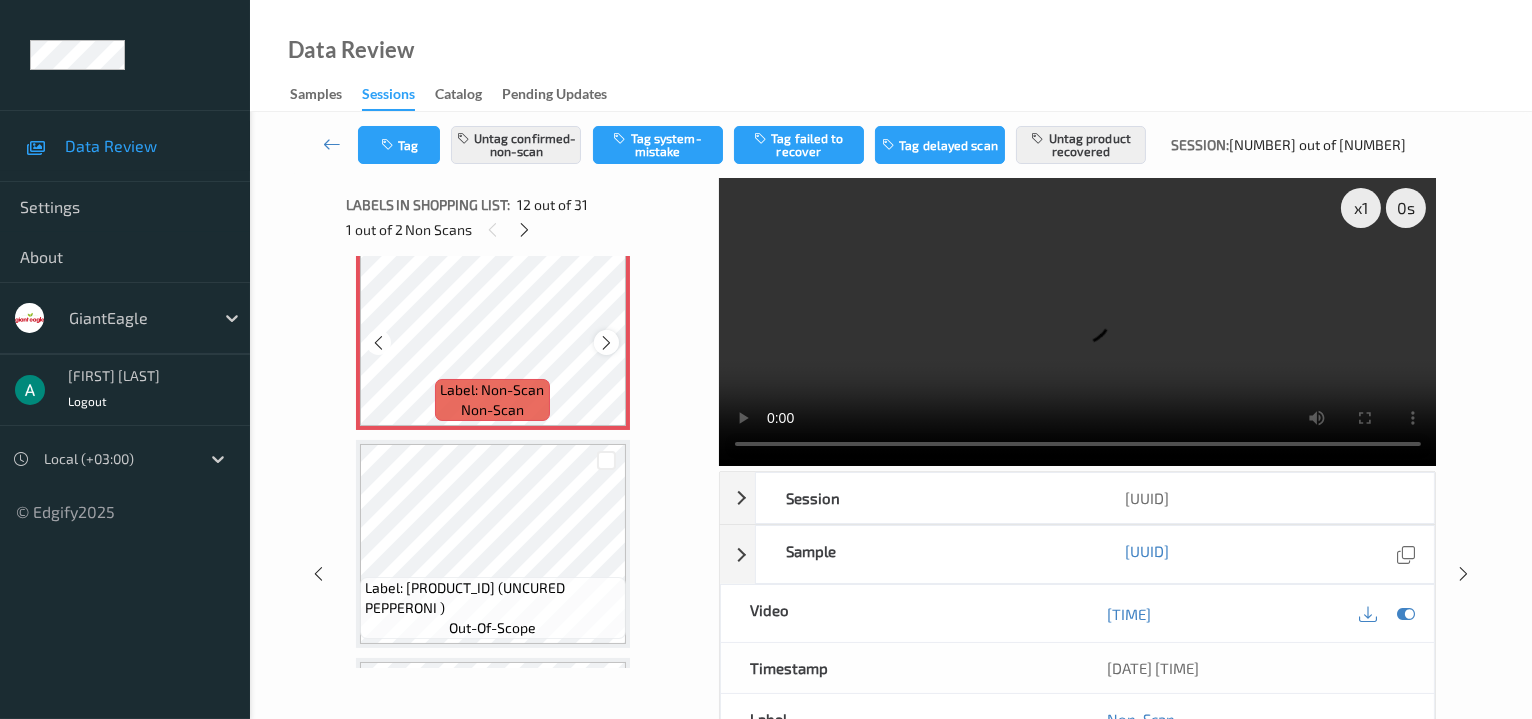 click at bounding box center (606, 343) 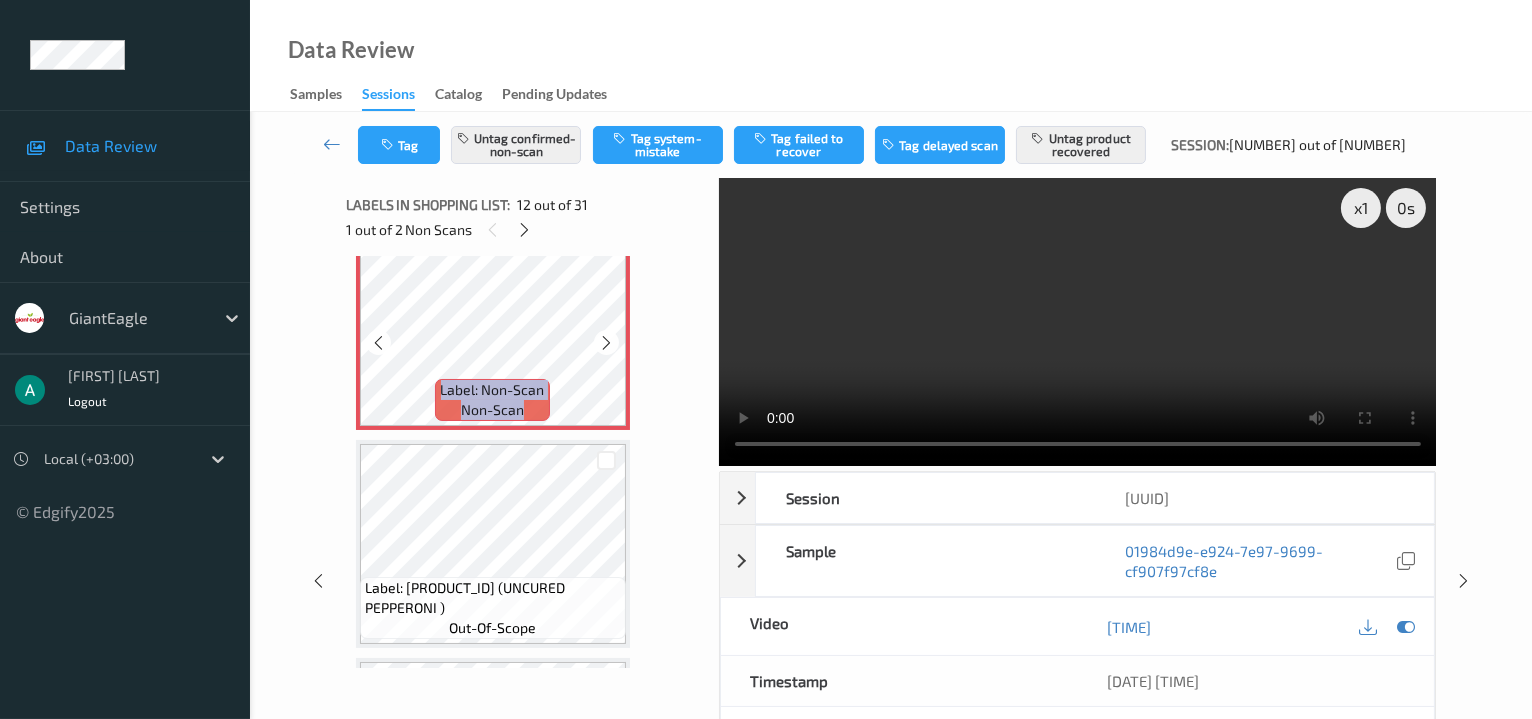 click at bounding box center [606, 343] 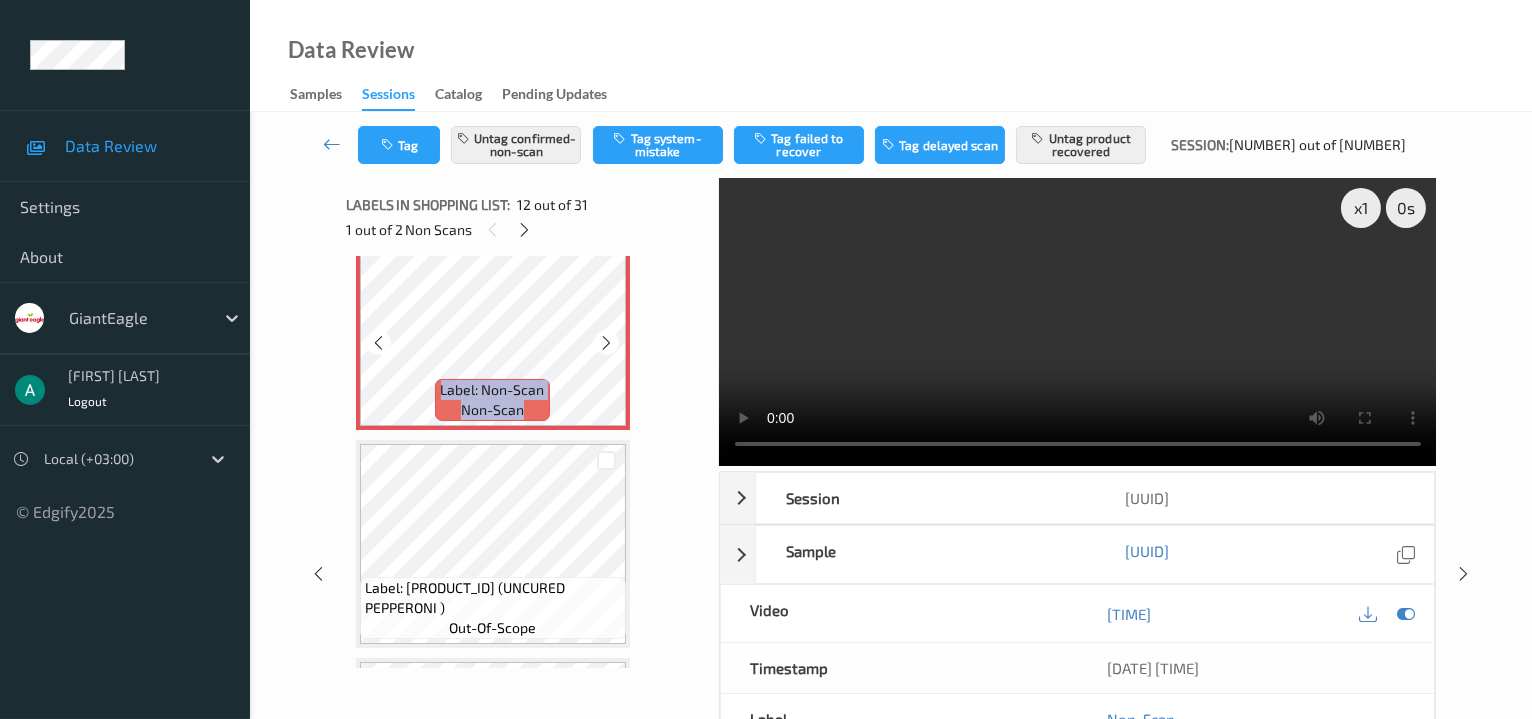 click at bounding box center [606, 343] 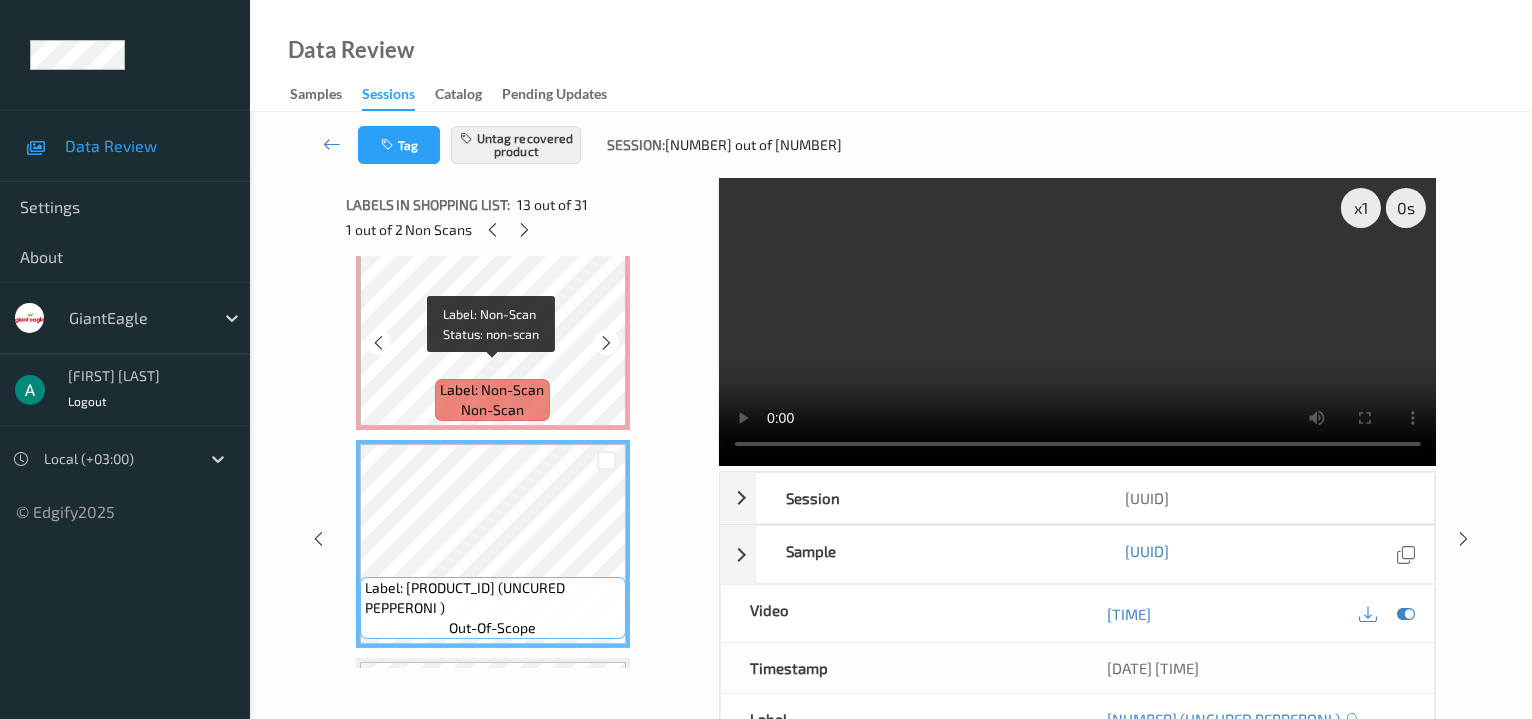 click on "Label: Non-Scan" at bounding box center (493, 390) 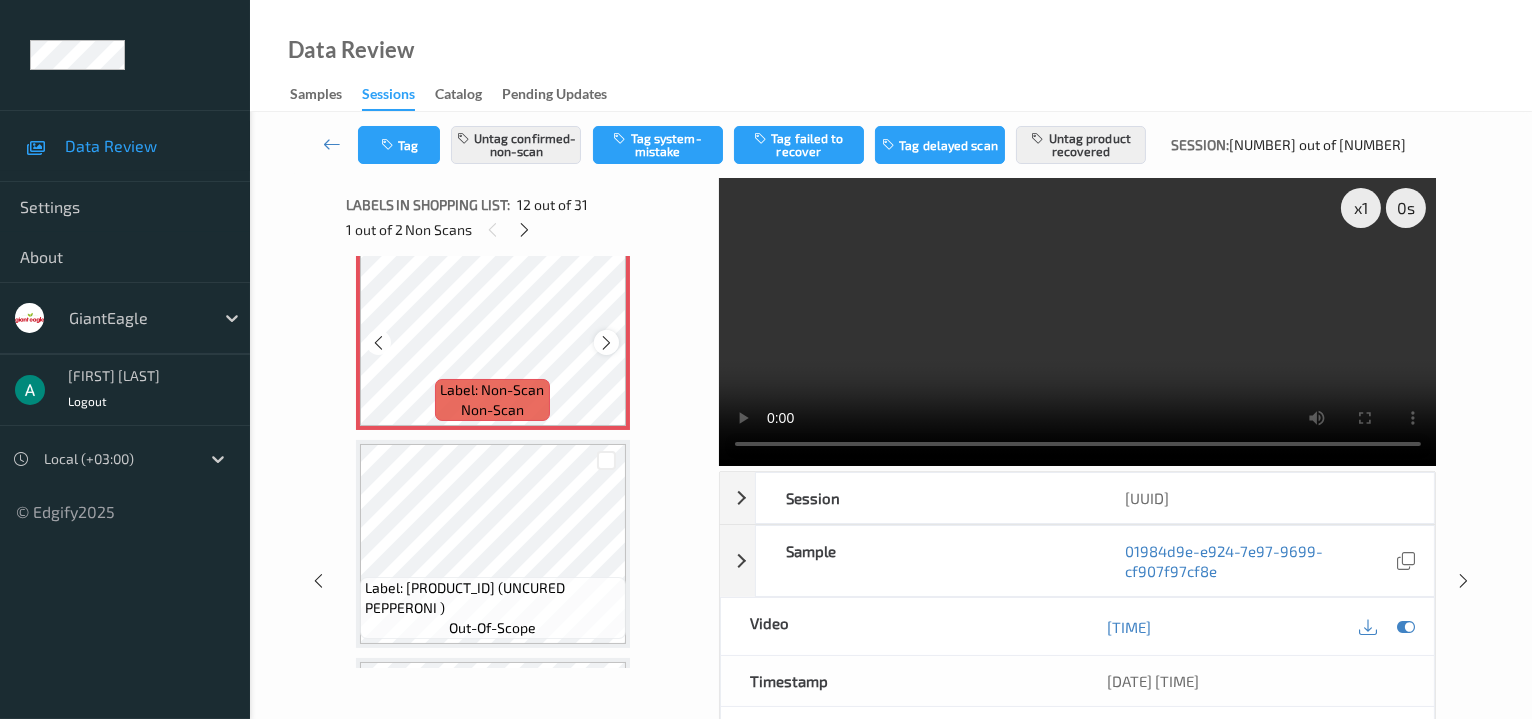 click at bounding box center (606, 343) 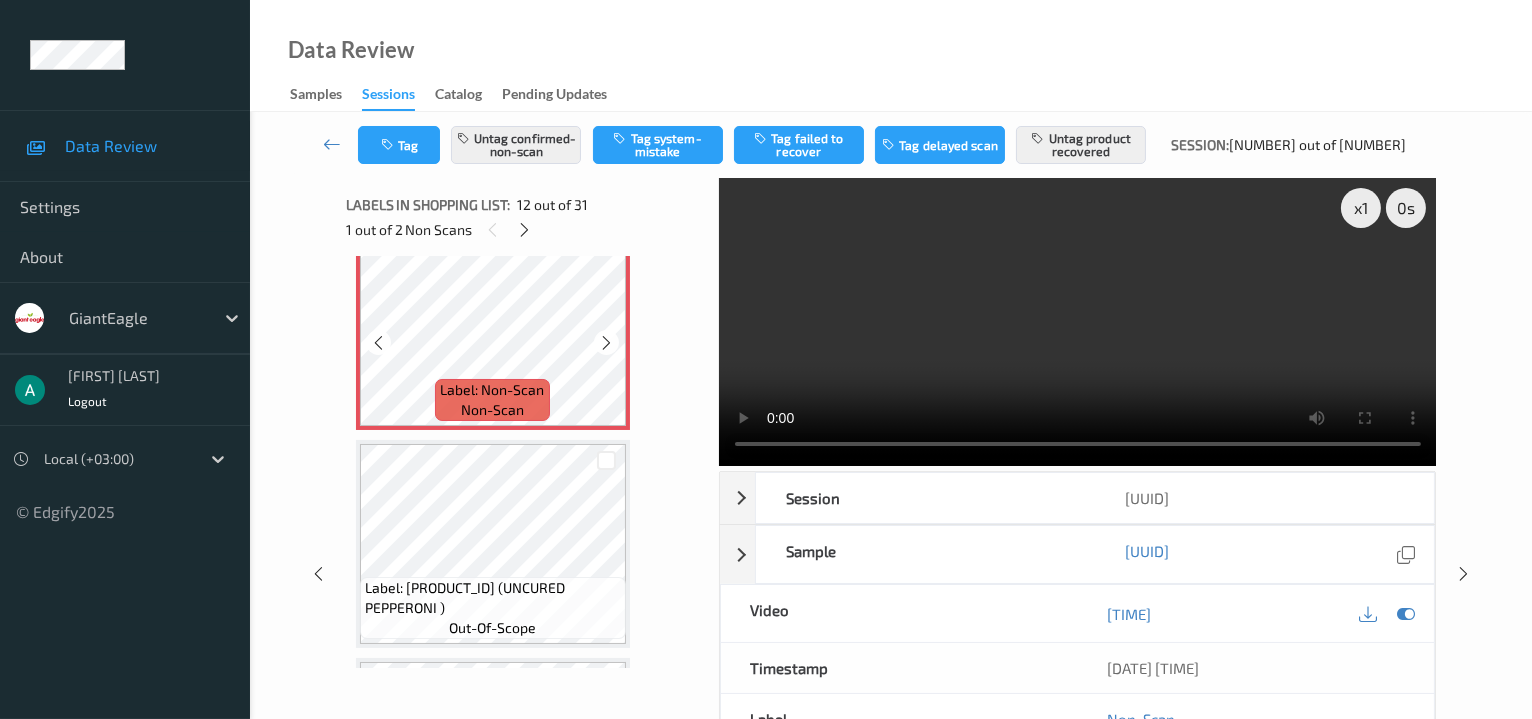 click at bounding box center (606, 343) 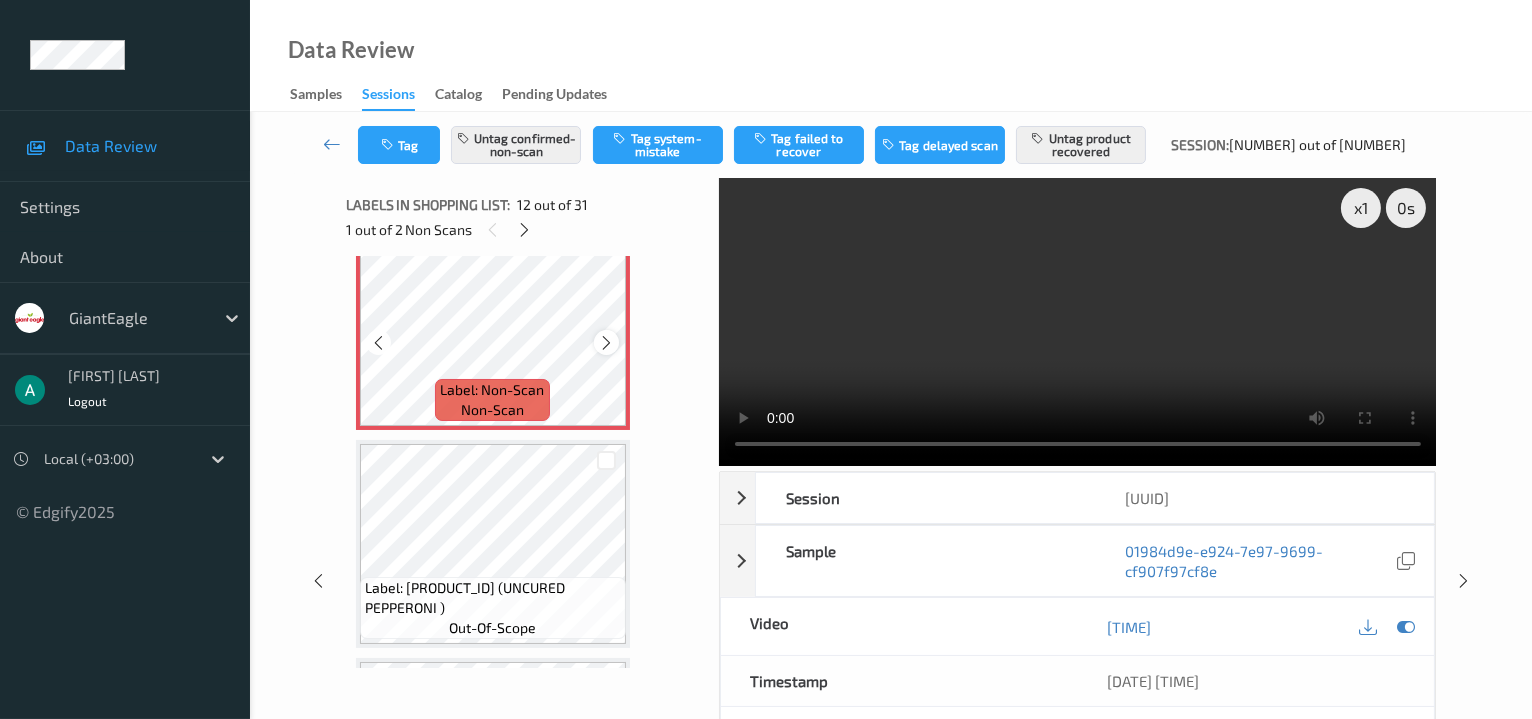 click at bounding box center [606, 343] 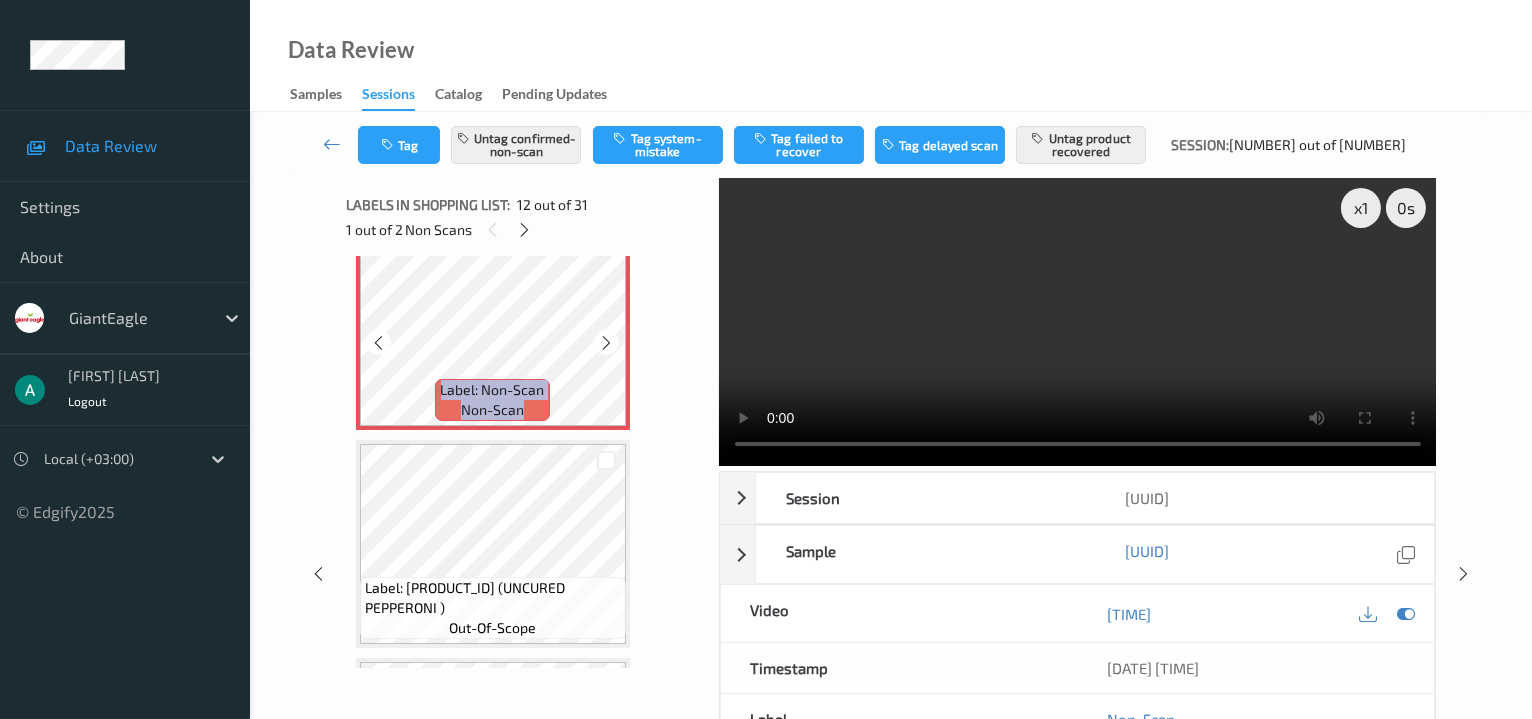 click at bounding box center [606, 343] 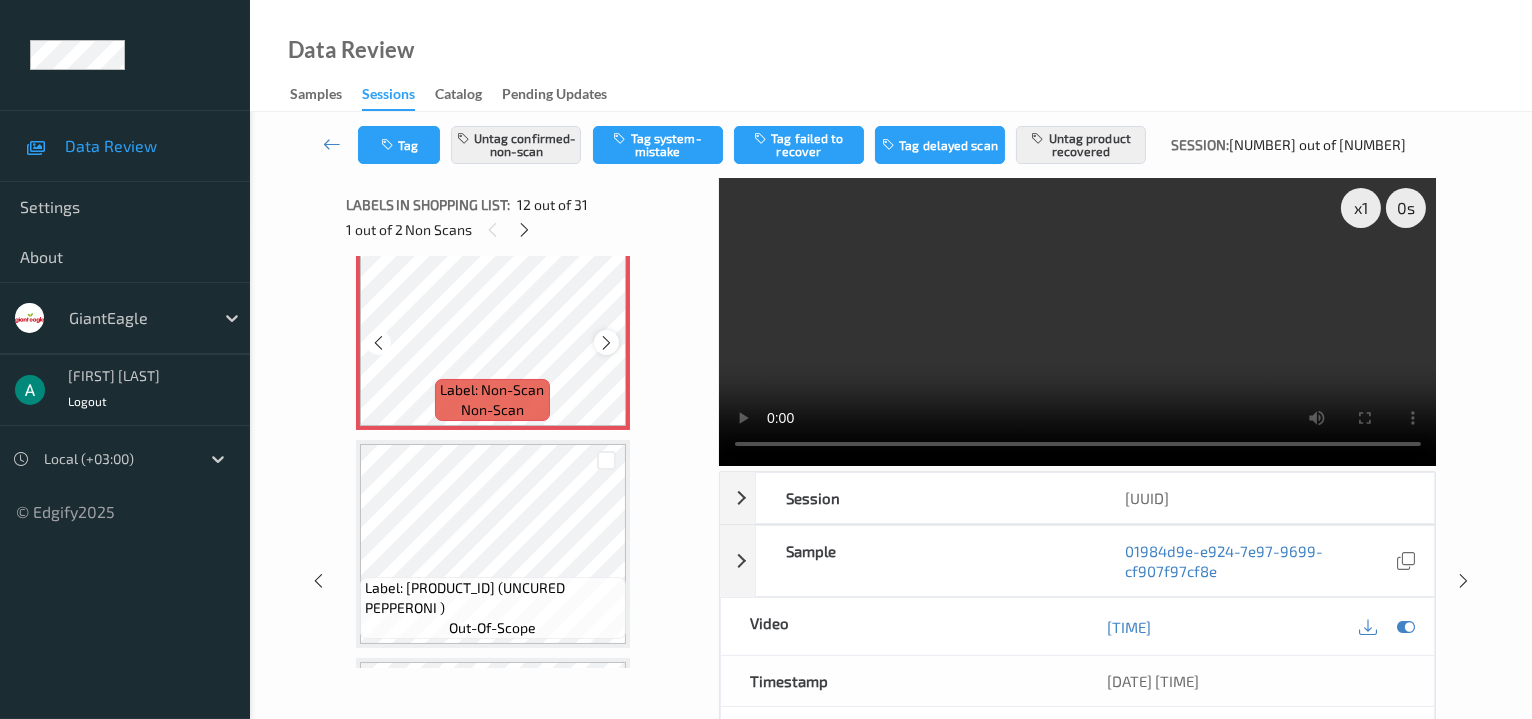 click at bounding box center [606, 343] 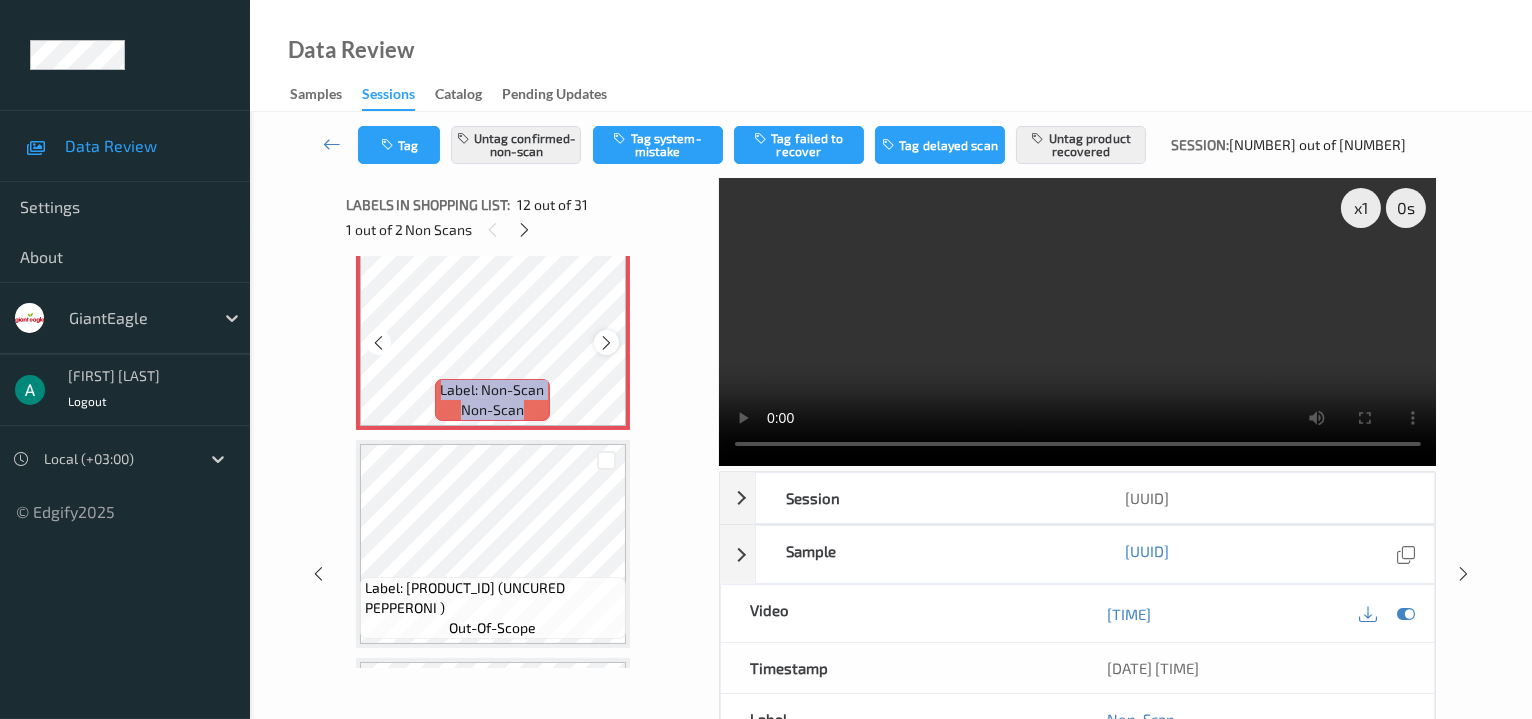 click at bounding box center (606, 343) 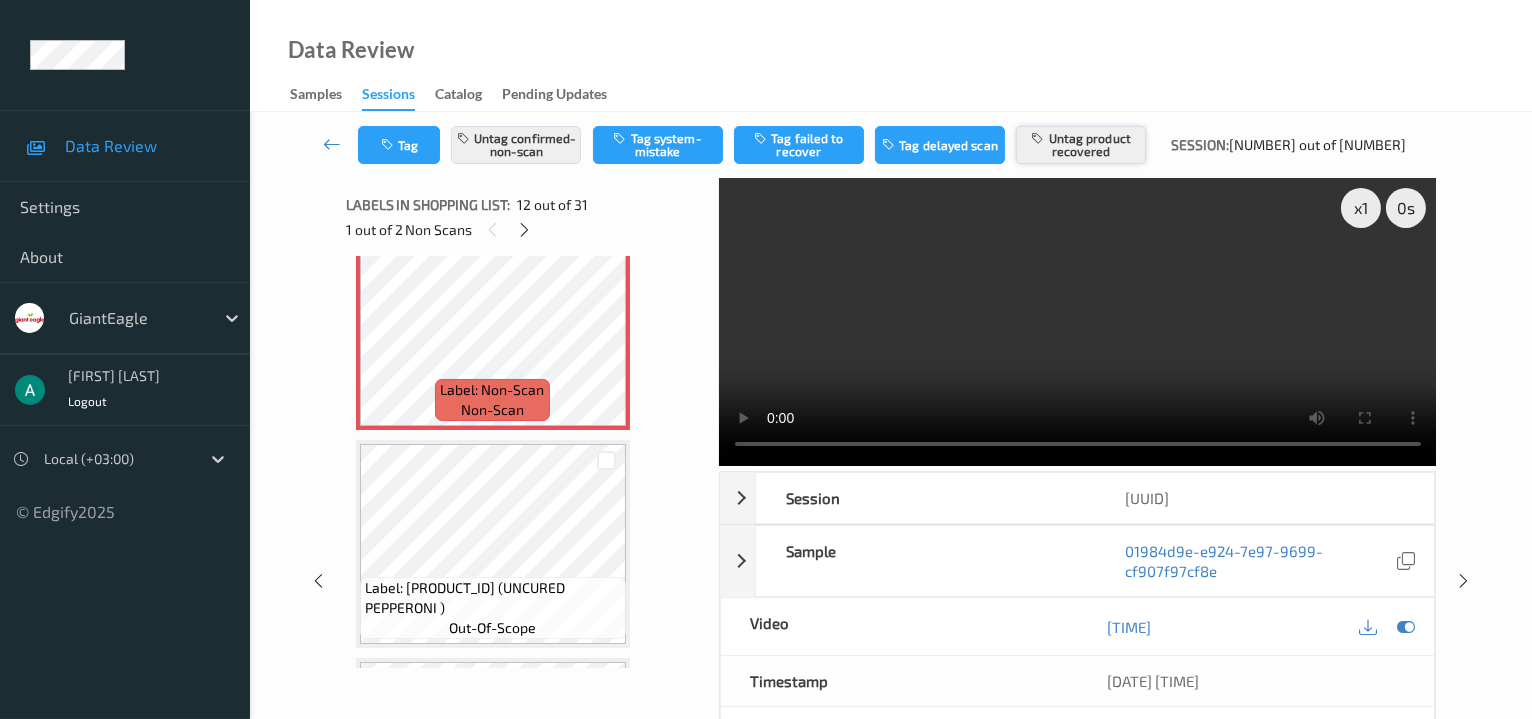 click on "Untag   product recovered" at bounding box center [1081, 145] 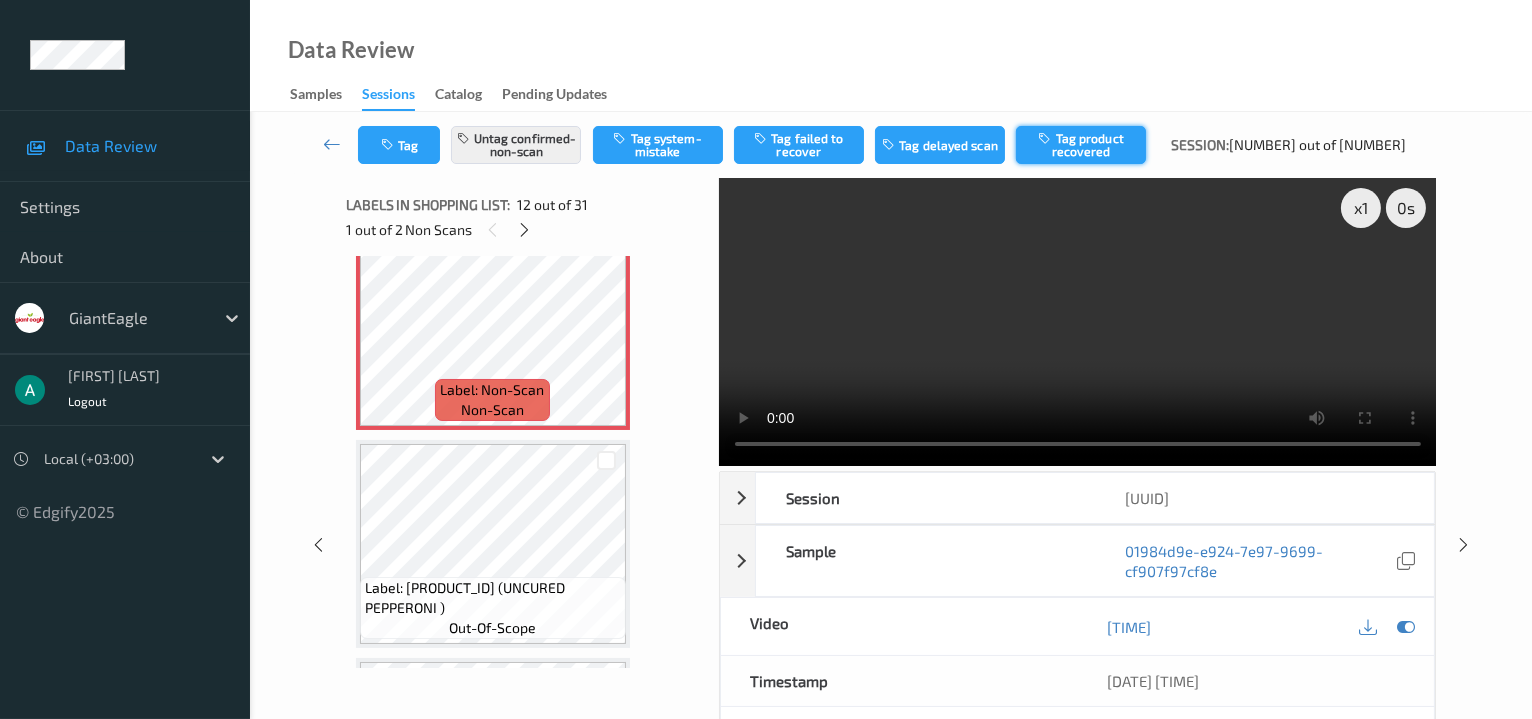 click on "Tag   product recovered" at bounding box center [1081, 145] 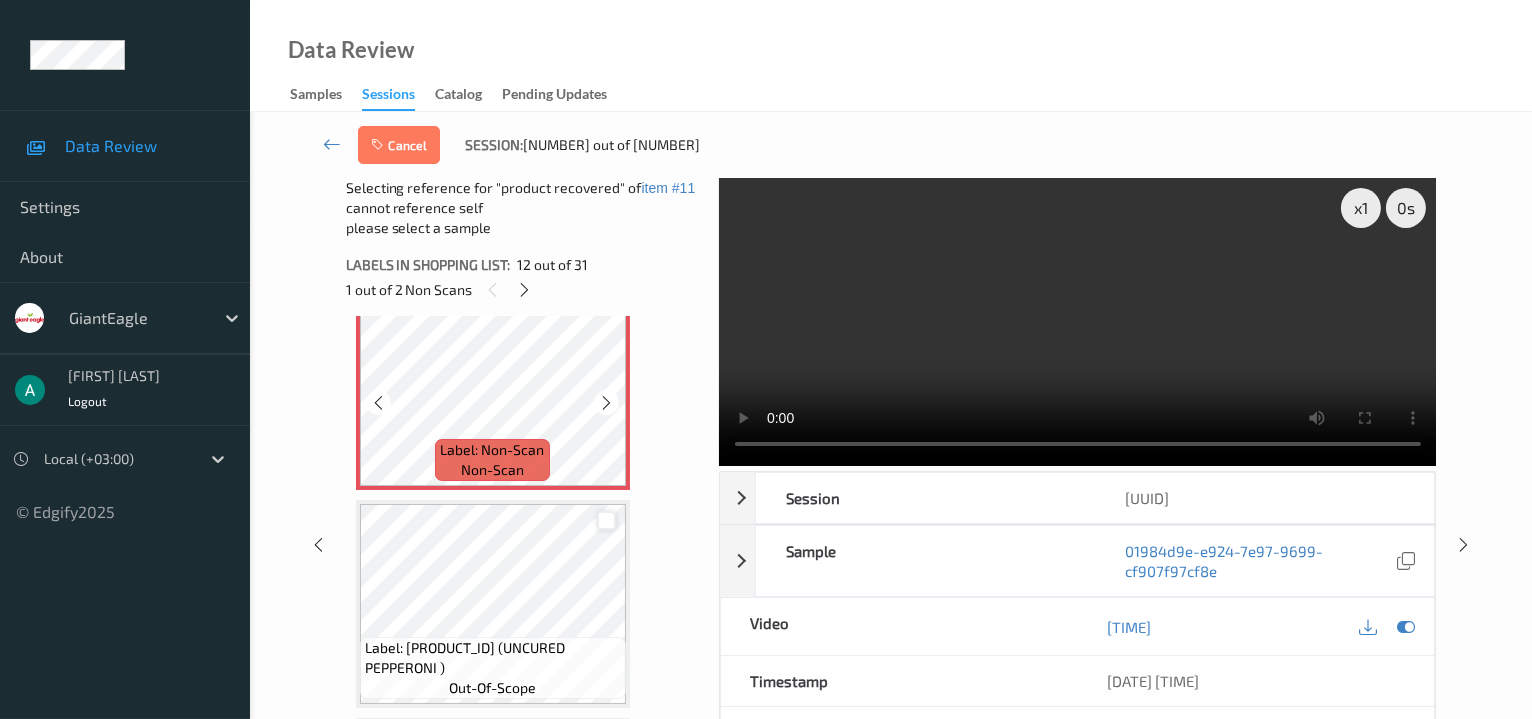 scroll, scrollTop: 2575, scrollLeft: 0, axis: vertical 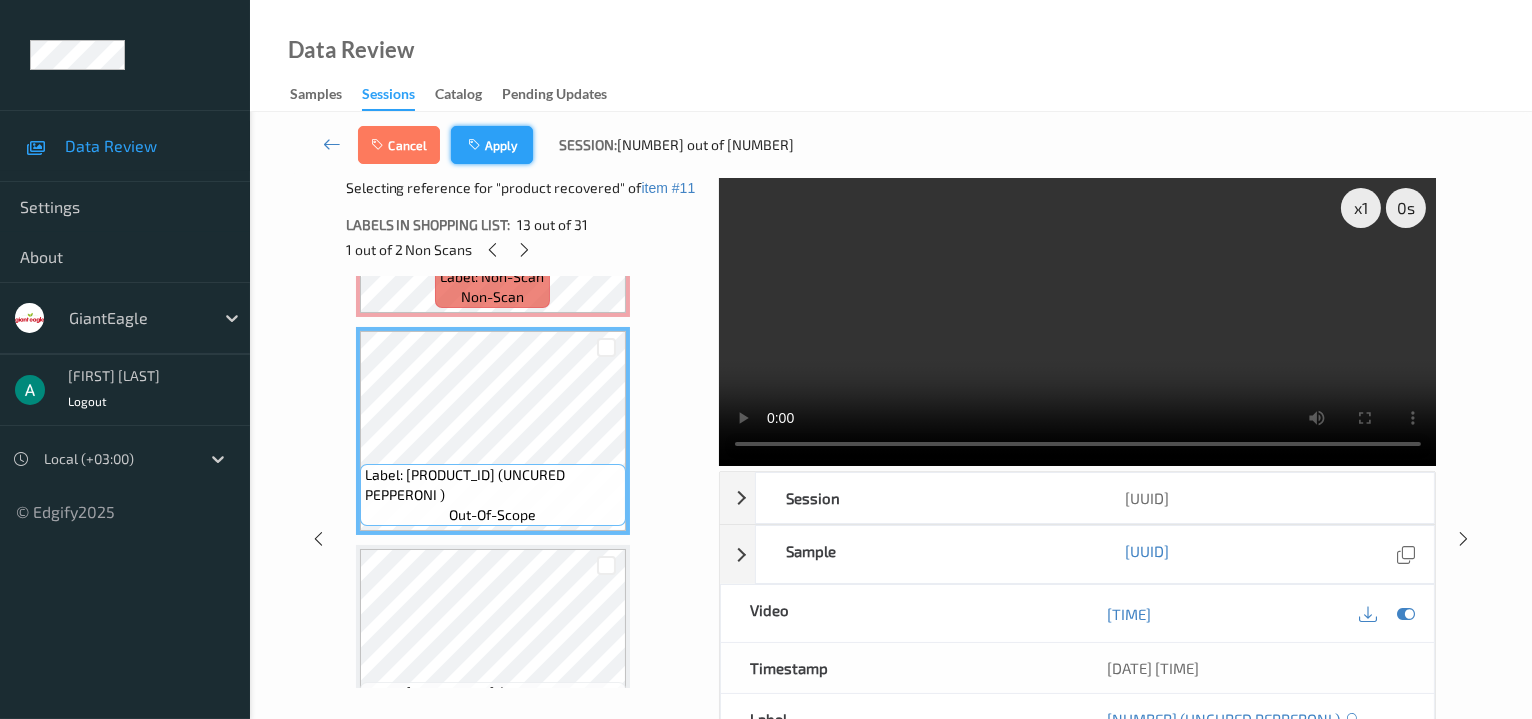 click on "Apply" at bounding box center [492, 145] 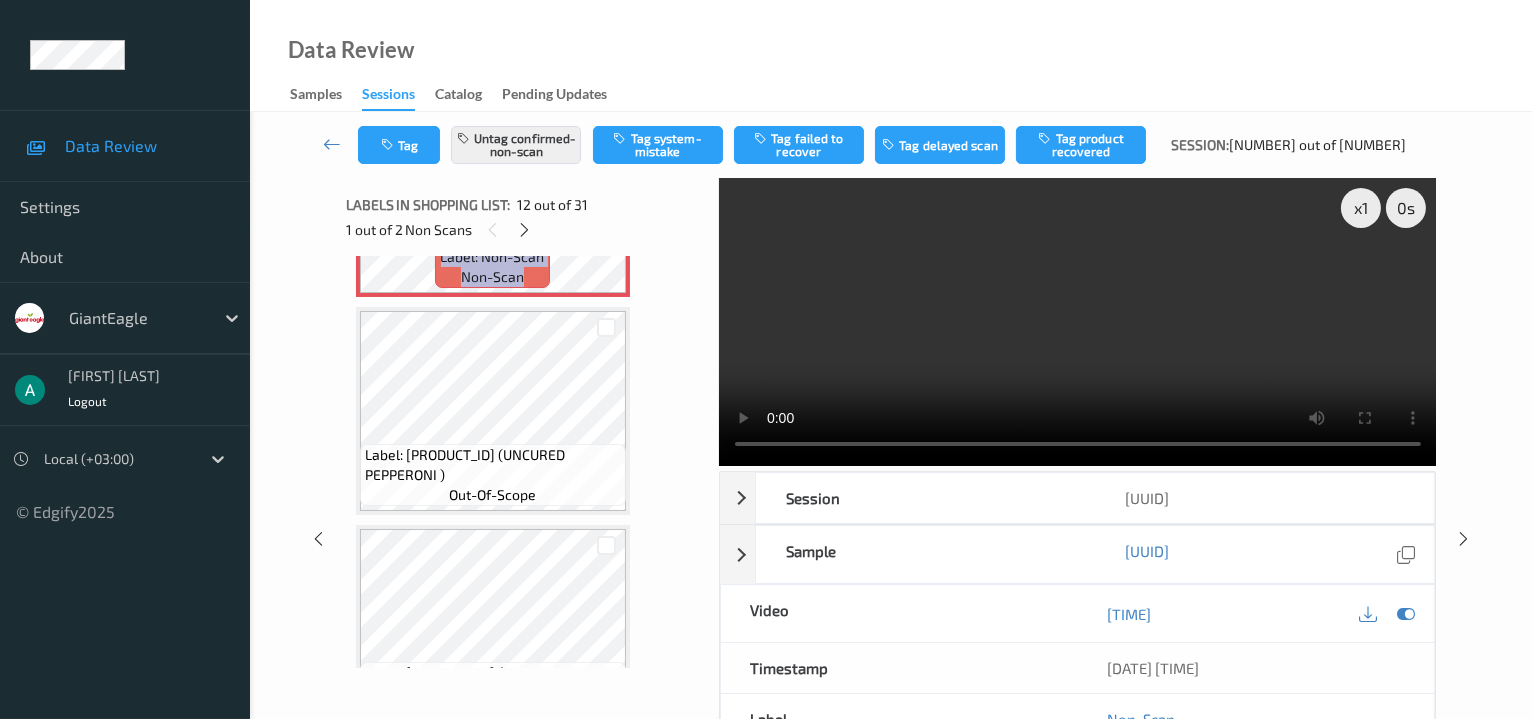 scroll, scrollTop: 2175, scrollLeft: 0, axis: vertical 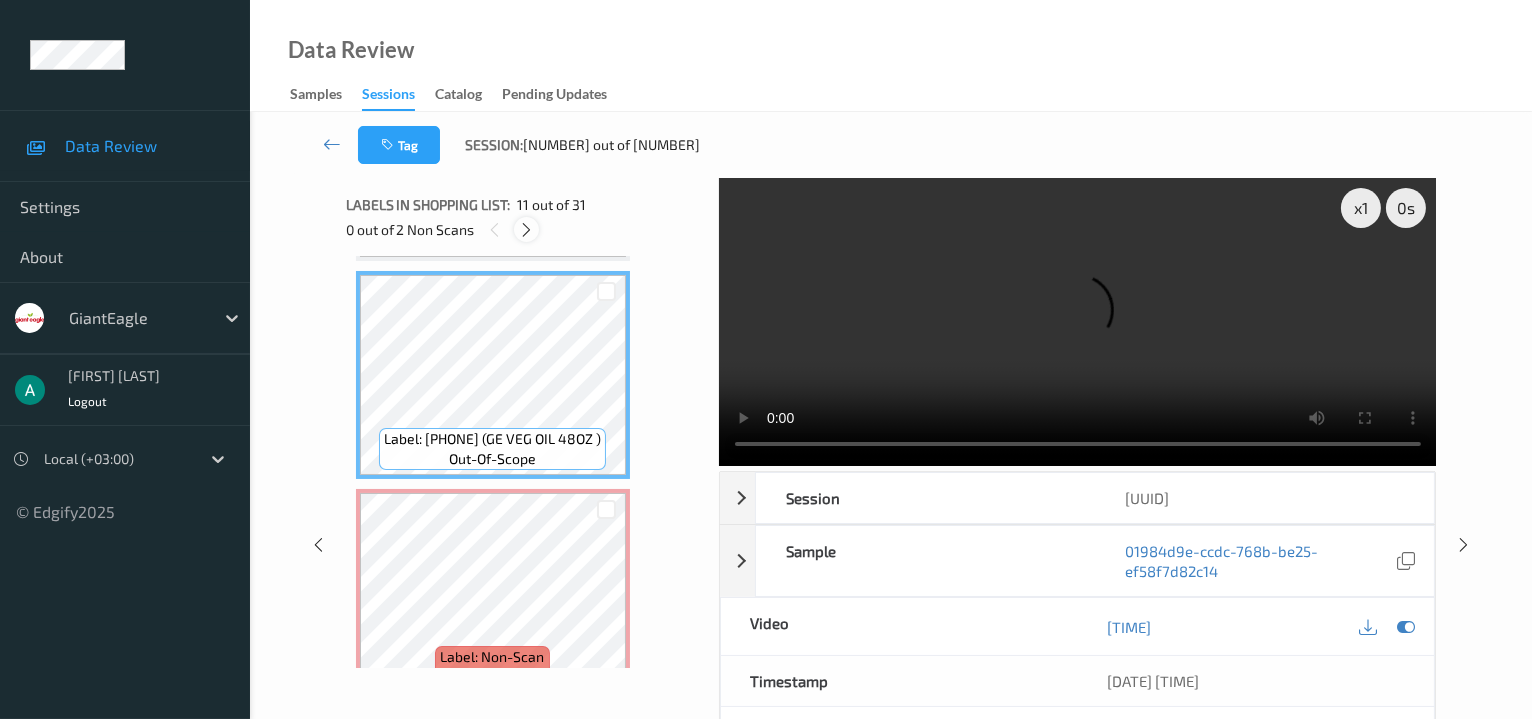 click at bounding box center [526, 230] 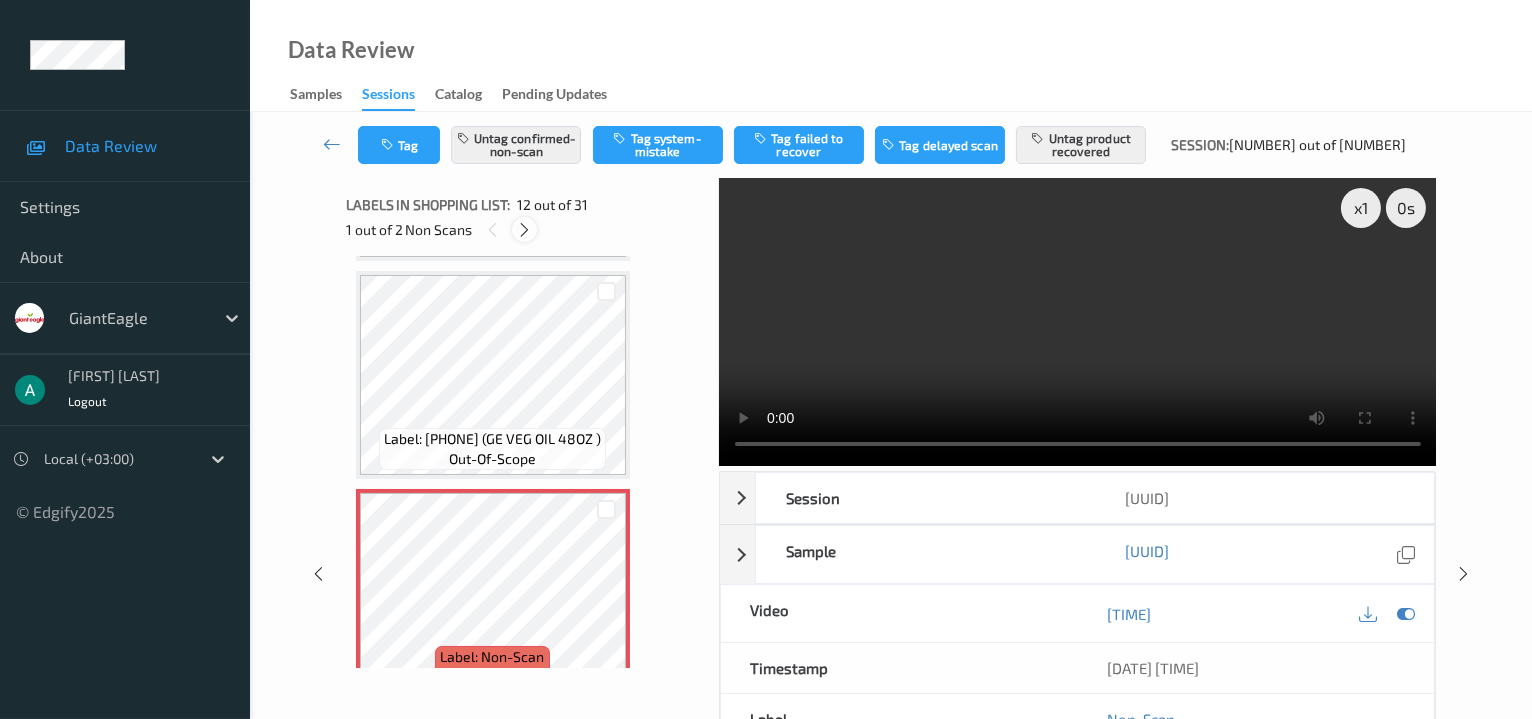click at bounding box center [524, 230] 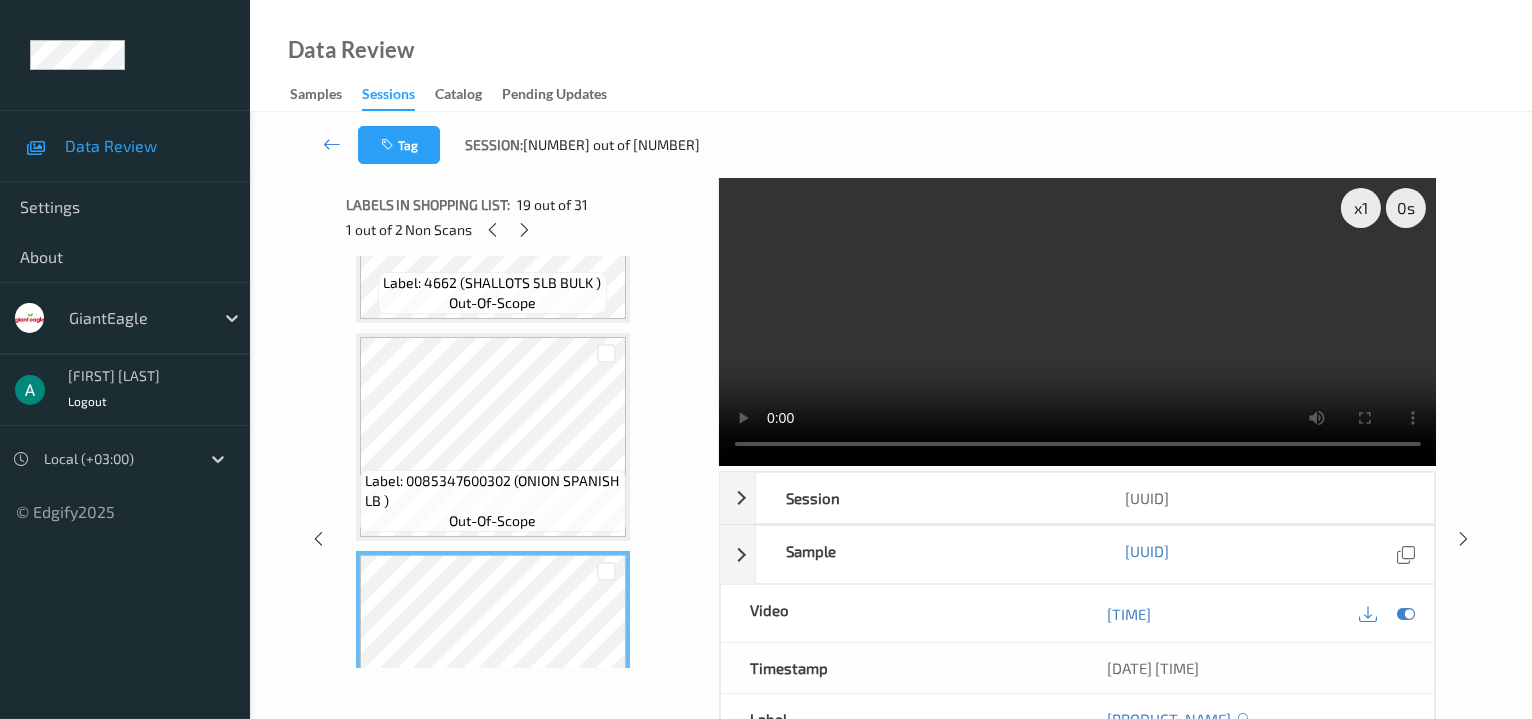 scroll, scrollTop: 4039, scrollLeft: 0, axis: vertical 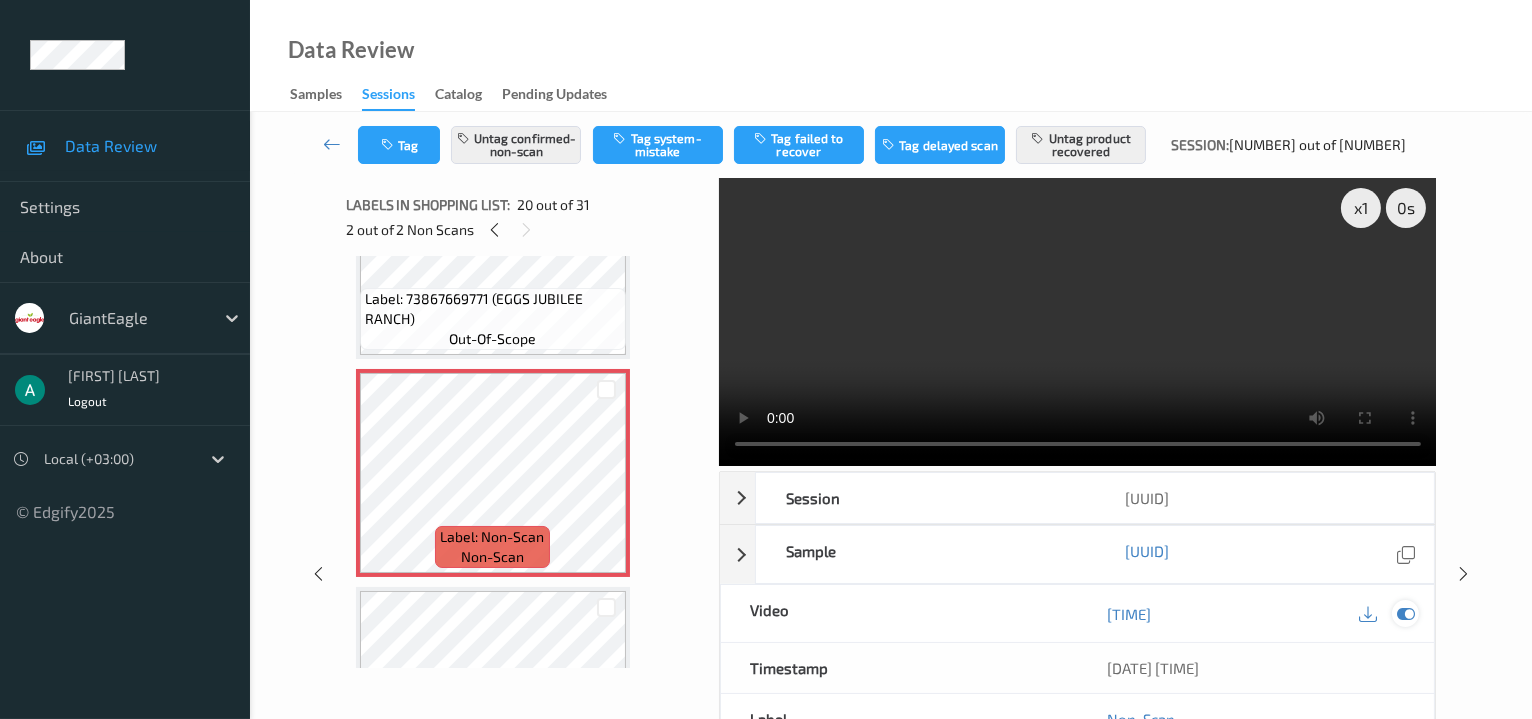 click at bounding box center (1406, 614) 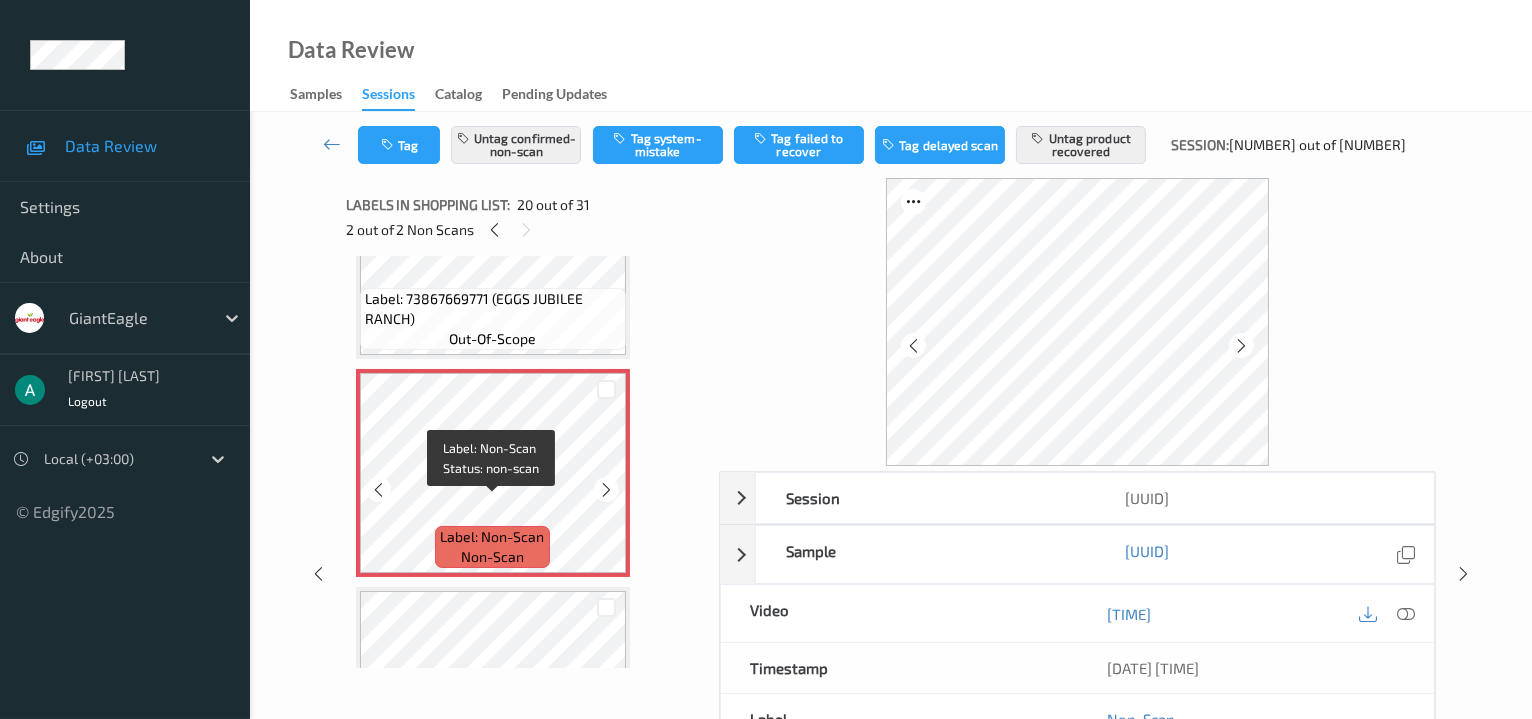 scroll, scrollTop: 4172, scrollLeft: 0, axis: vertical 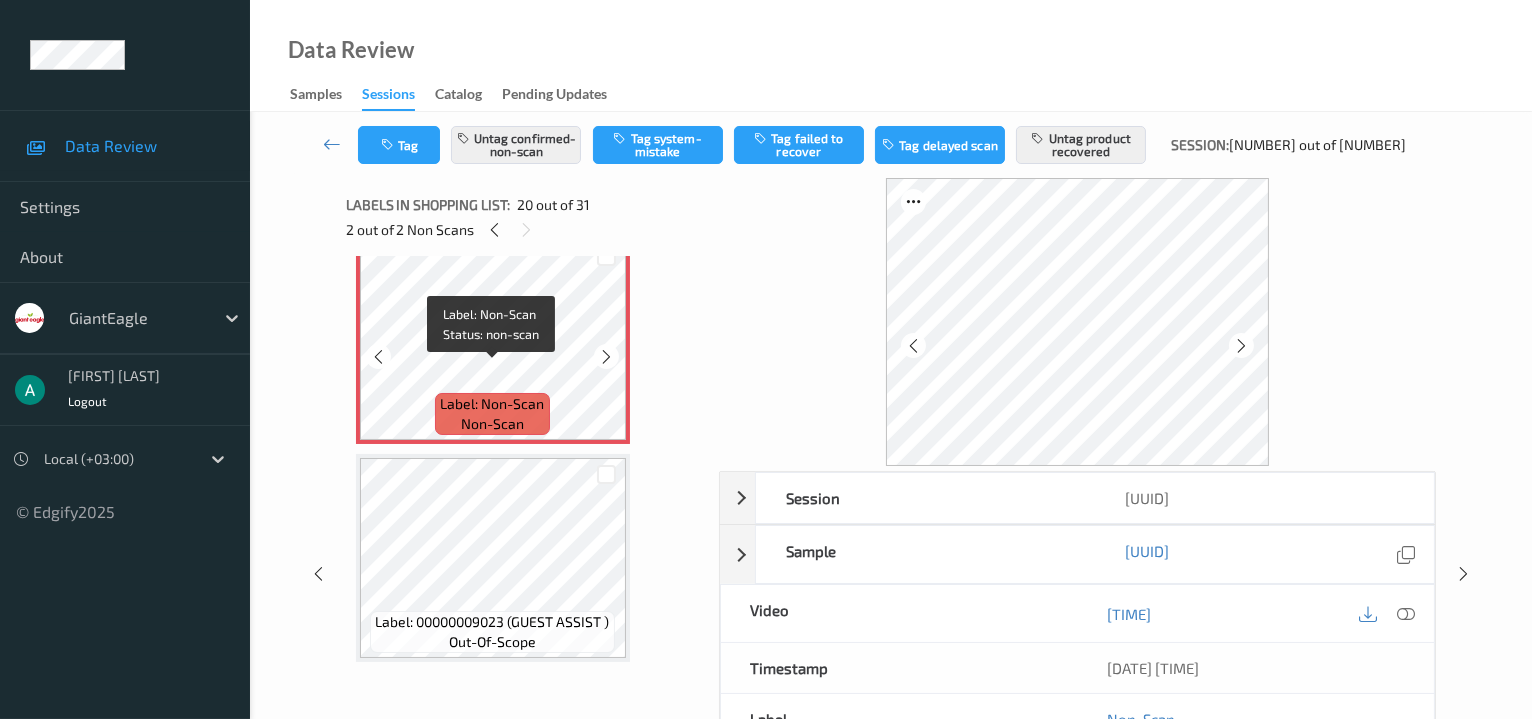 click on "Label: Non-Scan" at bounding box center [493, 404] 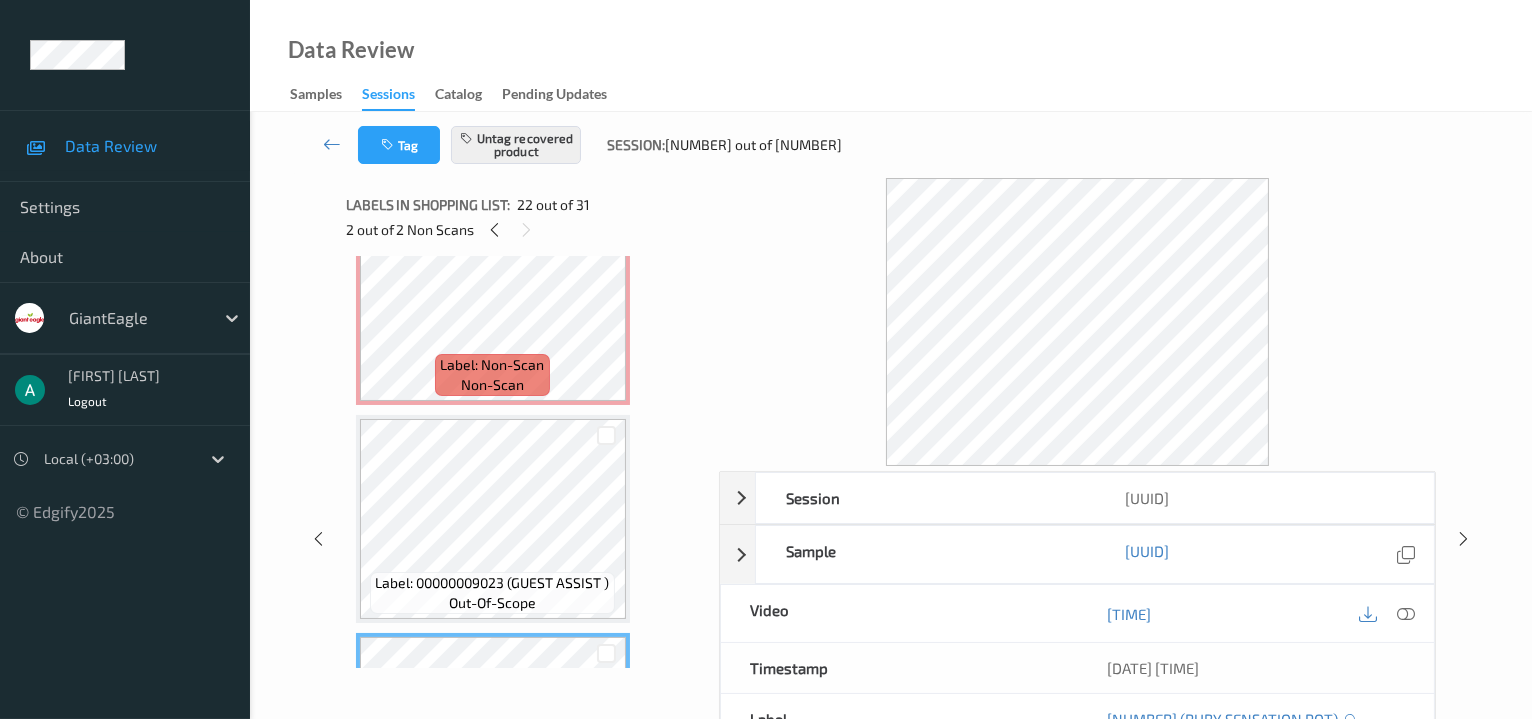 scroll, scrollTop: 4172, scrollLeft: 0, axis: vertical 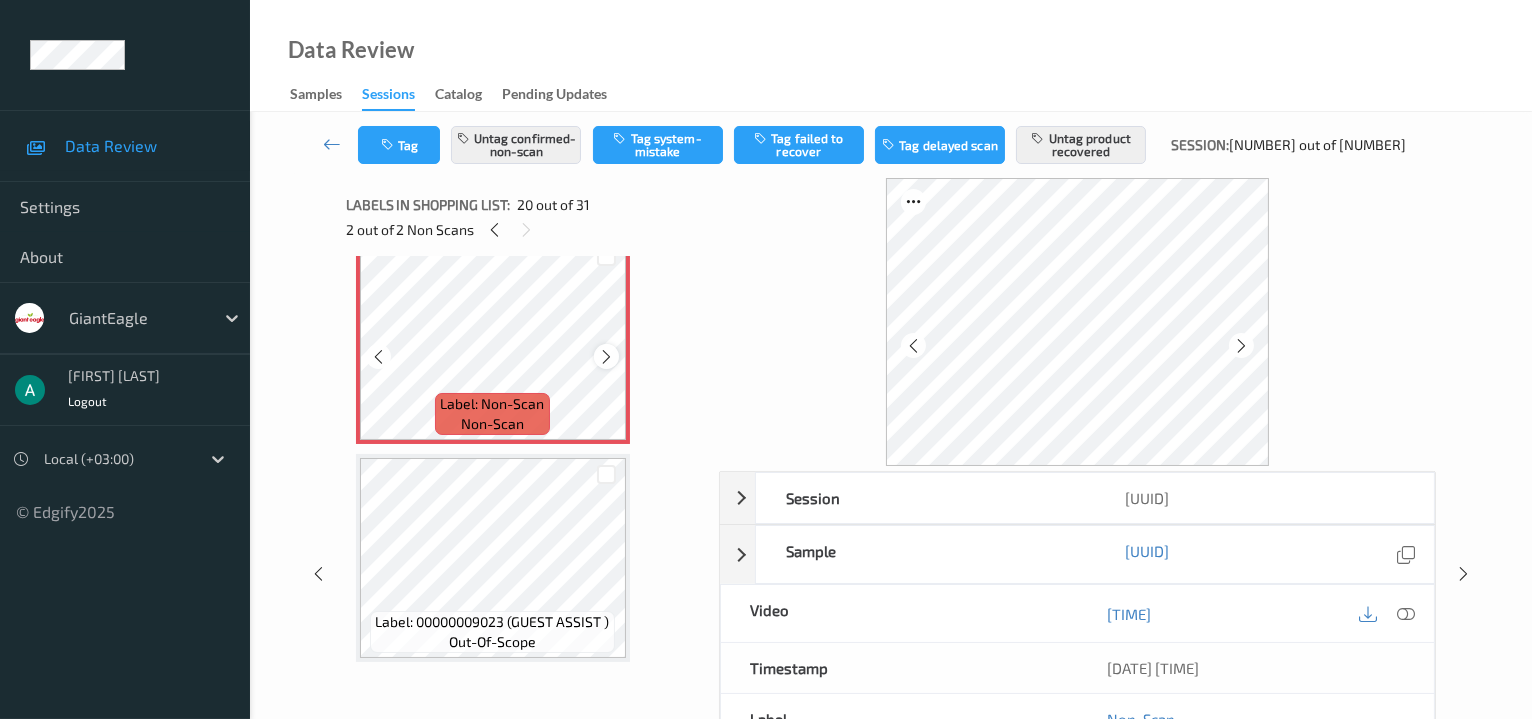 click at bounding box center [606, 357] 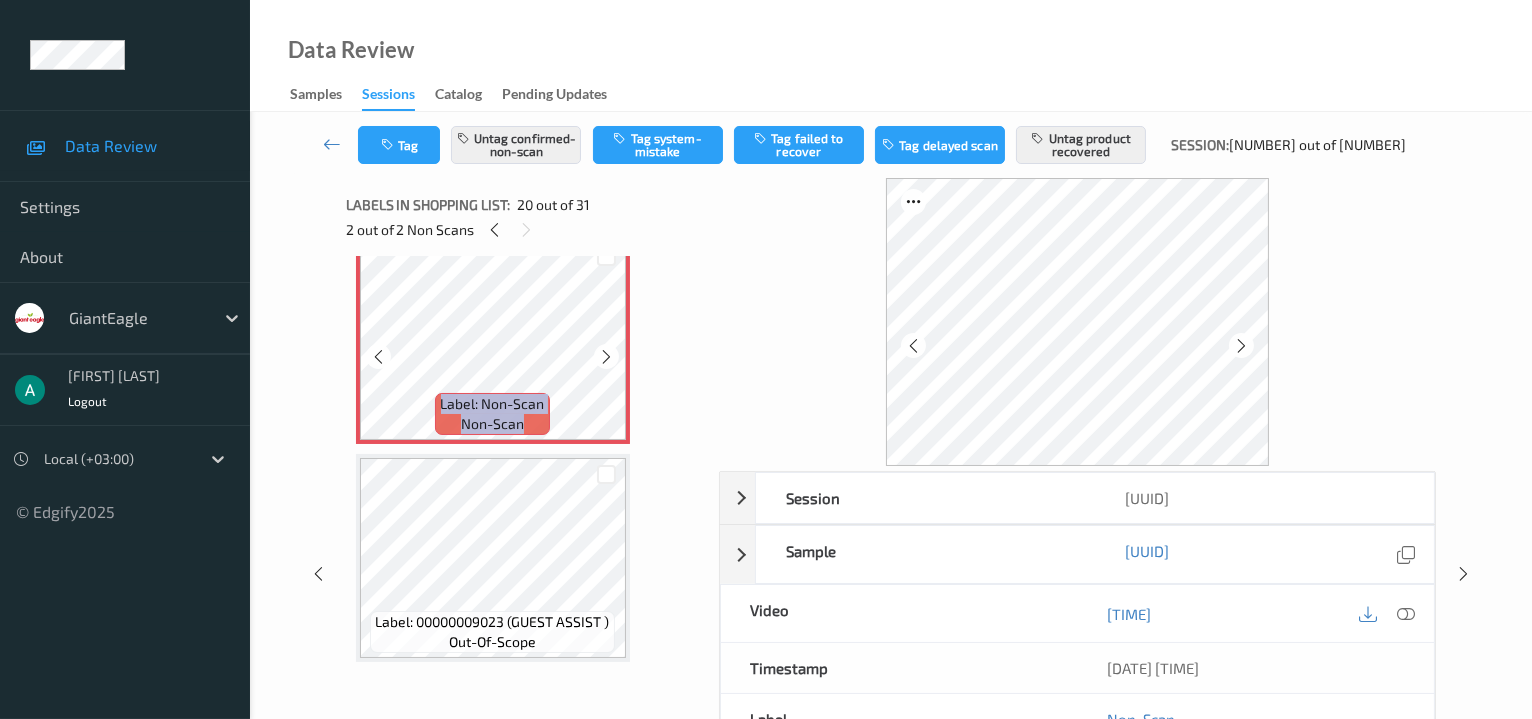 click at bounding box center (606, 357) 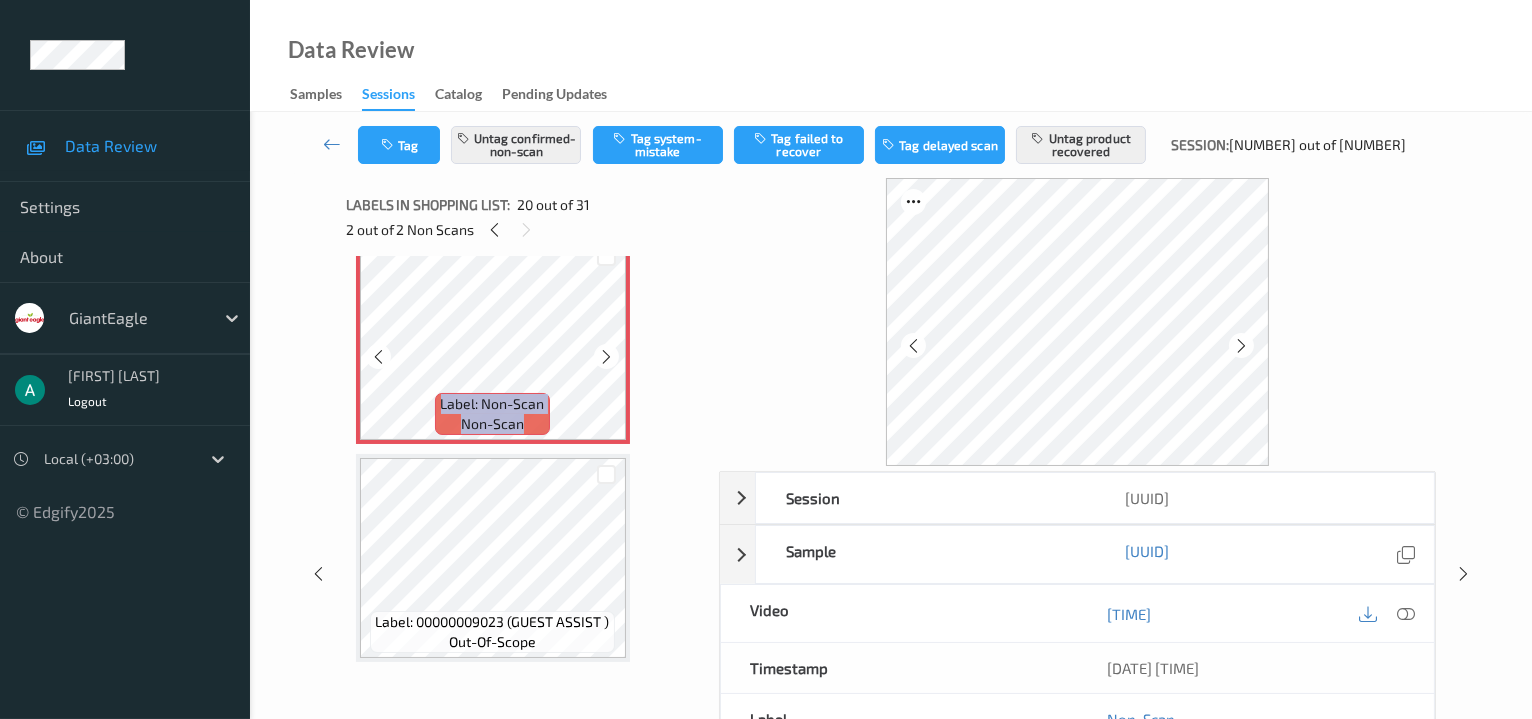 click at bounding box center (606, 357) 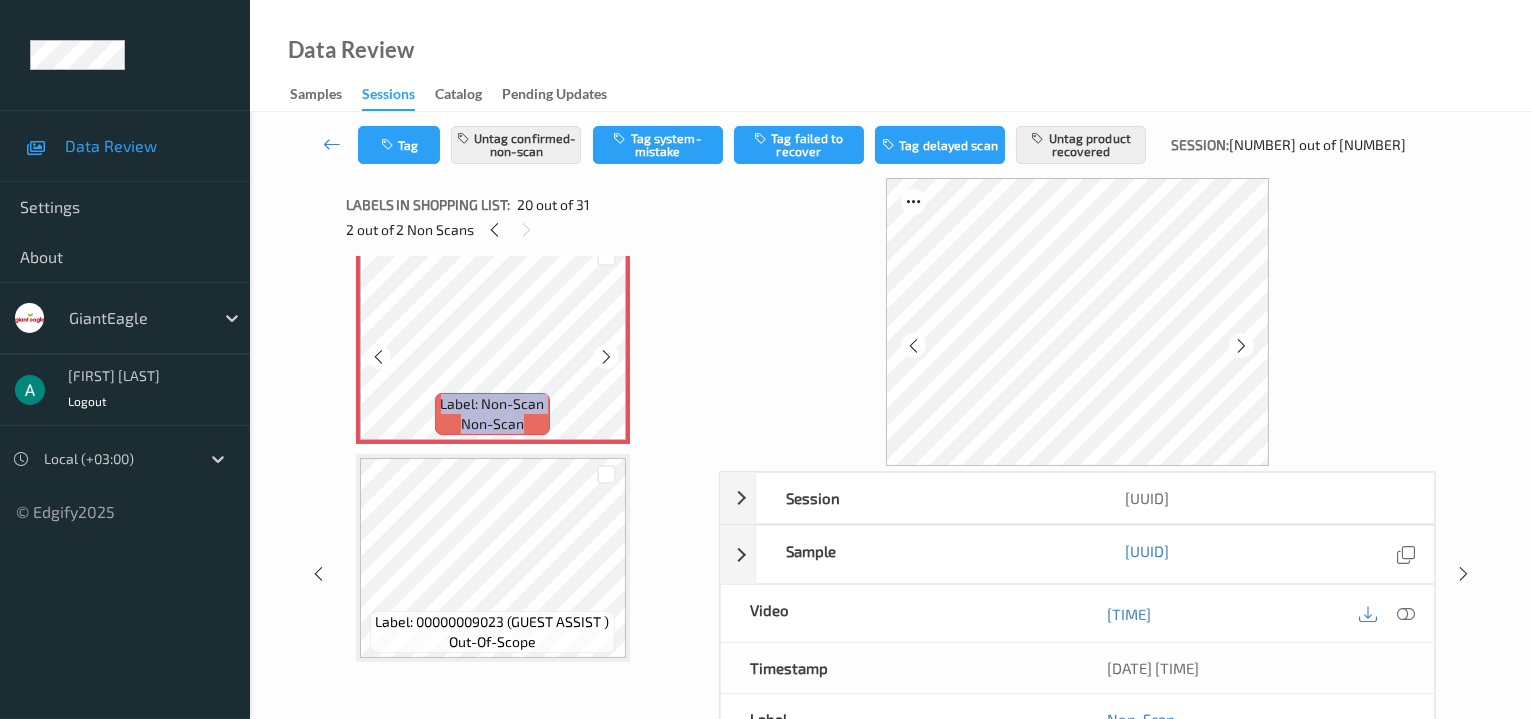 click at bounding box center [606, 357] 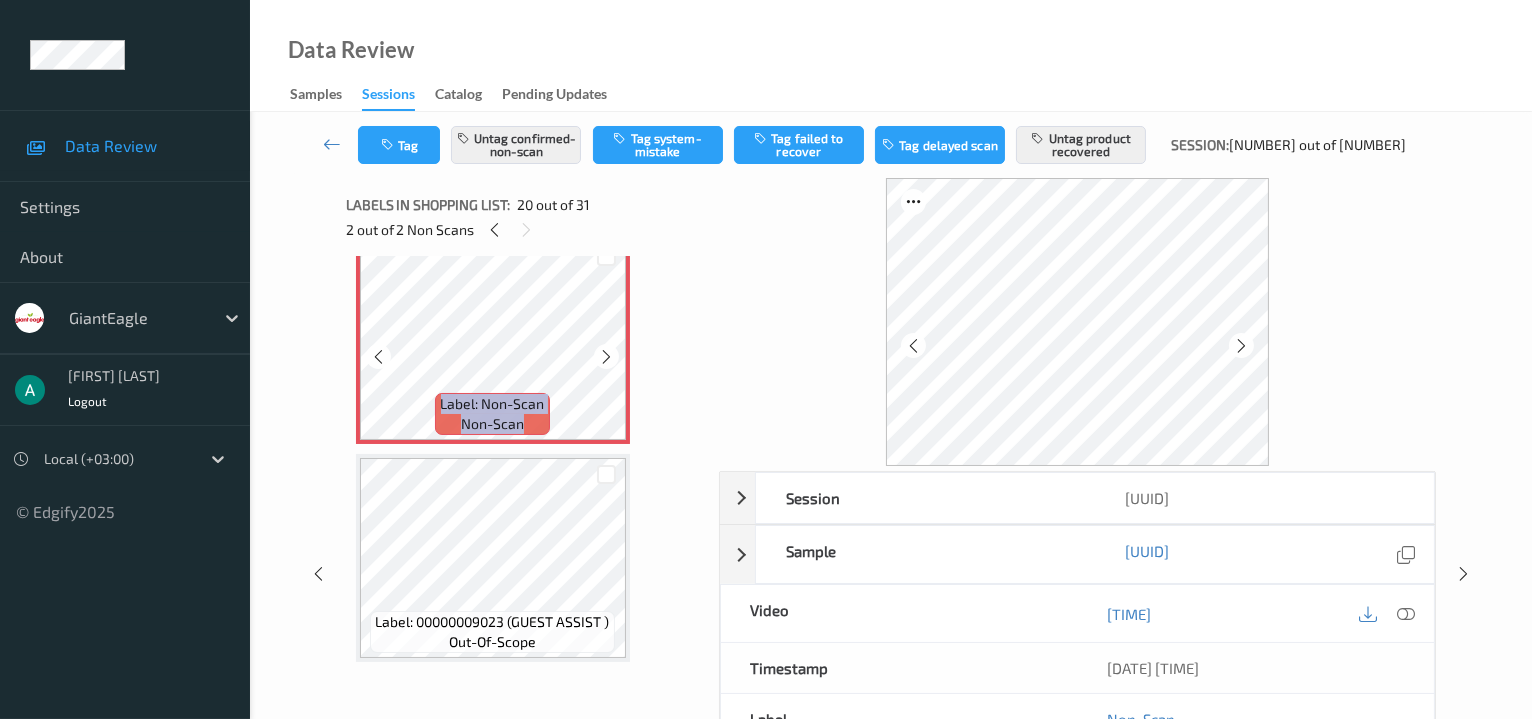 click at bounding box center [606, 357] 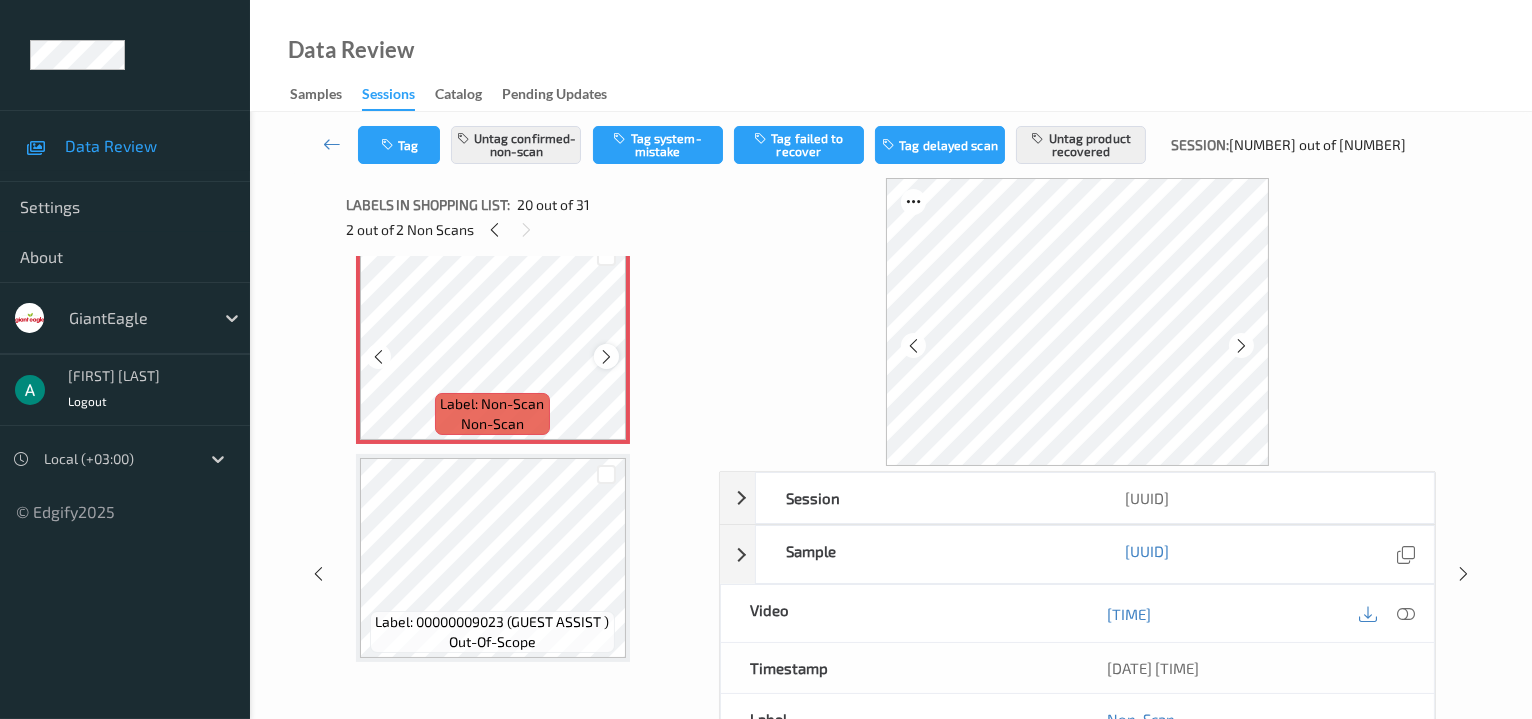 click at bounding box center [606, 357] 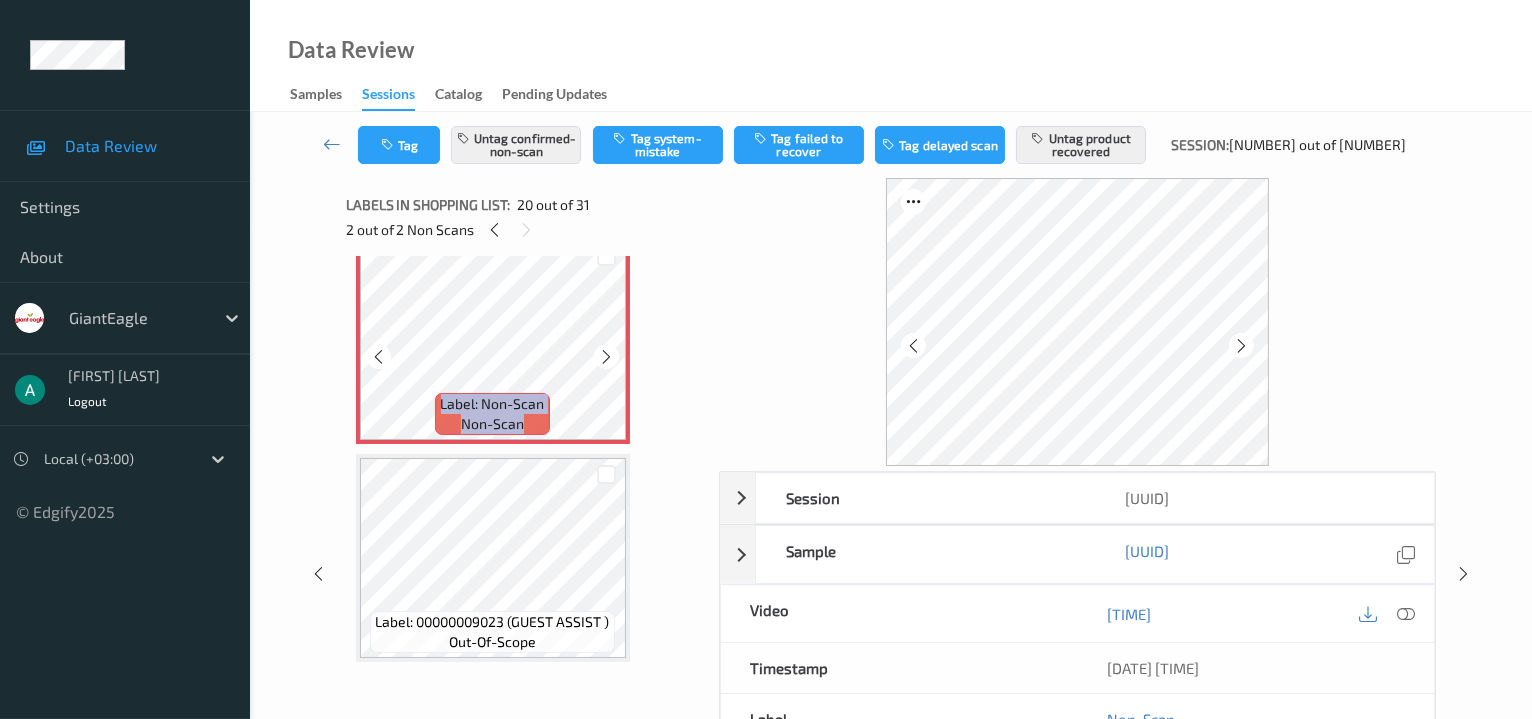 click at bounding box center [606, 357] 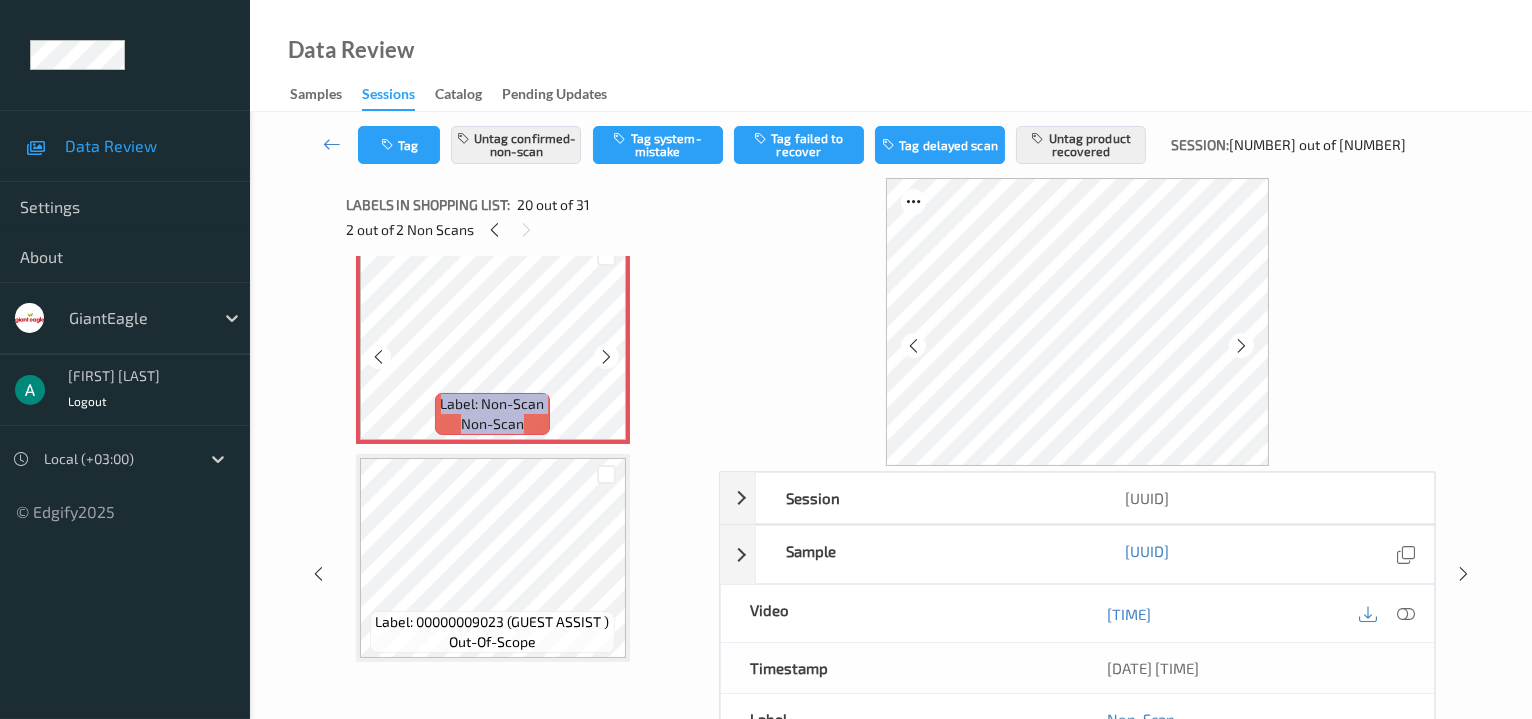 click at bounding box center (606, 357) 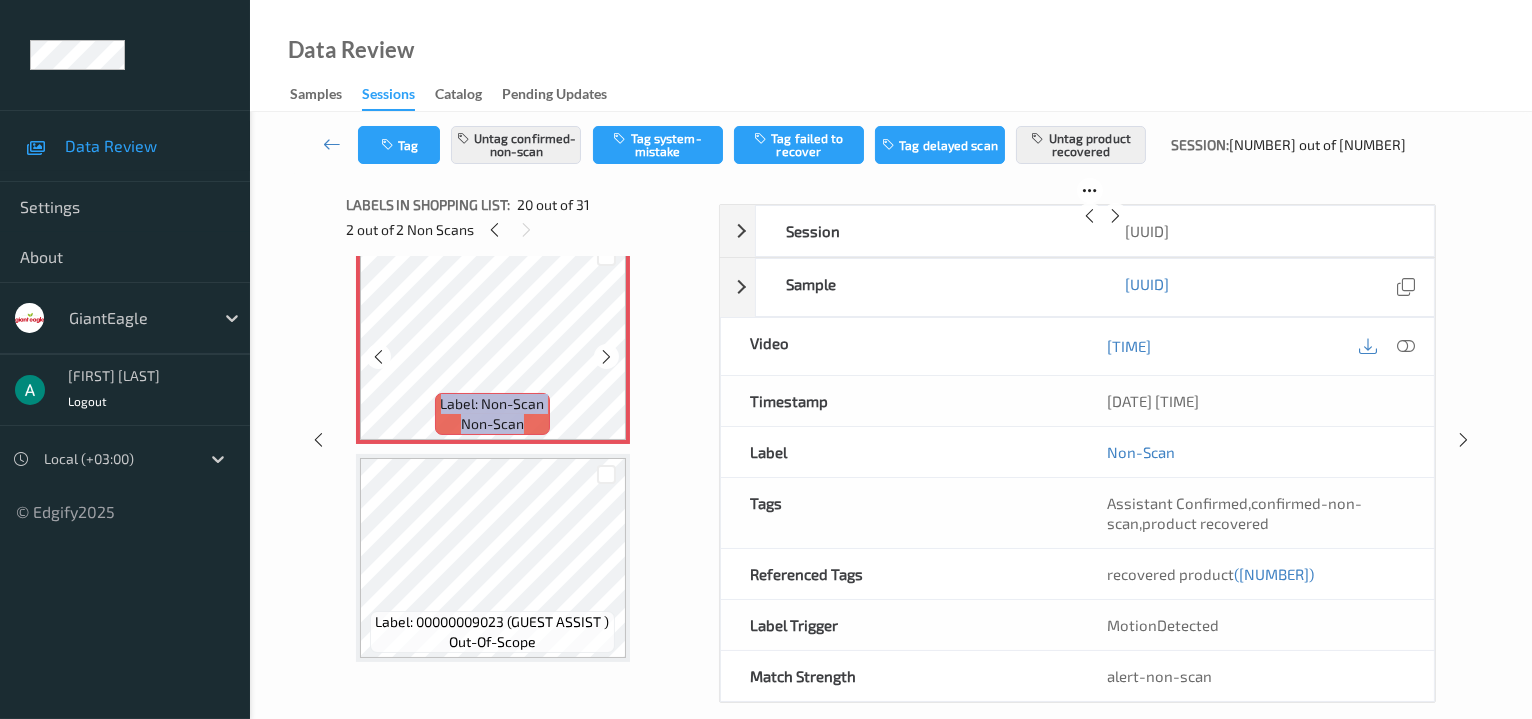 click at bounding box center (606, 357) 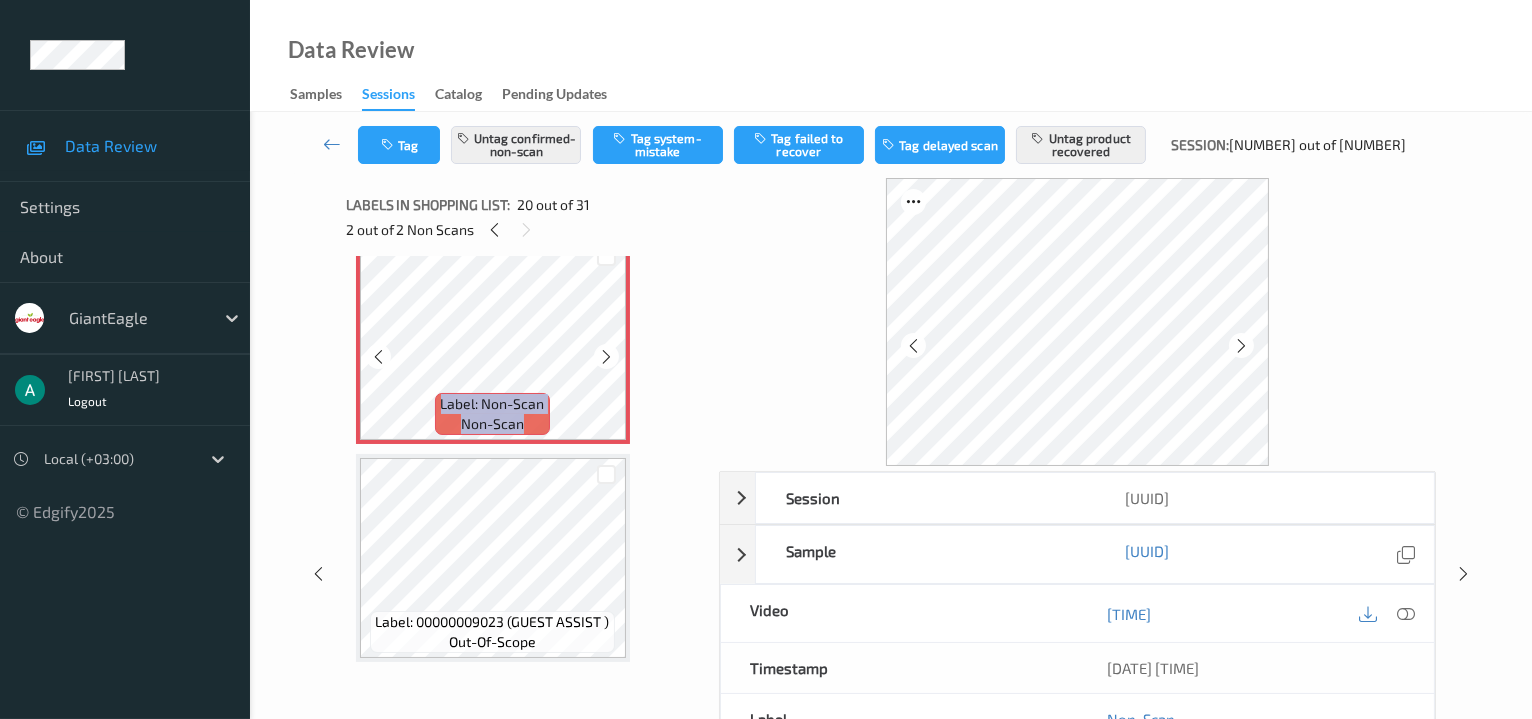 click at bounding box center (606, 357) 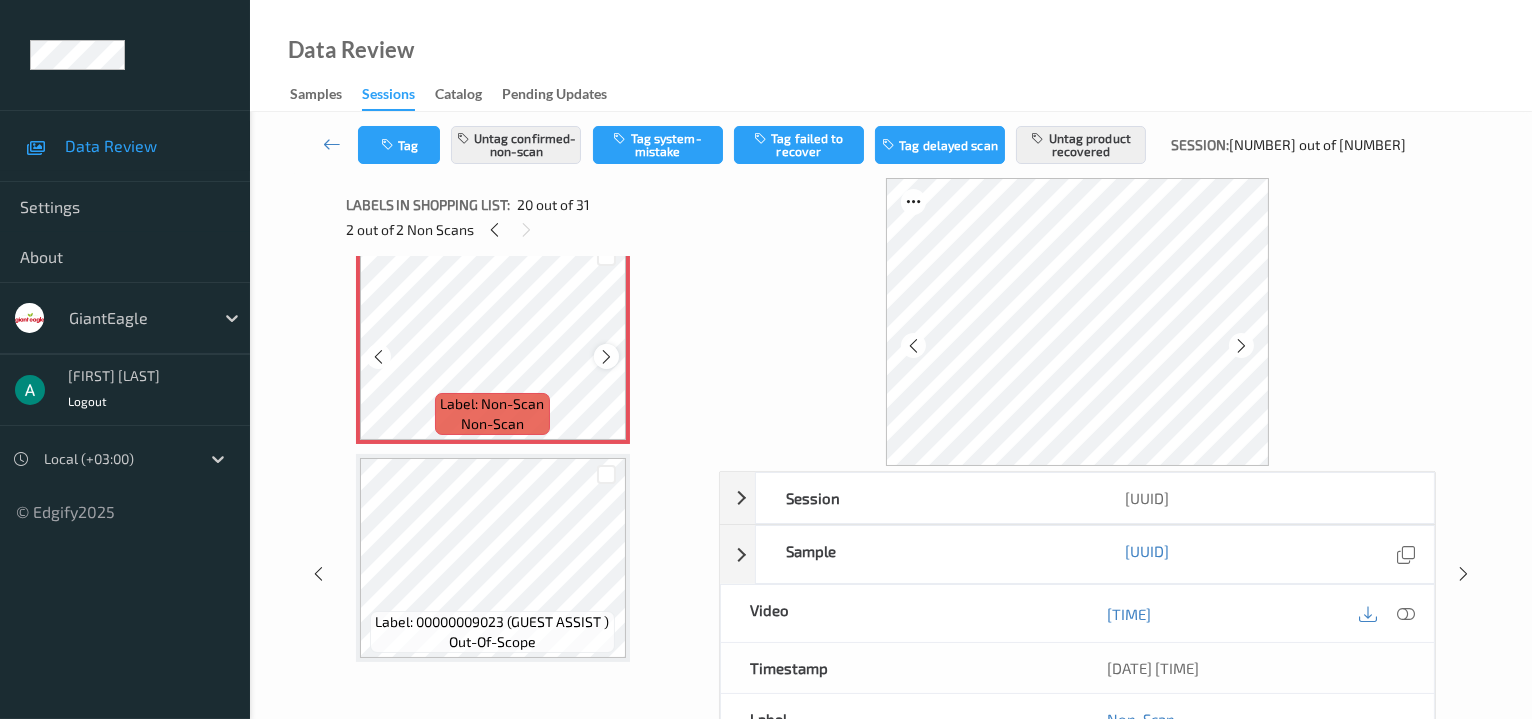 click at bounding box center [606, 357] 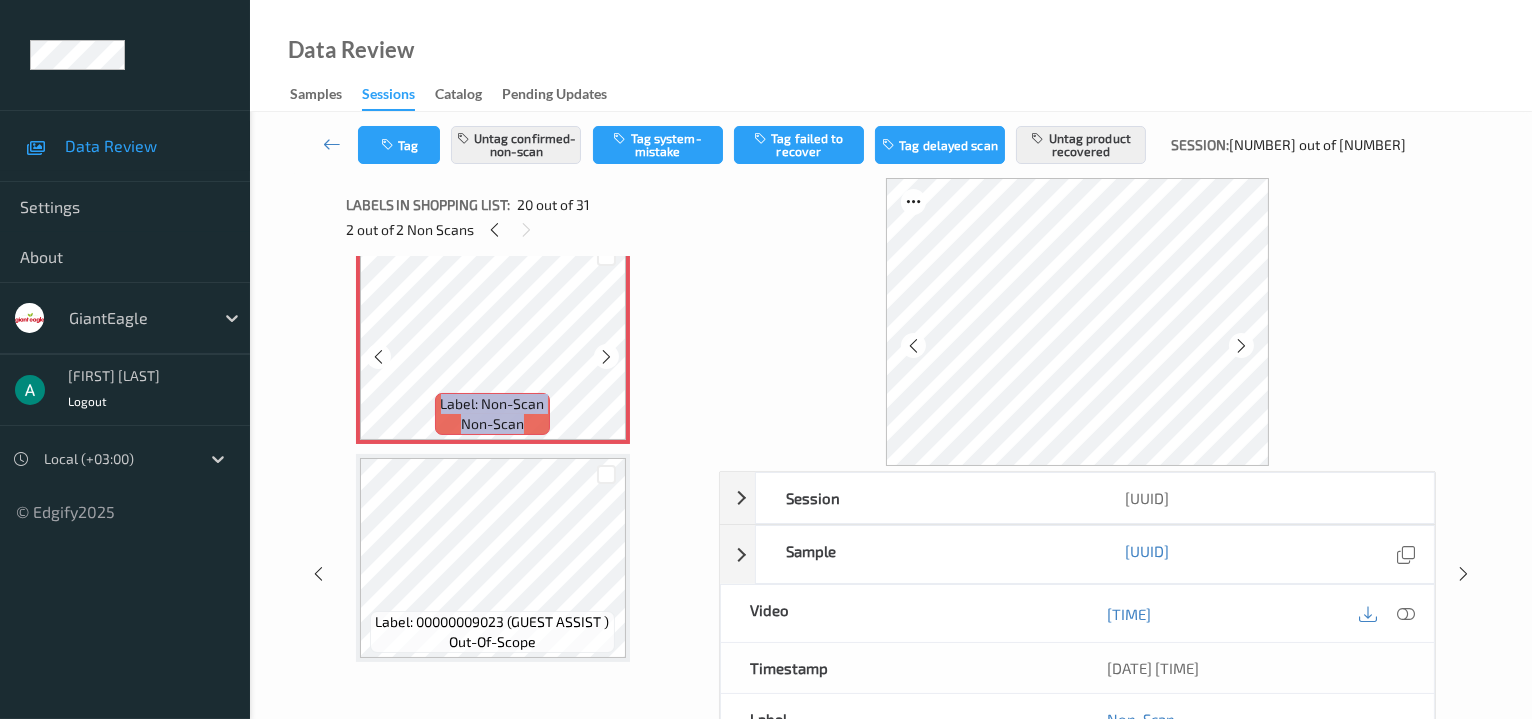 click at bounding box center [606, 357] 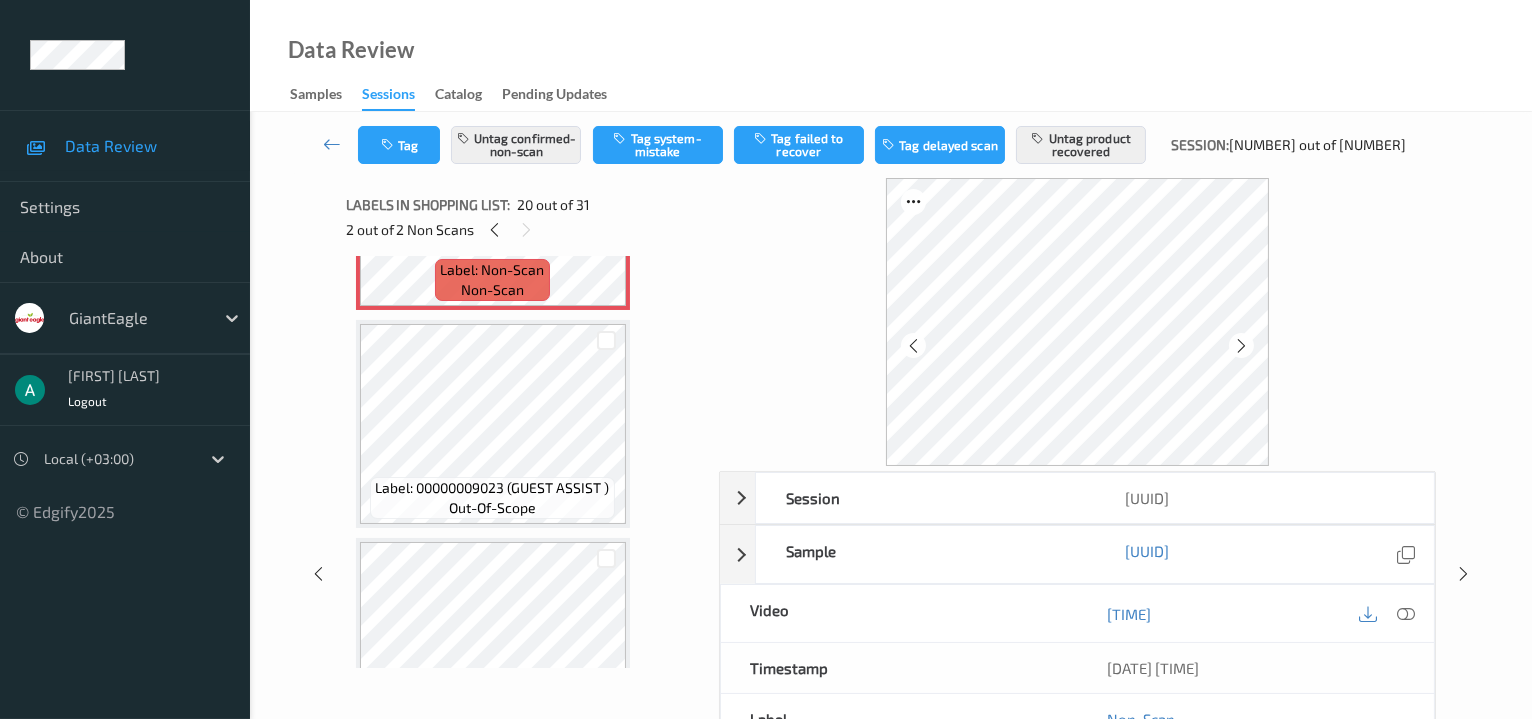 scroll, scrollTop: 4439, scrollLeft: 0, axis: vertical 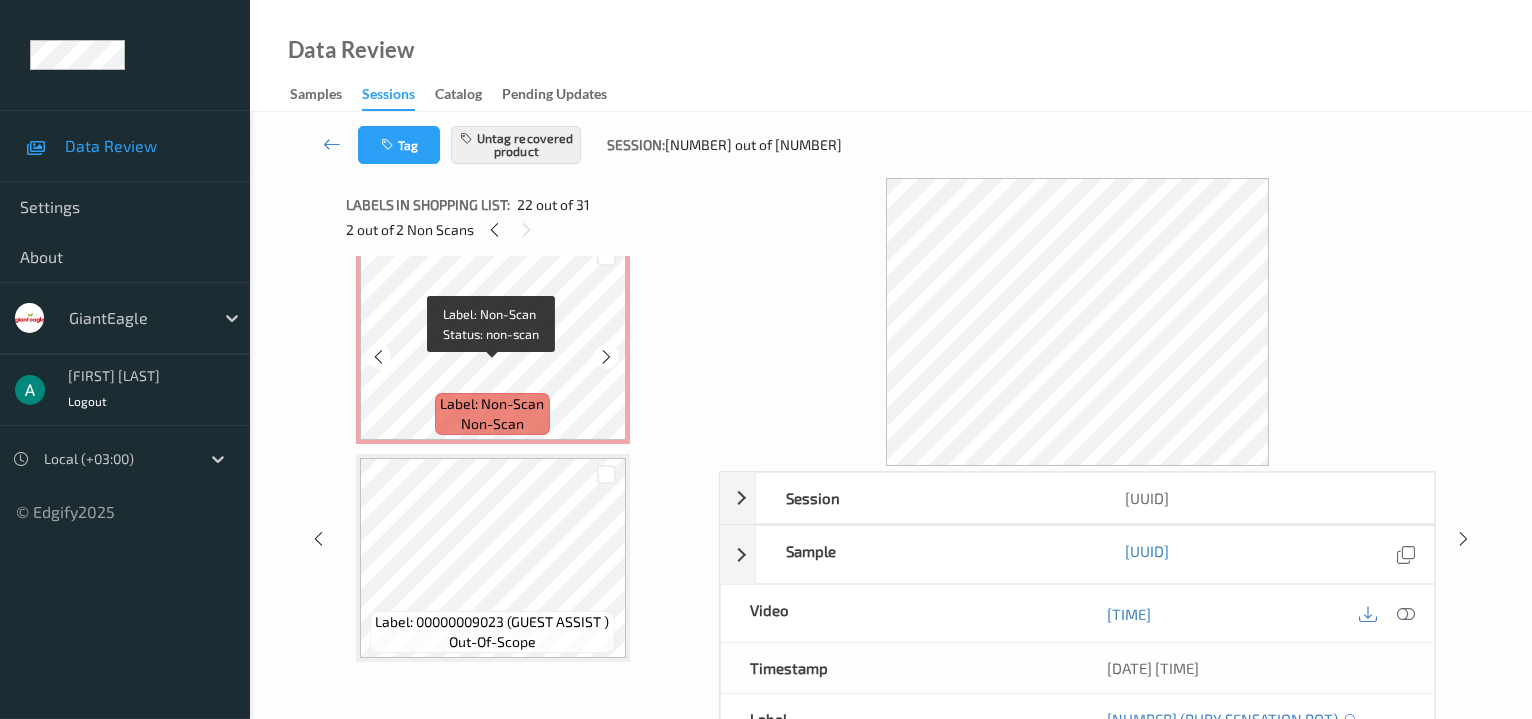 click on "Label: Non-Scan" at bounding box center (493, 404) 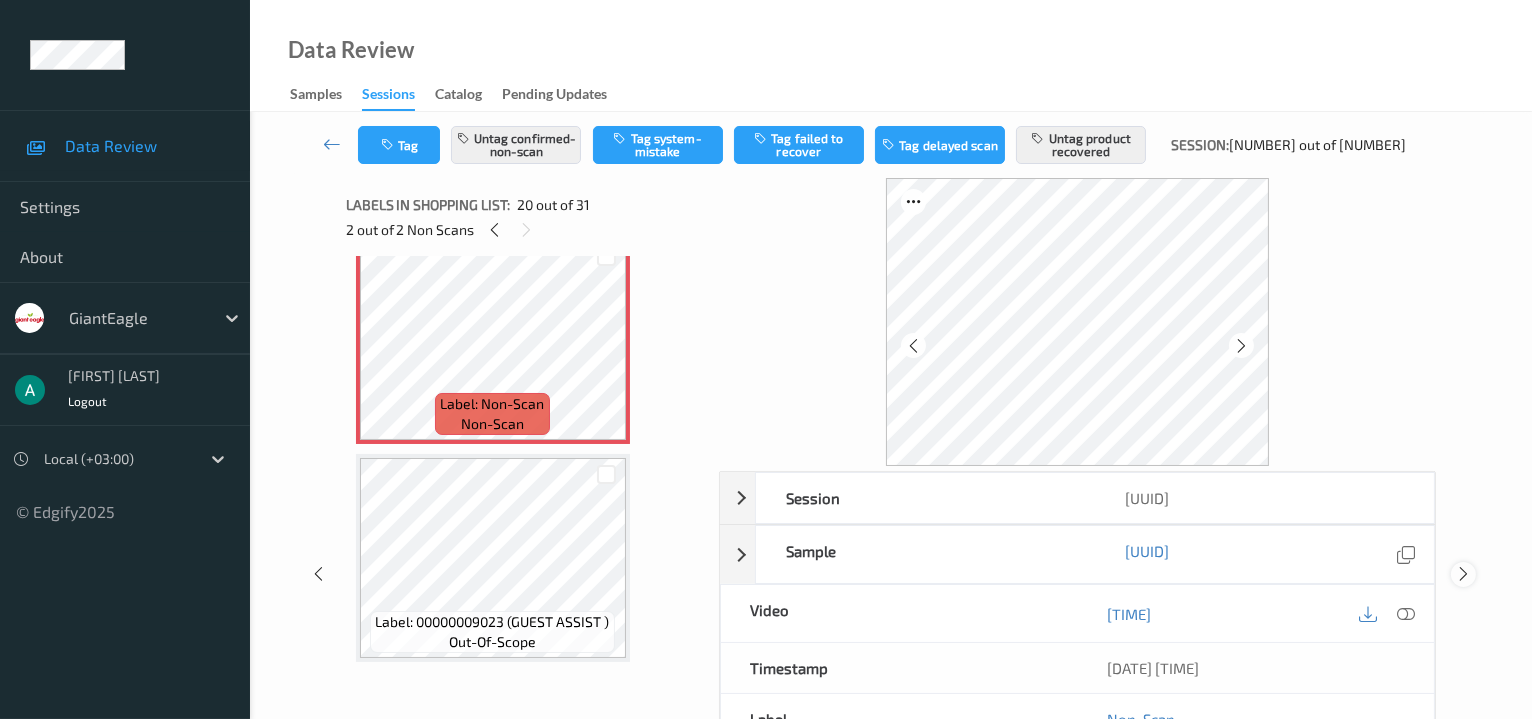 click at bounding box center (1463, 574) 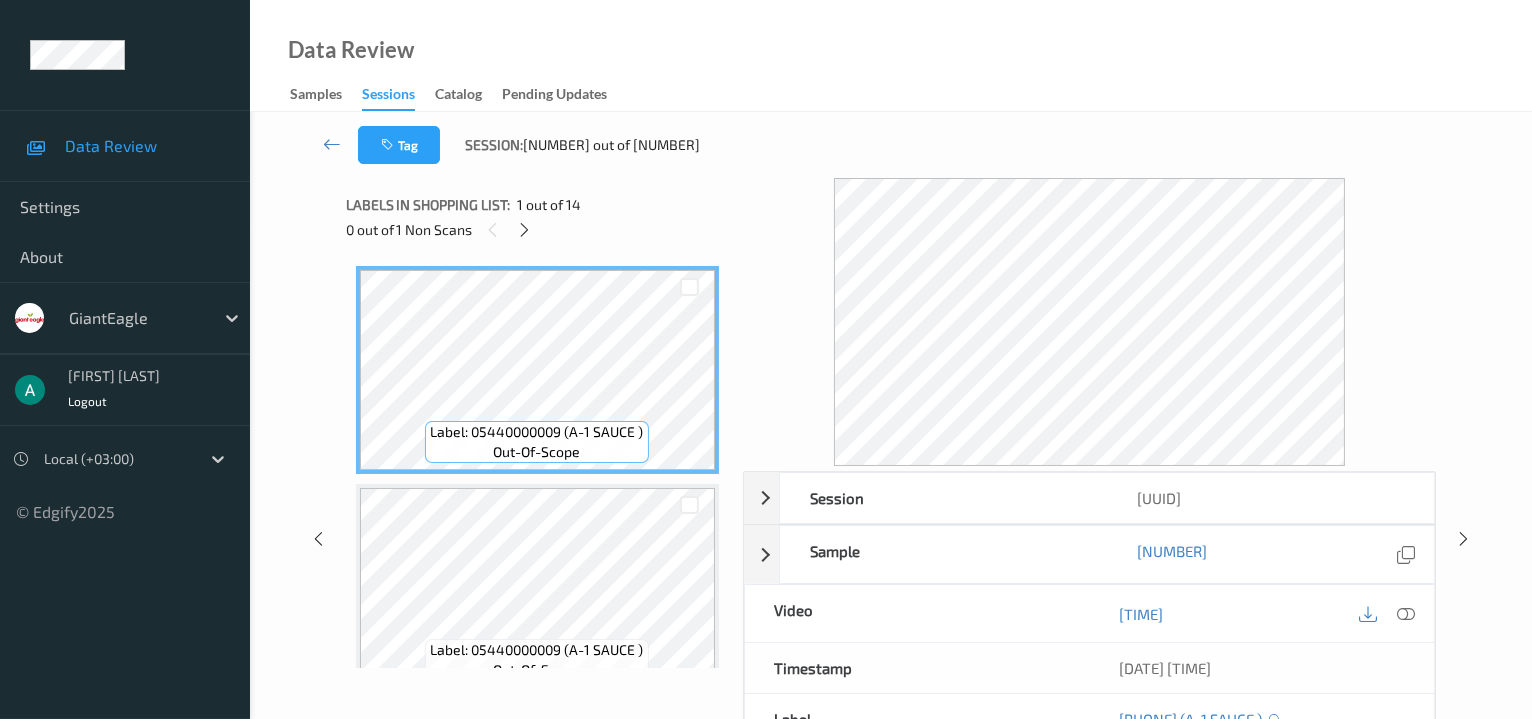 scroll, scrollTop: 133, scrollLeft: 0, axis: vertical 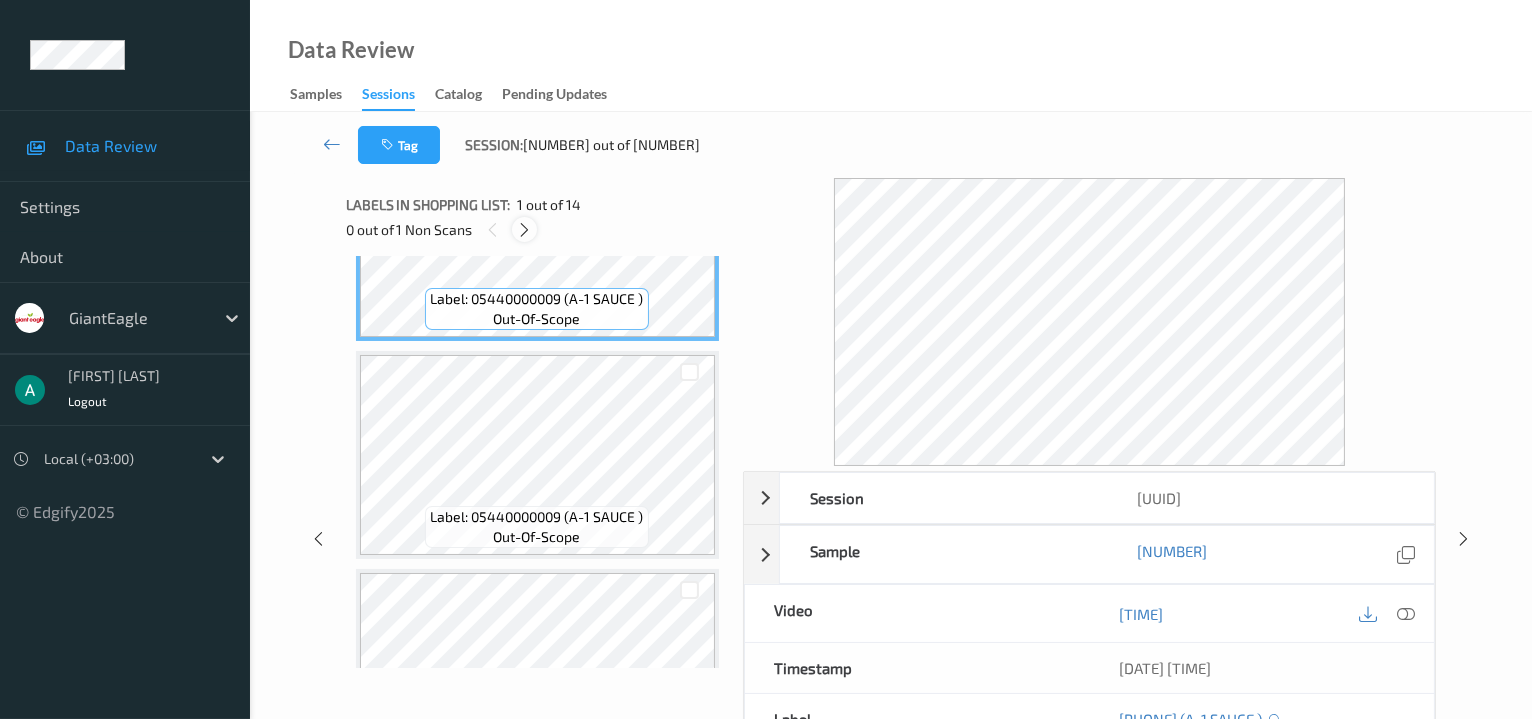 click at bounding box center (524, 230) 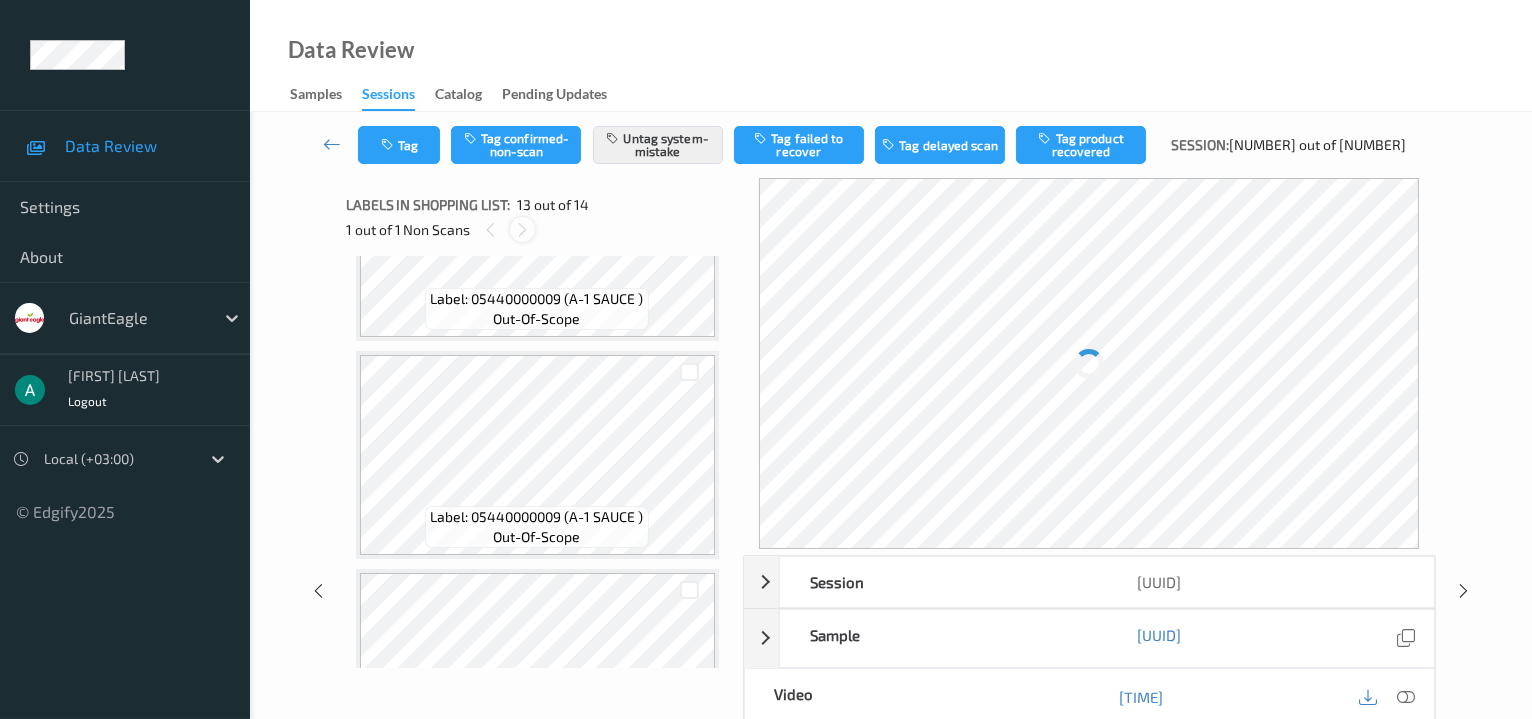 scroll, scrollTop: 2391, scrollLeft: 0, axis: vertical 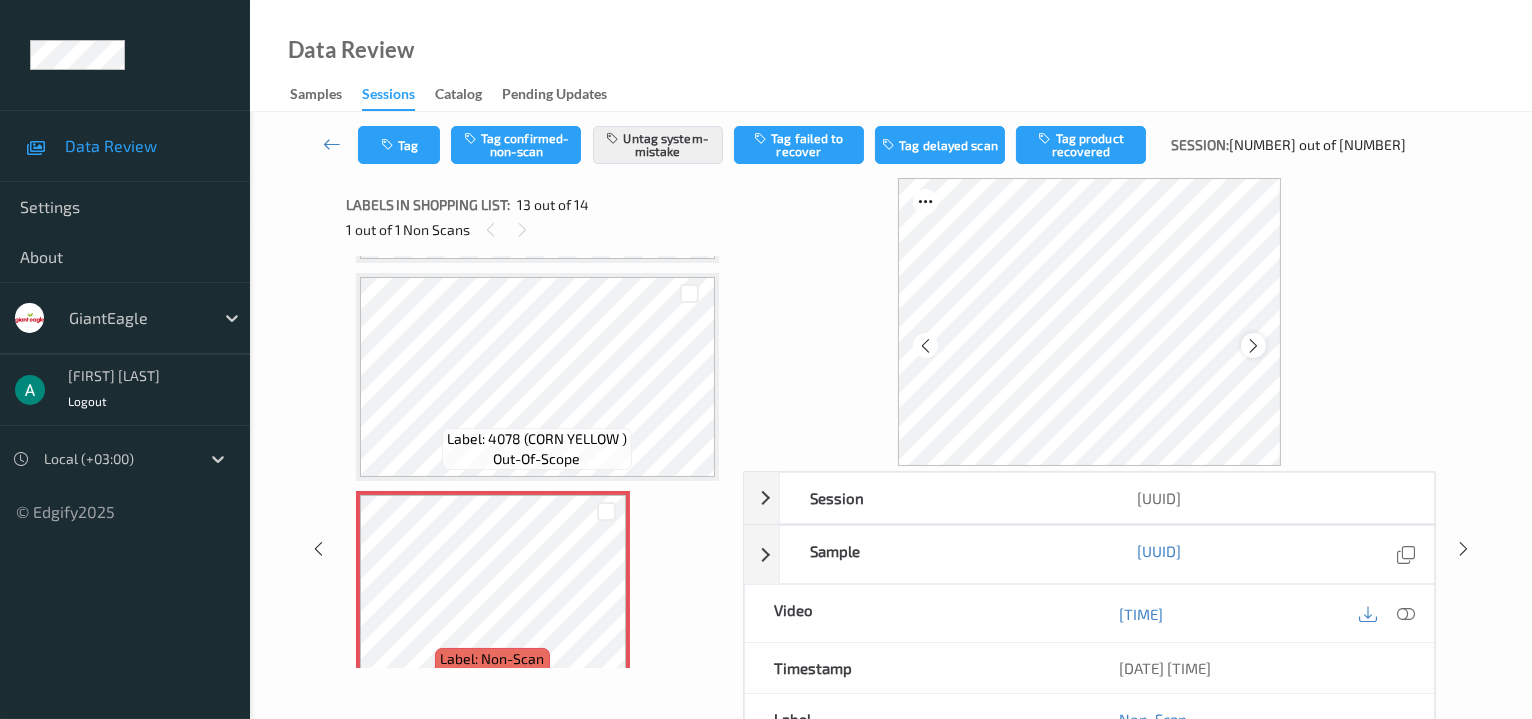 click at bounding box center (1253, 346) 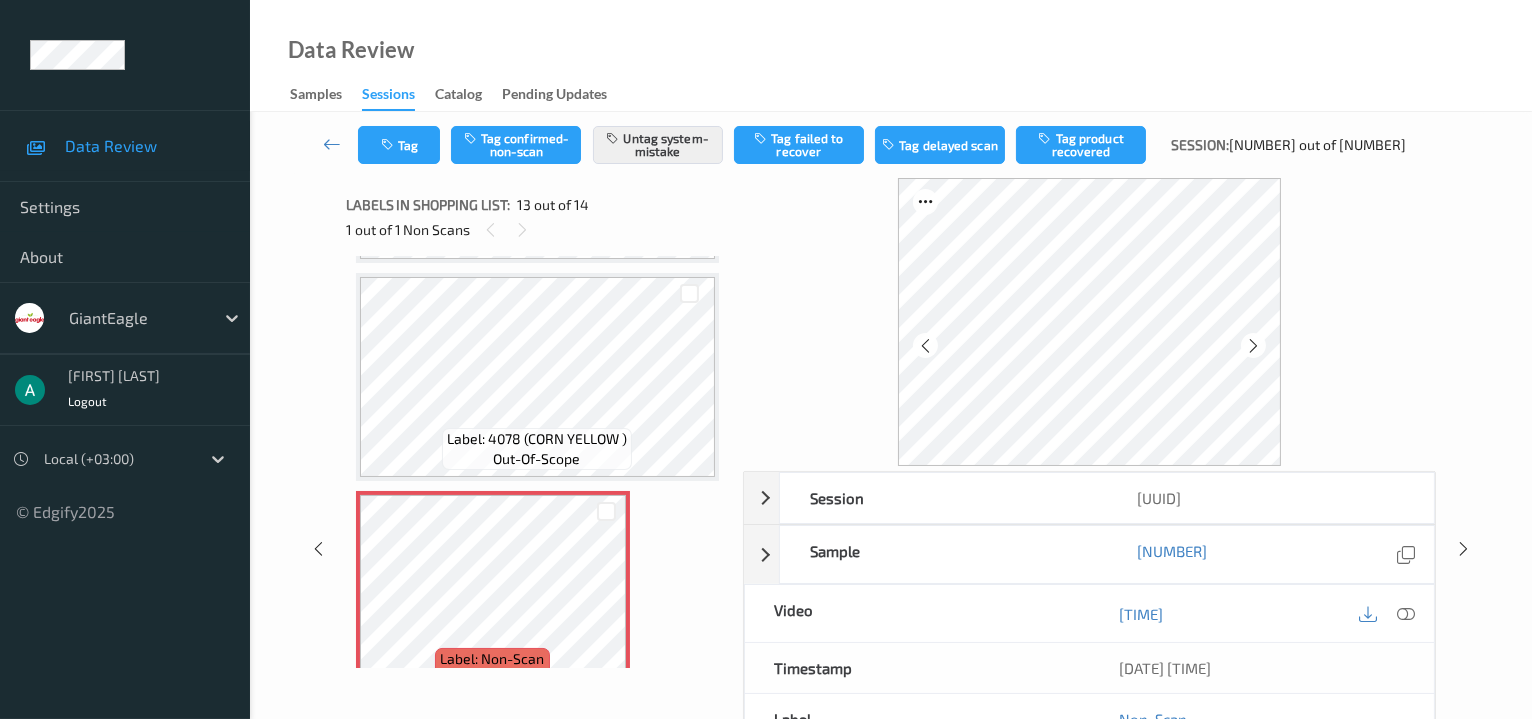 click at bounding box center (1253, 346) 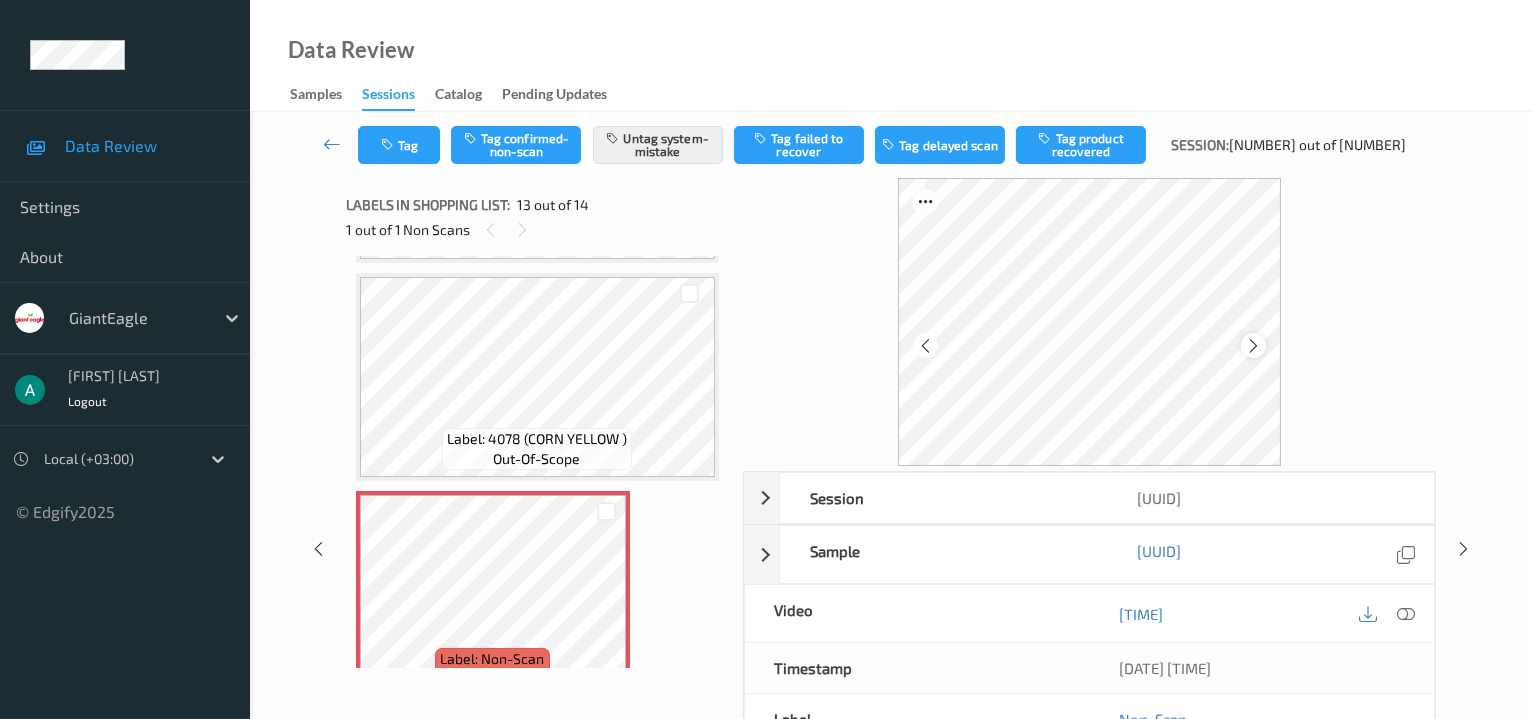 click at bounding box center (1253, 346) 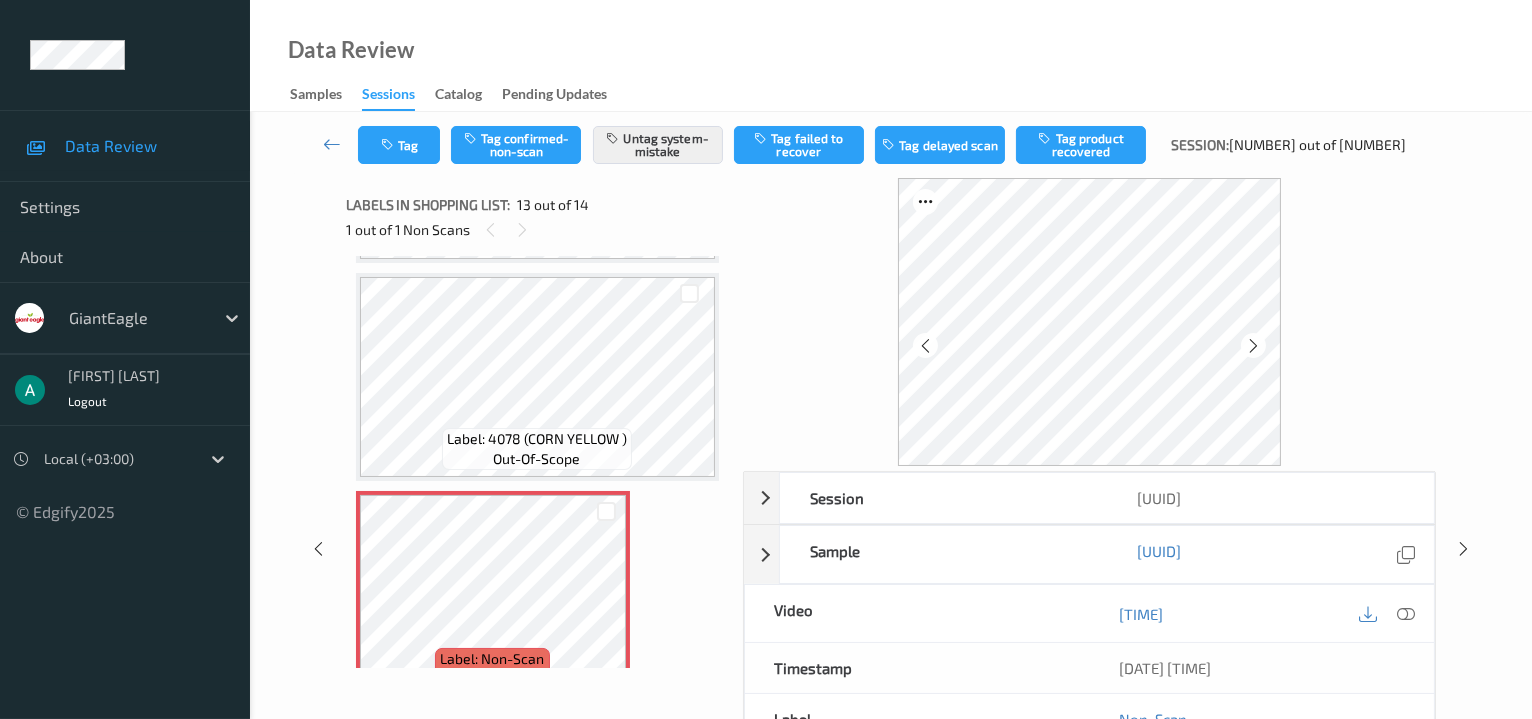 click at bounding box center [1253, 346] 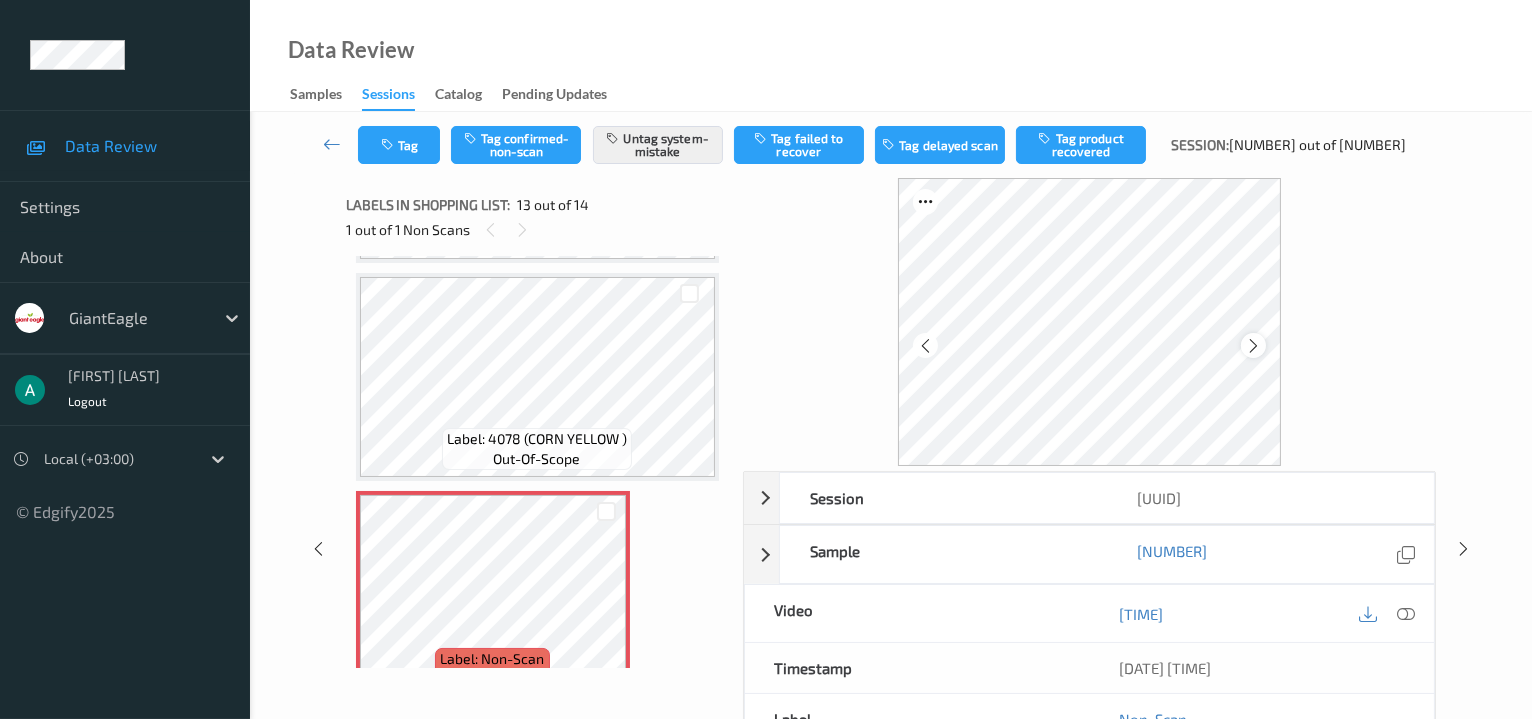 click at bounding box center (1253, 346) 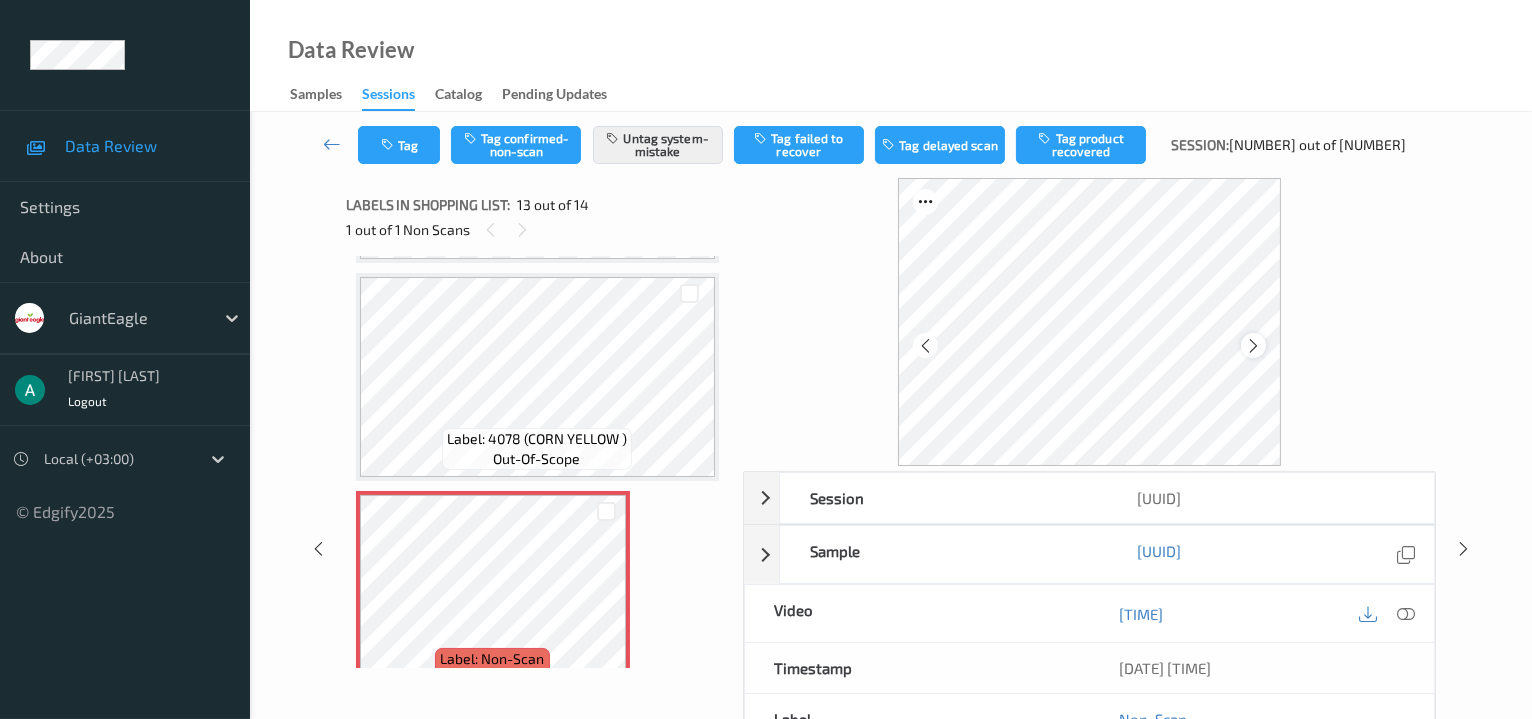 click at bounding box center (1253, 346) 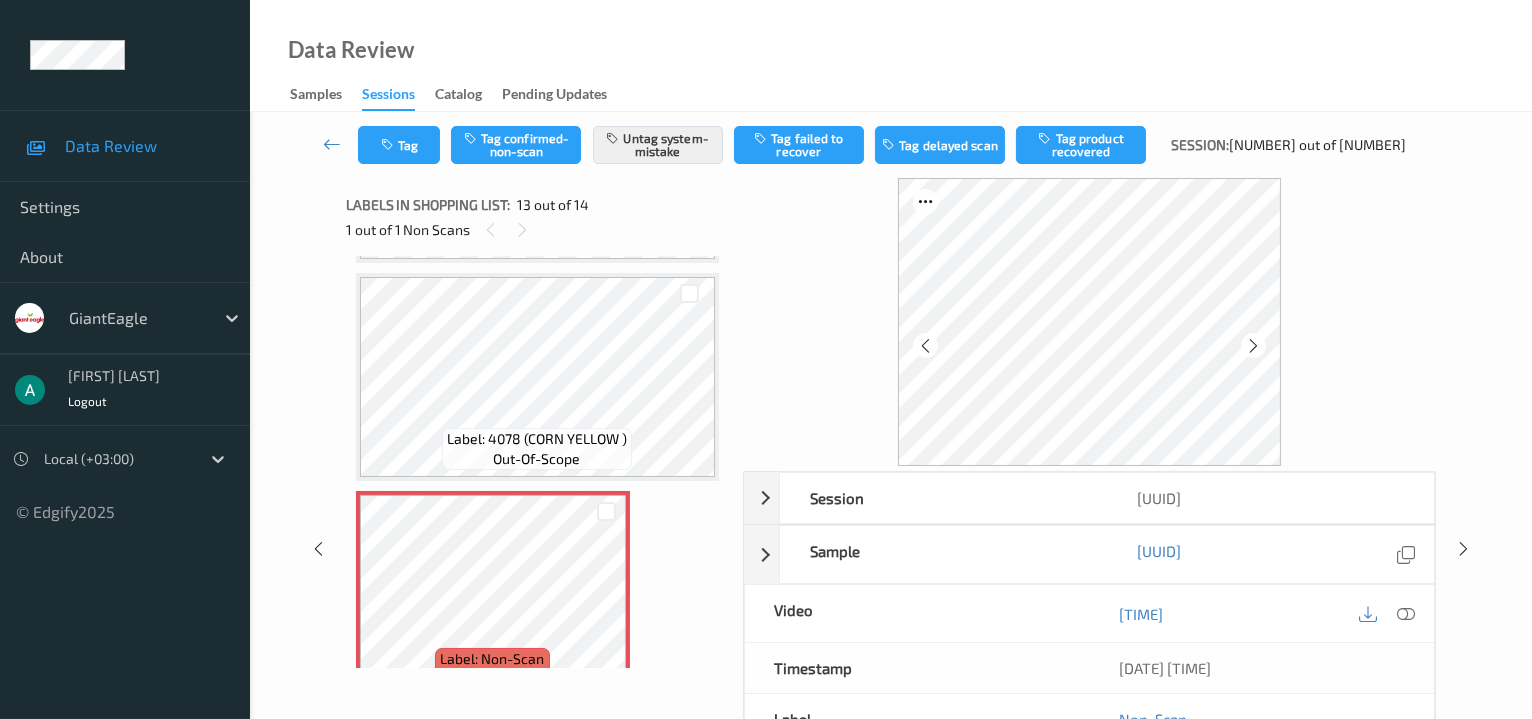 click at bounding box center (1253, 346) 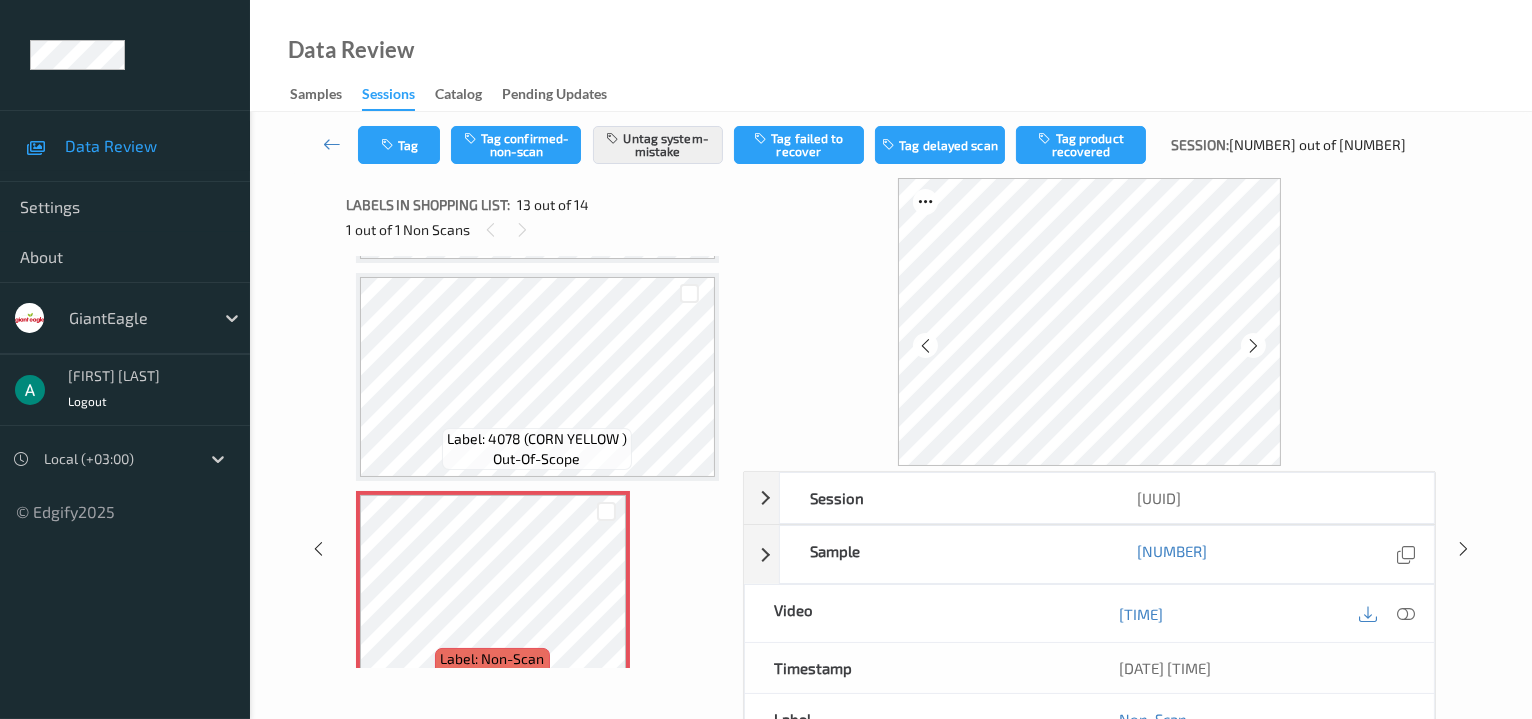 click at bounding box center (1253, 346) 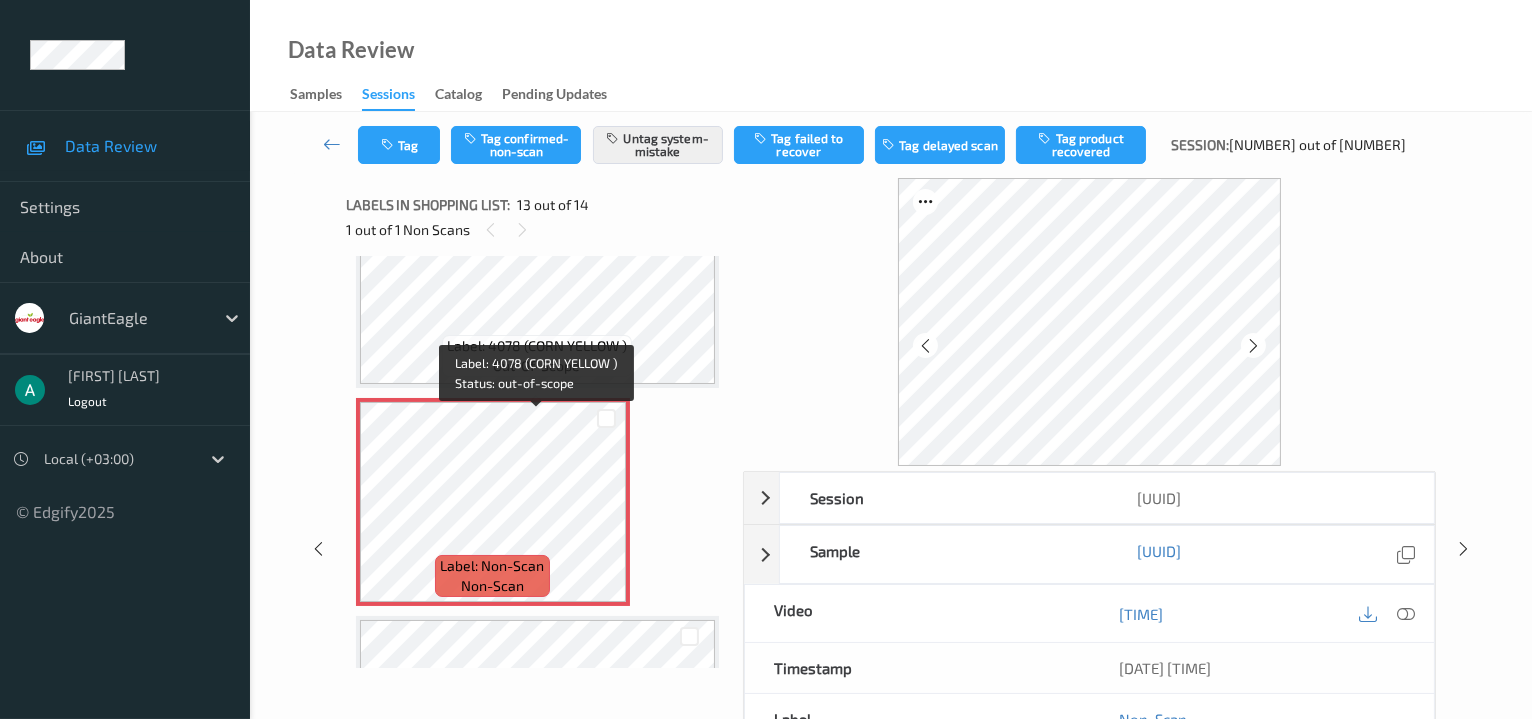 scroll, scrollTop: 2524, scrollLeft: 0, axis: vertical 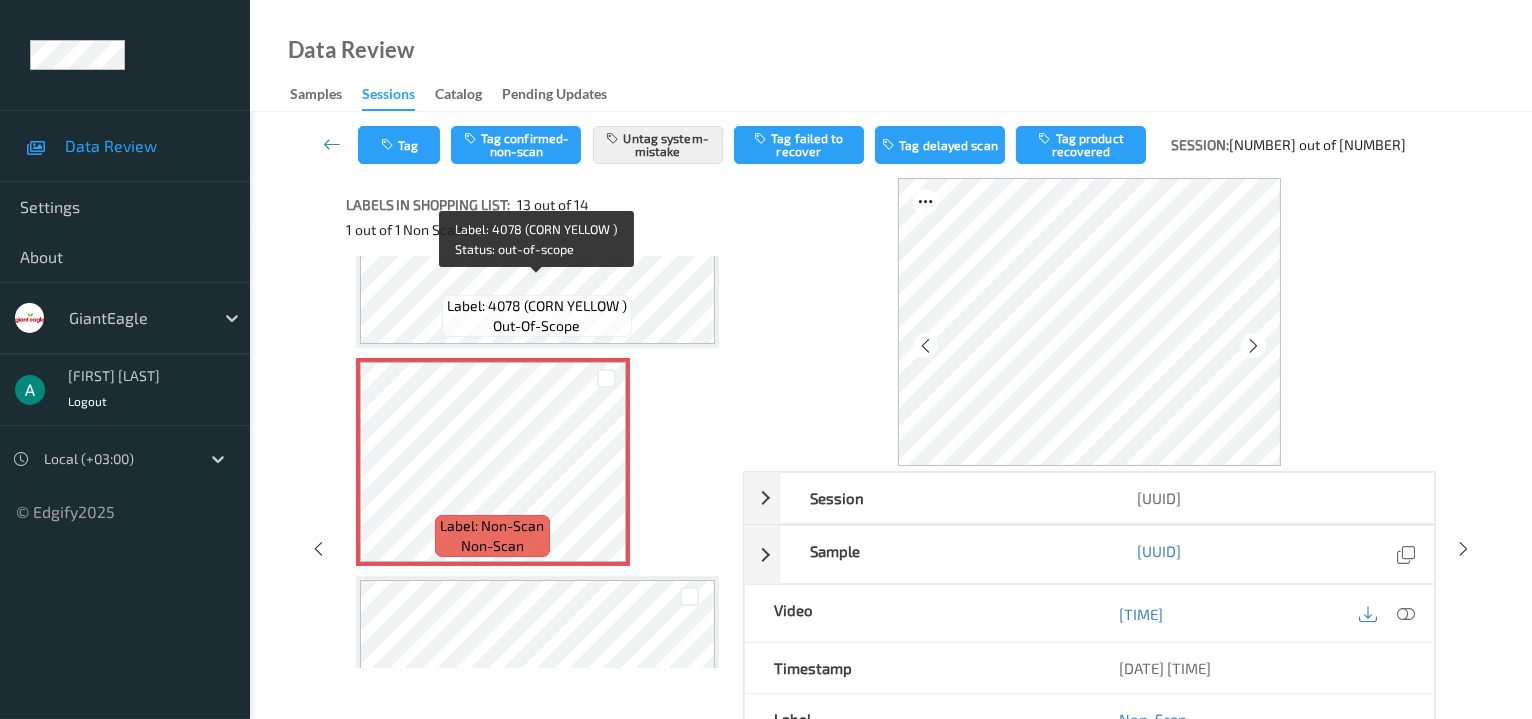 click on "Label: 4078 (CORN YELLOW       ) out-of-scope" at bounding box center (537, 316) 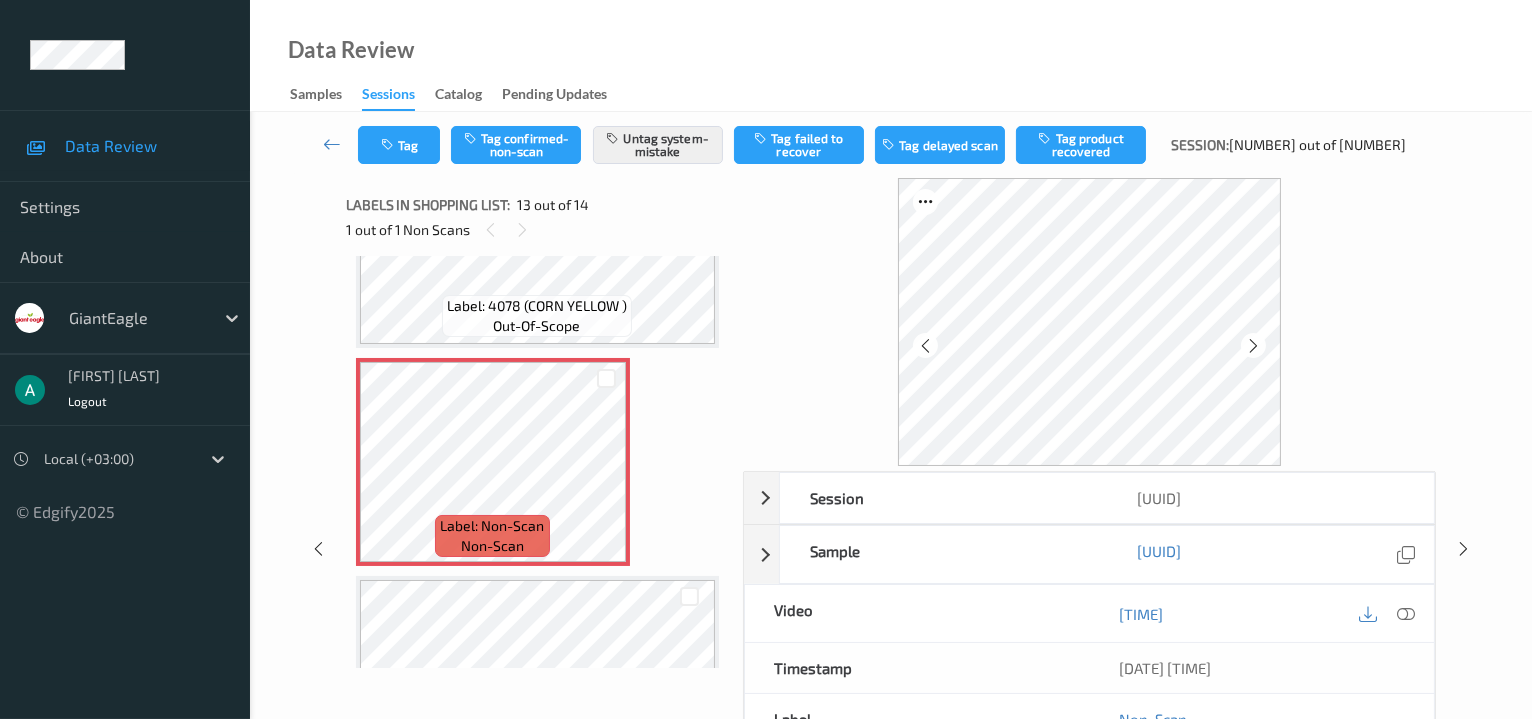 scroll, scrollTop: 2391, scrollLeft: 0, axis: vertical 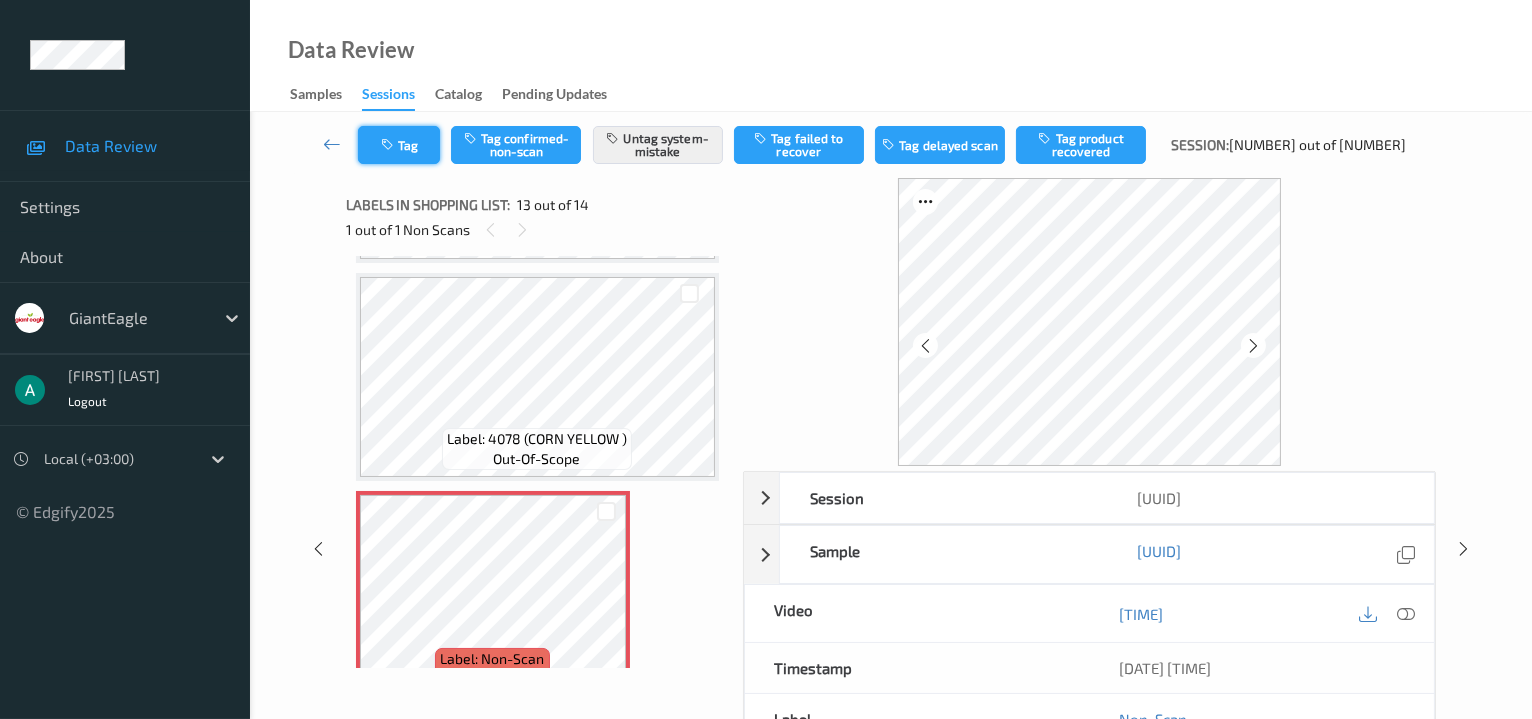click on "Tag" at bounding box center (399, 145) 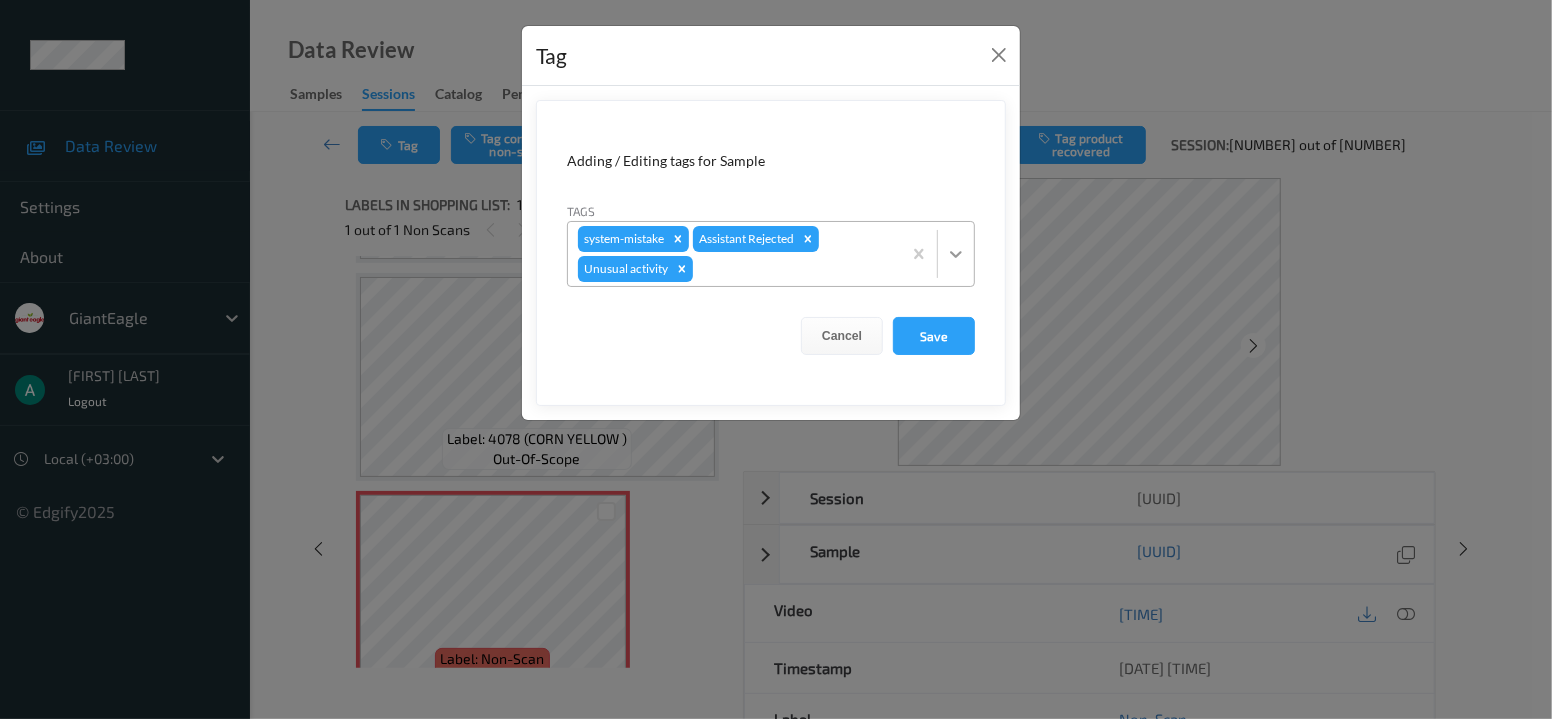 click 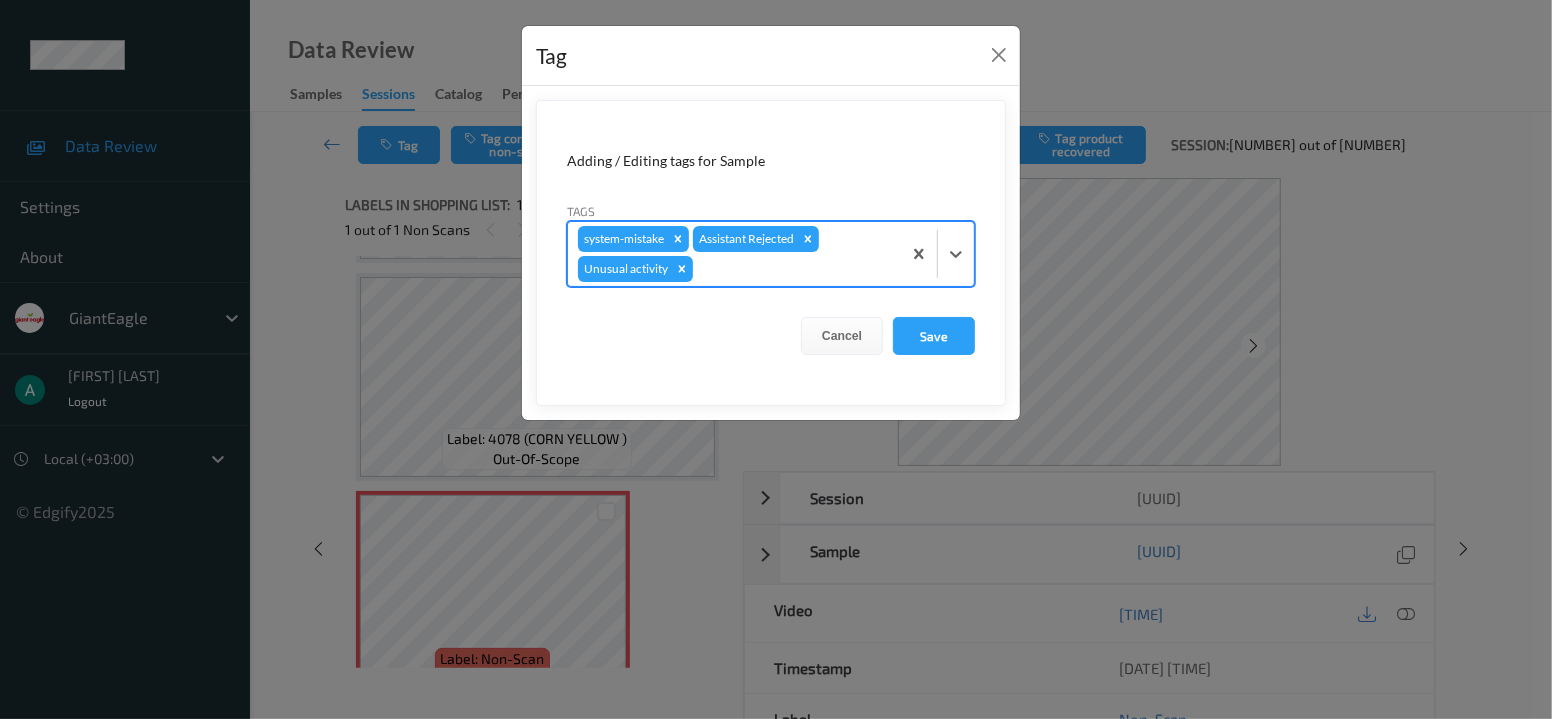 click on "system-mistake Assistant Rejected Unusual activity" at bounding box center [734, 254] 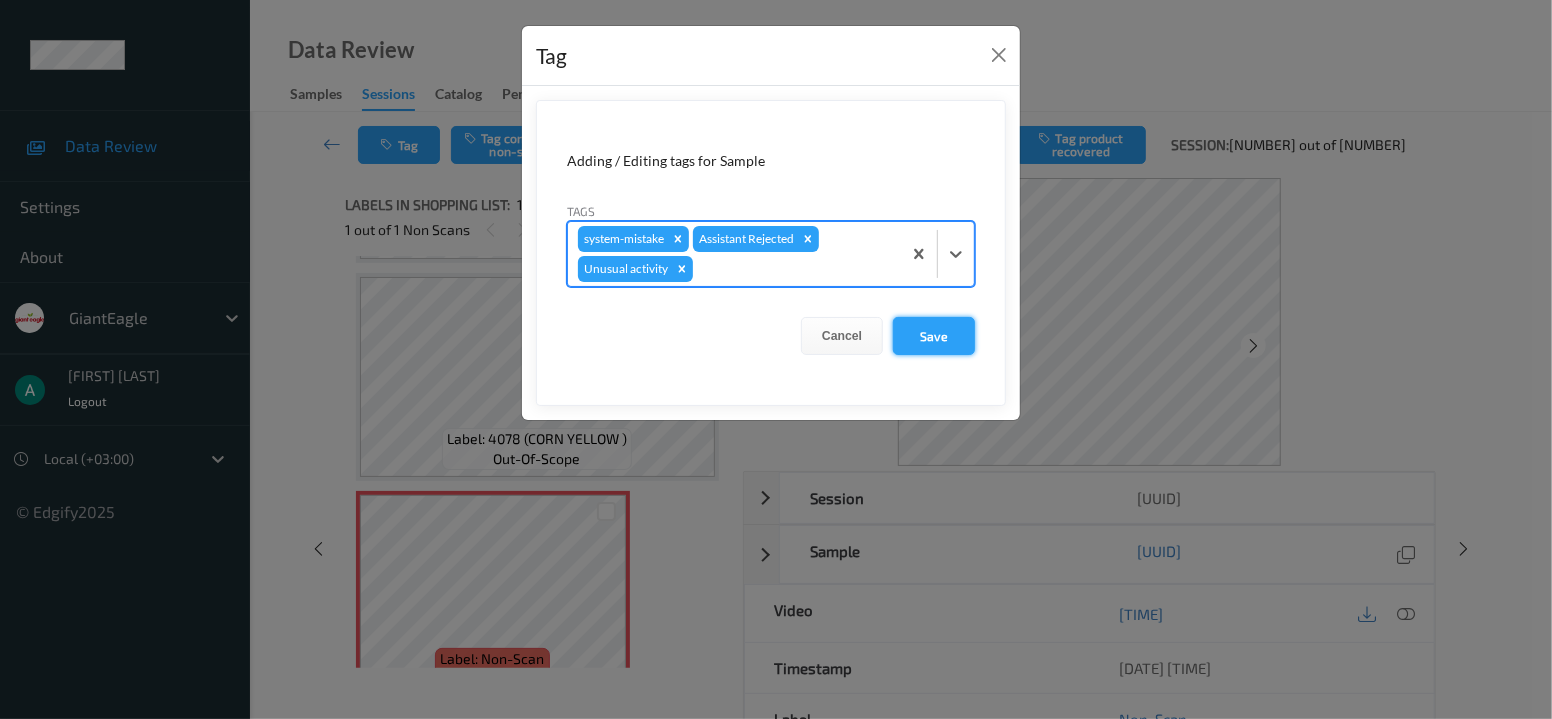 click on "Save" at bounding box center [934, 336] 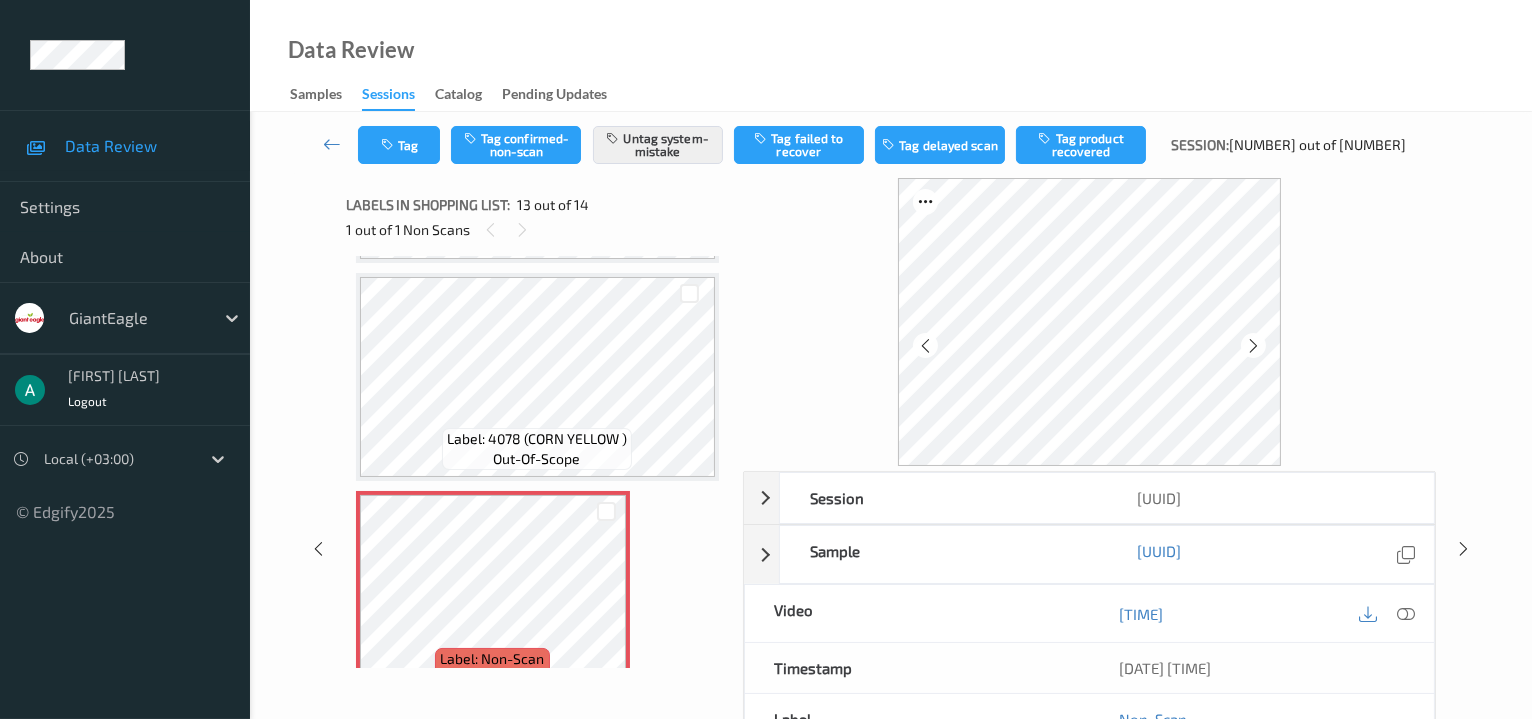 type 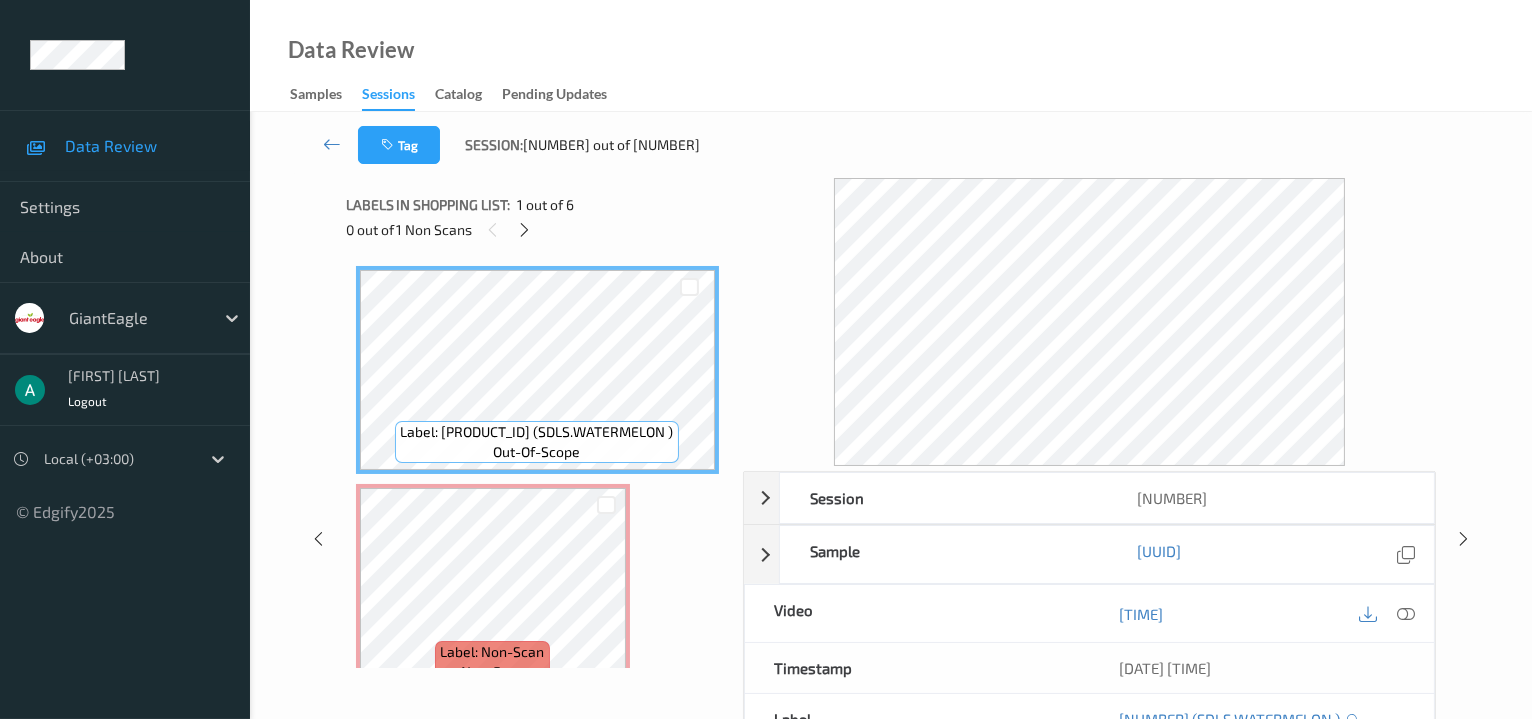 click on "0 out of 1 Non Scans" at bounding box center (537, 229) 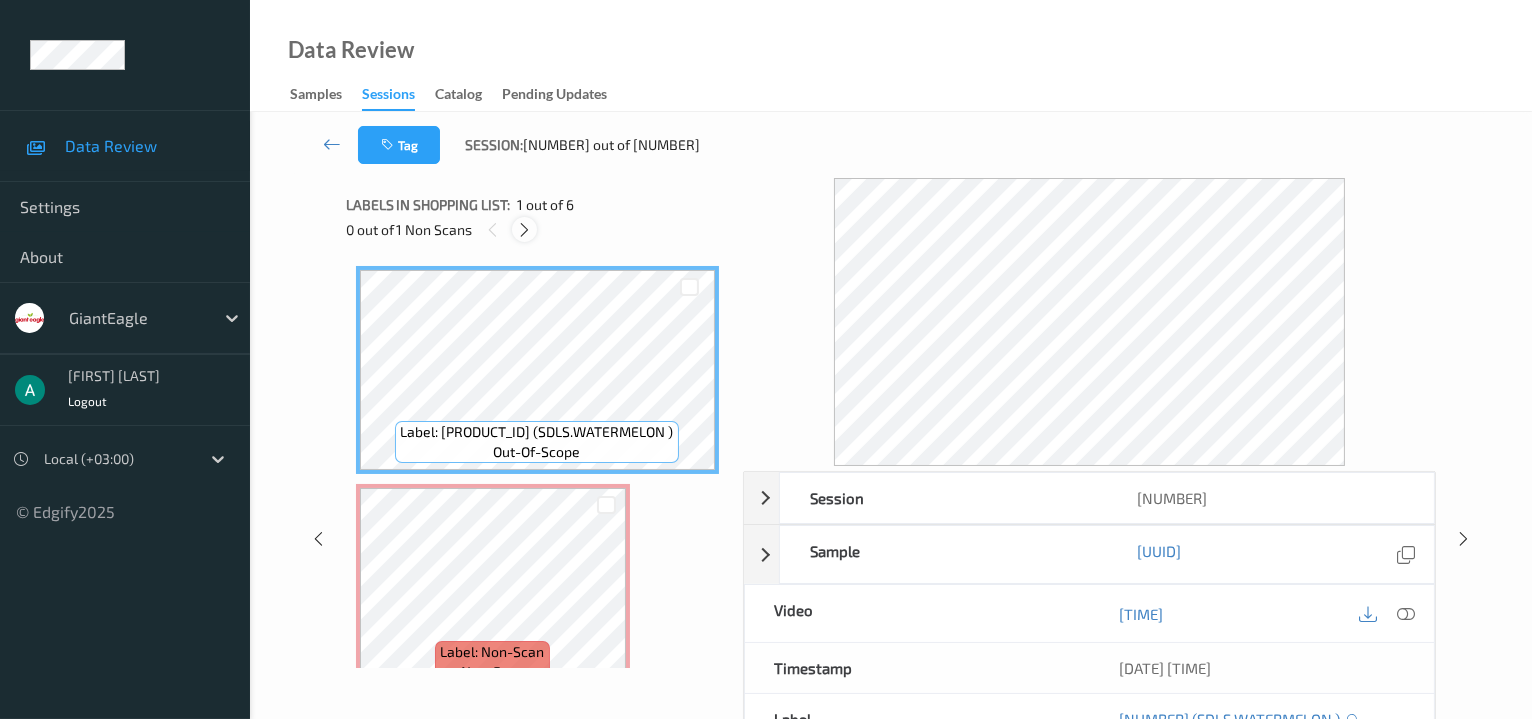 click at bounding box center [524, 230] 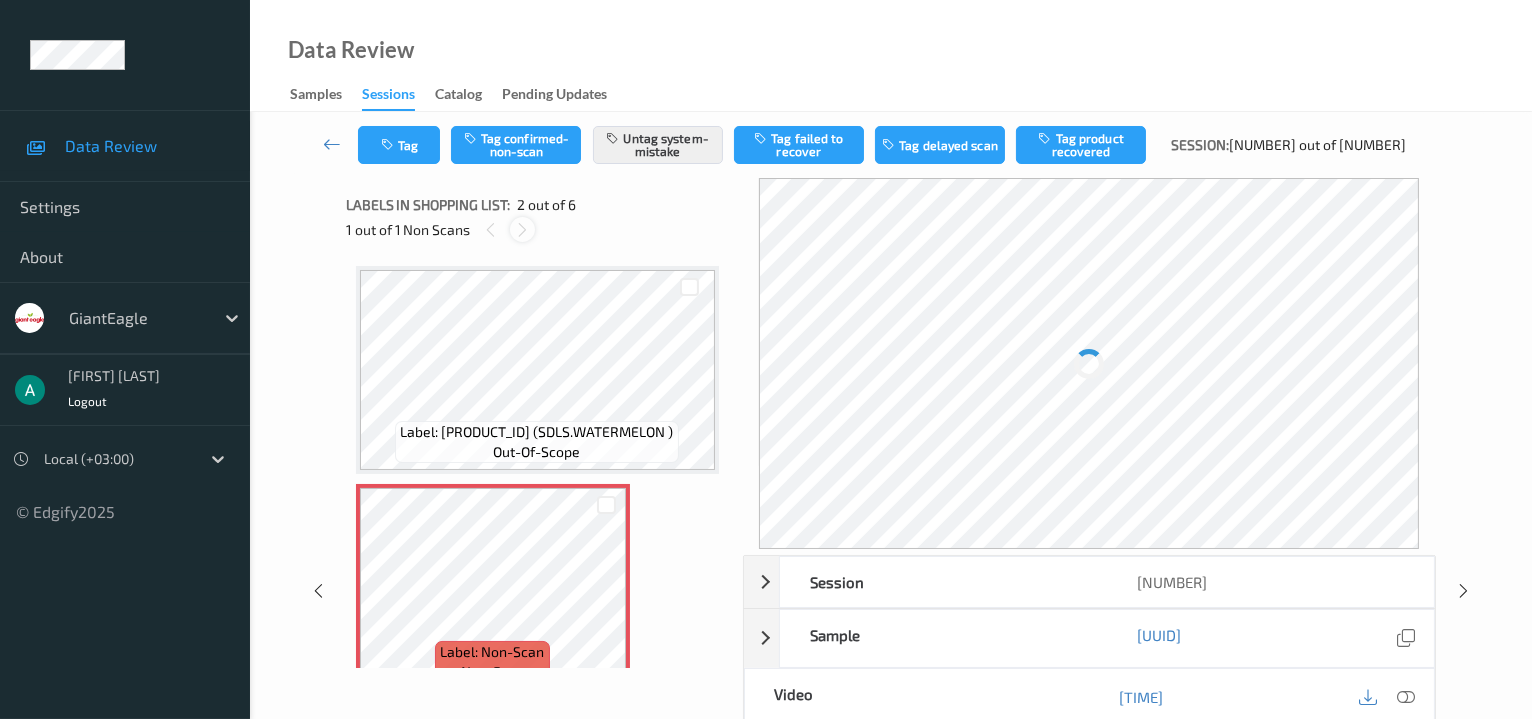 scroll, scrollTop: 9, scrollLeft: 0, axis: vertical 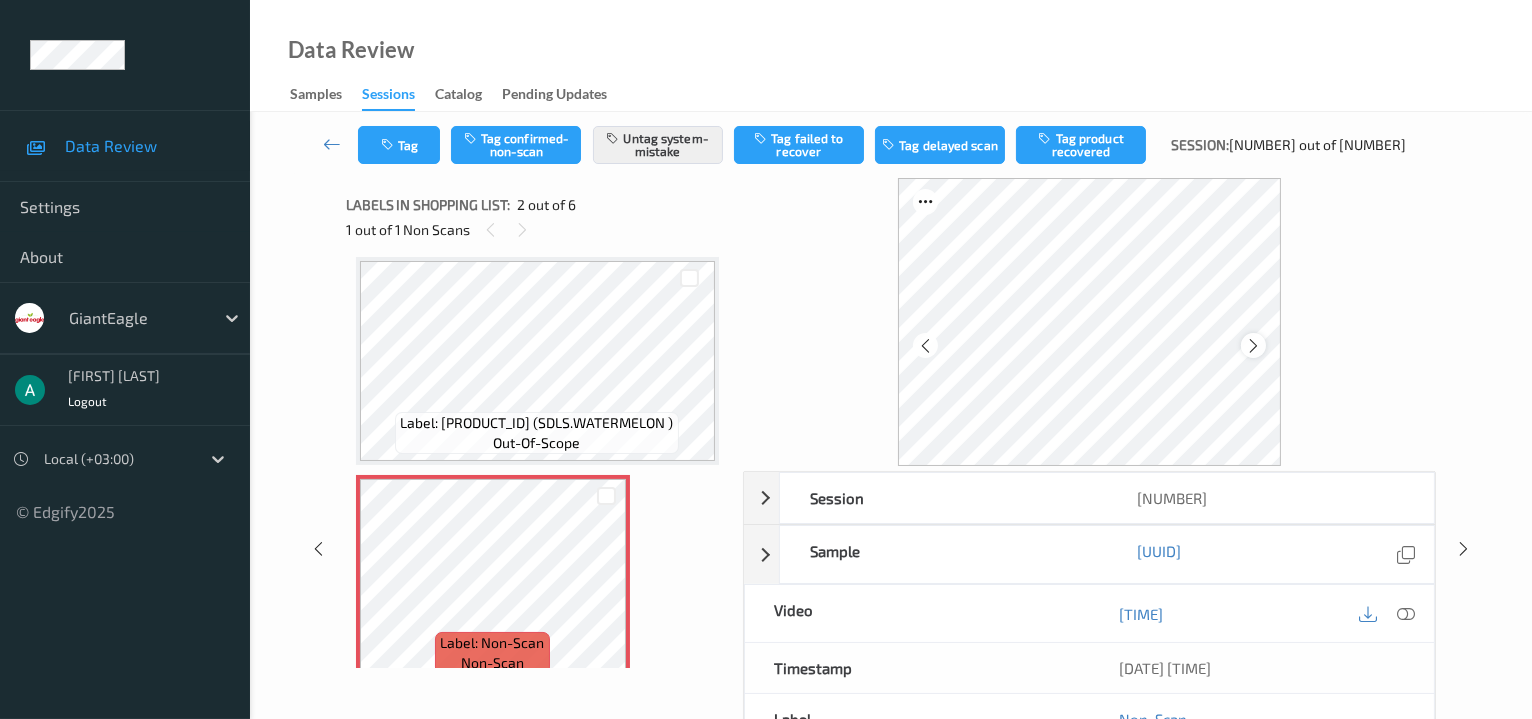 click at bounding box center (1253, 346) 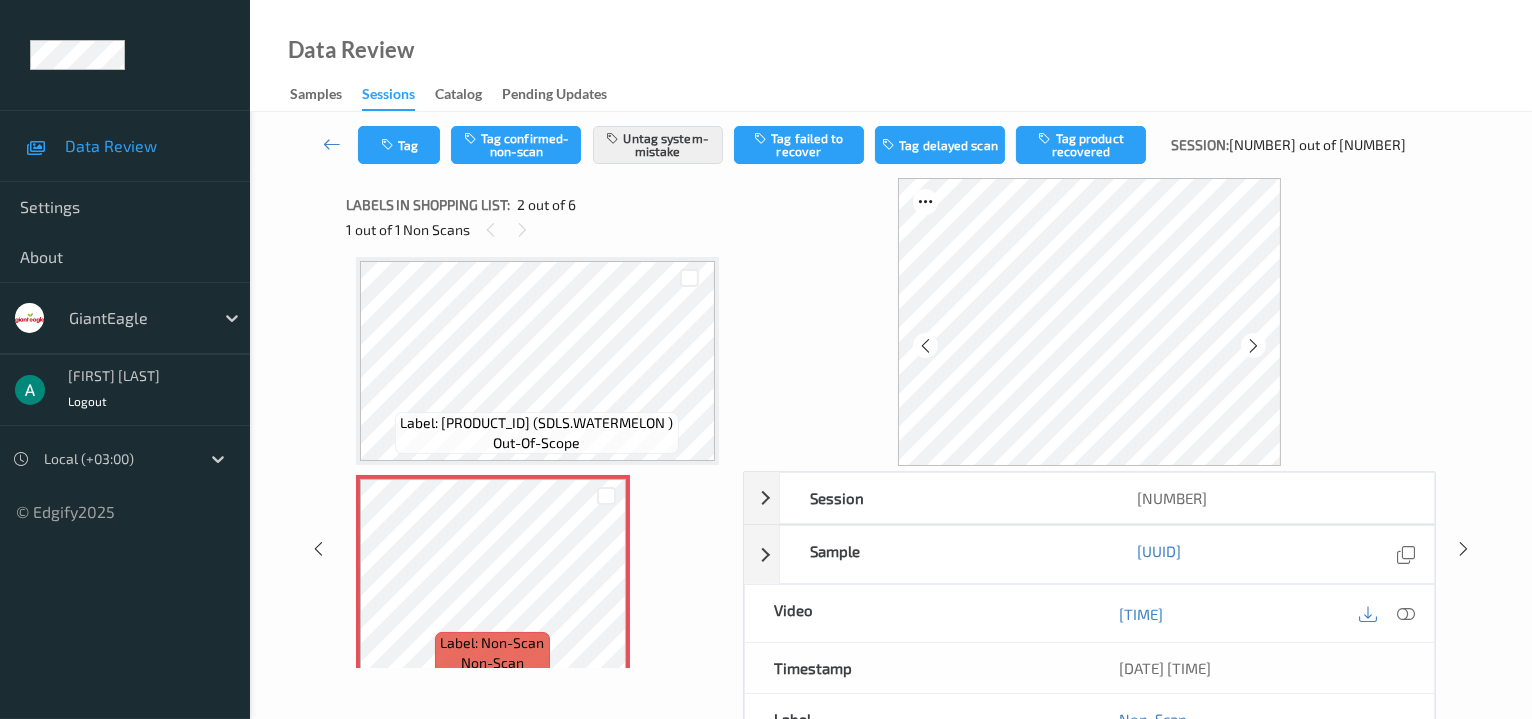 click at bounding box center [1253, 346] 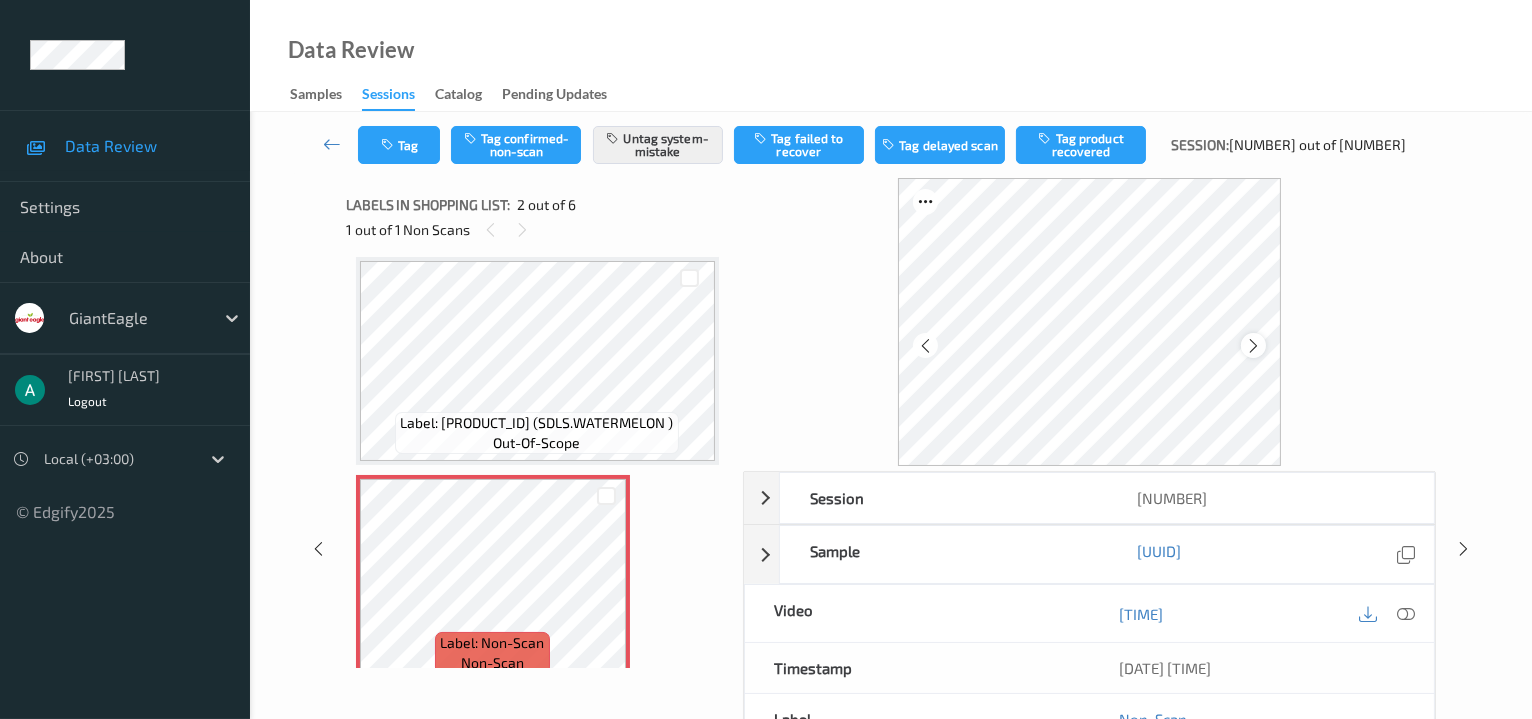 click at bounding box center [1253, 346] 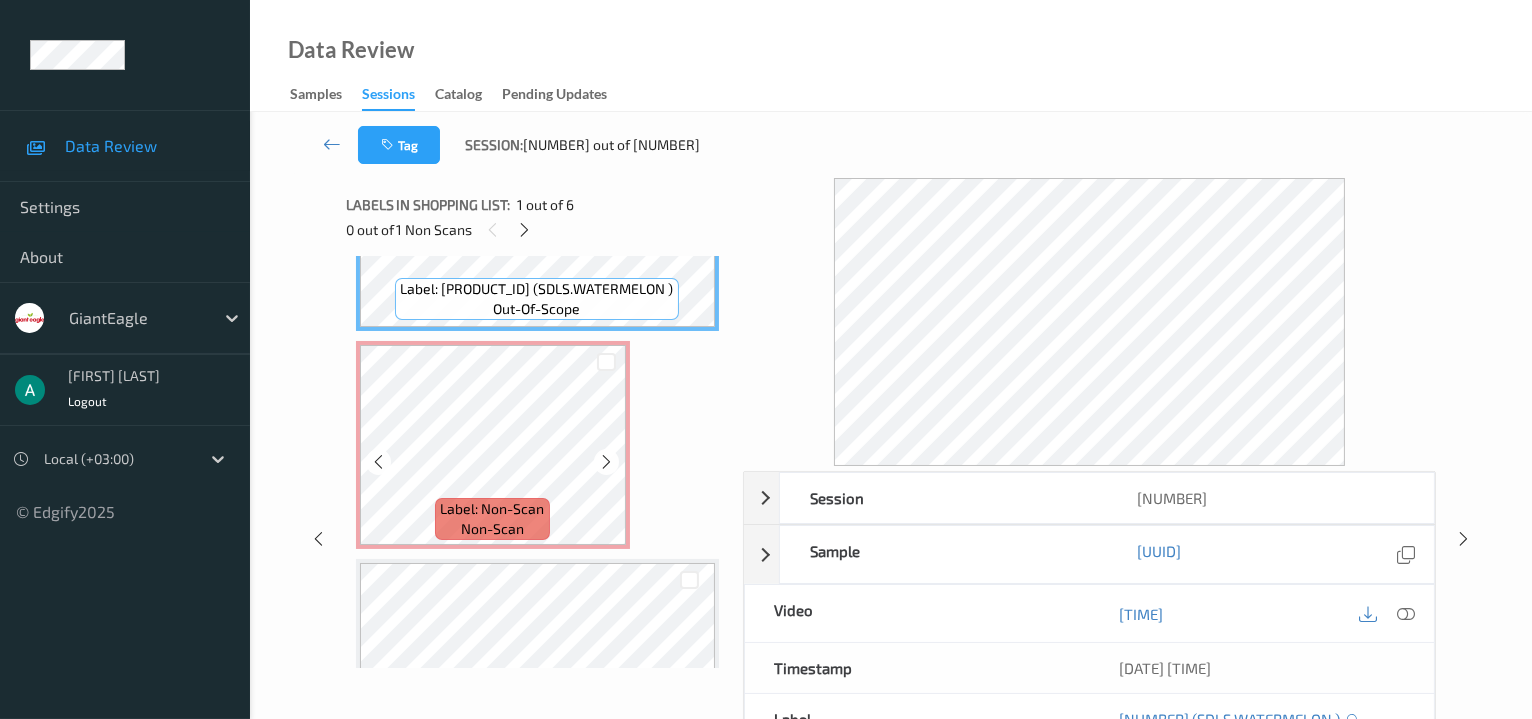 scroll, scrollTop: 276, scrollLeft: 0, axis: vertical 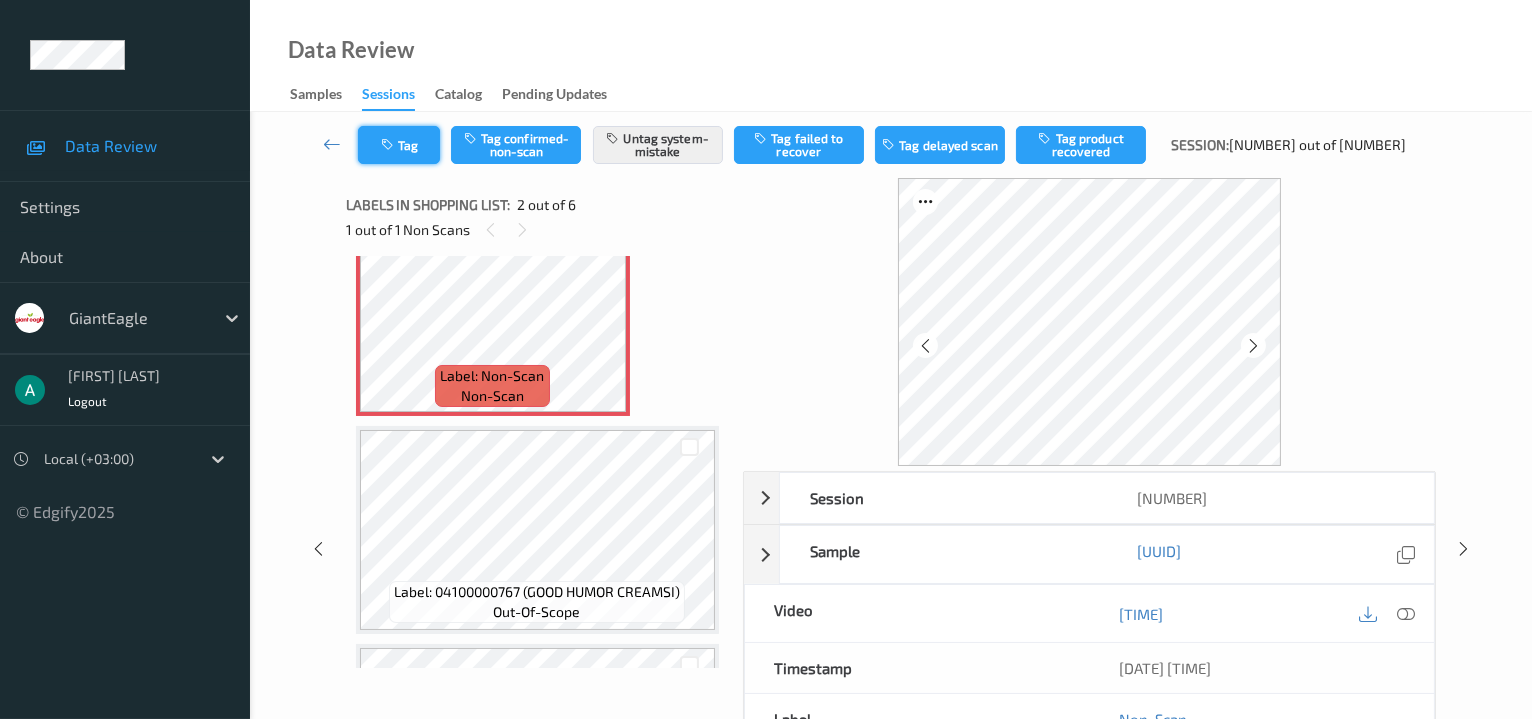 click on "Tag" at bounding box center [399, 145] 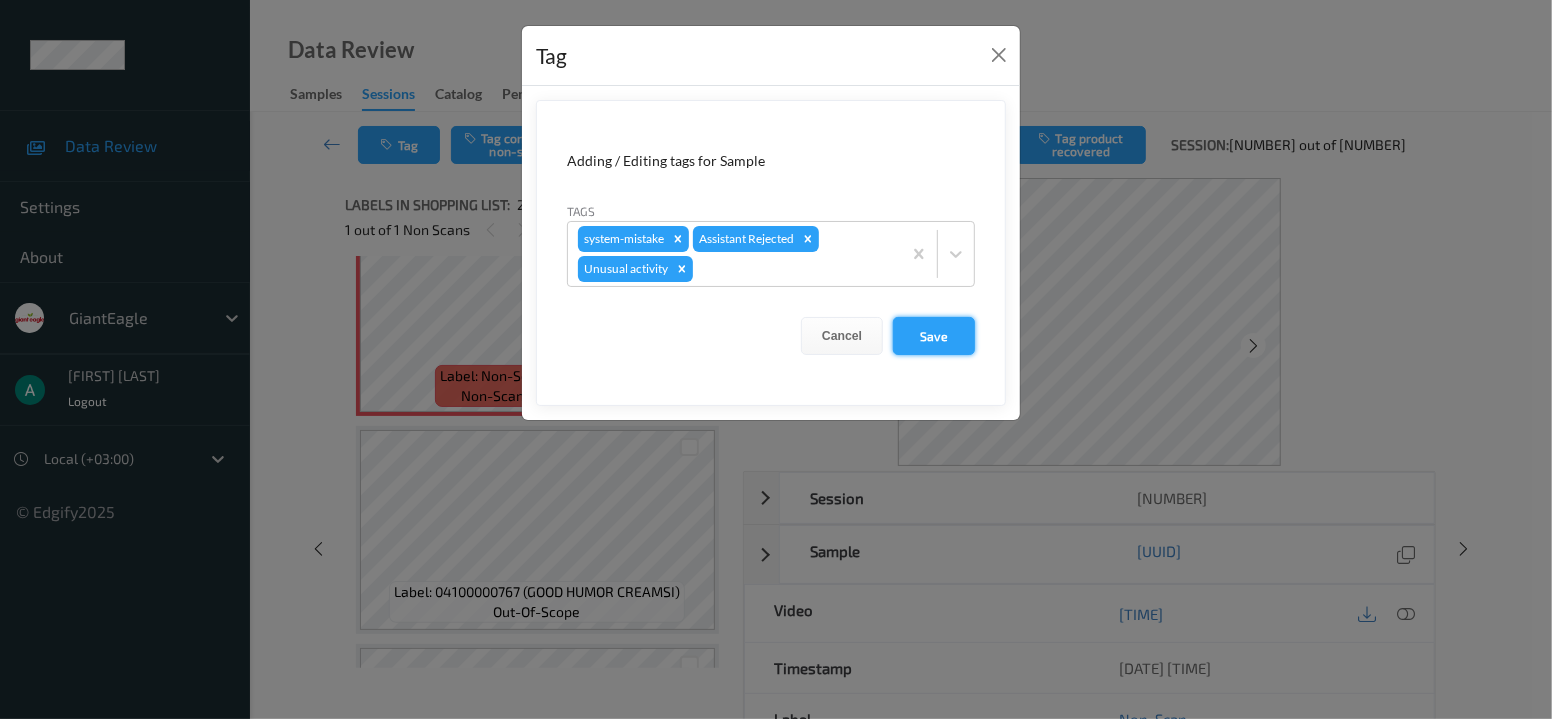 click on "Save" at bounding box center (934, 336) 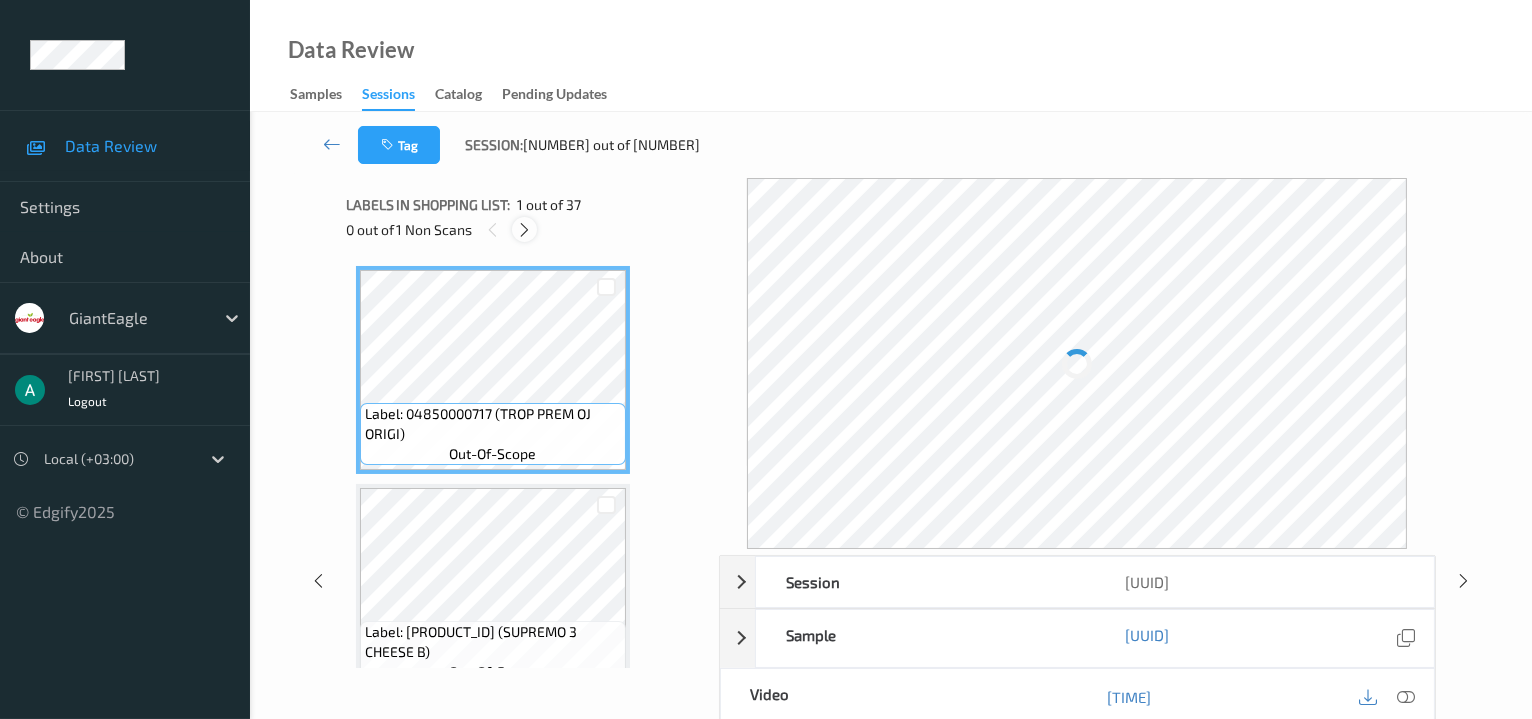 click at bounding box center [524, 230] 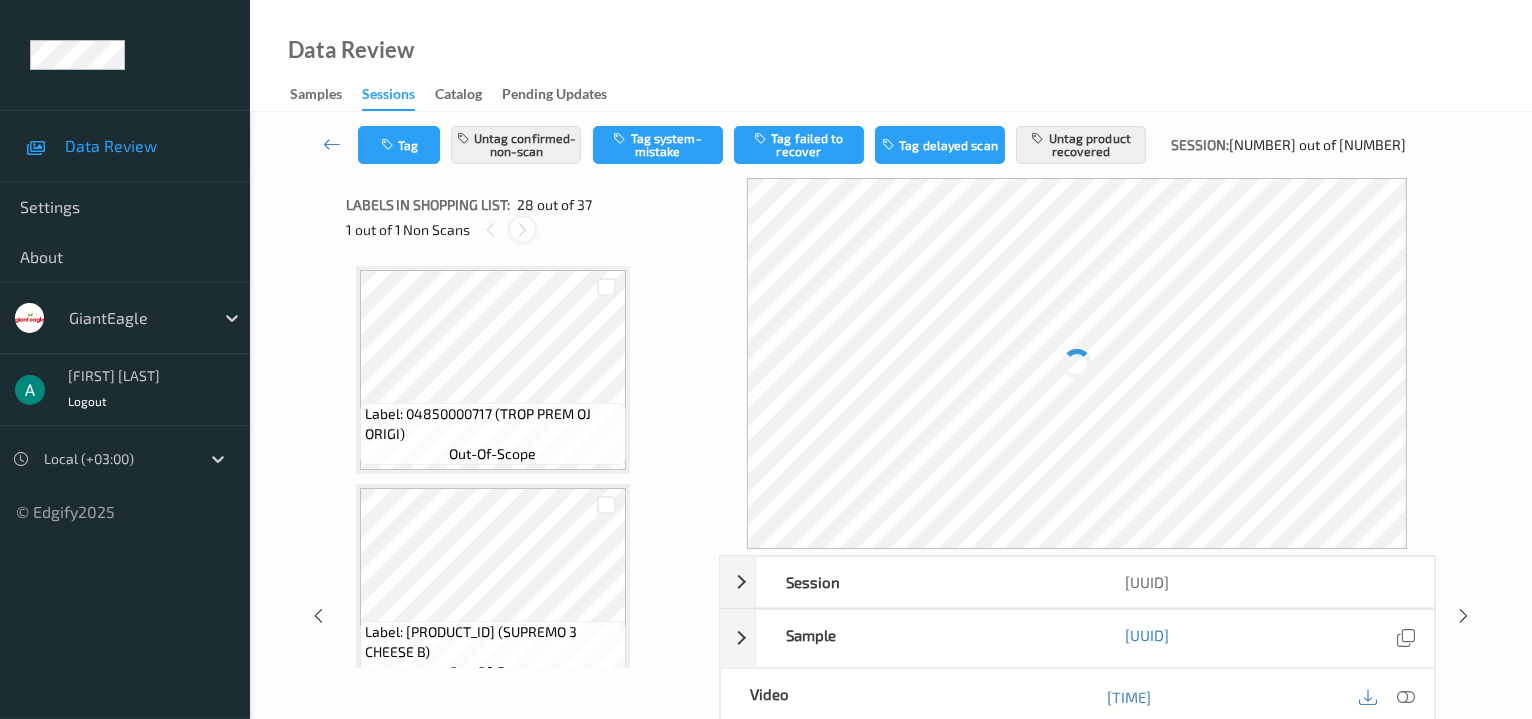 scroll, scrollTop: 5637, scrollLeft: 0, axis: vertical 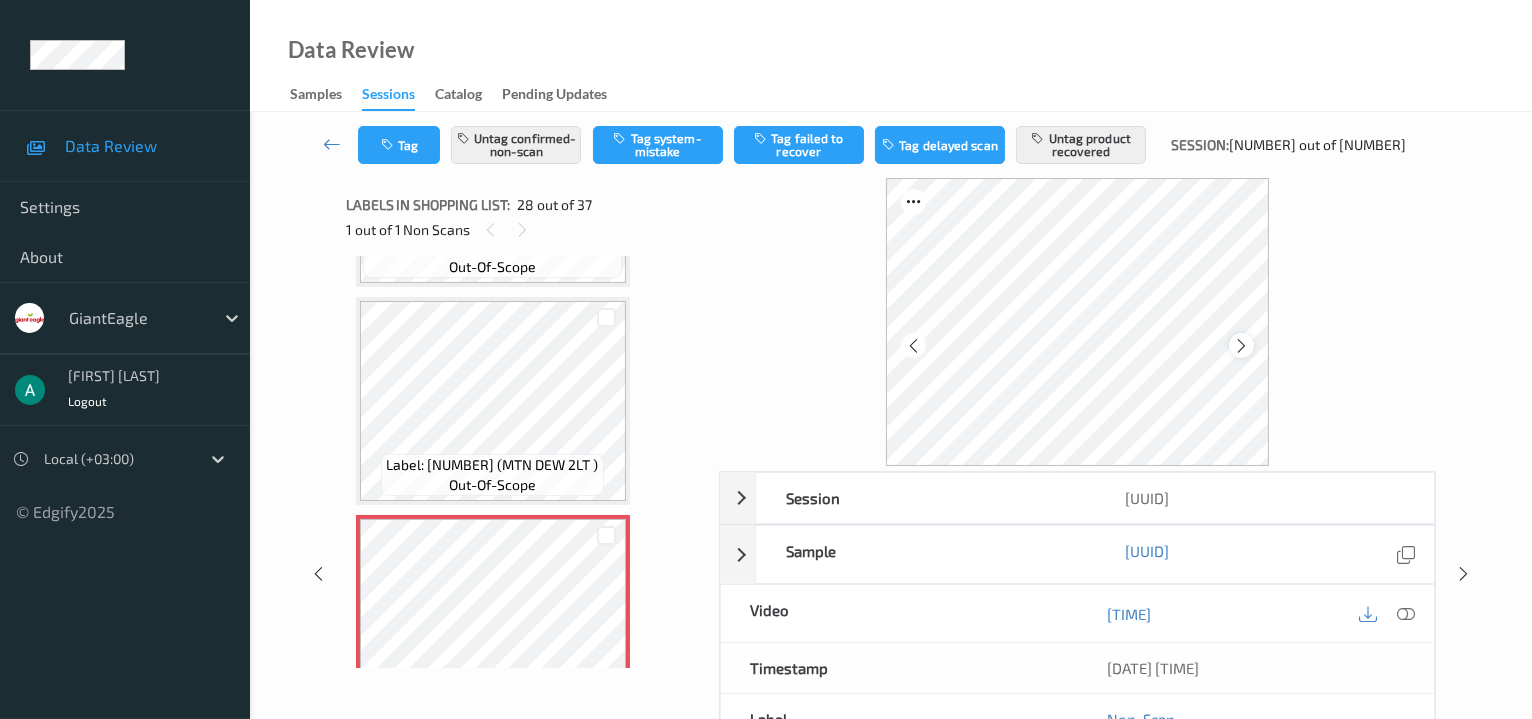 click at bounding box center [1241, 346] 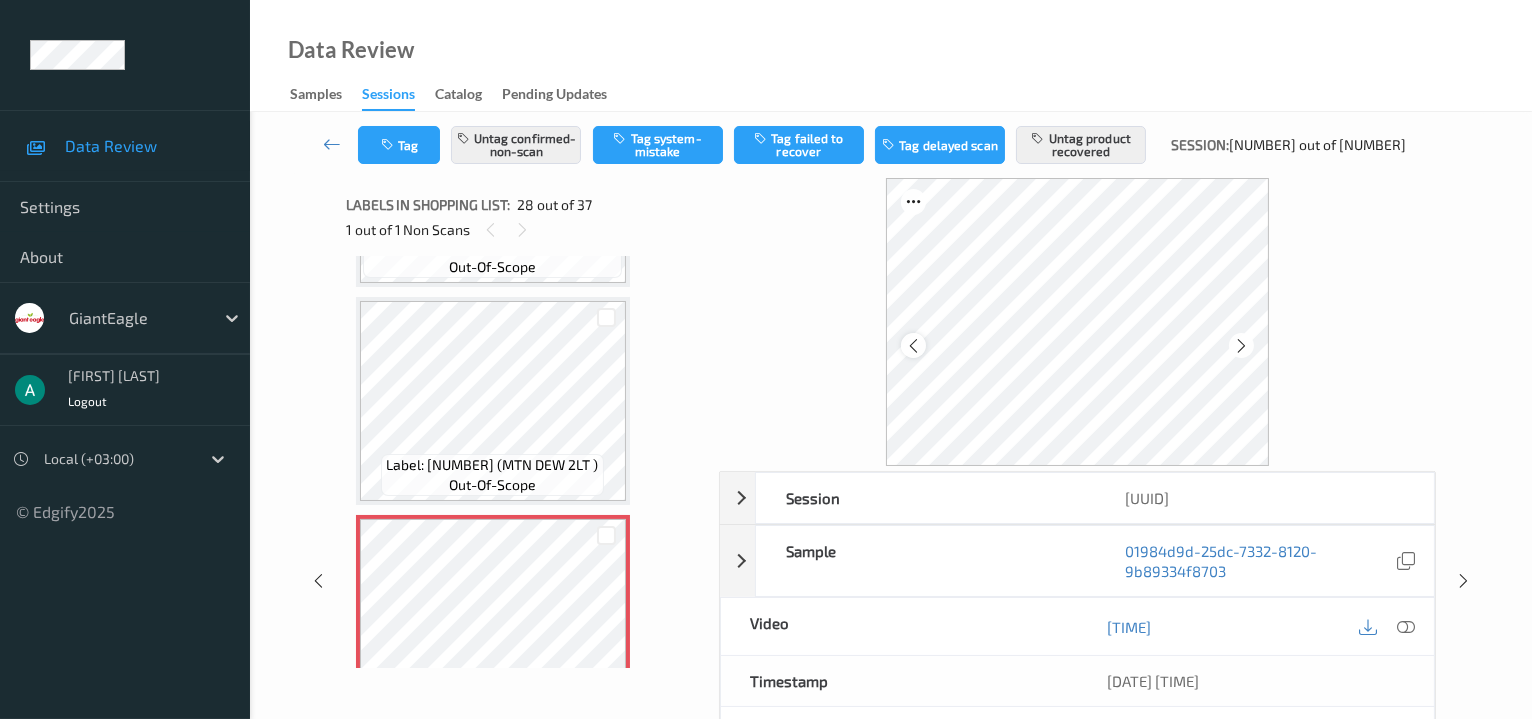 click at bounding box center [913, 346] 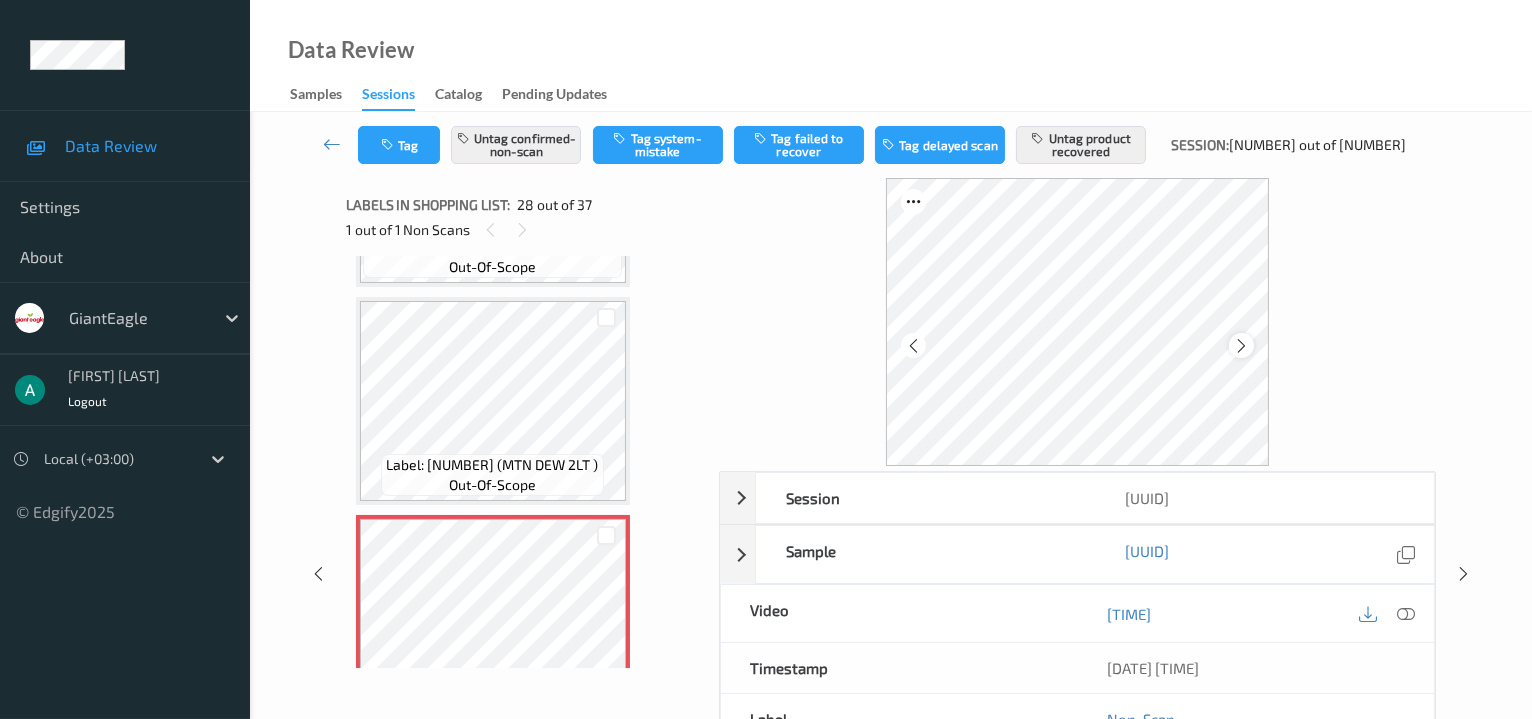 click at bounding box center [1241, 346] 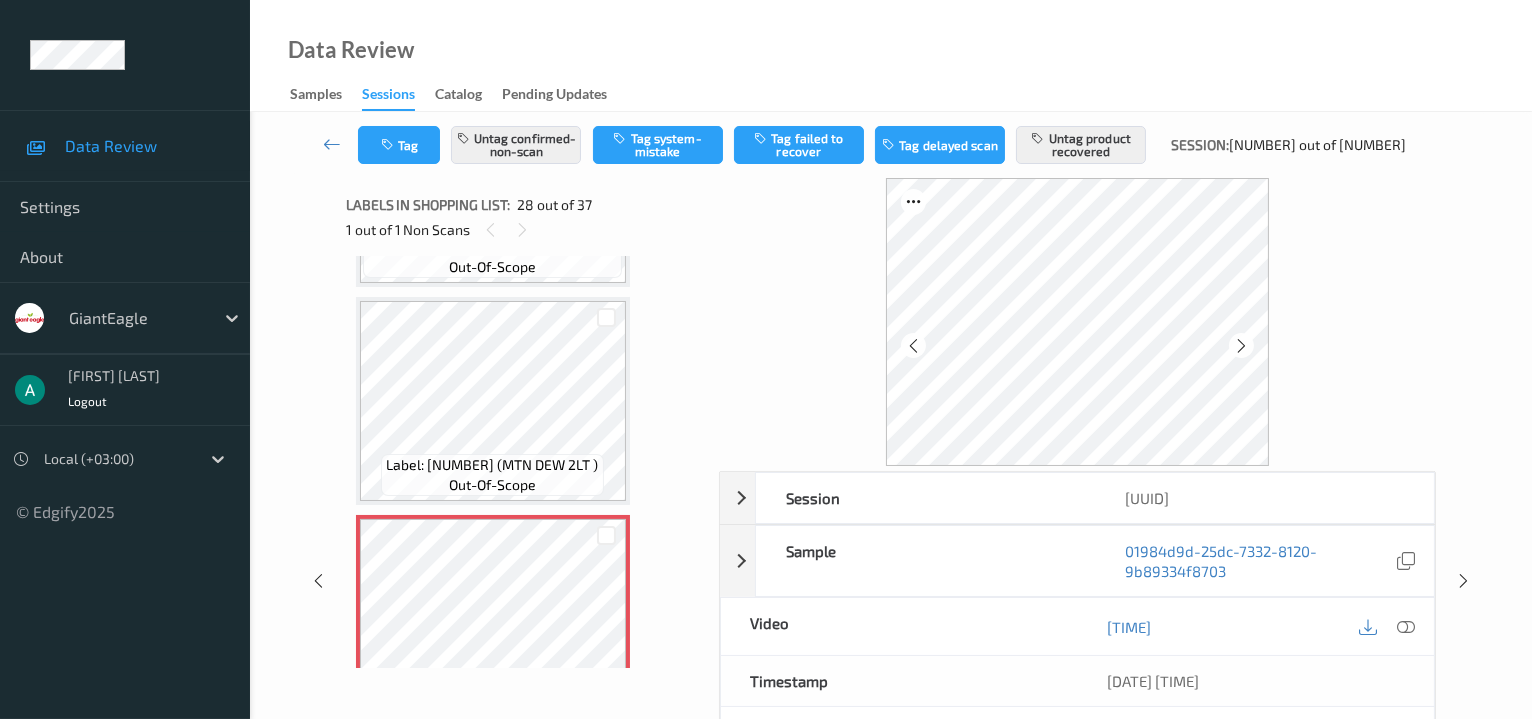 click at bounding box center [1241, 346] 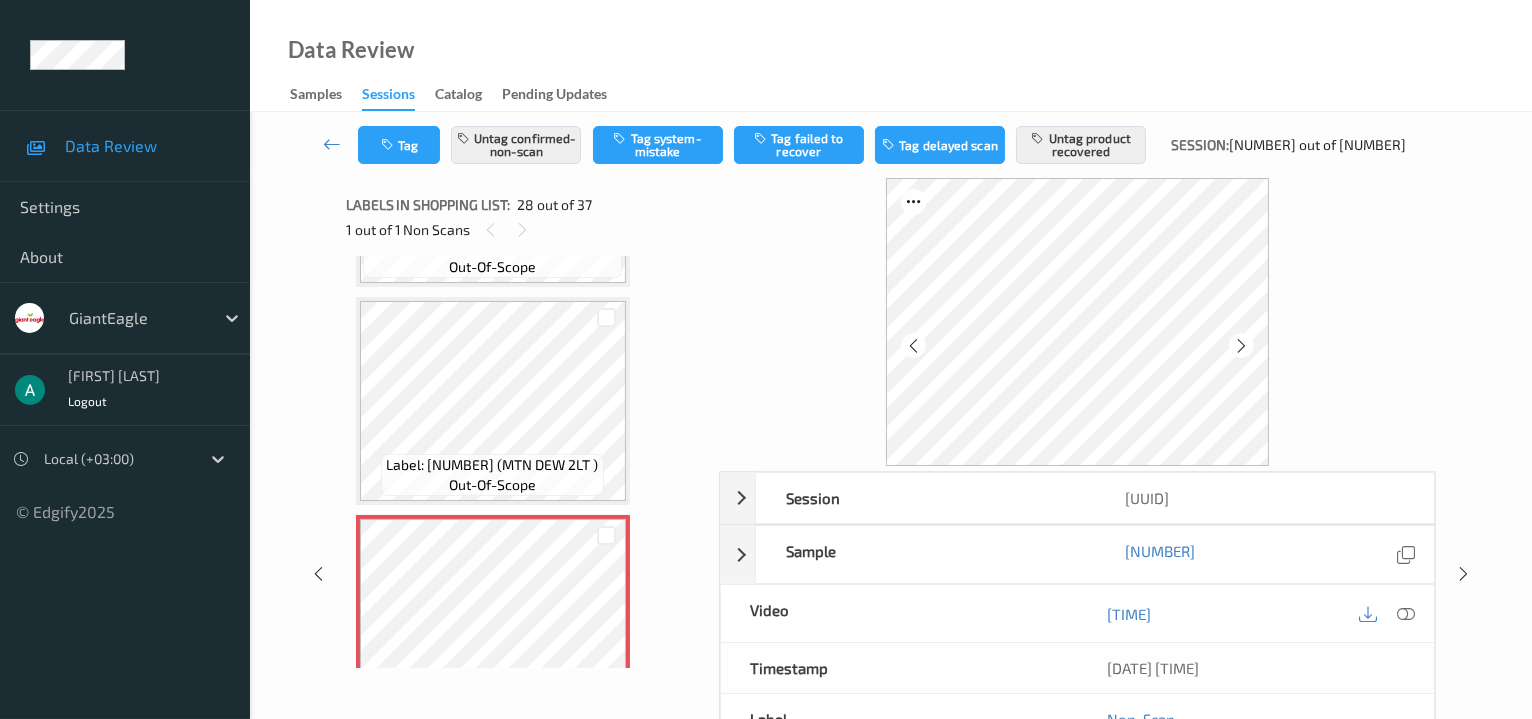 click at bounding box center [1241, 346] 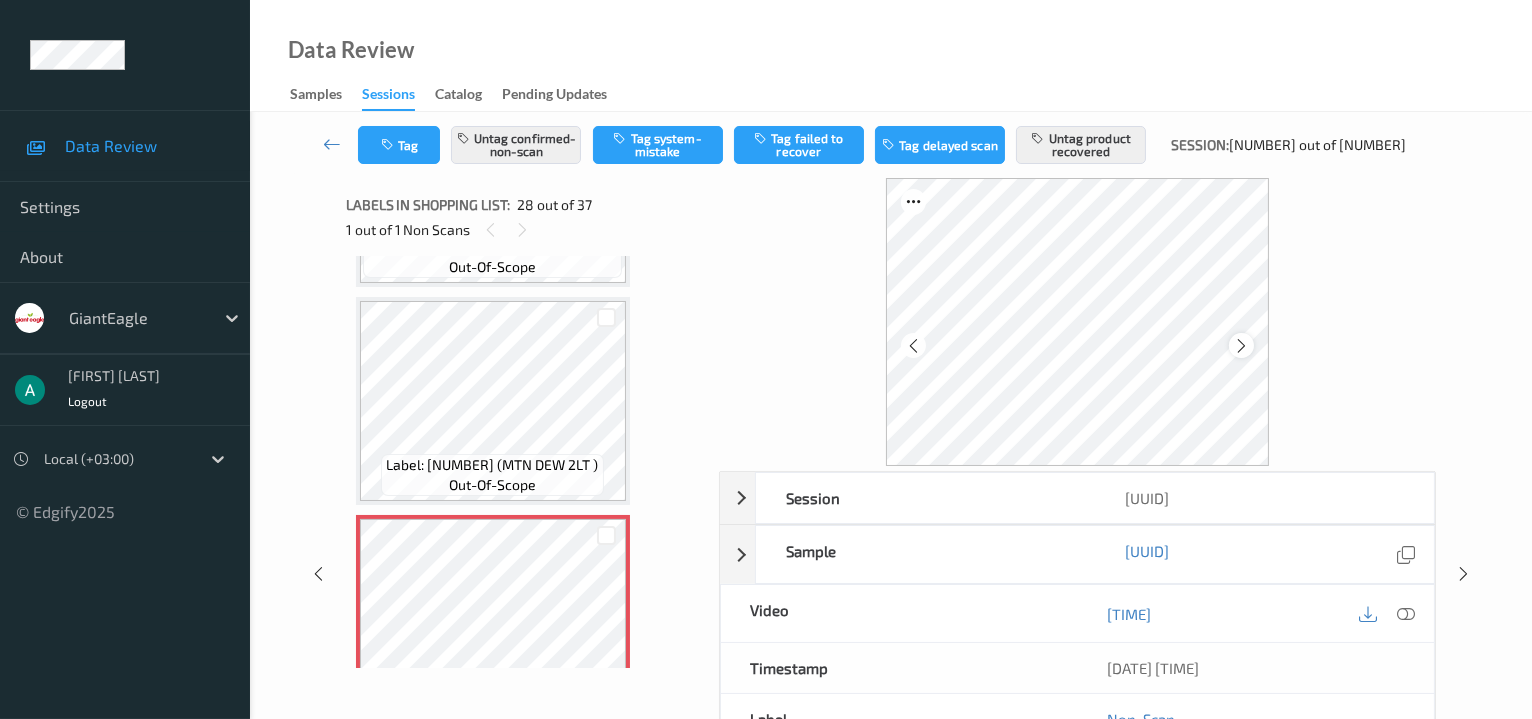 click at bounding box center (1241, 345) 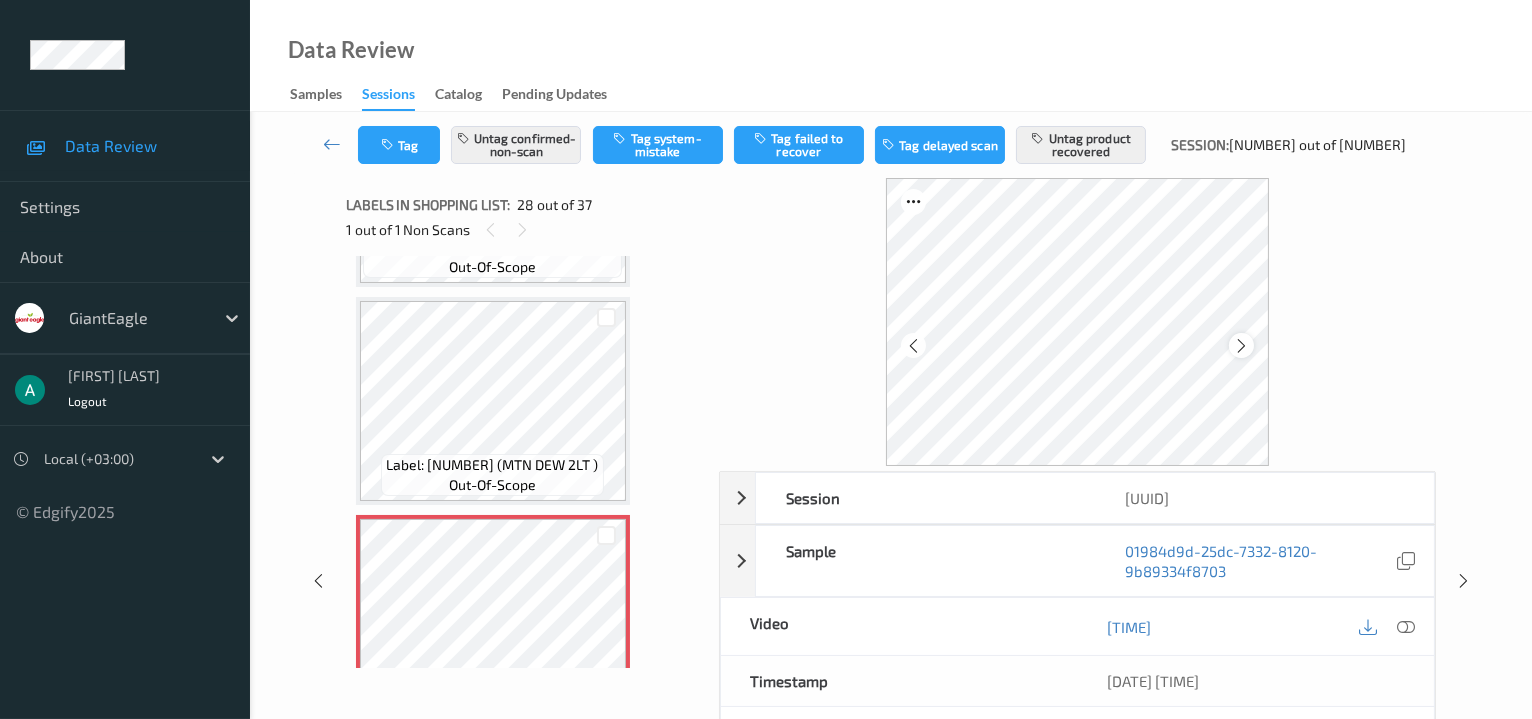 click at bounding box center [1241, 346] 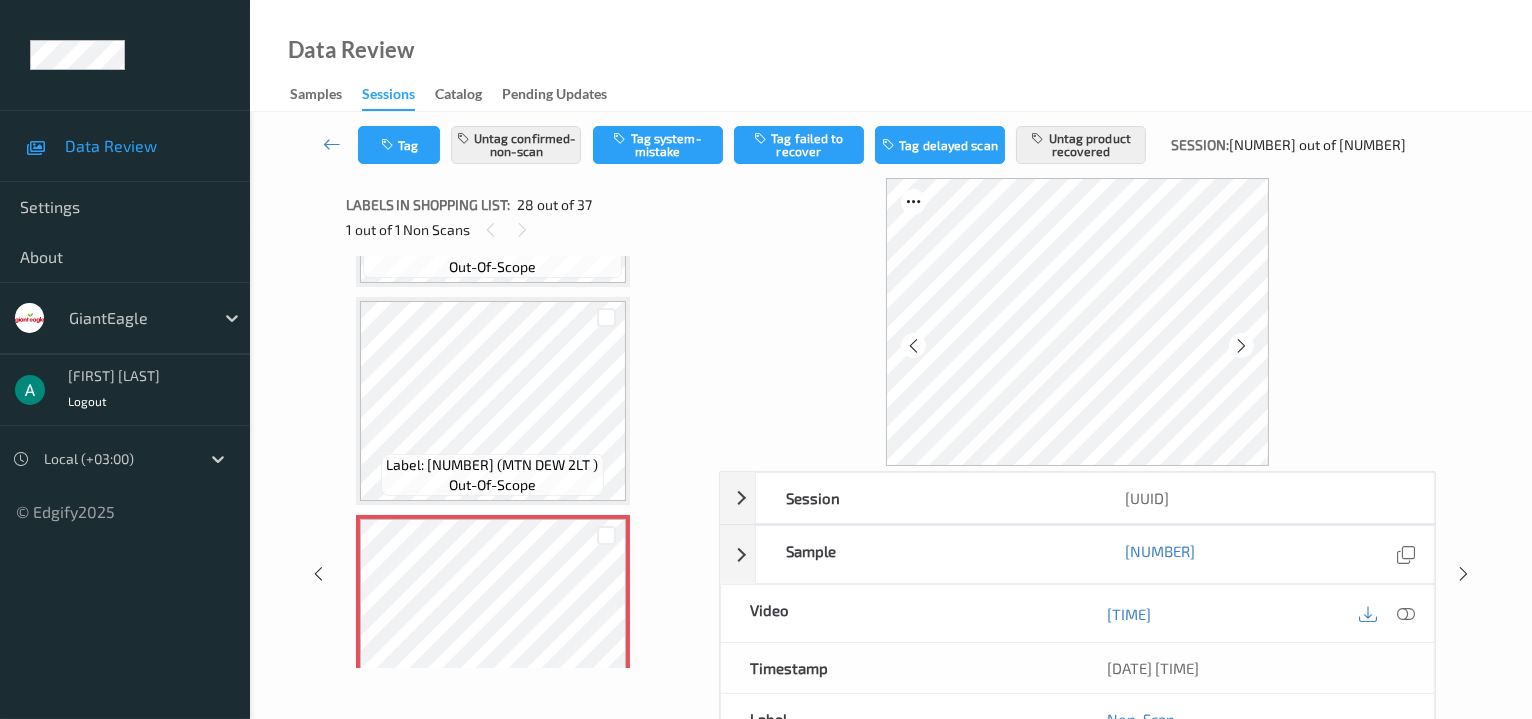 click at bounding box center (1241, 346) 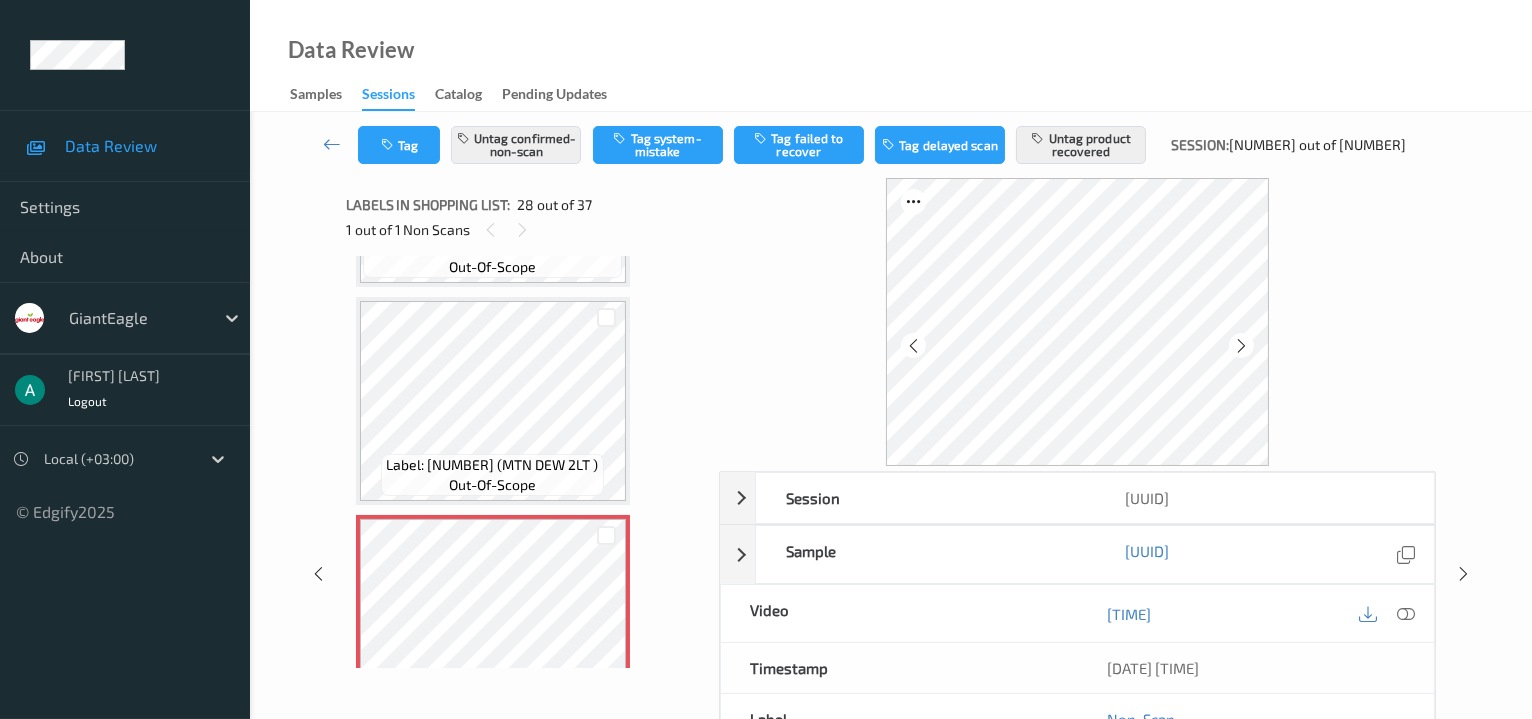 click at bounding box center (1241, 346) 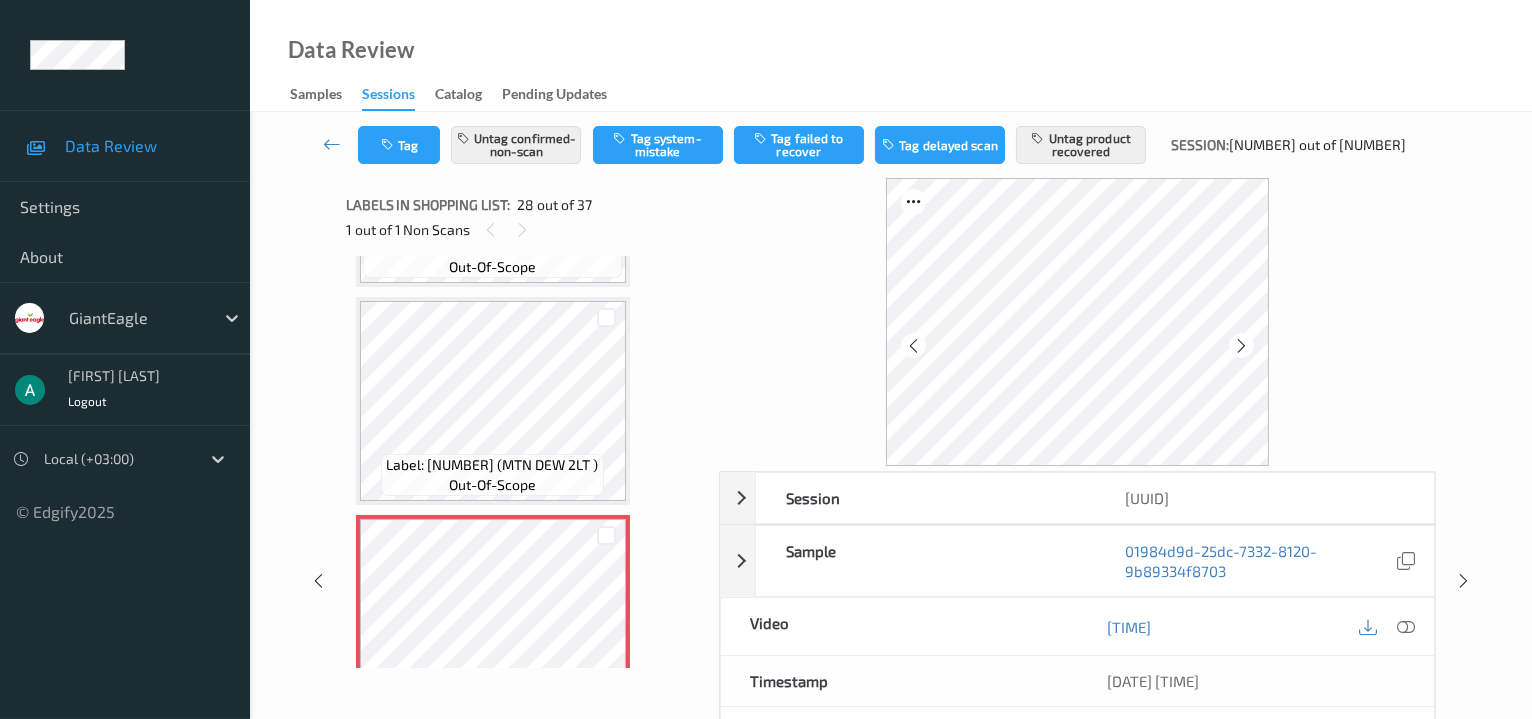 click at bounding box center (1241, 346) 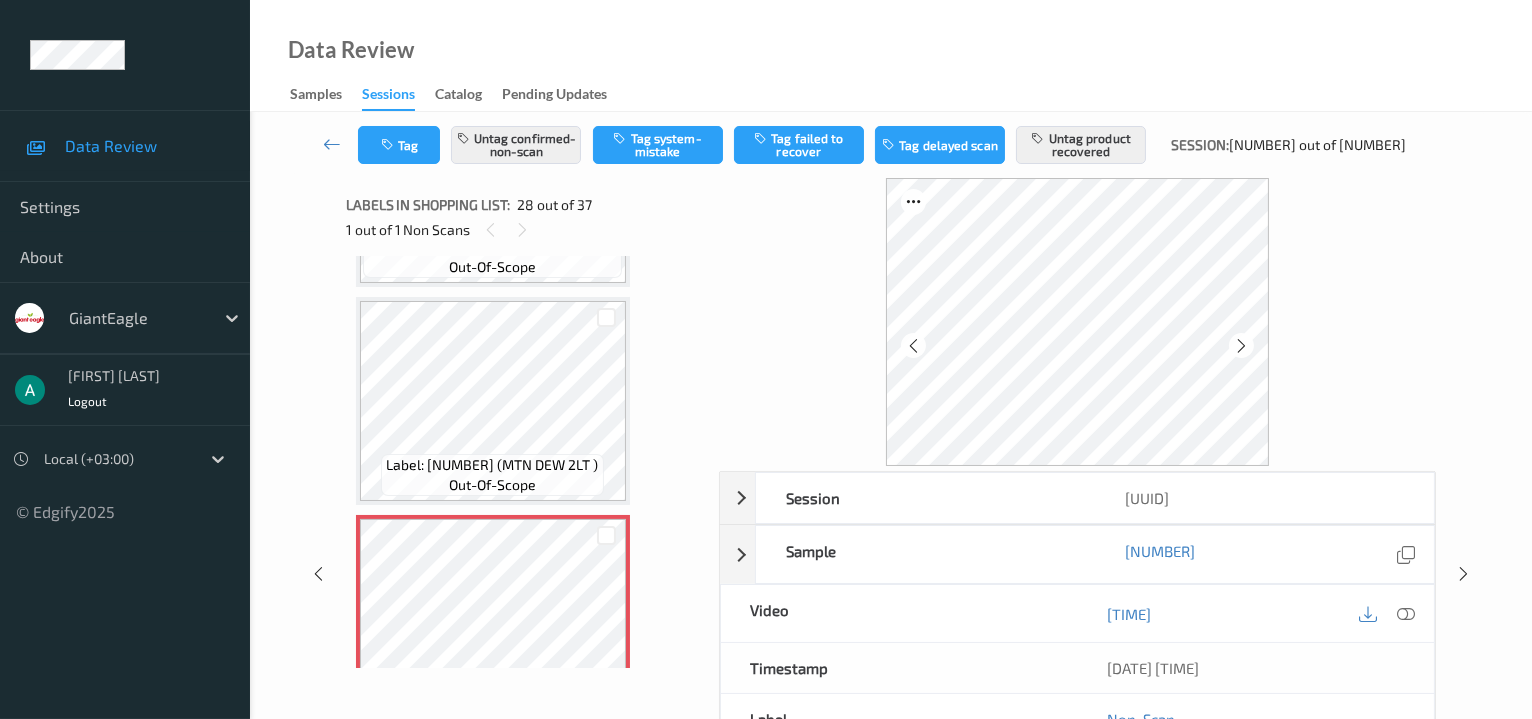 click at bounding box center [1241, 346] 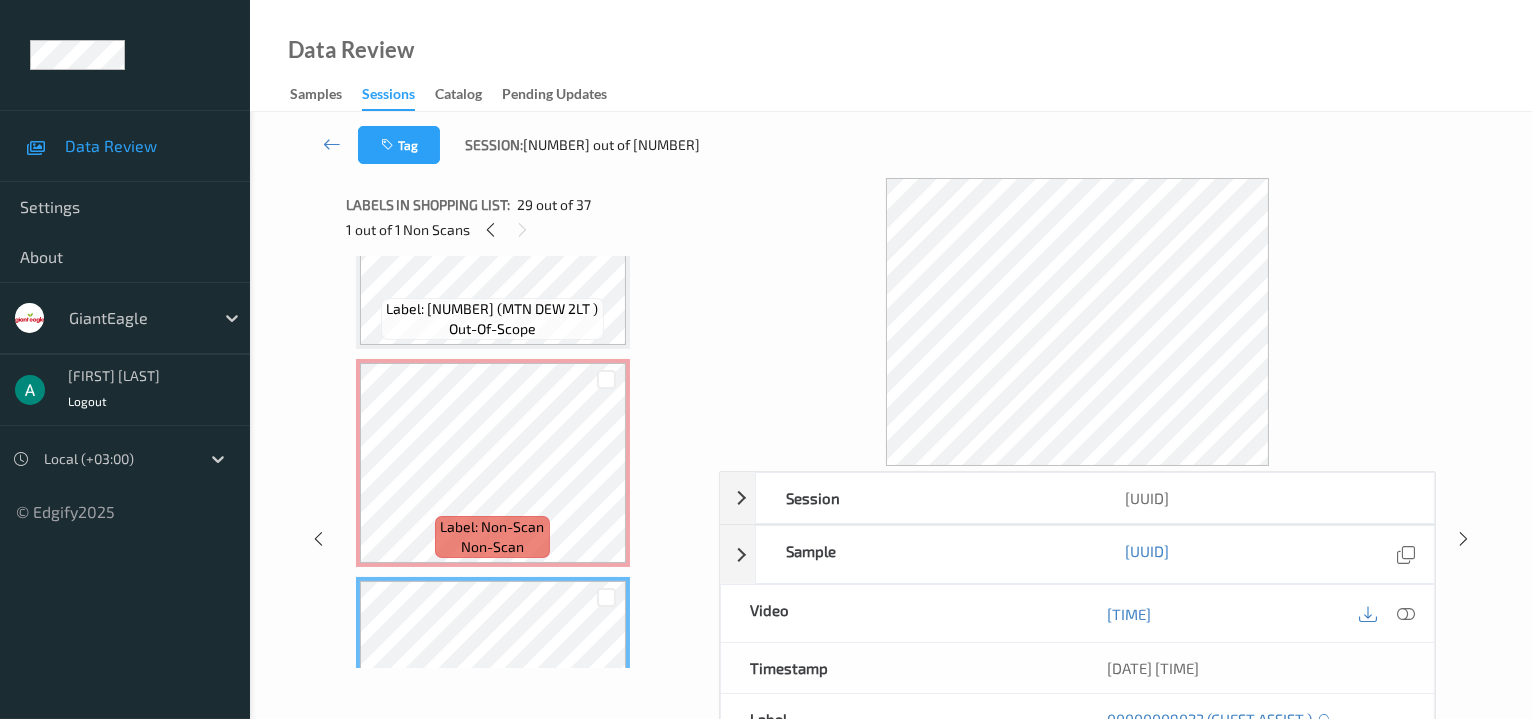 scroll, scrollTop: 5771, scrollLeft: 0, axis: vertical 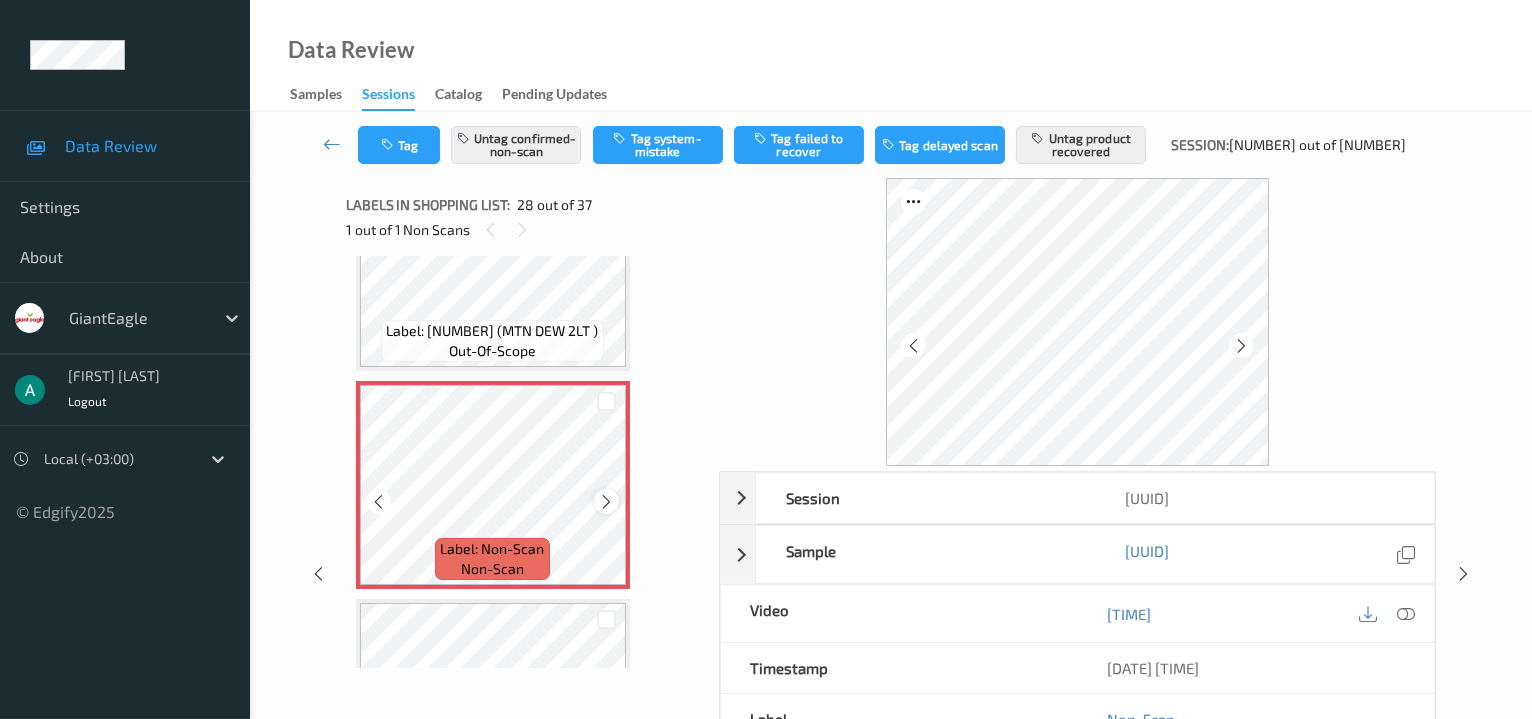 click at bounding box center (606, 501) 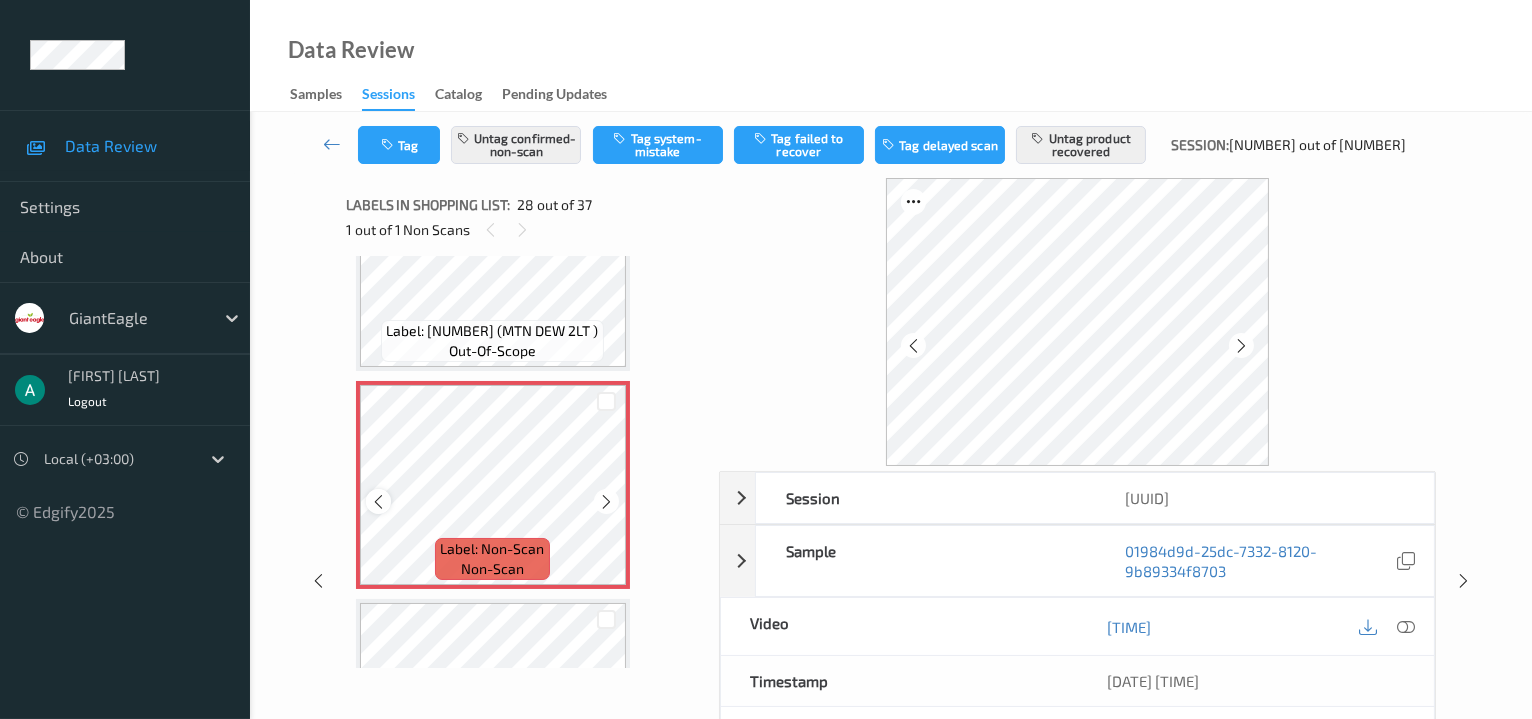 click at bounding box center [378, 502] 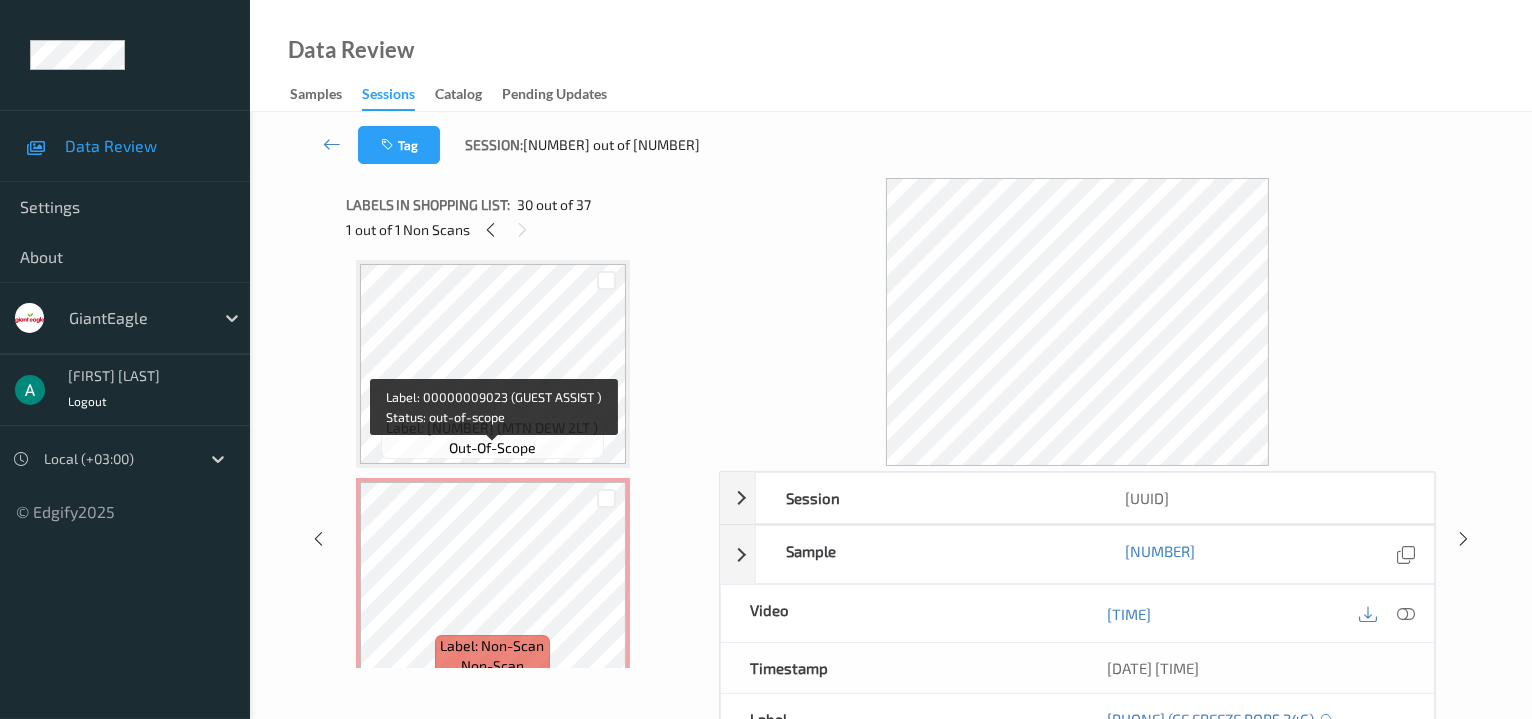 scroll, scrollTop: 5637, scrollLeft: 0, axis: vertical 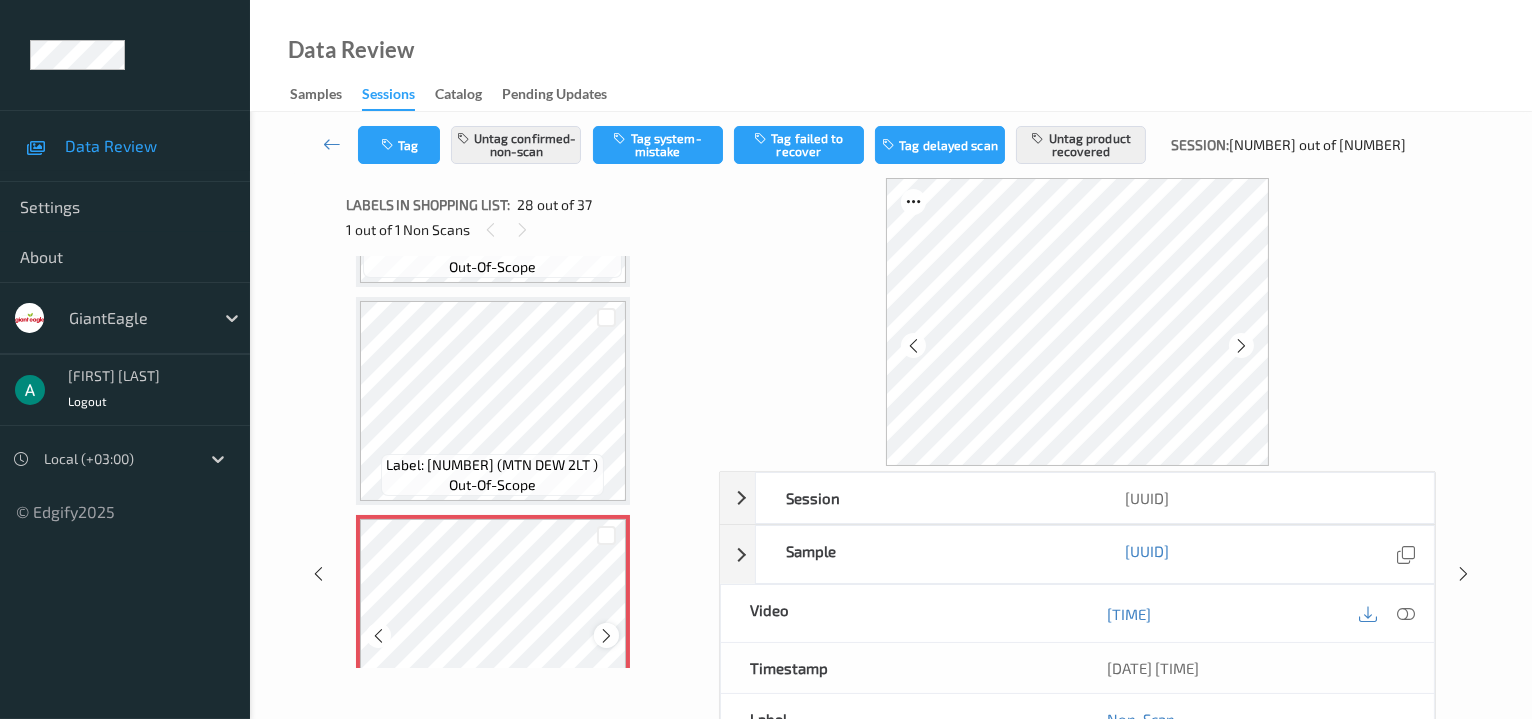 click at bounding box center [606, 636] 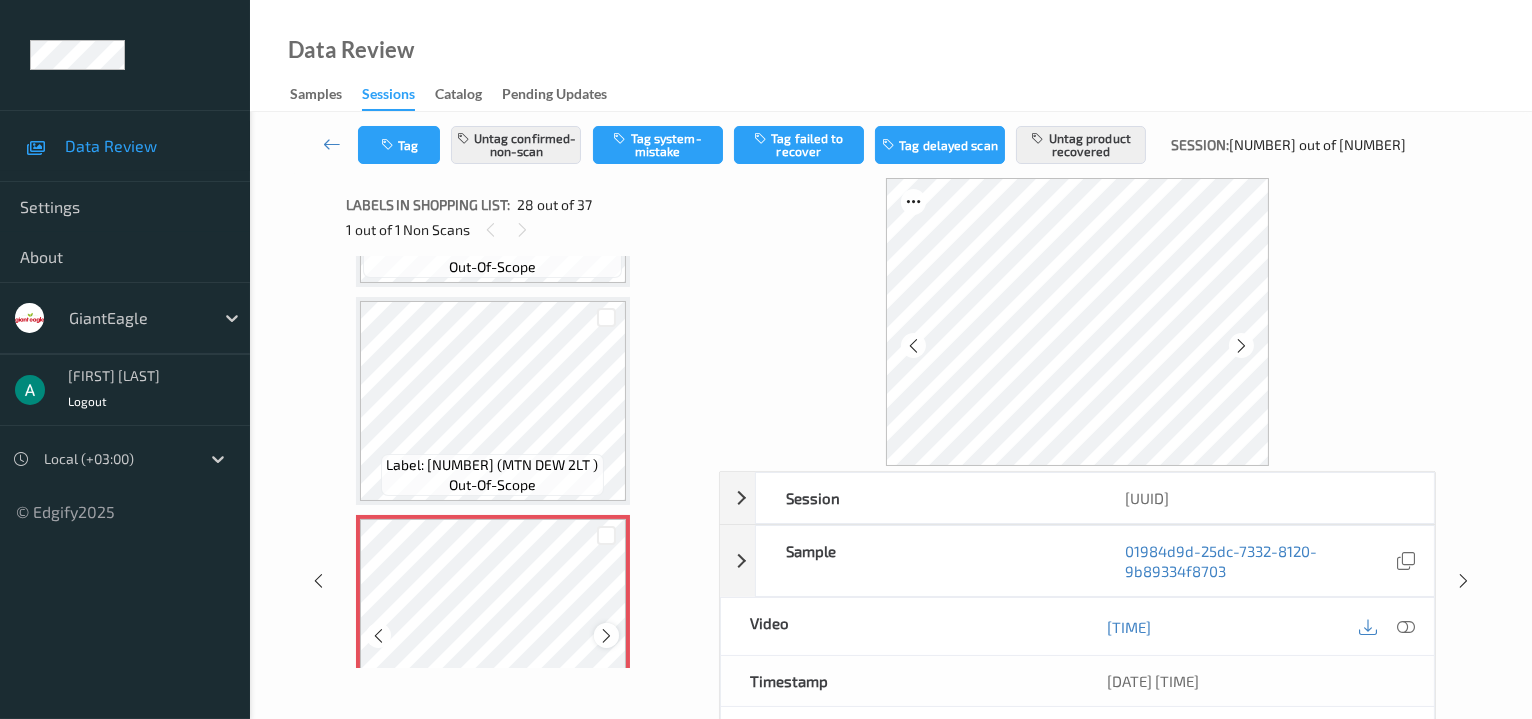 click at bounding box center (606, 636) 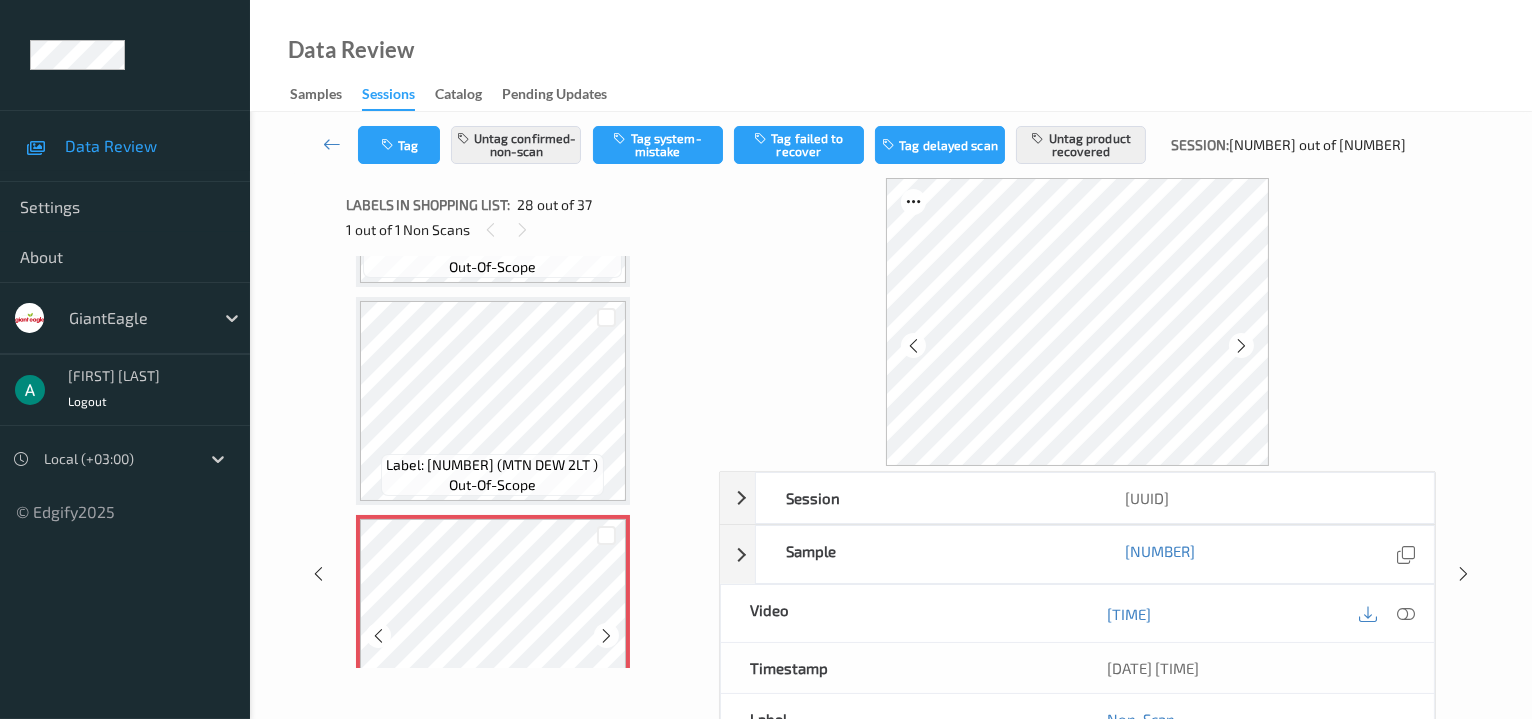 click at bounding box center (606, 636) 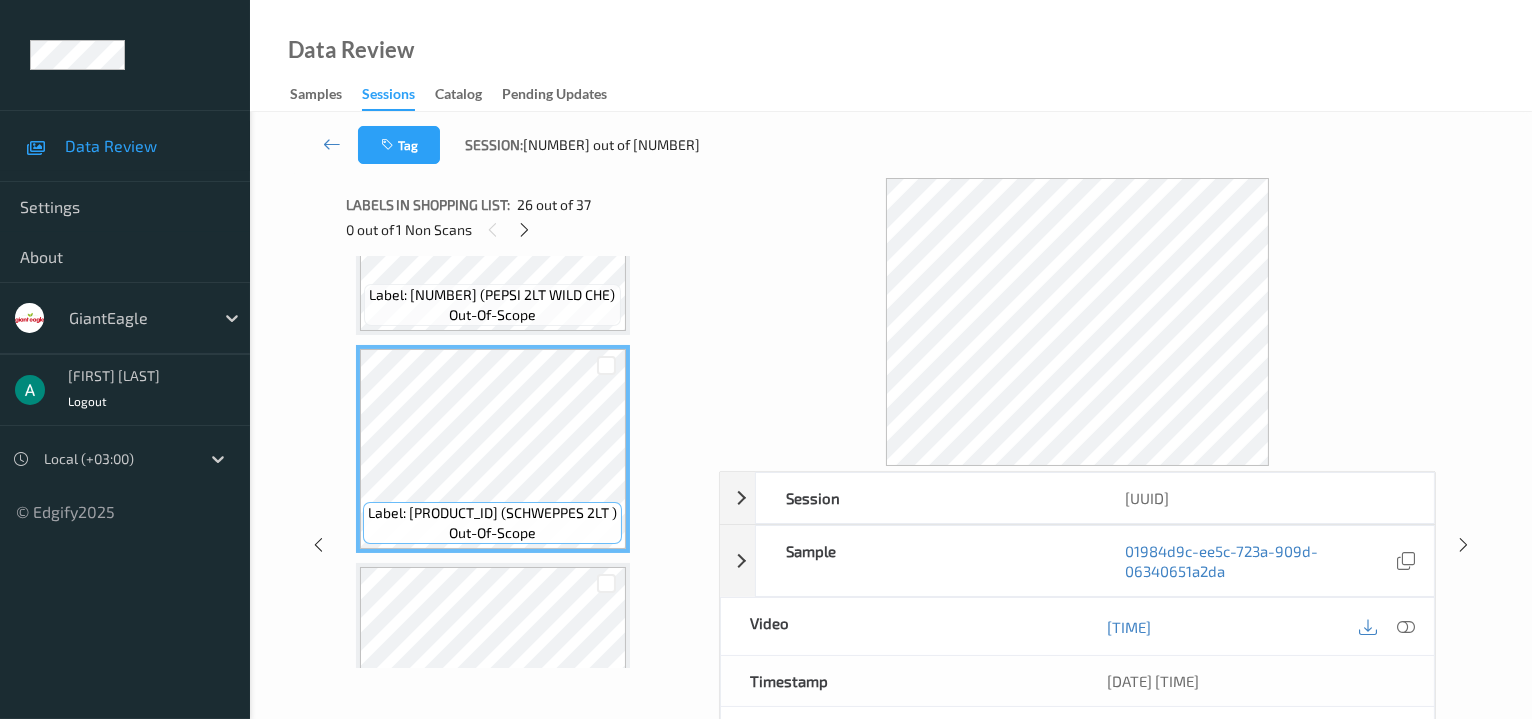scroll, scrollTop: 5237, scrollLeft: 0, axis: vertical 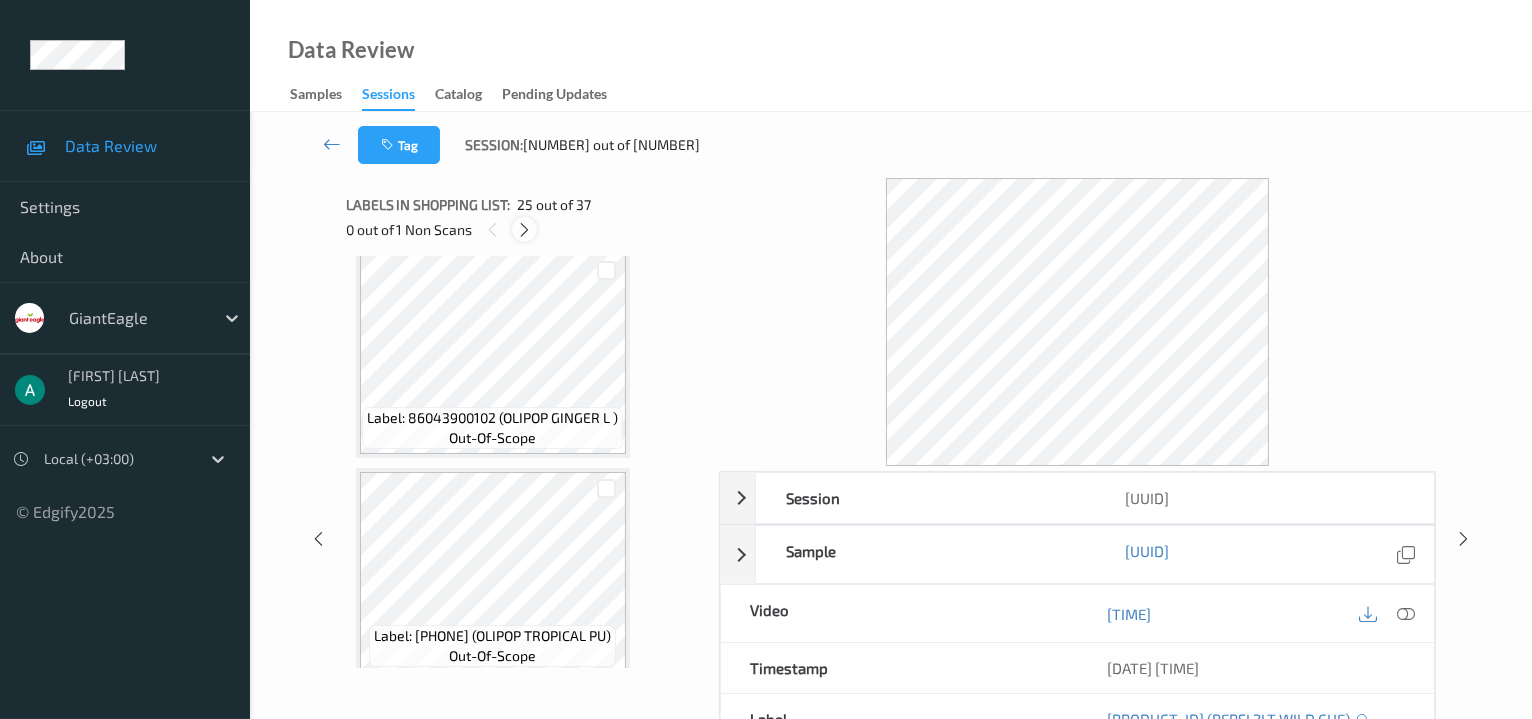 click at bounding box center [524, 230] 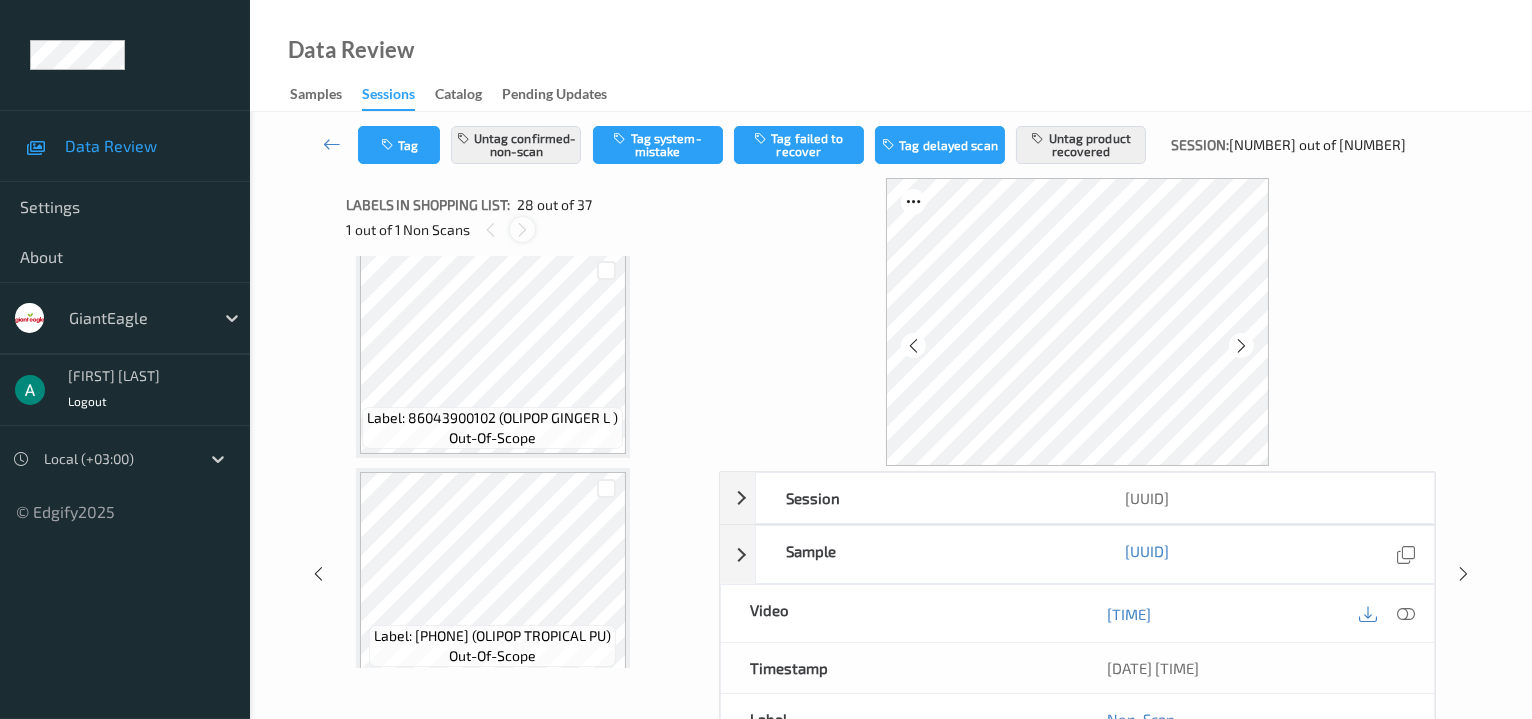 scroll, scrollTop: 5637, scrollLeft: 0, axis: vertical 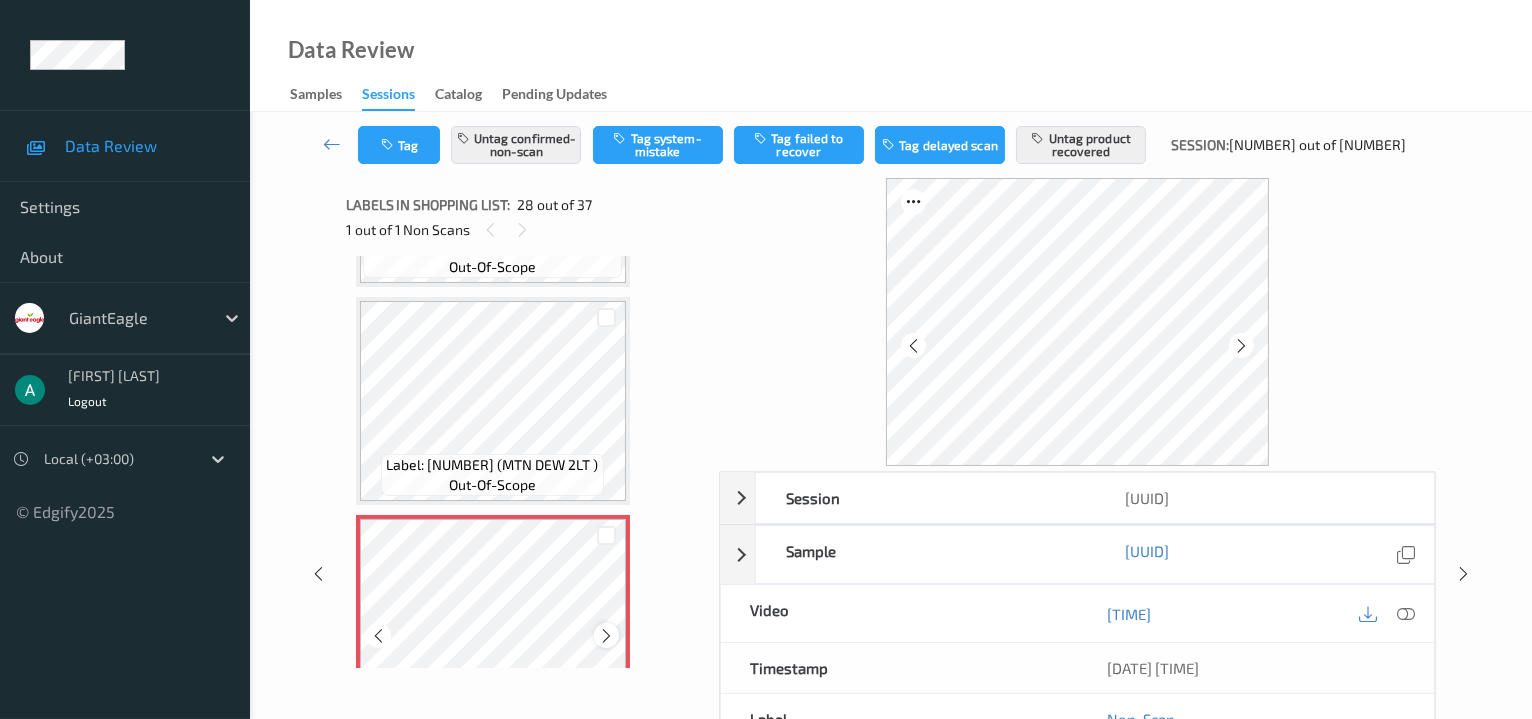 click at bounding box center (606, 636) 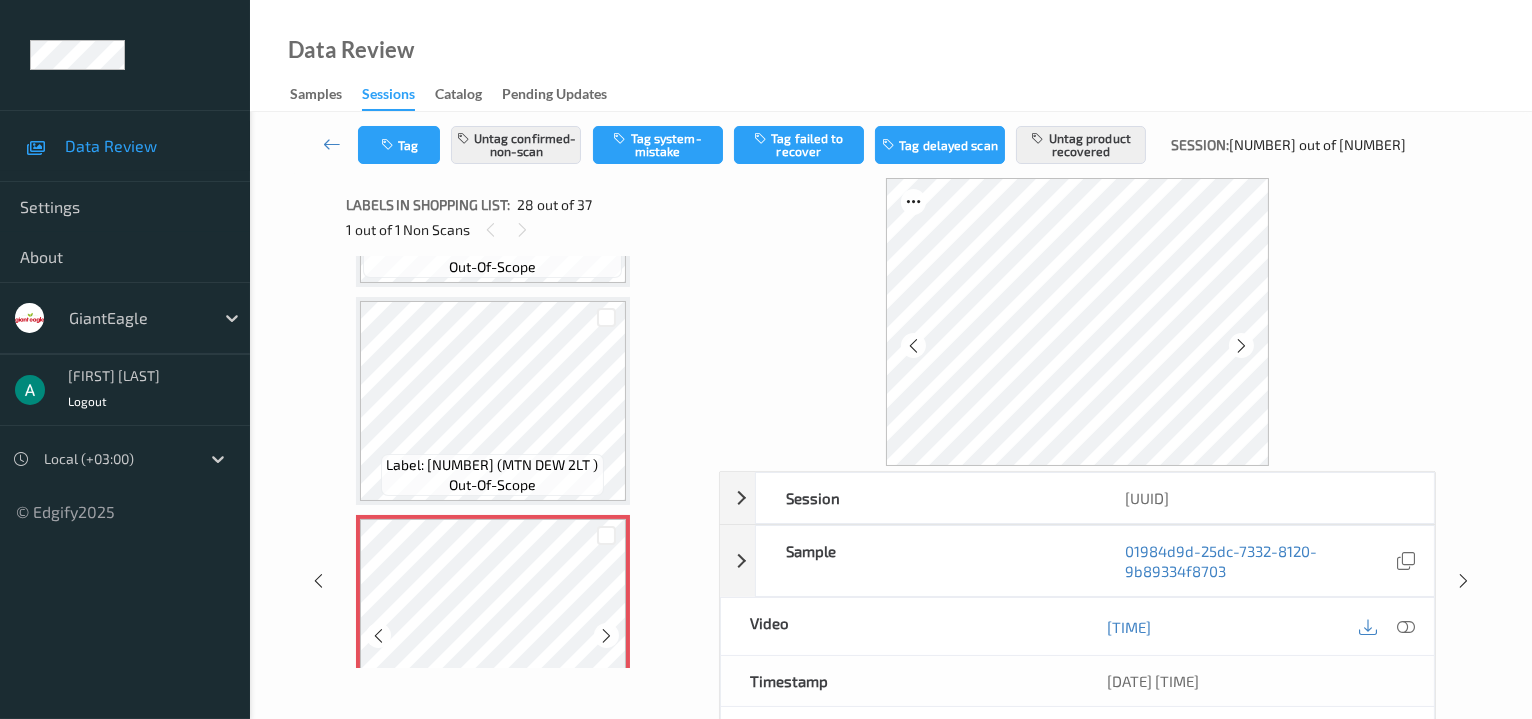 click at bounding box center [606, 636] 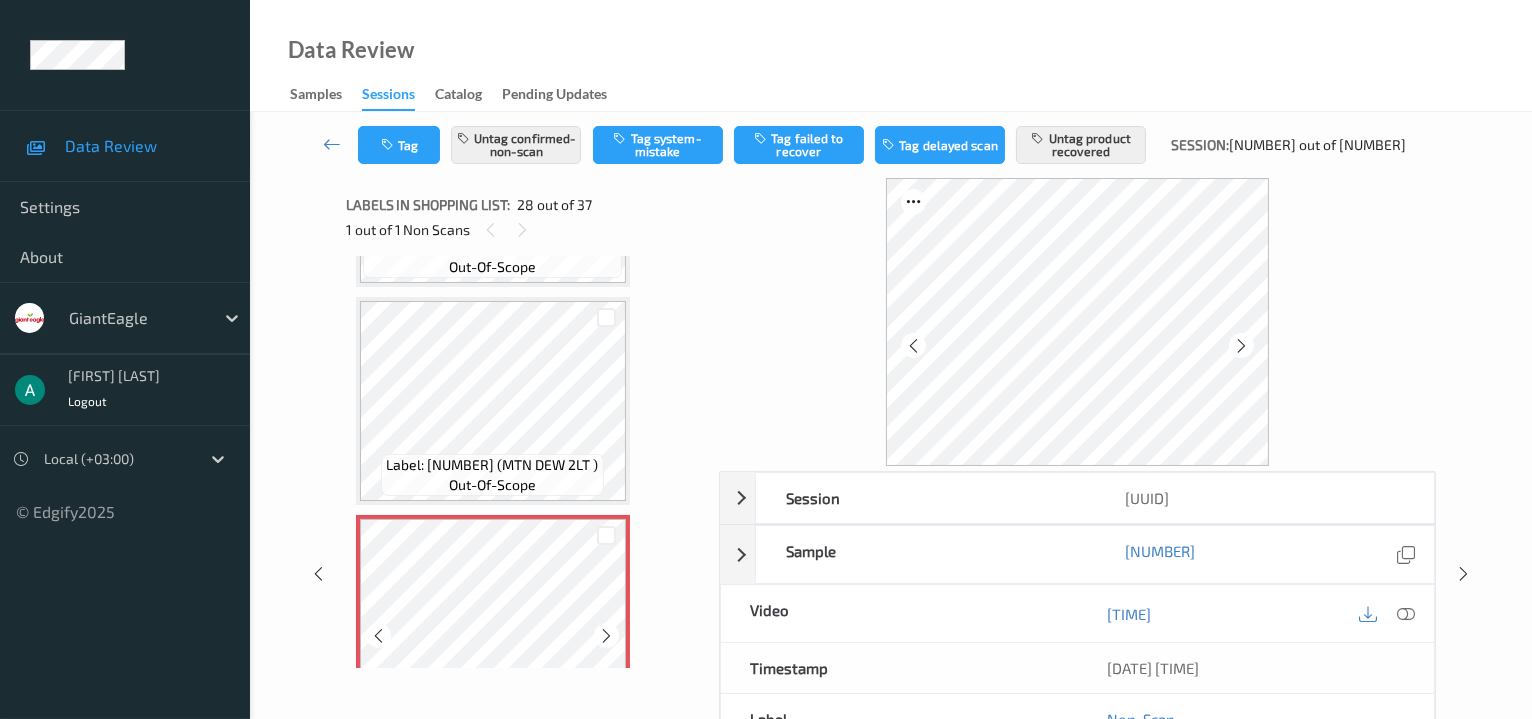 click at bounding box center (606, 636) 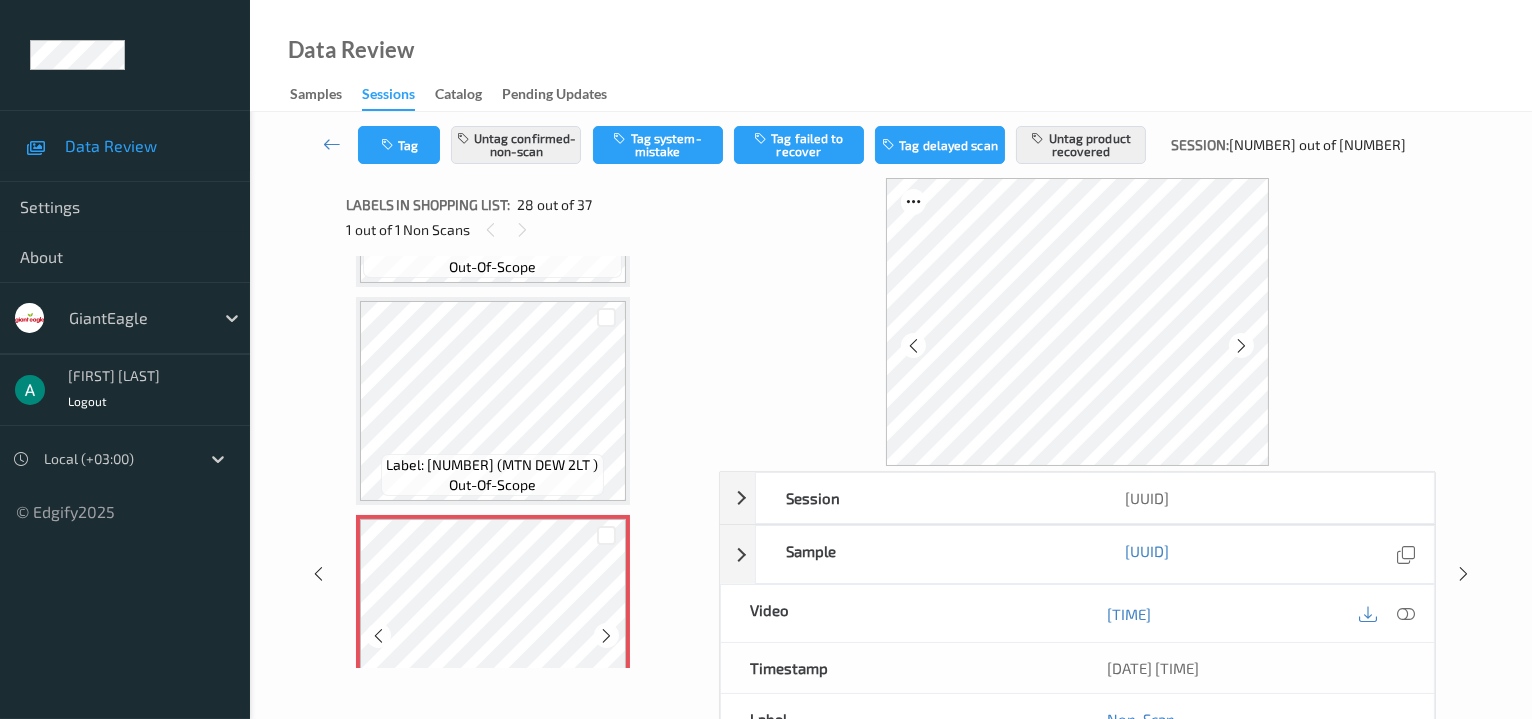 click at bounding box center (606, 636) 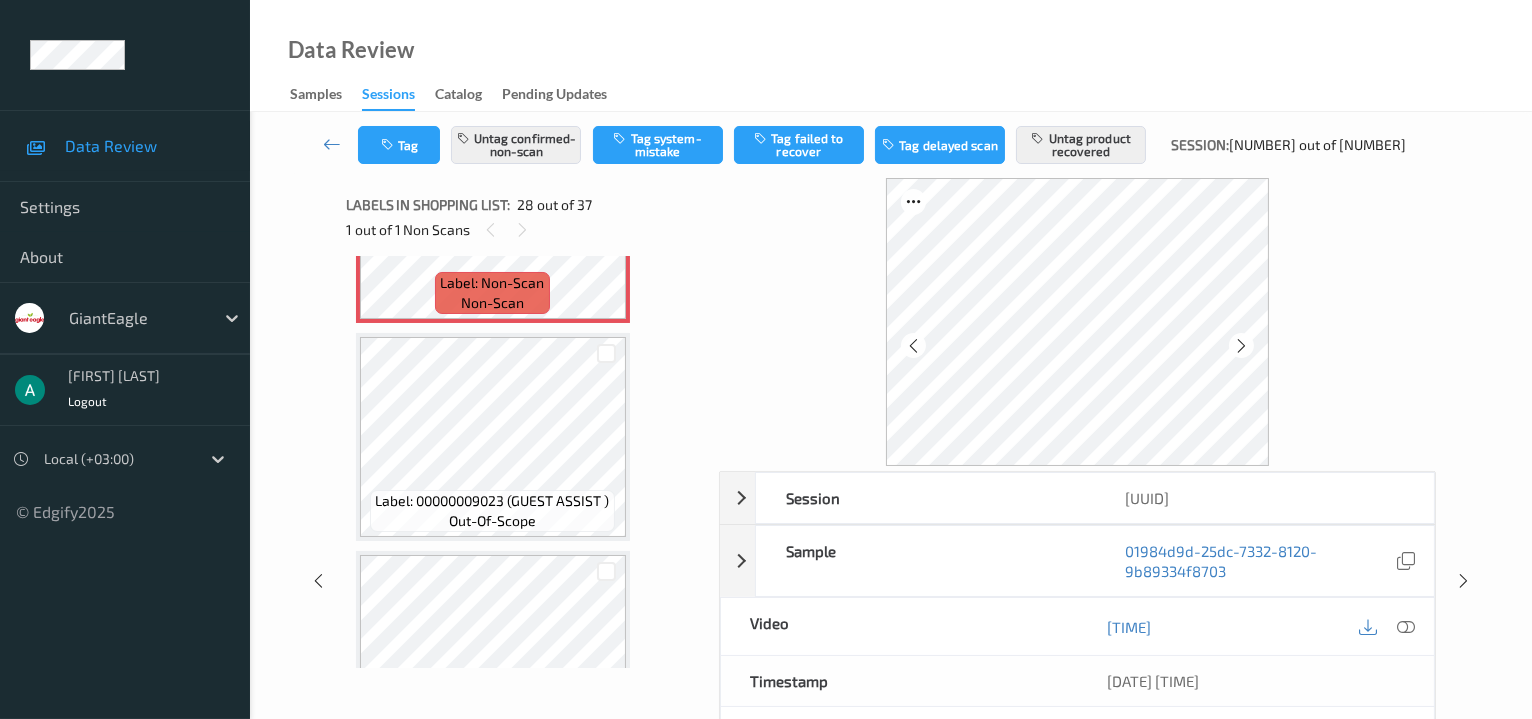 scroll, scrollTop: 5904, scrollLeft: 0, axis: vertical 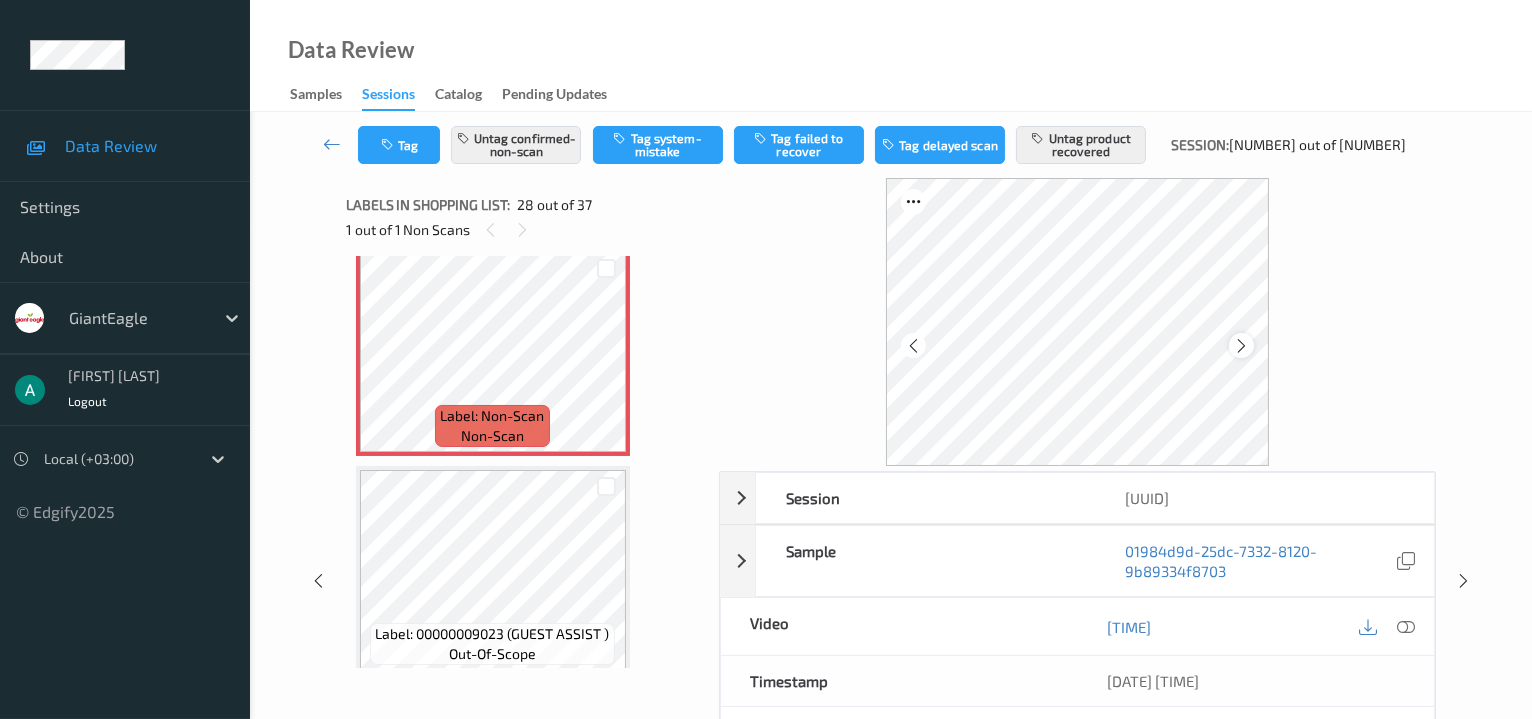 click at bounding box center [1241, 346] 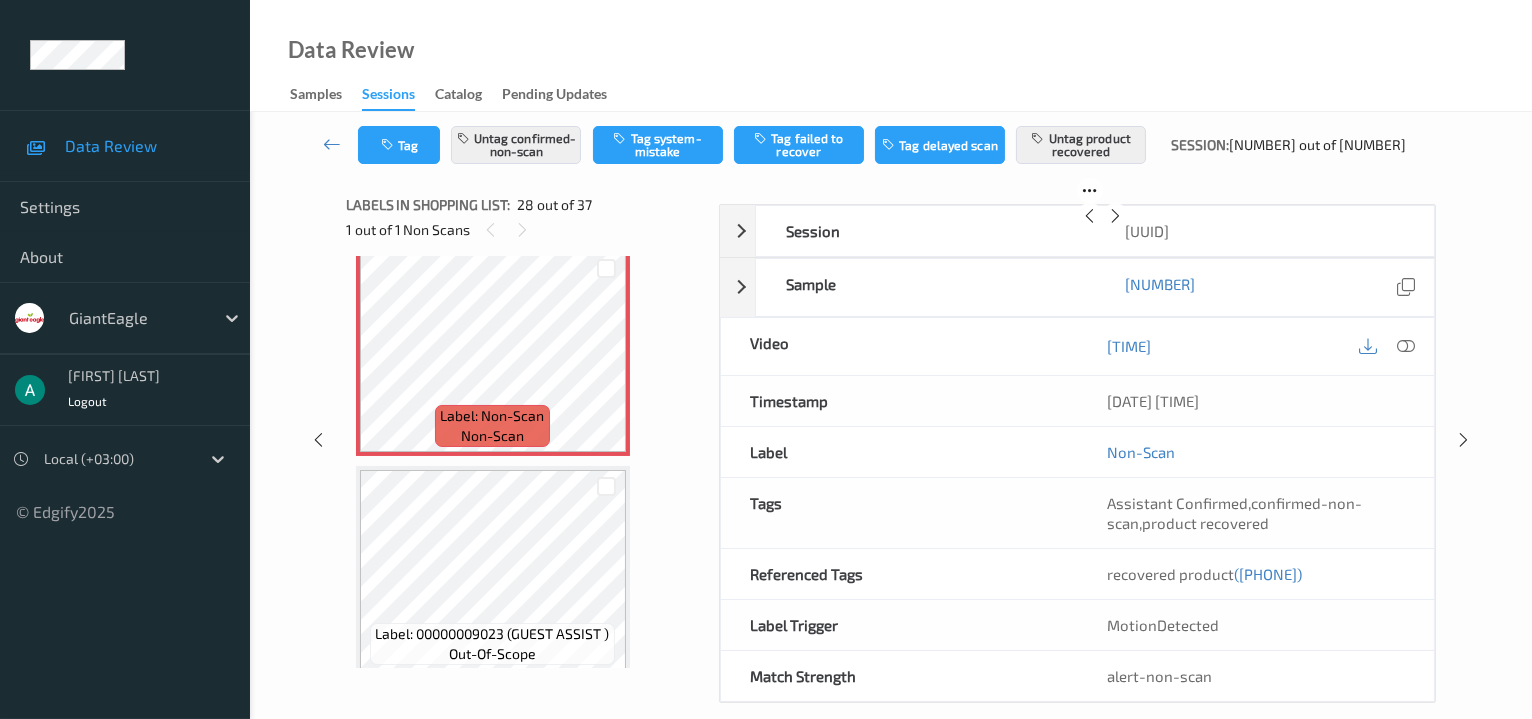 click at bounding box center [1115, 216] 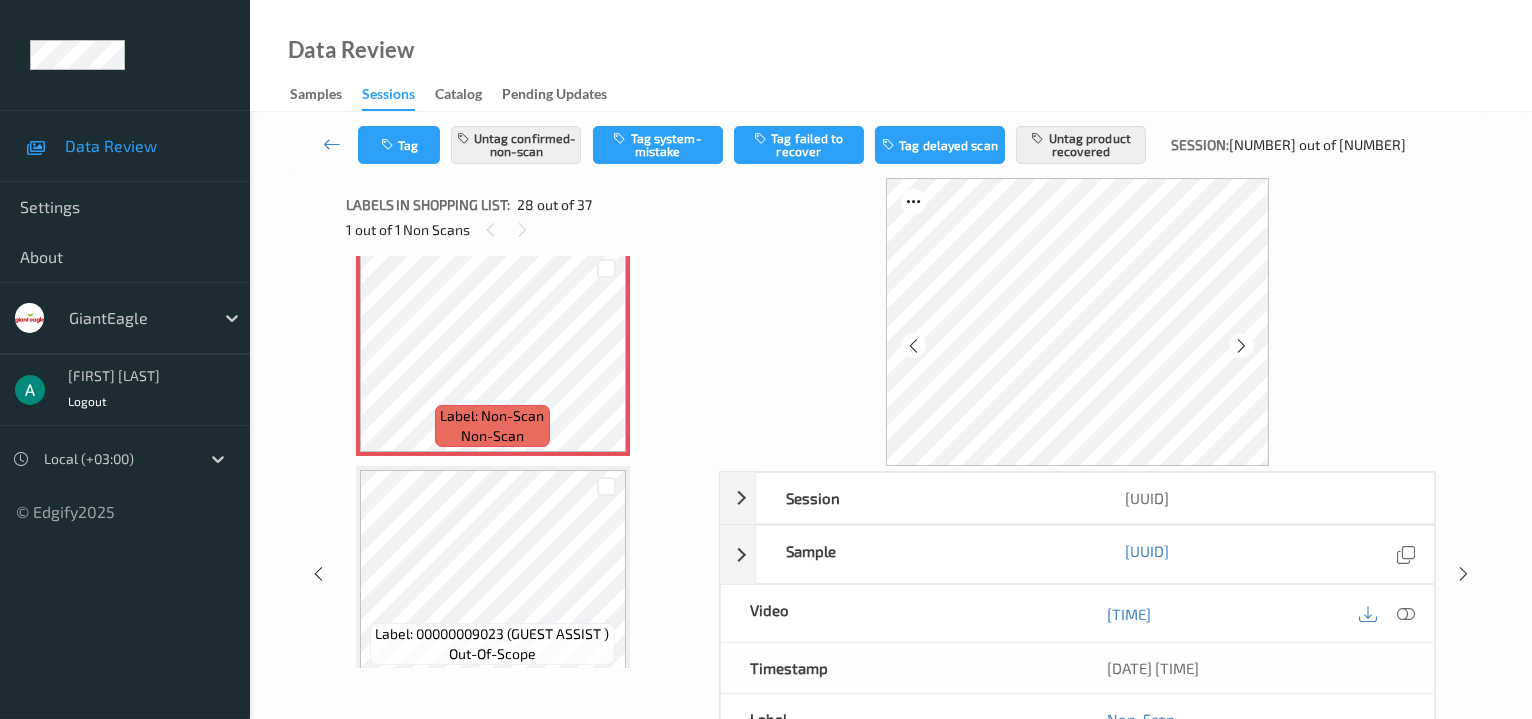 click at bounding box center [1241, 346] 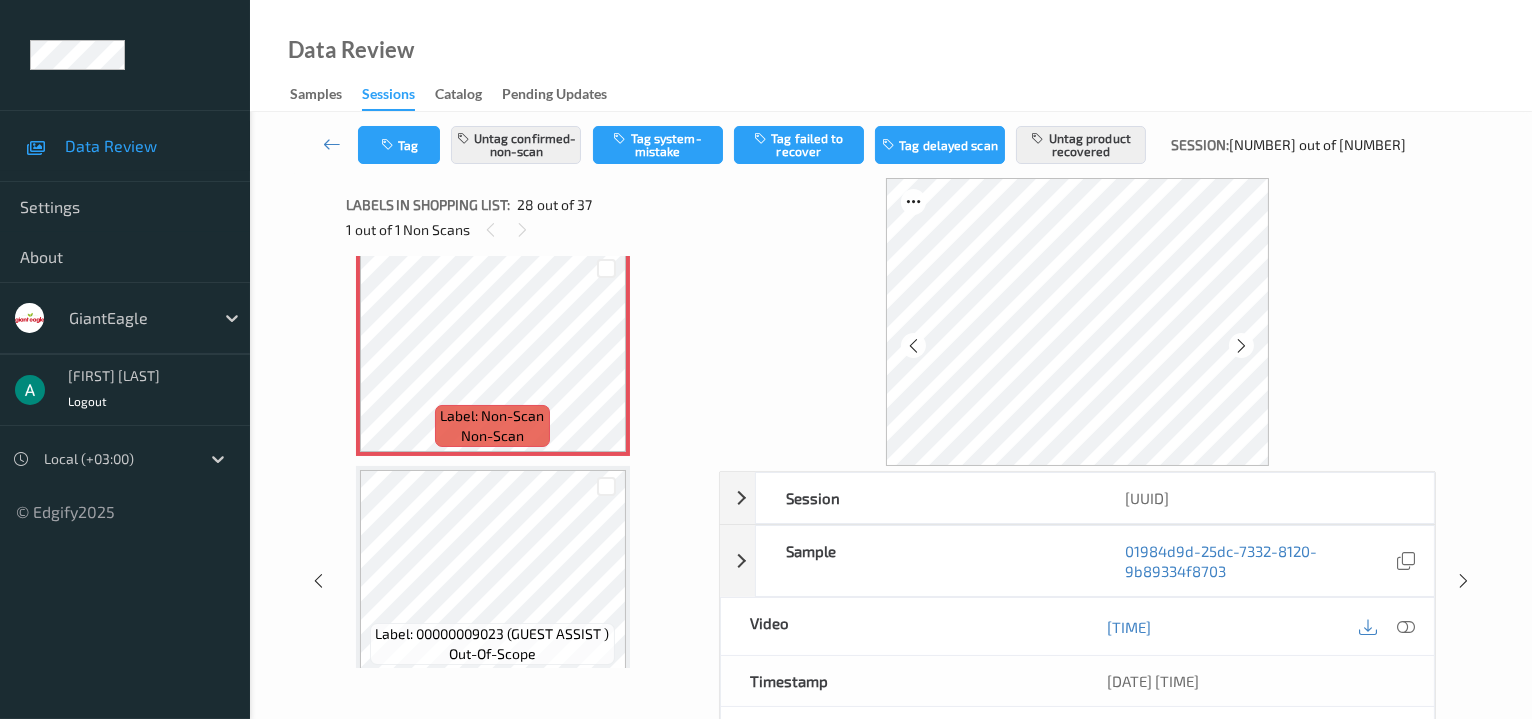 click at bounding box center (1241, 346) 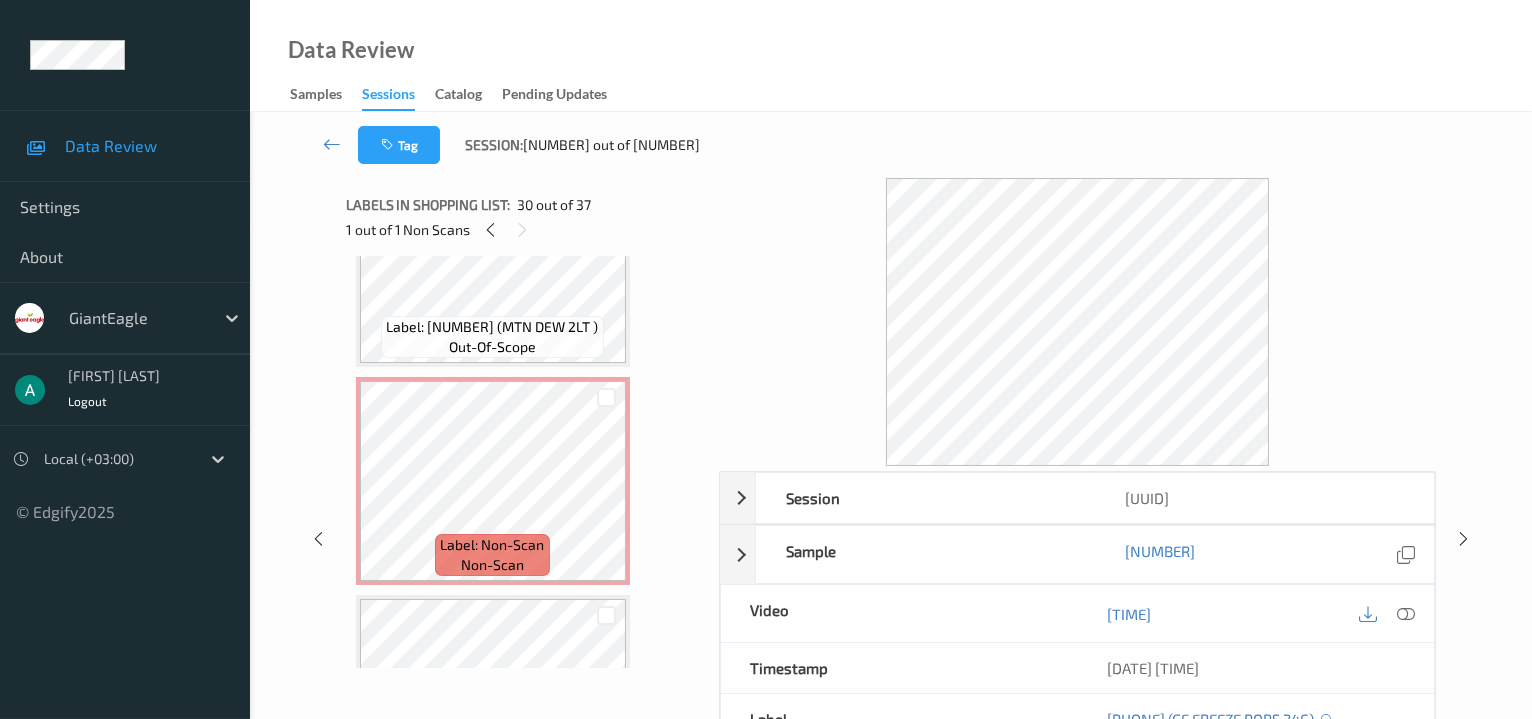 scroll, scrollTop: 5771, scrollLeft: 0, axis: vertical 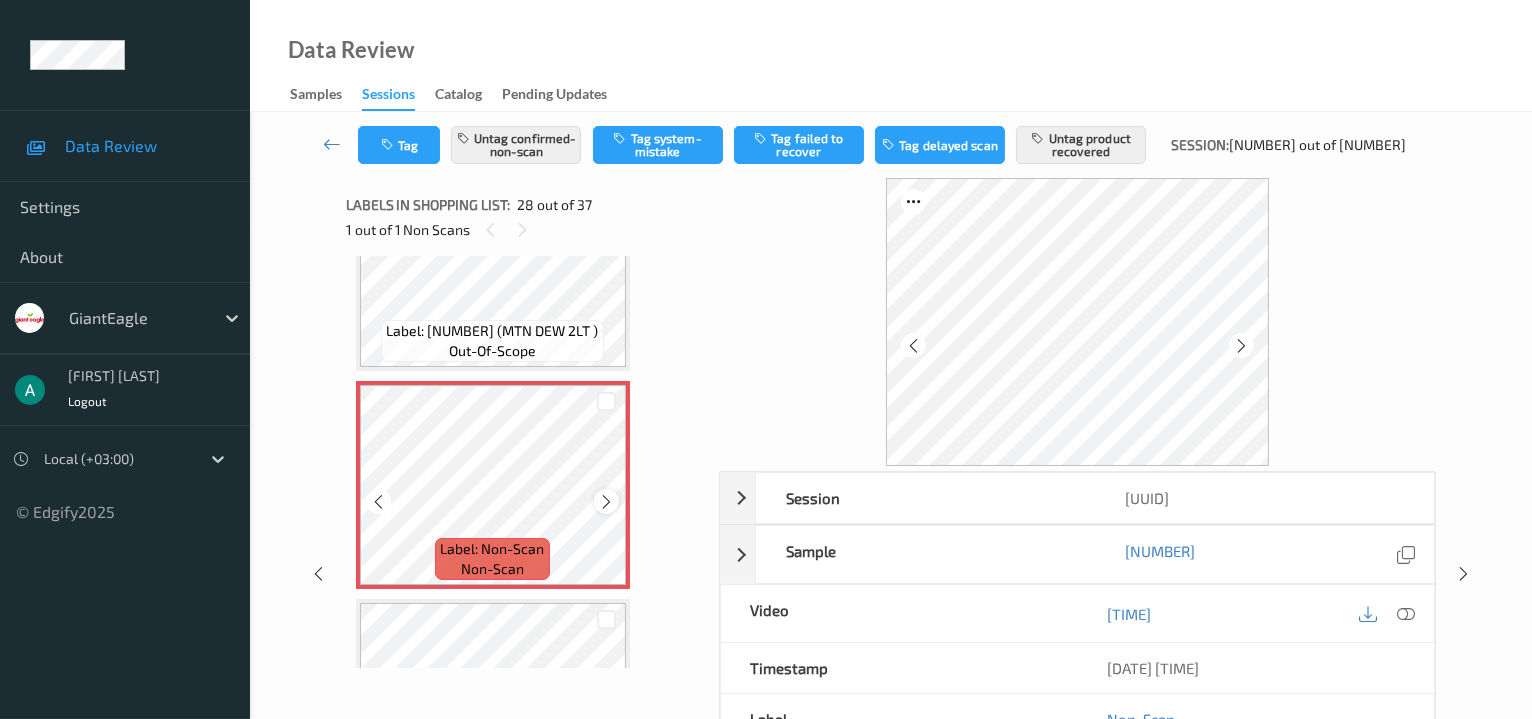 click at bounding box center [606, 502] 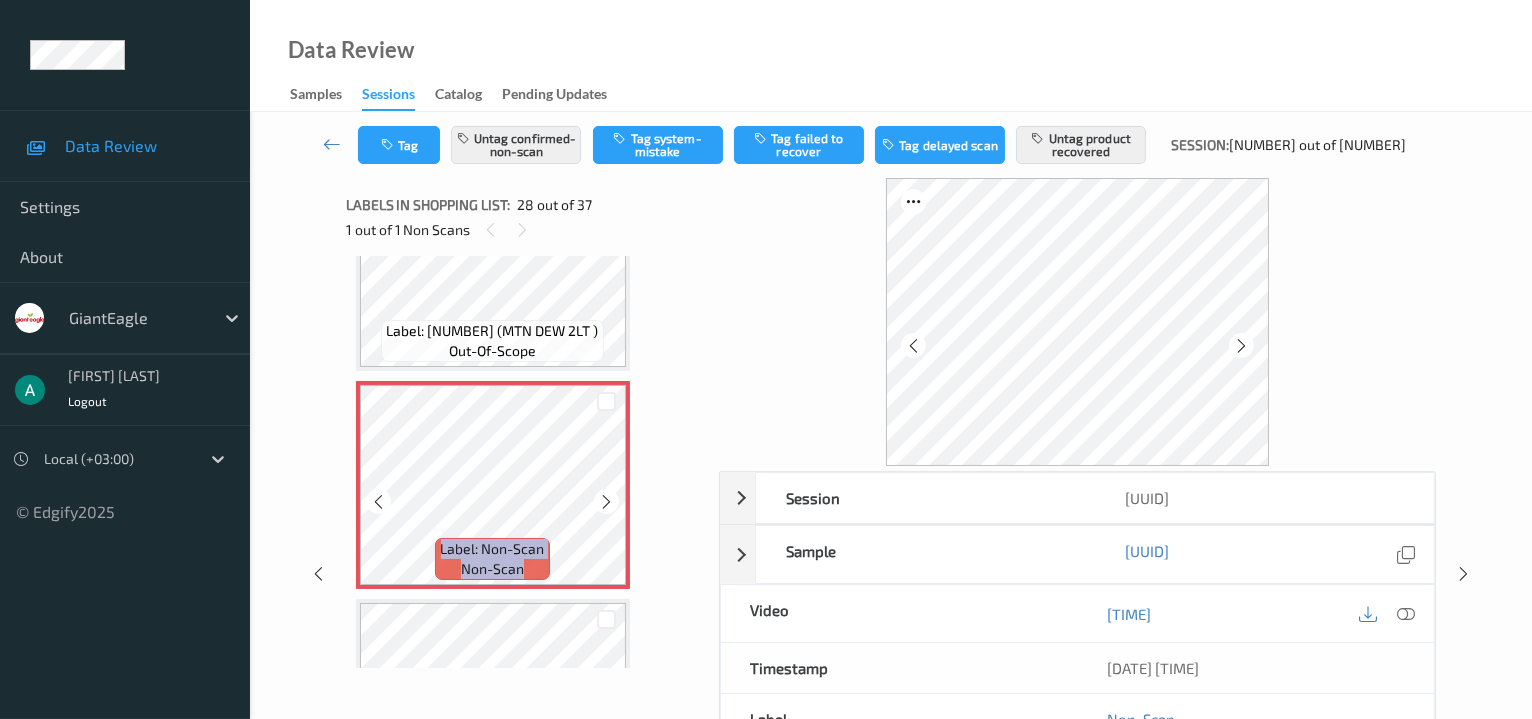 click at bounding box center [606, 502] 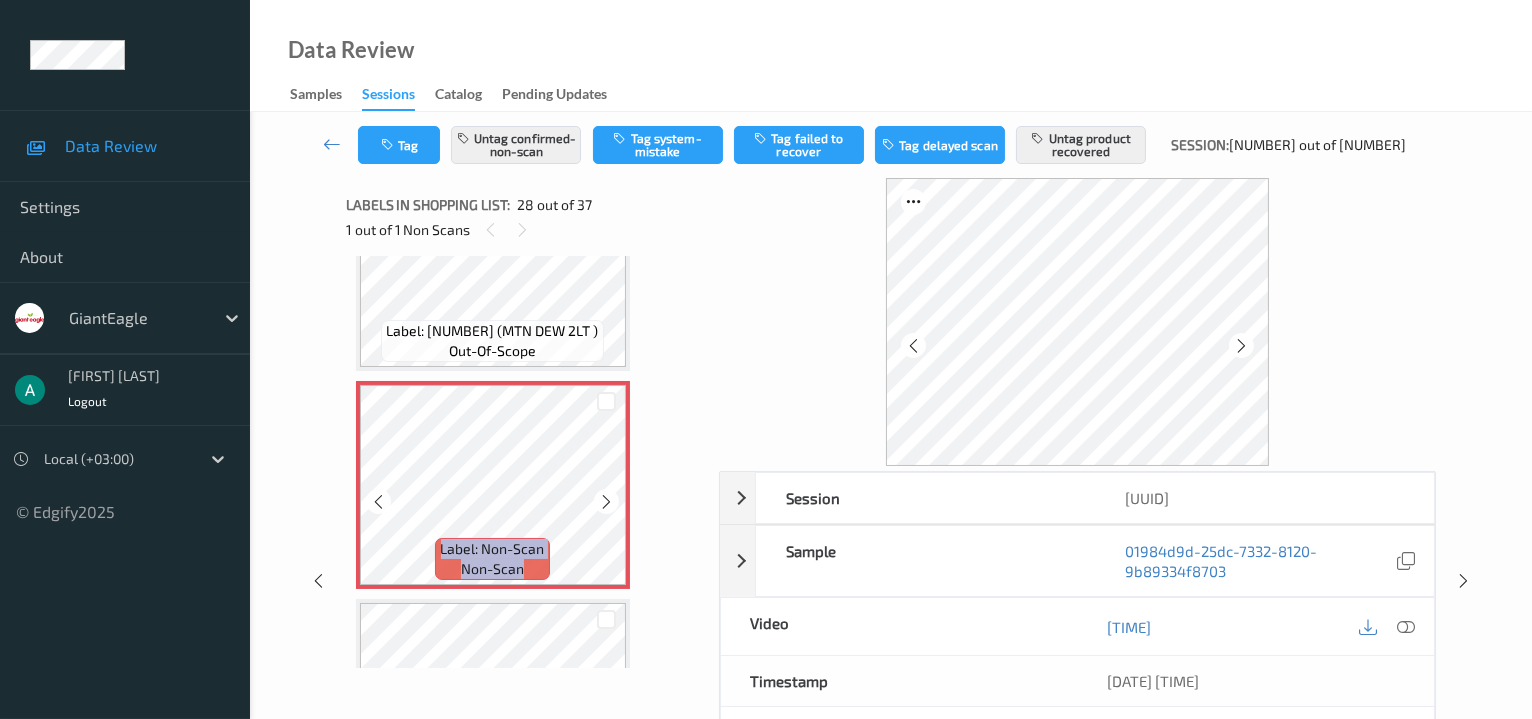 click at bounding box center [606, 502] 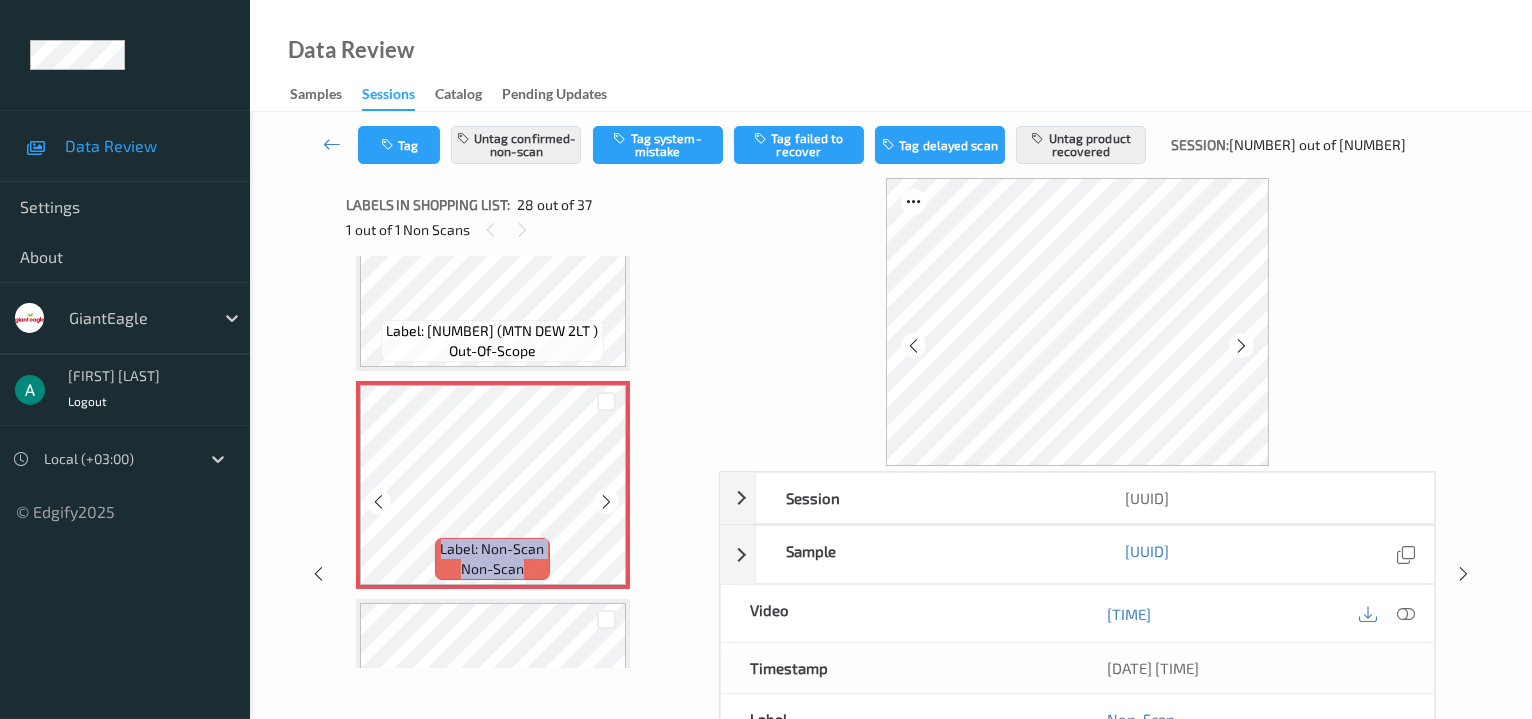 click at bounding box center (606, 502) 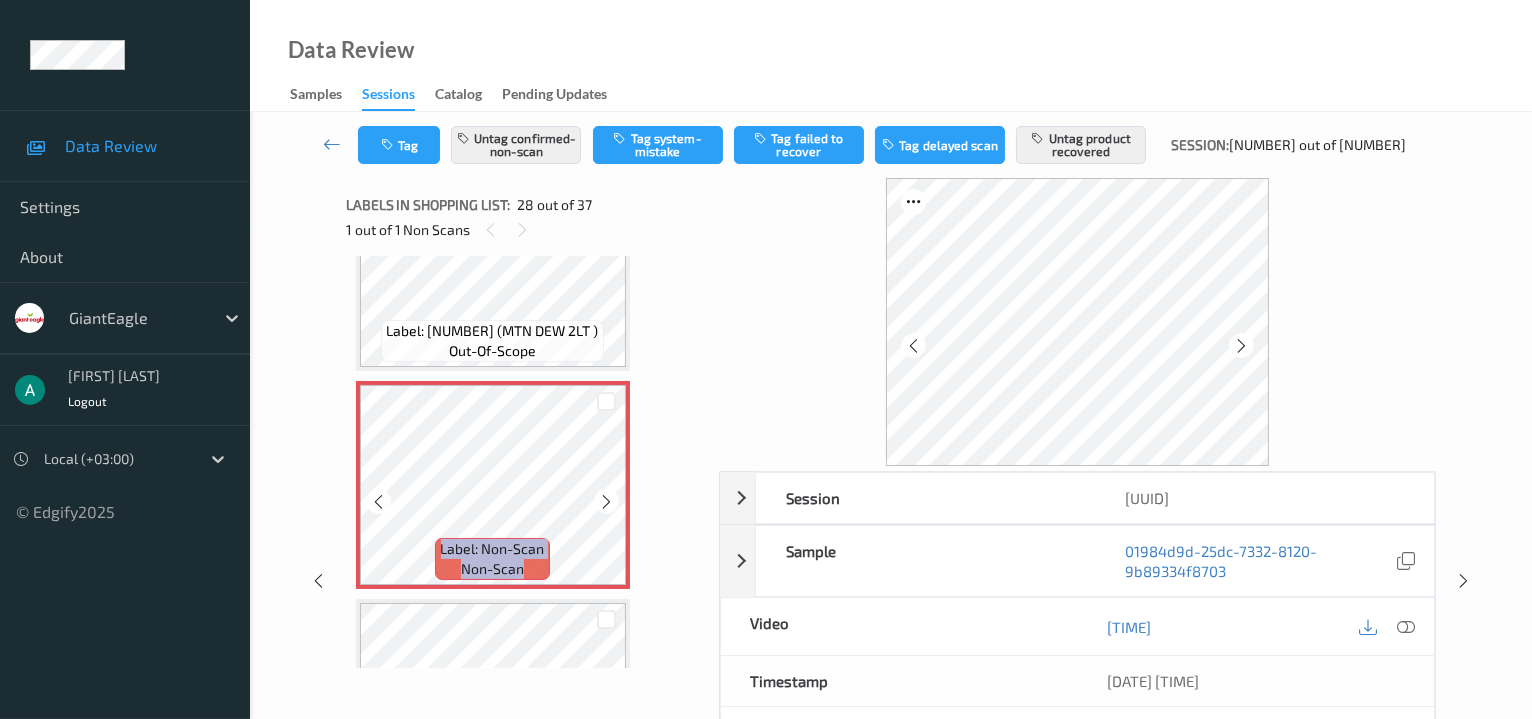 click at bounding box center [606, 502] 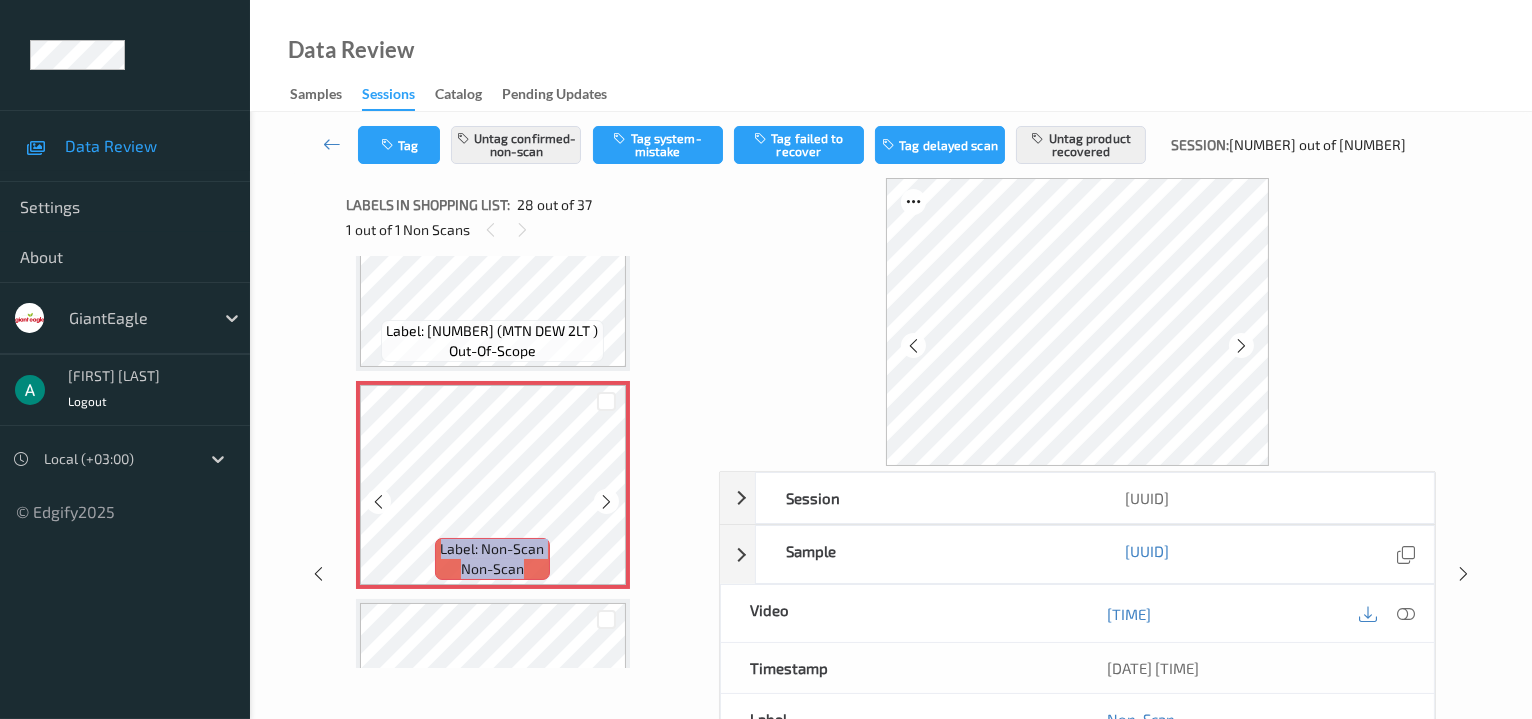 click at bounding box center [606, 502] 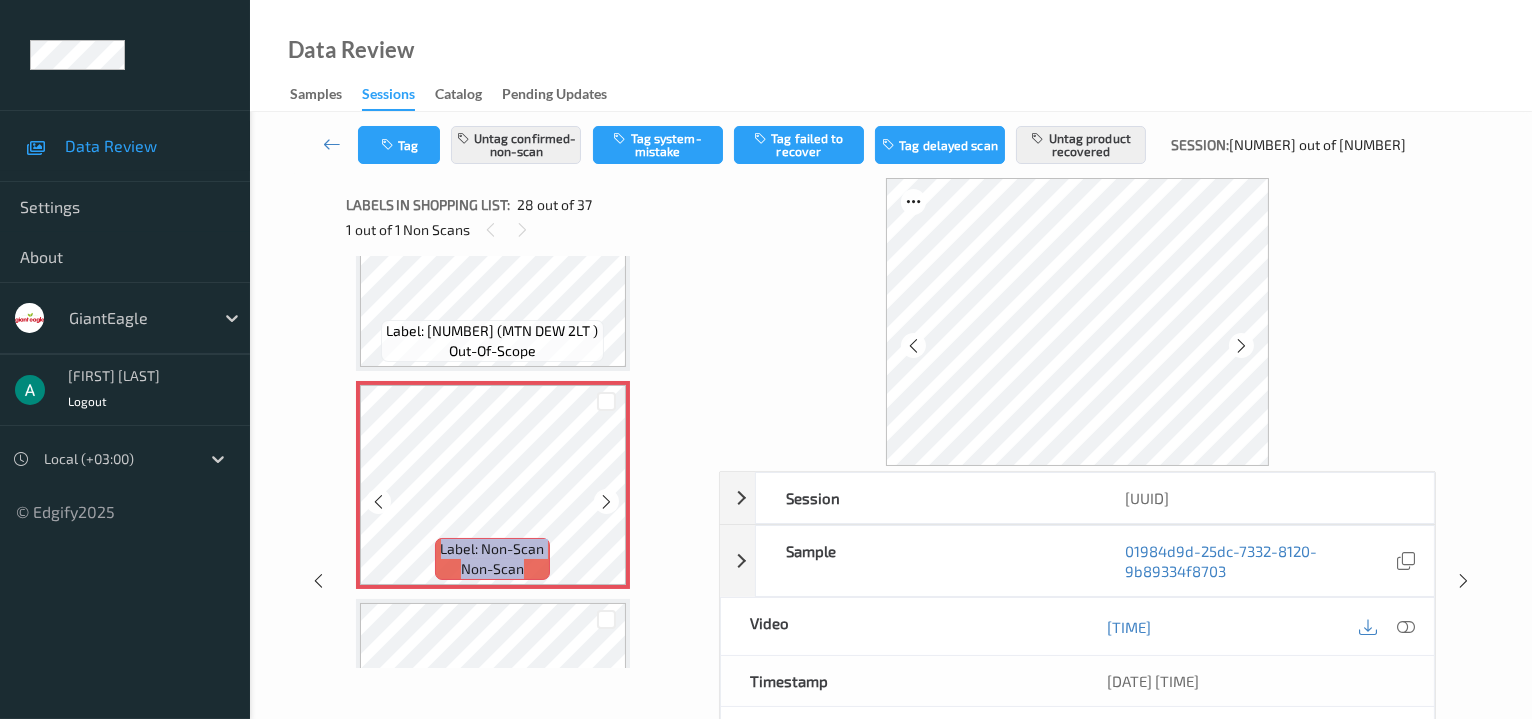 click at bounding box center [606, 502] 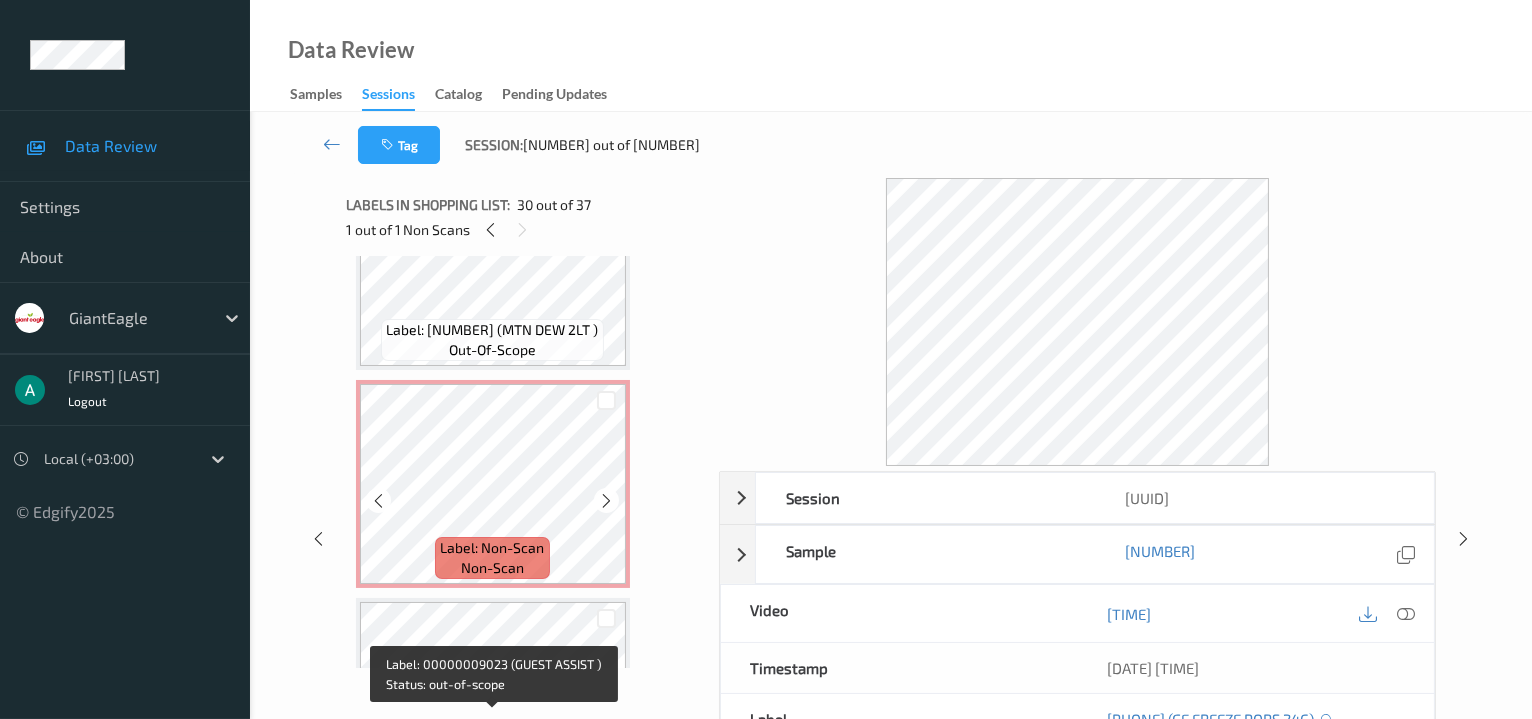 scroll, scrollTop: 5771, scrollLeft: 0, axis: vertical 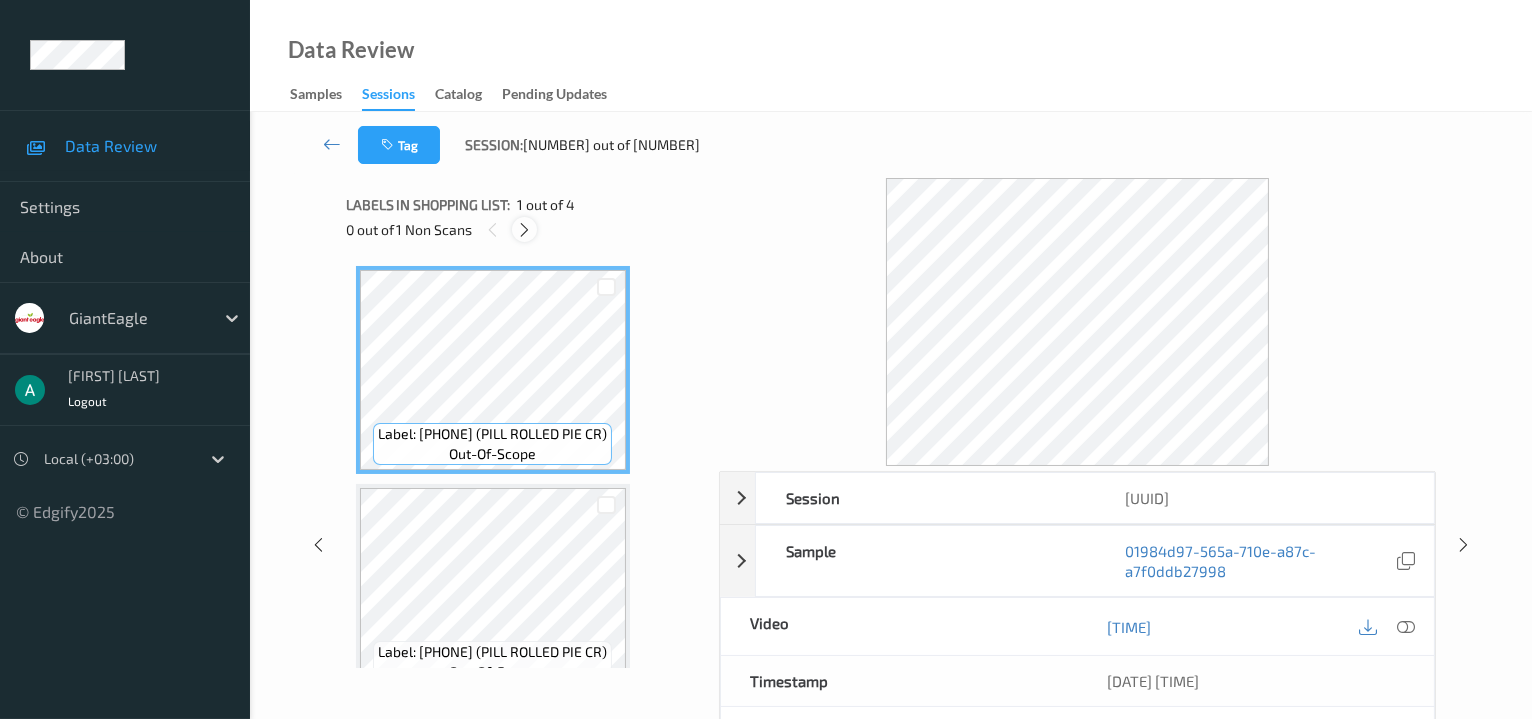 click at bounding box center (524, 230) 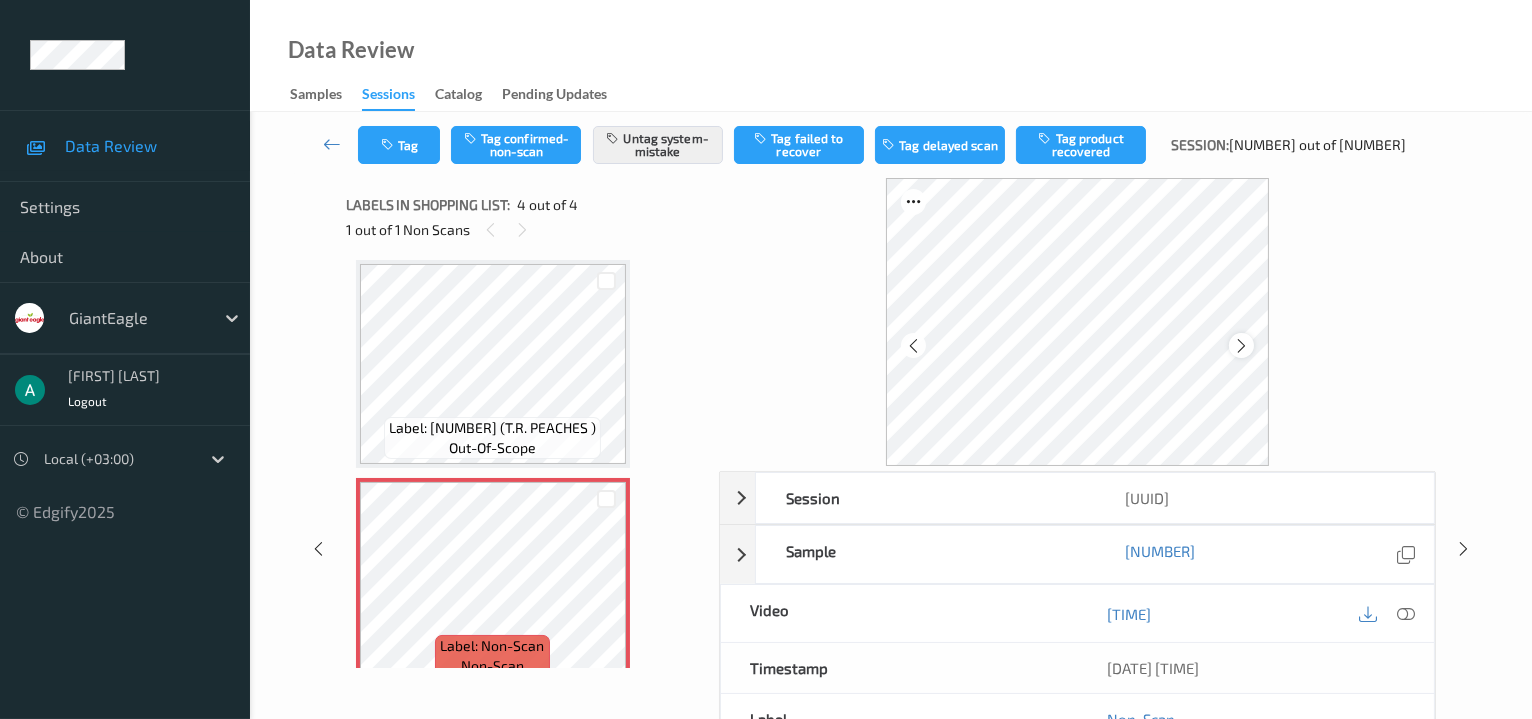 click at bounding box center [1241, 346] 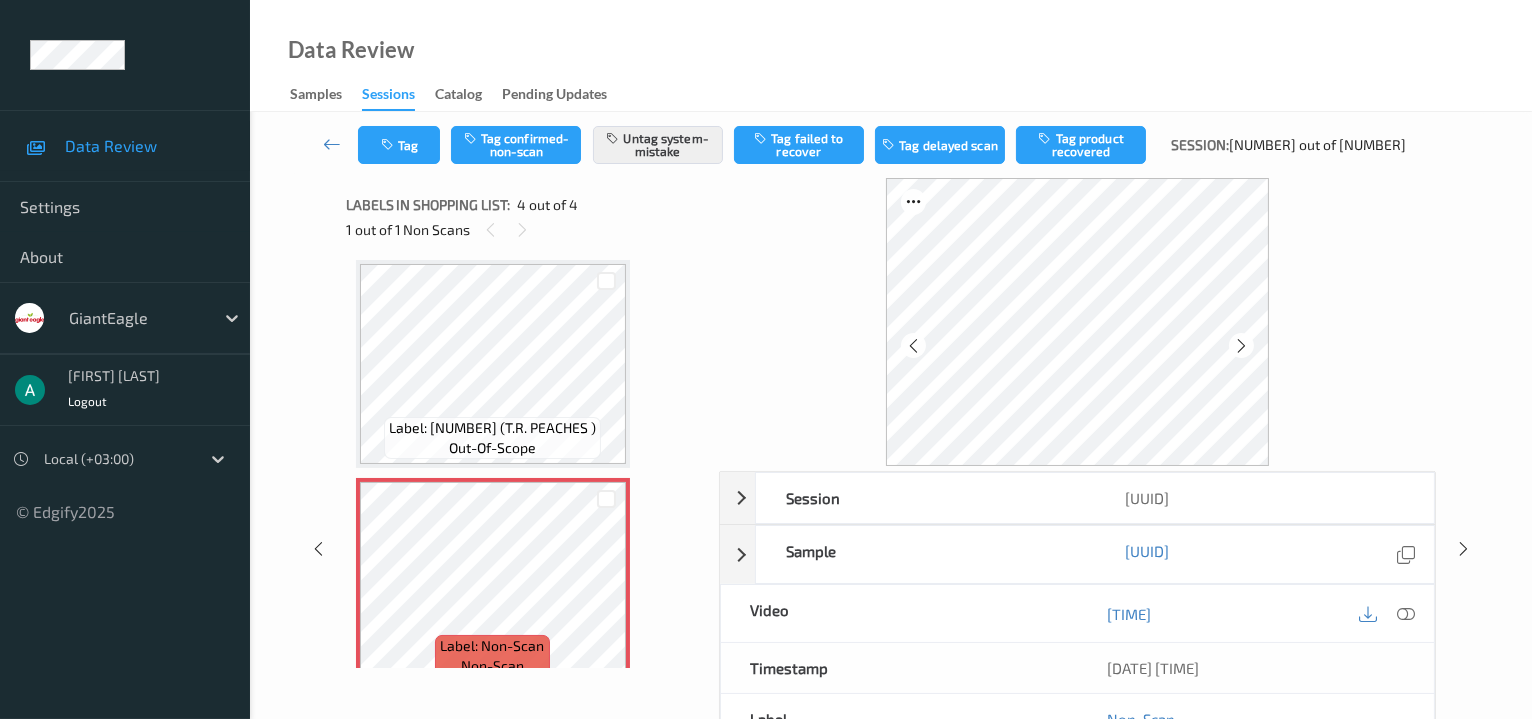 click at bounding box center [1241, 346] 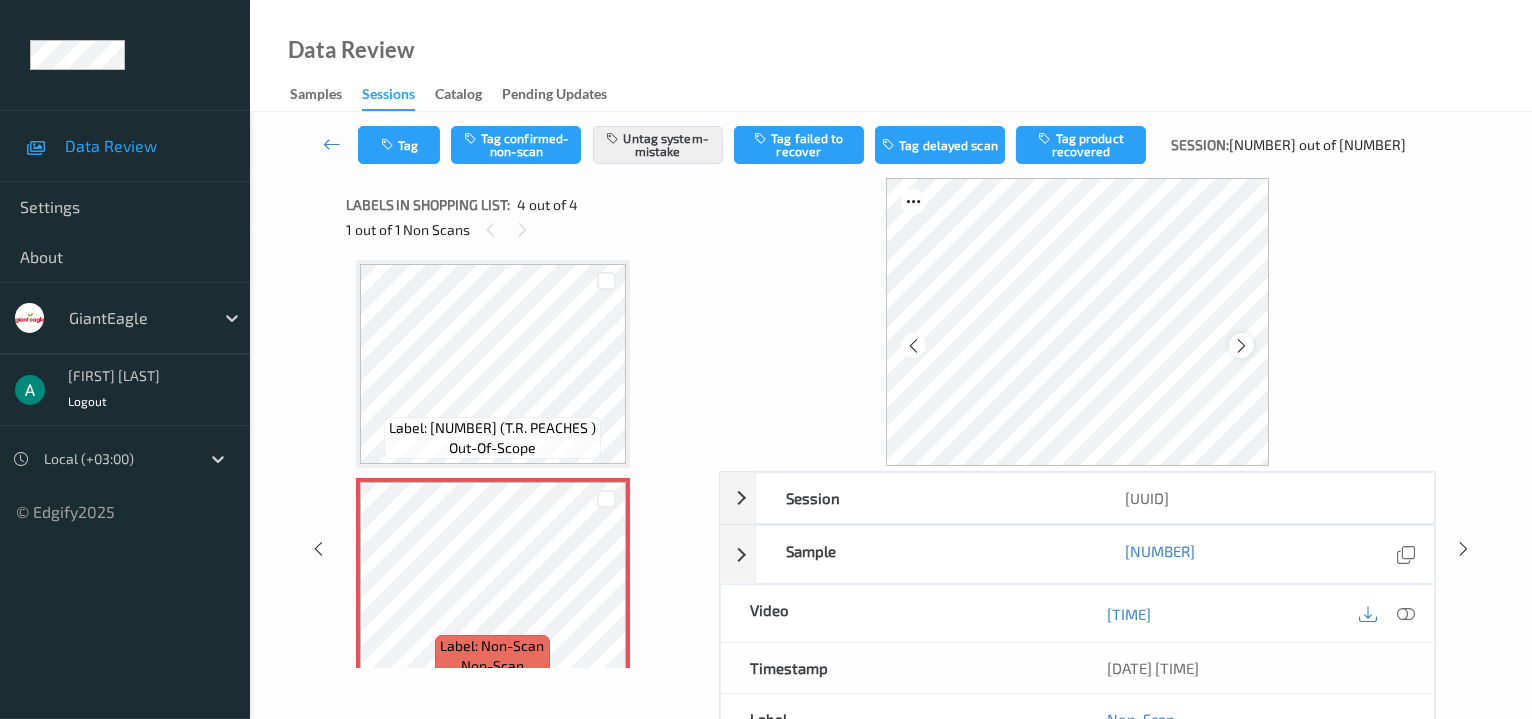 click at bounding box center (1241, 346) 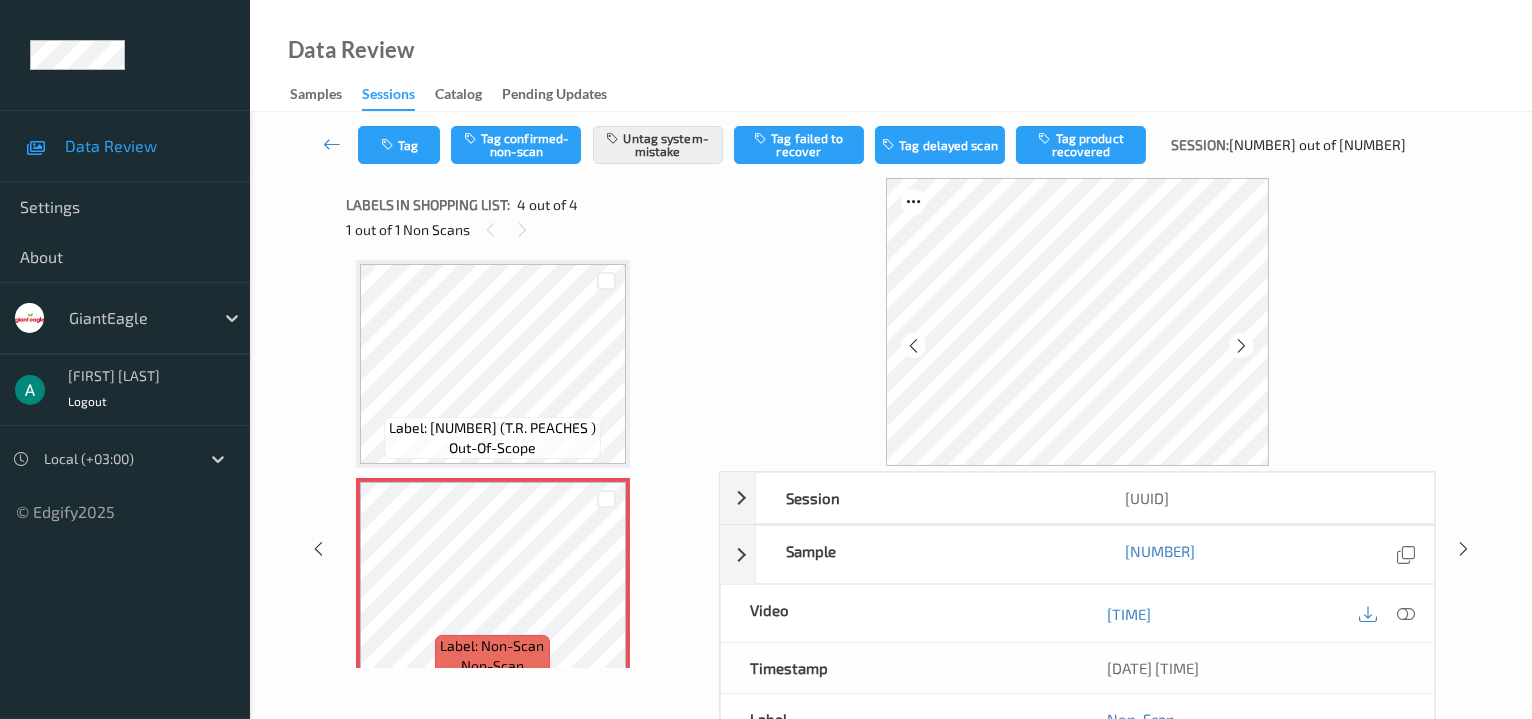 click at bounding box center [1241, 346] 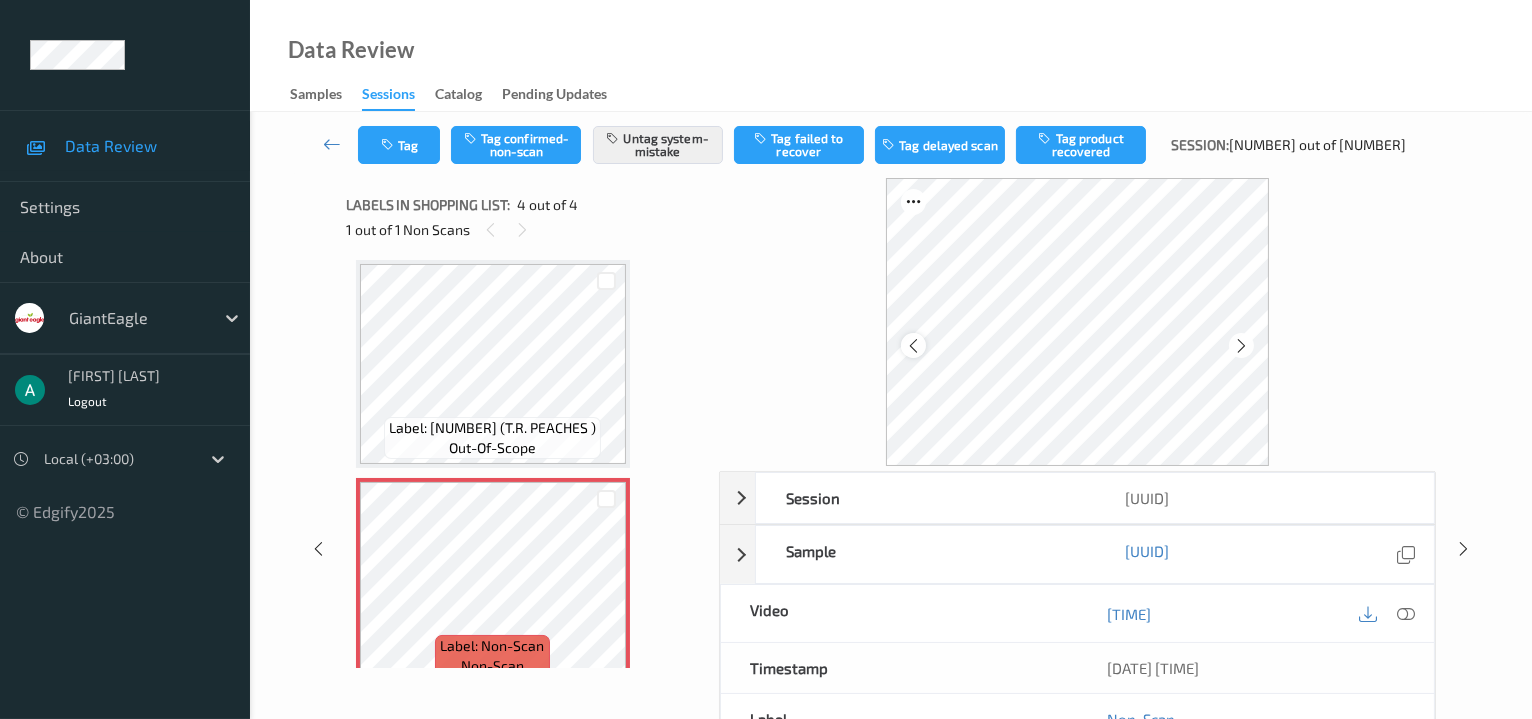click at bounding box center [913, 346] 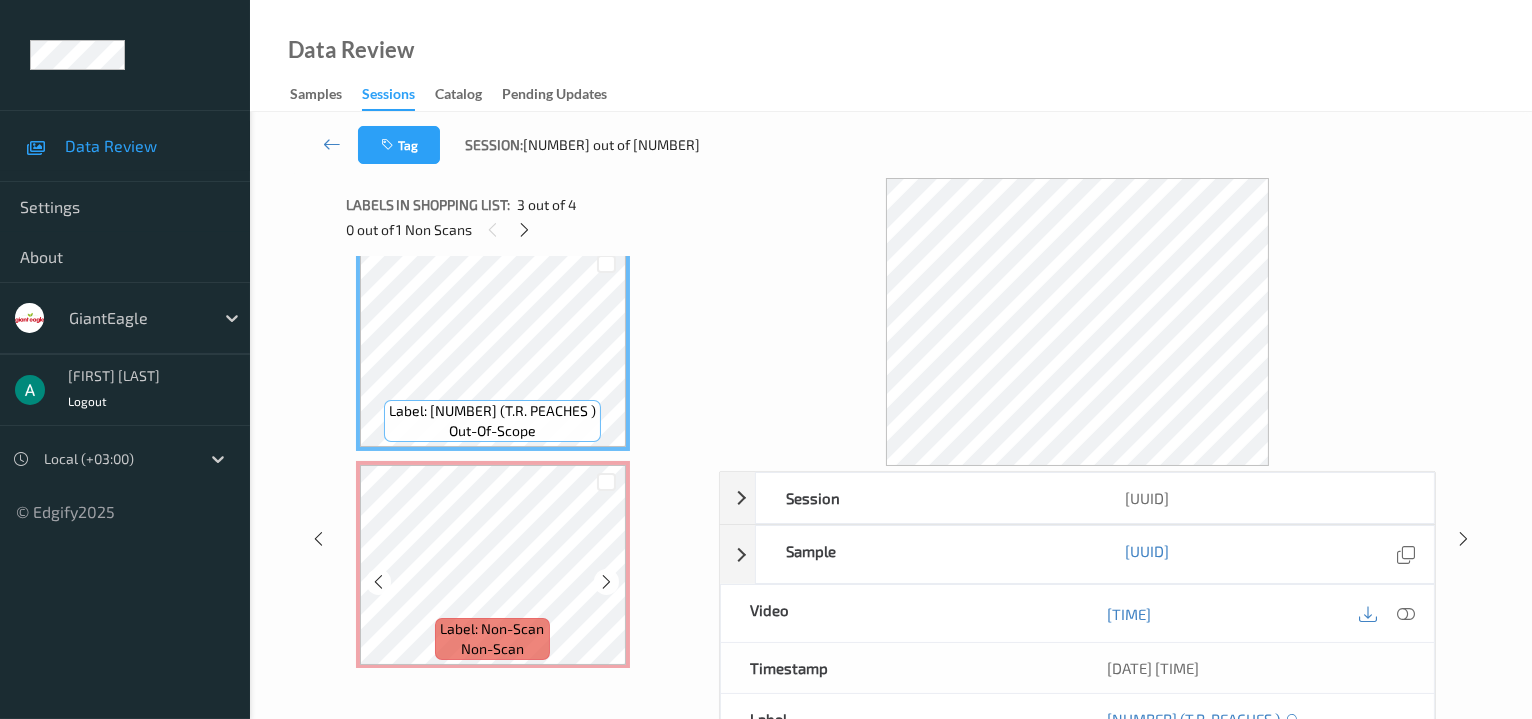 scroll, scrollTop: 463, scrollLeft: 0, axis: vertical 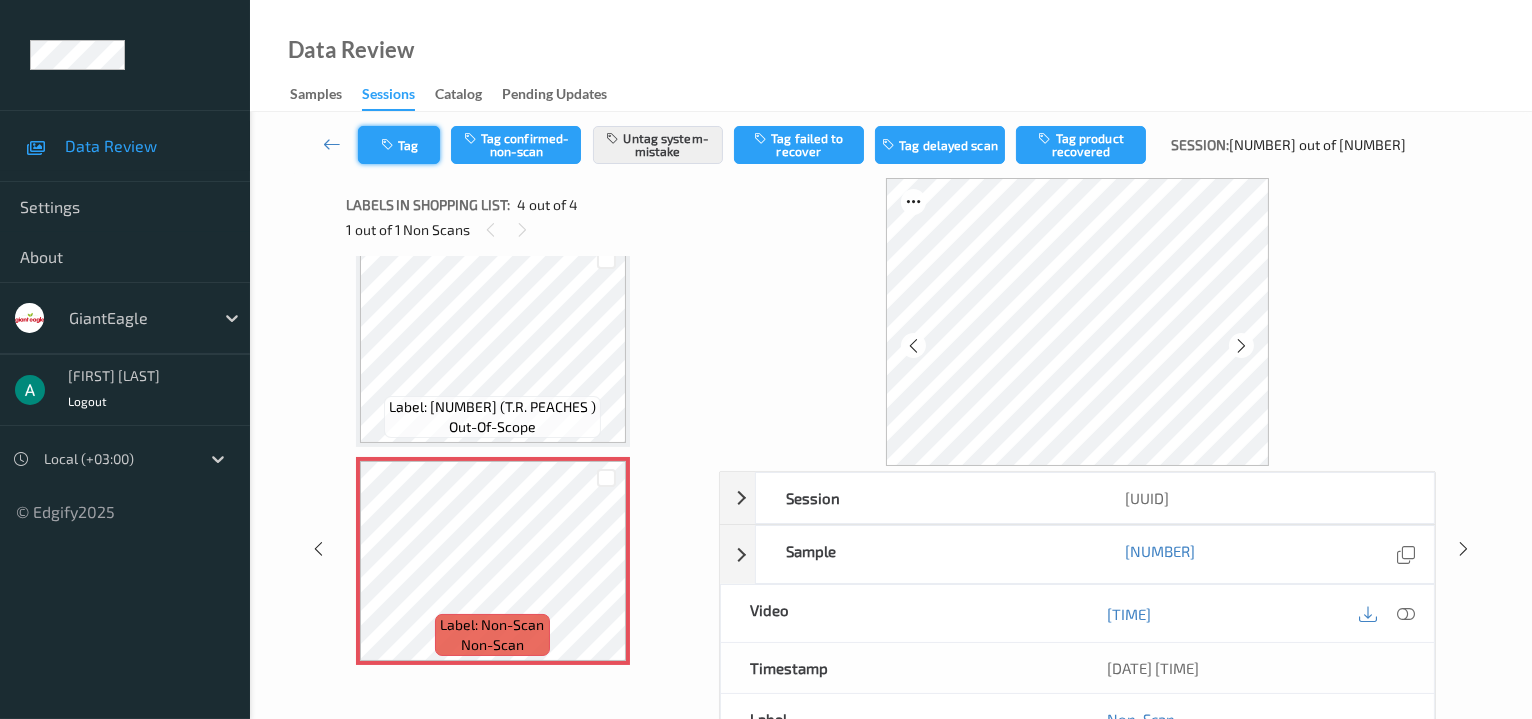 click at bounding box center (389, 145) 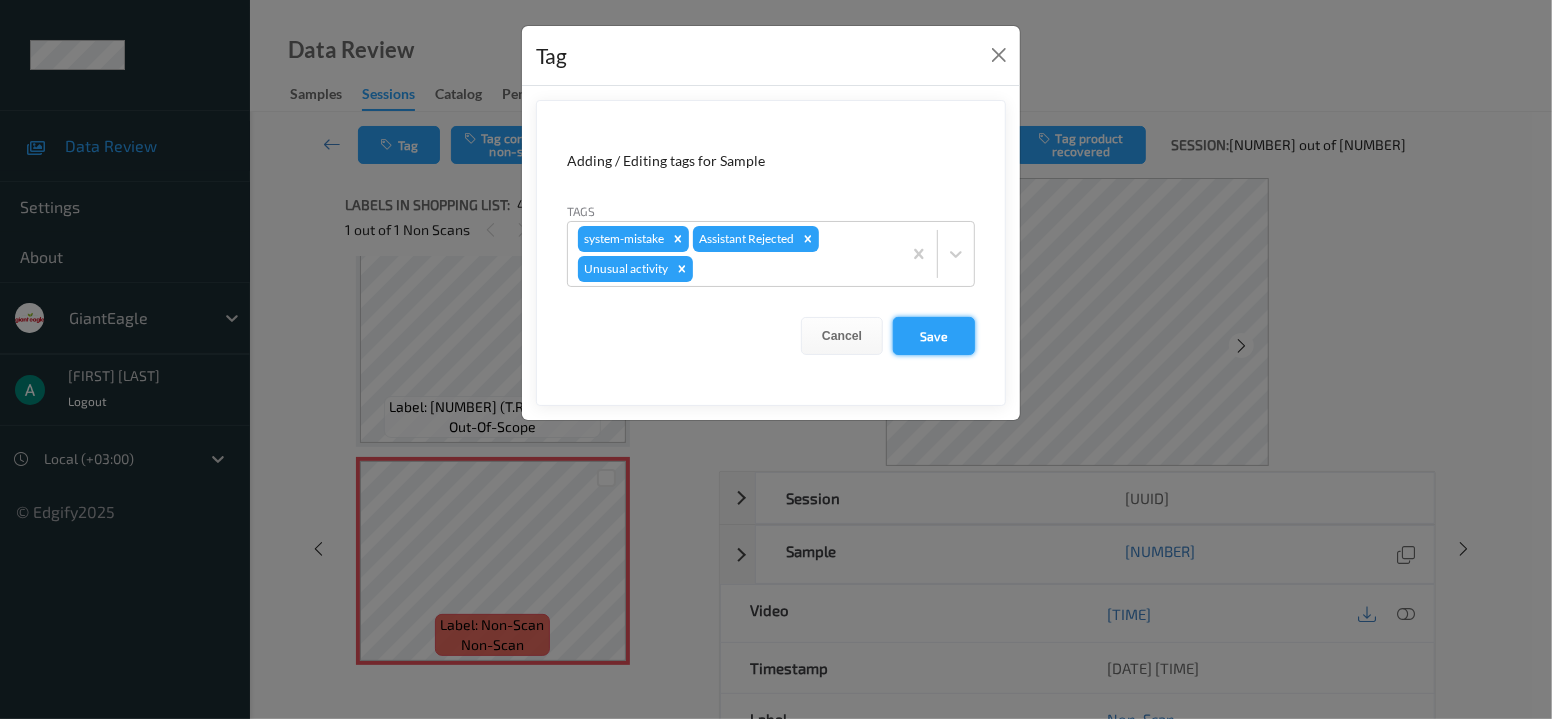 click on "Save" at bounding box center (934, 336) 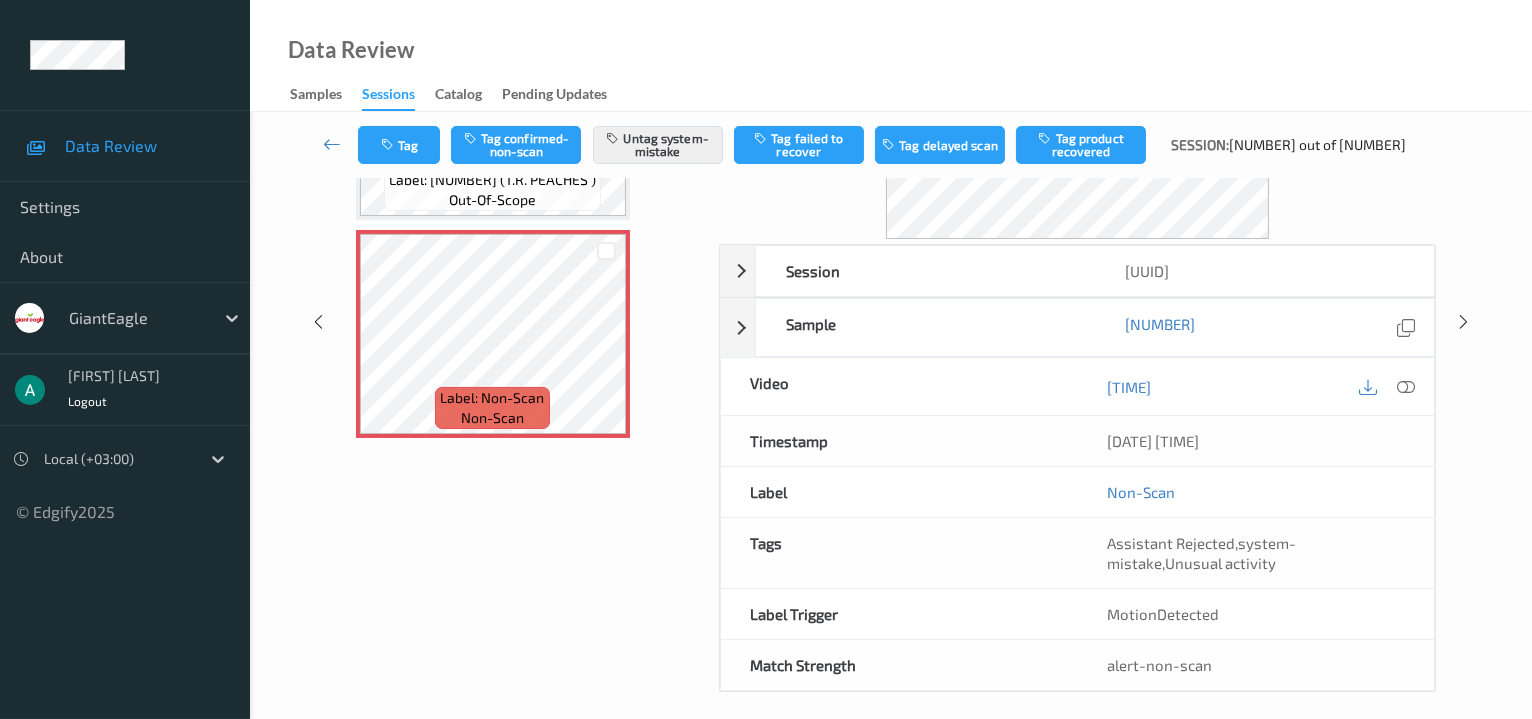 scroll, scrollTop: 266, scrollLeft: 0, axis: vertical 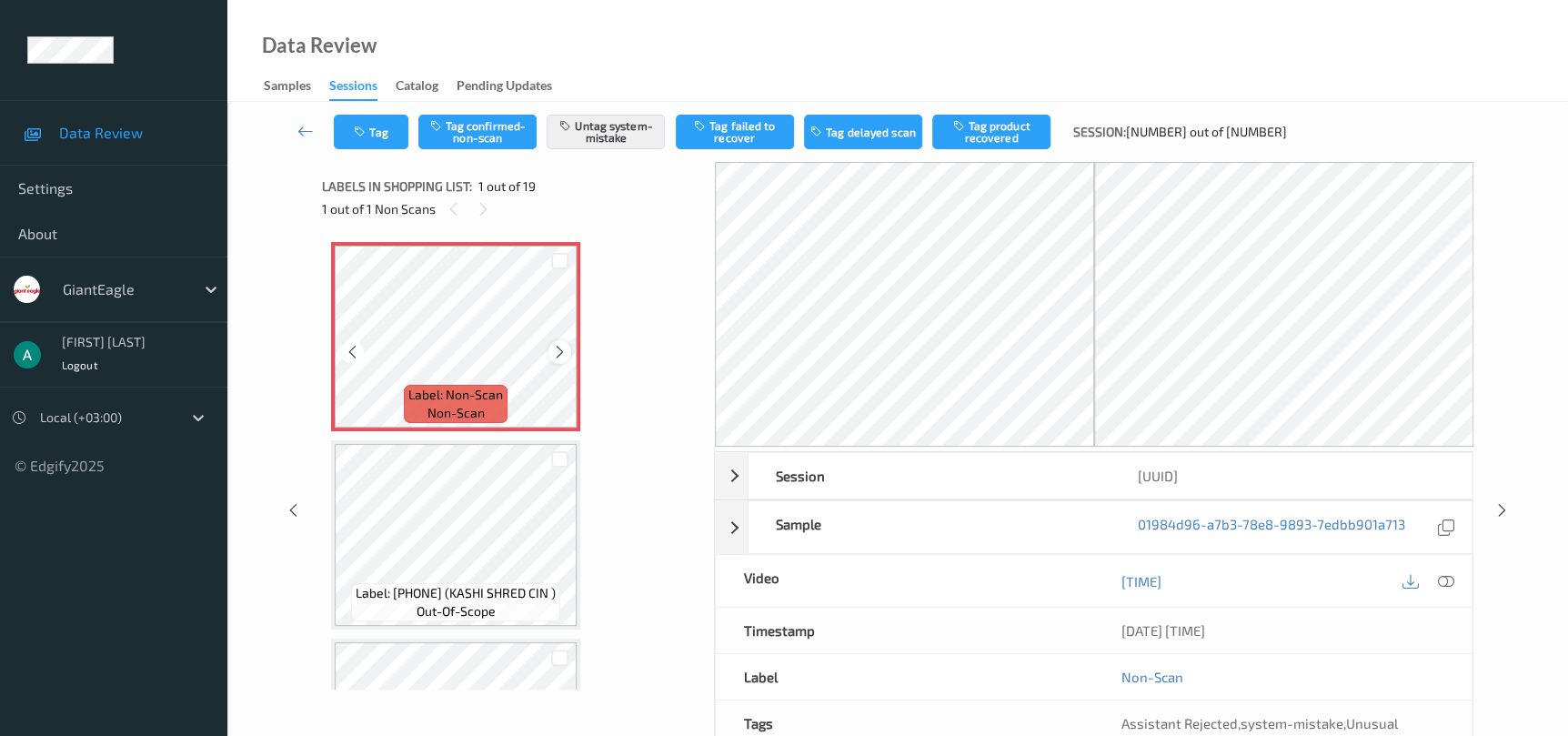 click at bounding box center (559, 351) 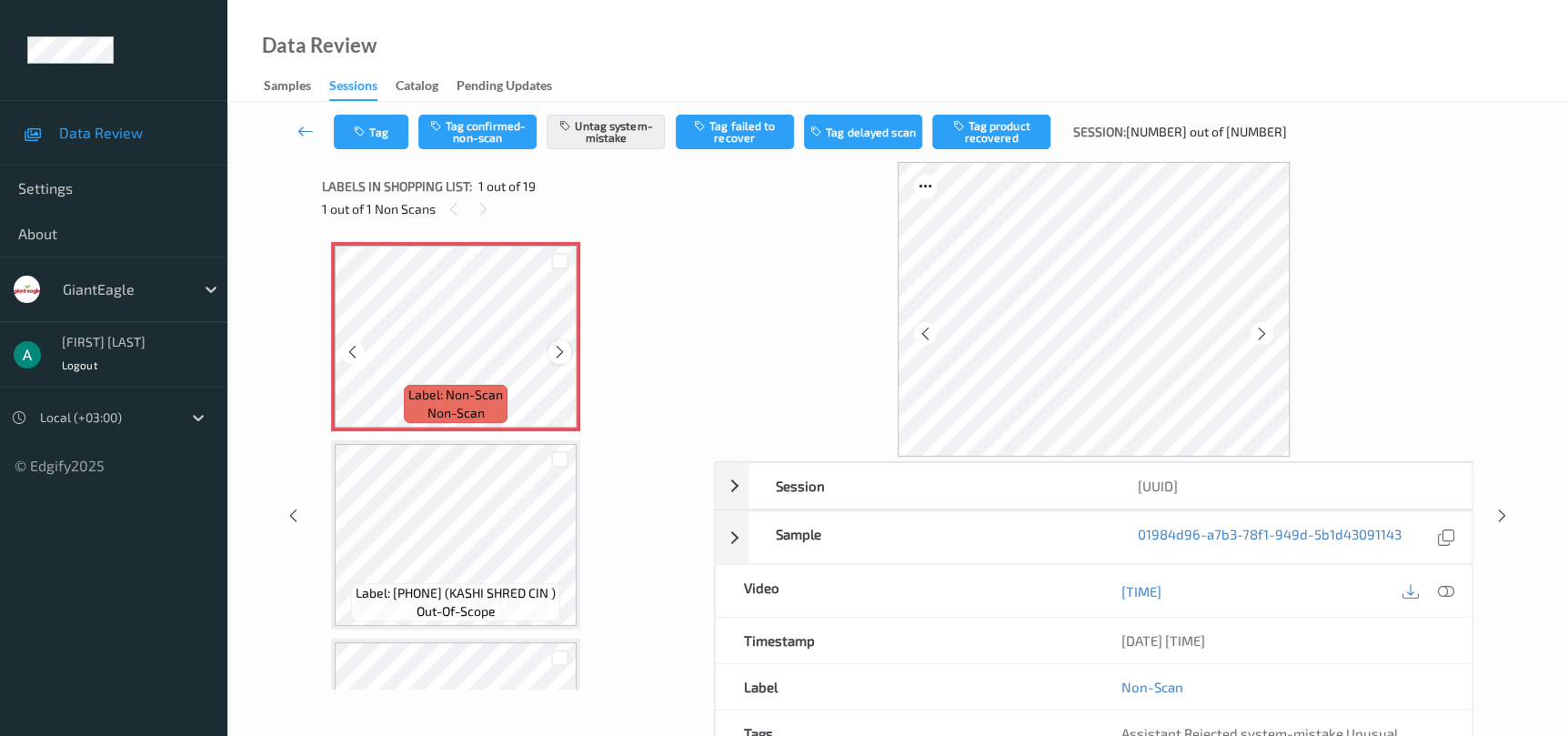 click at bounding box center [559, 352] 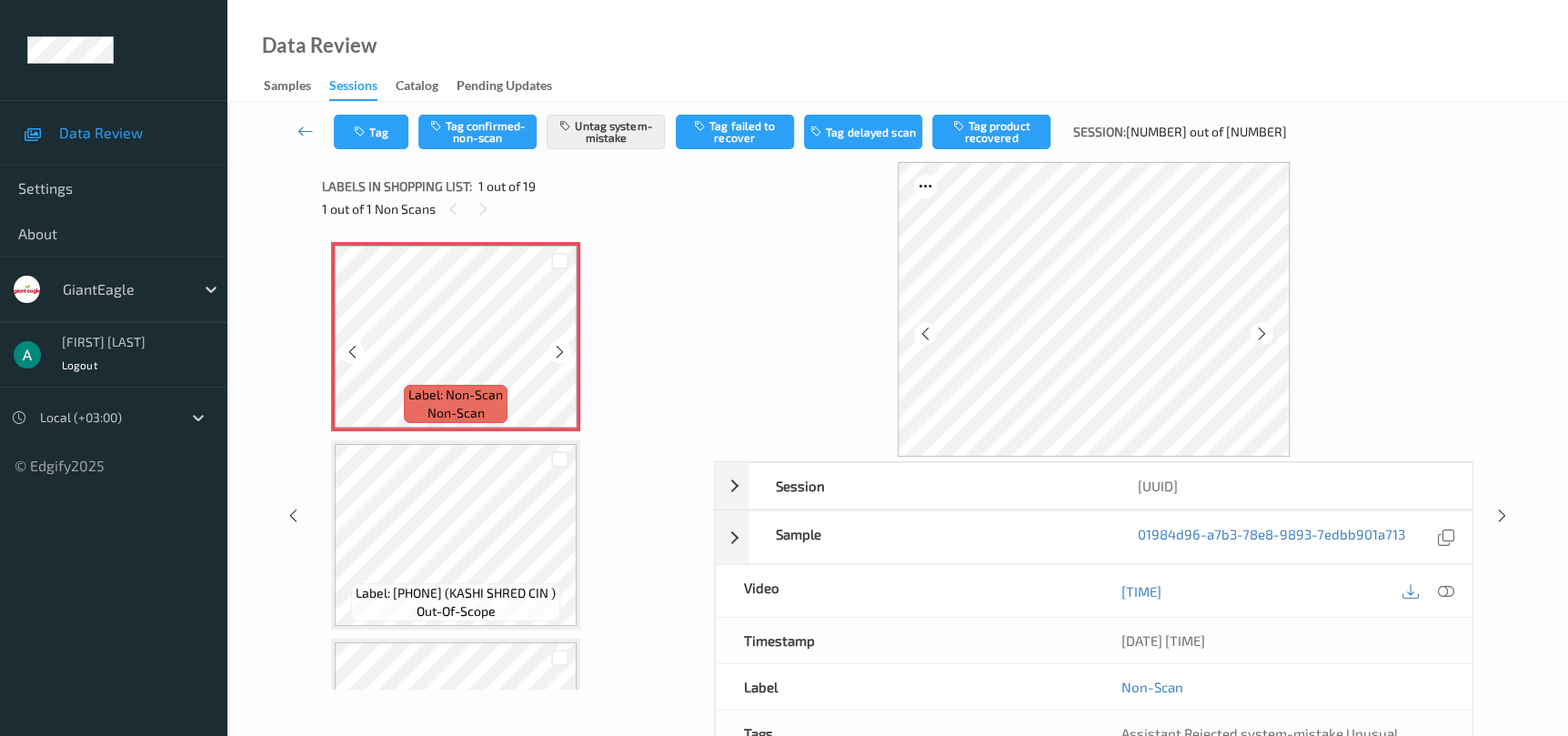 click at bounding box center (559, 352) 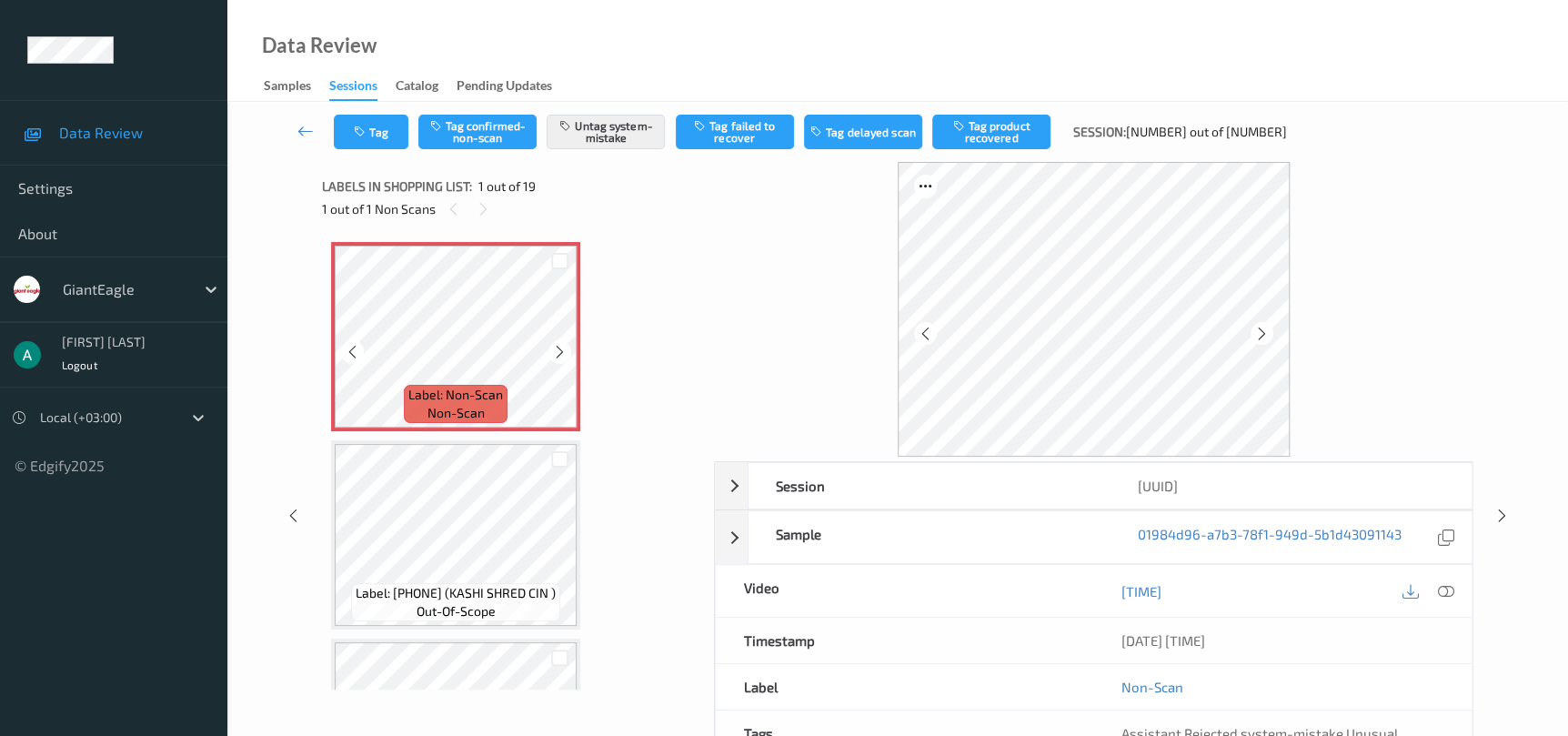 click at bounding box center [559, 352] 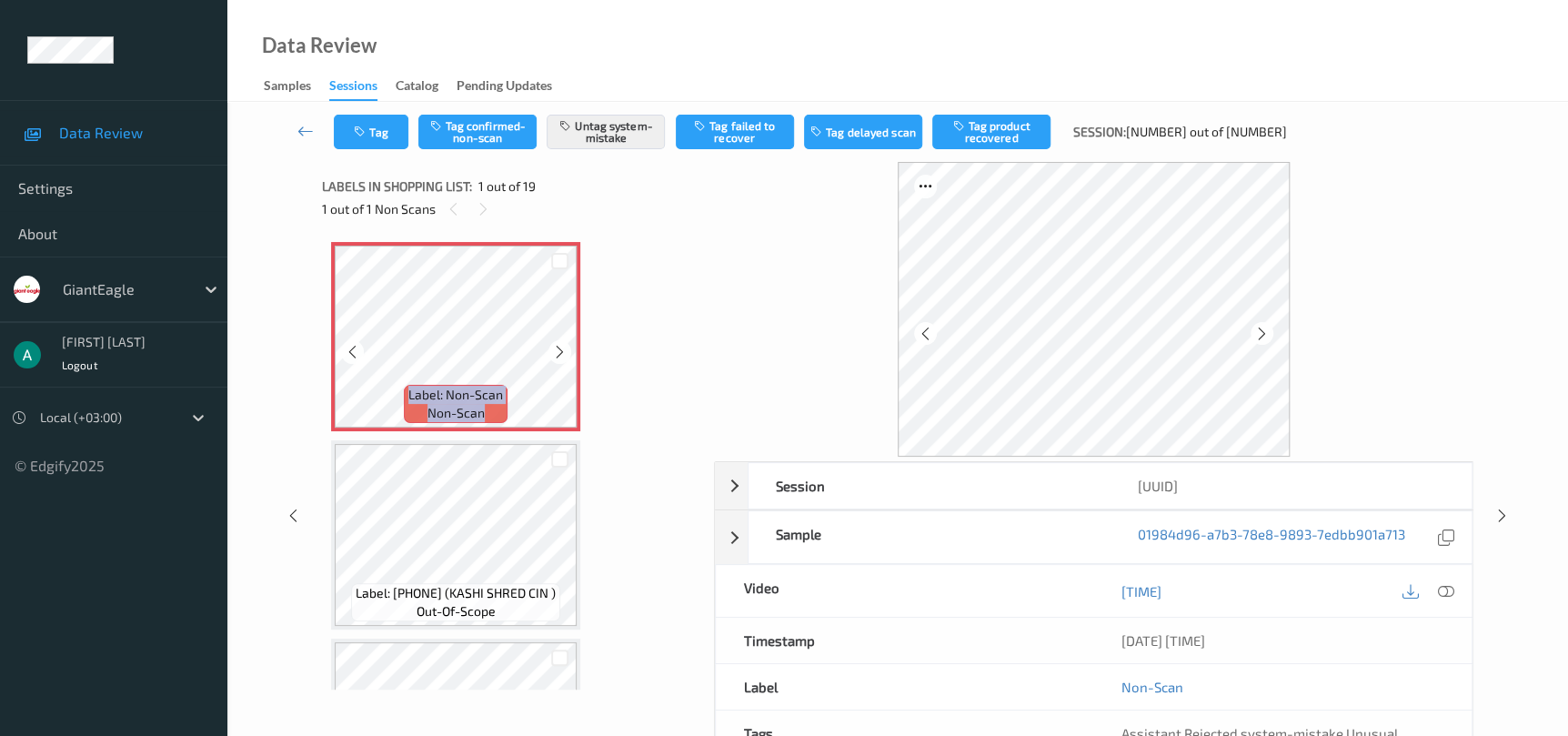 click at bounding box center (559, 352) 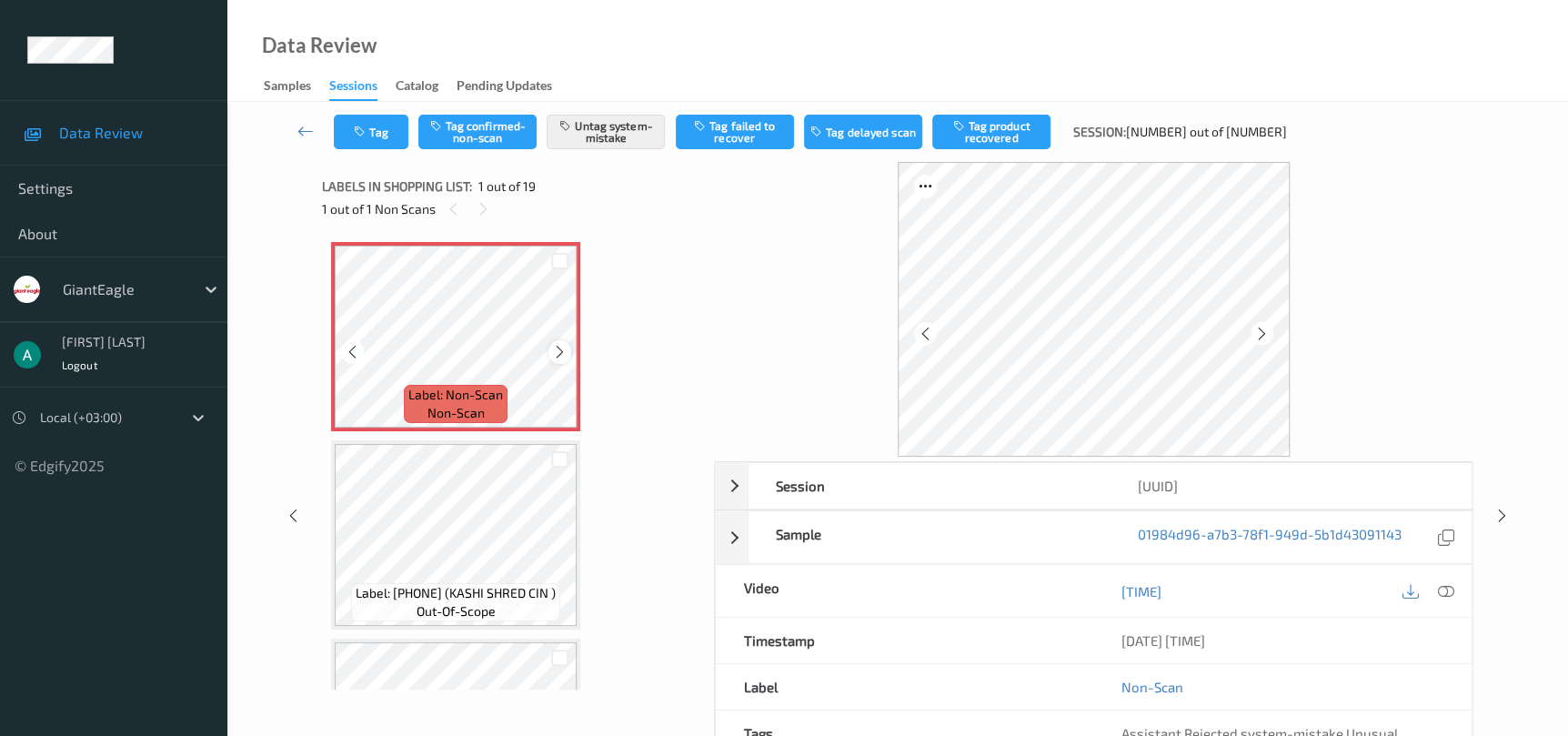 click at bounding box center (559, 351) 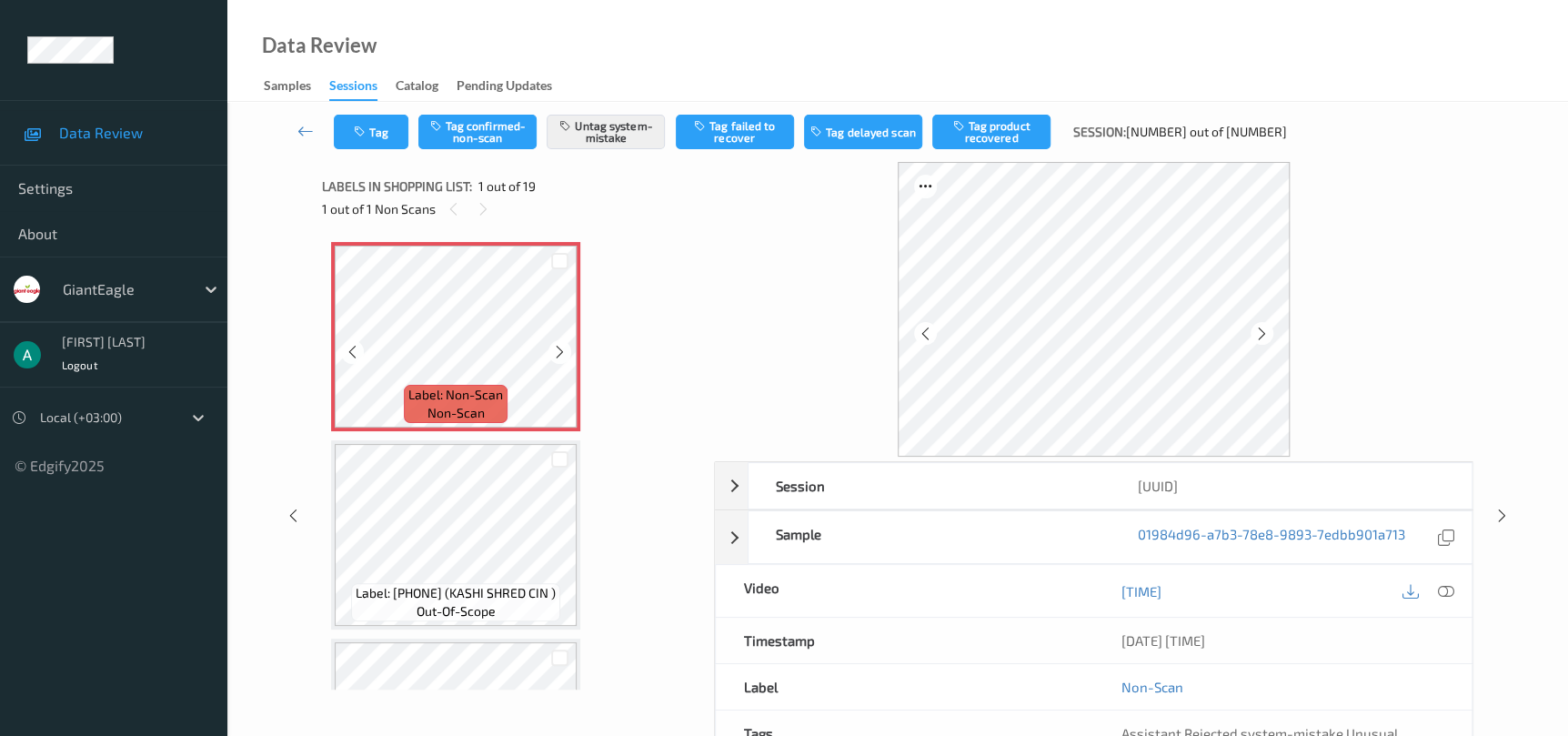 click at bounding box center [559, 351] 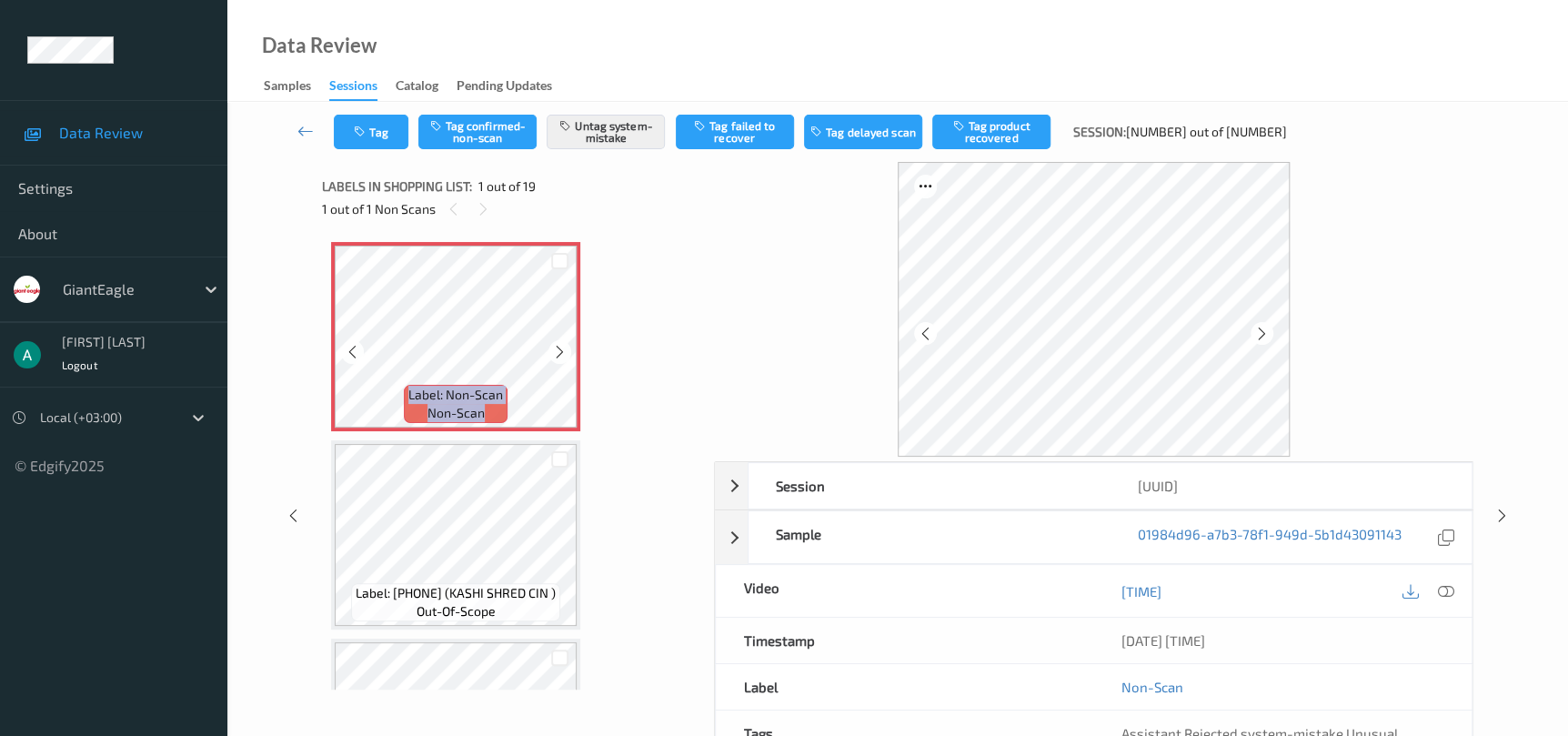 click at bounding box center [559, 351] 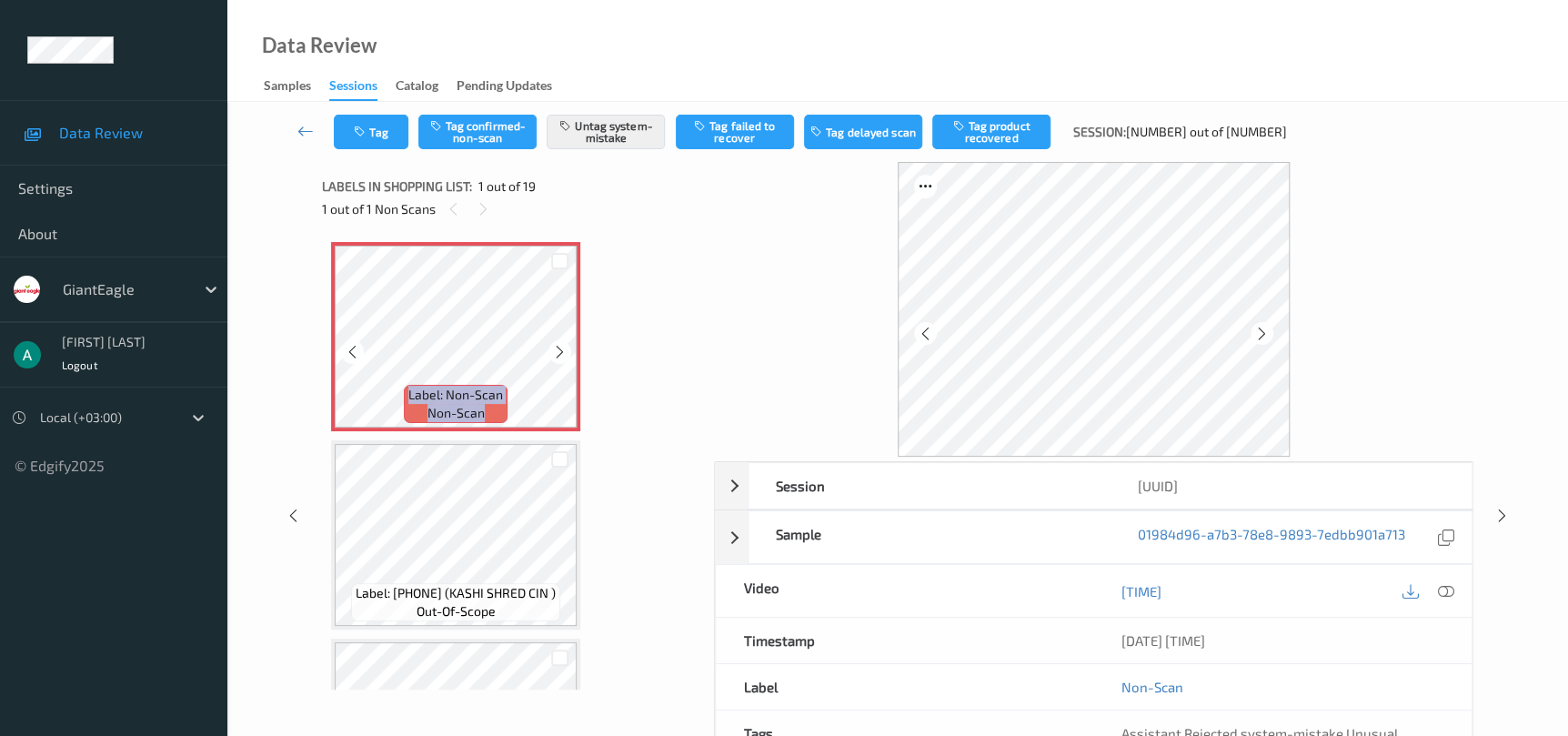 click at bounding box center (559, 351) 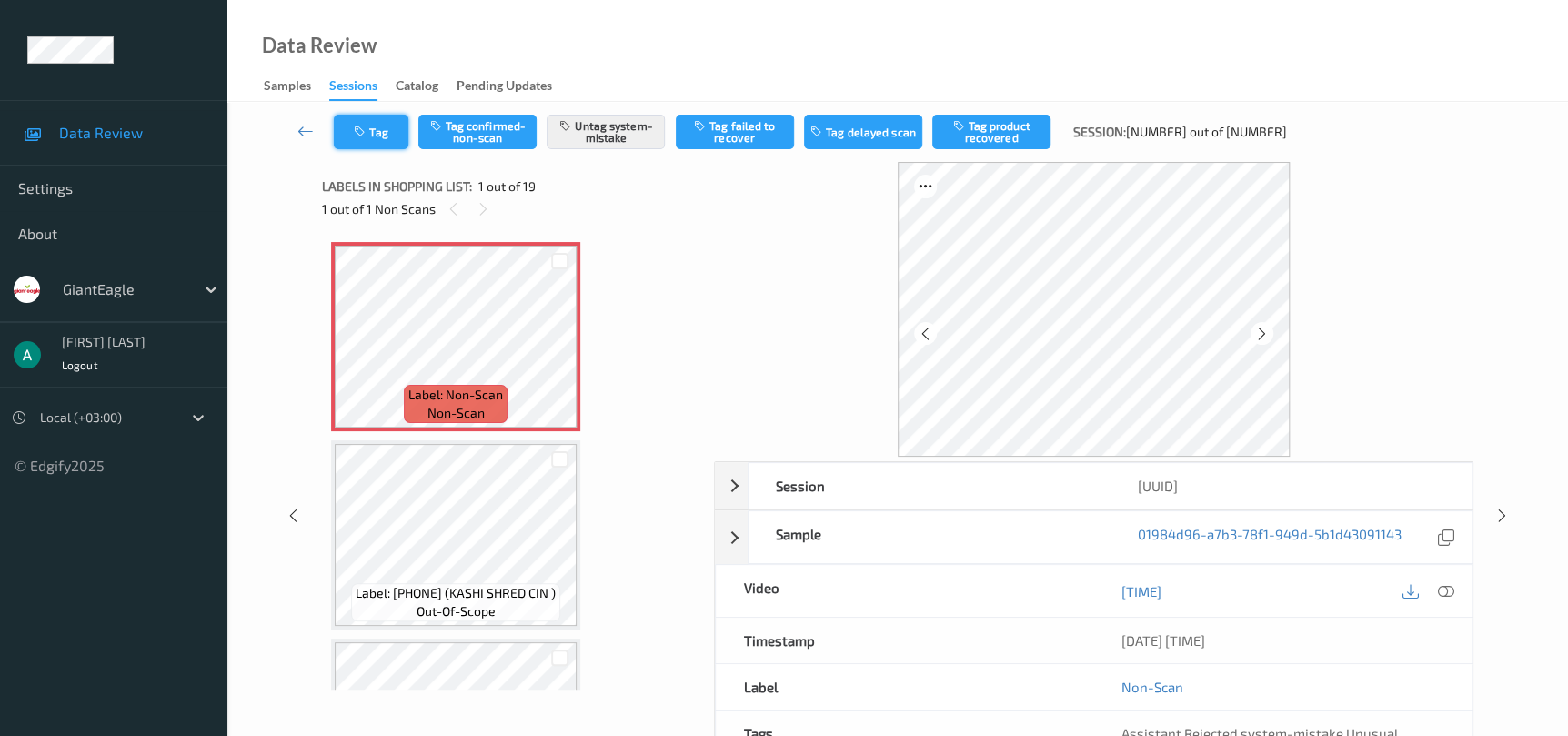 click on "Tag" at bounding box center (371, 132) 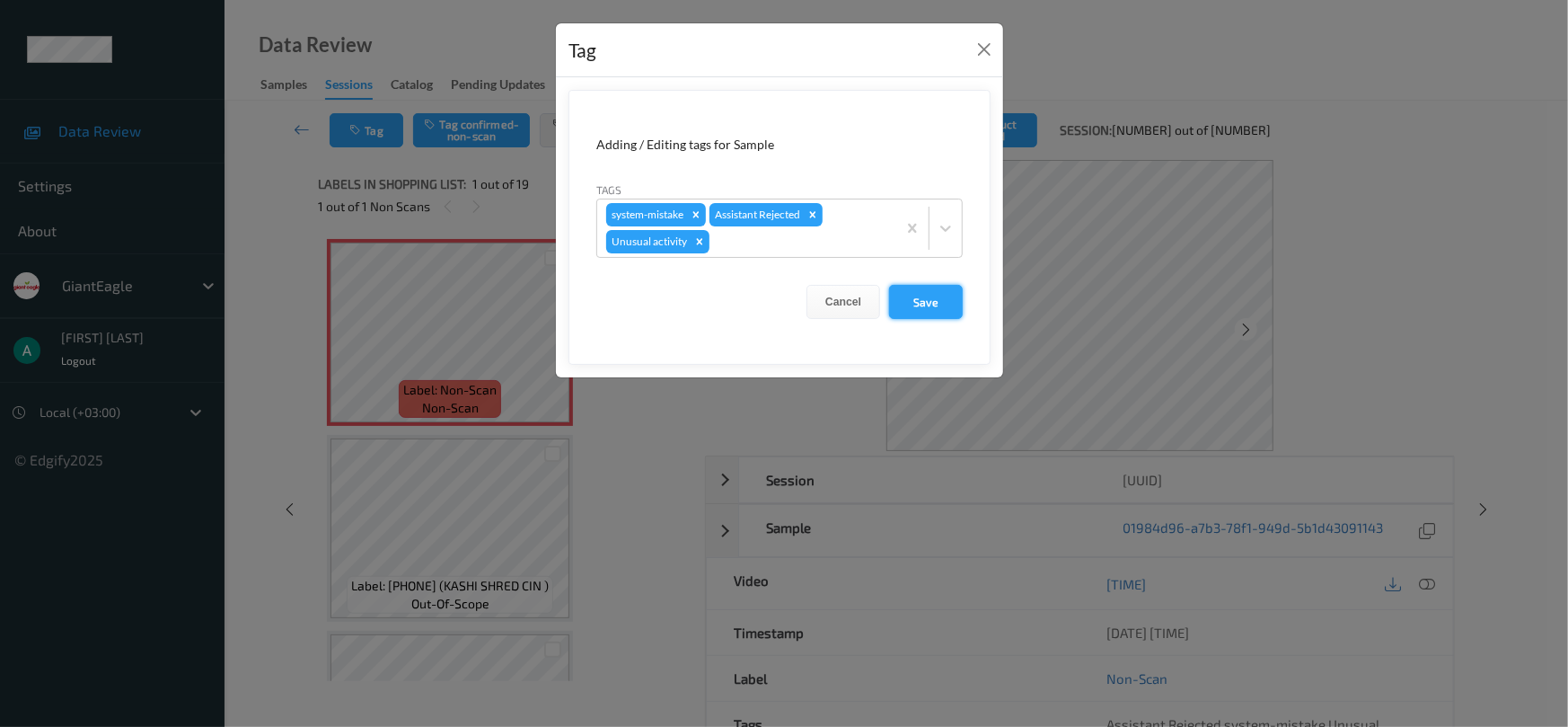 drag, startPoint x: 912, startPoint y: 306, endPoint x: 928, endPoint y: 305, distance: 16.03122 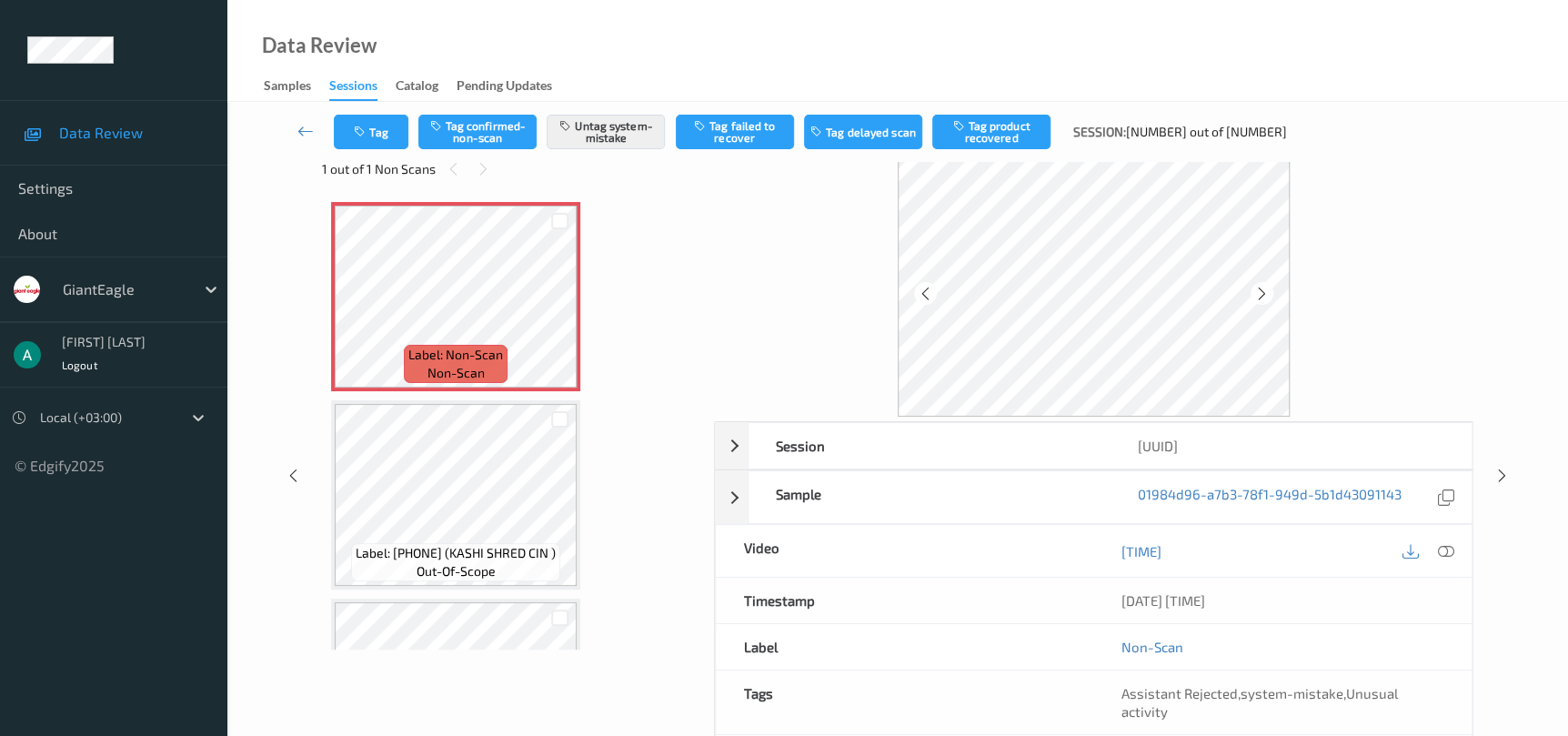 scroll, scrollTop: 0, scrollLeft: 0, axis: both 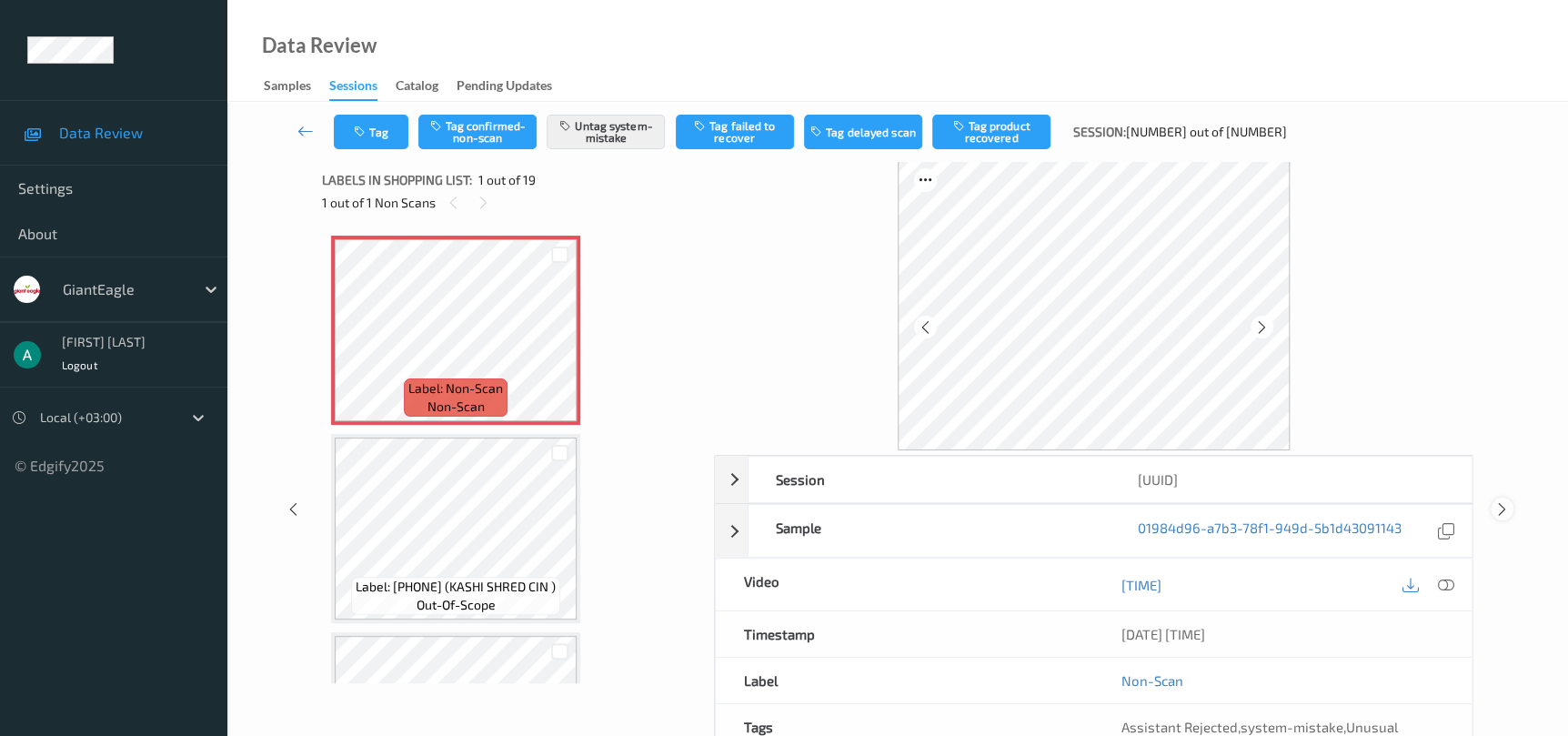click at bounding box center (1502, 509) 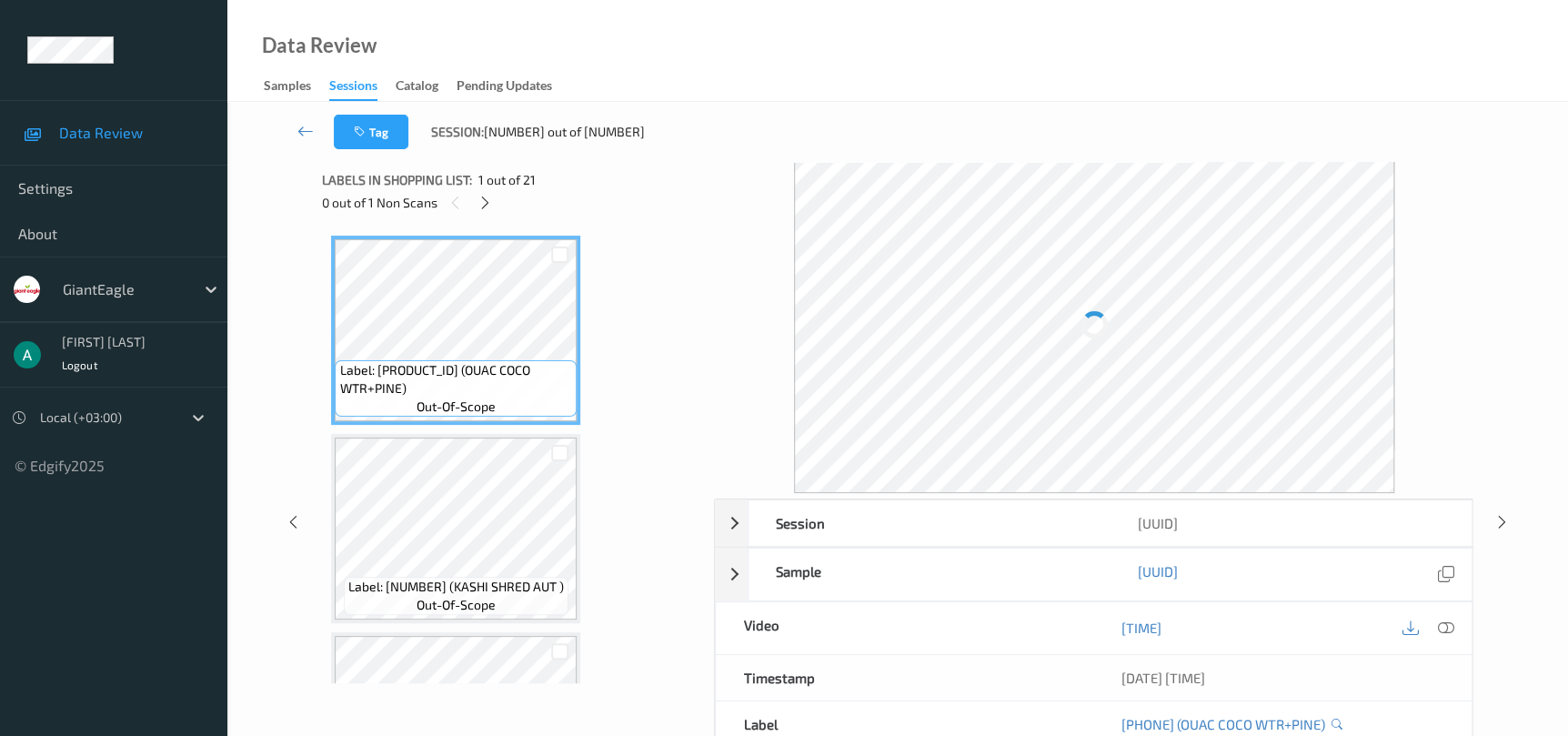 click on "0 out of 1 Non Scans" at bounding box center (511, 202) 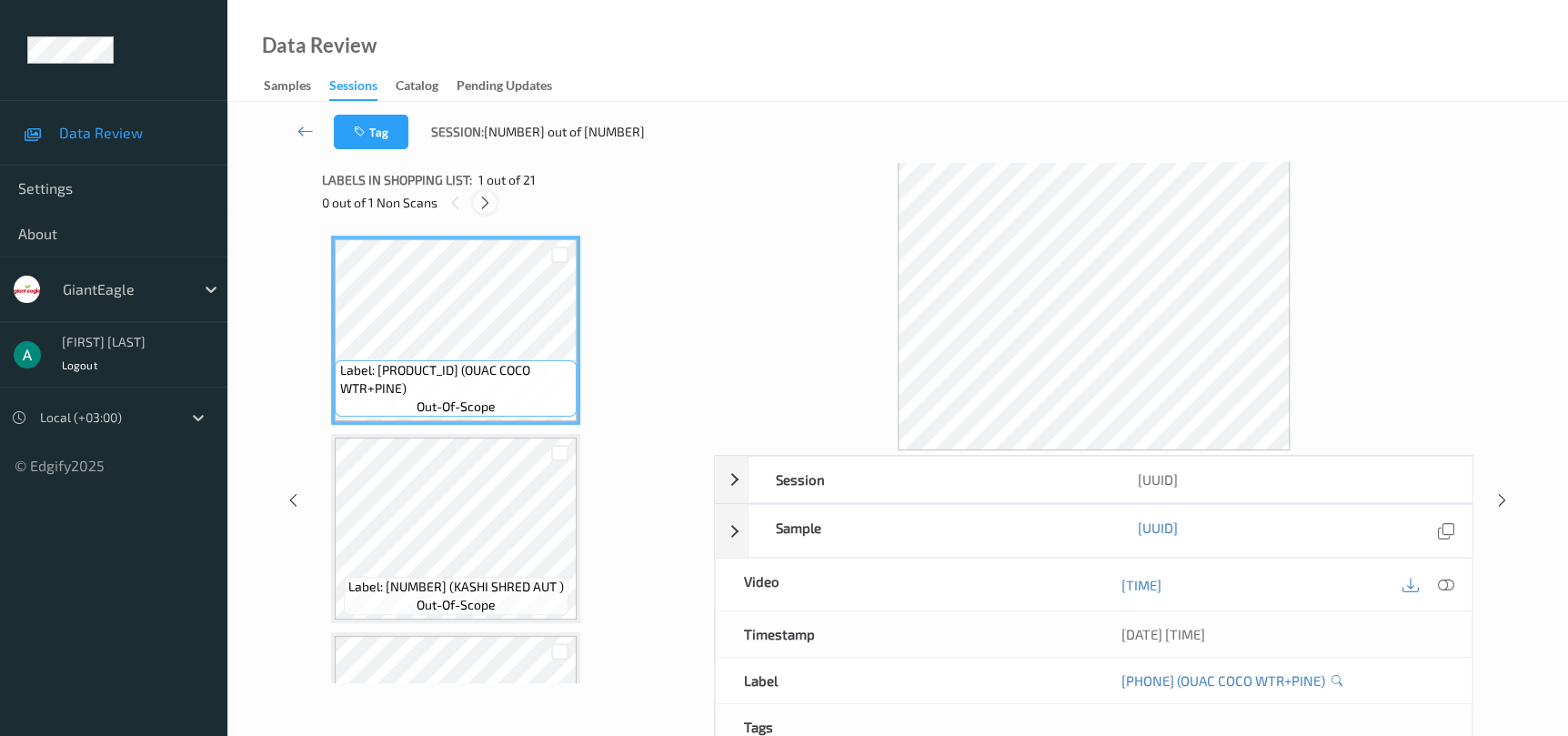 click at bounding box center (485, 203) 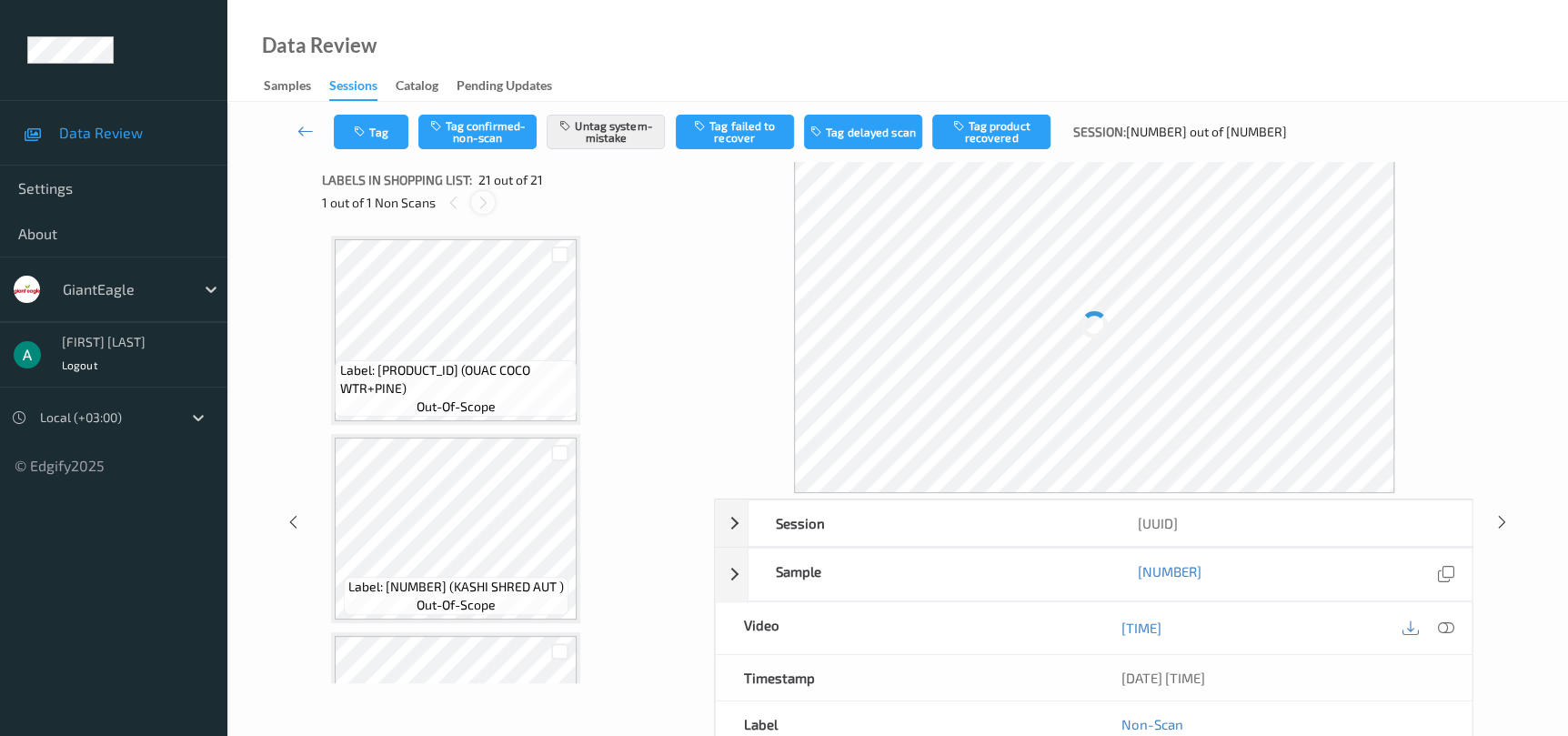 scroll, scrollTop: 3703, scrollLeft: 0, axis: vertical 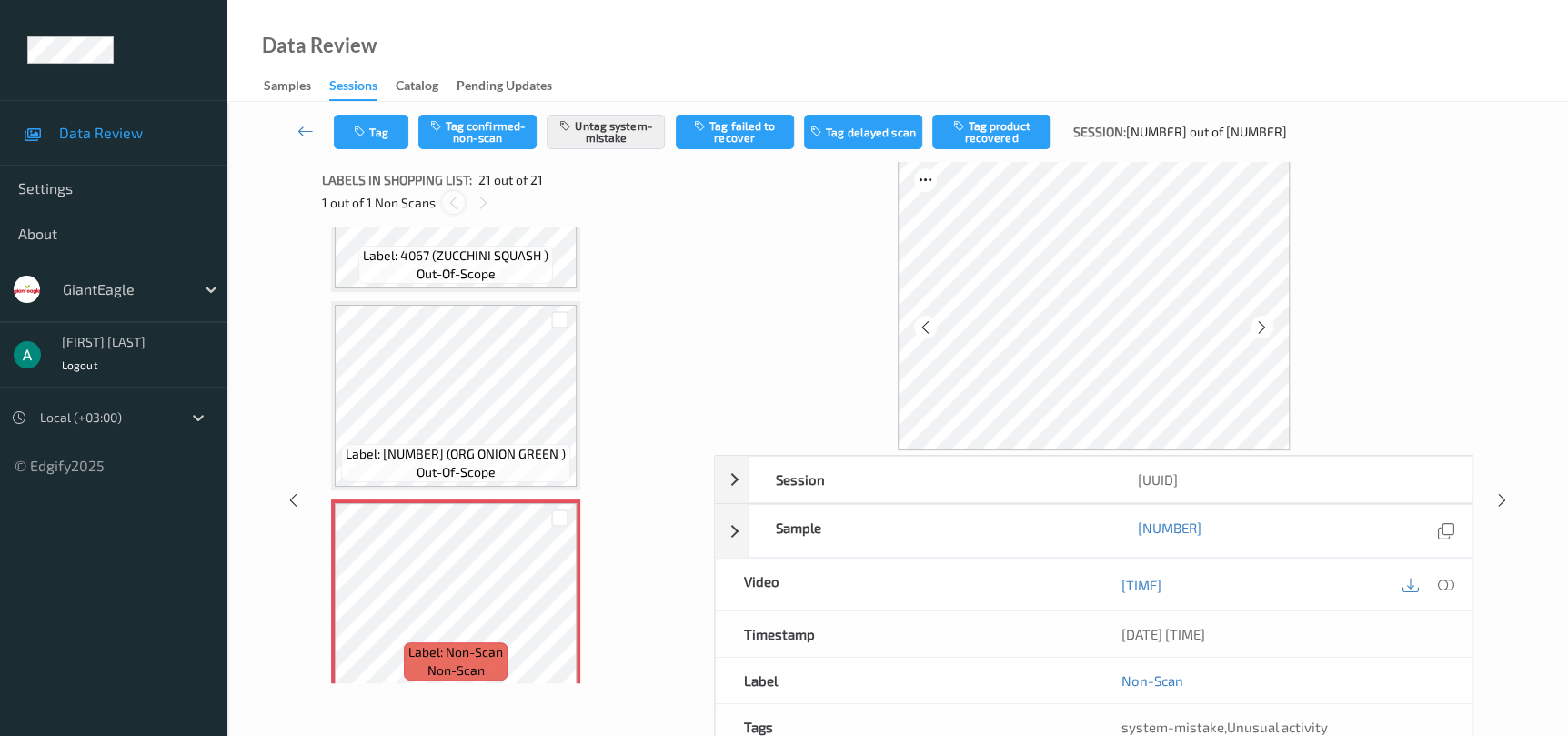 click at bounding box center (453, 203) 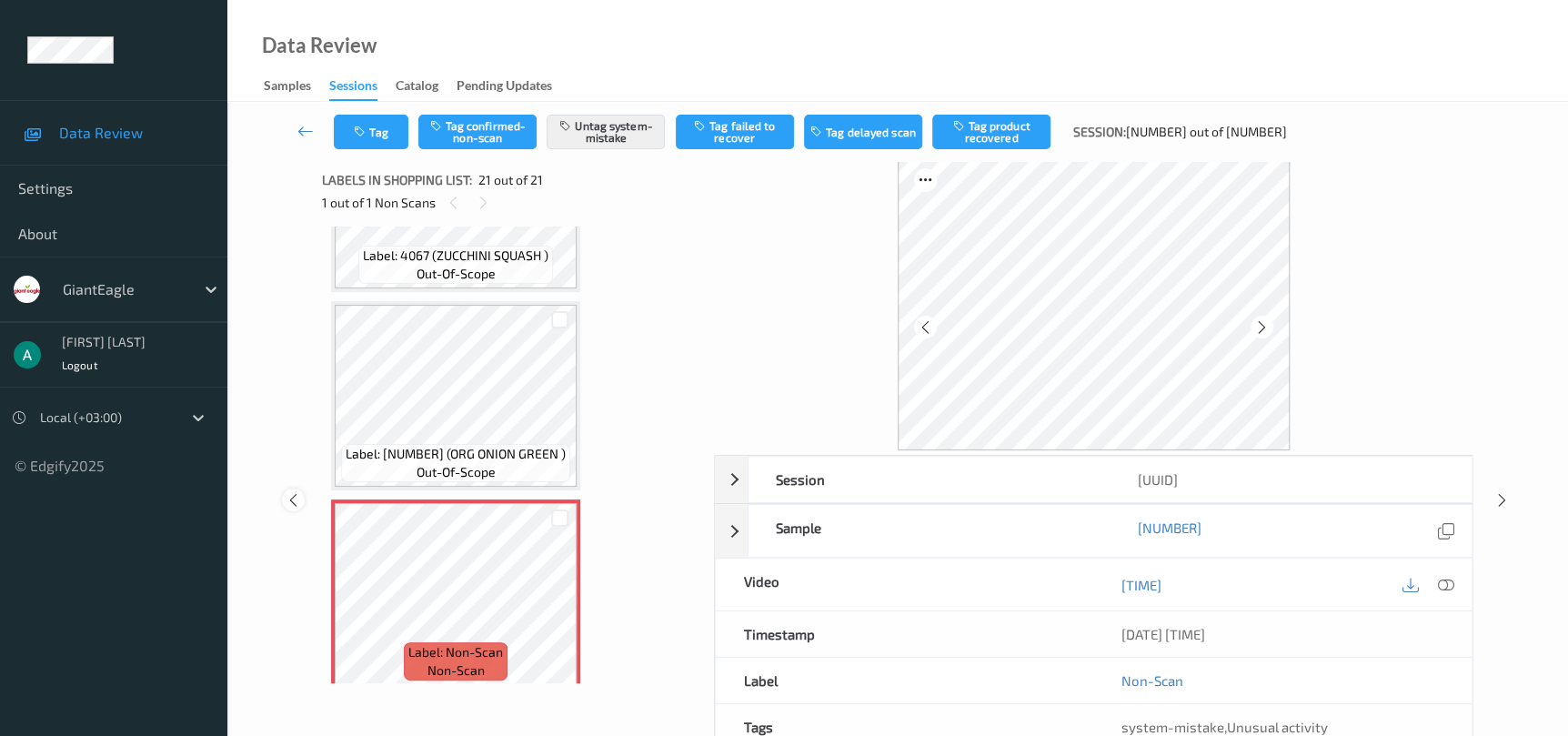 click at bounding box center (293, 500) 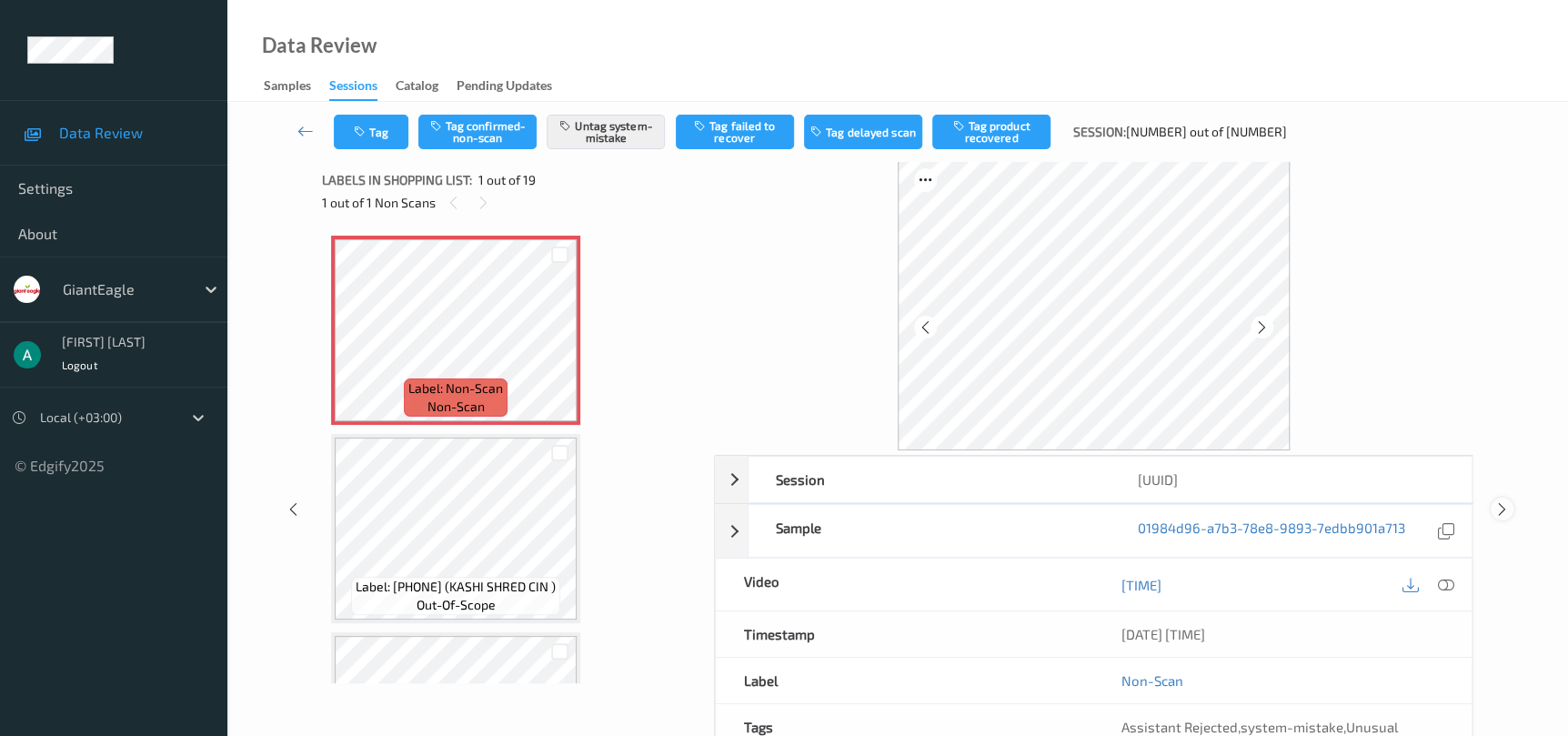 click at bounding box center [1502, 509] 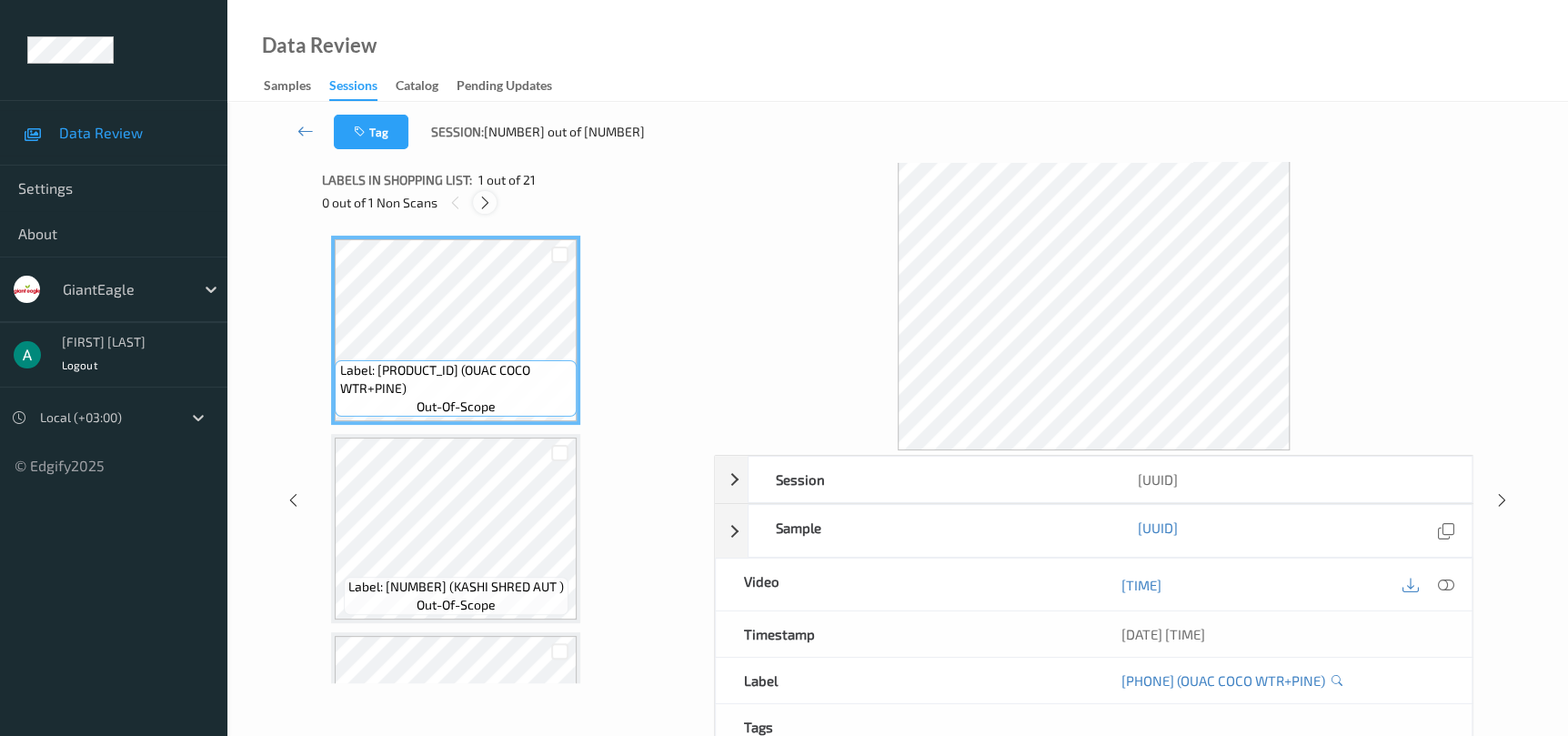 click at bounding box center [485, 203] 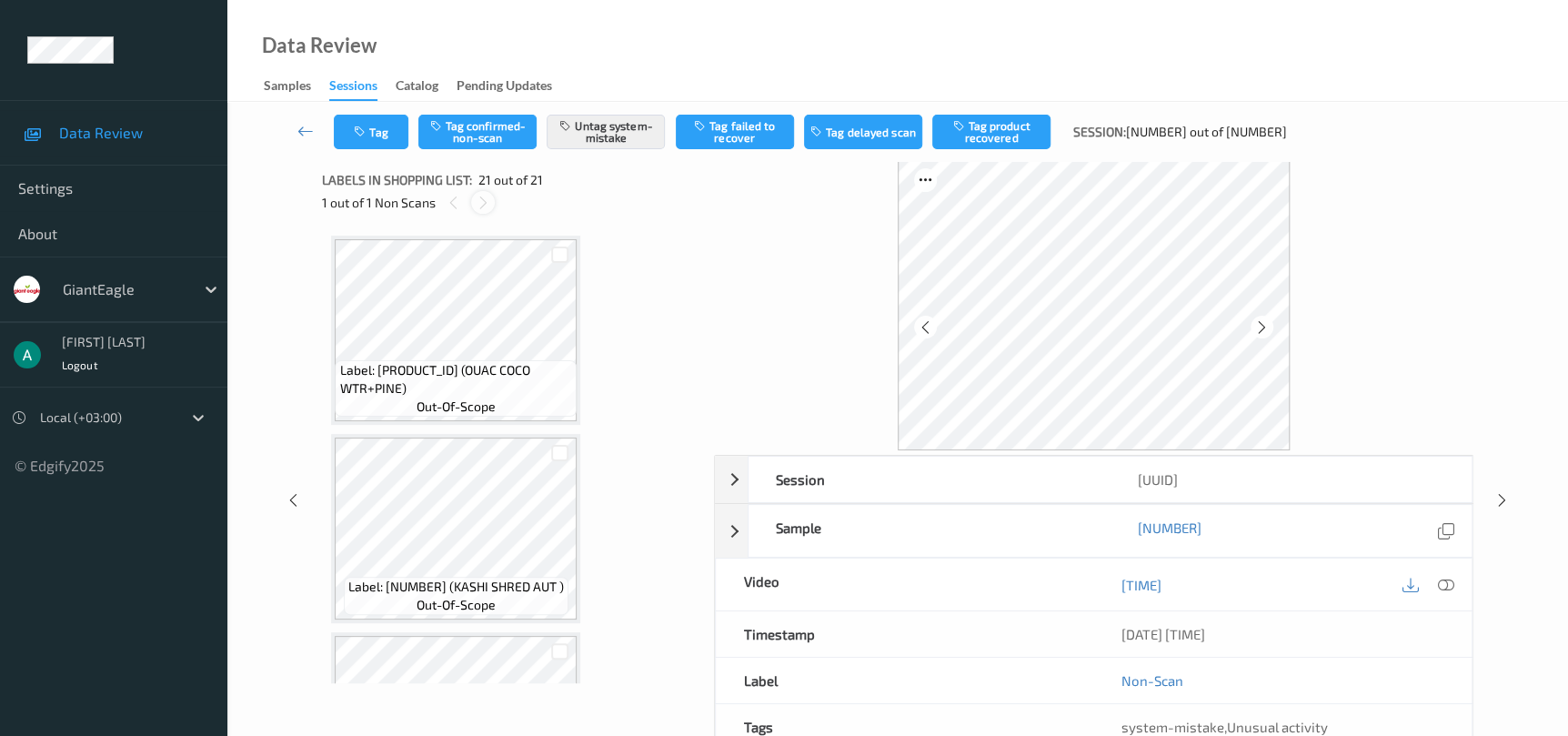 scroll, scrollTop: 3703, scrollLeft: 0, axis: vertical 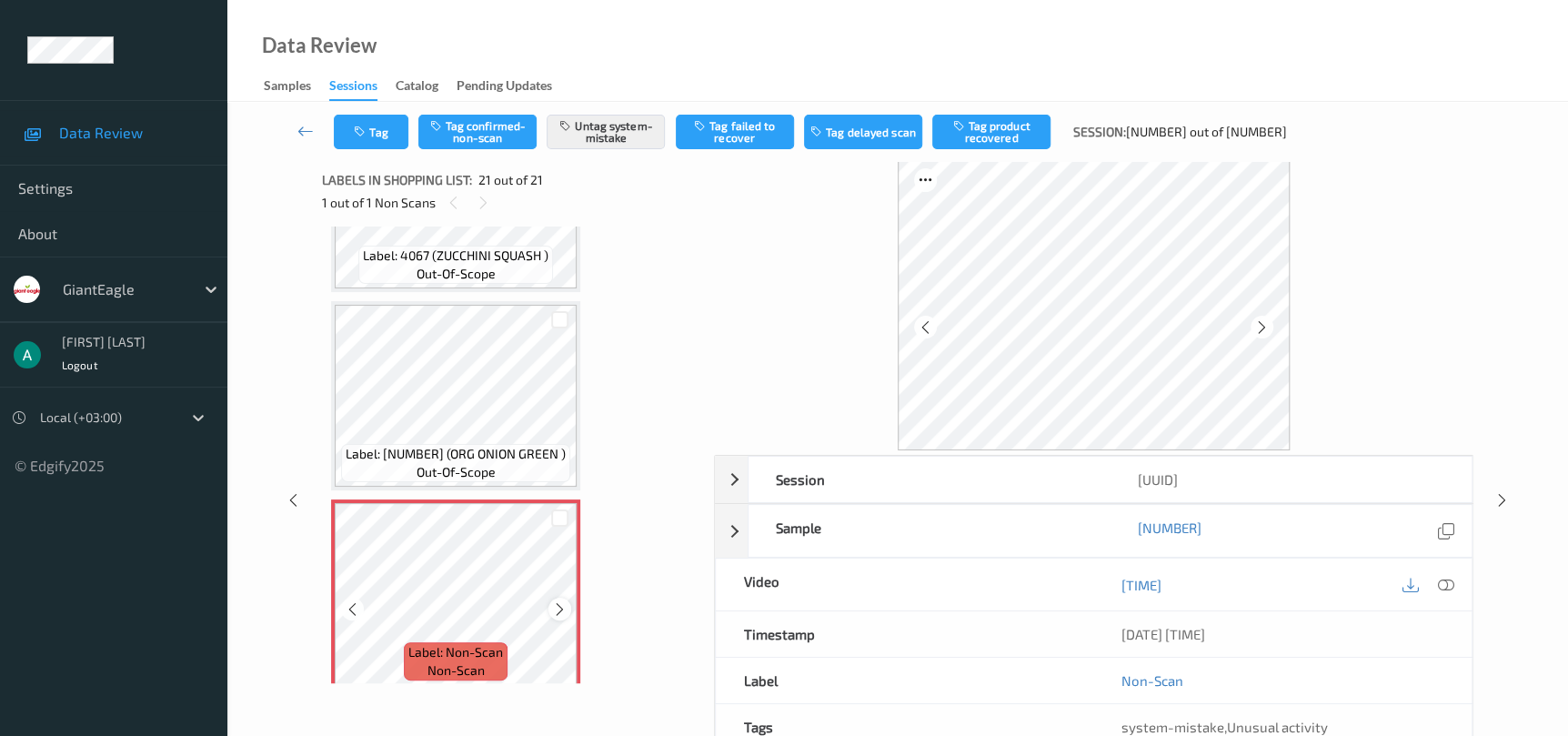 click at bounding box center (559, 610) 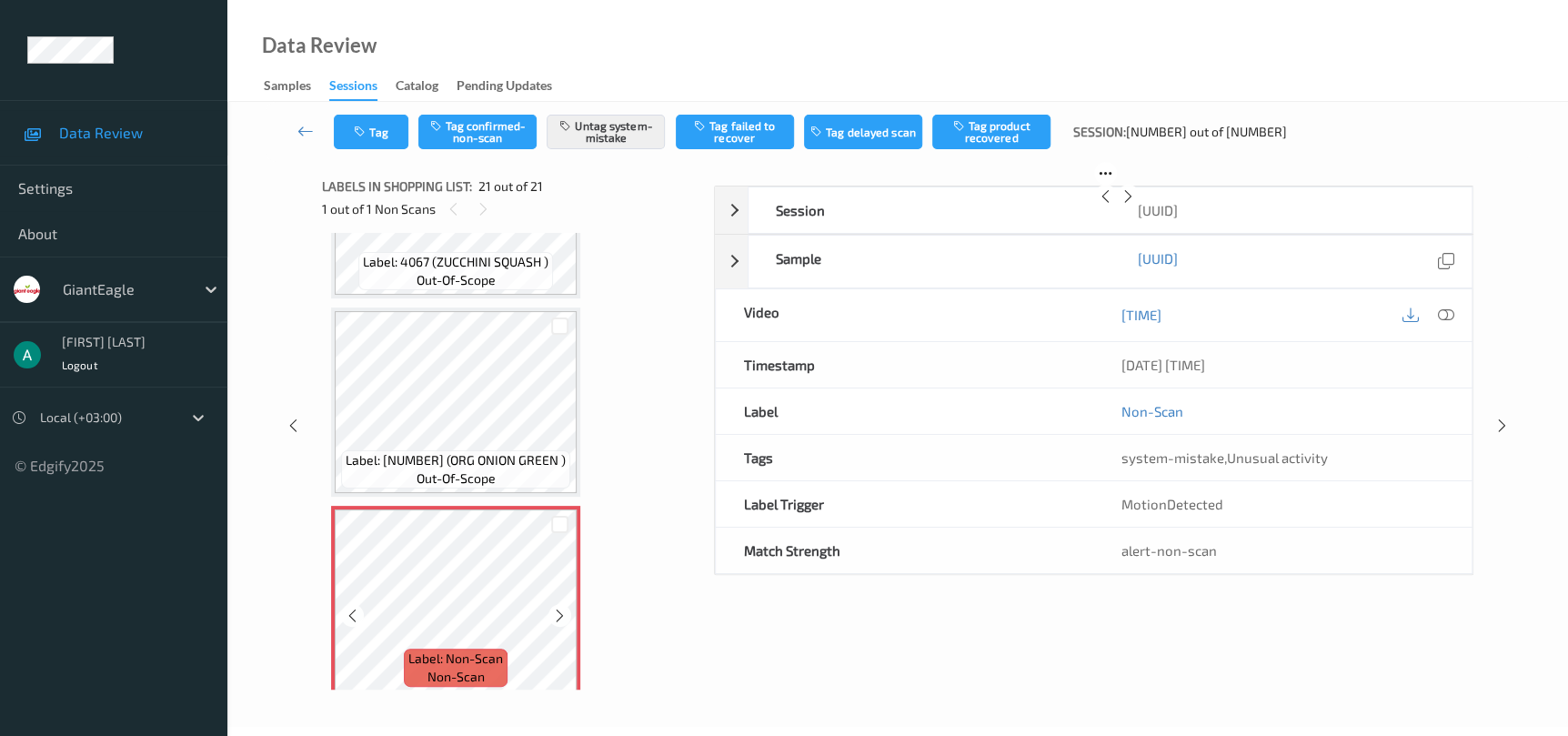 click at bounding box center (559, 616) 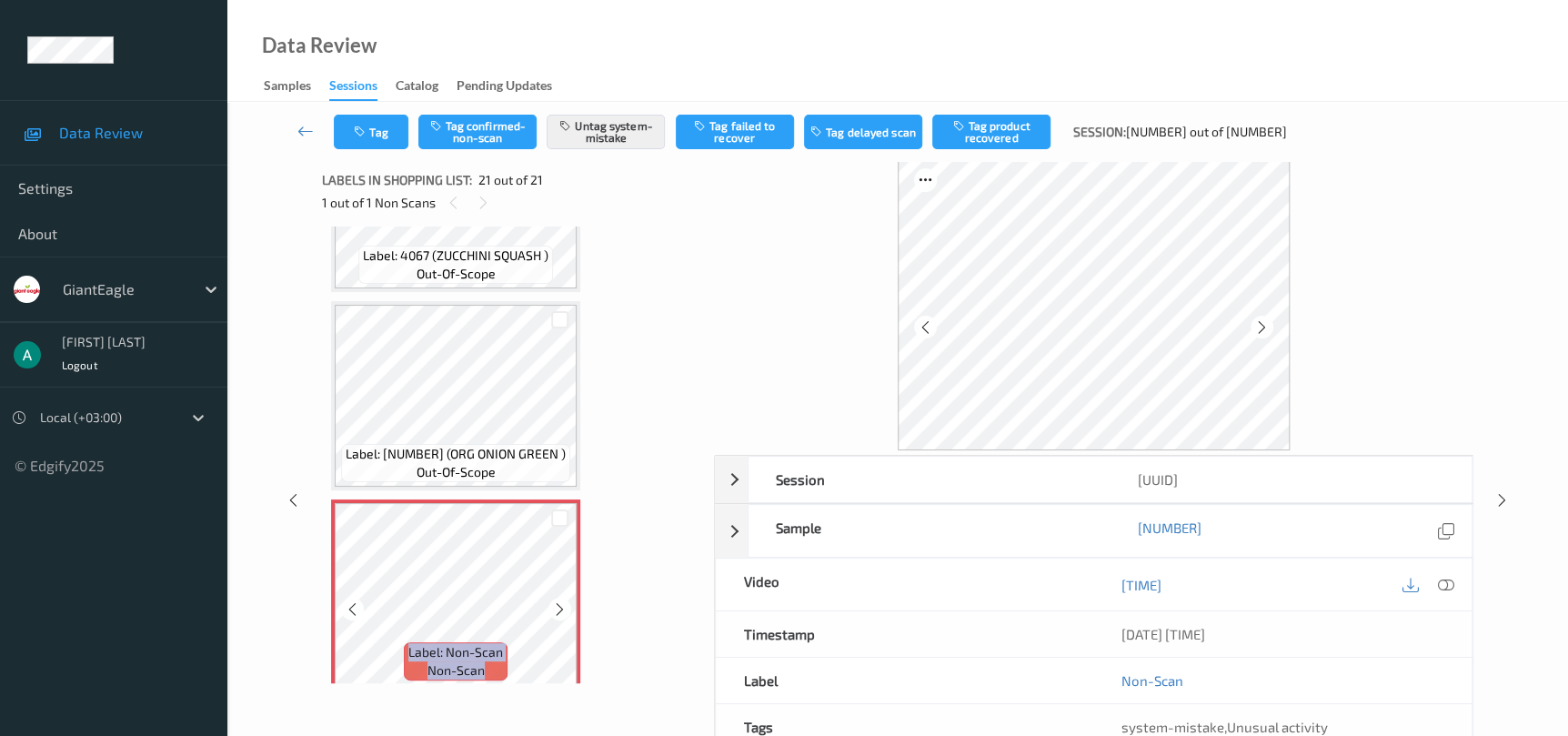 click at bounding box center (559, 610) 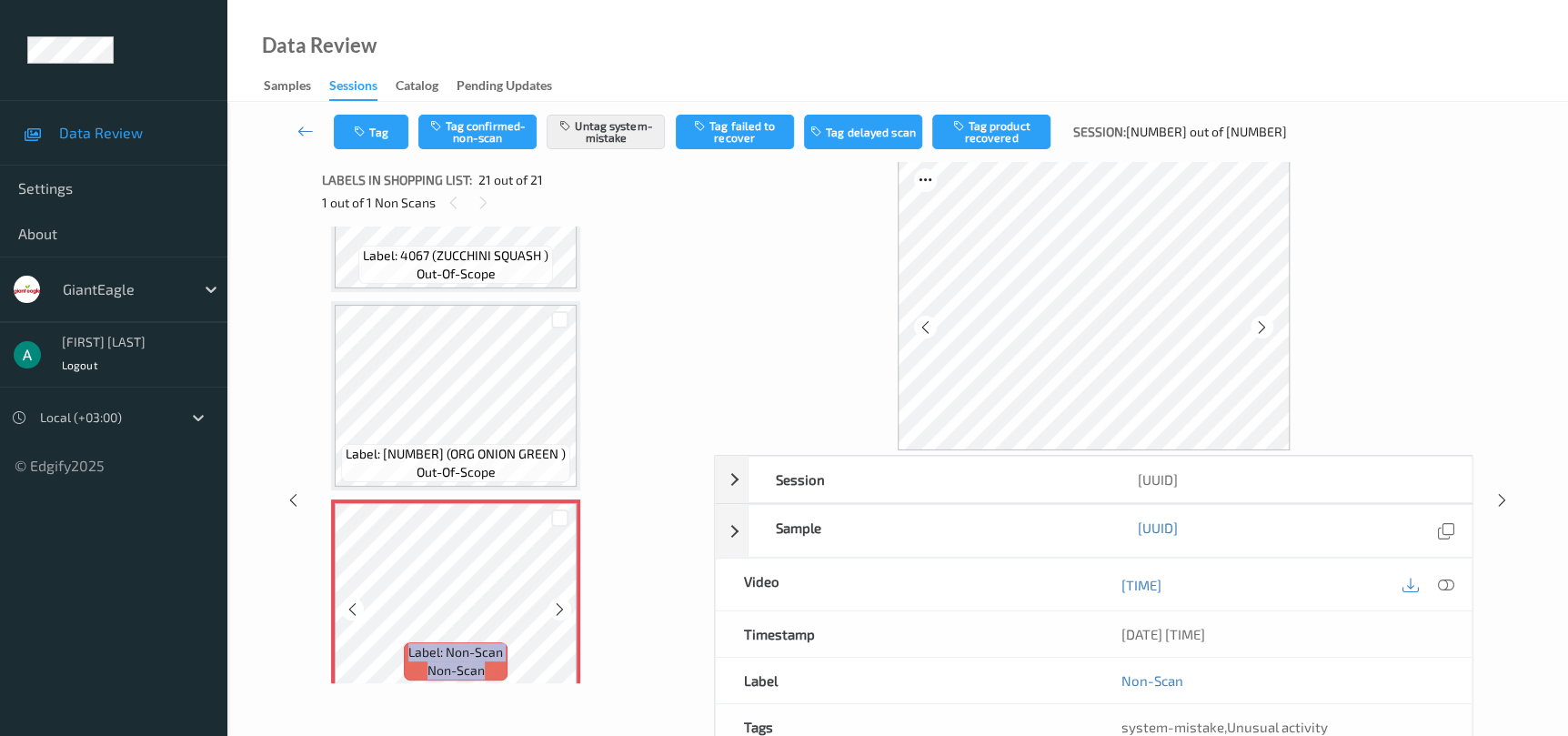 click at bounding box center (559, 610) 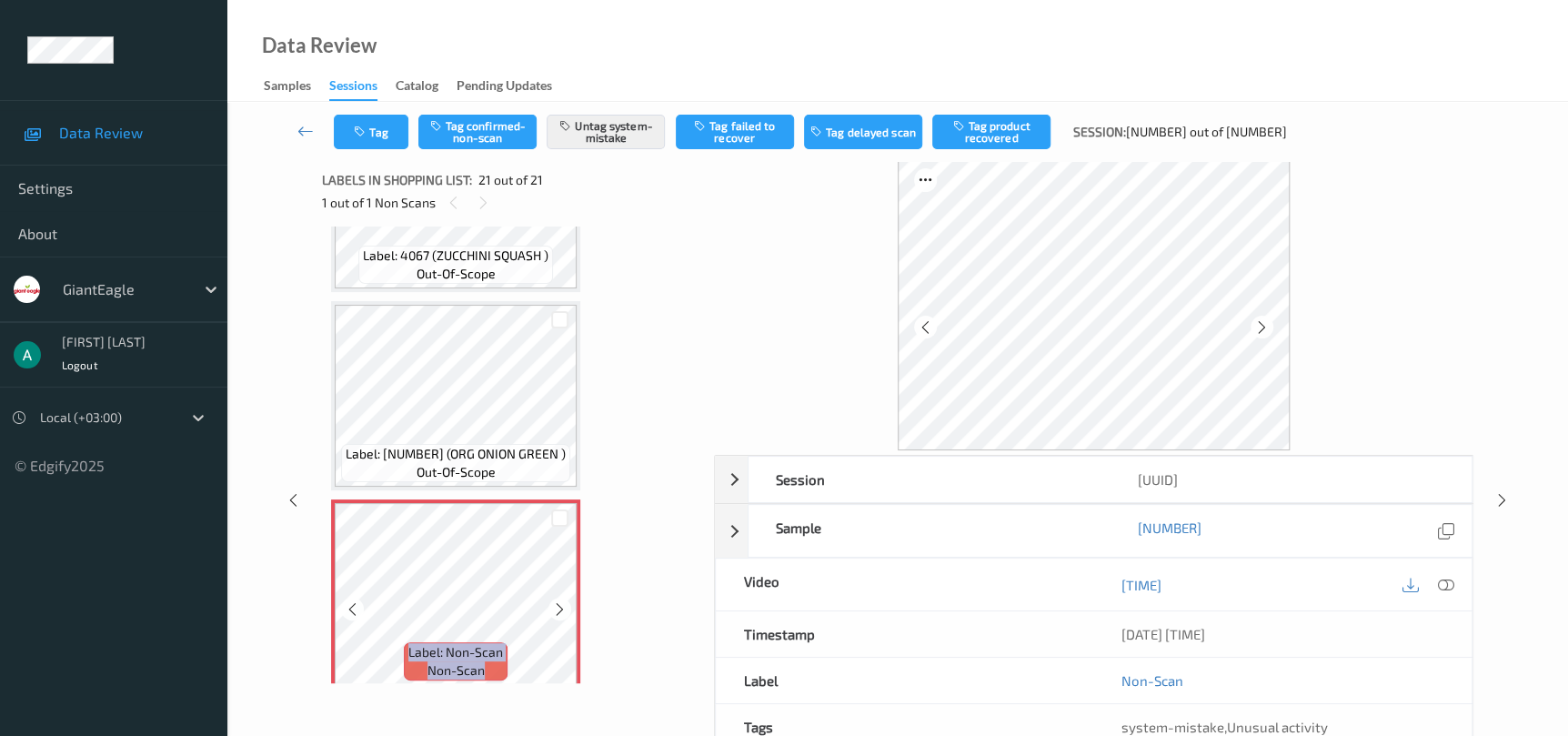 click at bounding box center (559, 610) 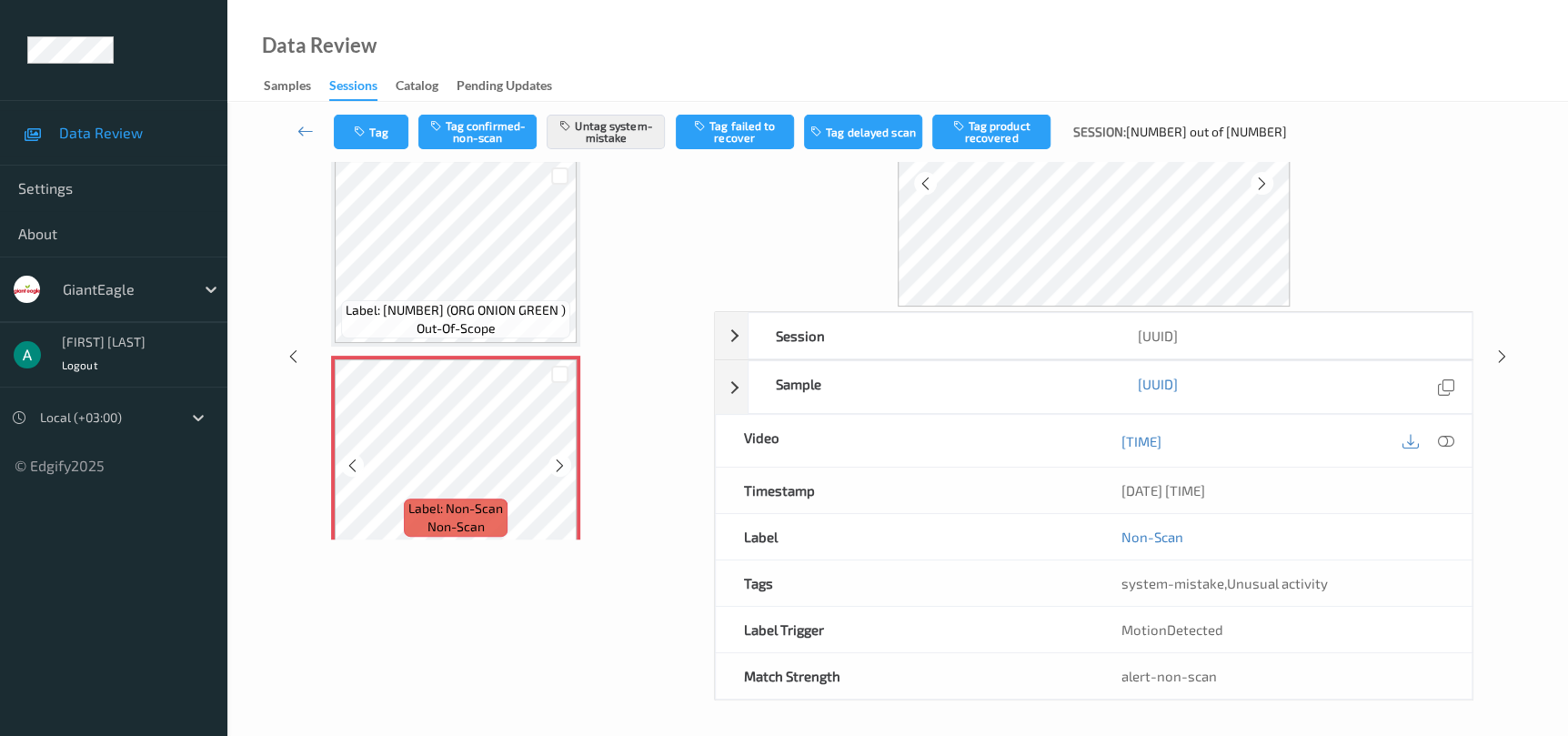 scroll, scrollTop: 14, scrollLeft: 0, axis: vertical 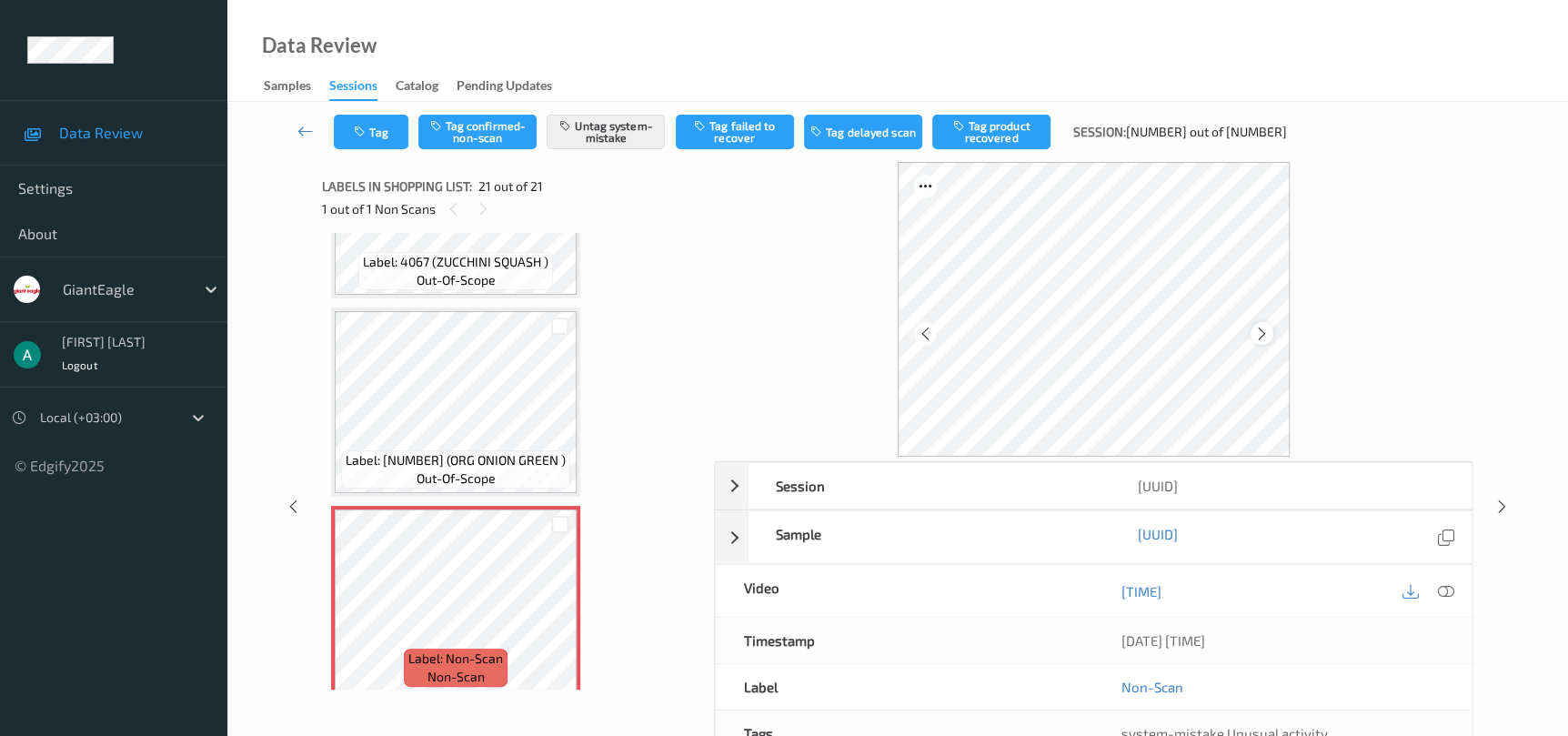 click at bounding box center (1261, 334) 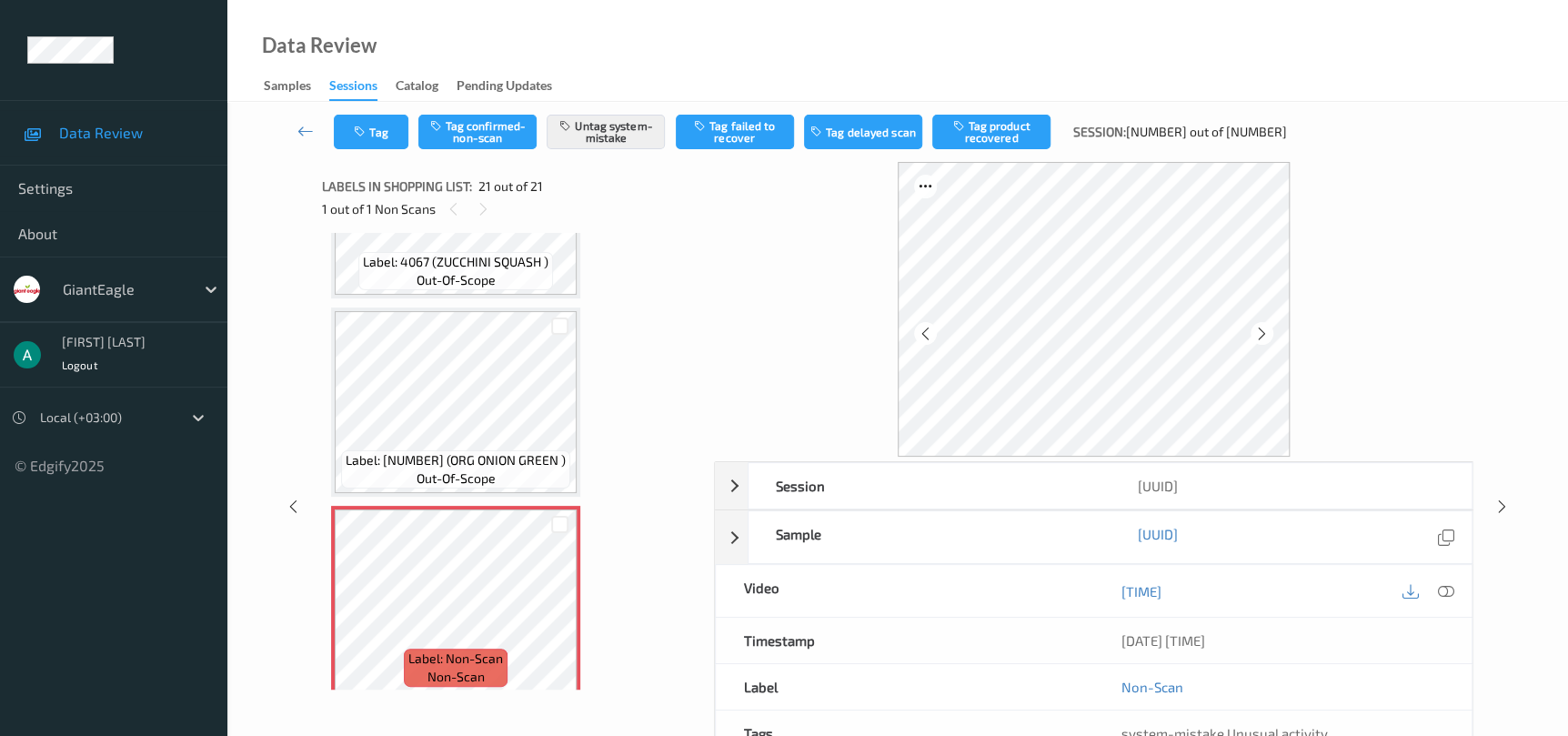 click at bounding box center [1261, 334] 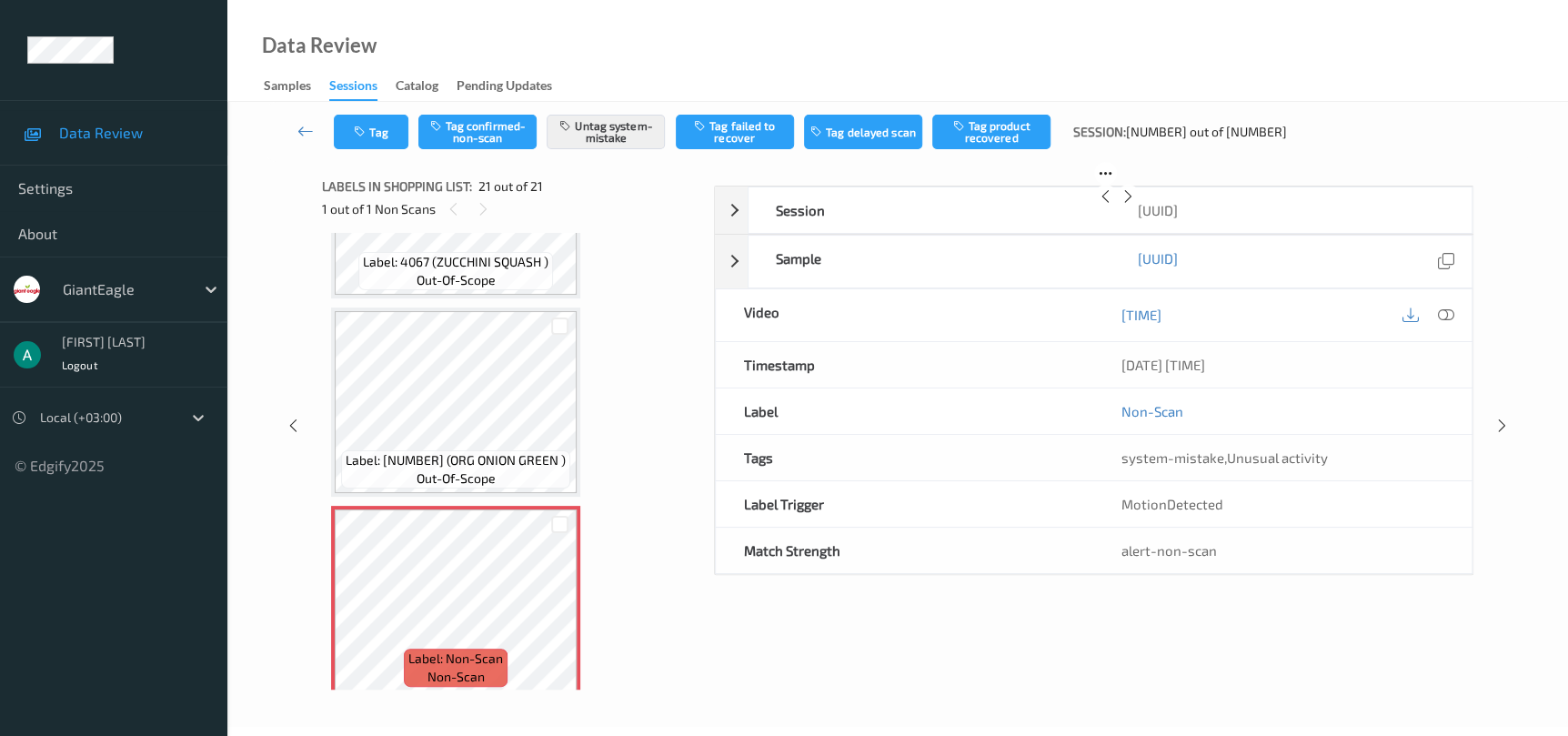 click at bounding box center [1128, 197] 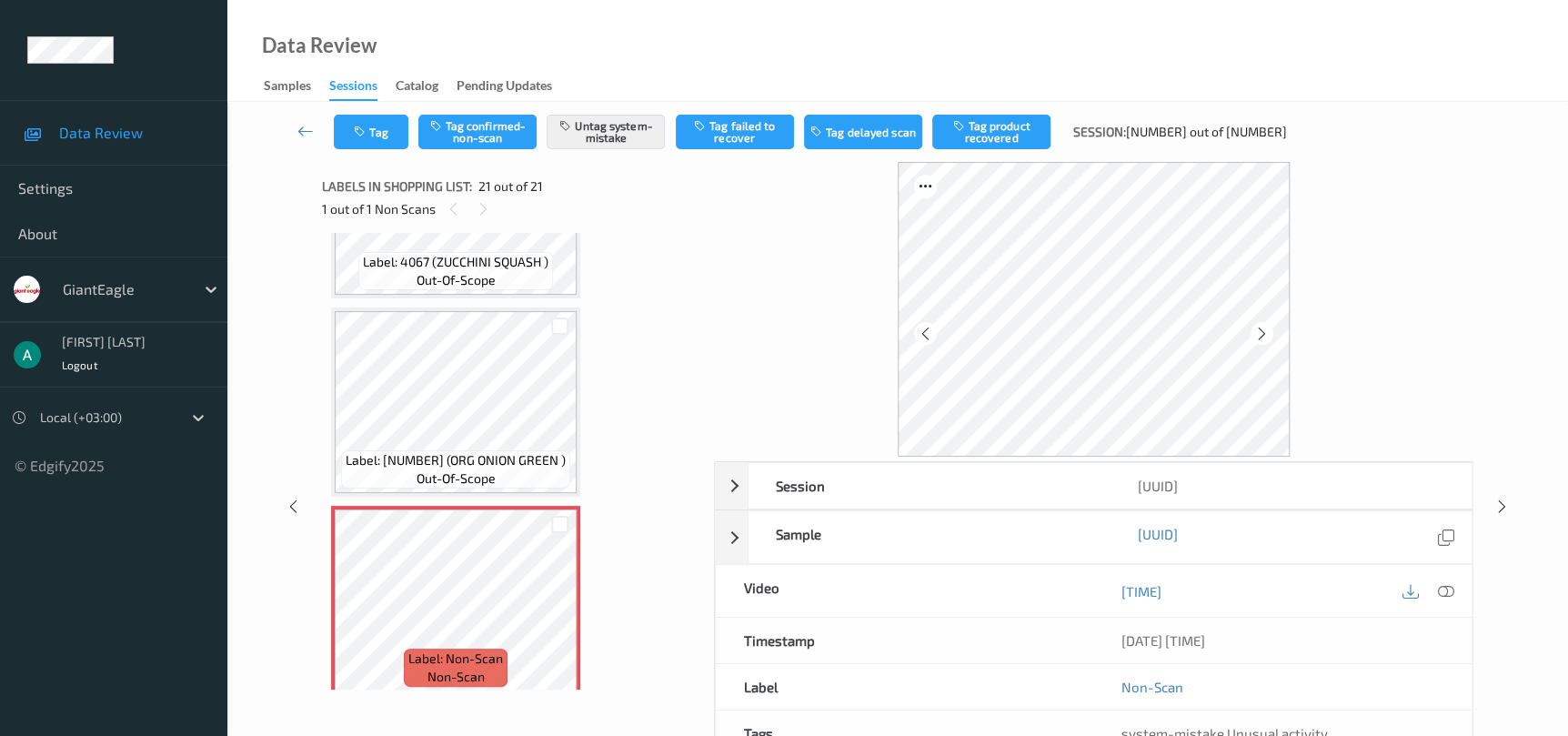 click at bounding box center (1261, 334) 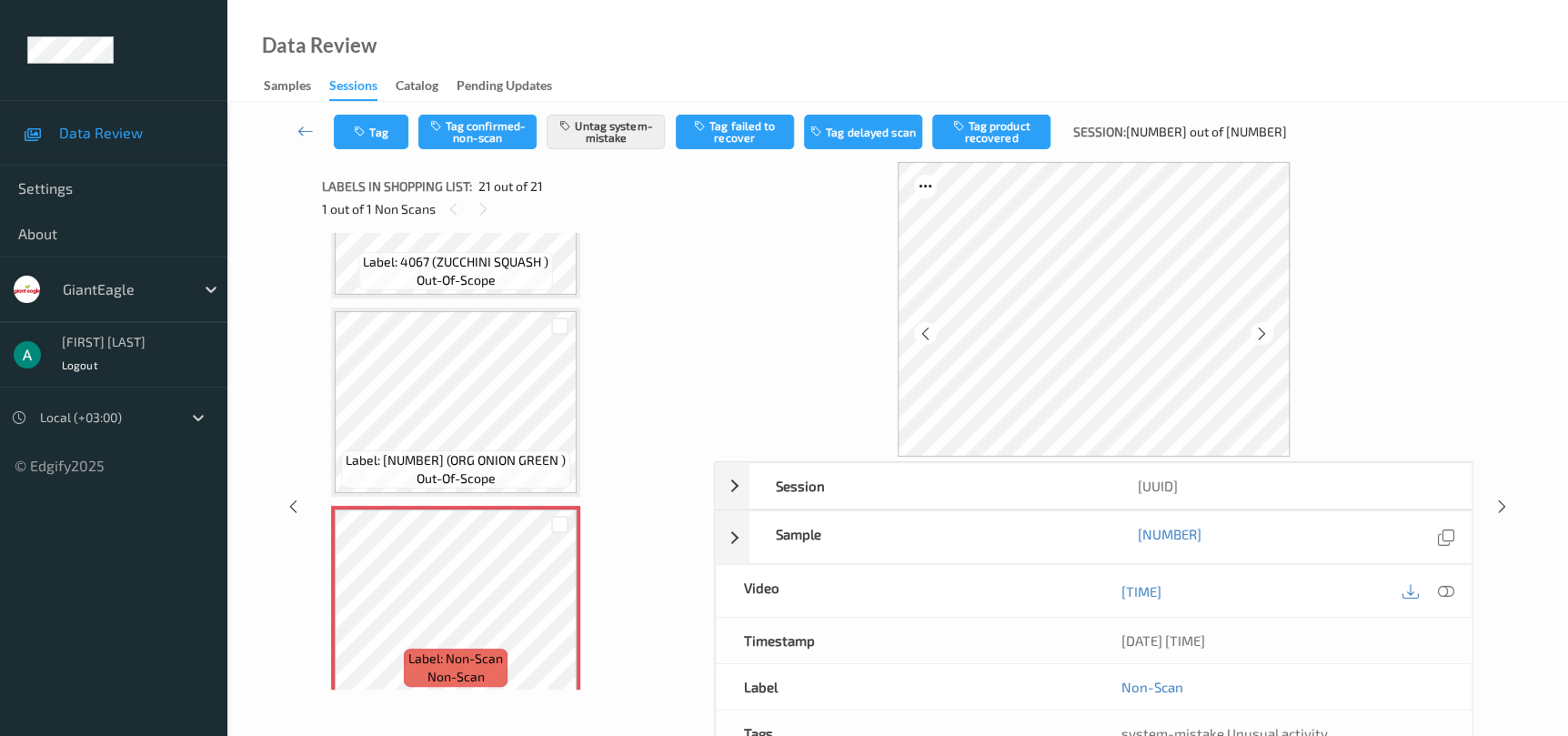 click at bounding box center (1261, 334) 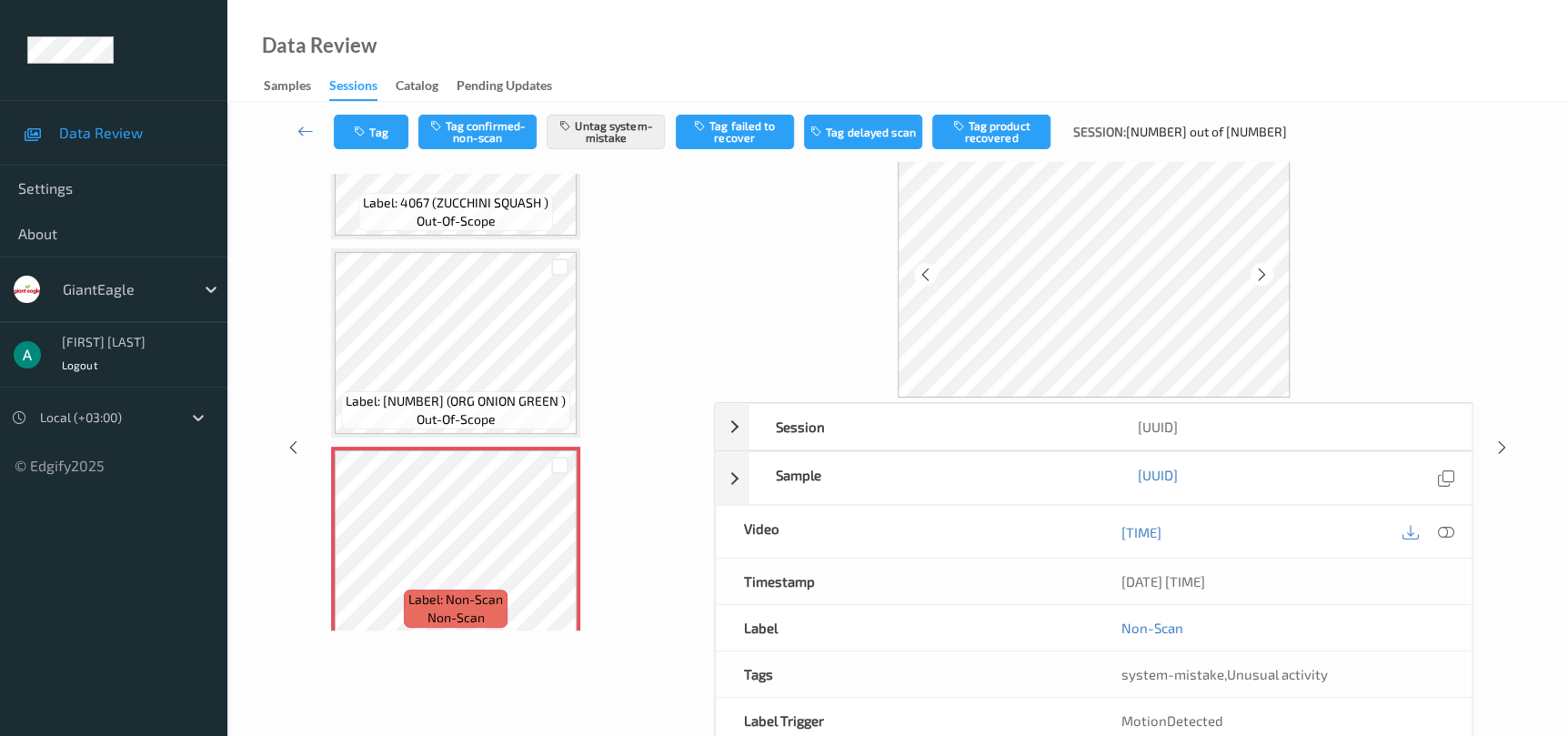 scroll, scrollTop: 0, scrollLeft: 0, axis: both 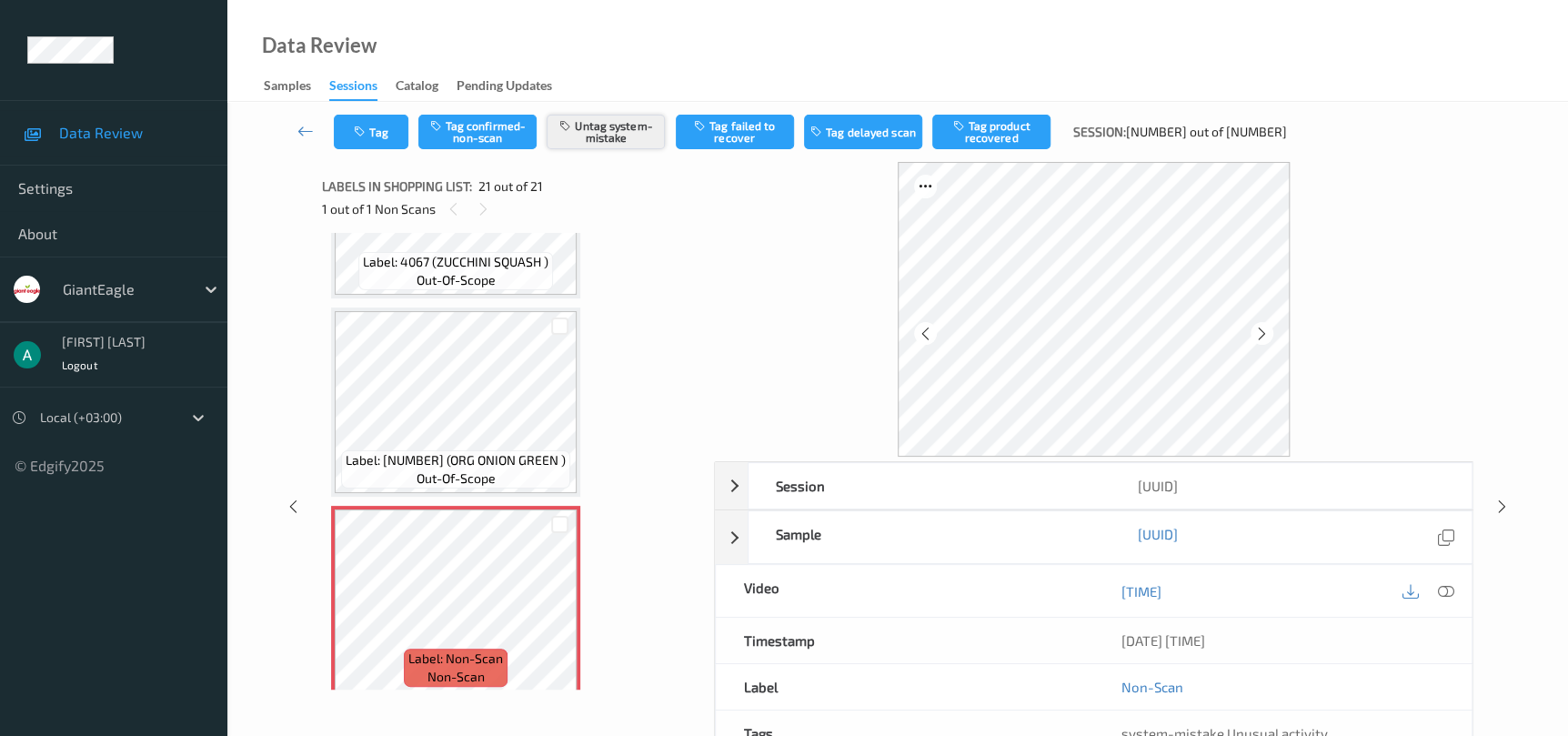 click on "Untag   system-mistake" at bounding box center (606, 132) 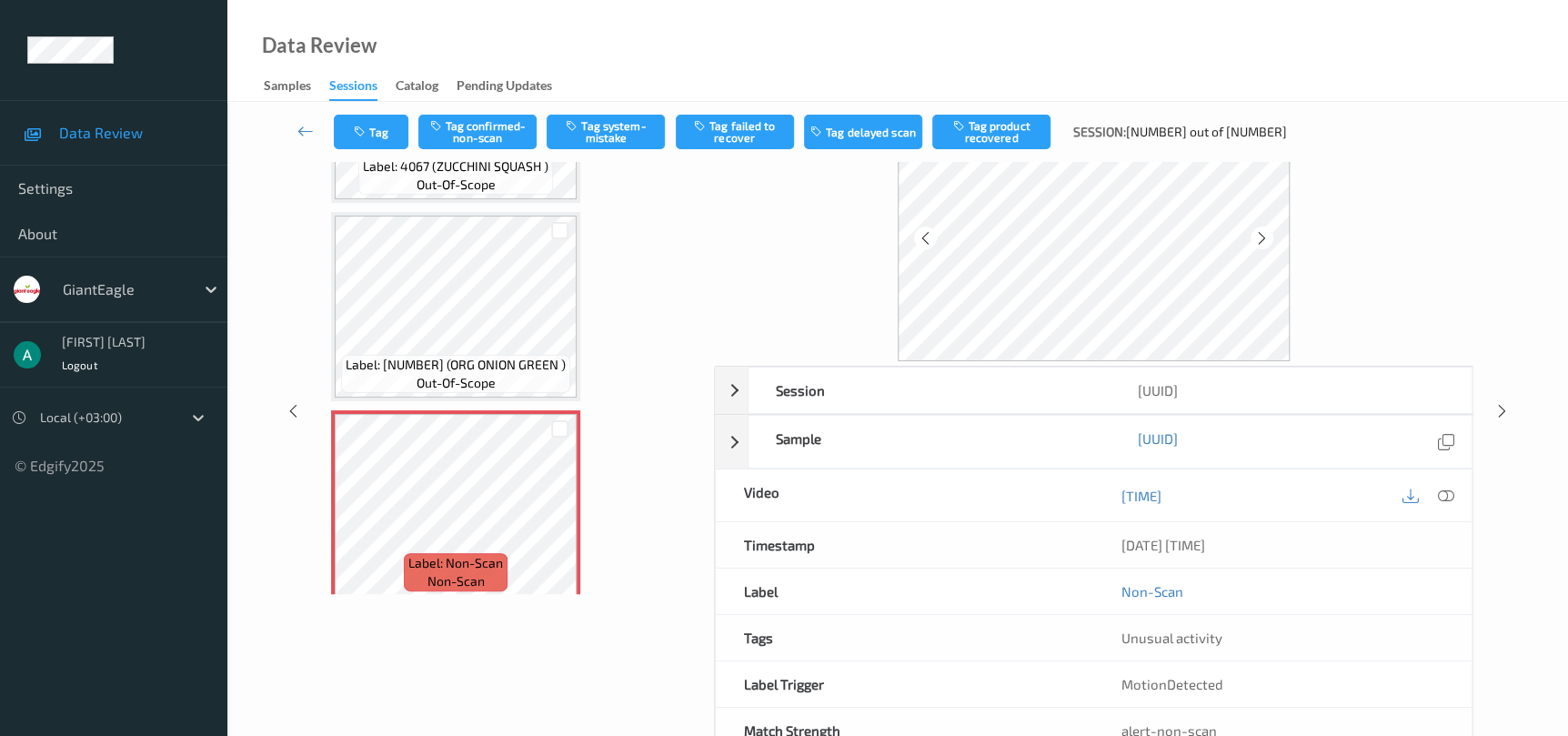 scroll, scrollTop: 136, scrollLeft: 0, axis: vertical 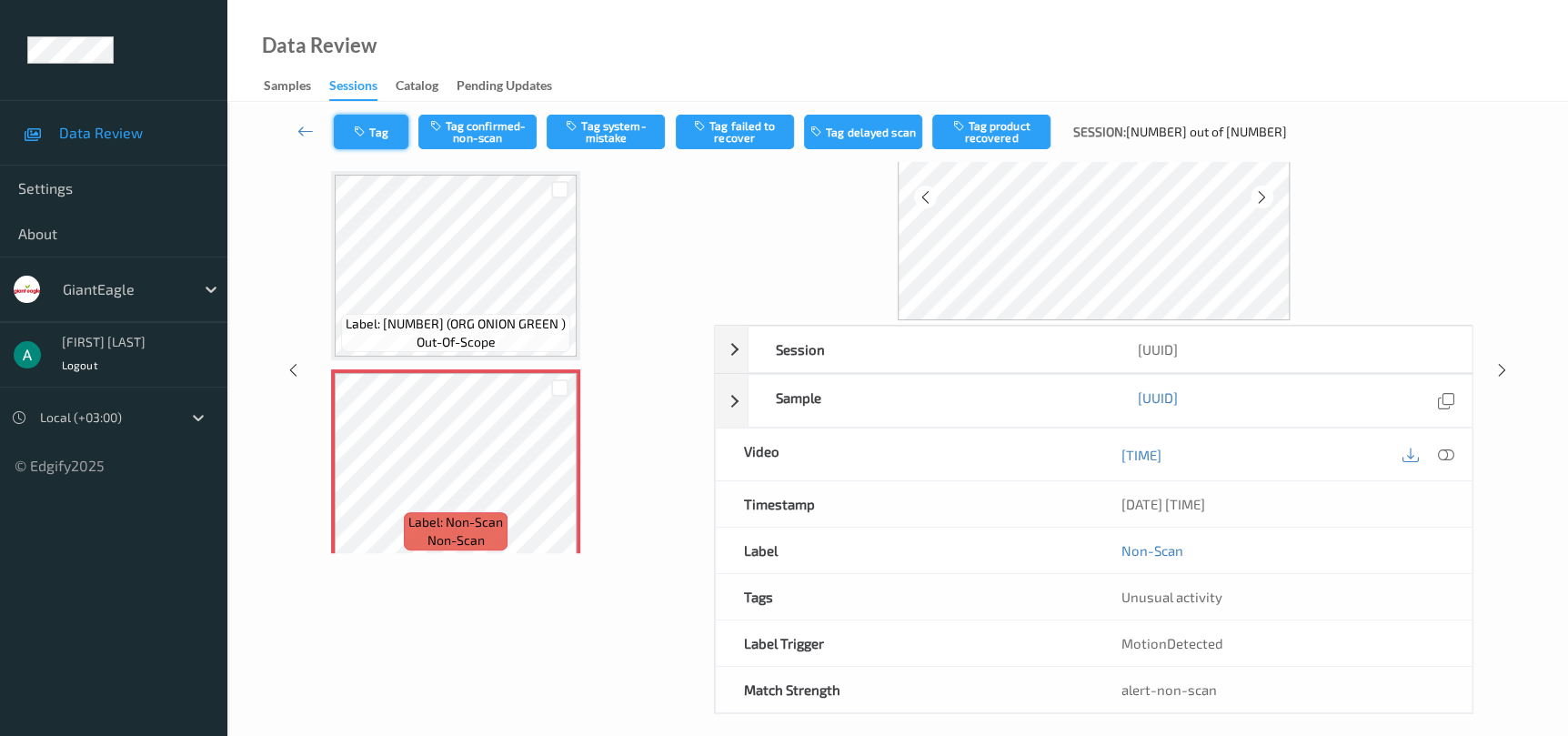 click on "Tag" at bounding box center (371, 132) 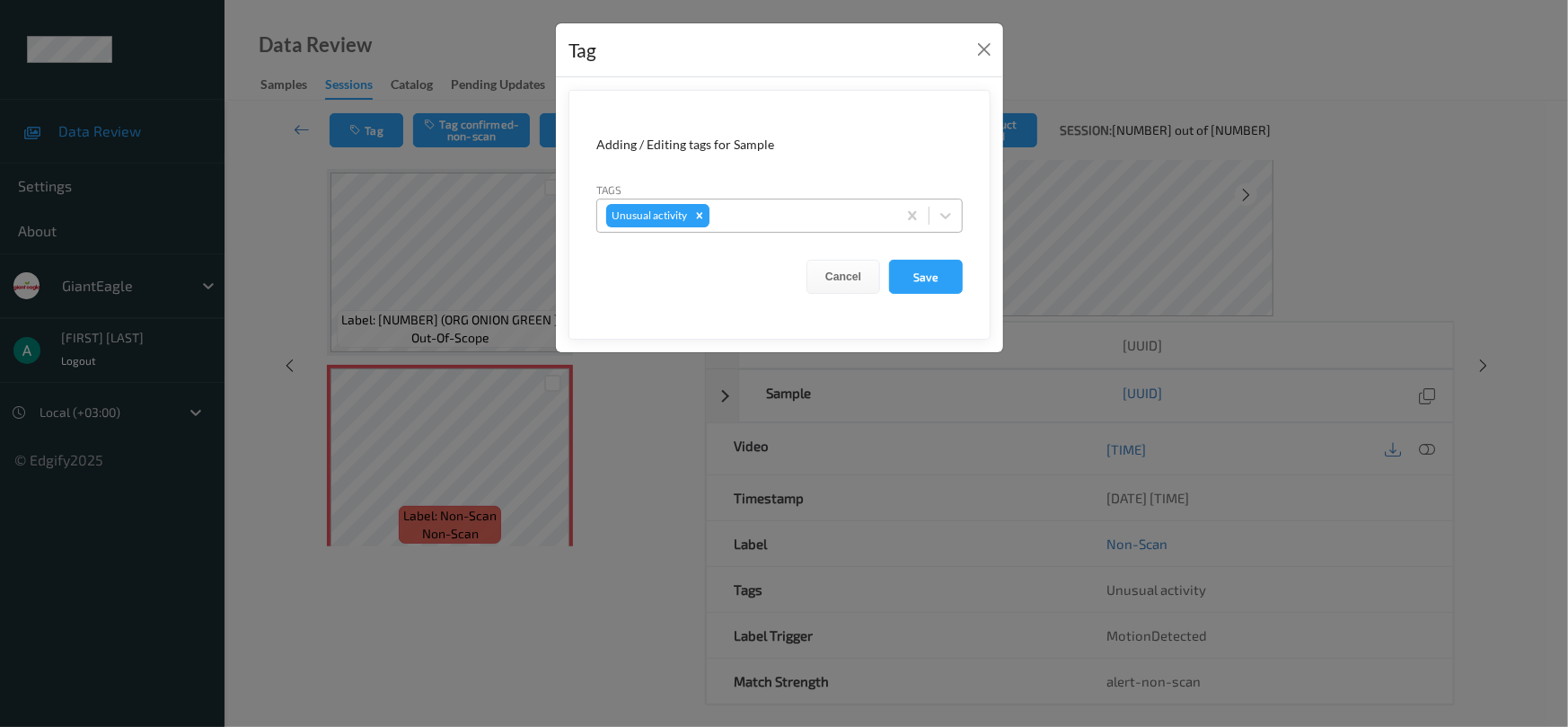 click 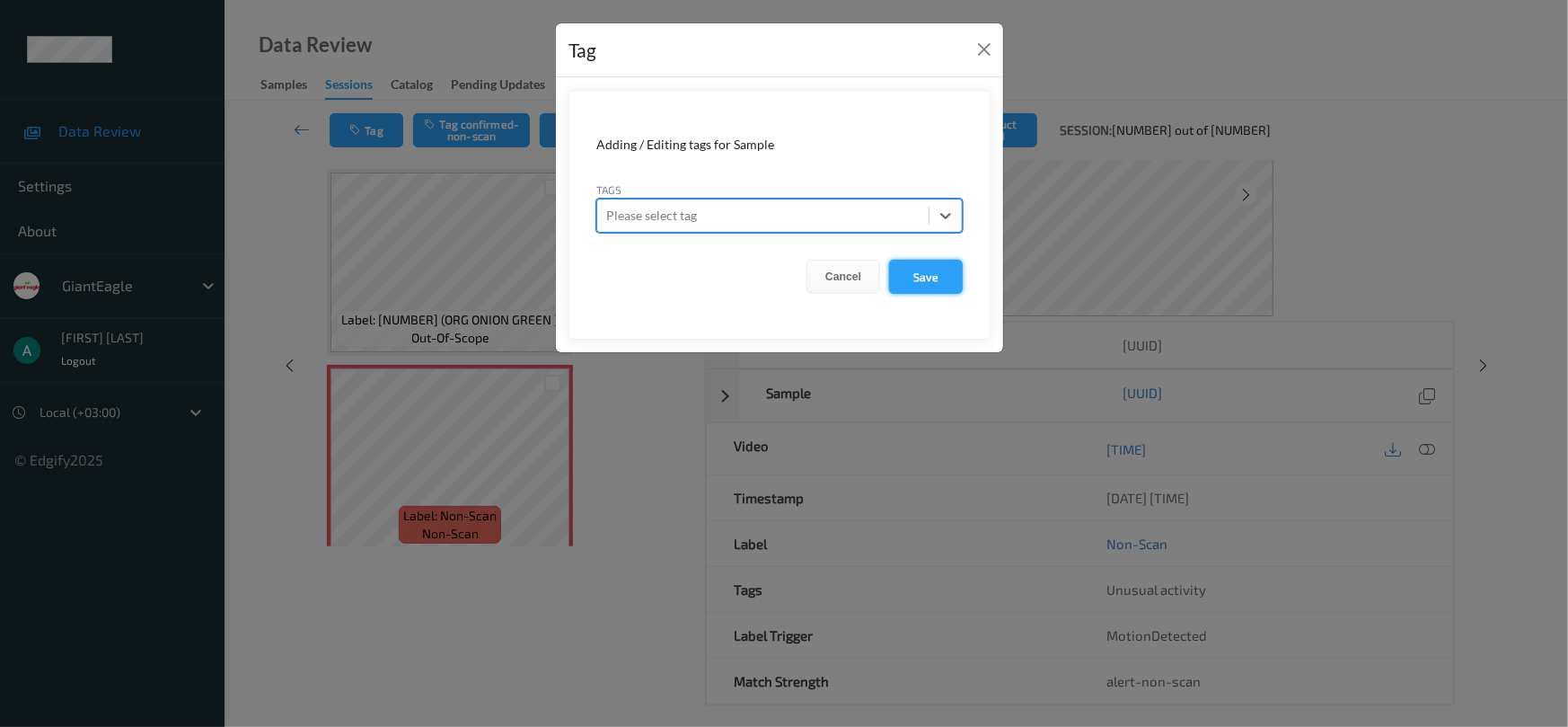 click on "Save" at bounding box center (926, 277) 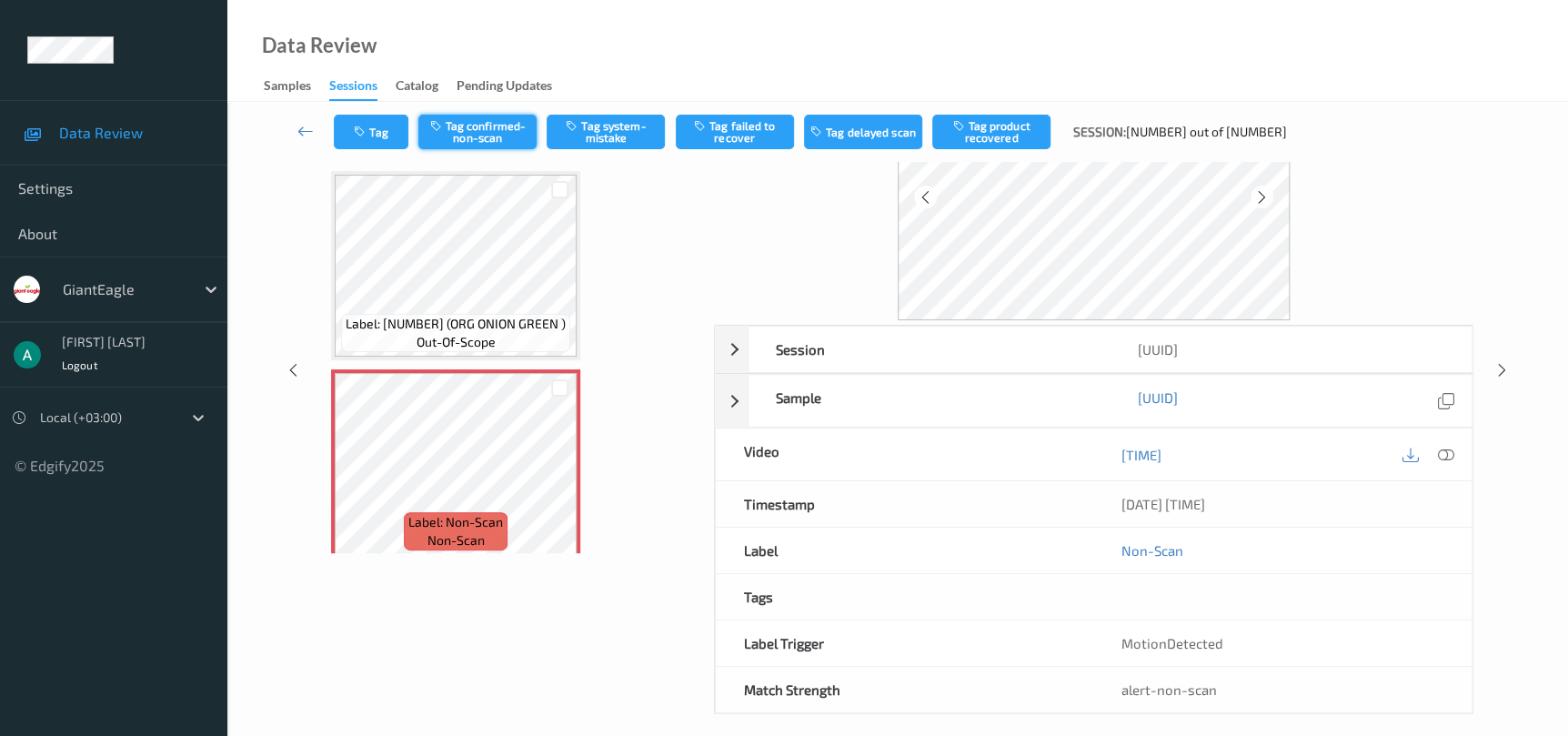 click on "Tag   confirmed-non-scan" at bounding box center [477, 132] 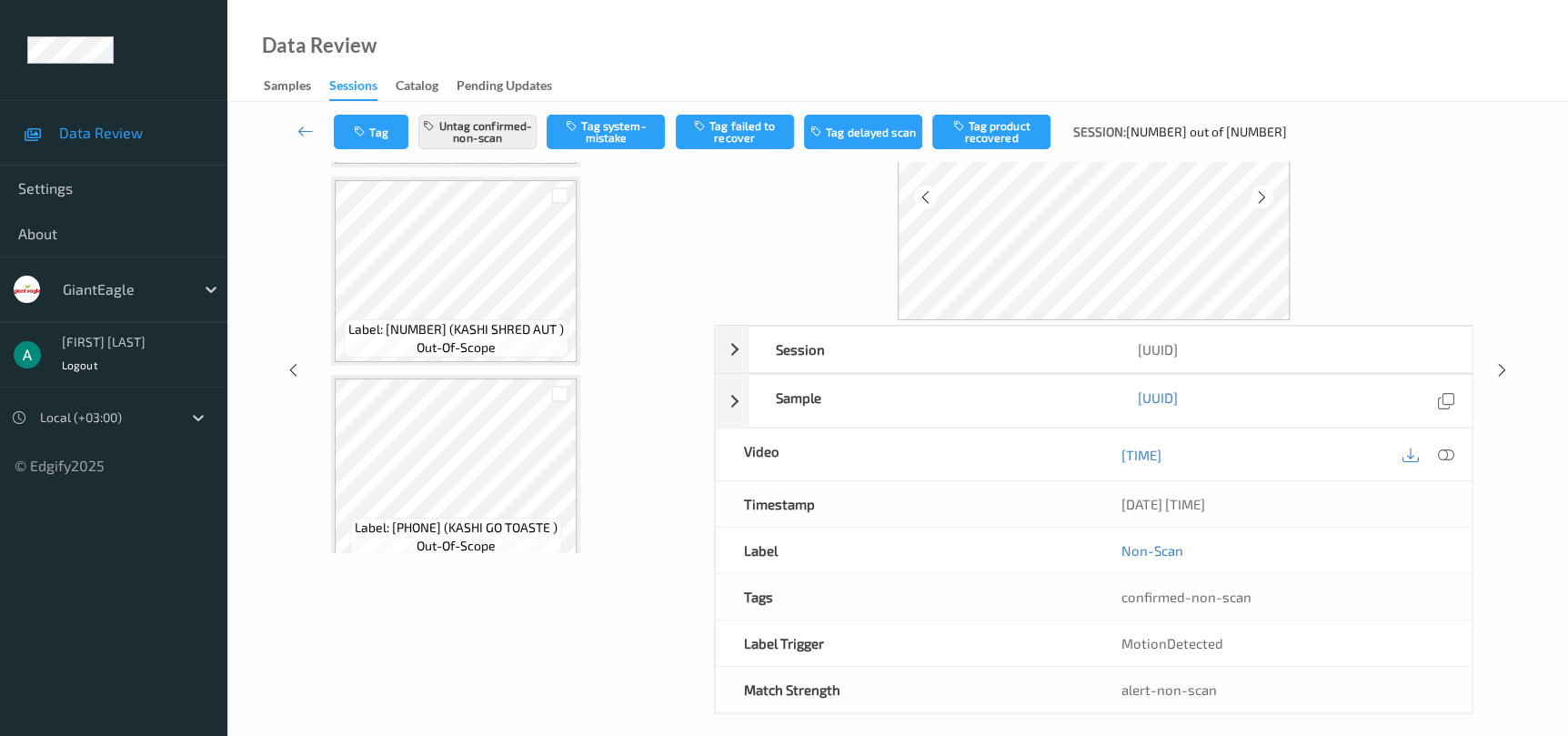 scroll, scrollTop: 0, scrollLeft: 0, axis: both 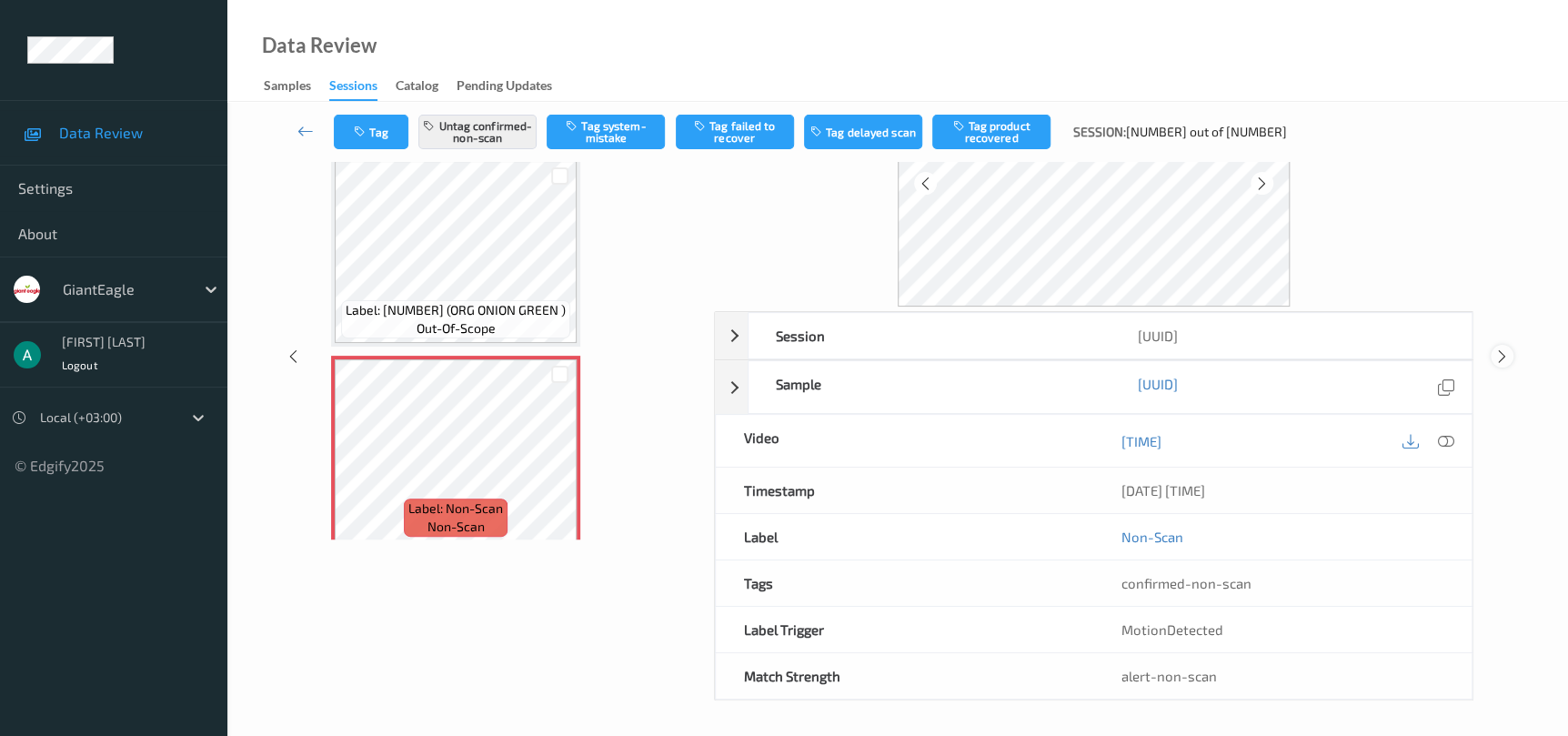 click at bounding box center [1502, 357] 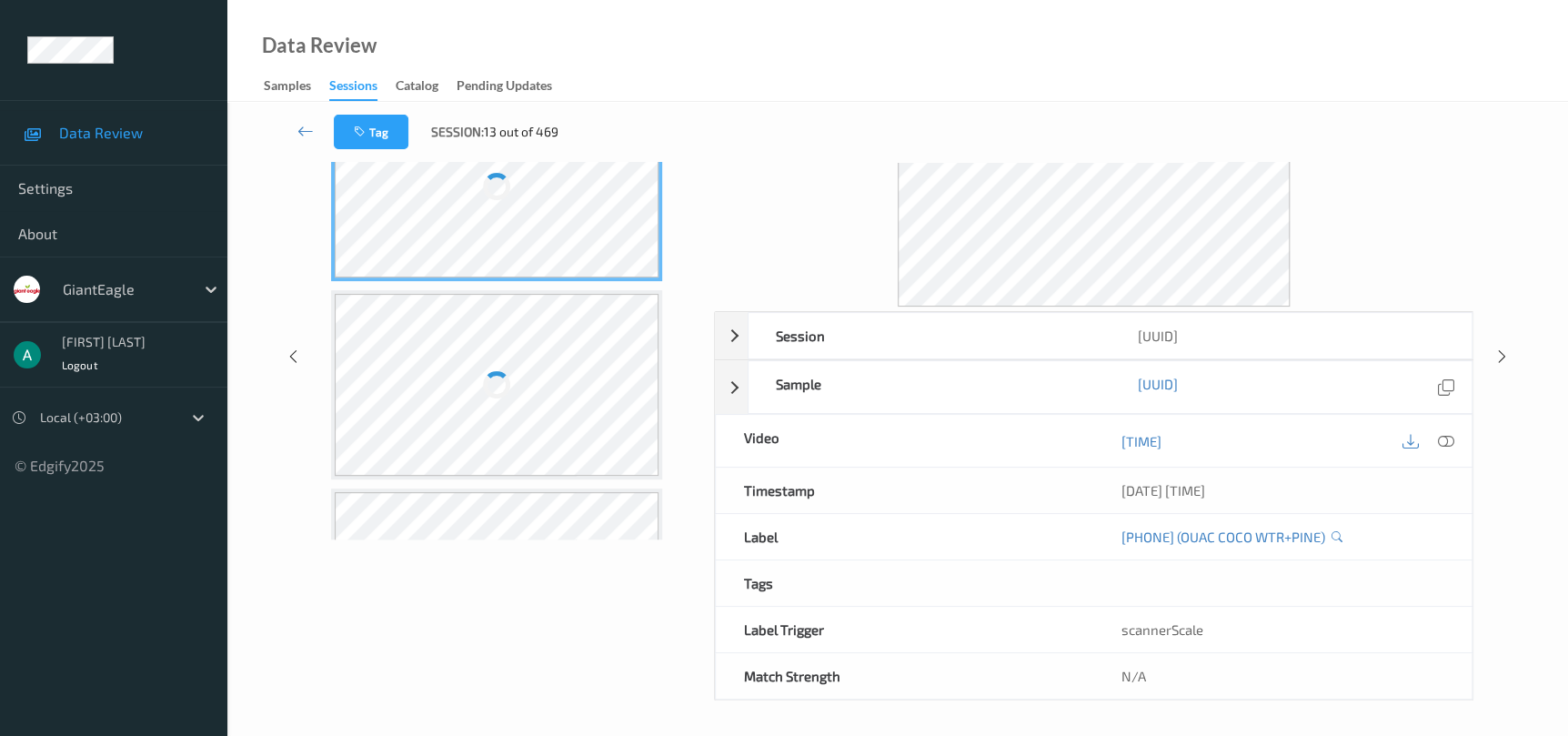 scroll, scrollTop: 0, scrollLeft: 0, axis: both 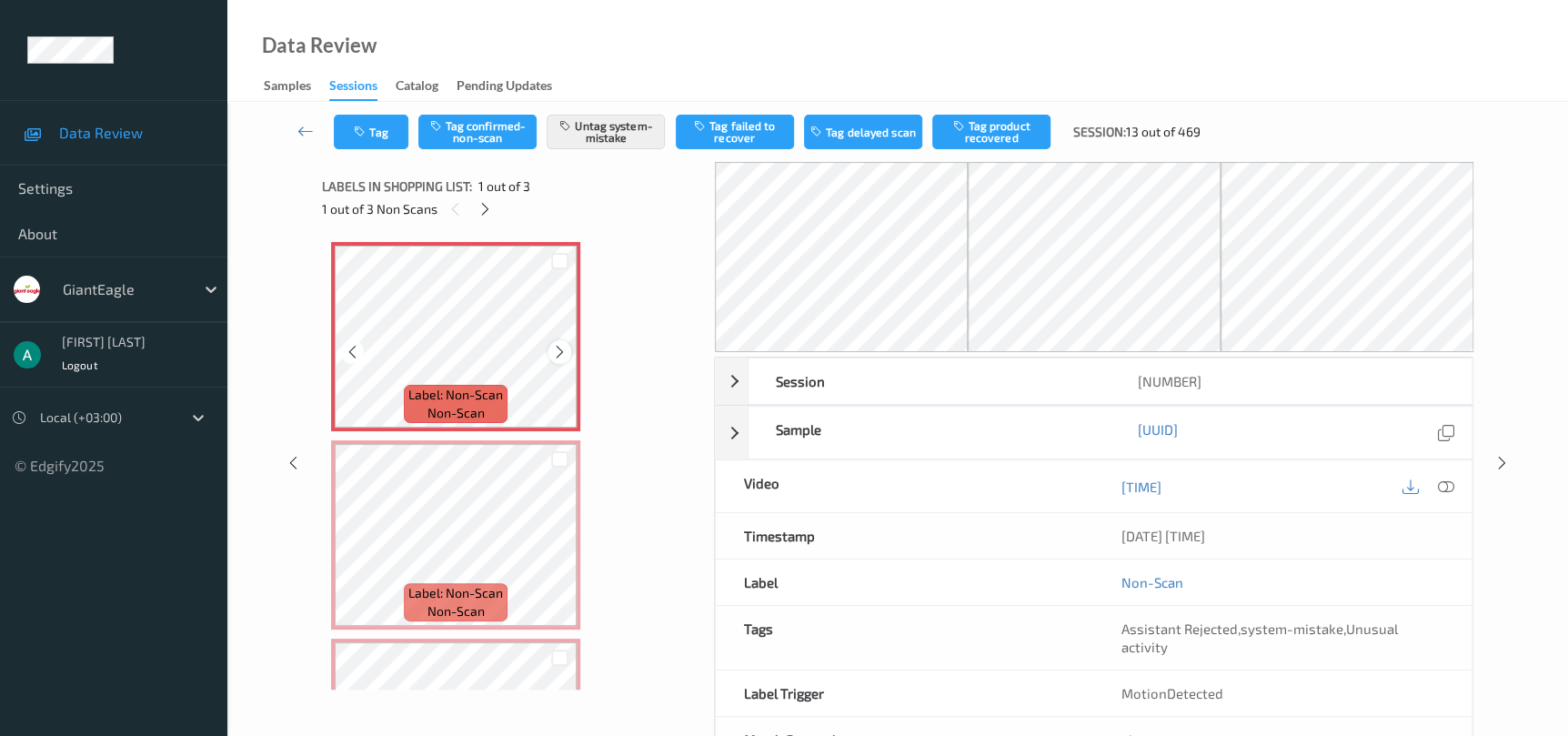 click at bounding box center (559, 352) 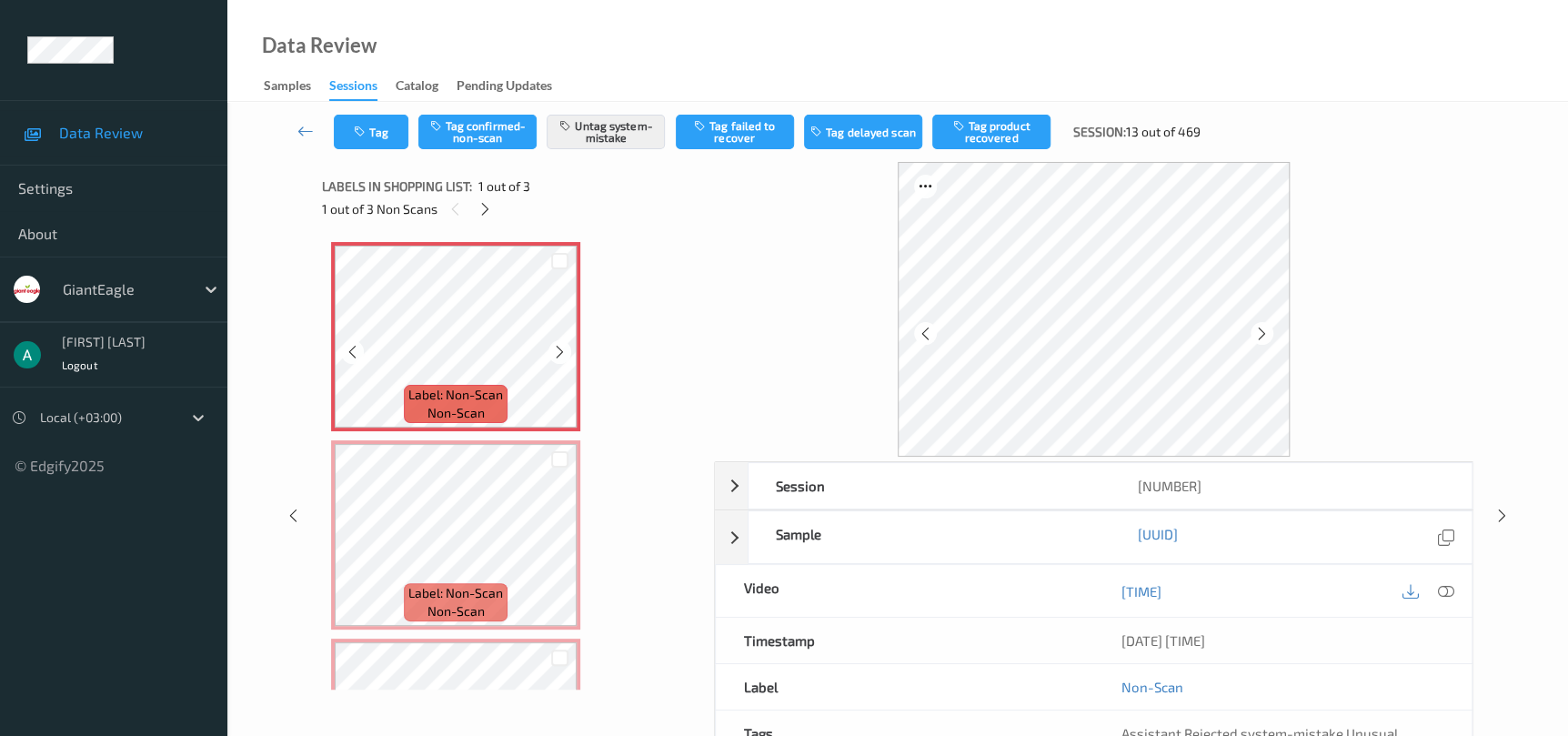 click at bounding box center (559, 352) 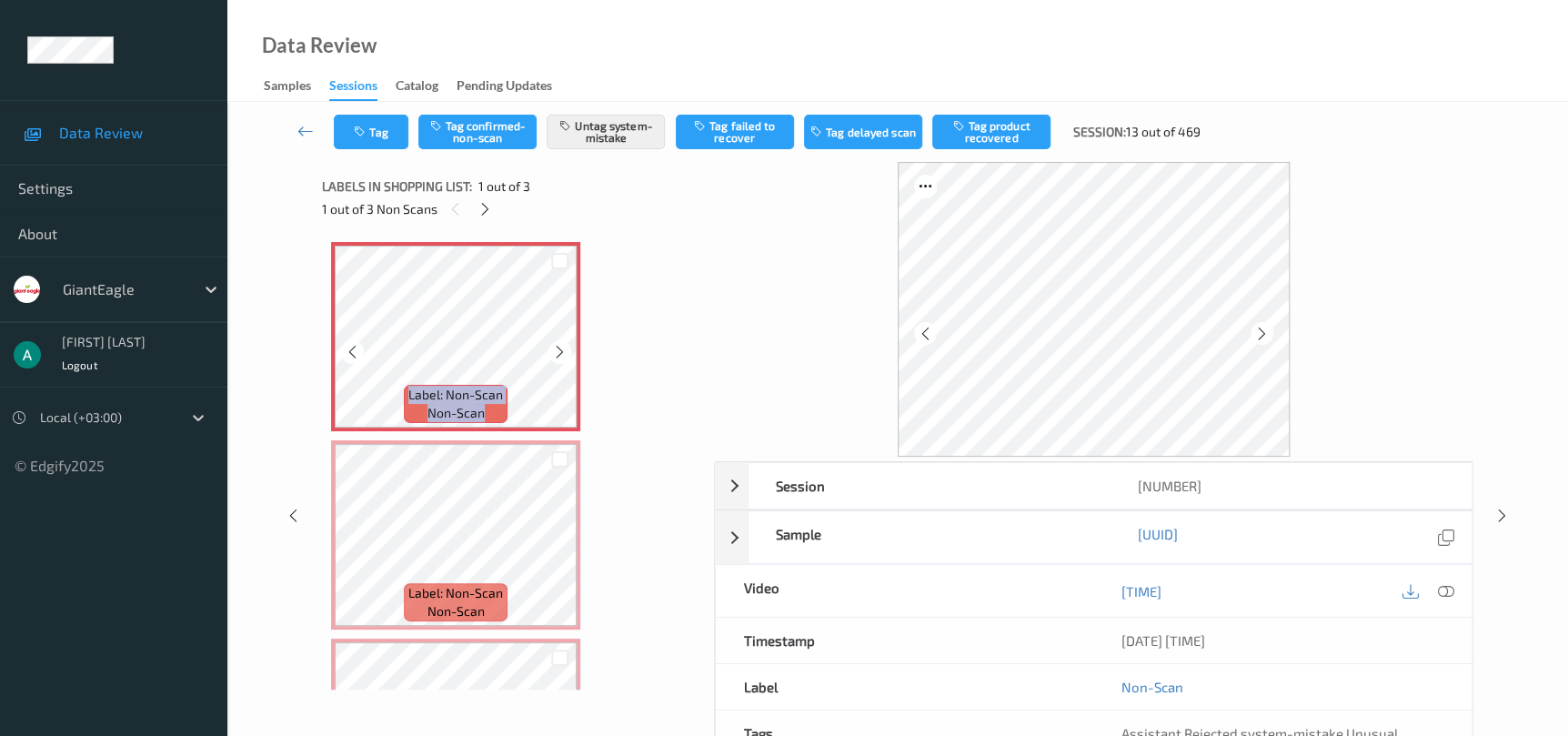 click at bounding box center (559, 352) 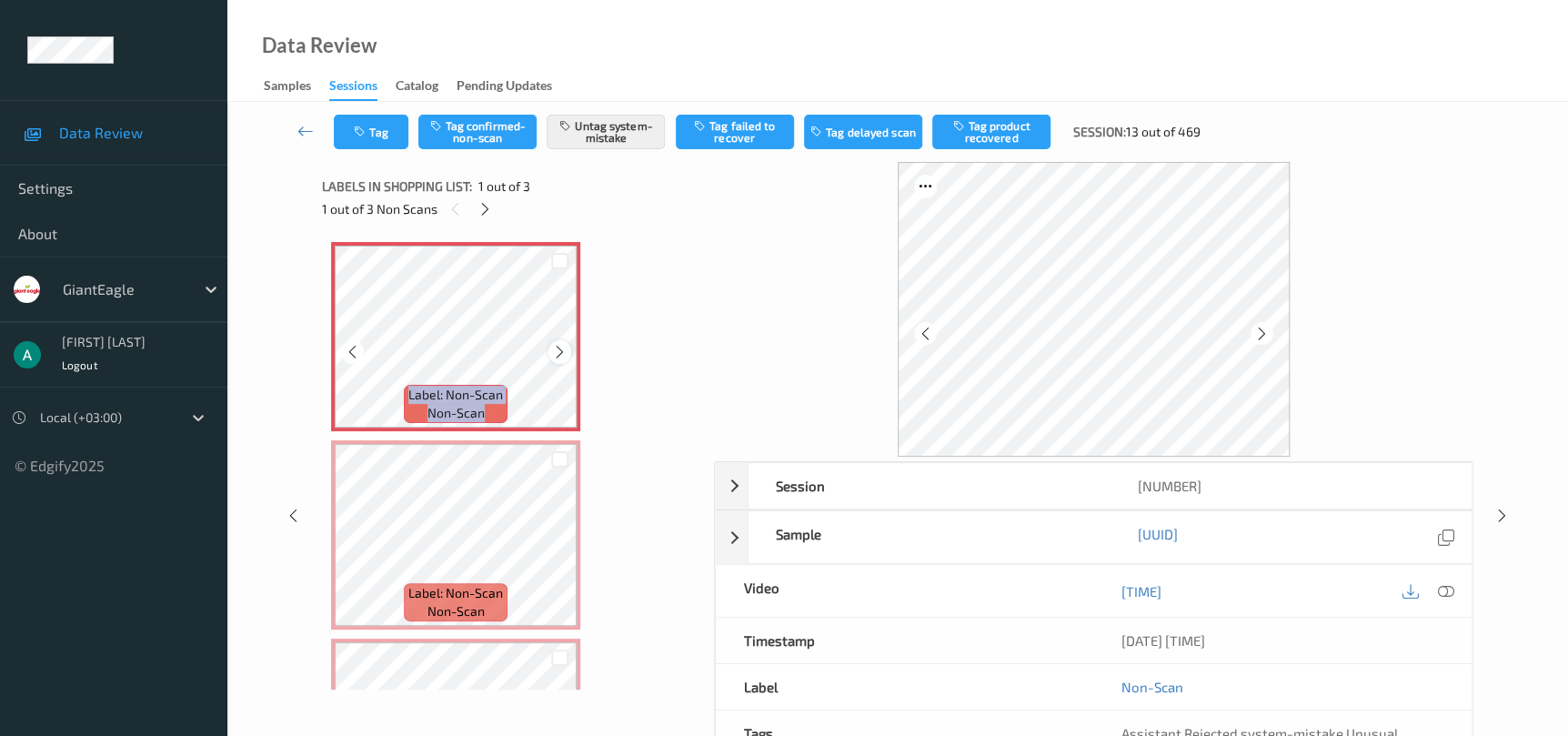 click at bounding box center [559, 352] 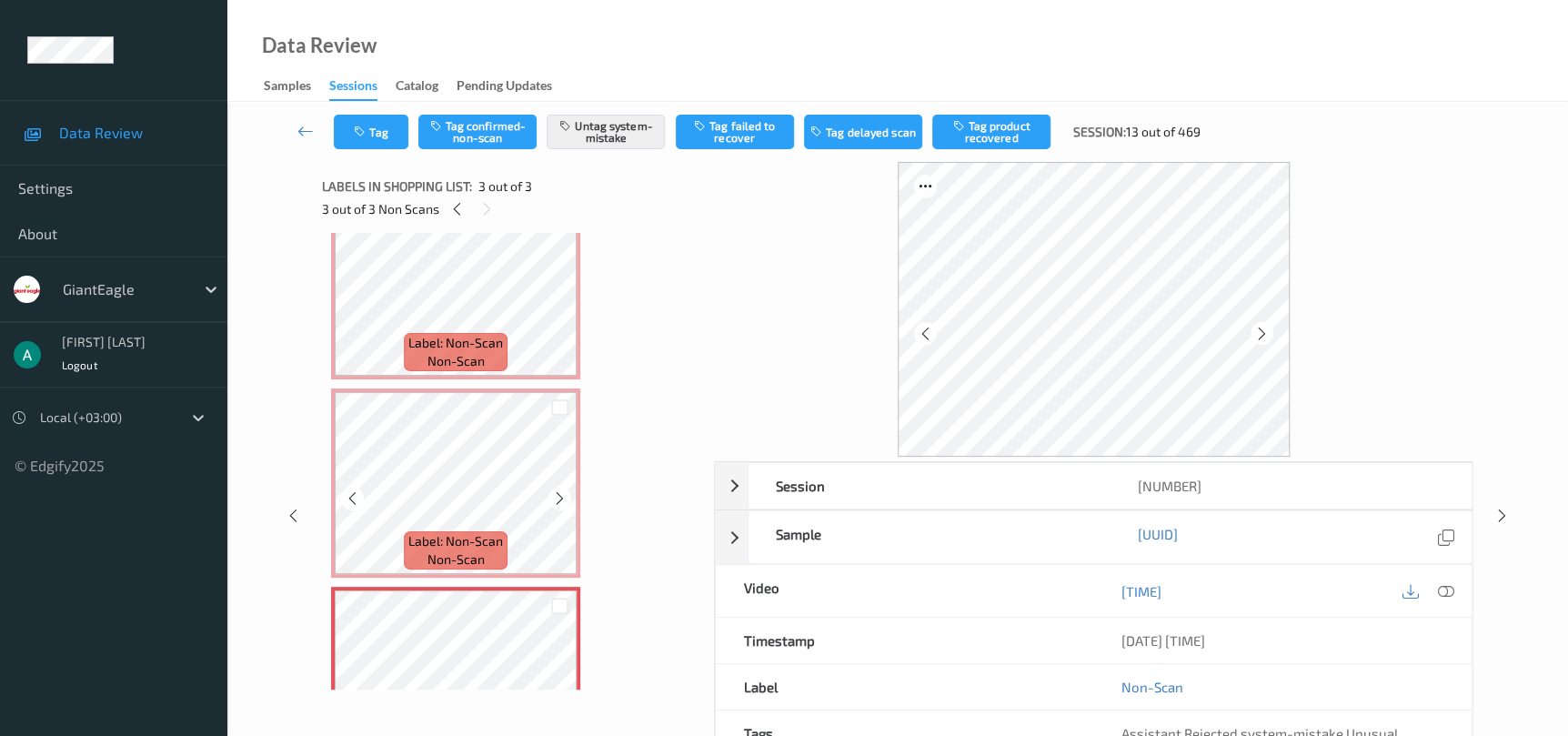 scroll, scrollTop: 0, scrollLeft: 0, axis: both 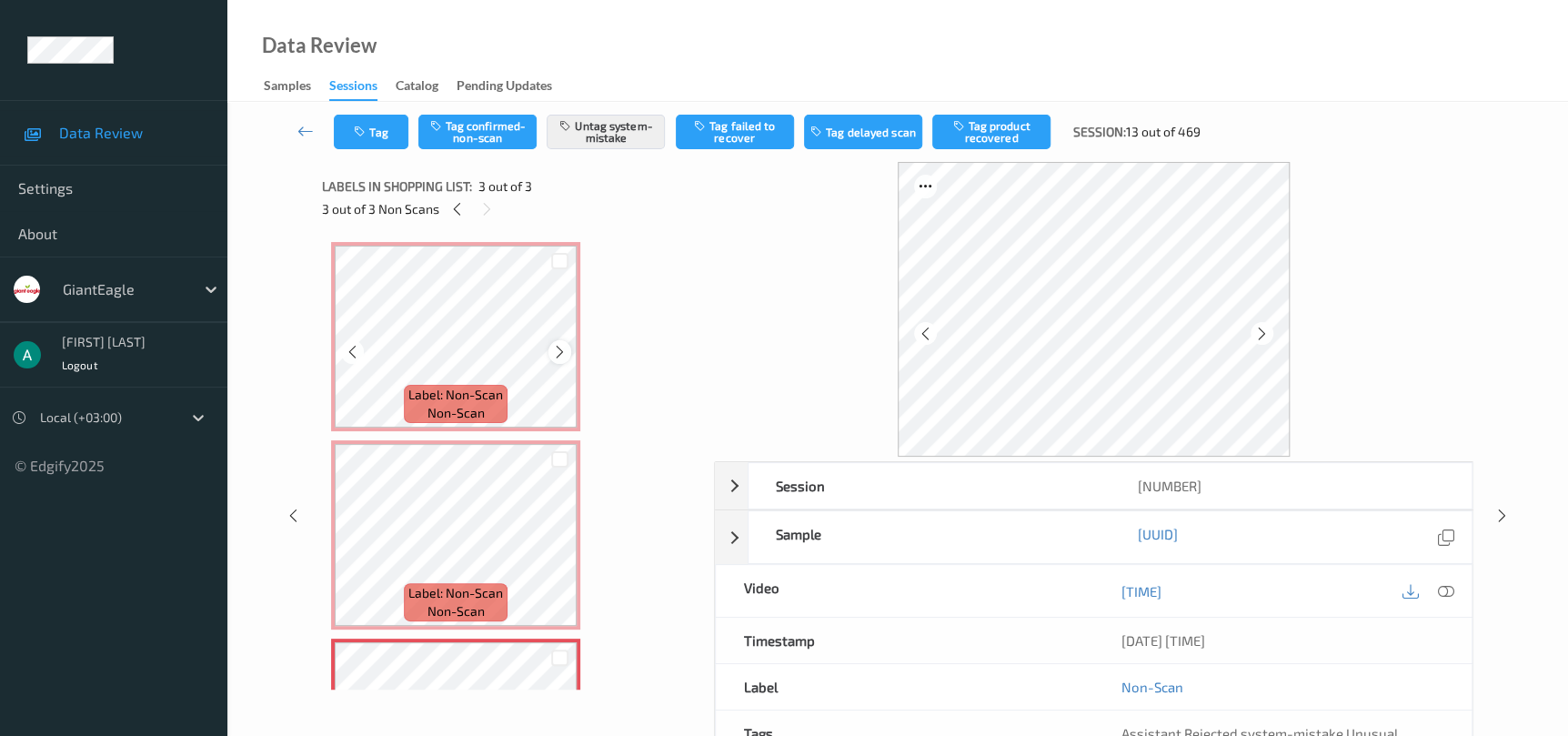 click at bounding box center (559, 351) 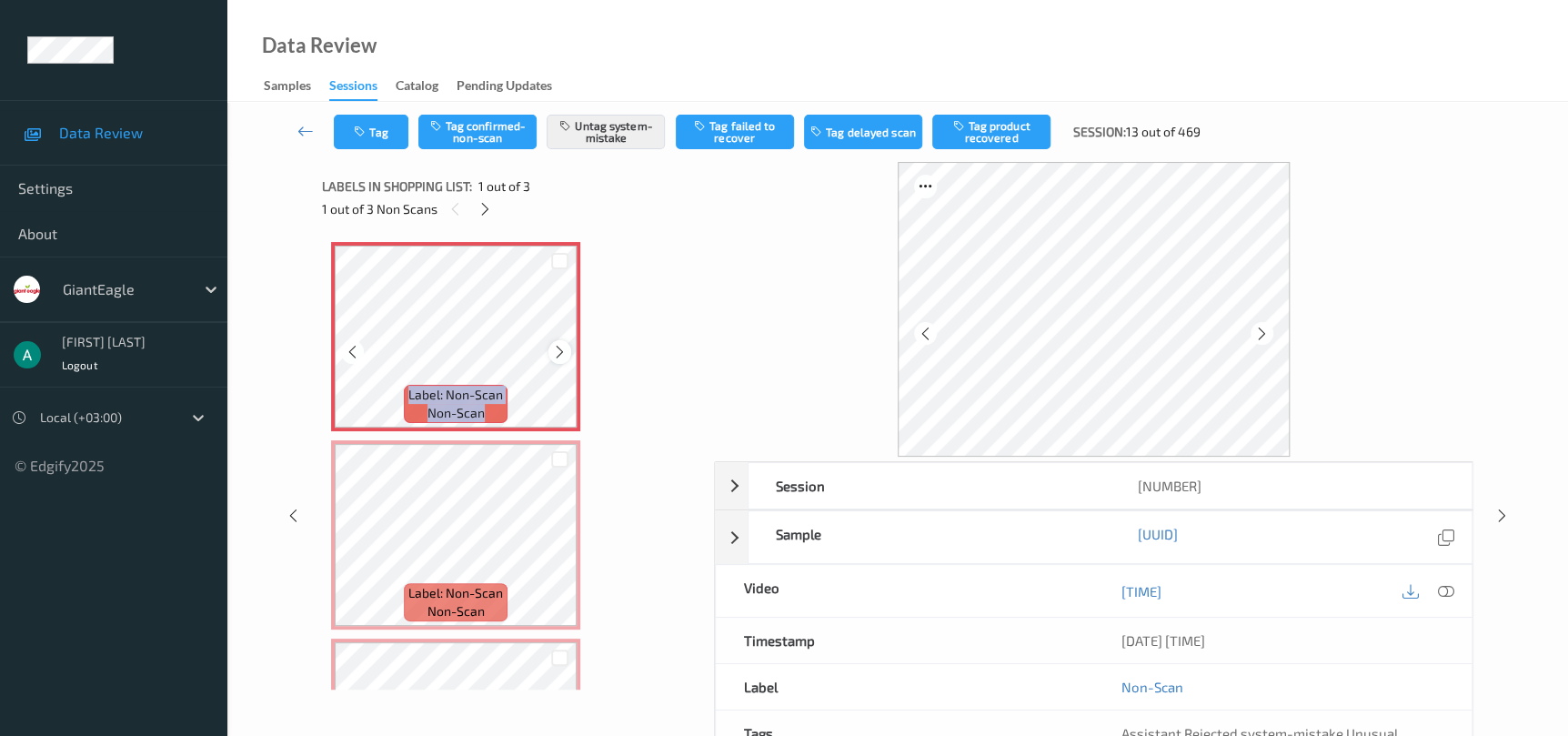 click at bounding box center (559, 351) 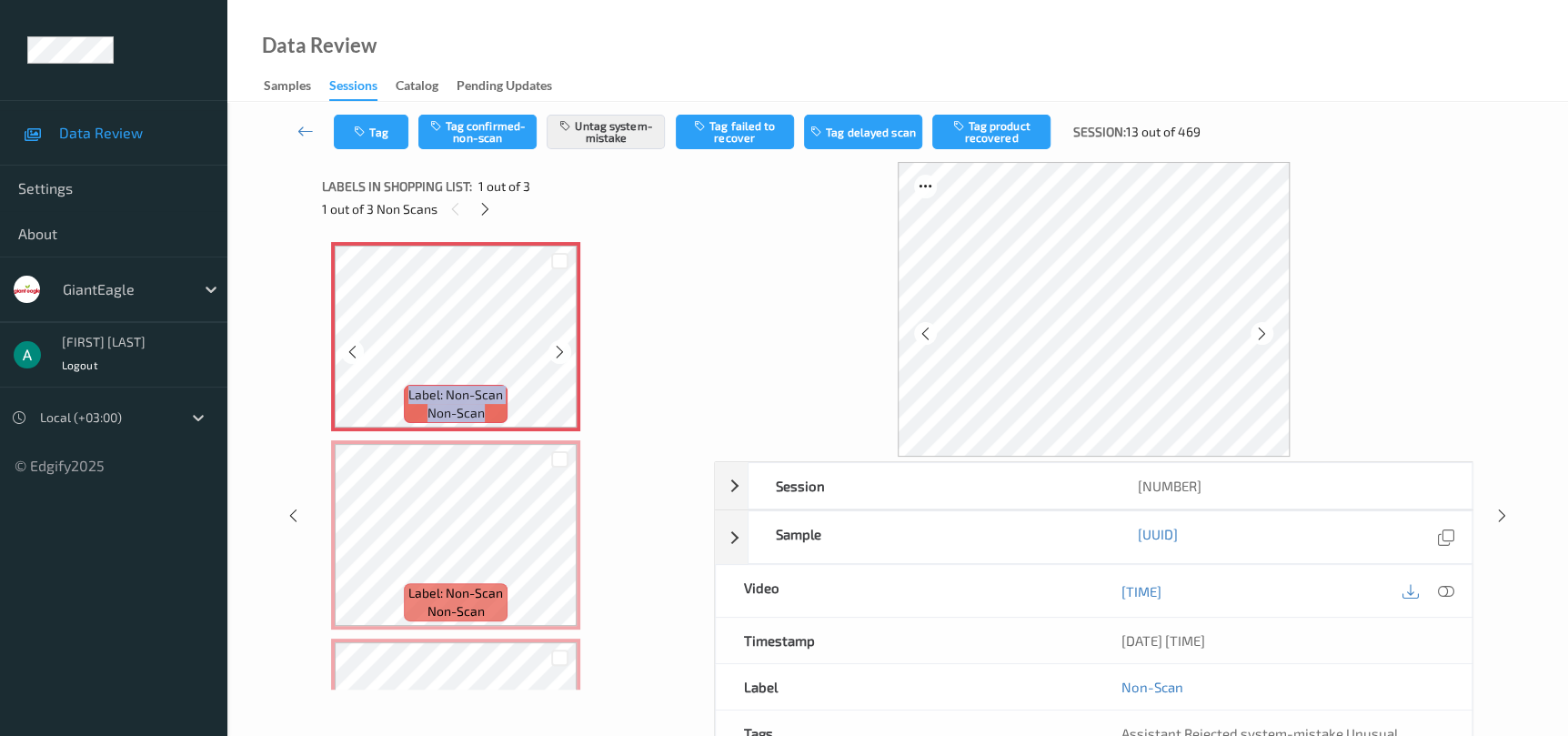 click at bounding box center [559, 351] 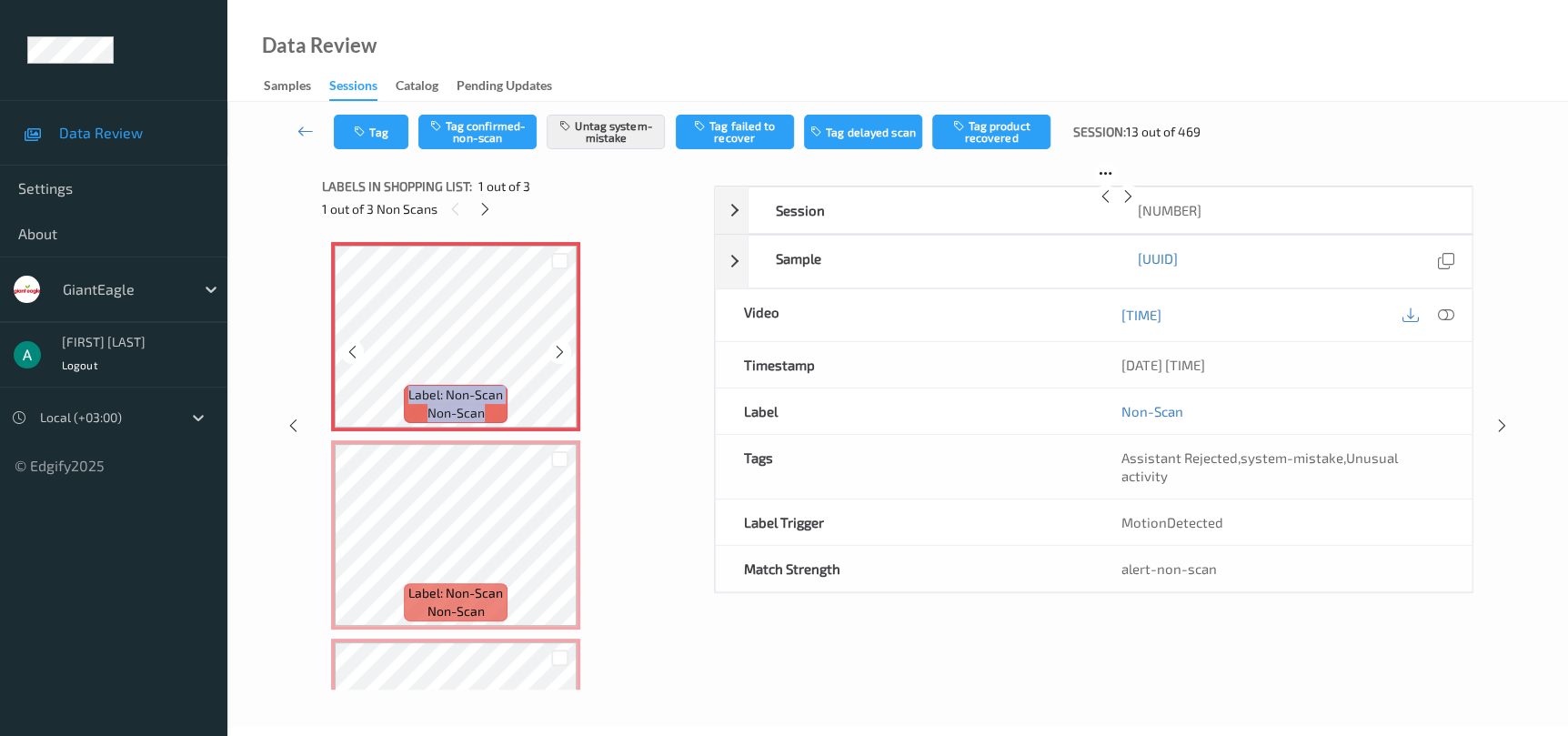 click at bounding box center (559, 351) 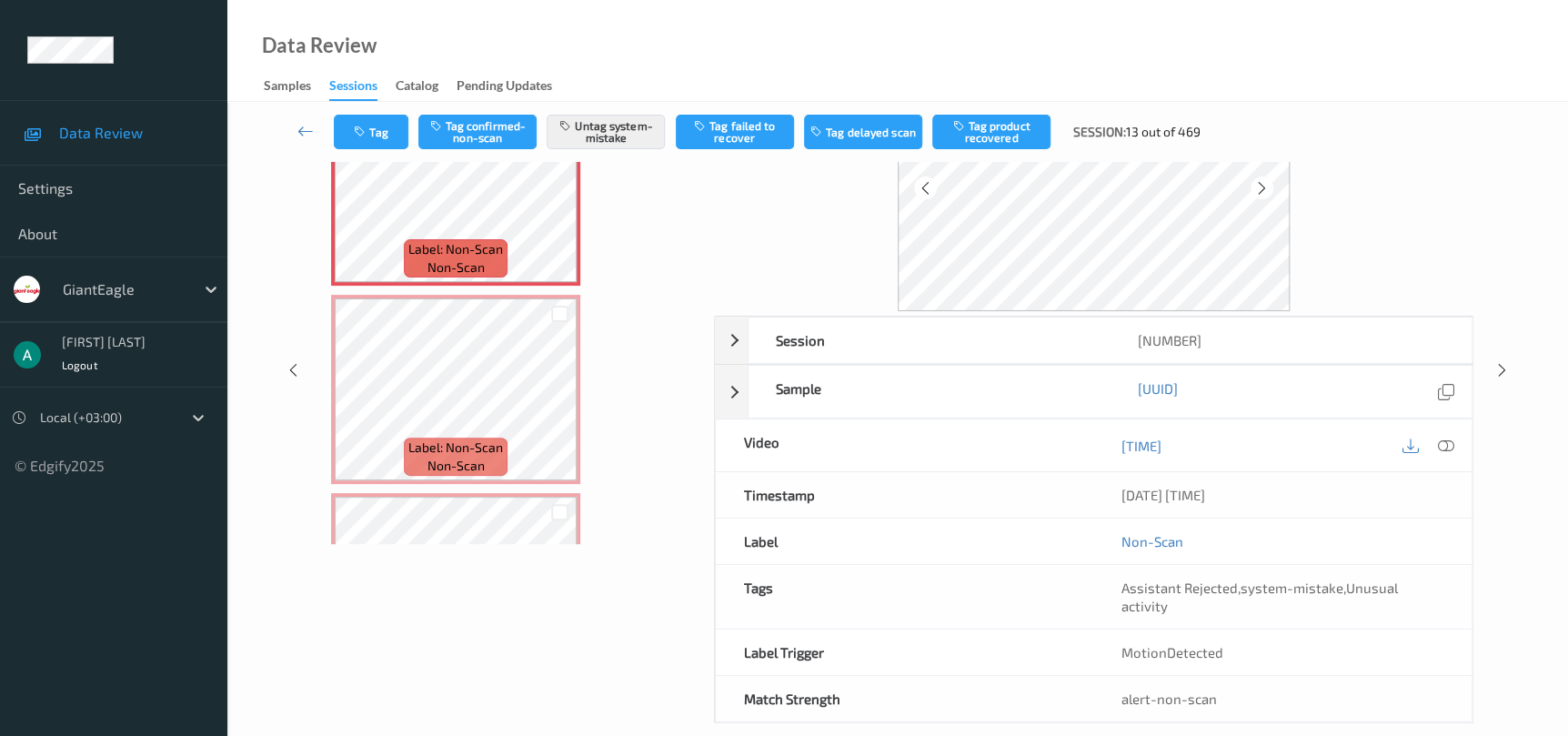 scroll, scrollTop: 150, scrollLeft: 0, axis: vertical 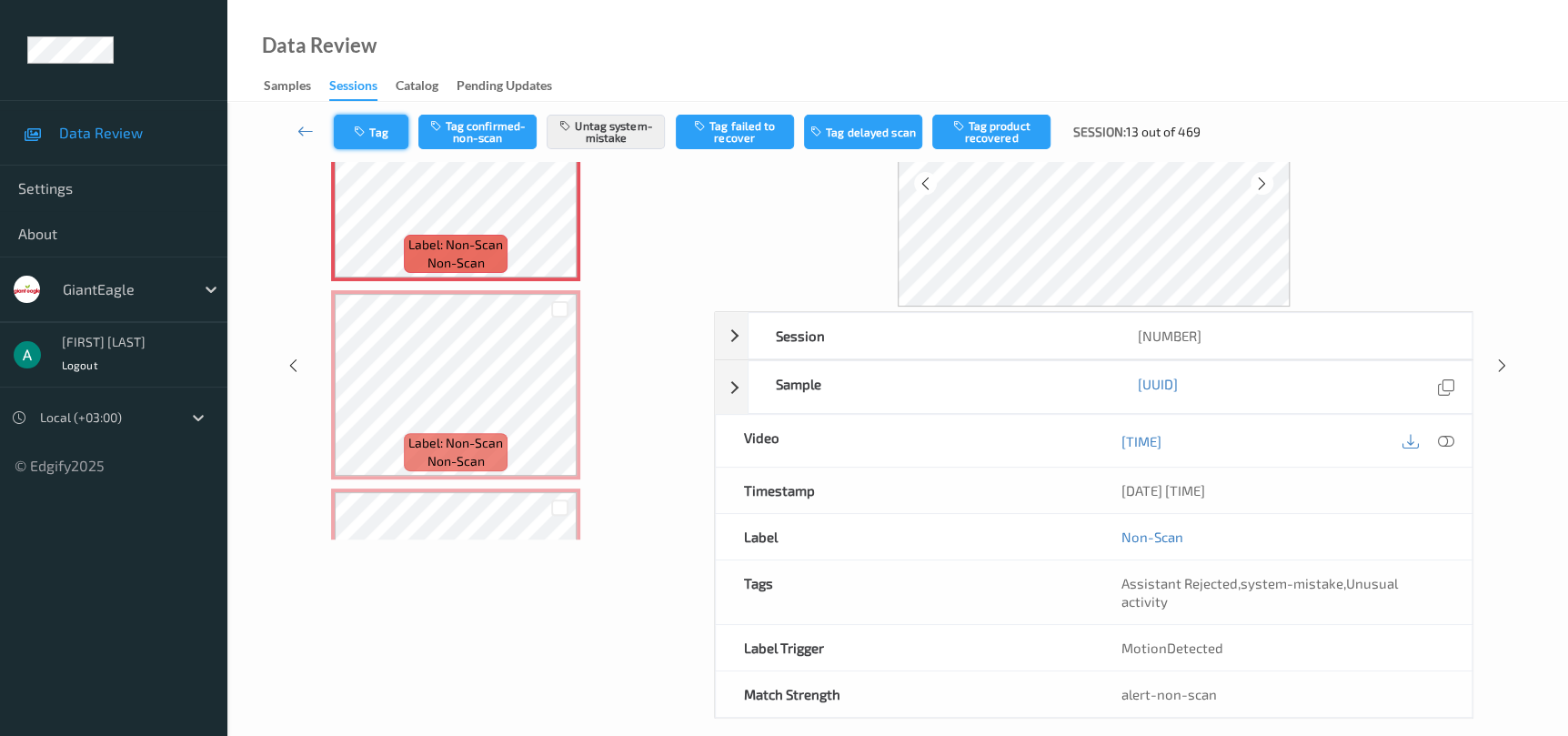 click on "Tag" at bounding box center [371, 132] 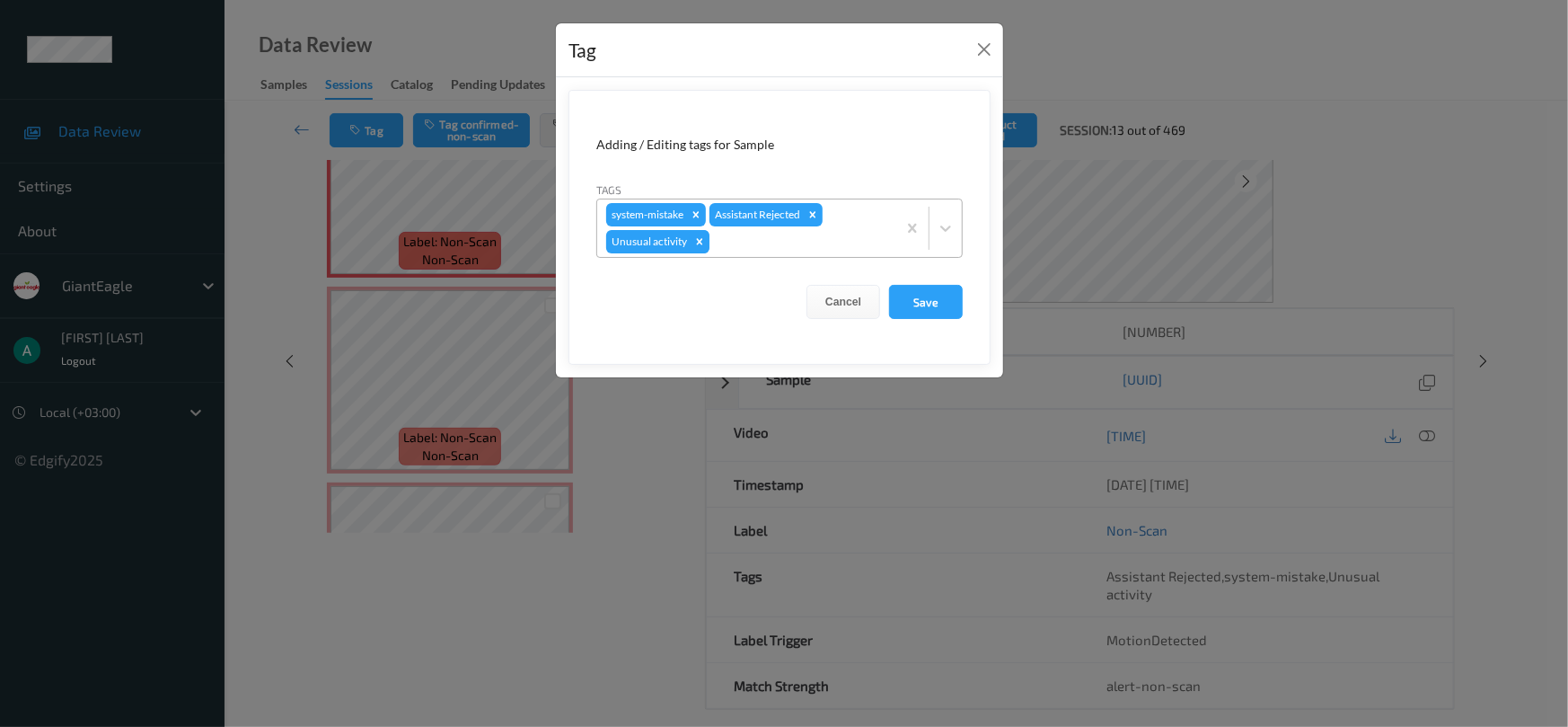click 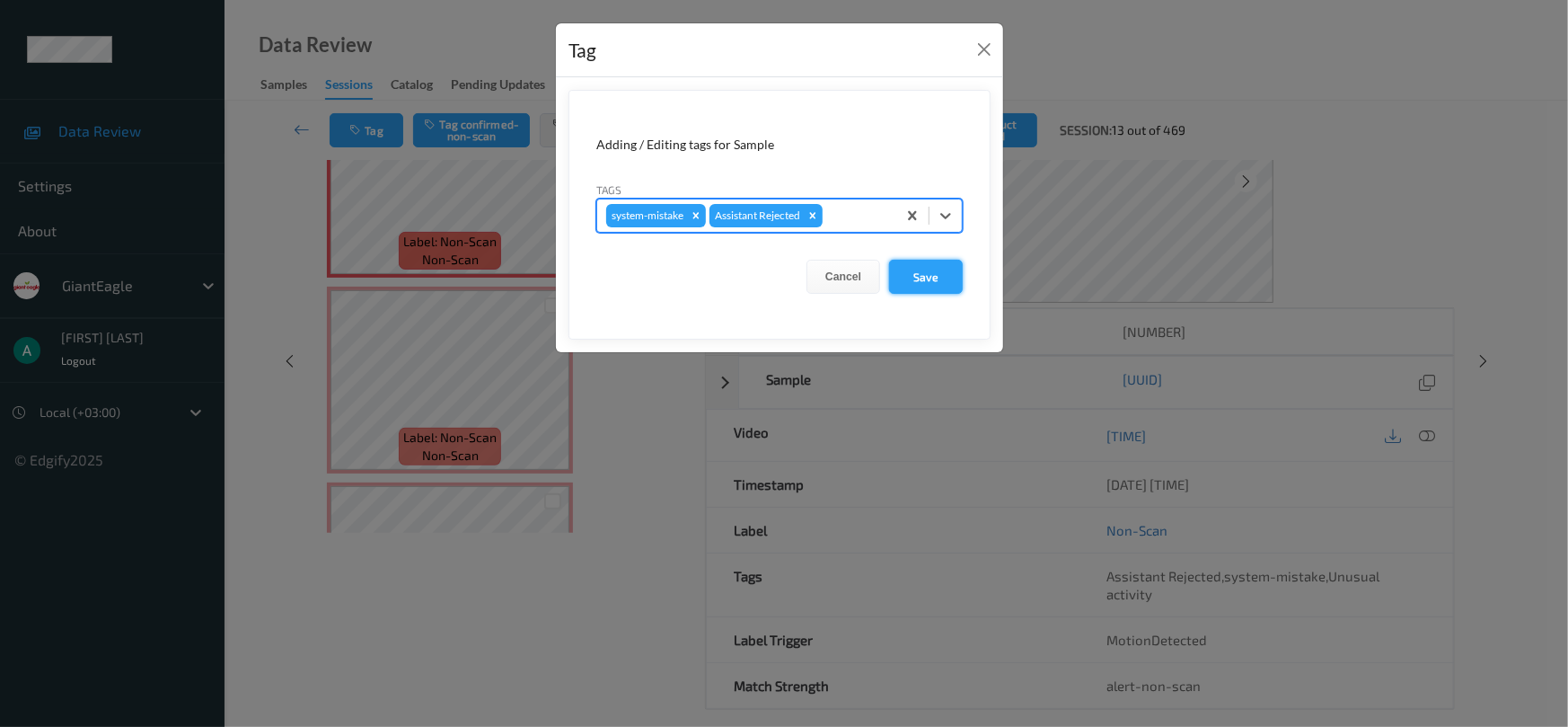 click on "Save" at bounding box center [926, 277] 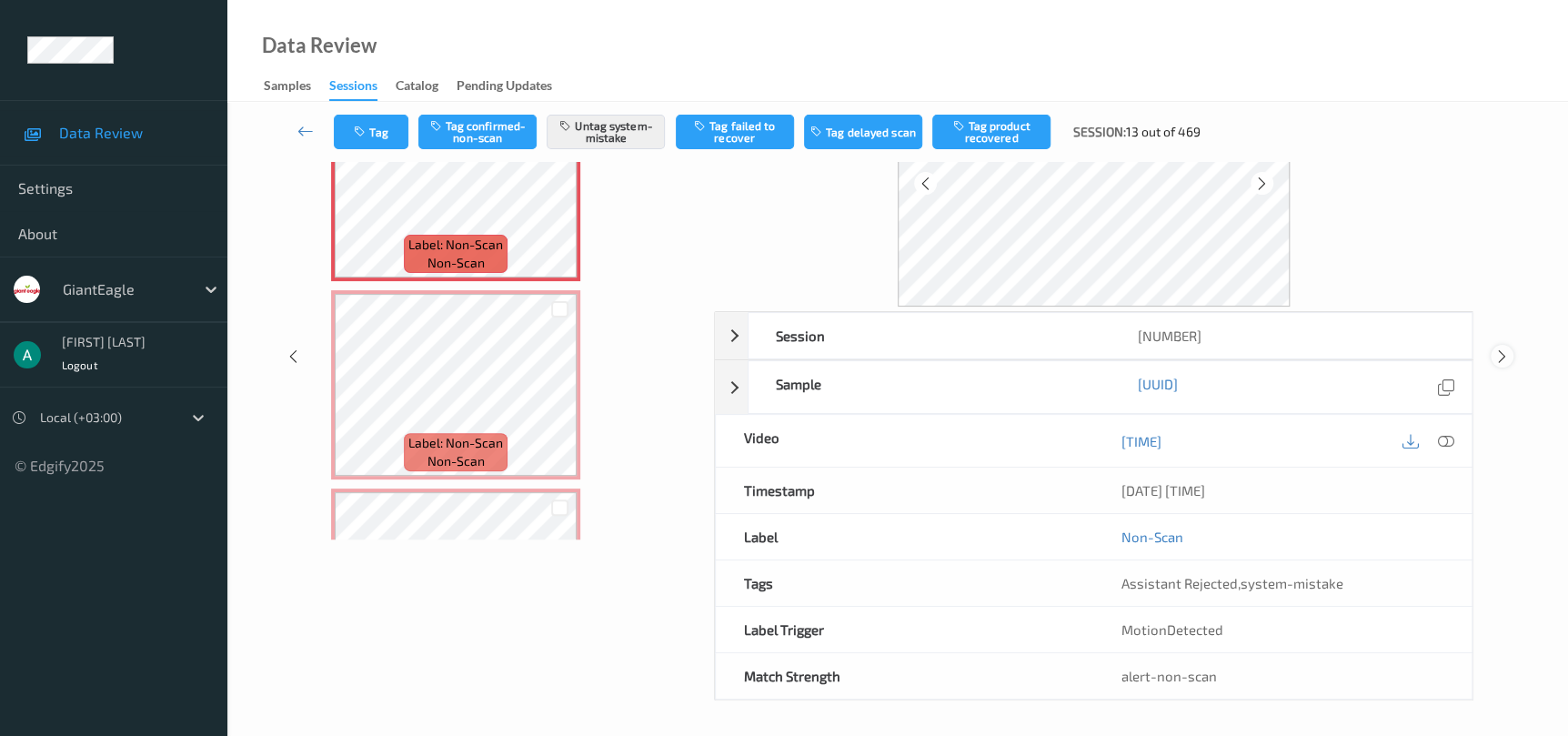 click at bounding box center (1502, 357) 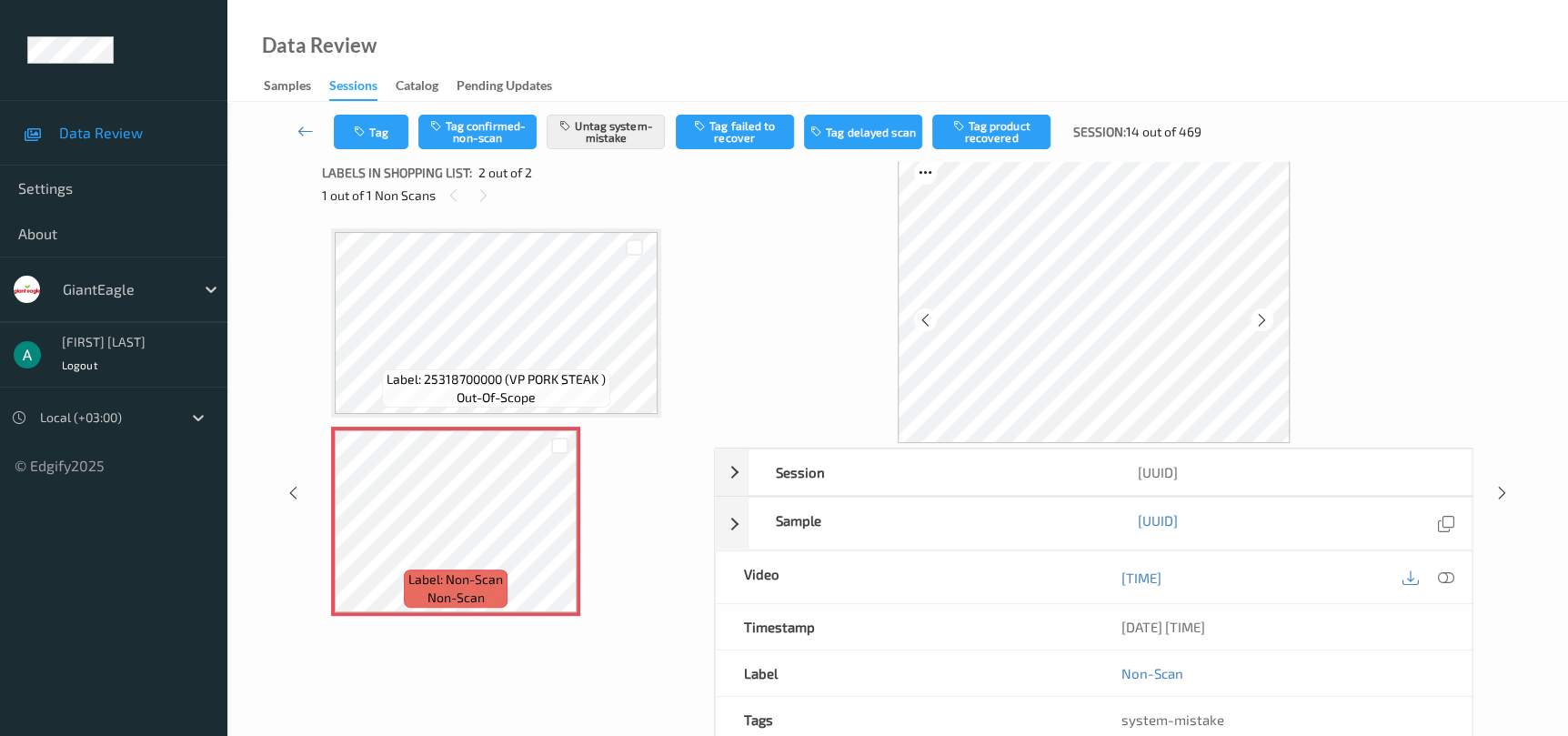 scroll, scrollTop: 0, scrollLeft: 0, axis: both 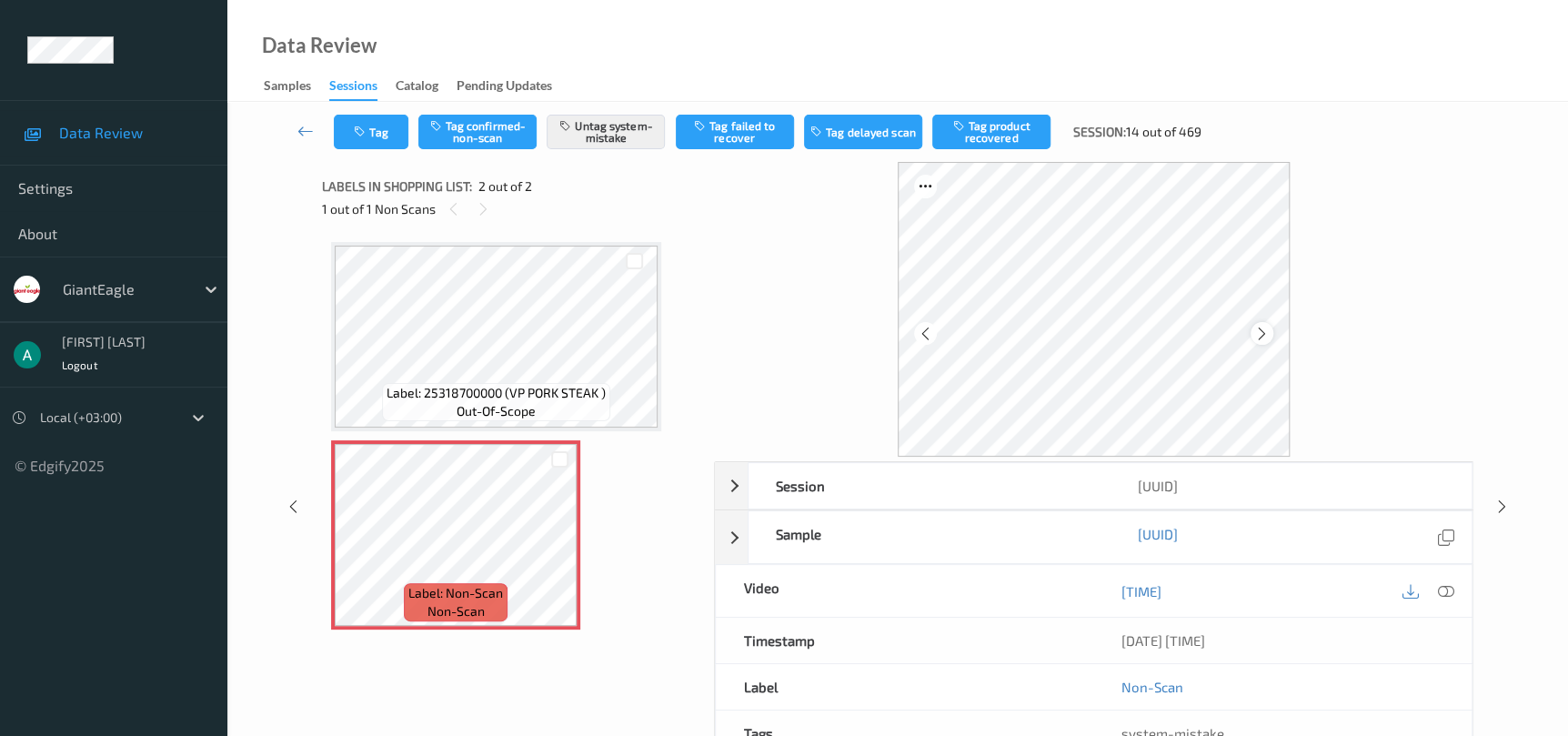 click at bounding box center (1261, 334) 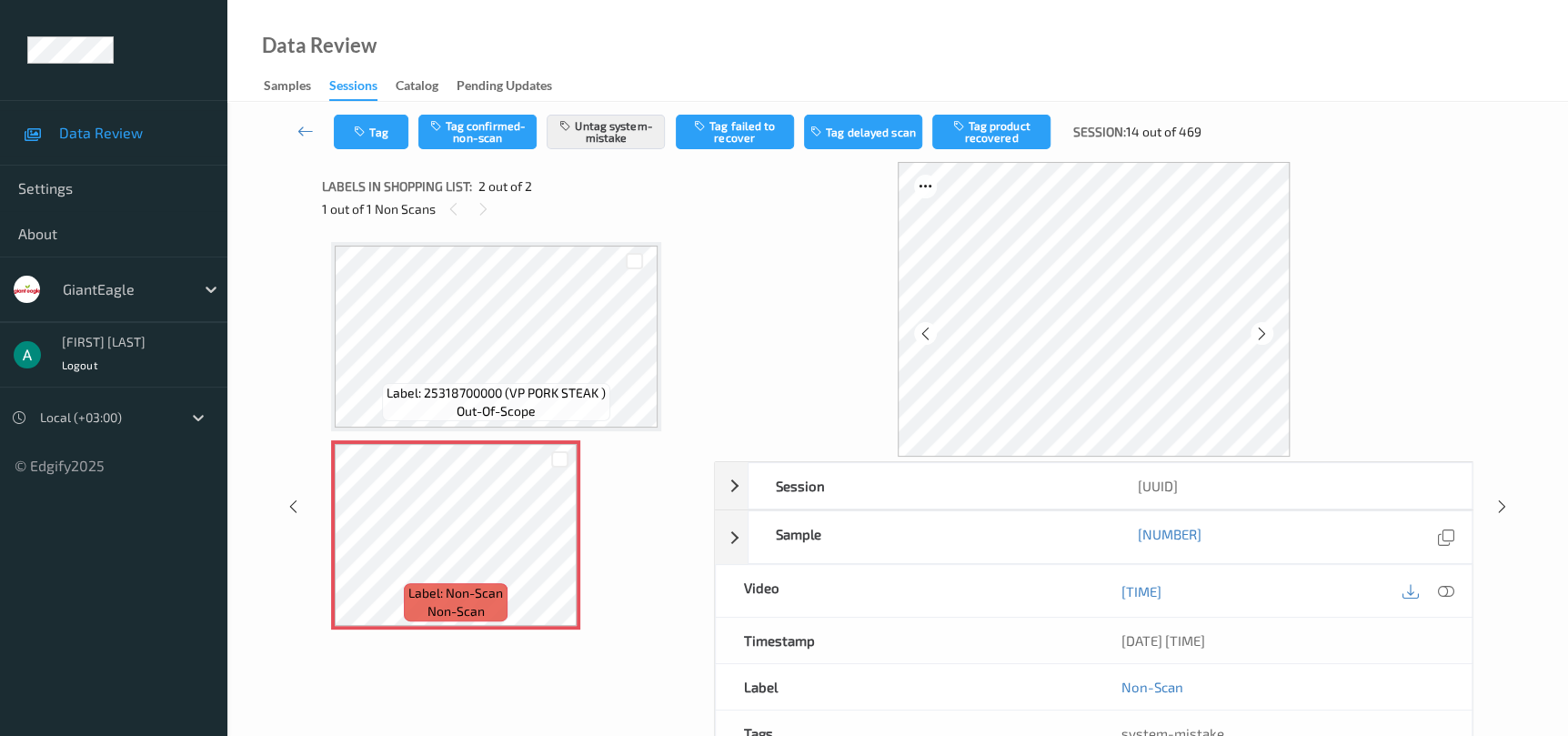 click at bounding box center [1261, 334] 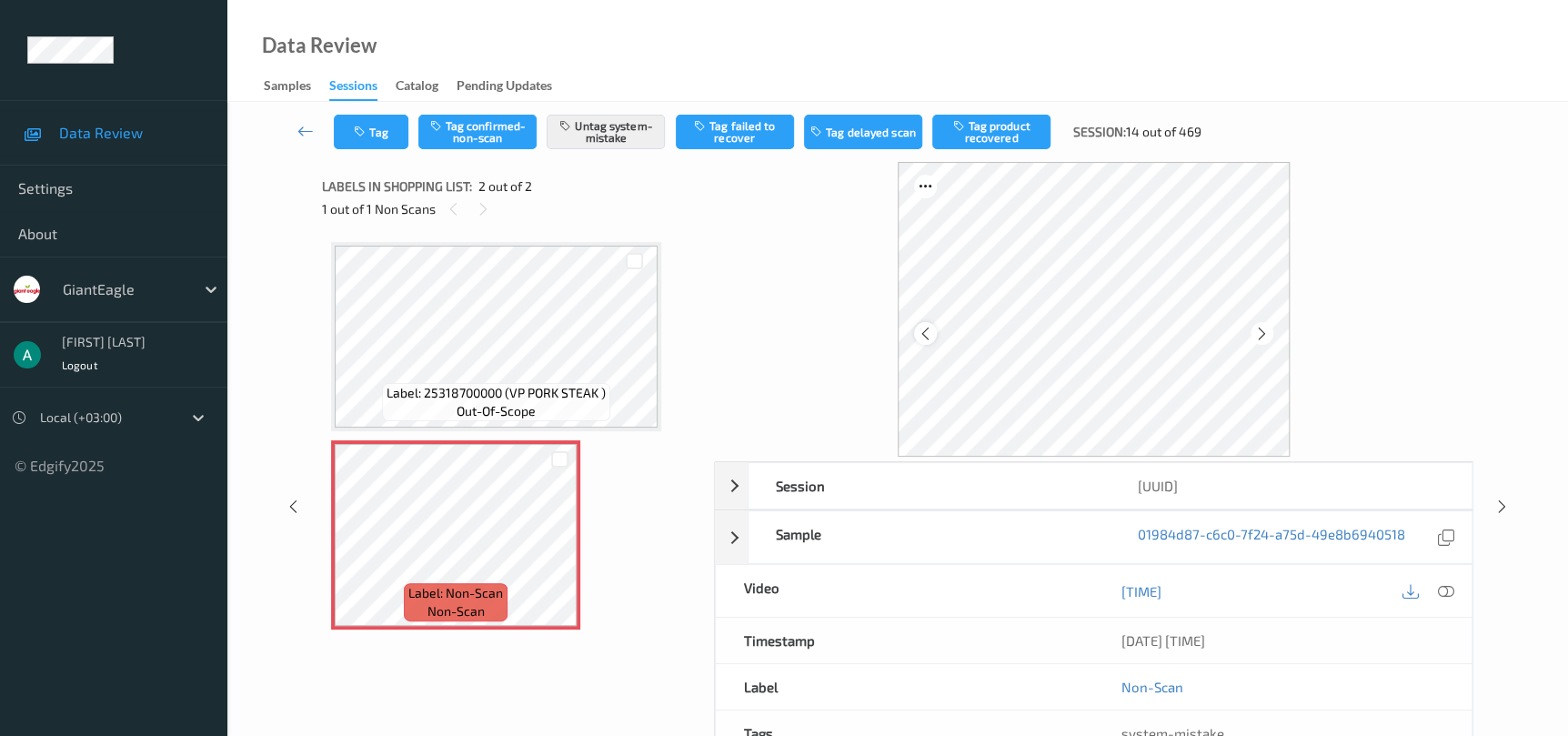 click at bounding box center [925, 334] 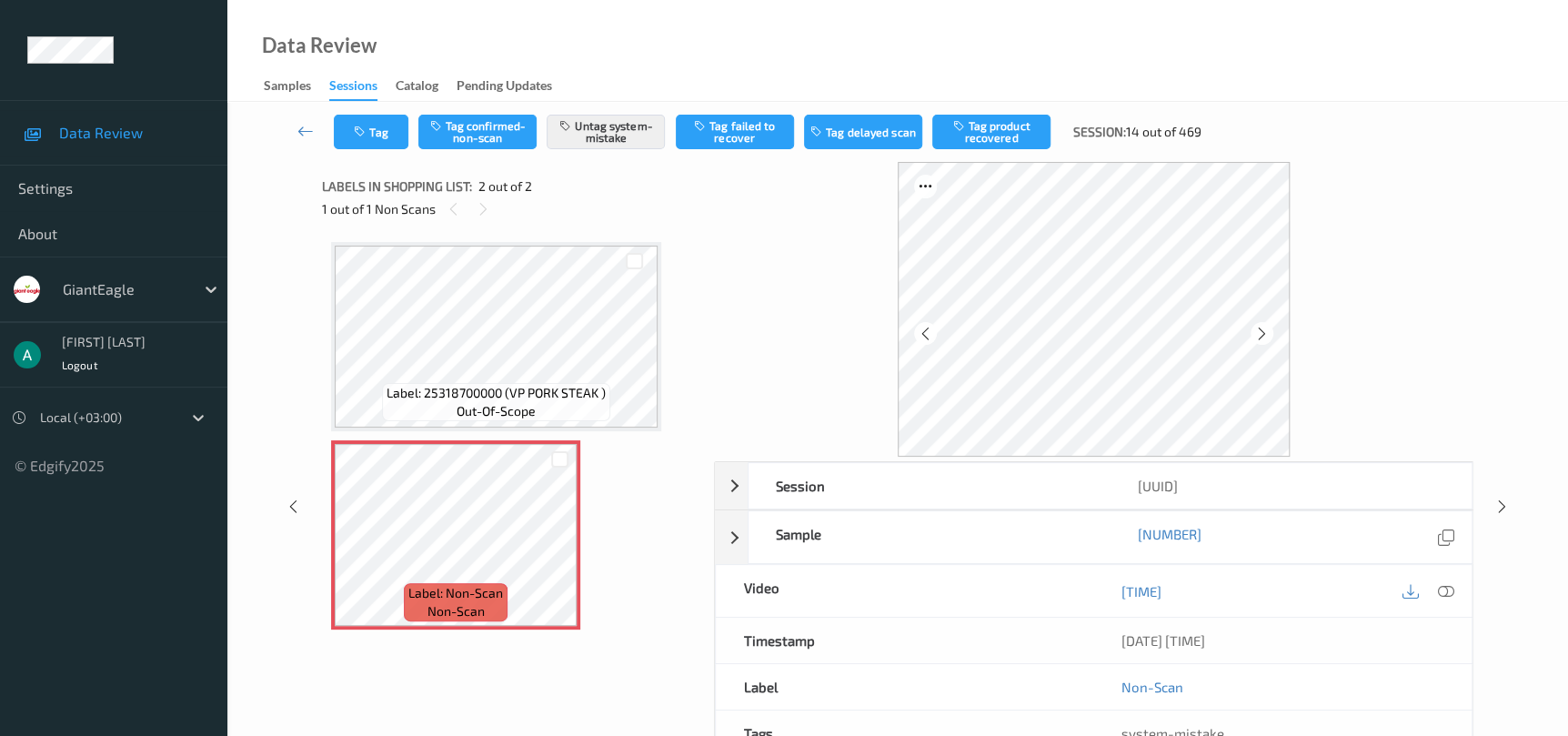click at bounding box center [925, 334] 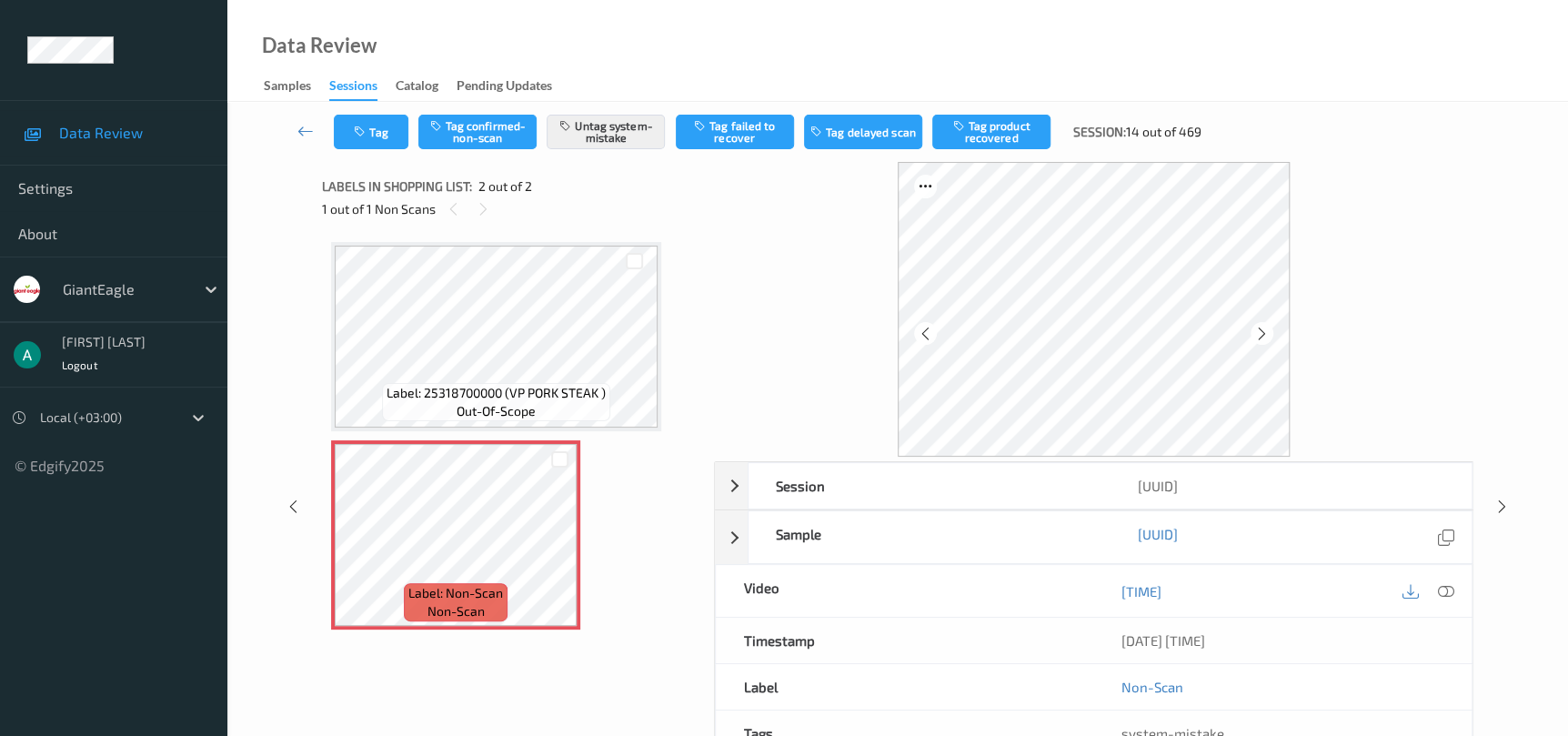 click at bounding box center [925, 334] 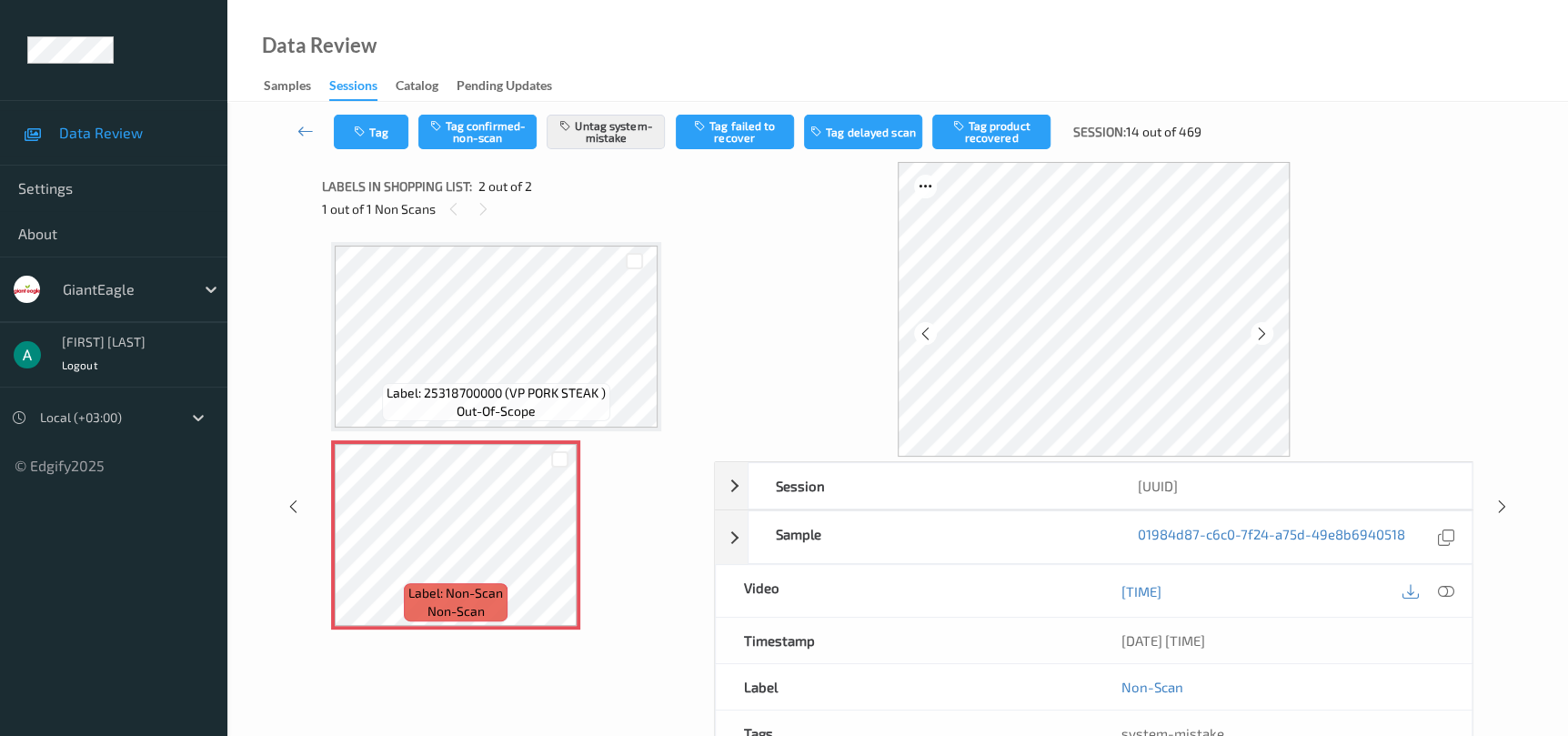 click at bounding box center [925, 334] 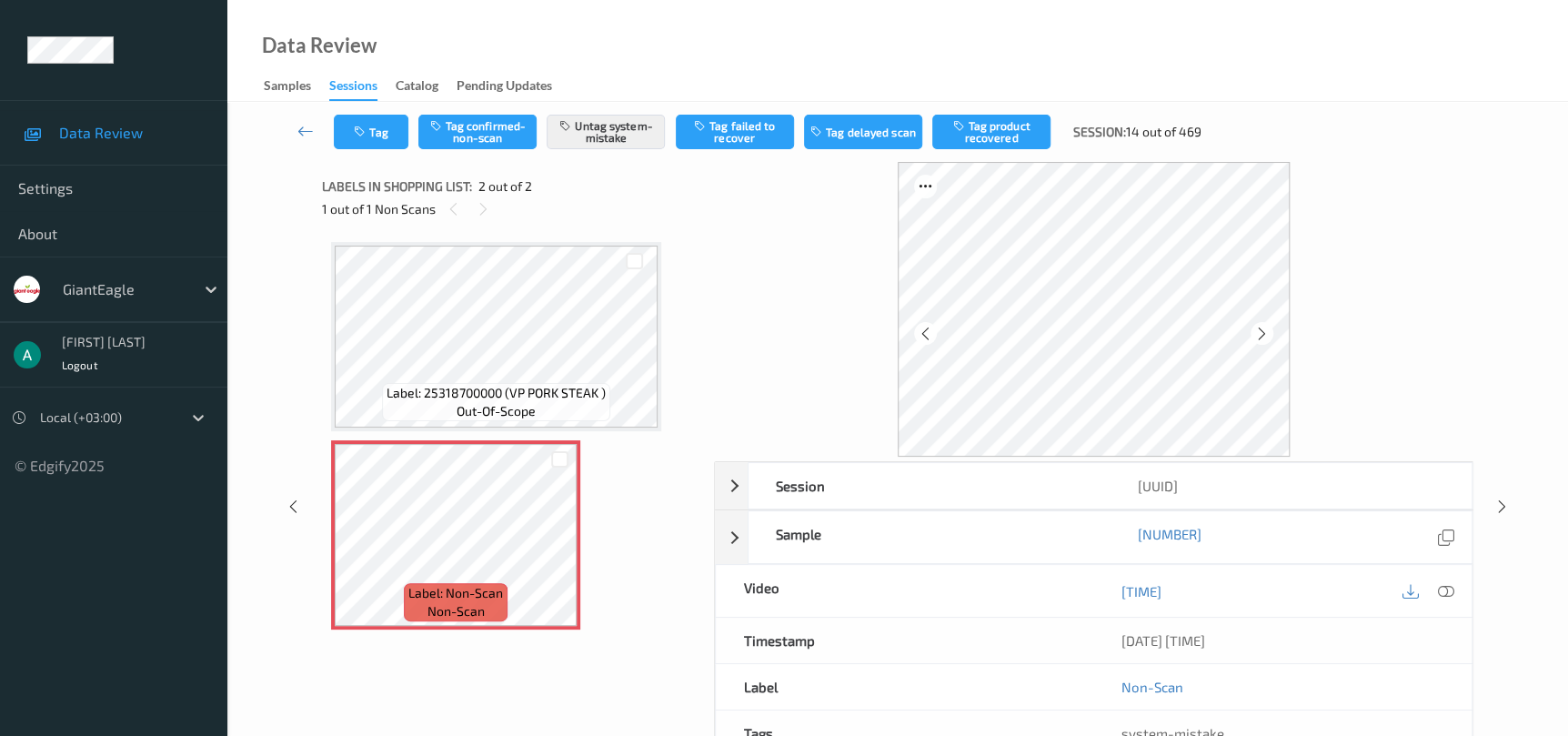 click at bounding box center [925, 334] 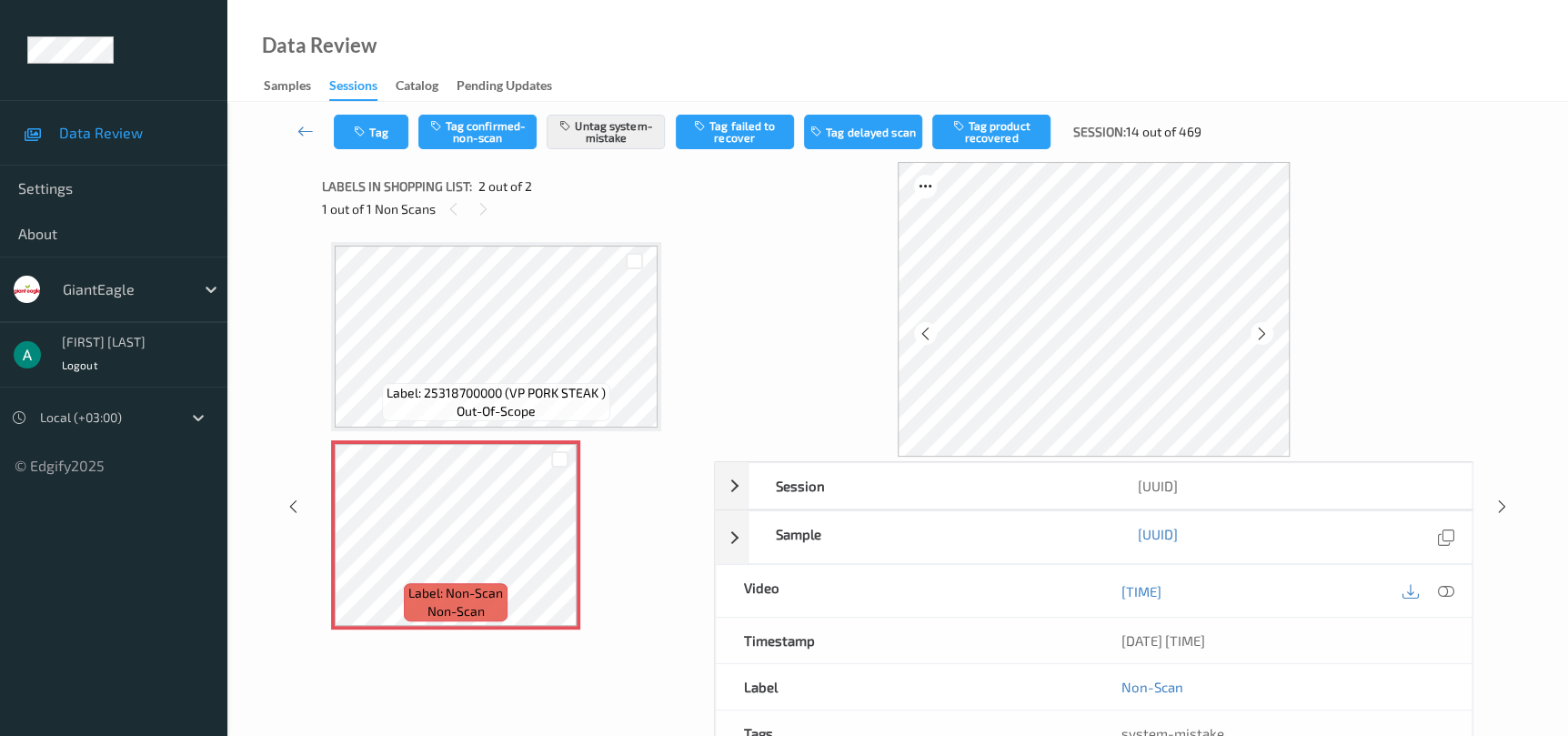 click at bounding box center (925, 334) 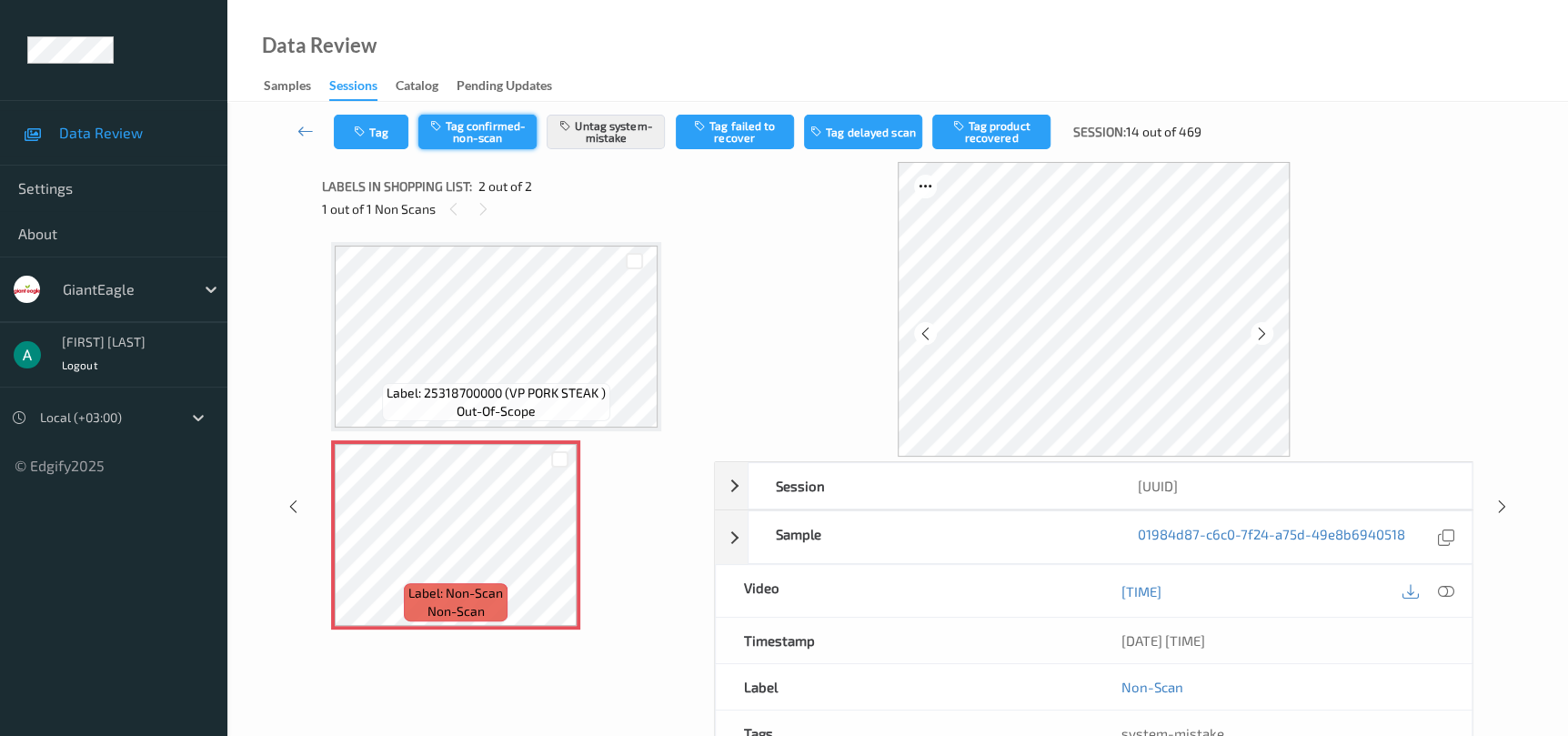 click on "Tag   confirmed-non-scan" at bounding box center (477, 132) 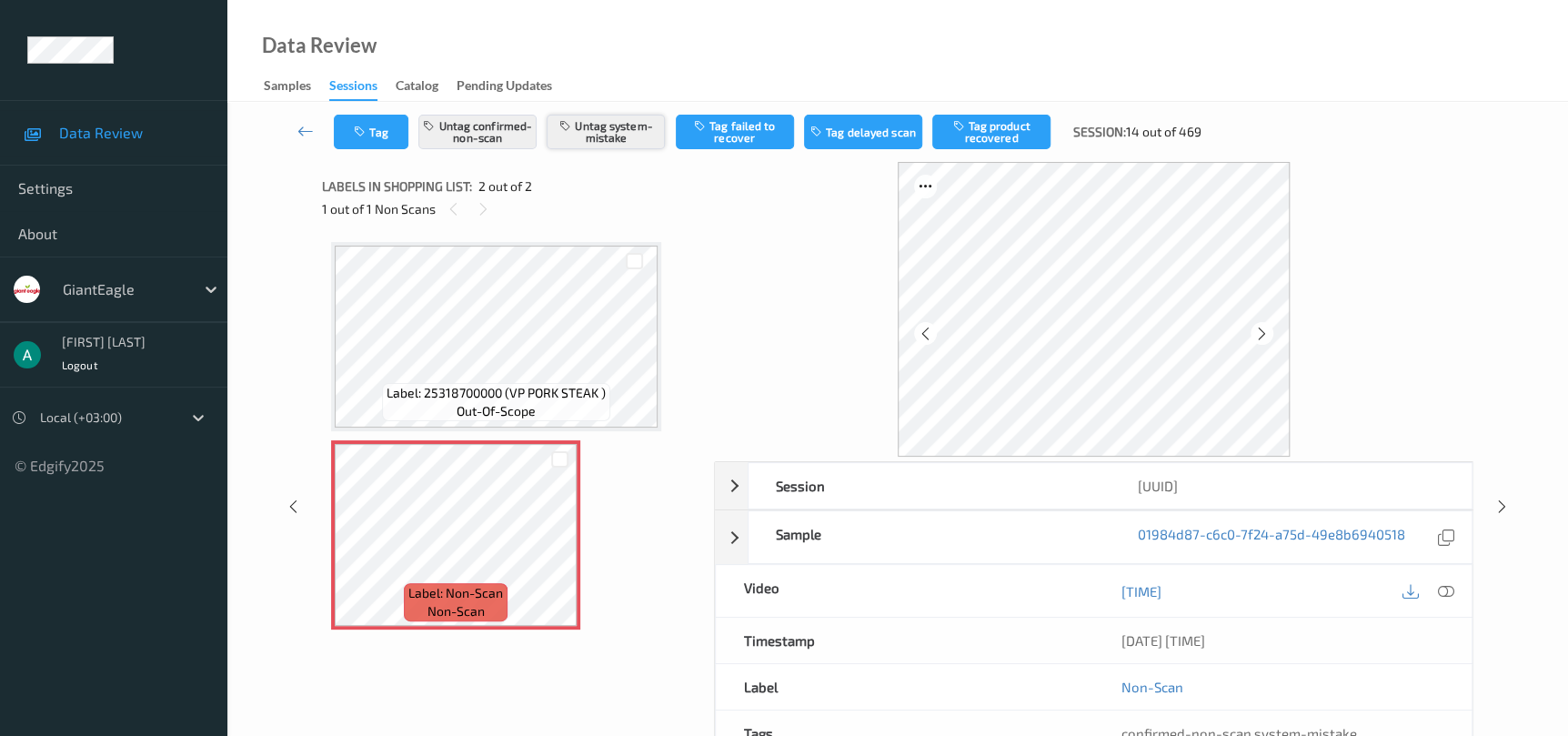 click on "Untag   system-mistake" at bounding box center (606, 132) 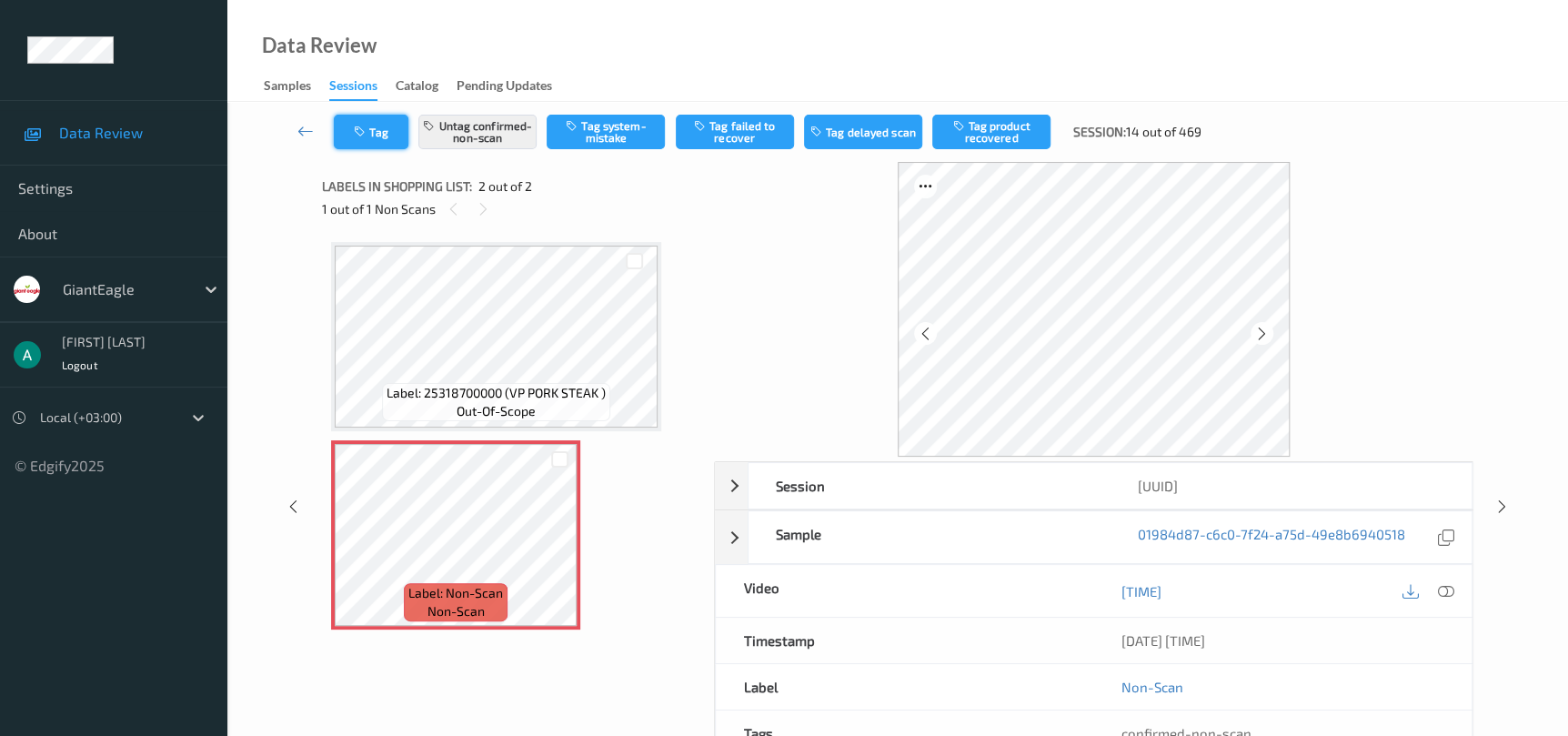 click on "Tag" at bounding box center [371, 132] 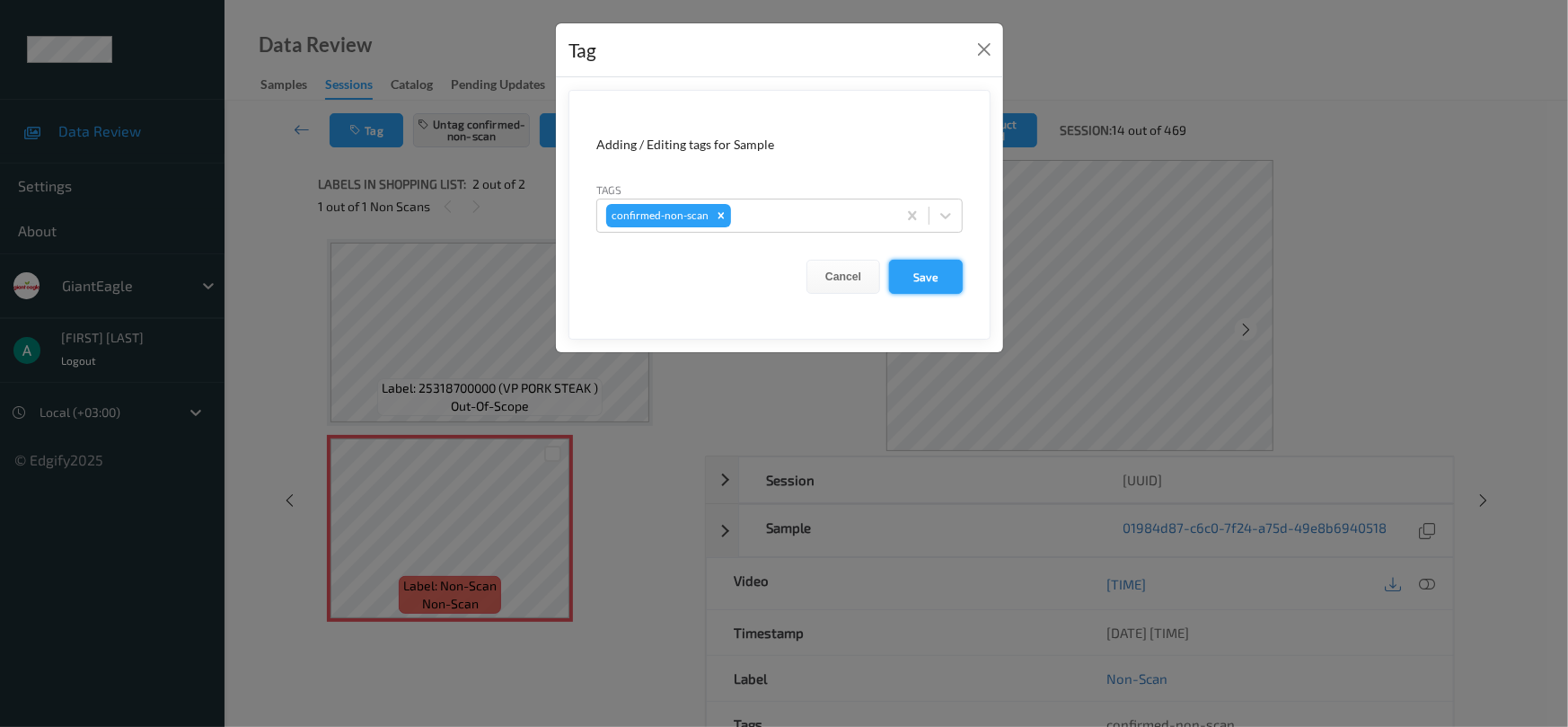 click on "Save" at bounding box center [926, 277] 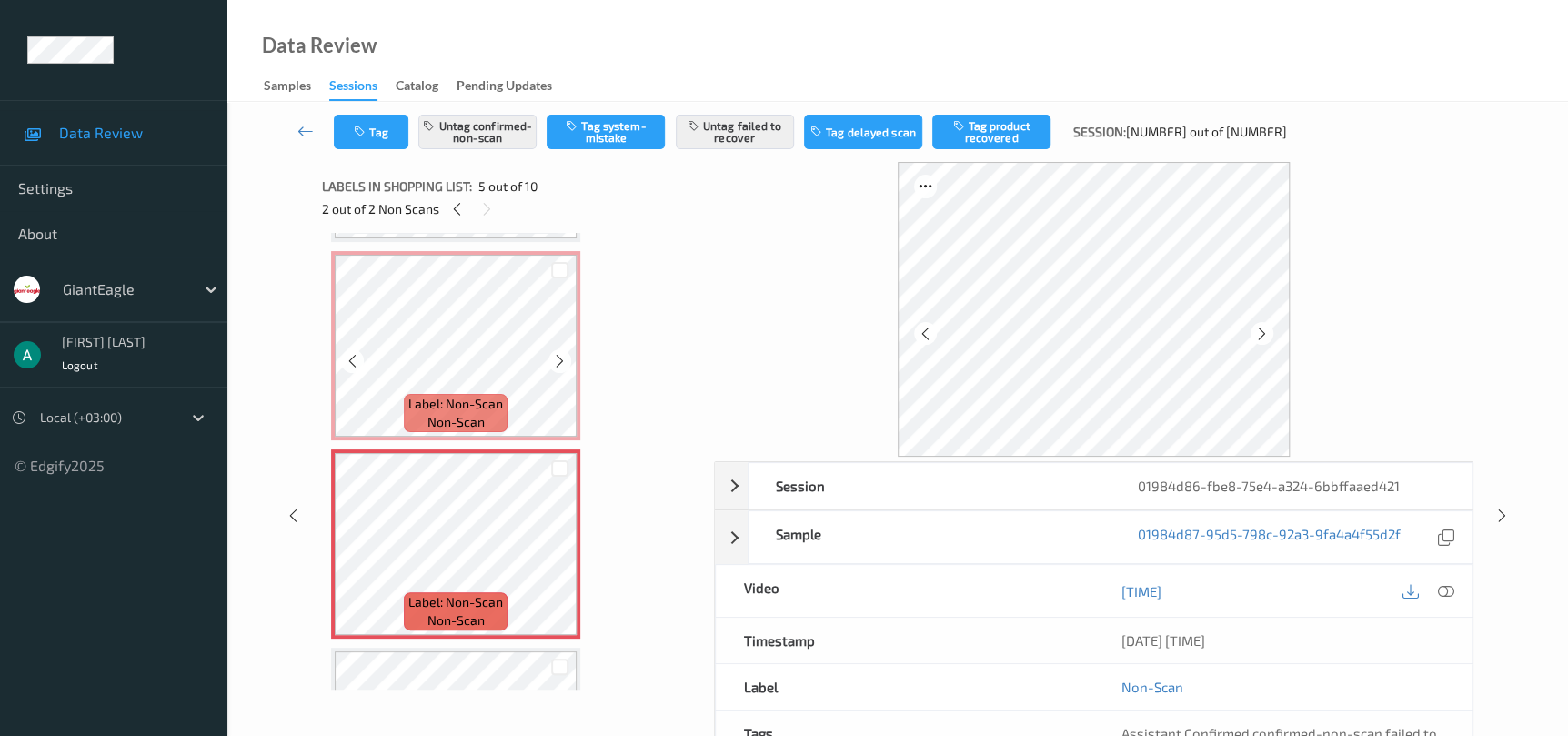 scroll, scrollTop: 546, scrollLeft: 0, axis: vertical 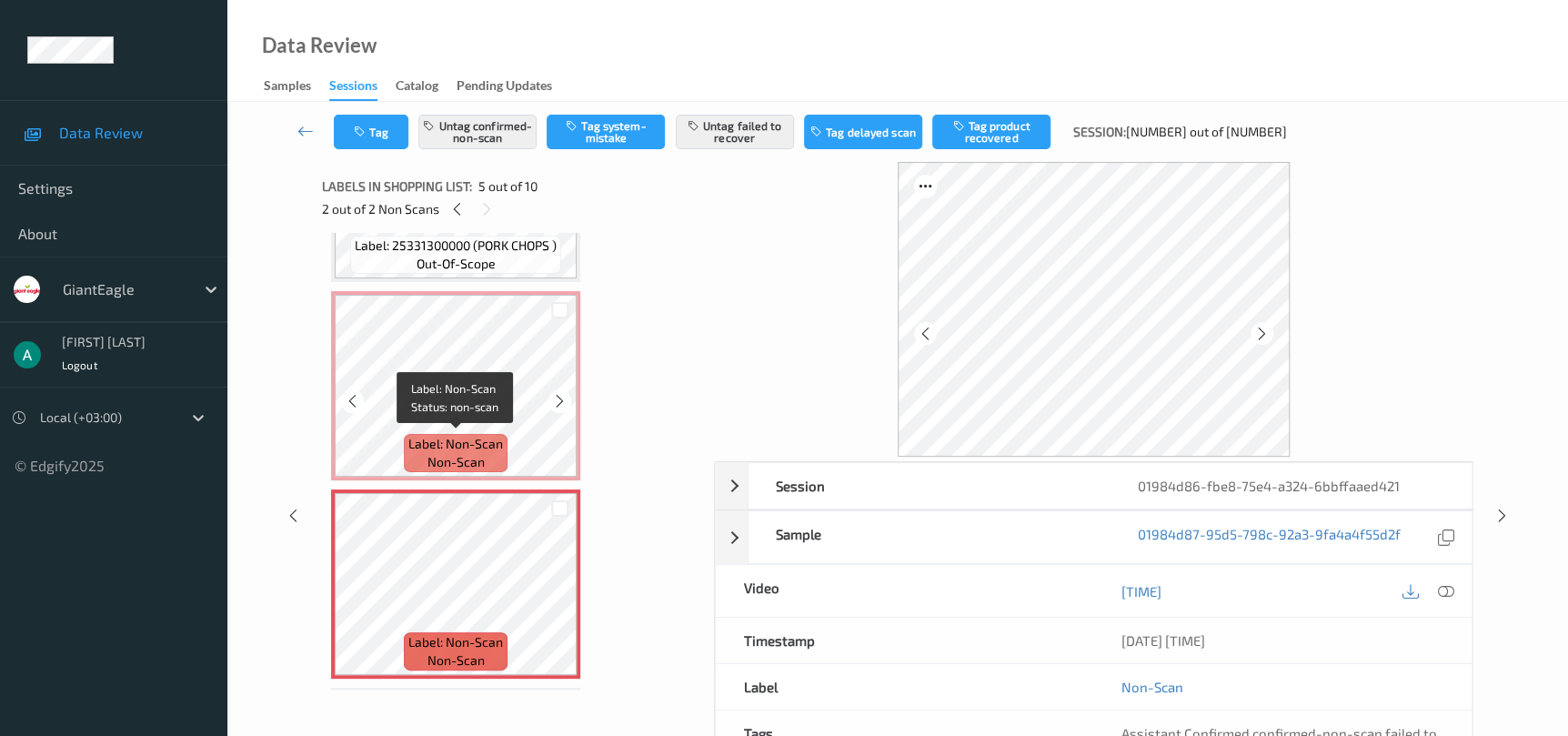 click on "Label: Non-Scan" at bounding box center [456, 444] 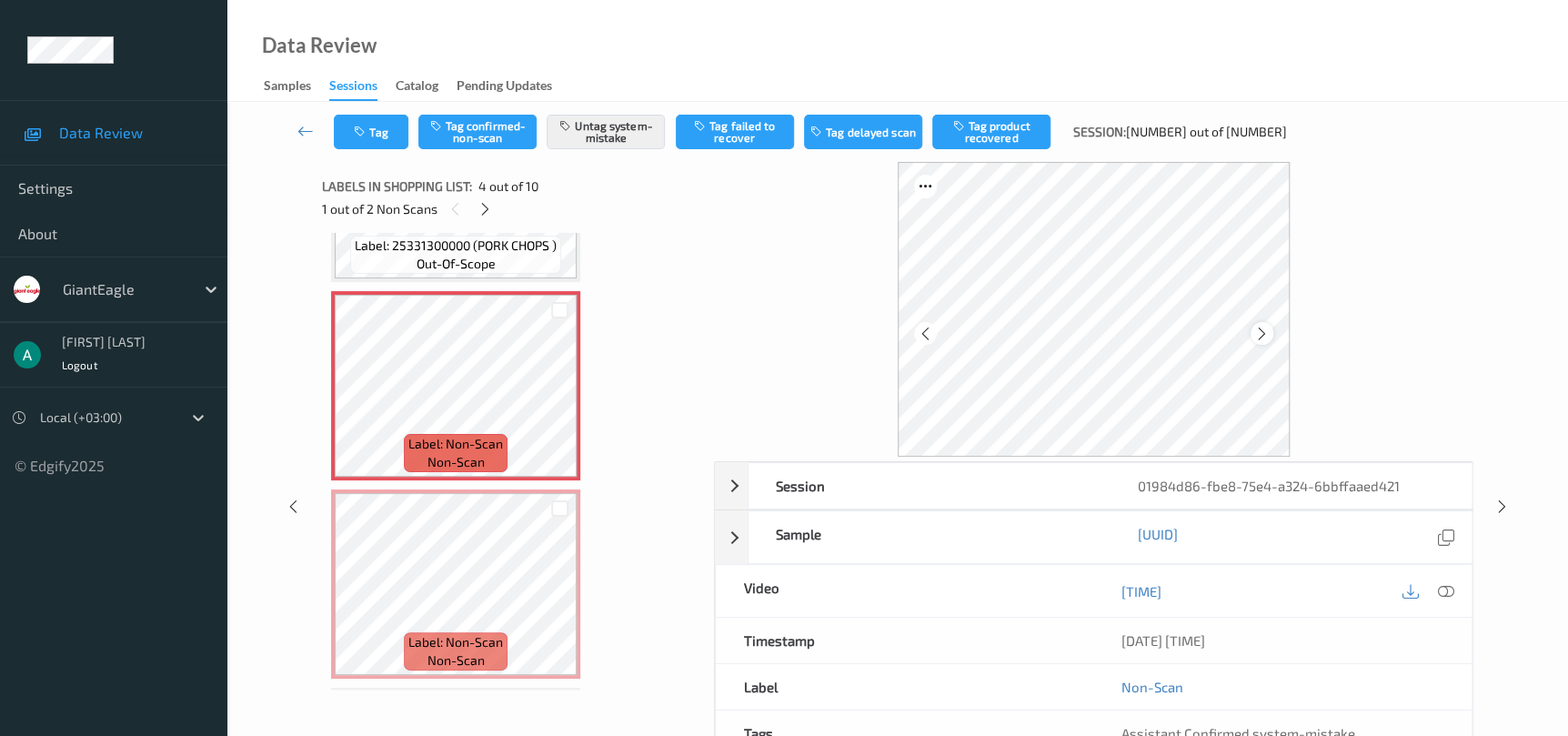 click at bounding box center [1261, 334] 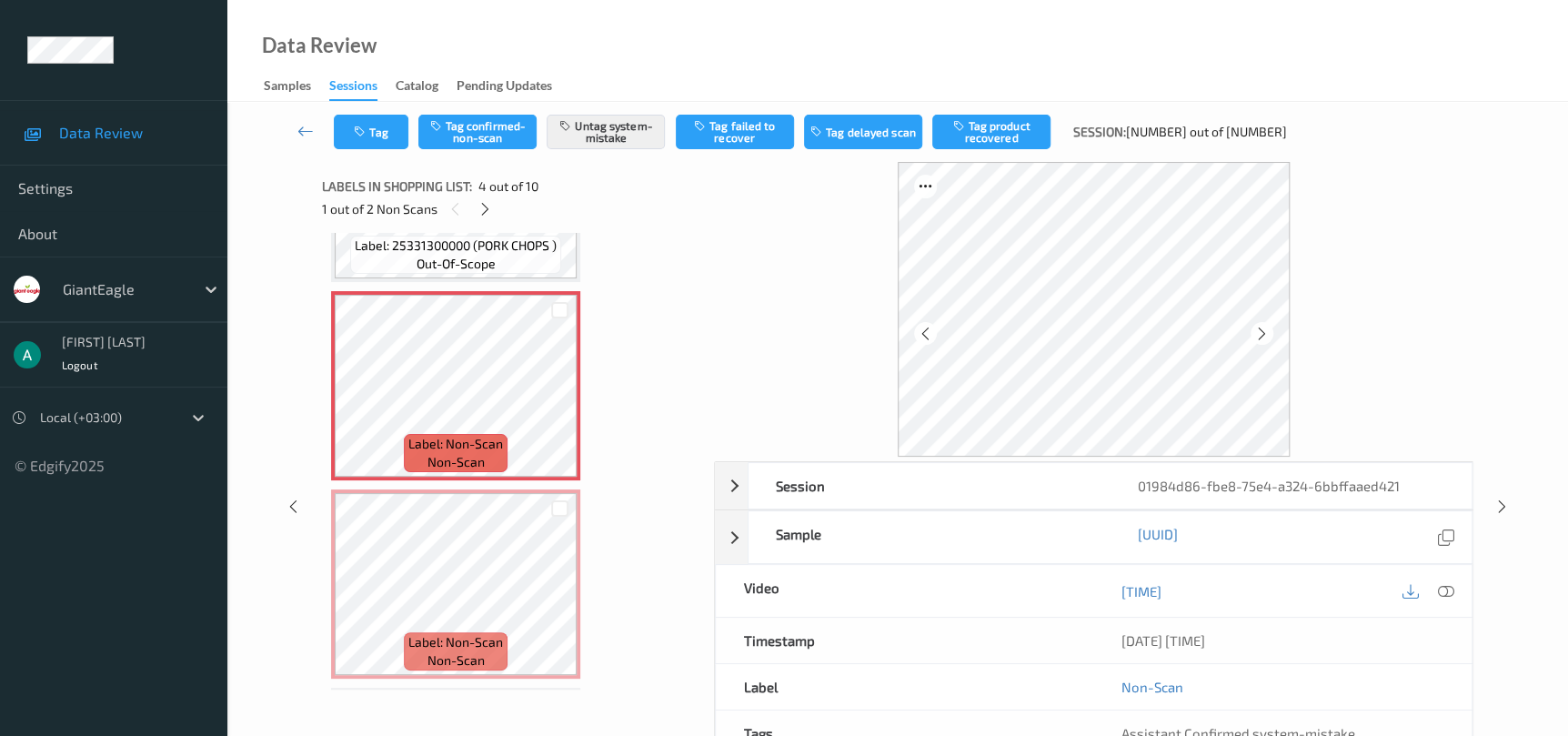 click at bounding box center [1261, 334] 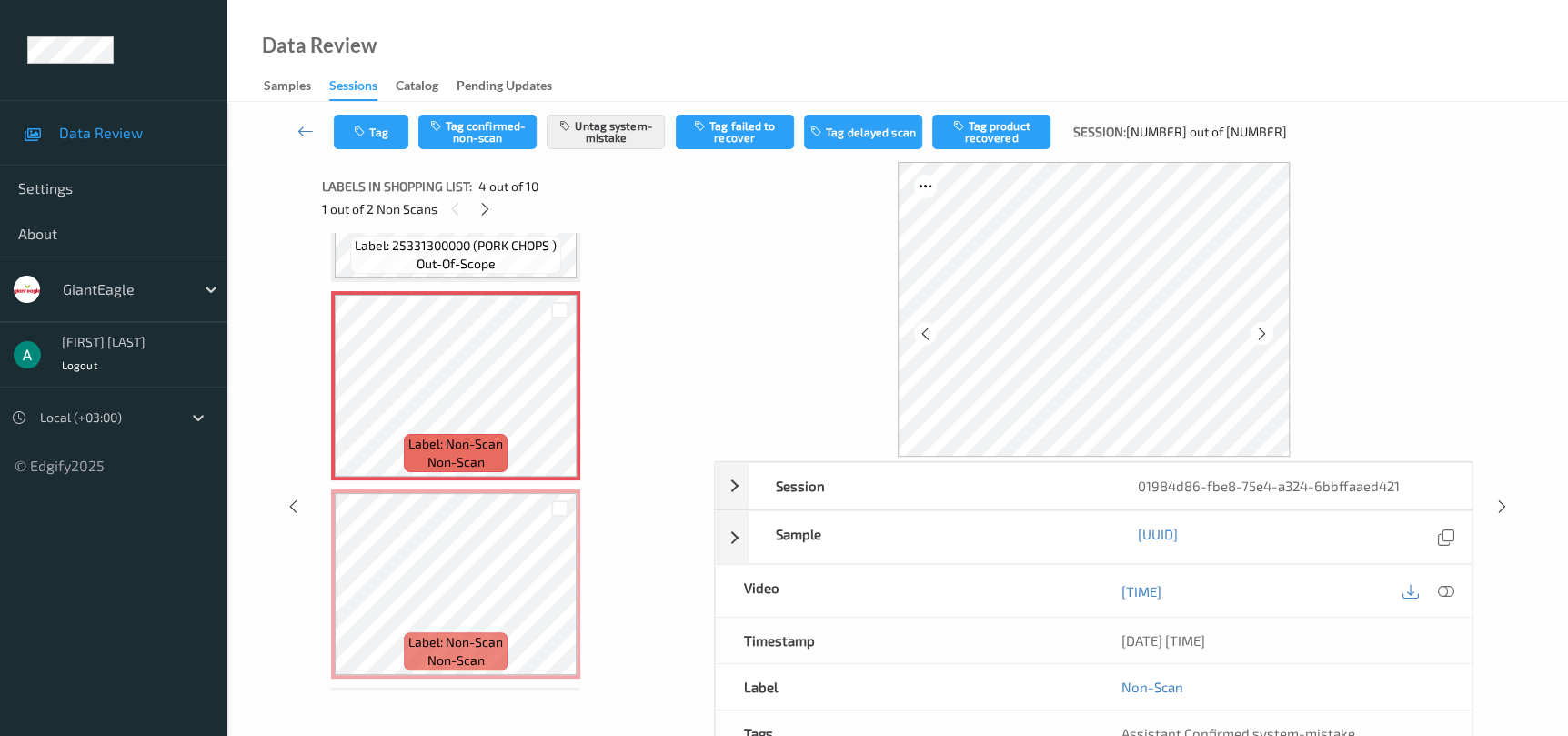 click at bounding box center [1261, 334] 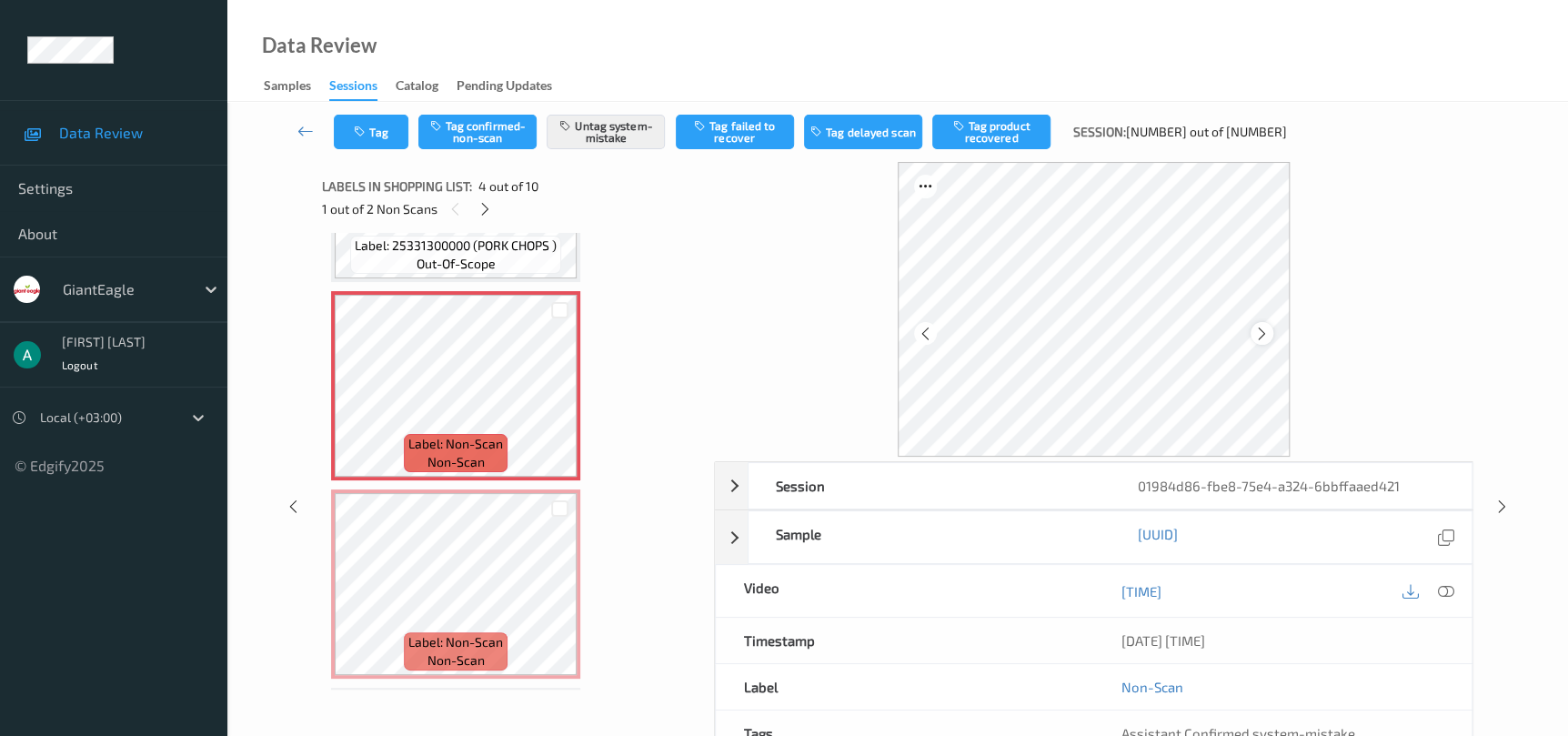 click at bounding box center (1261, 334) 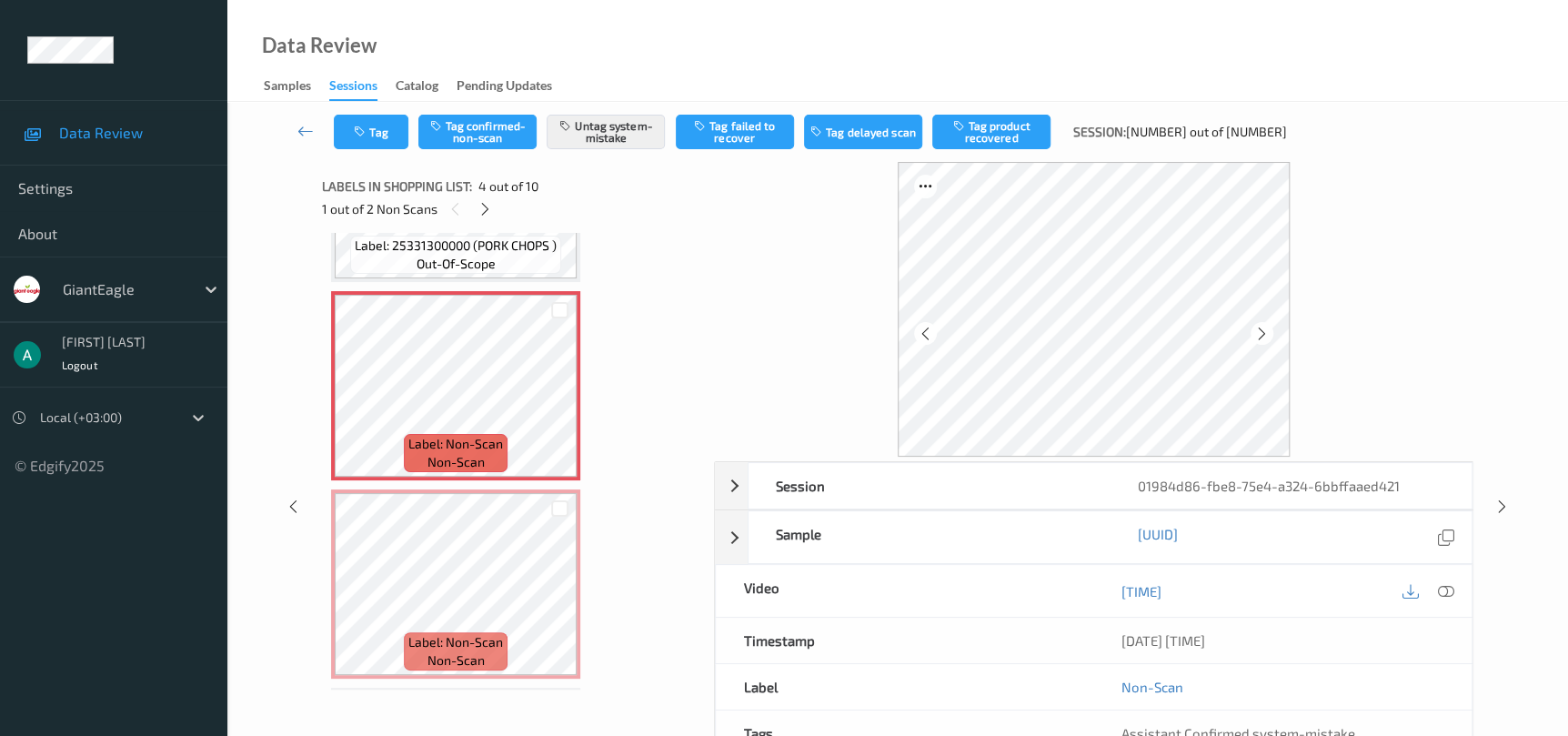 click at bounding box center [1261, 334] 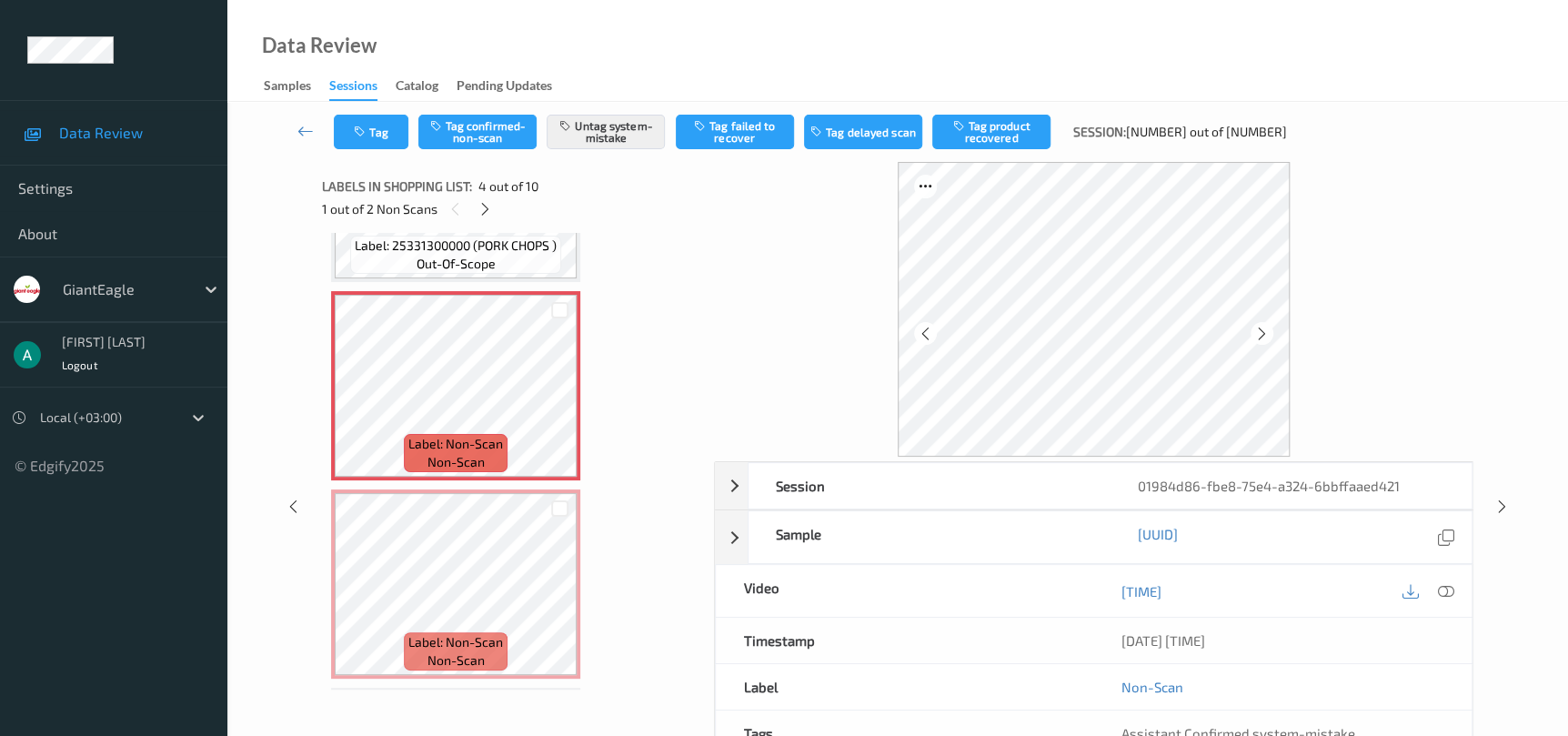 click at bounding box center [1261, 334] 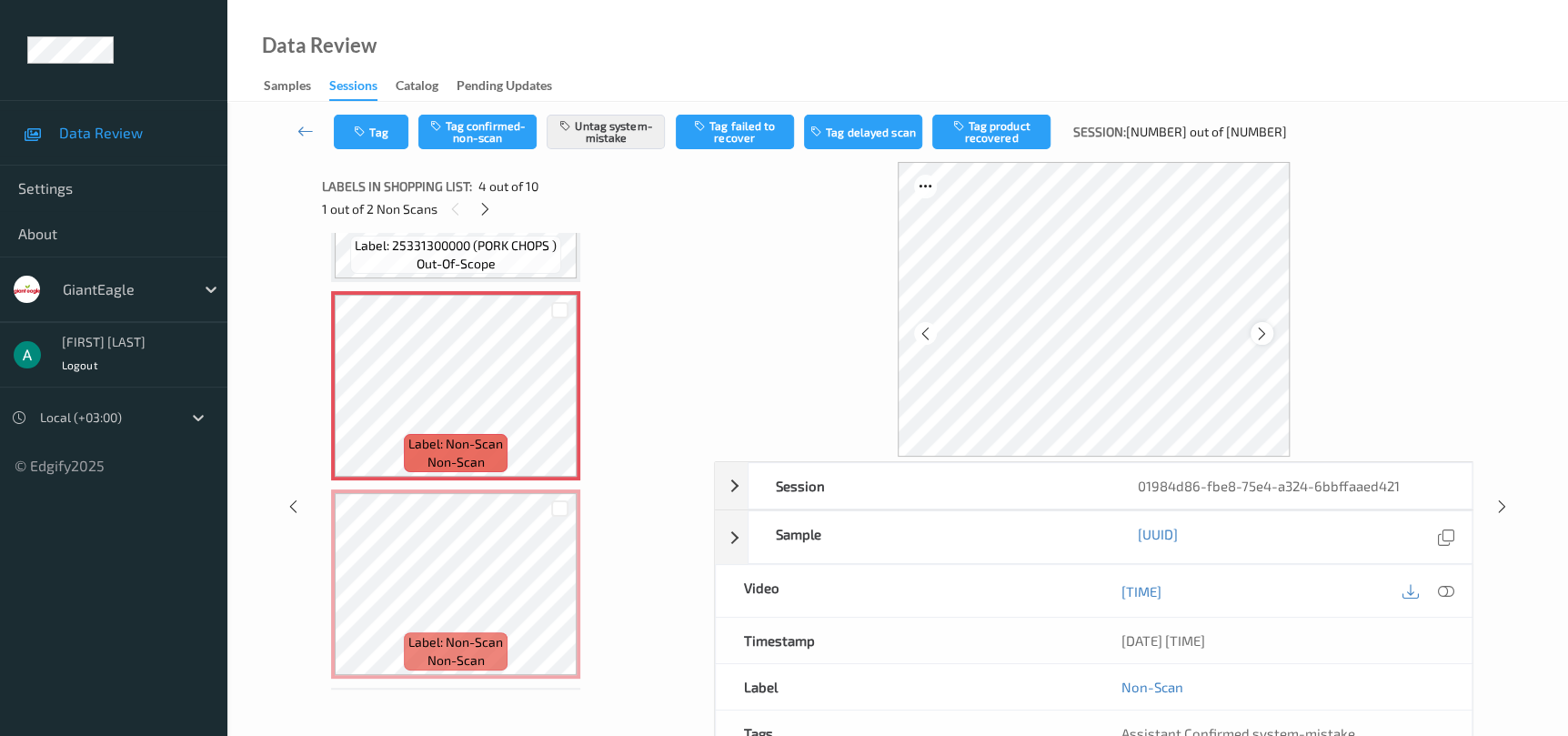 click at bounding box center (1261, 334) 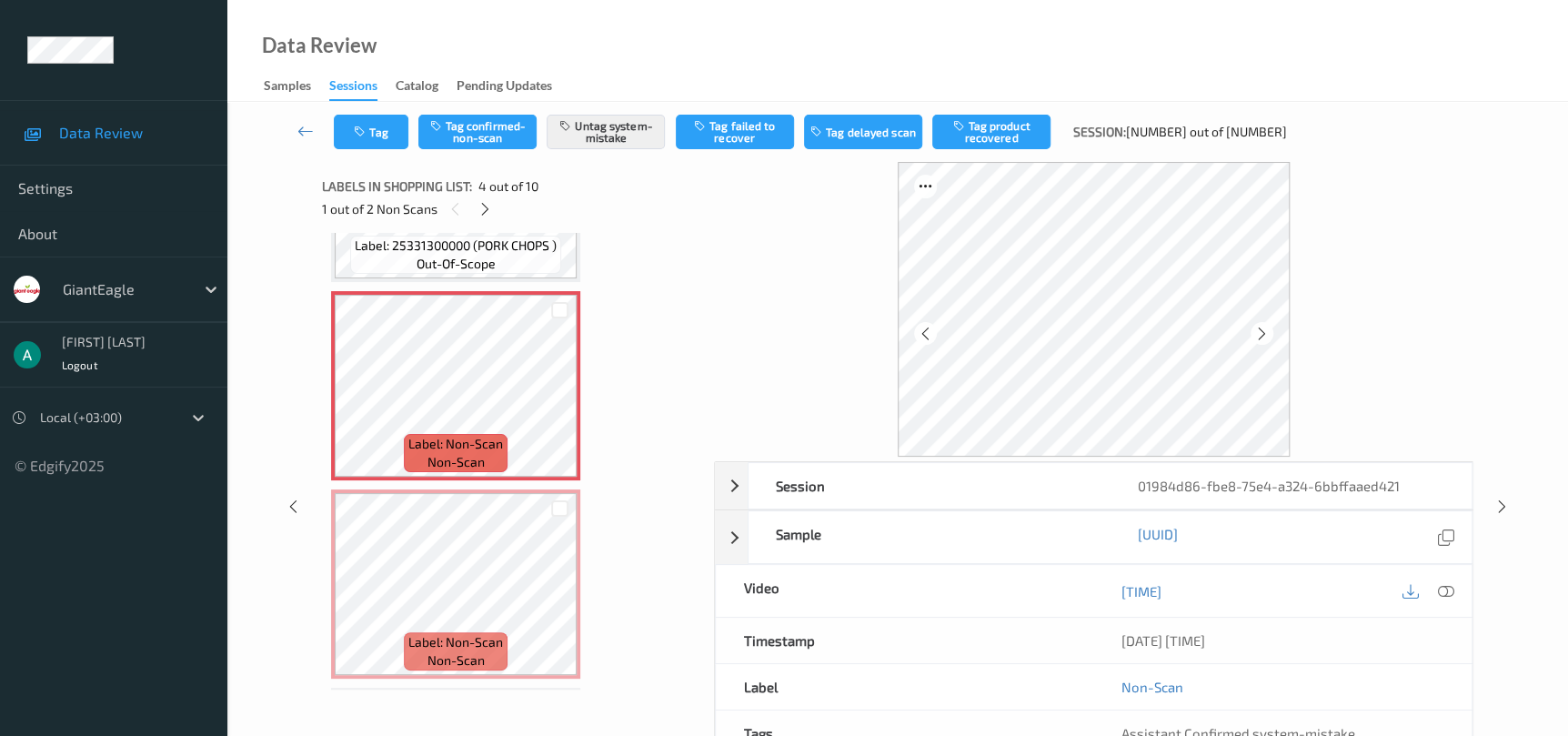 click at bounding box center (1261, 334) 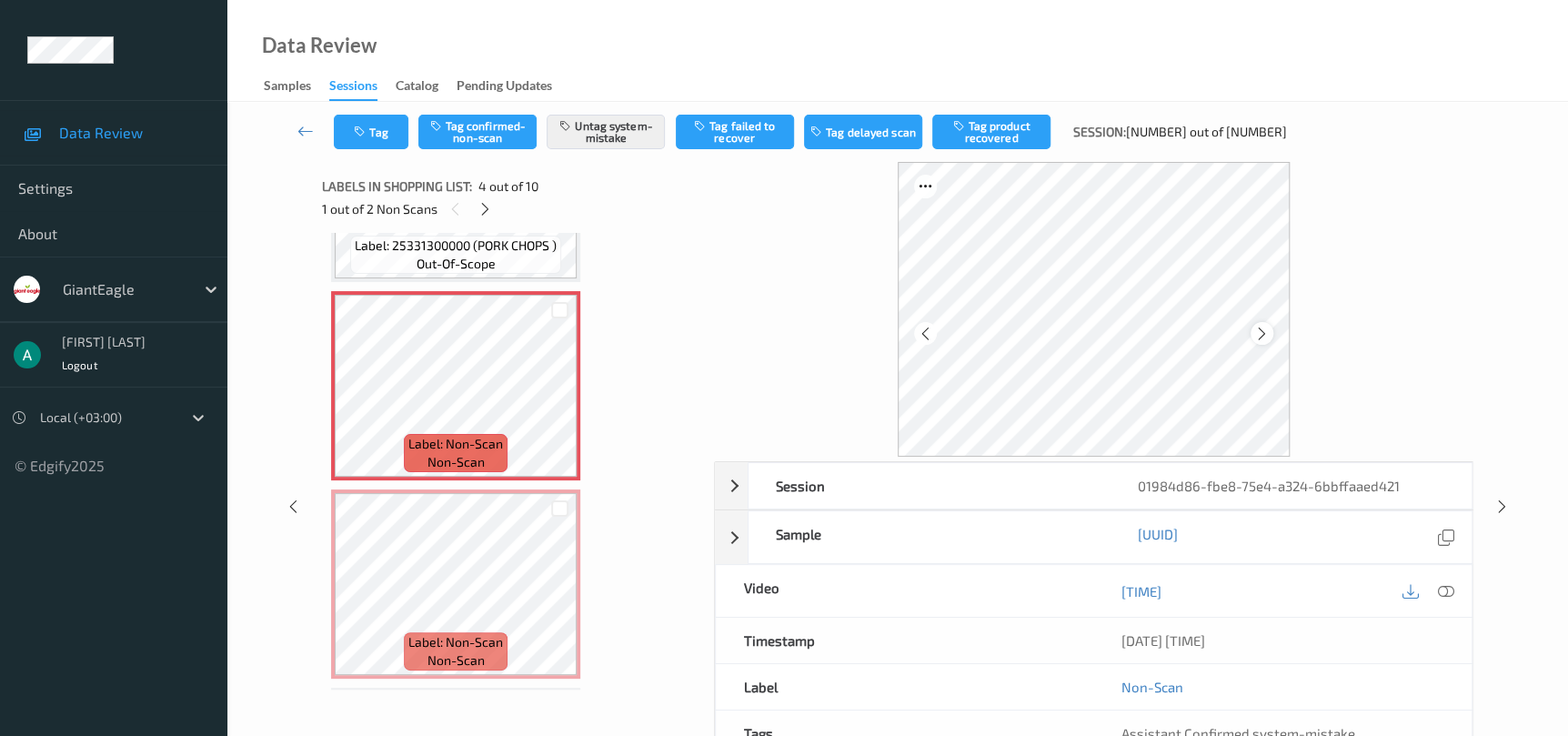 click at bounding box center (1261, 334) 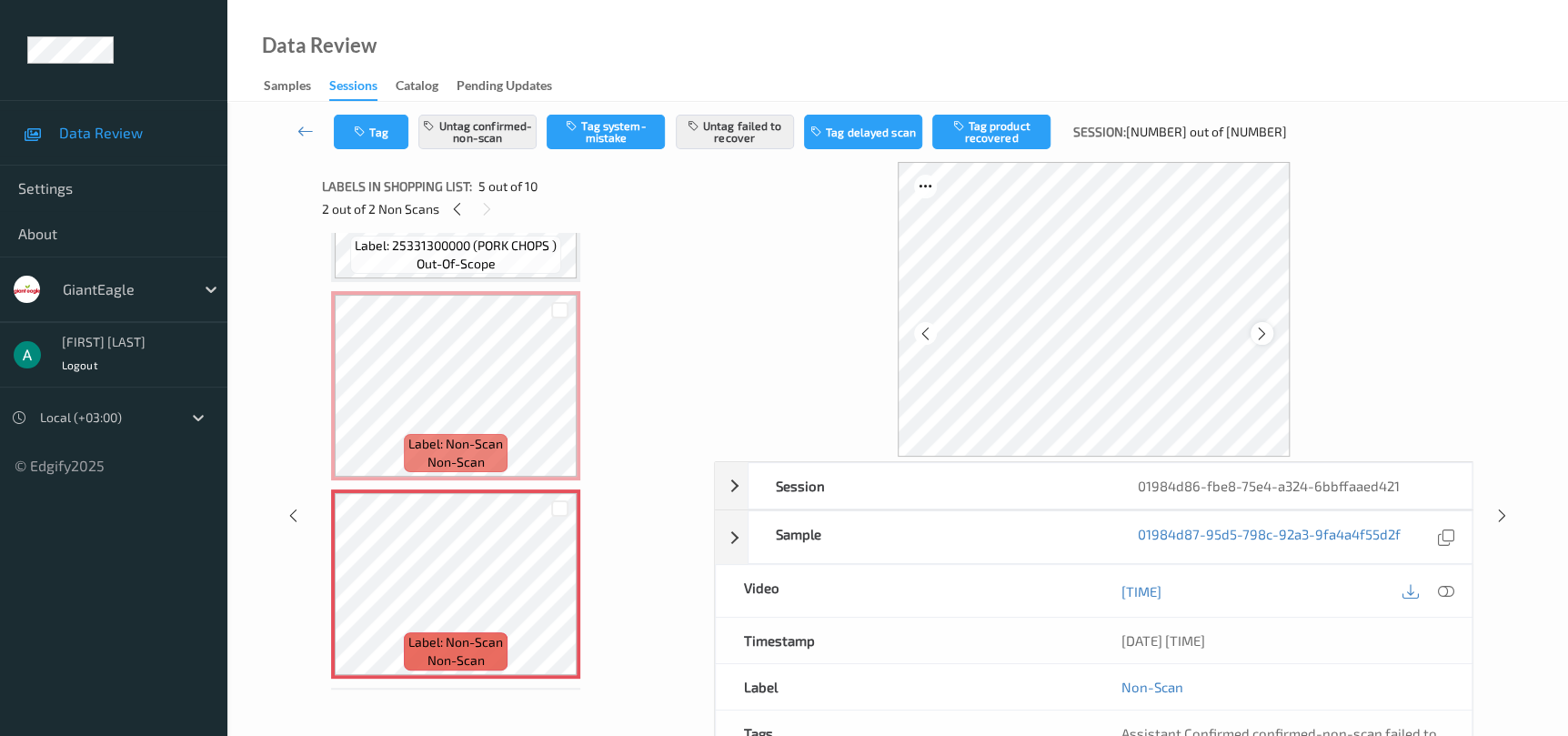 click at bounding box center [1261, 333] 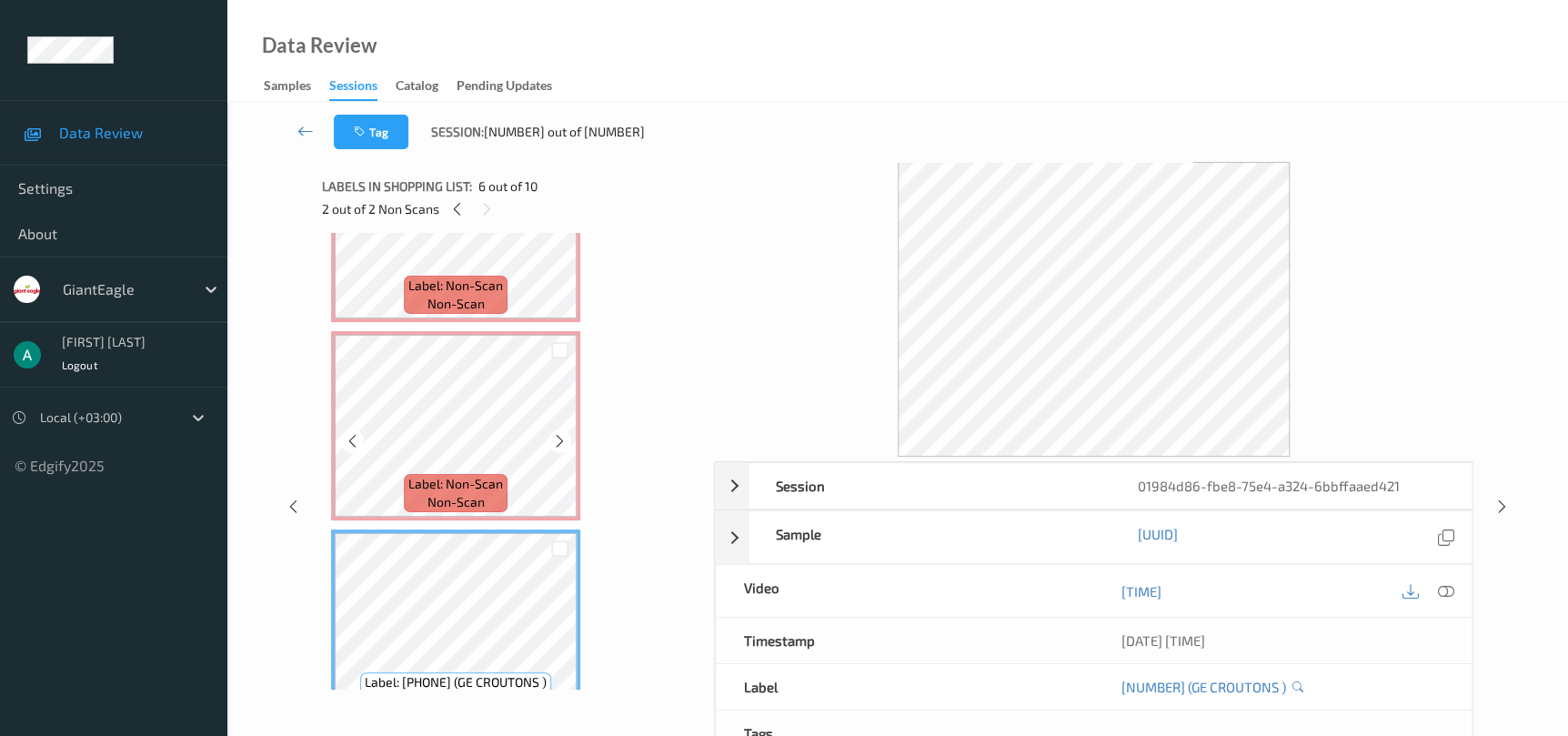 scroll, scrollTop: 682, scrollLeft: 0, axis: vertical 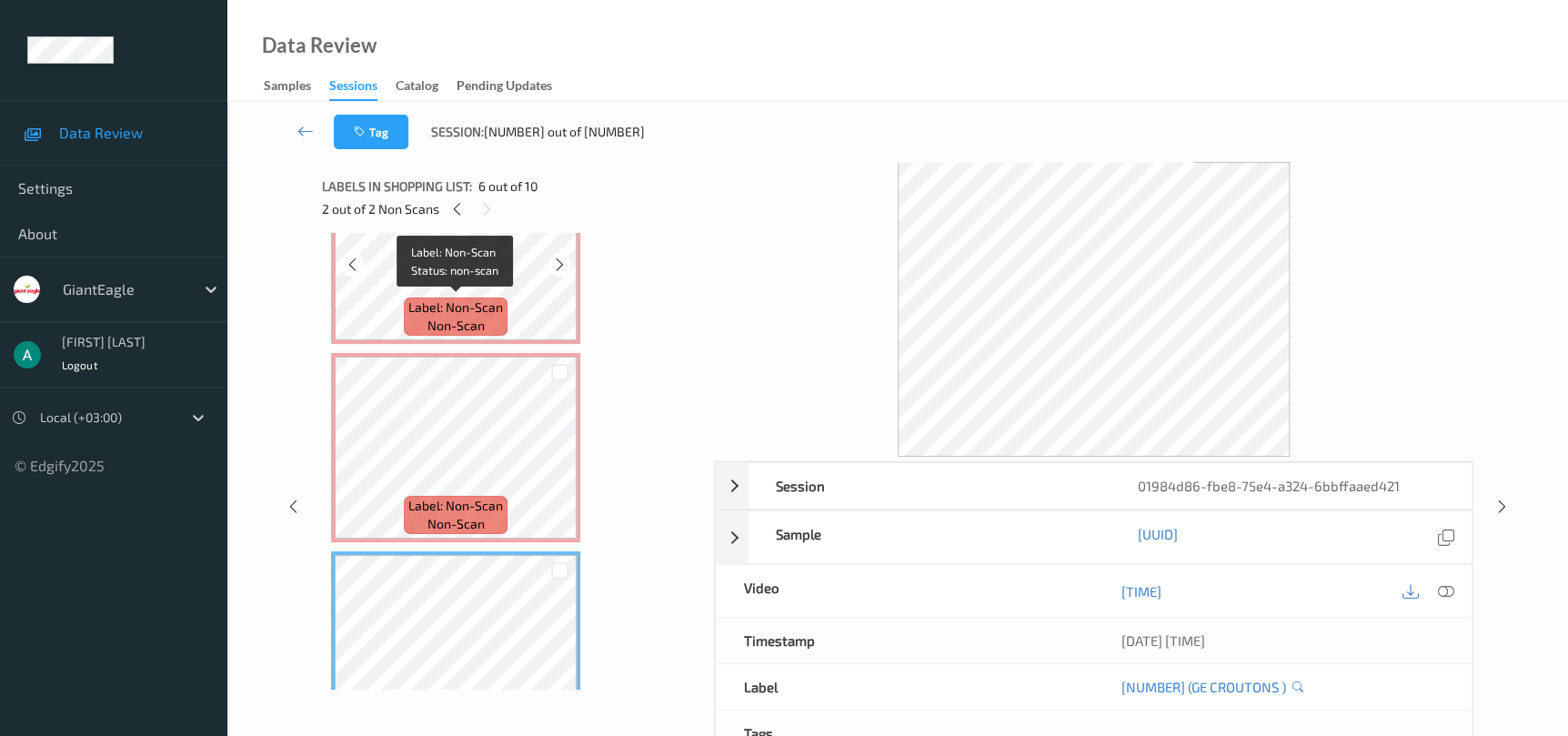 click on "non-scan" at bounding box center (456, 326) 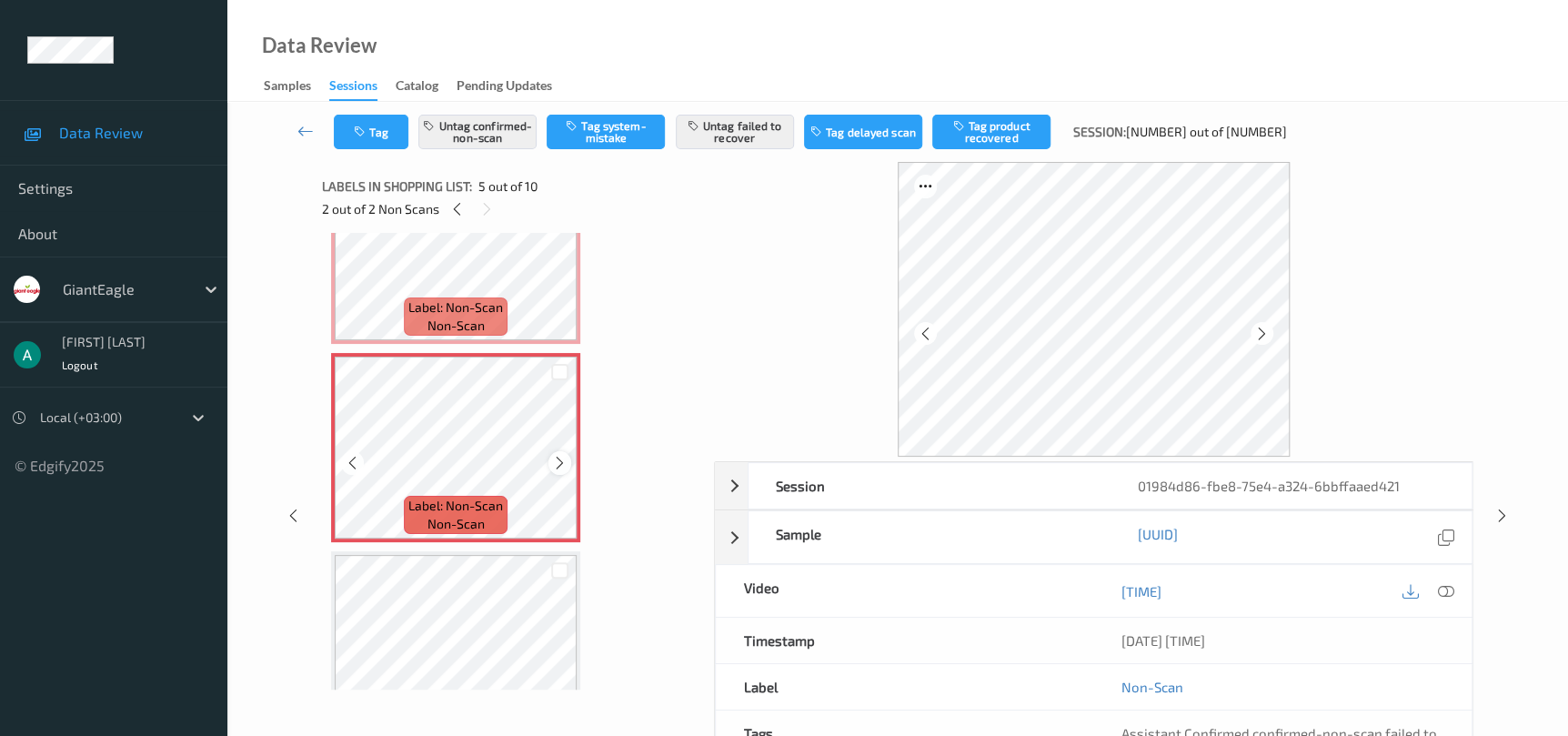 click at bounding box center (559, 463) 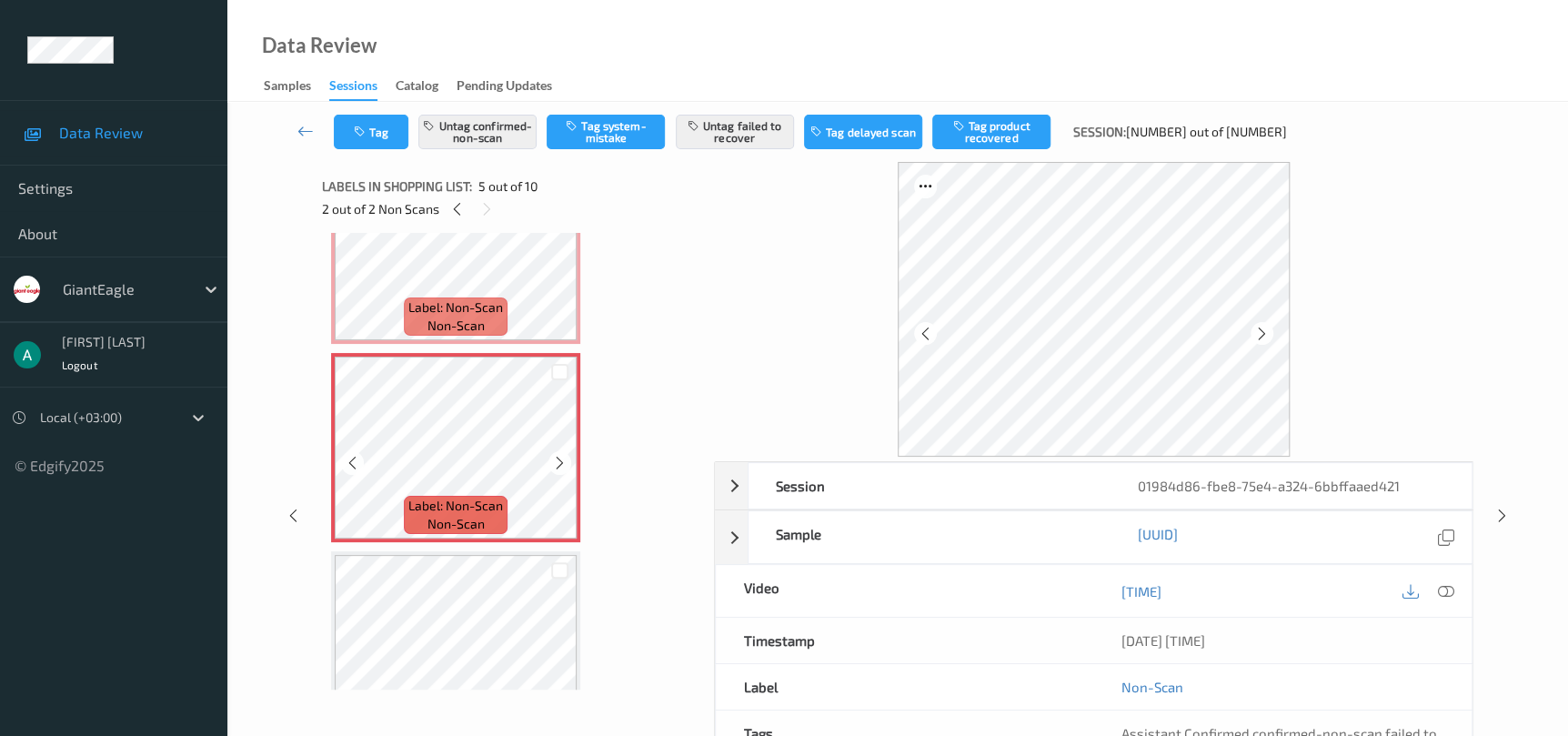 click at bounding box center (559, 463) 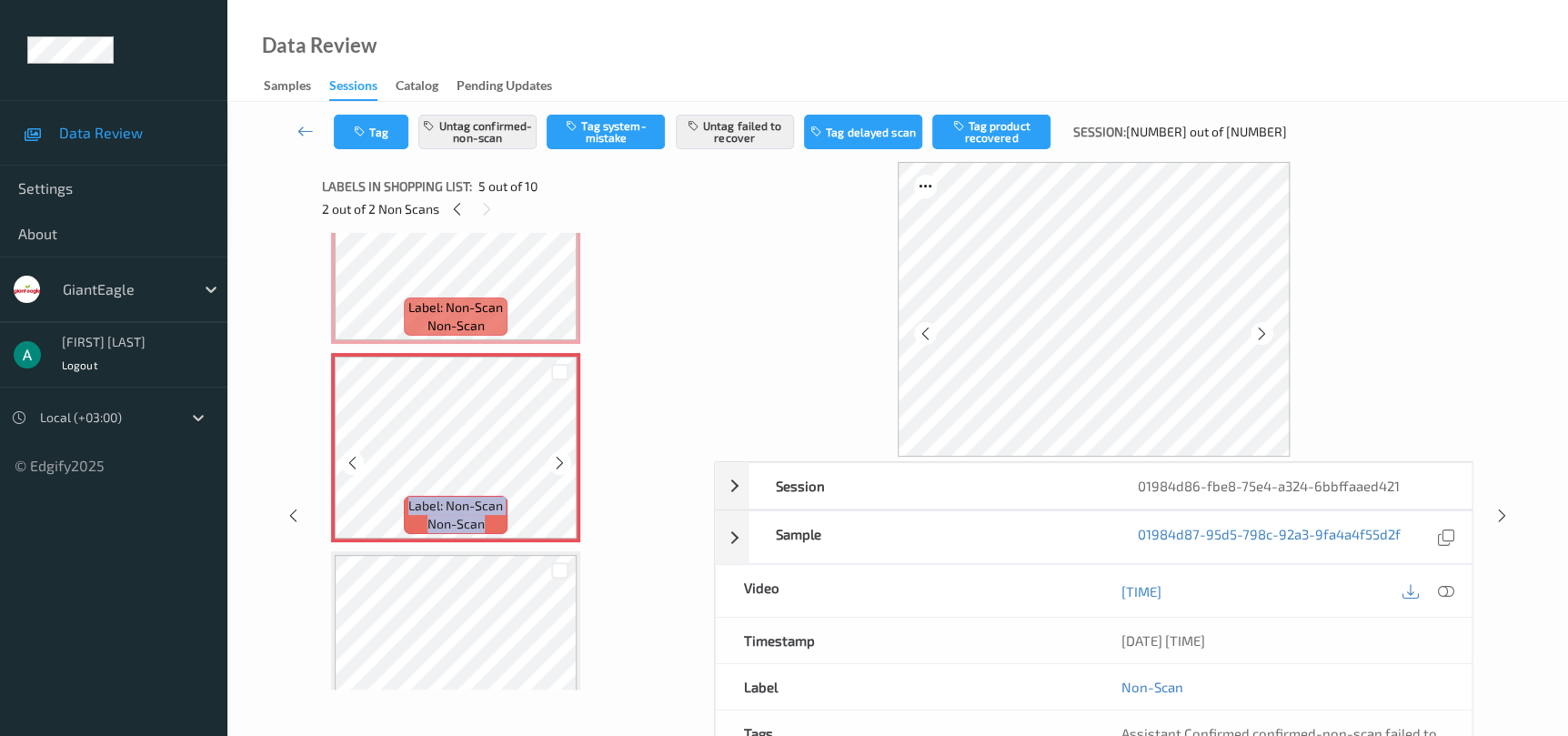 click at bounding box center [559, 463] 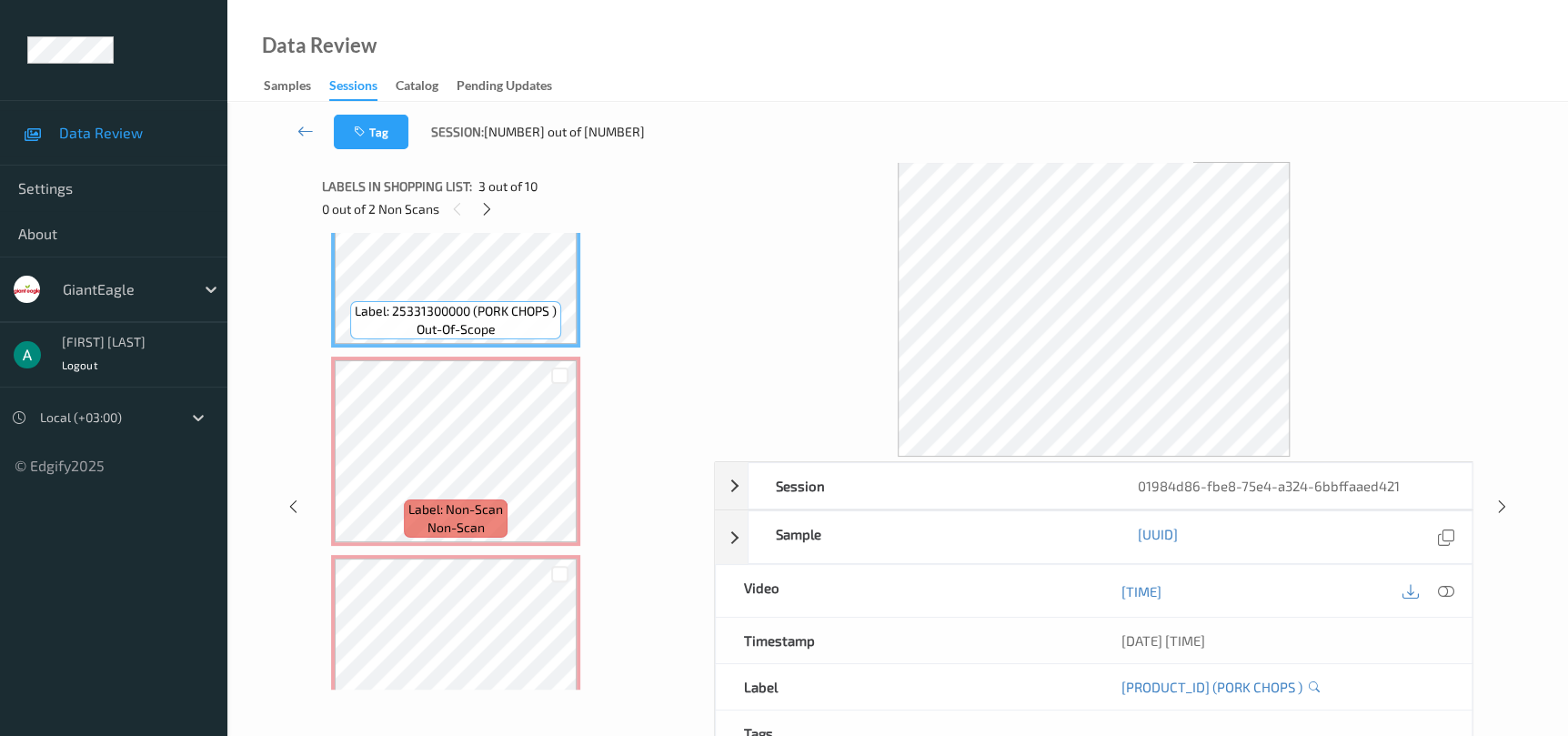 scroll, scrollTop: 546, scrollLeft: 0, axis: vertical 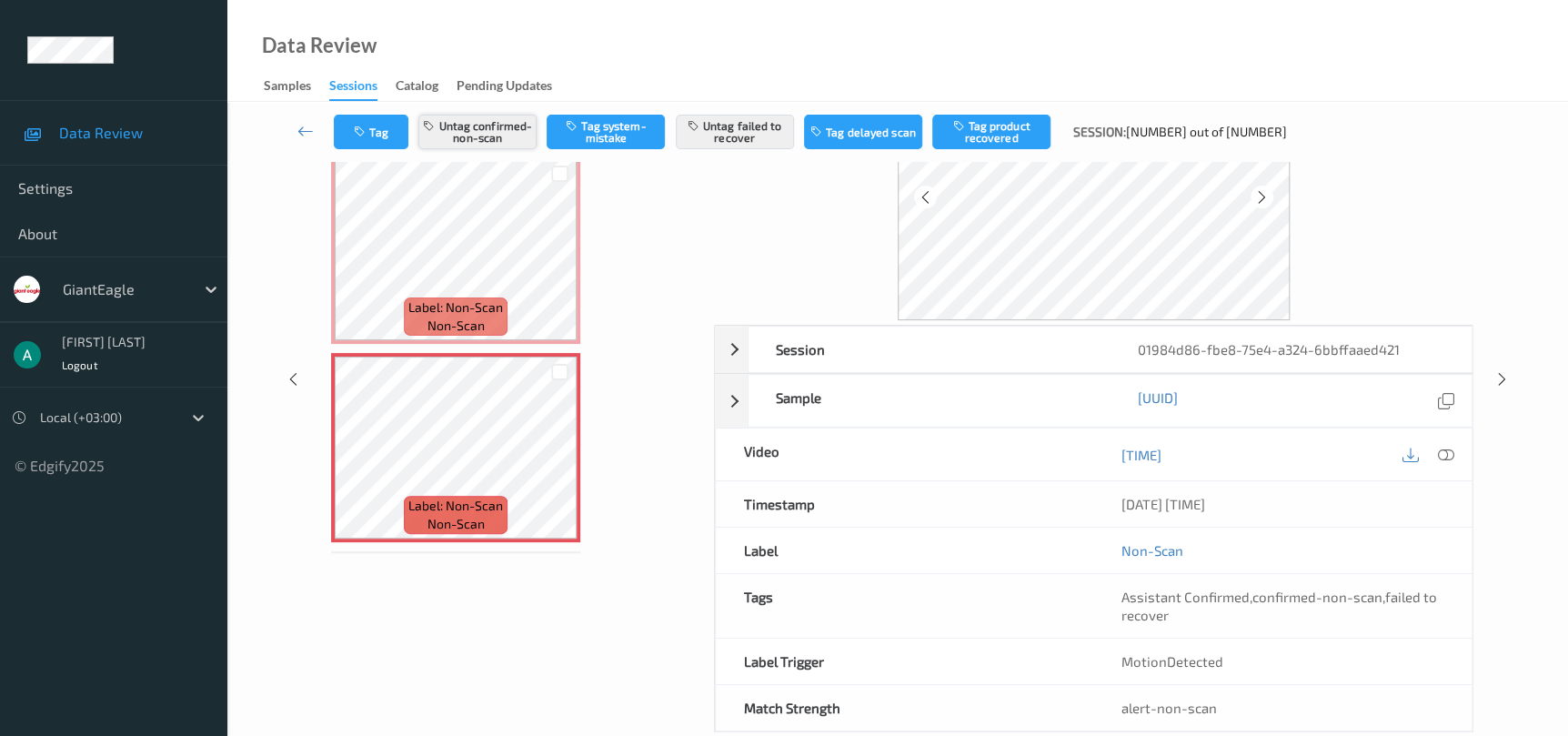 click on "Untag   confirmed-non-scan" at bounding box center (477, 132) 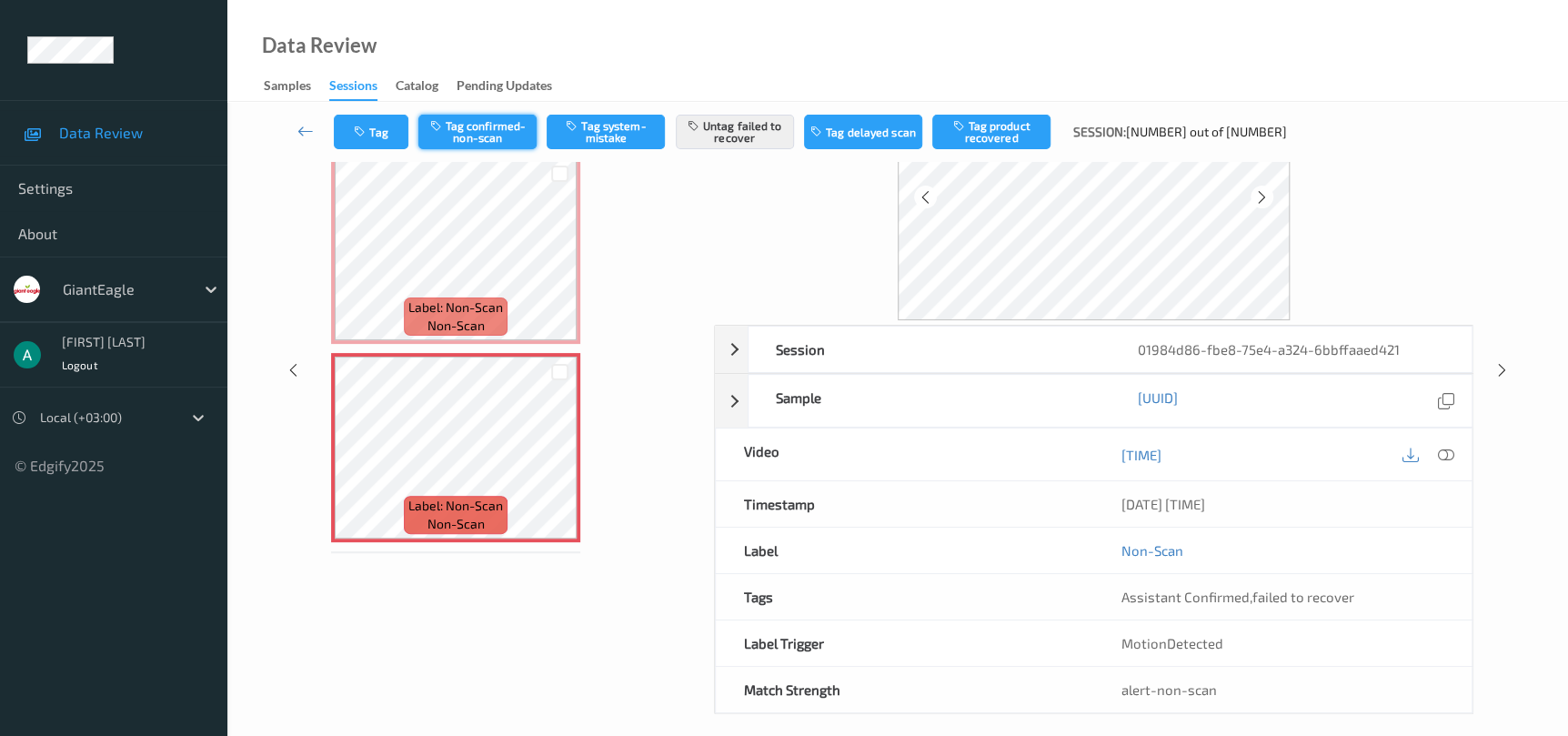 click on "Tag   confirmed-non-scan" at bounding box center [477, 132] 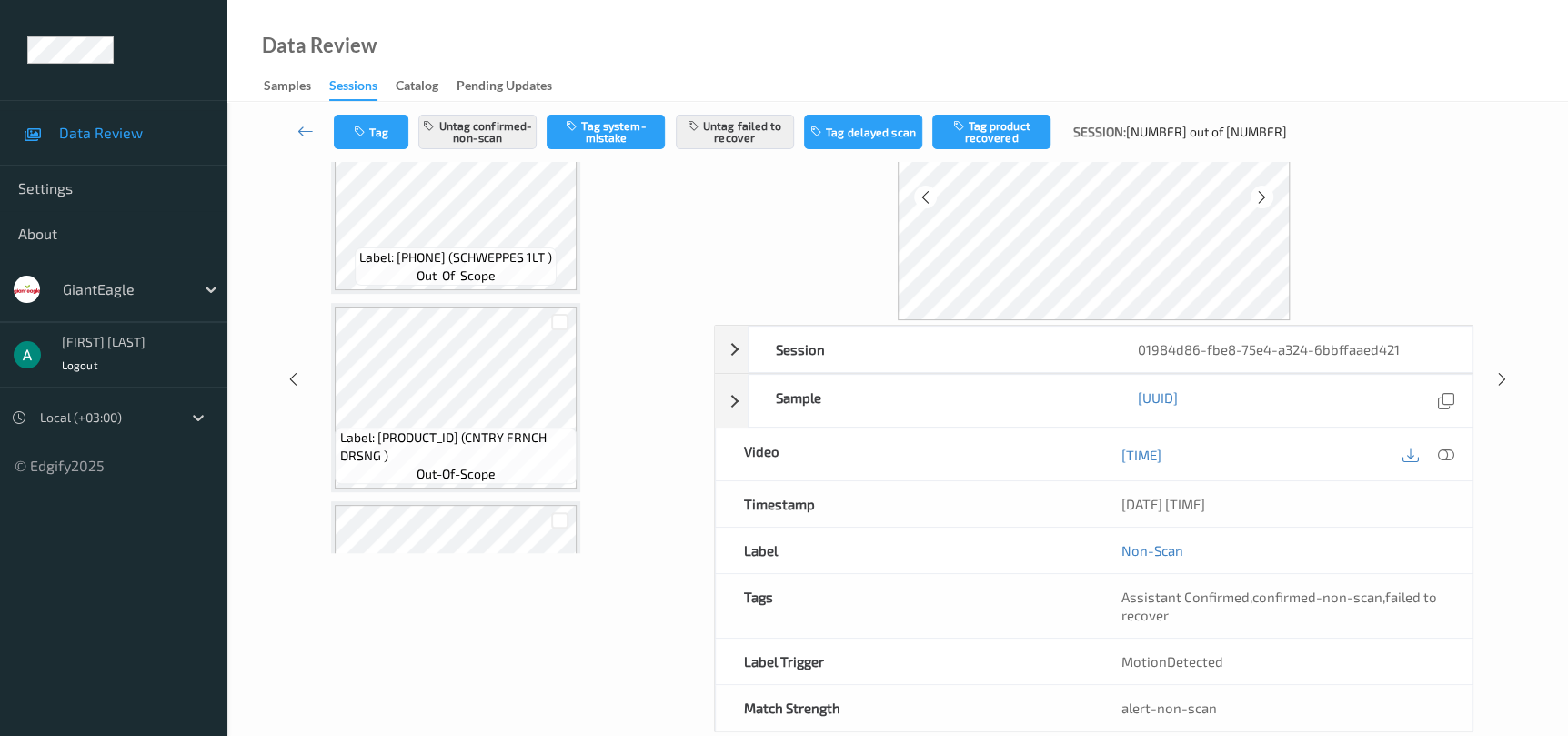 scroll, scrollTop: 0, scrollLeft: 0, axis: both 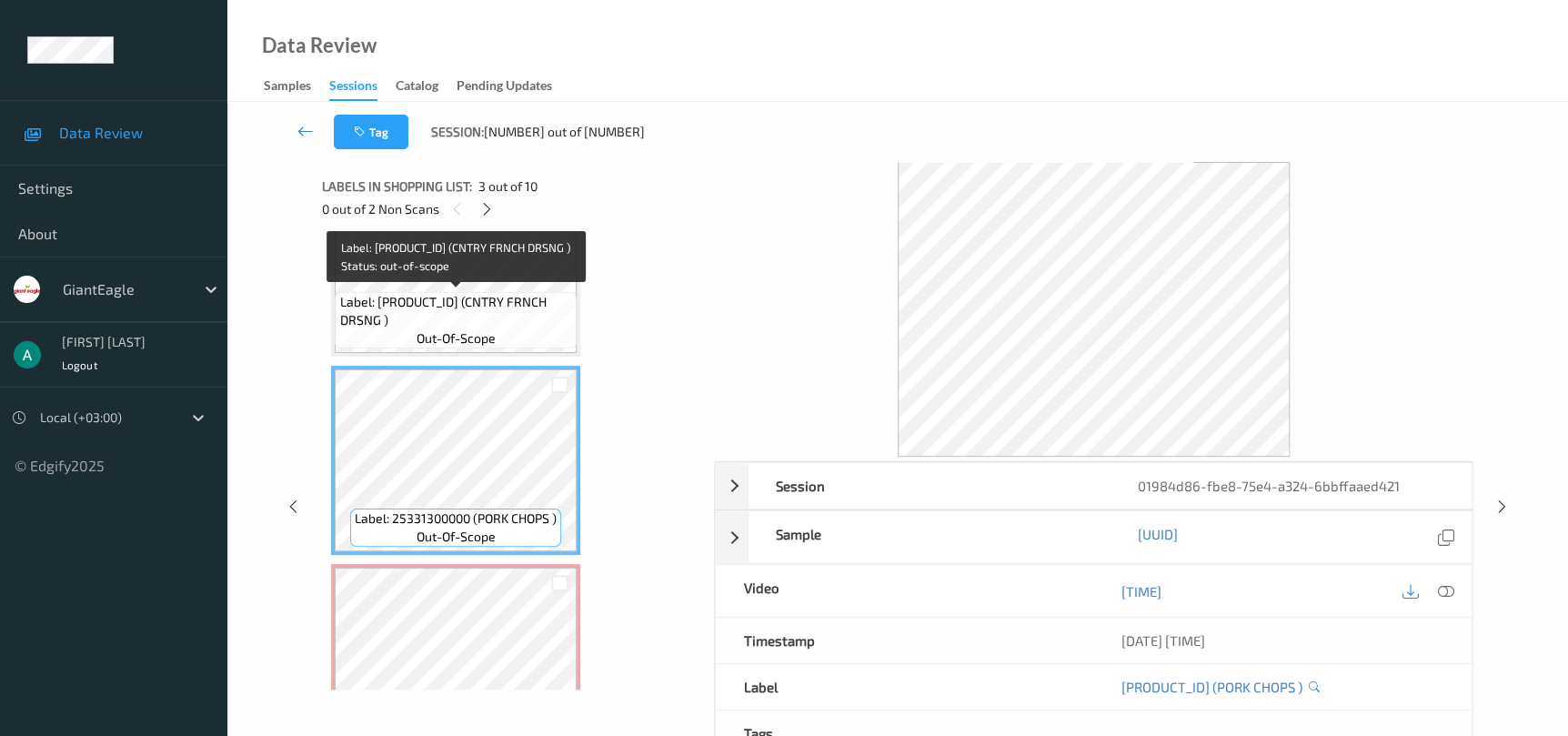 click on "Label: 07020078872 (CNTRY FRNCH DRSNG )" at bounding box center [456, 311] 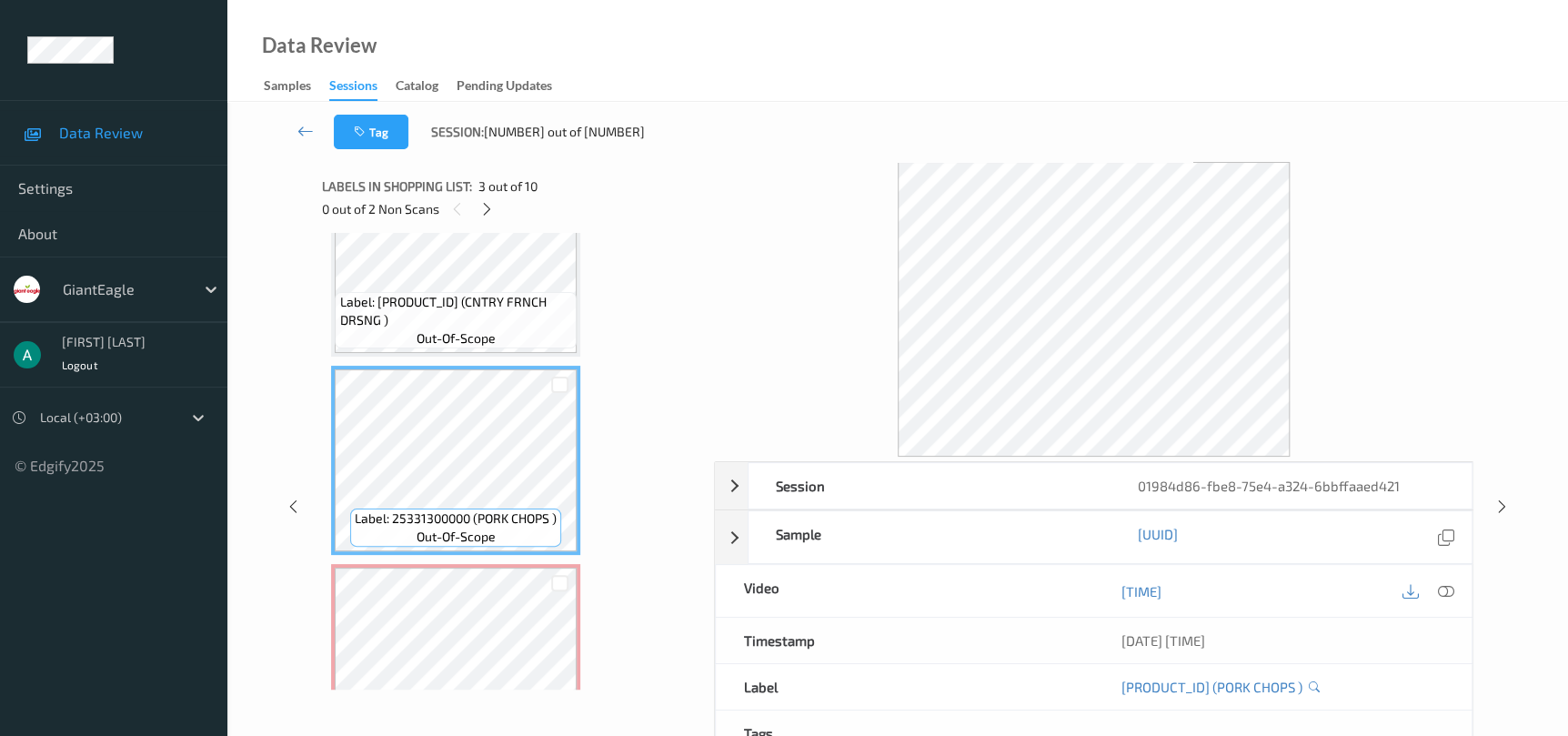 scroll, scrollTop: 409, scrollLeft: 0, axis: vertical 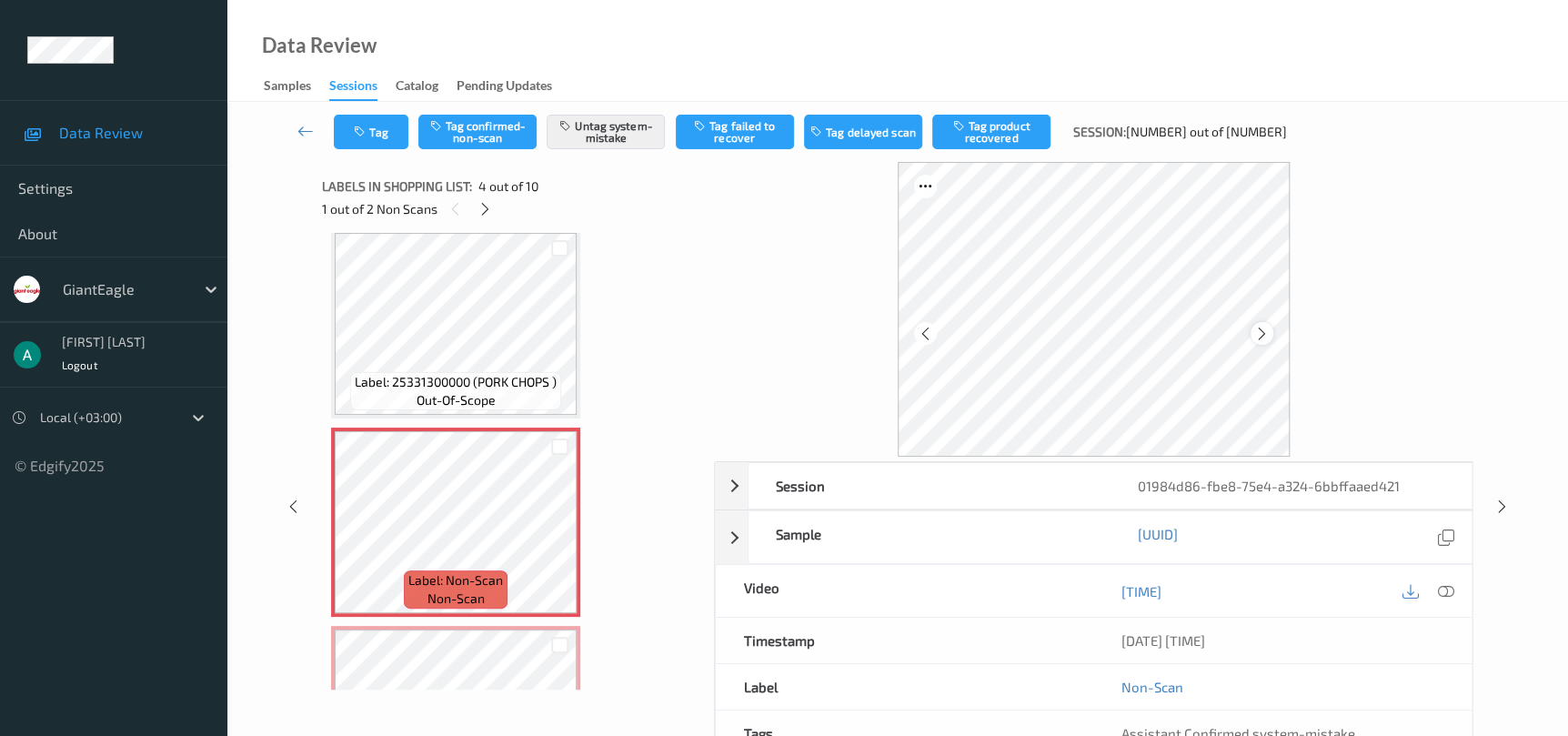 click at bounding box center (1261, 334) 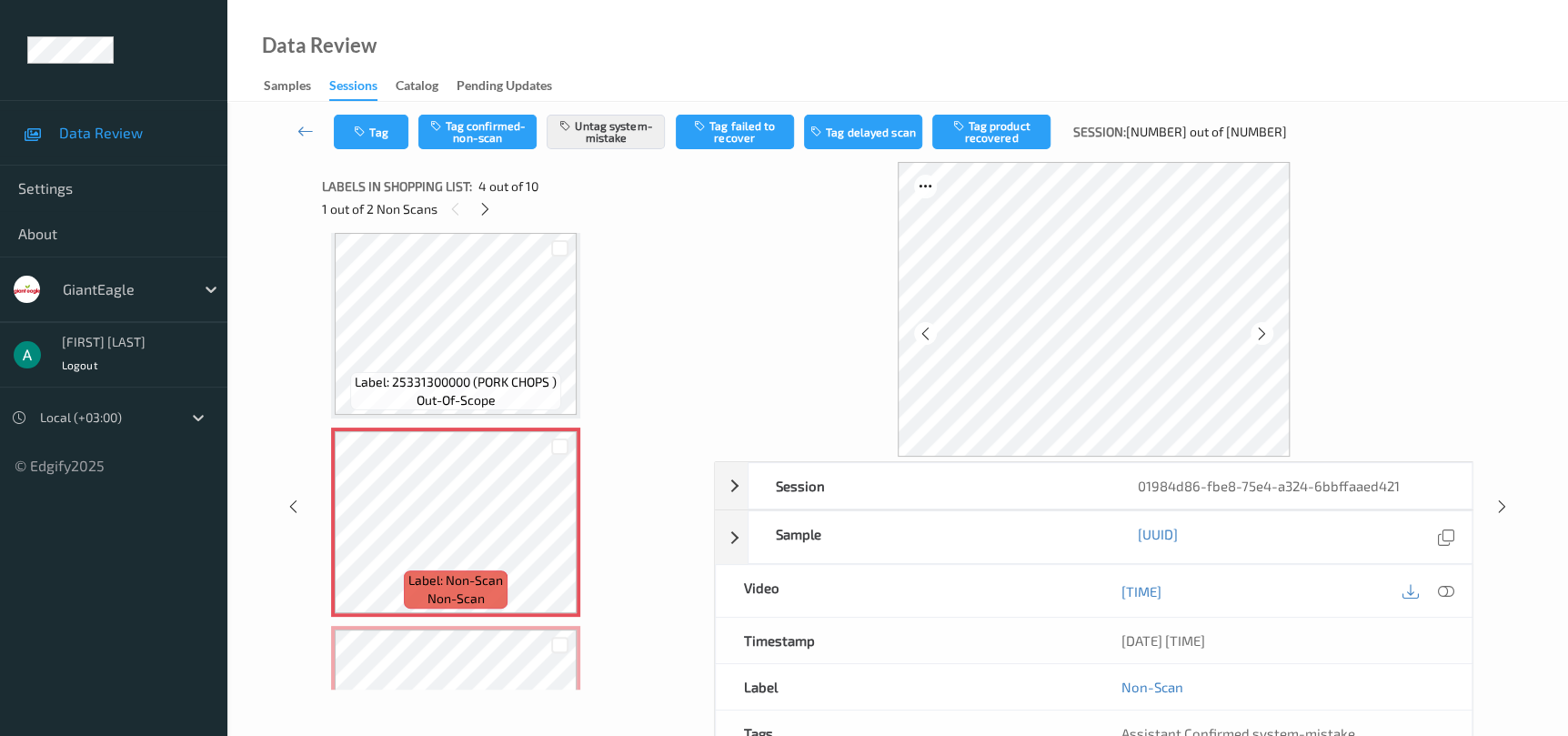 click at bounding box center [1261, 334] 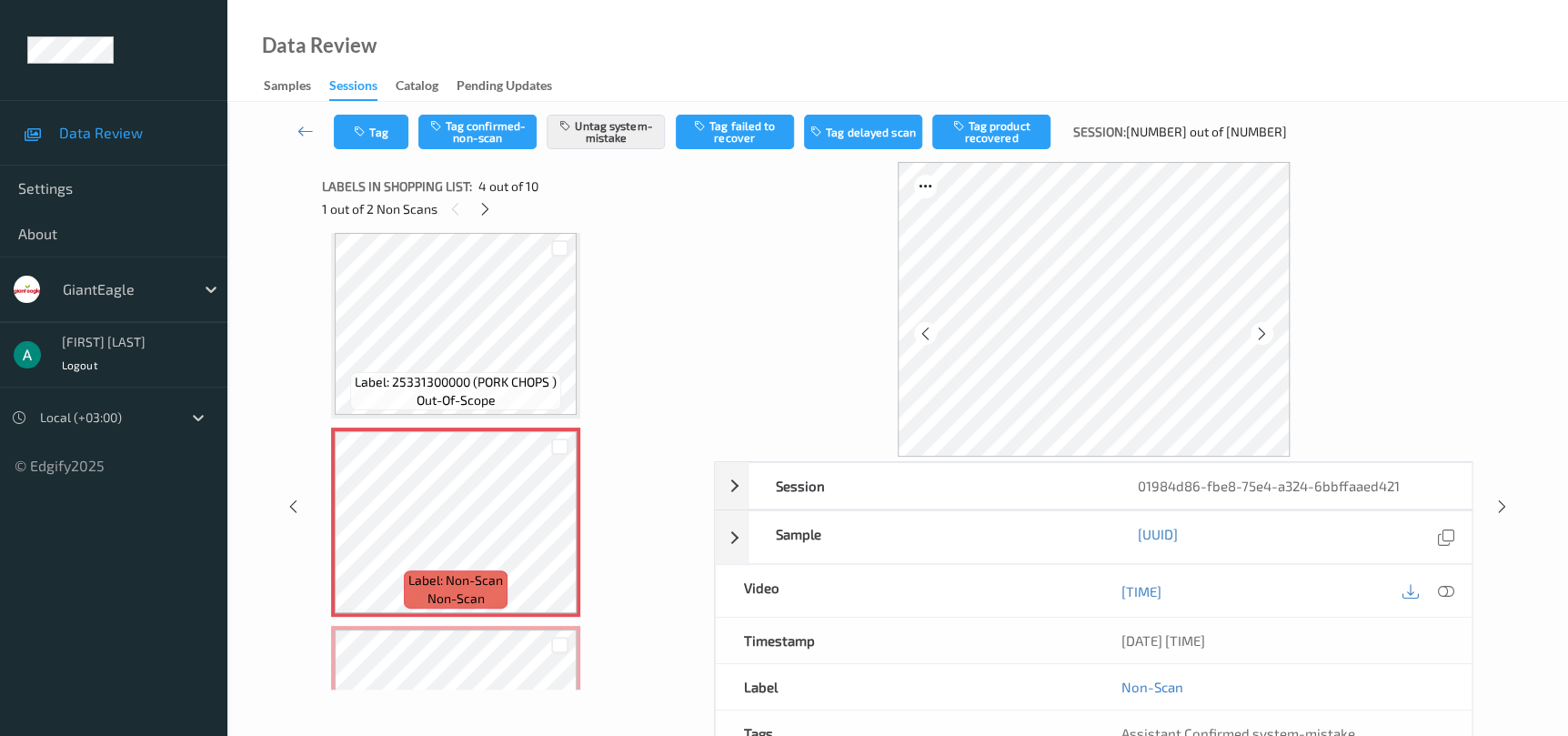 click at bounding box center [1261, 334] 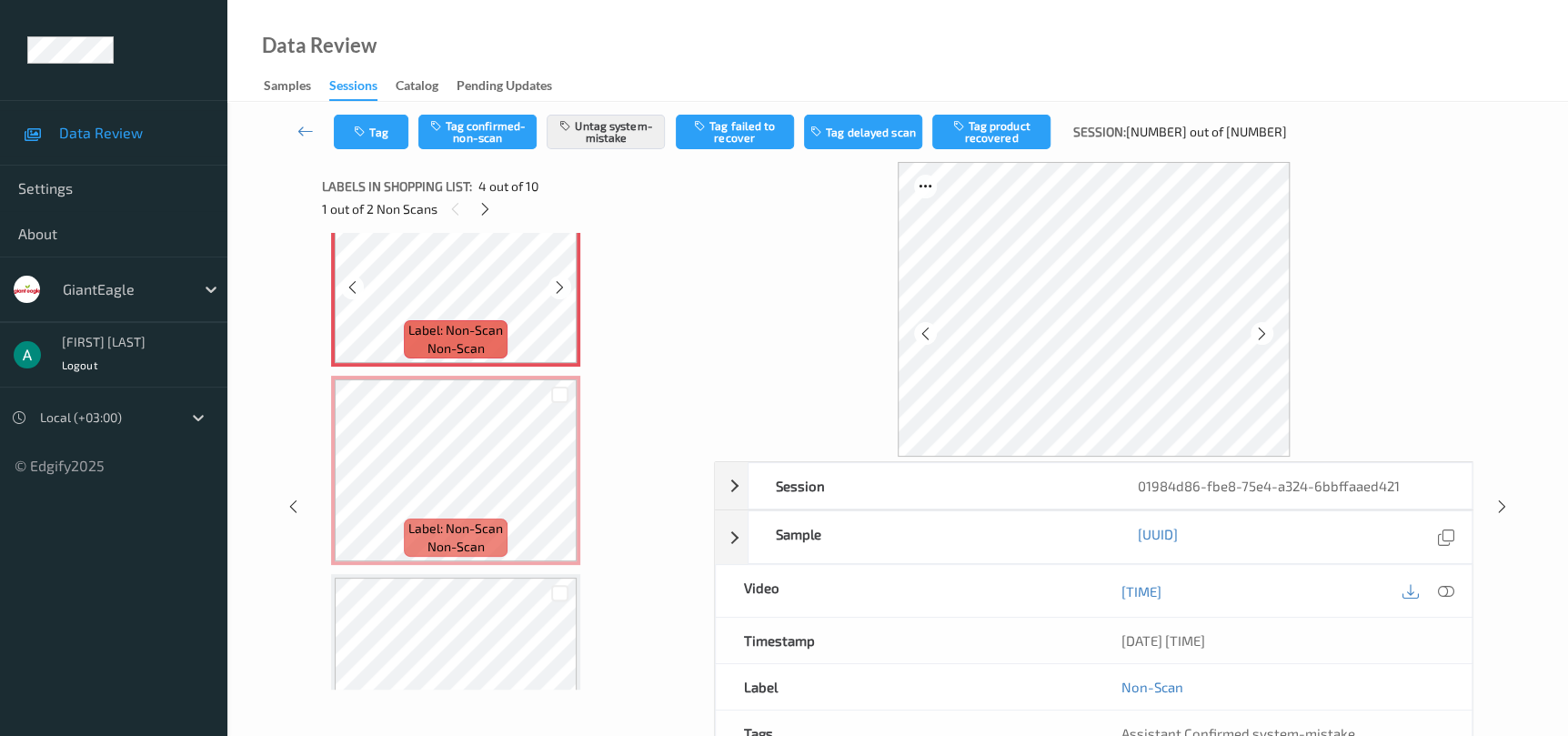 scroll, scrollTop: 682, scrollLeft: 0, axis: vertical 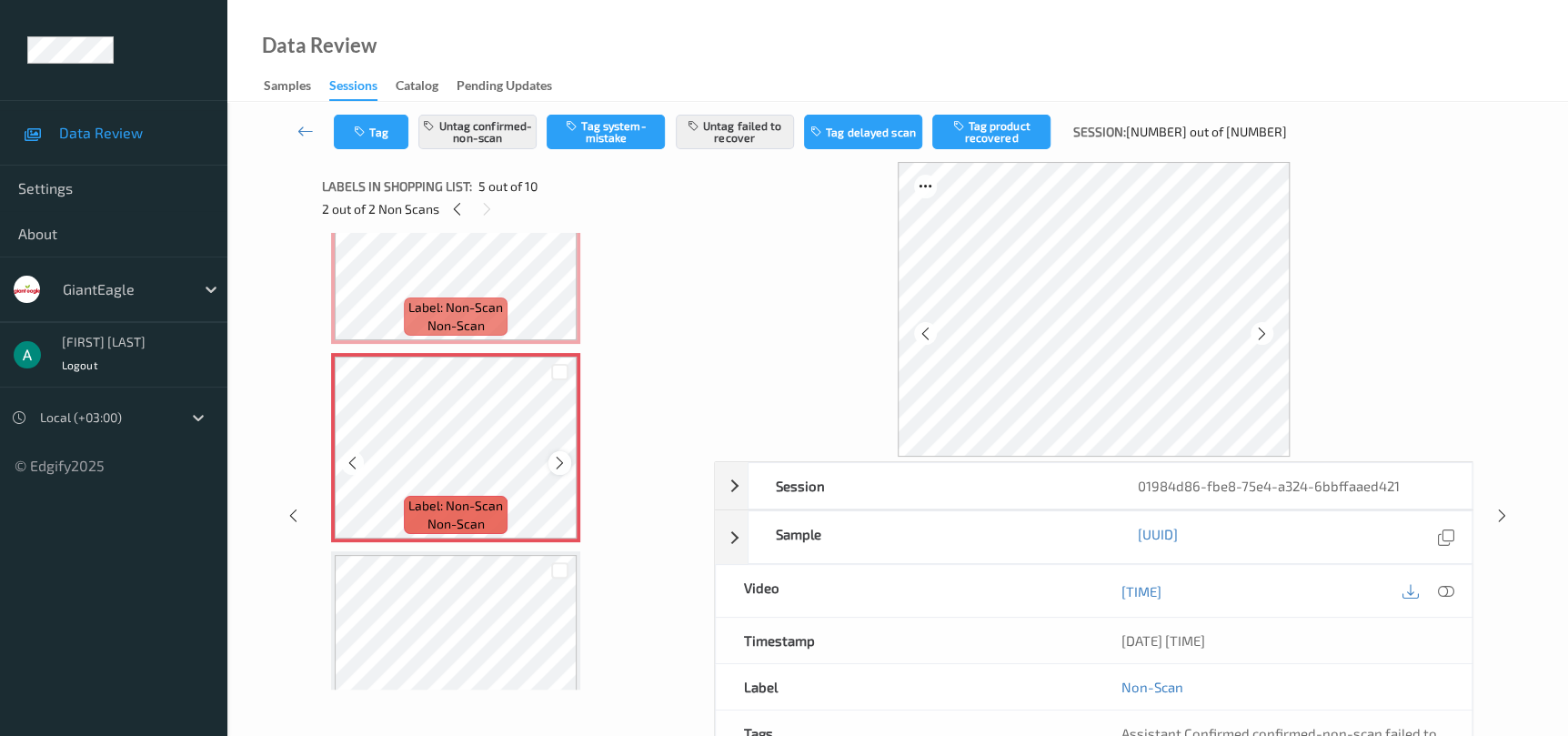 click at bounding box center [559, 463] 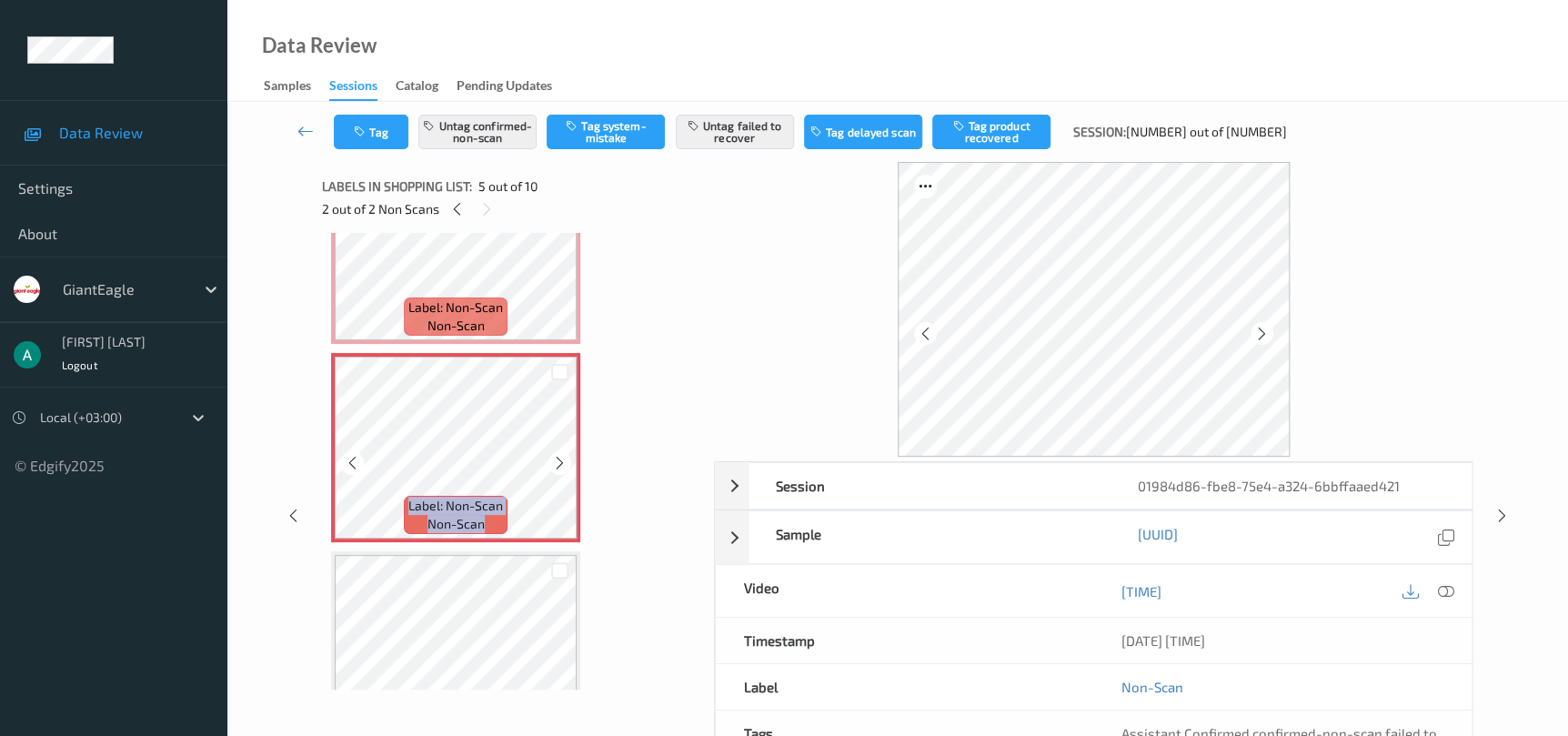 click at bounding box center (559, 463) 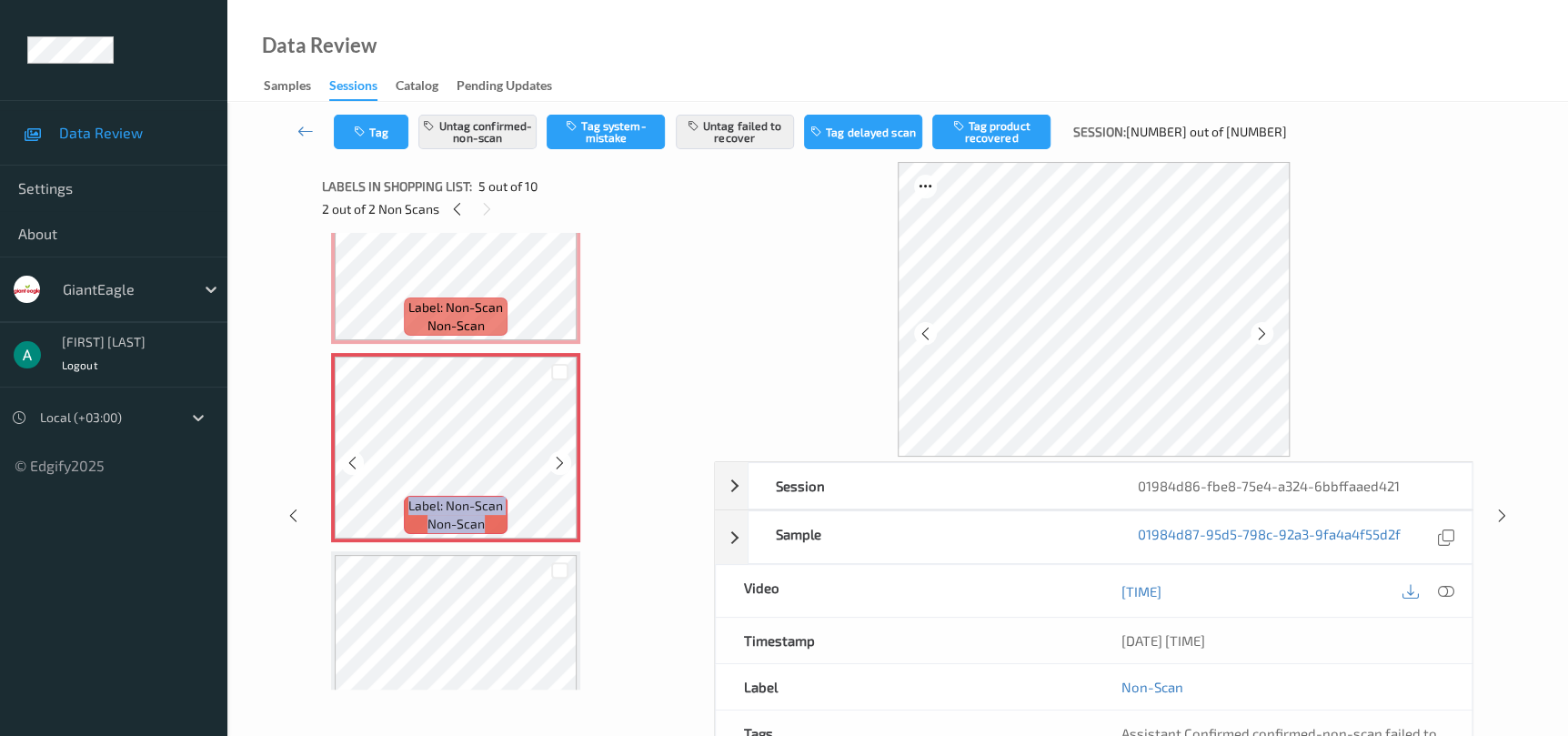 click at bounding box center (559, 463) 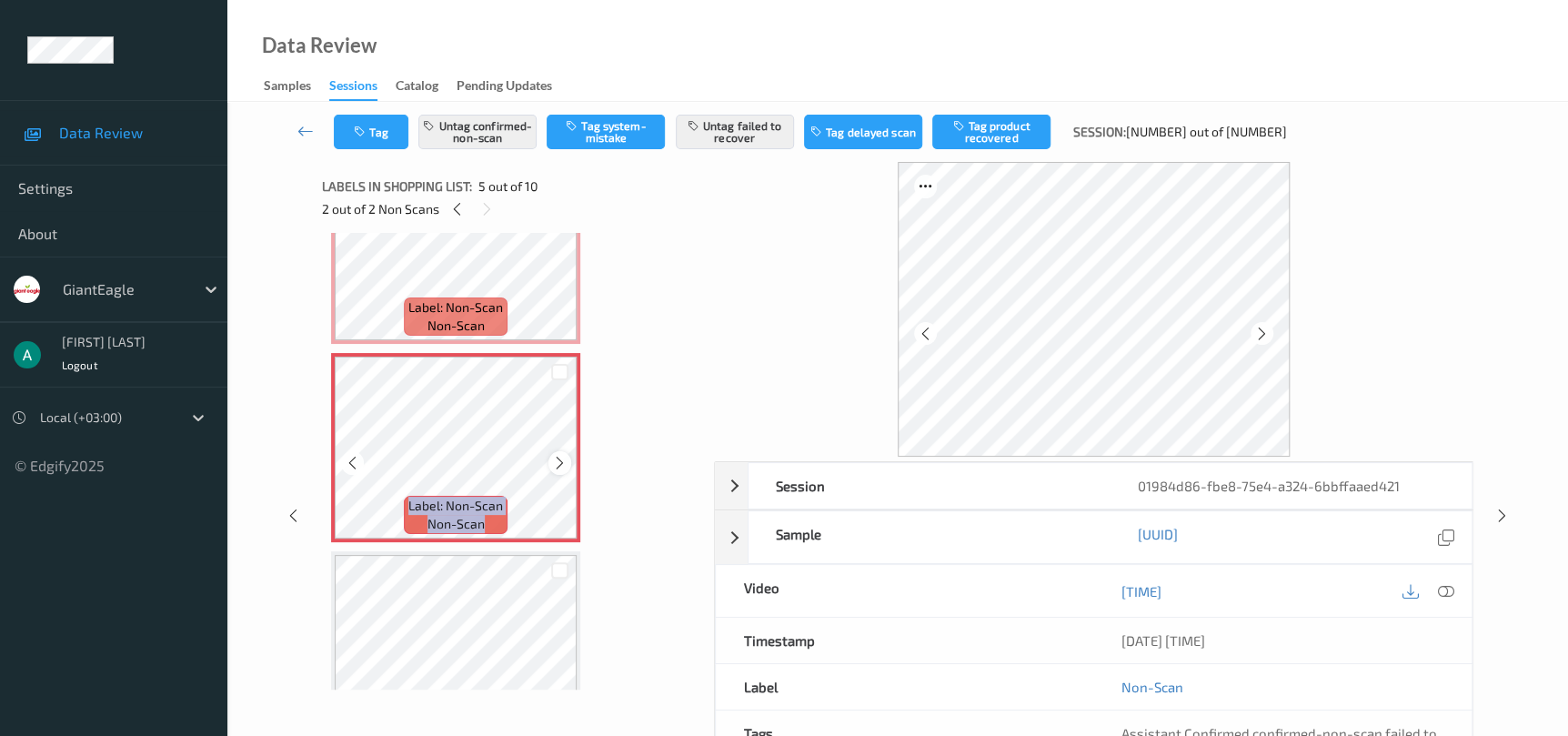 click at bounding box center [559, 463] 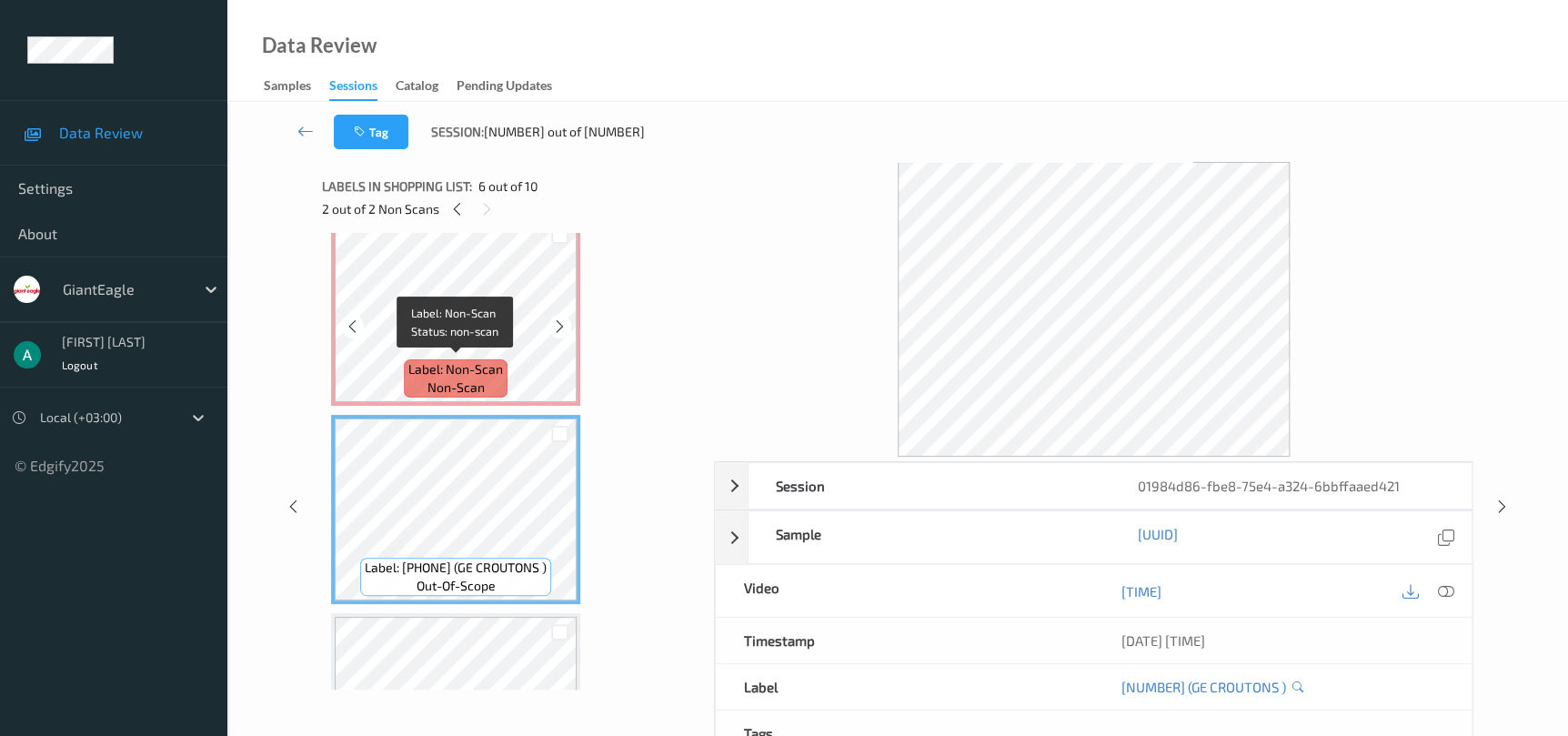 scroll, scrollTop: 682, scrollLeft: 0, axis: vertical 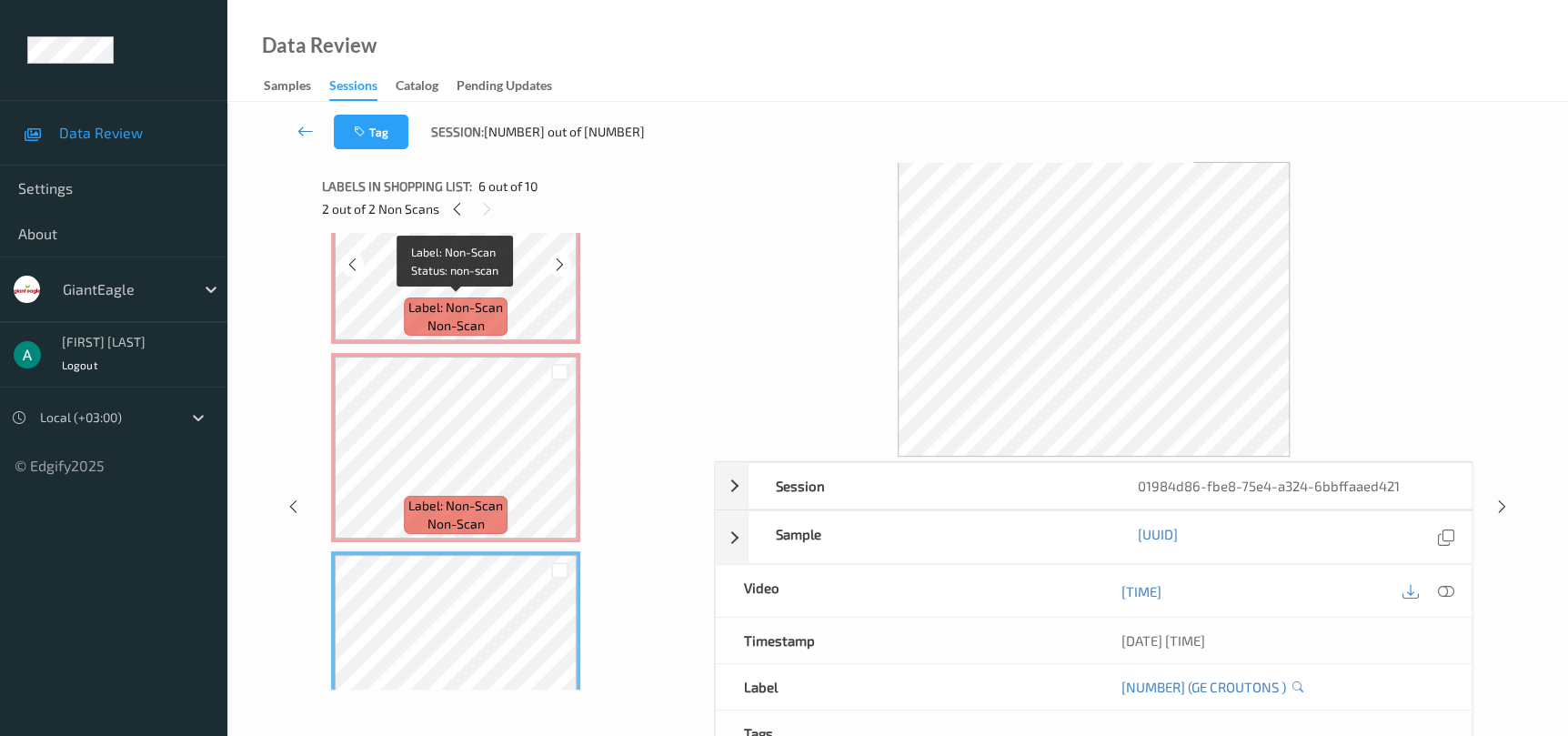 click on "Label: Non-Scan" at bounding box center [456, 308] 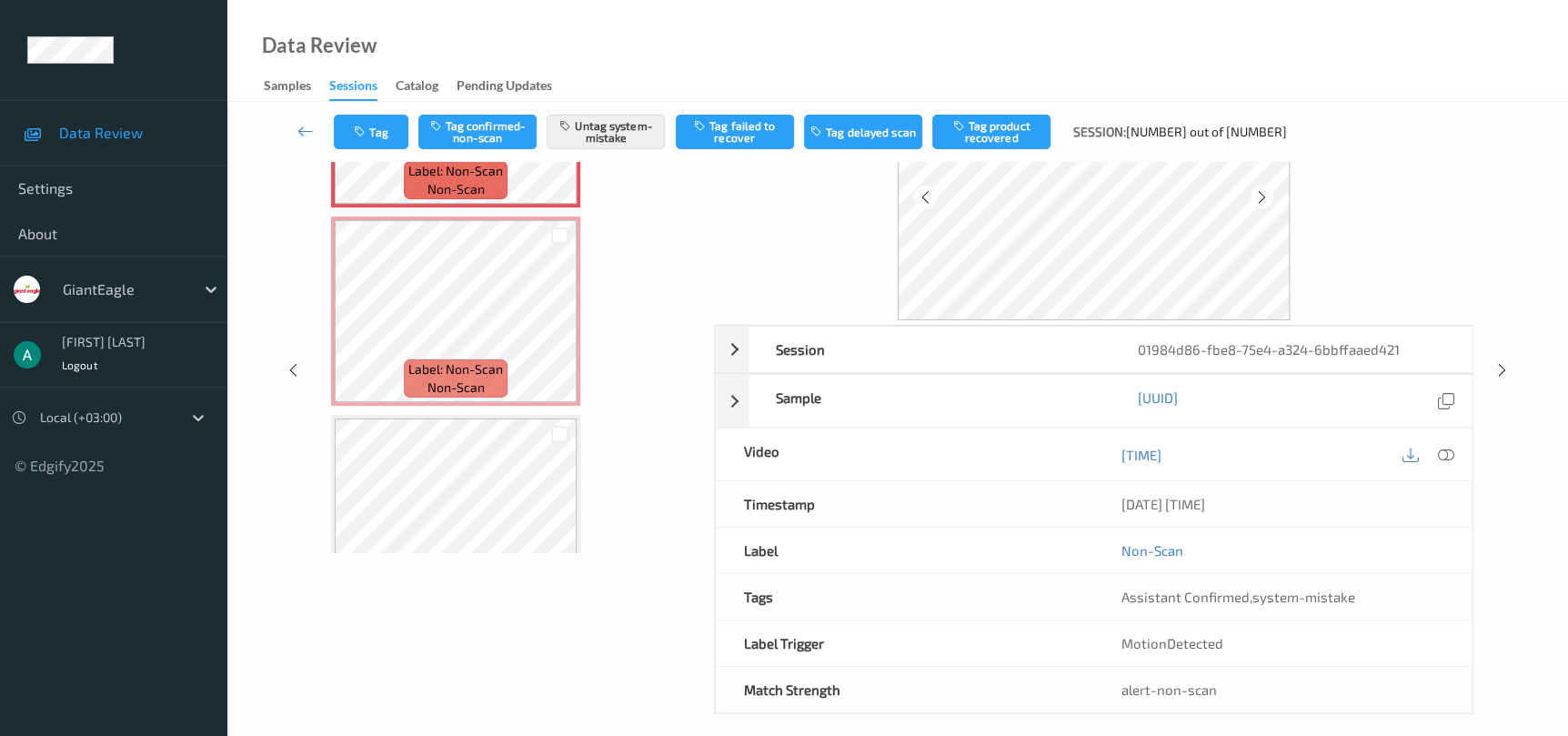 scroll, scrollTop: 0, scrollLeft: 0, axis: both 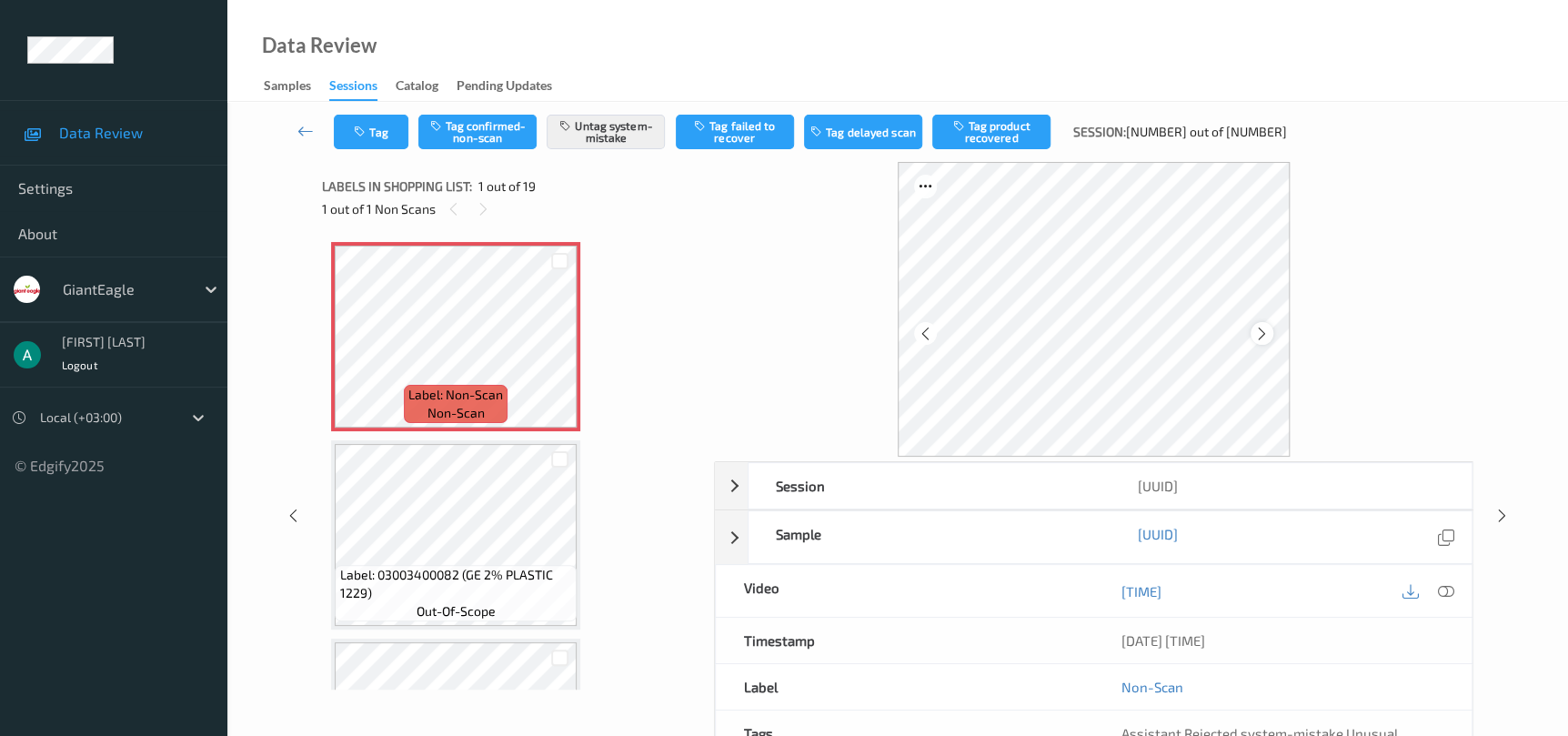 click at bounding box center [1261, 334] 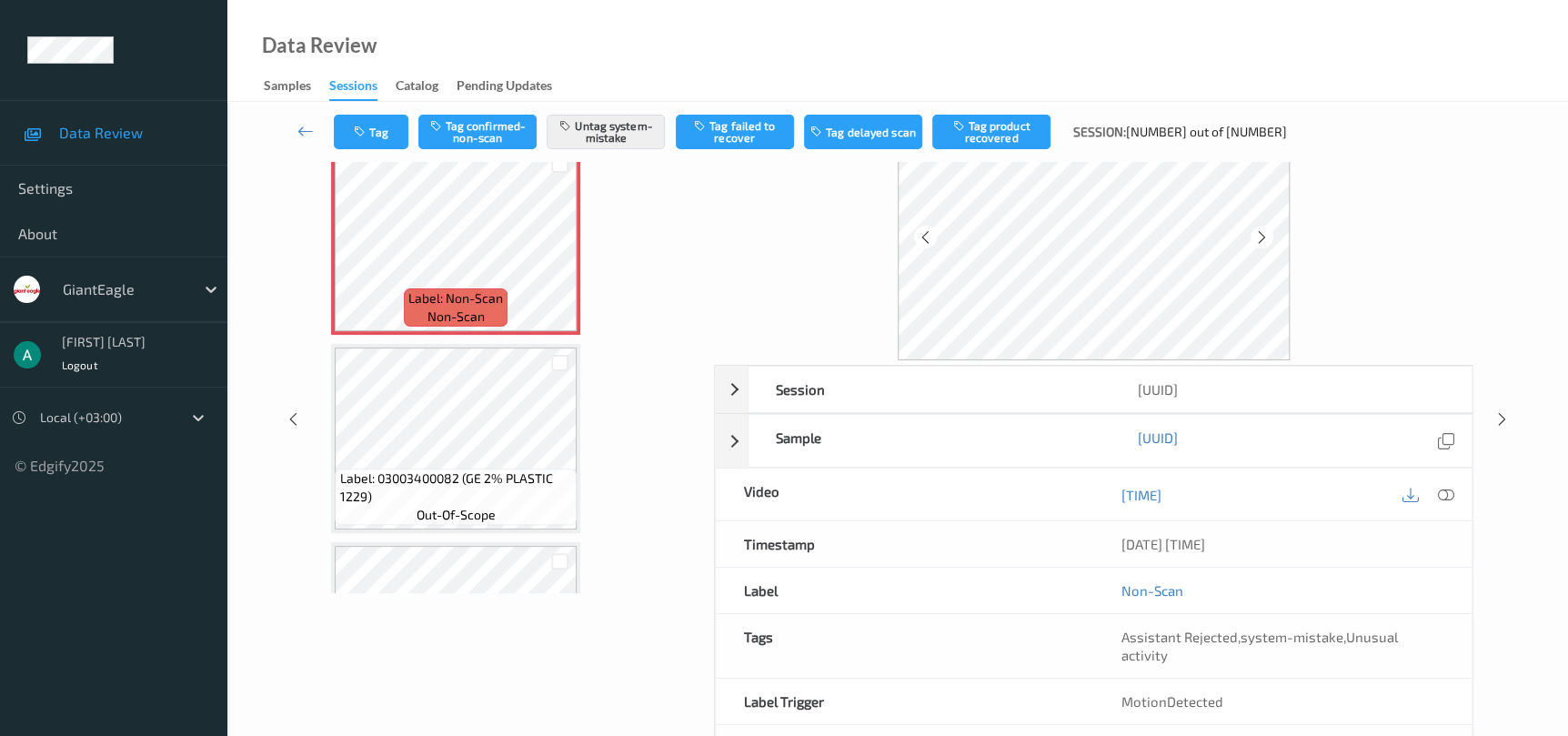 scroll, scrollTop: 136, scrollLeft: 0, axis: vertical 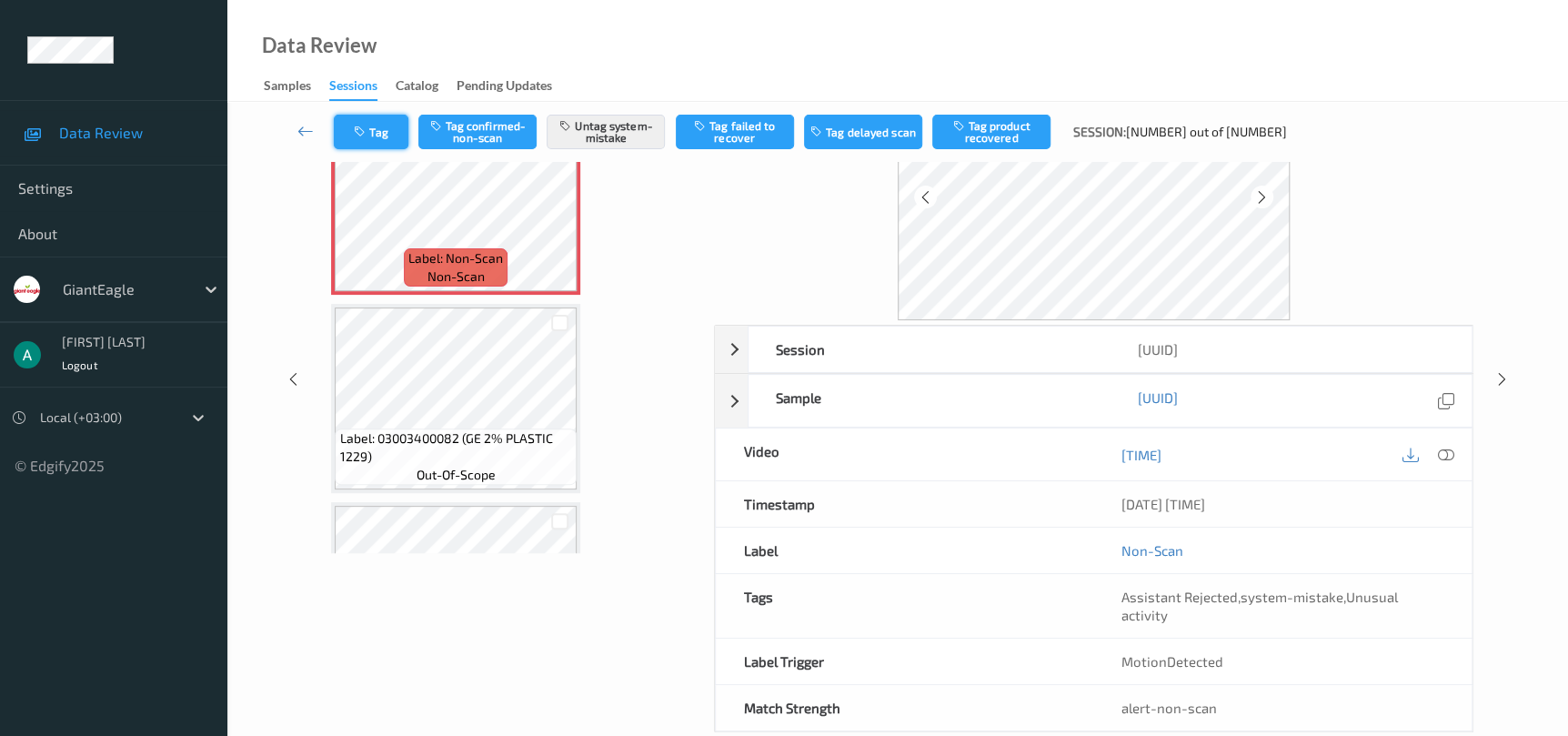 click on "Tag" at bounding box center [371, 132] 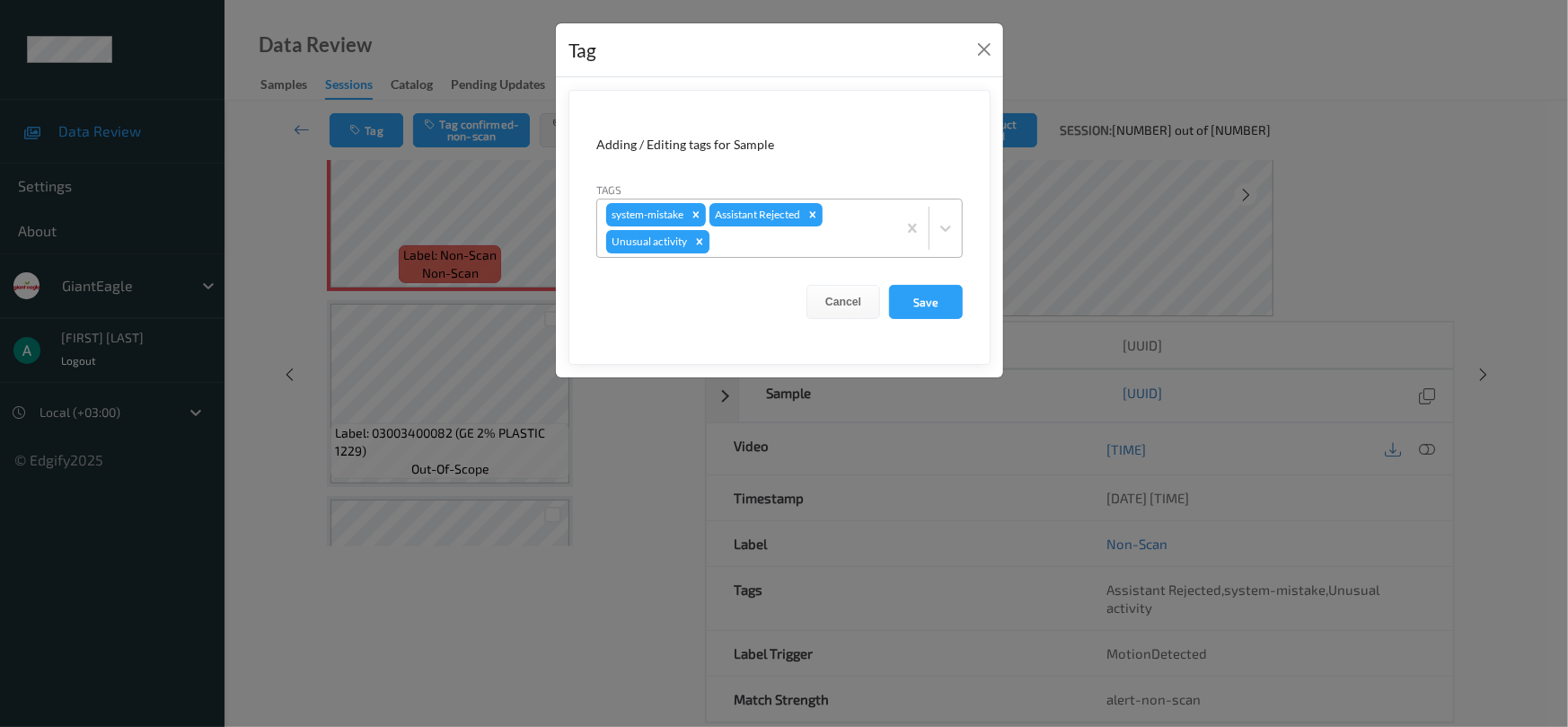 click 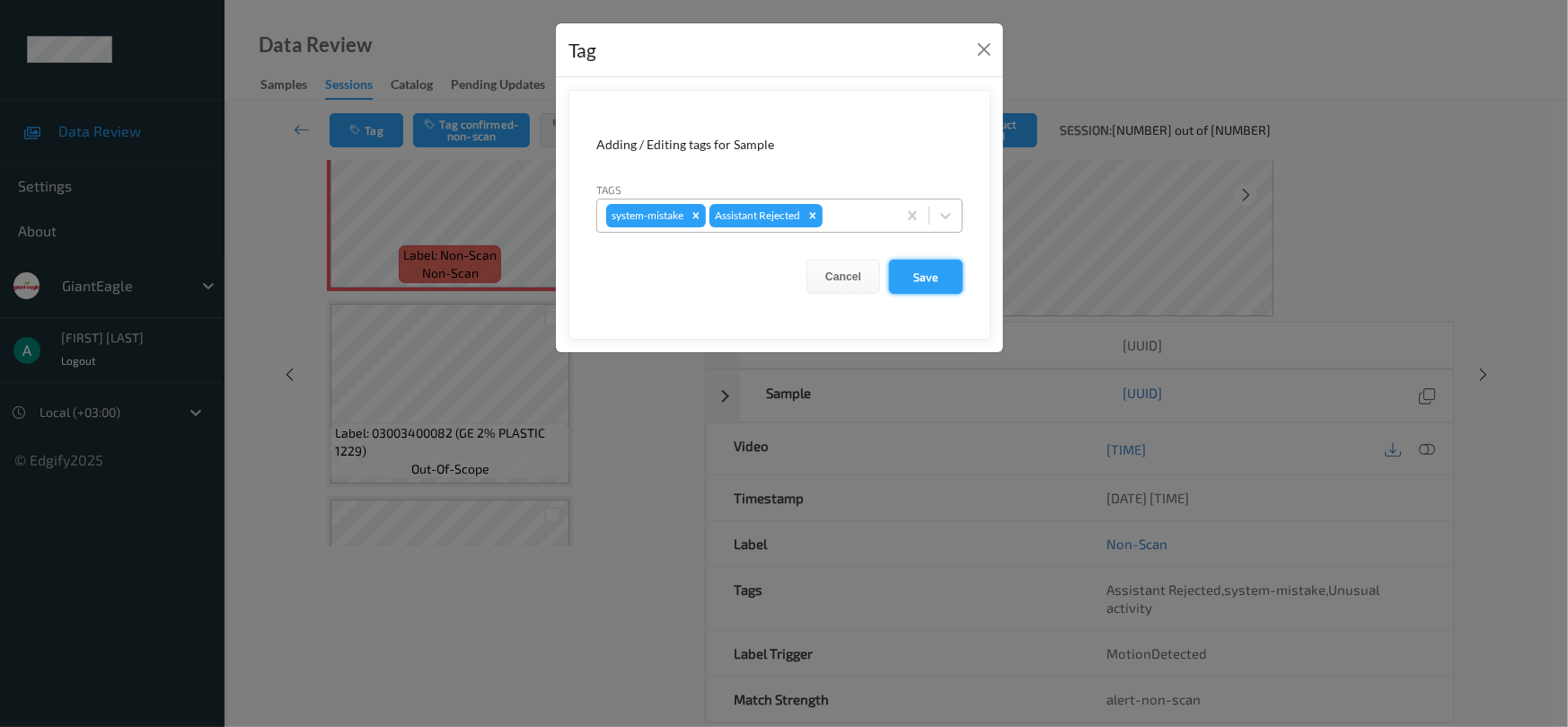 click on "Save" at bounding box center (926, 277) 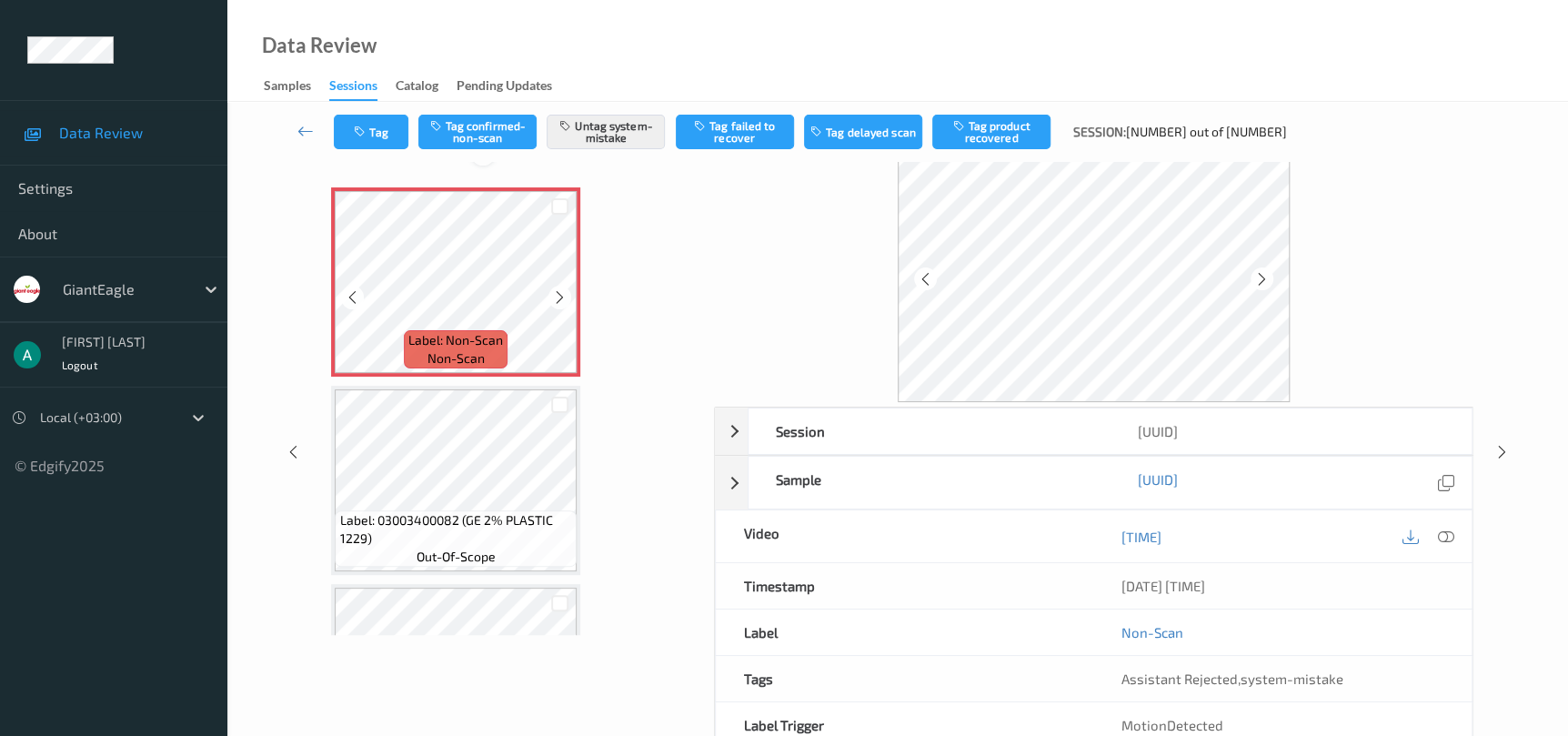 scroll, scrollTop: 0, scrollLeft: 0, axis: both 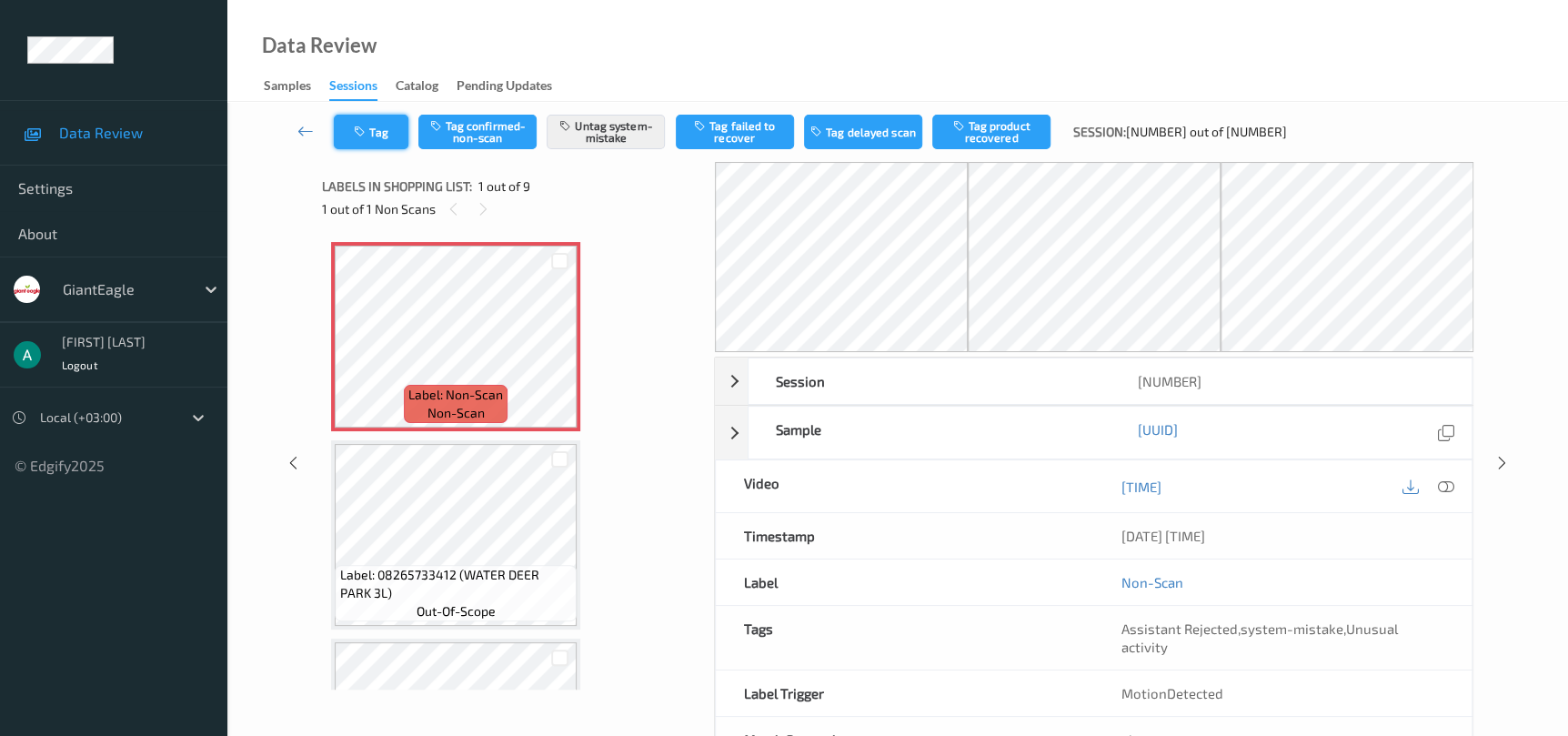 click on "Tag" at bounding box center [371, 132] 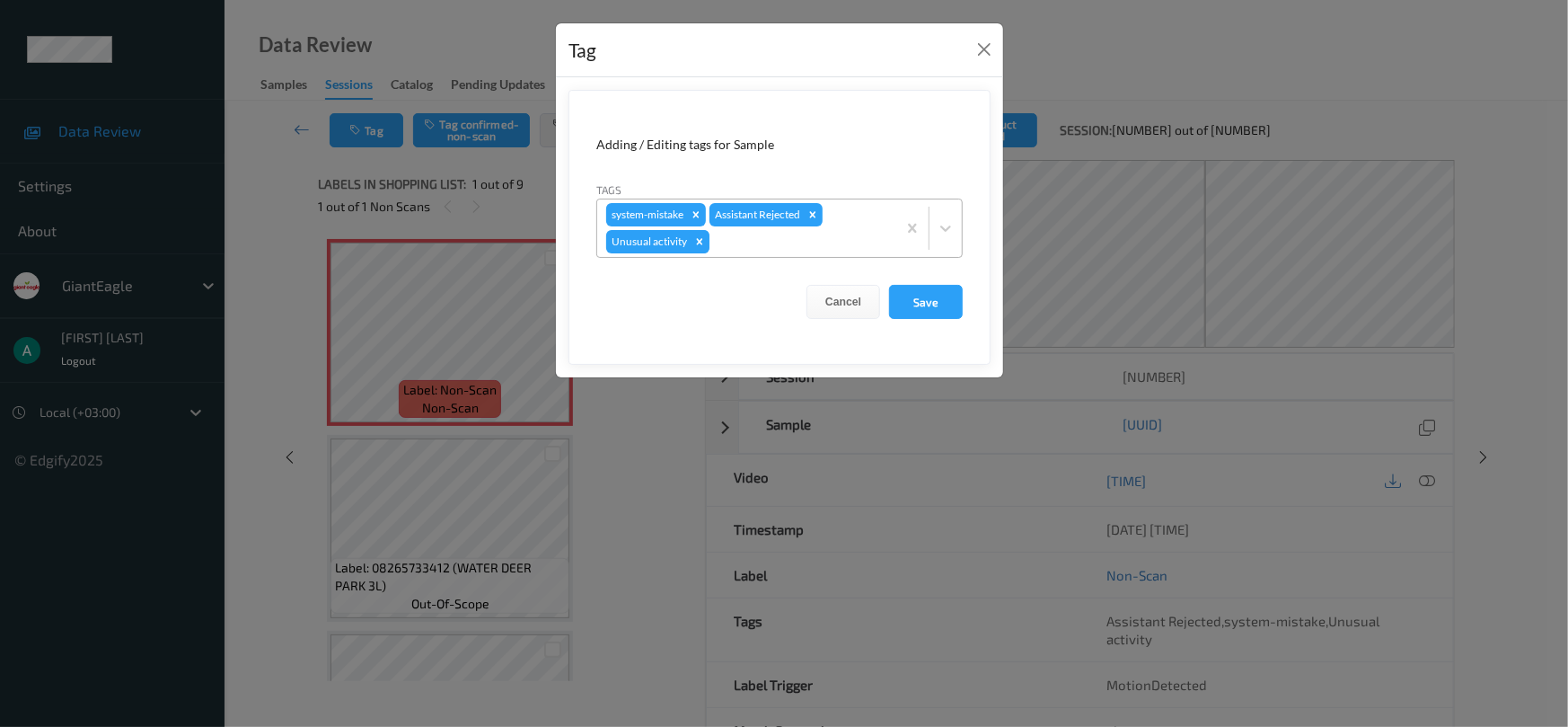 click 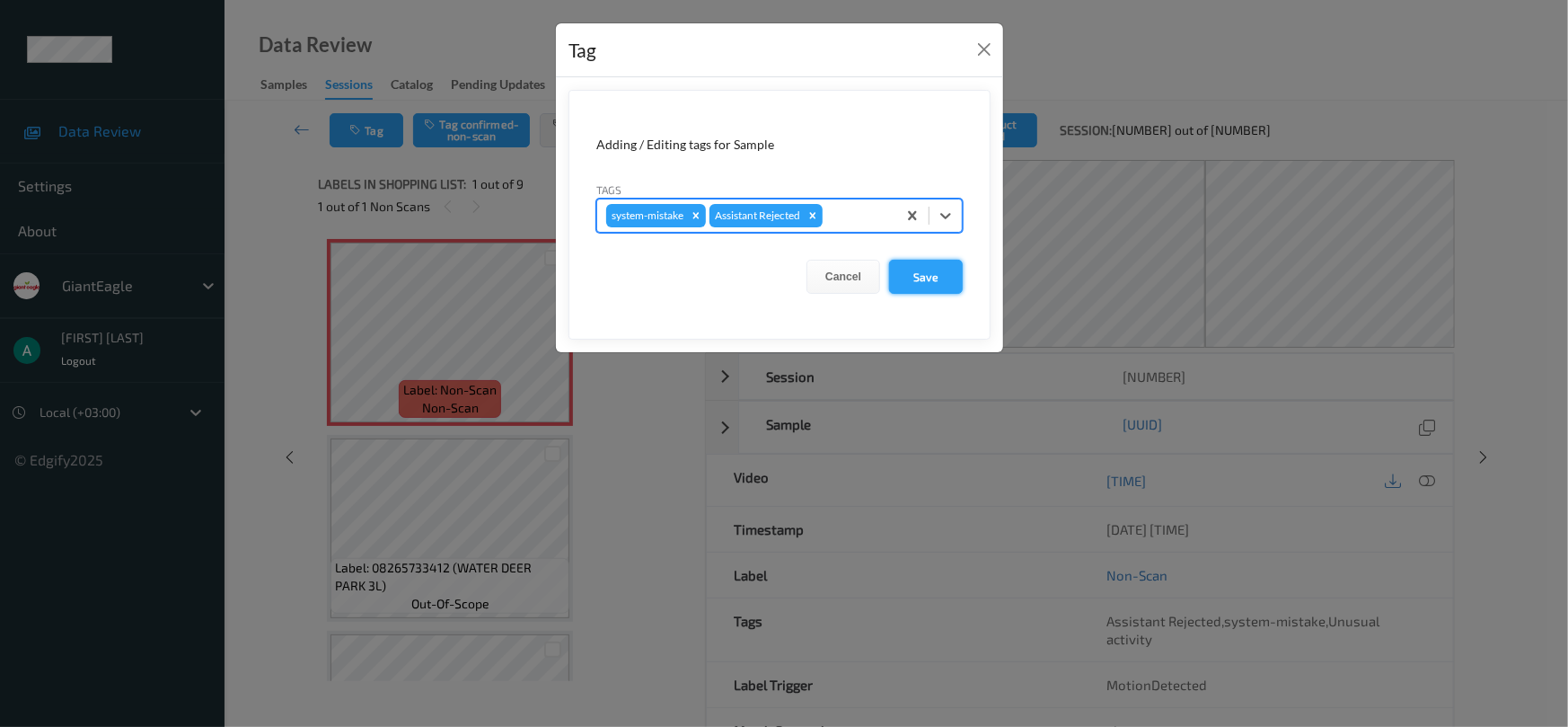 click on "Save" at bounding box center (926, 277) 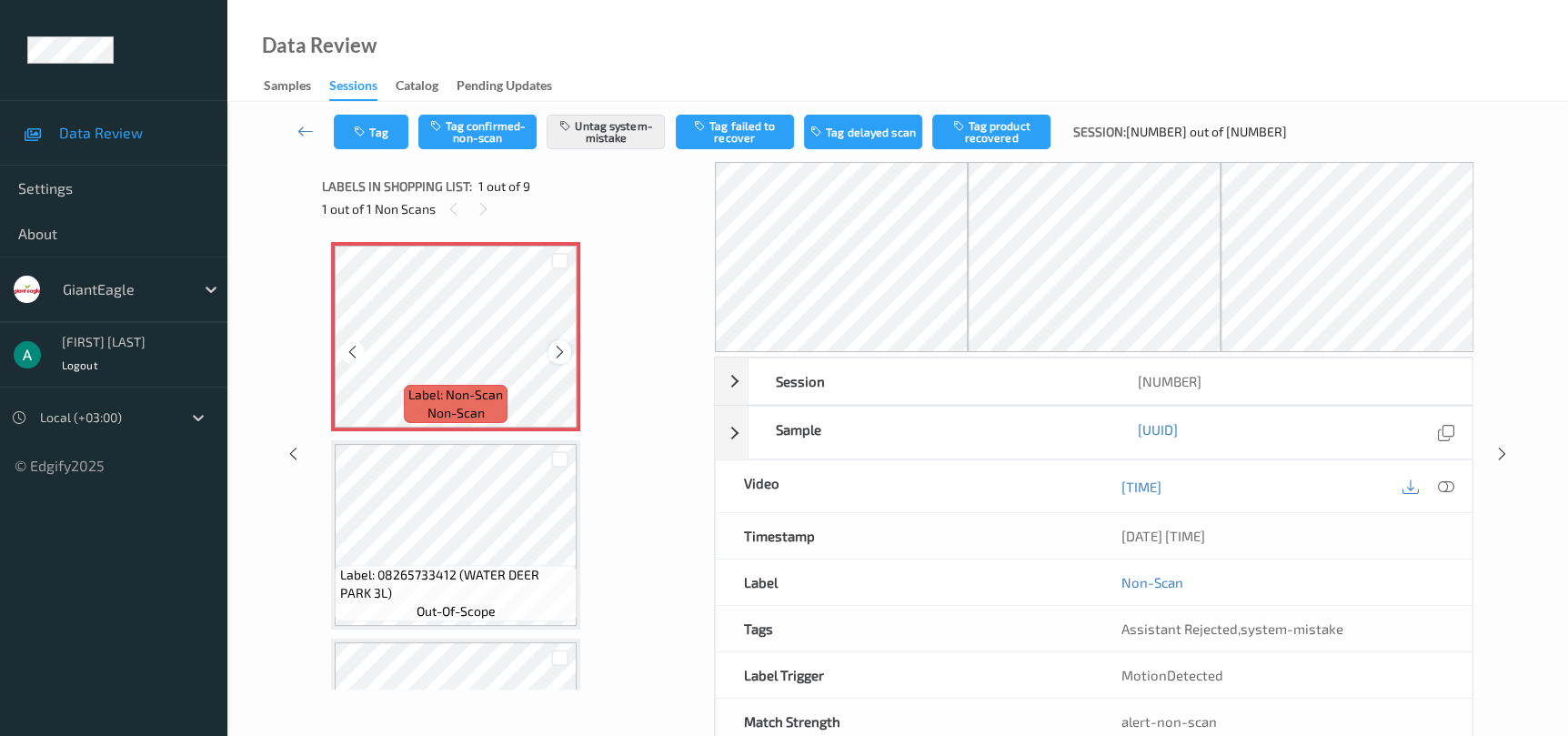 click at bounding box center [559, 352] 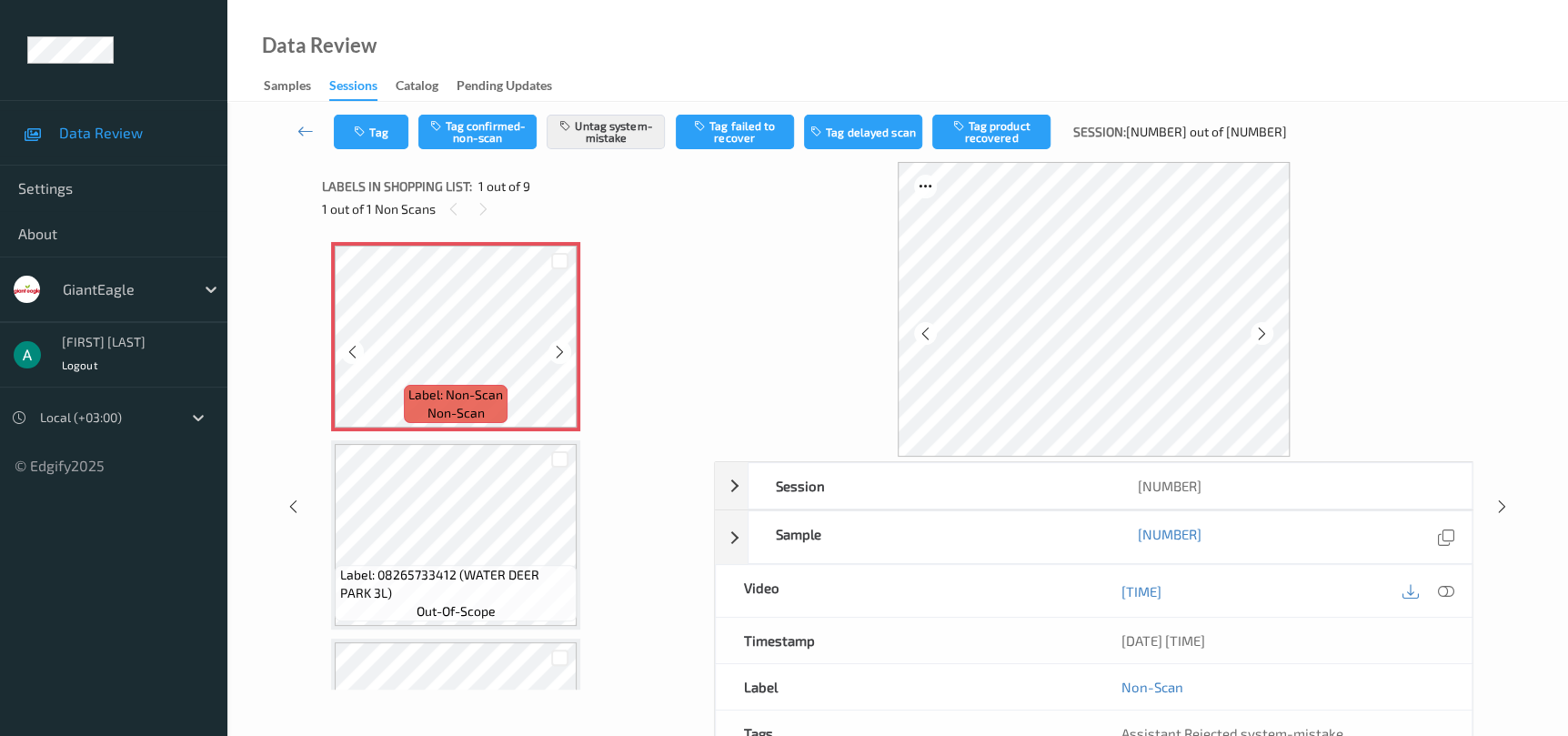 click at bounding box center [559, 352] 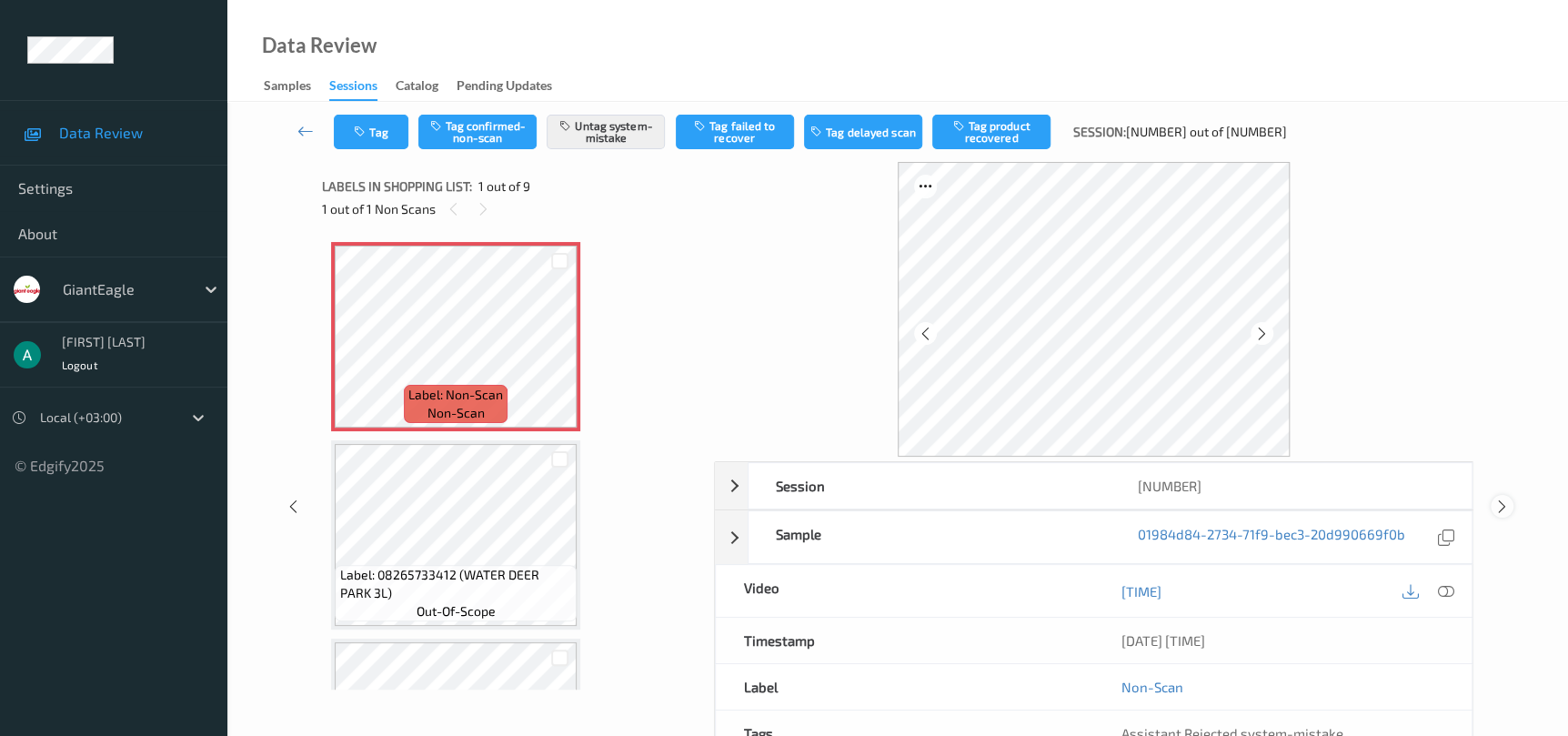 click at bounding box center [1502, 507] 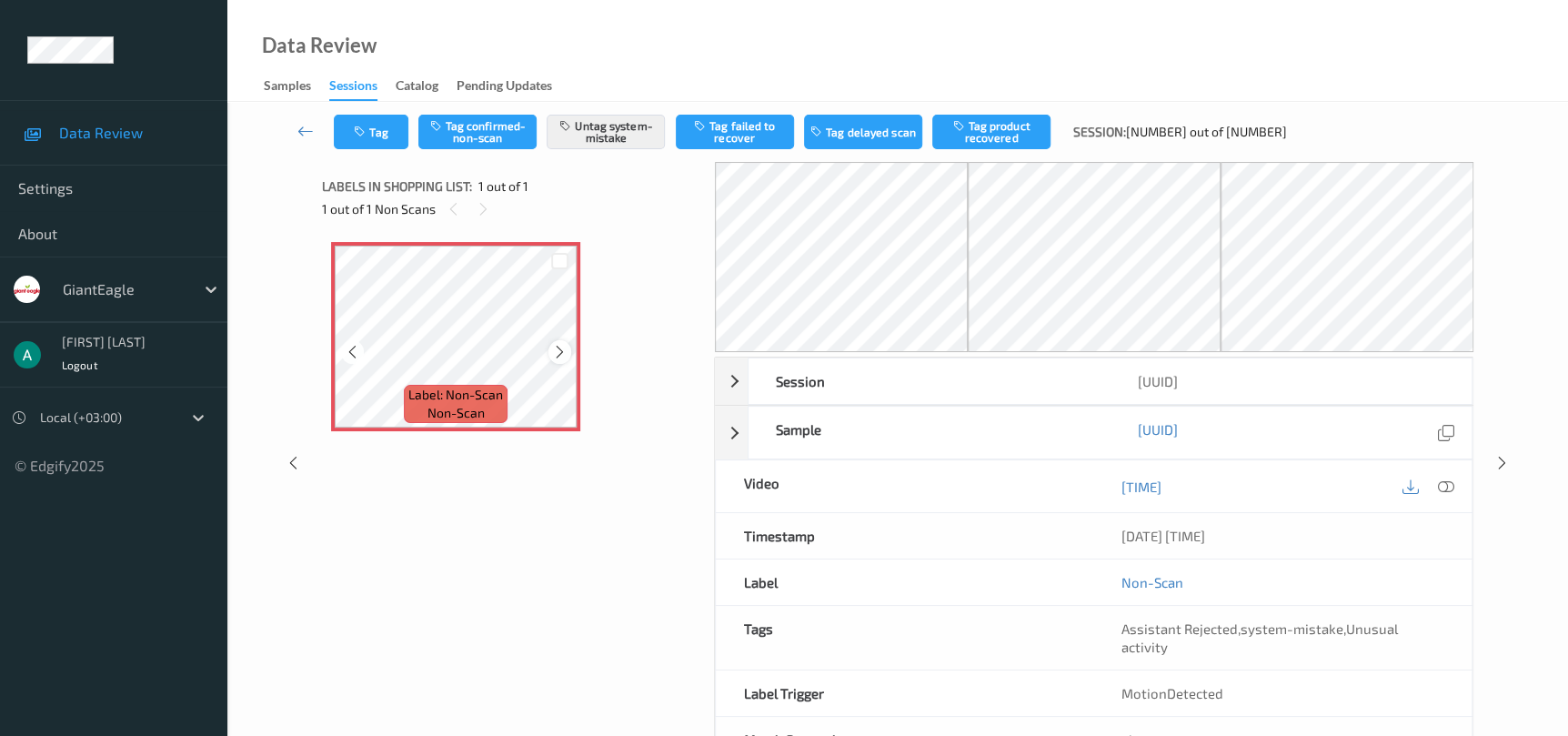 click at bounding box center [559, 352] 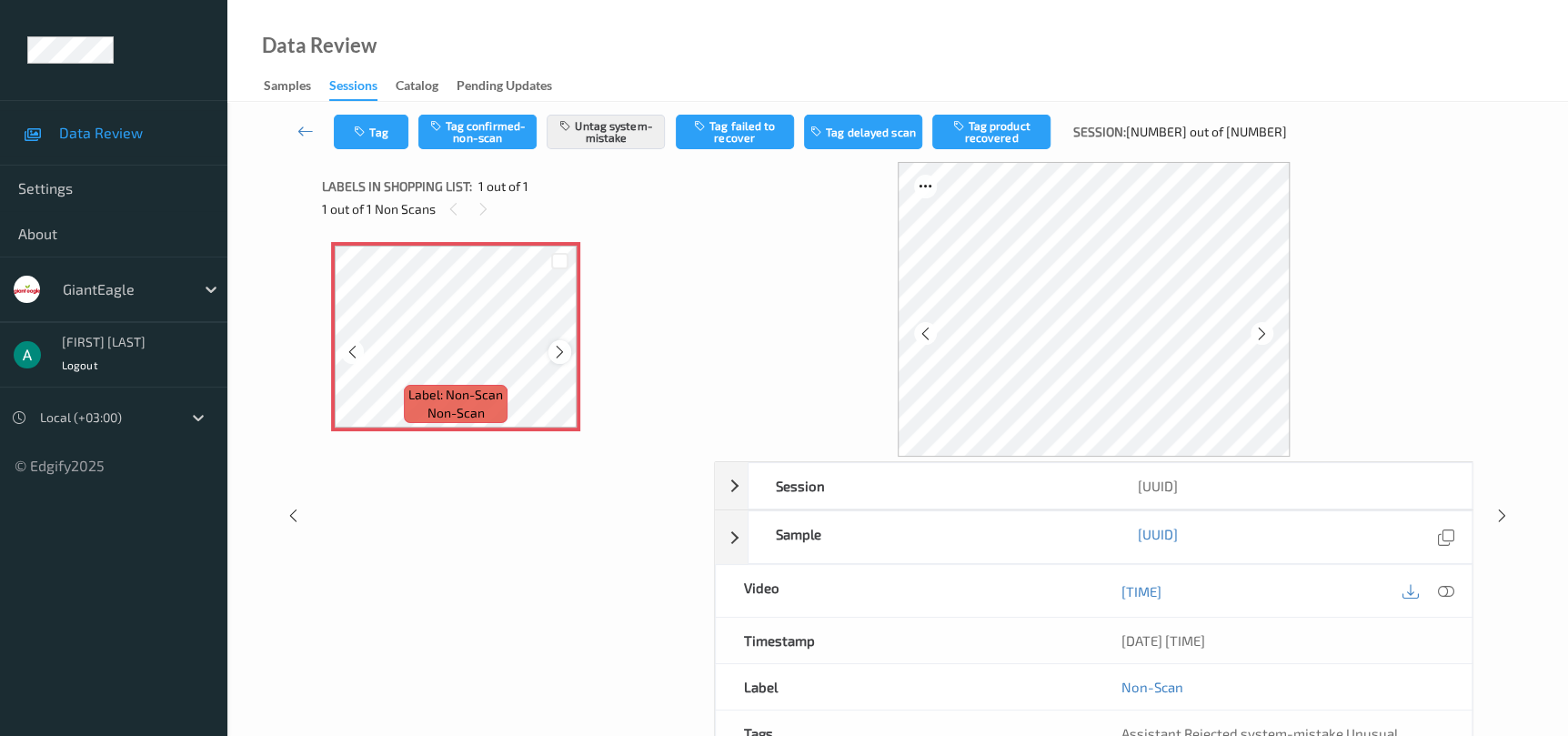 click at bounding box center (559, 351) 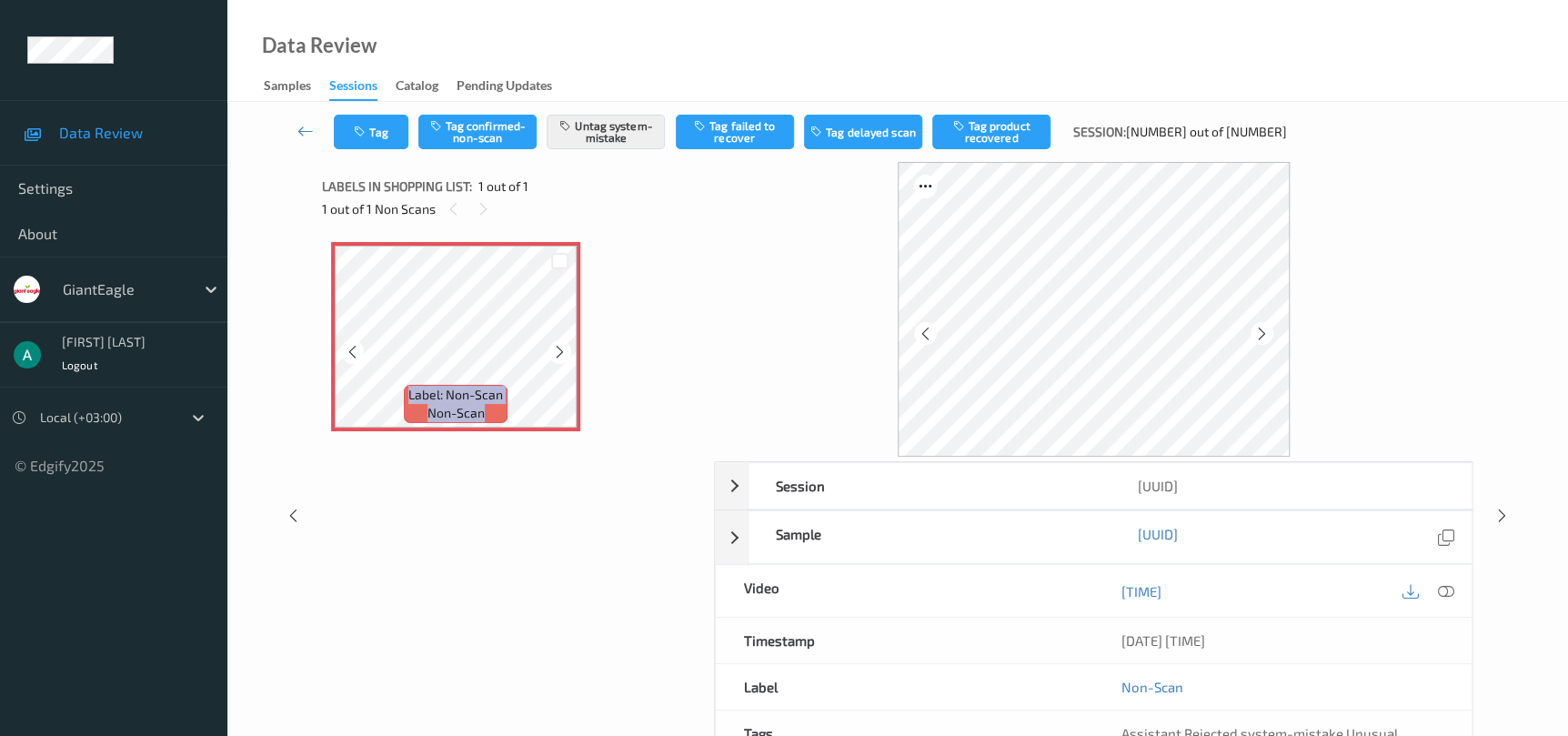 click at bounding box center [559, 351] 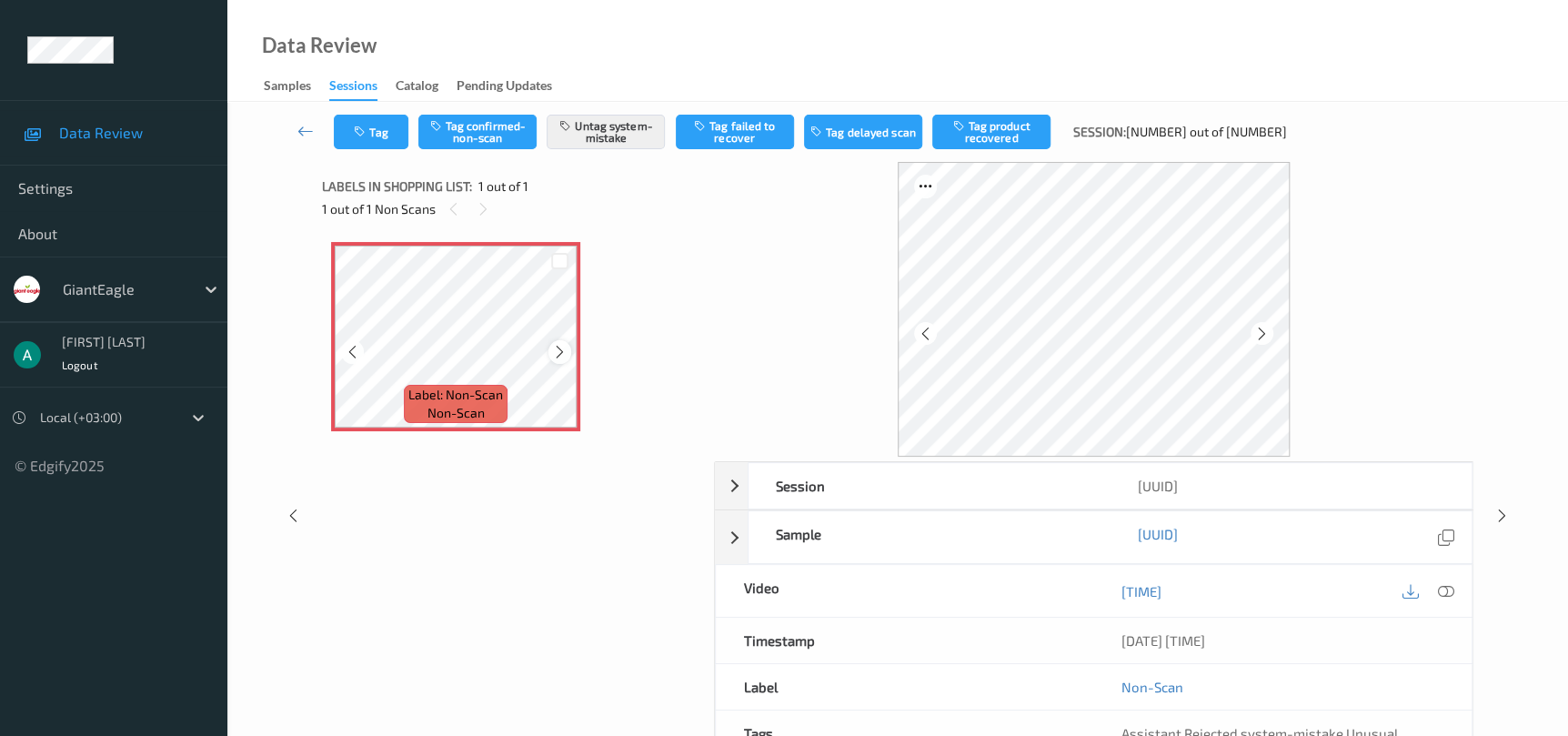 click at bounding box center [559, 352] 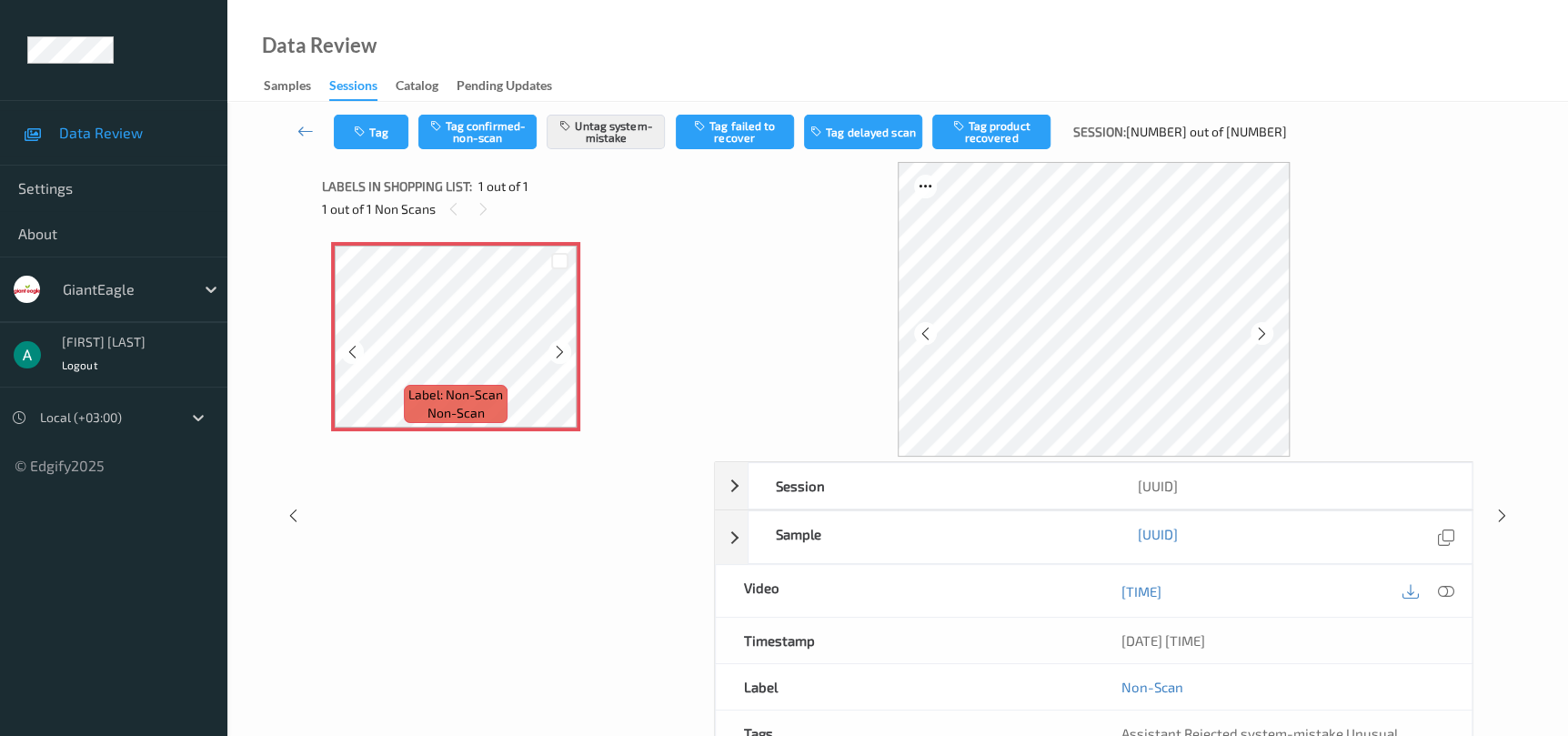 click at bounding box center [559, 352] 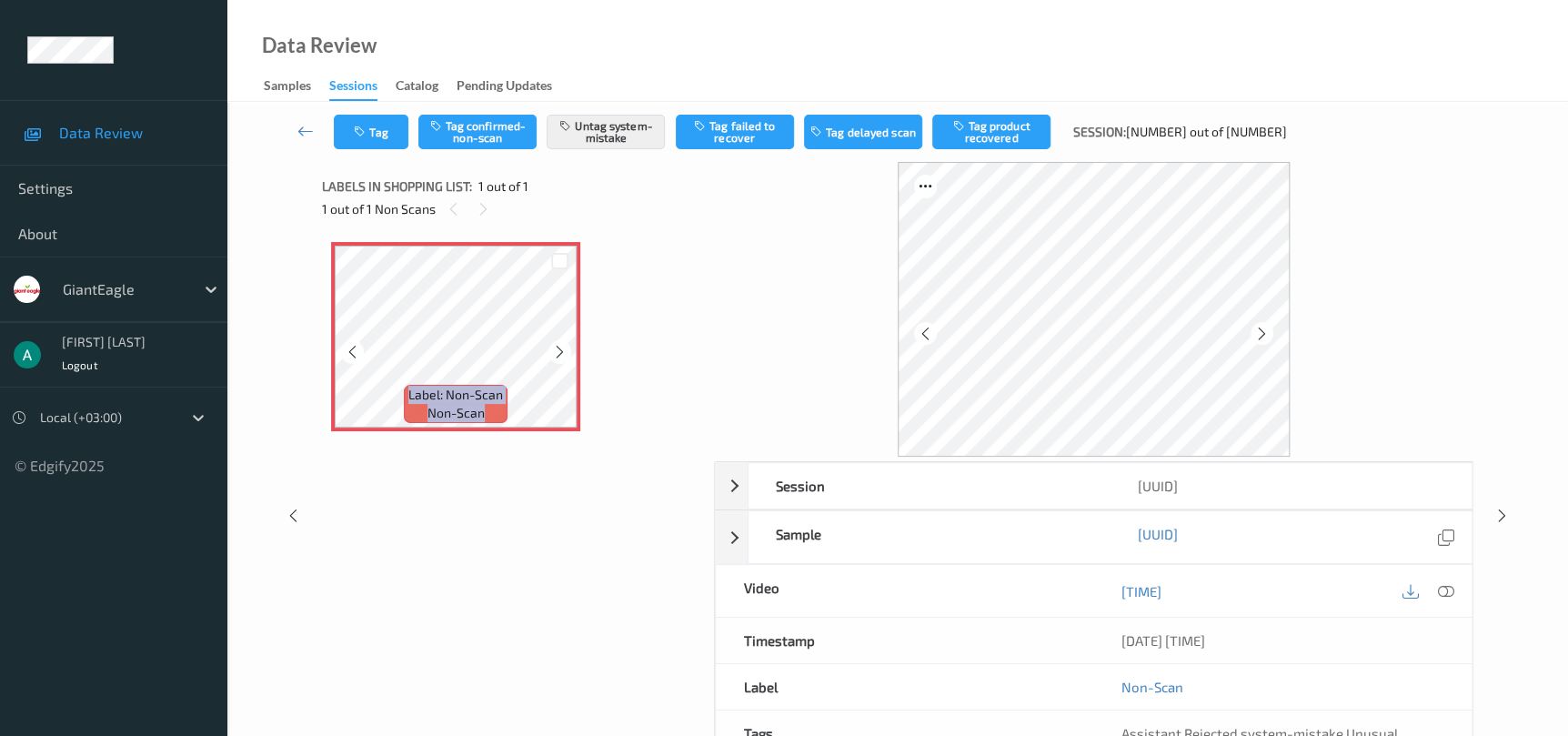 click at bounding box center [559, 352] 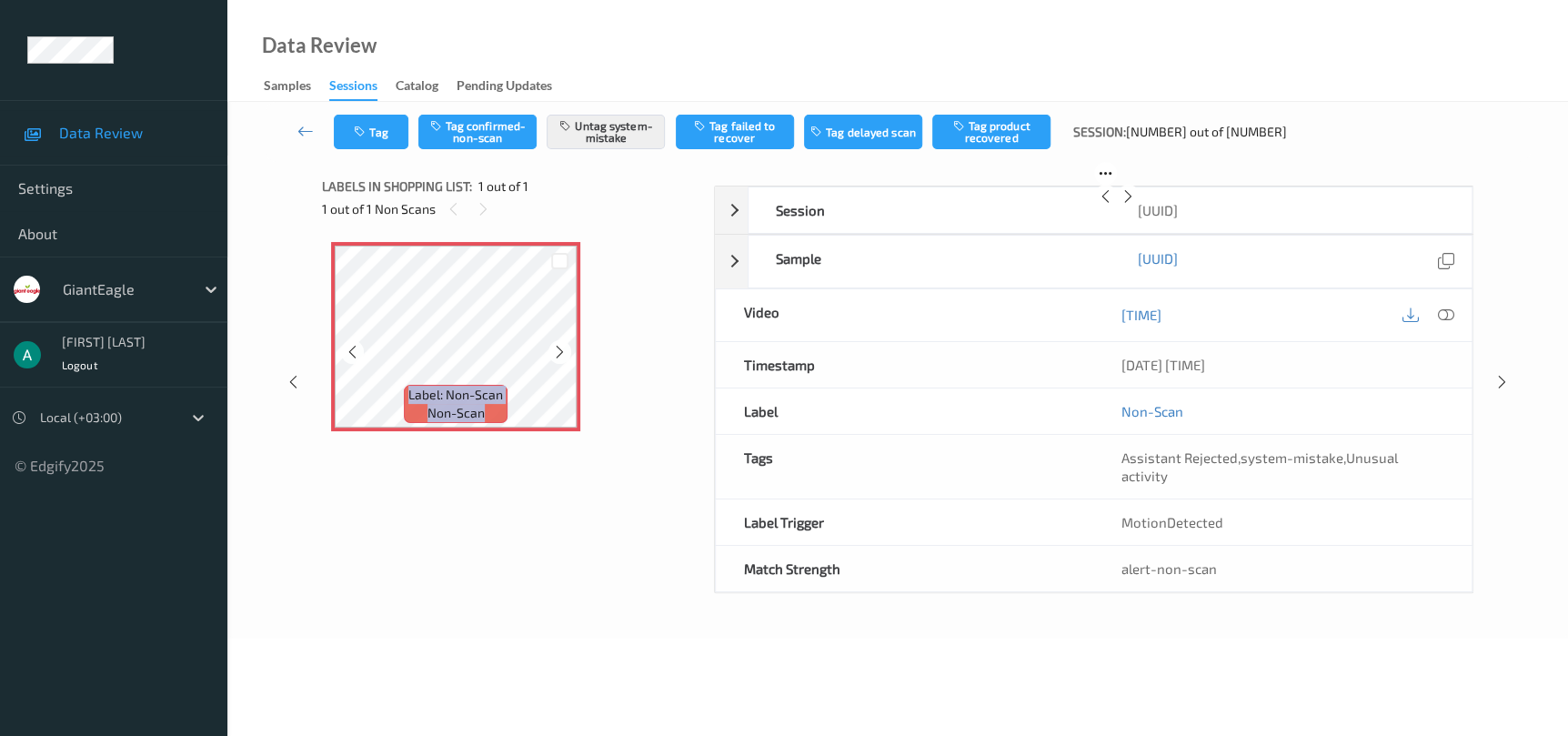 click at bounding box center [559, 352] 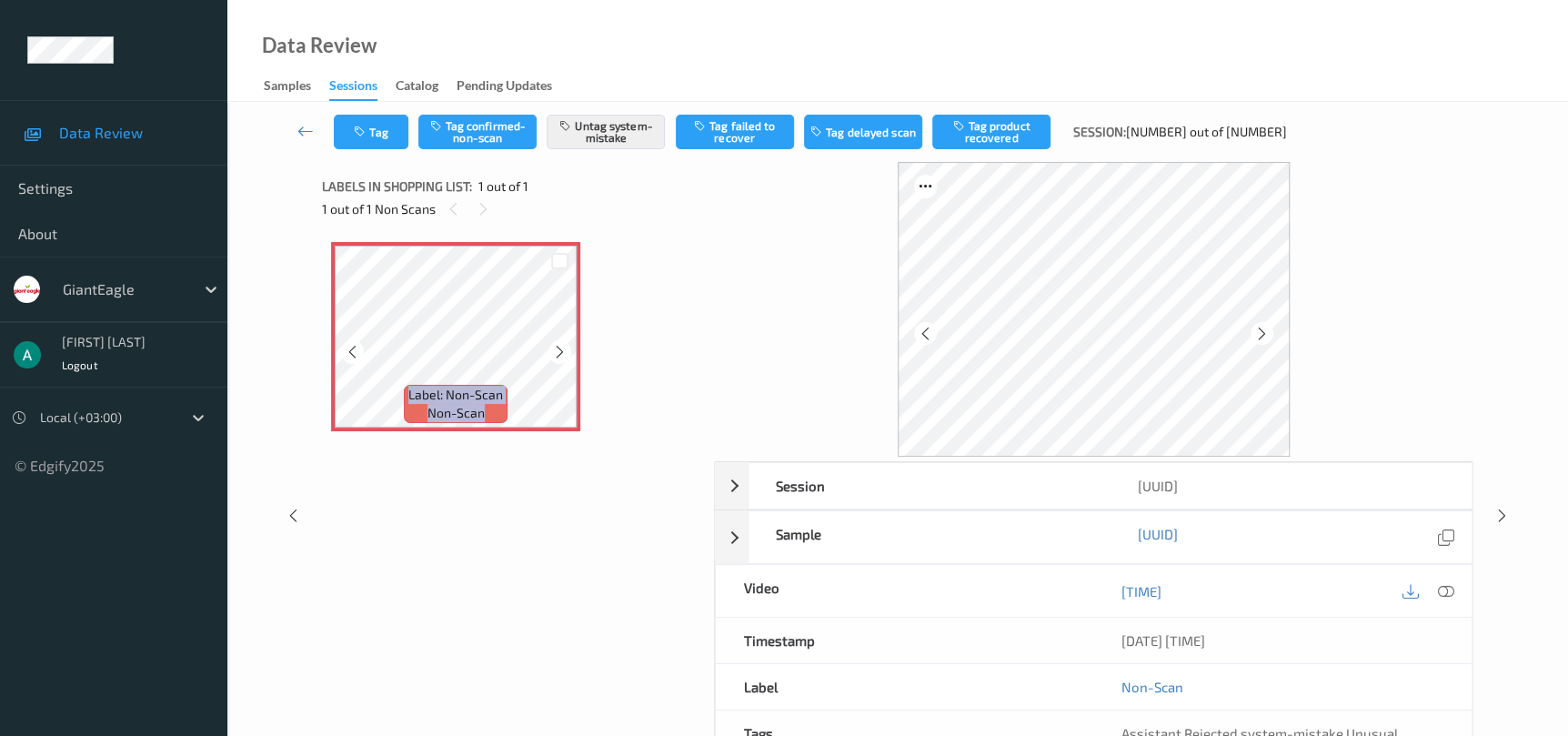 click at bounding box center (559, 352) 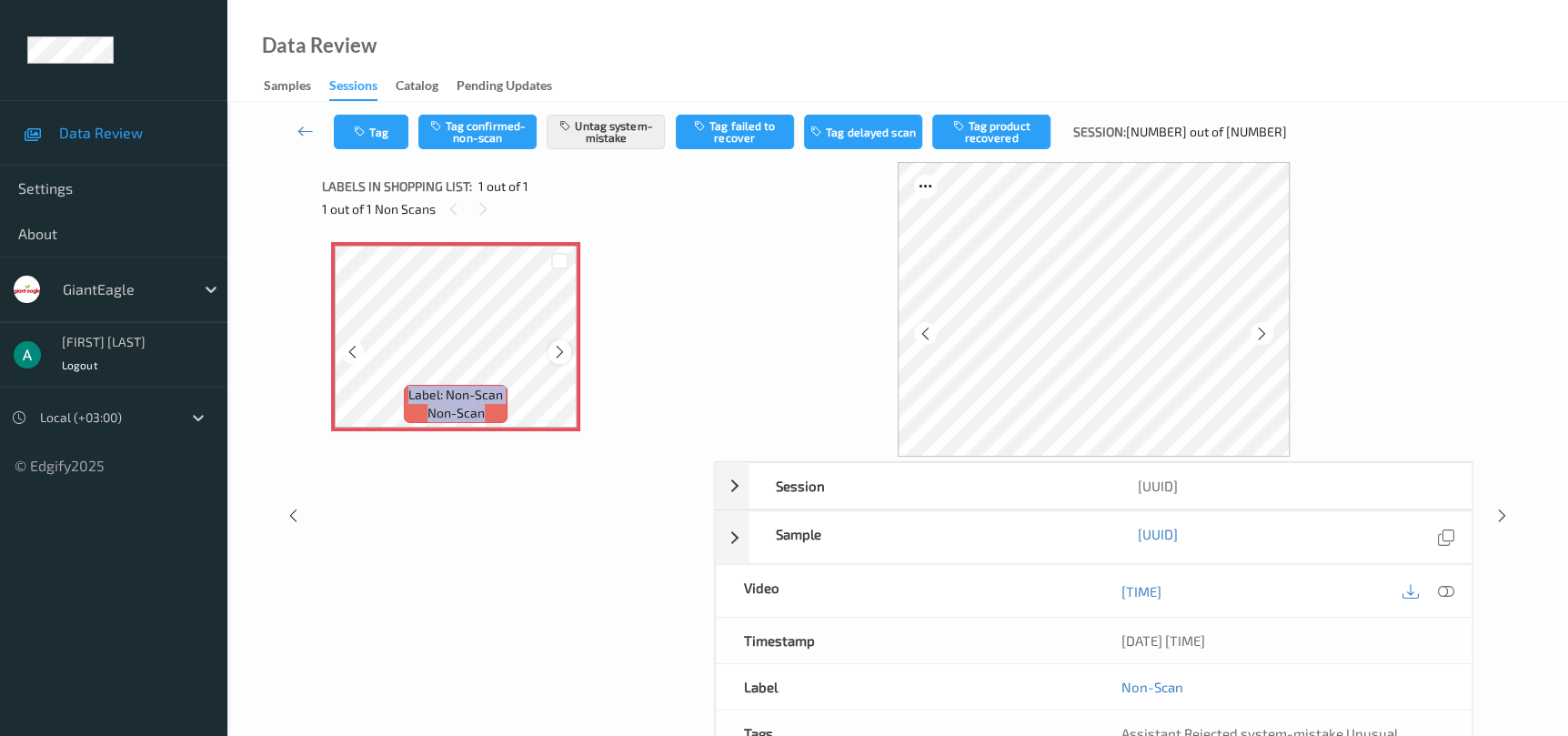 click at bounding box center [559, 352] 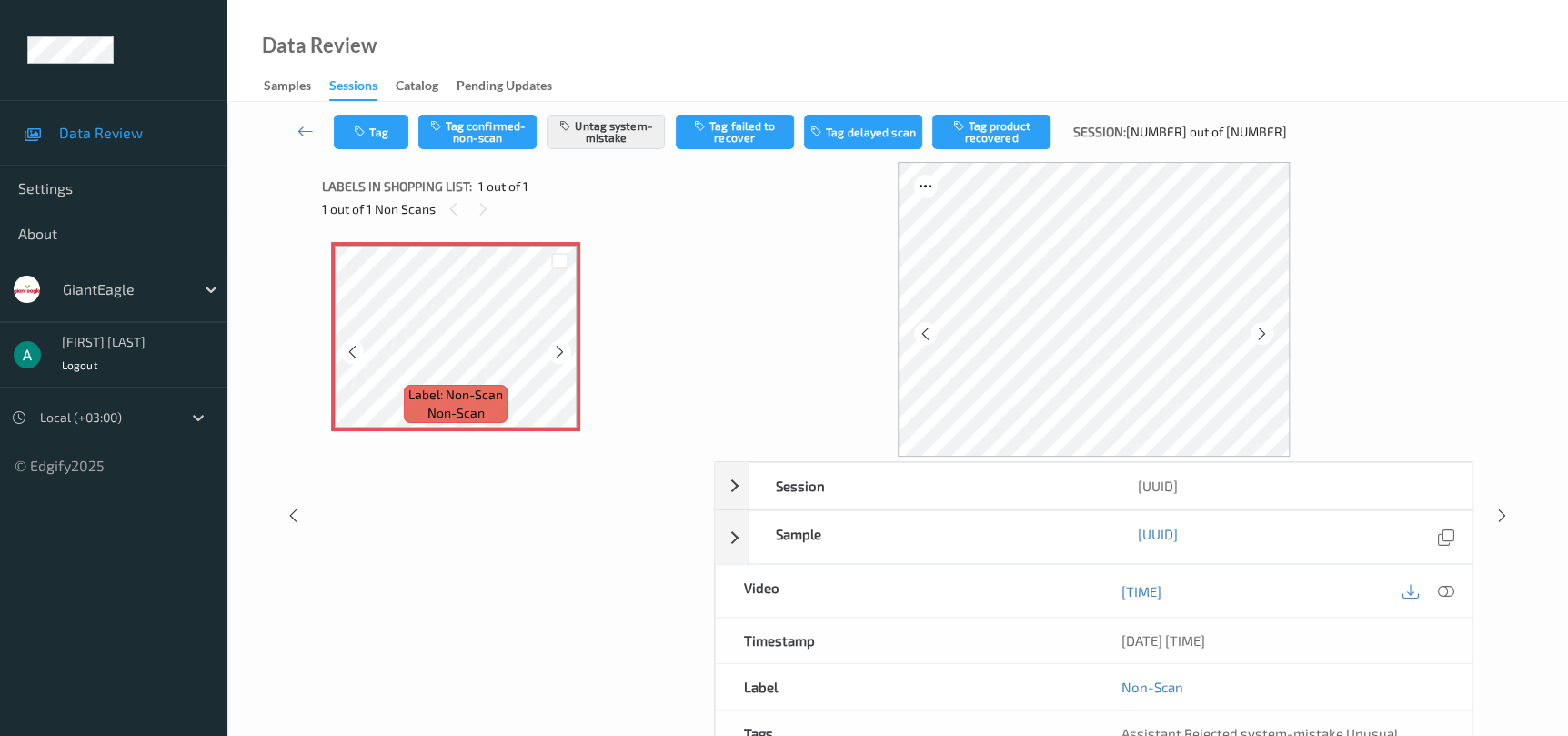 click at bounding box center (559, 352) 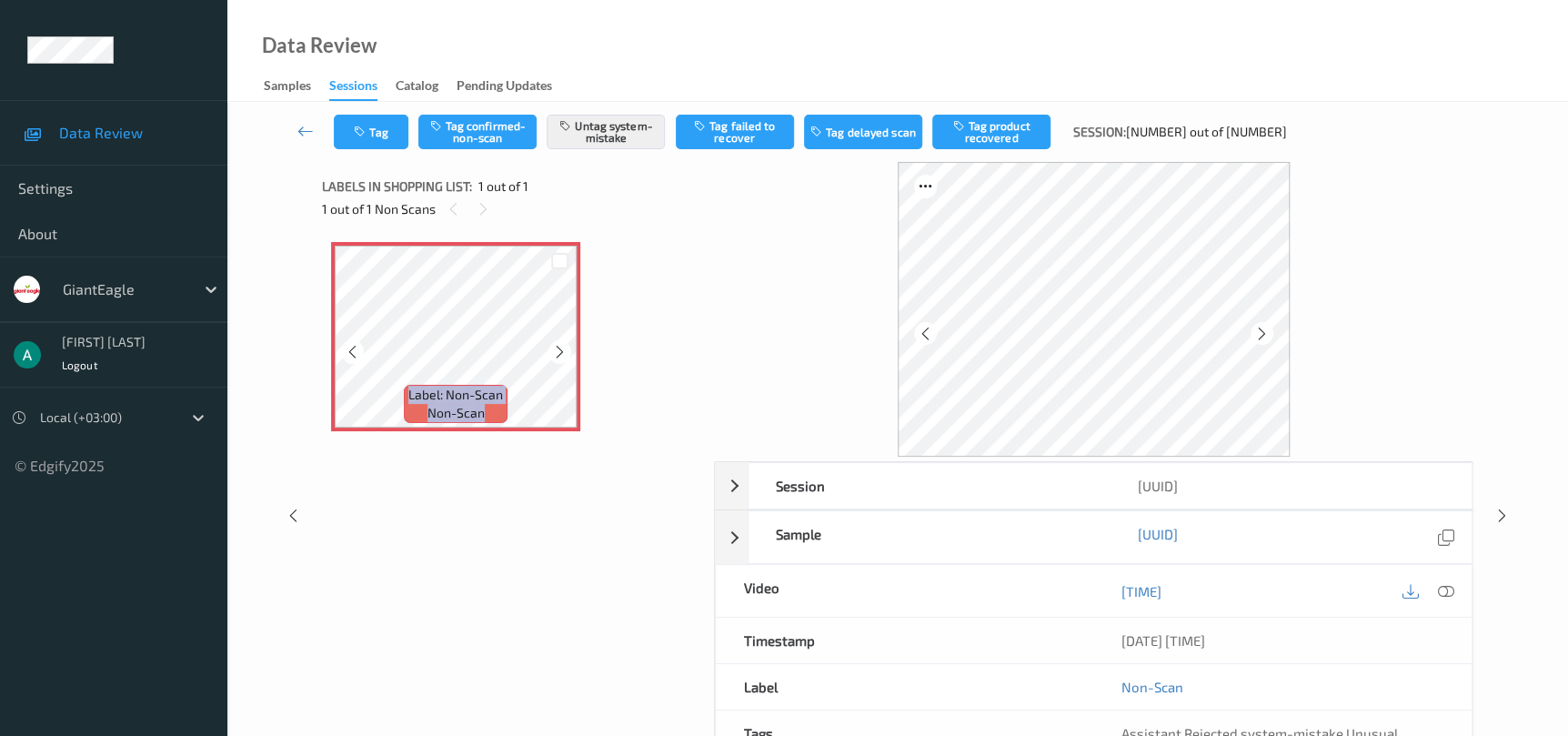 click at bounding box center (559, 352) 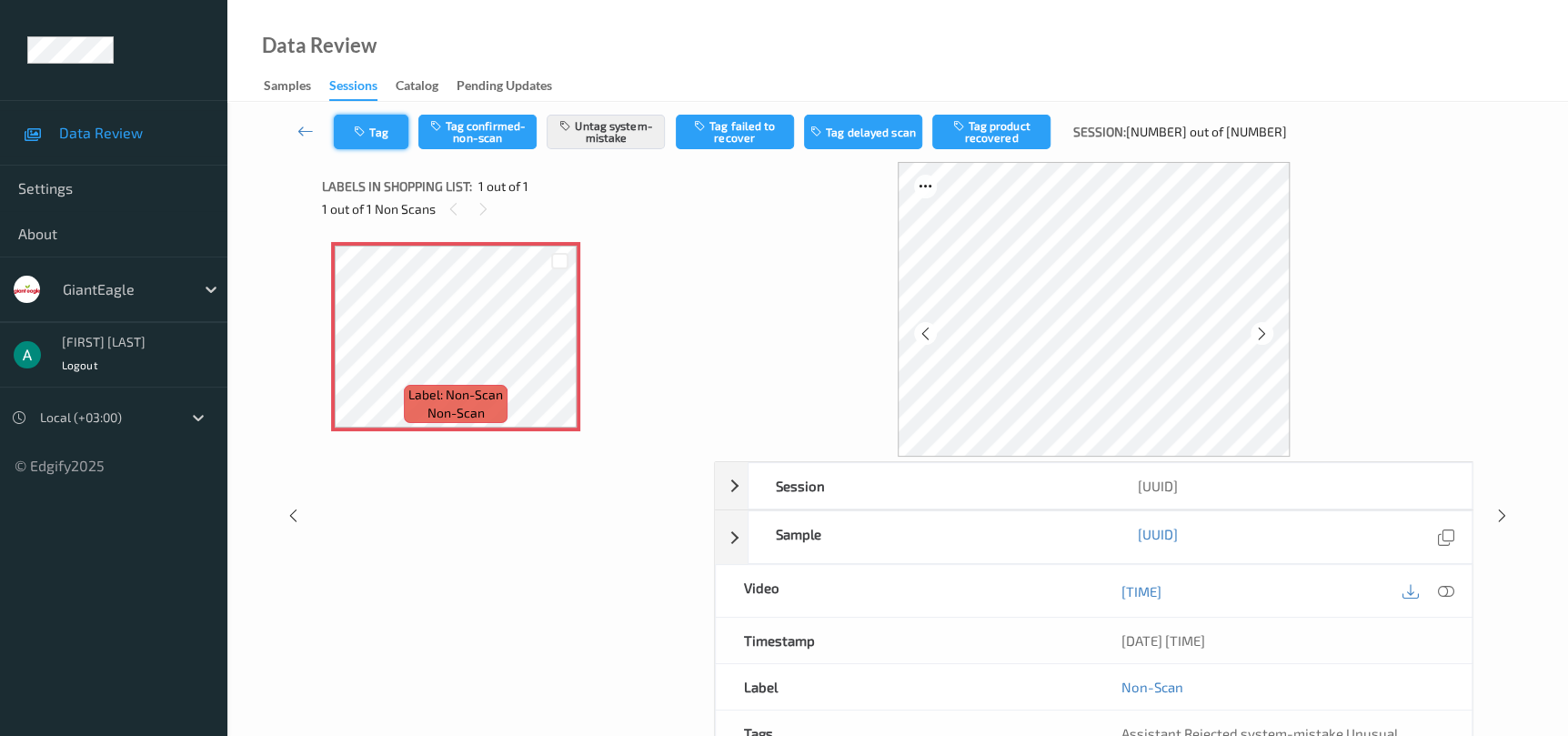 click on "Tag" at bounding box center (371, 132) 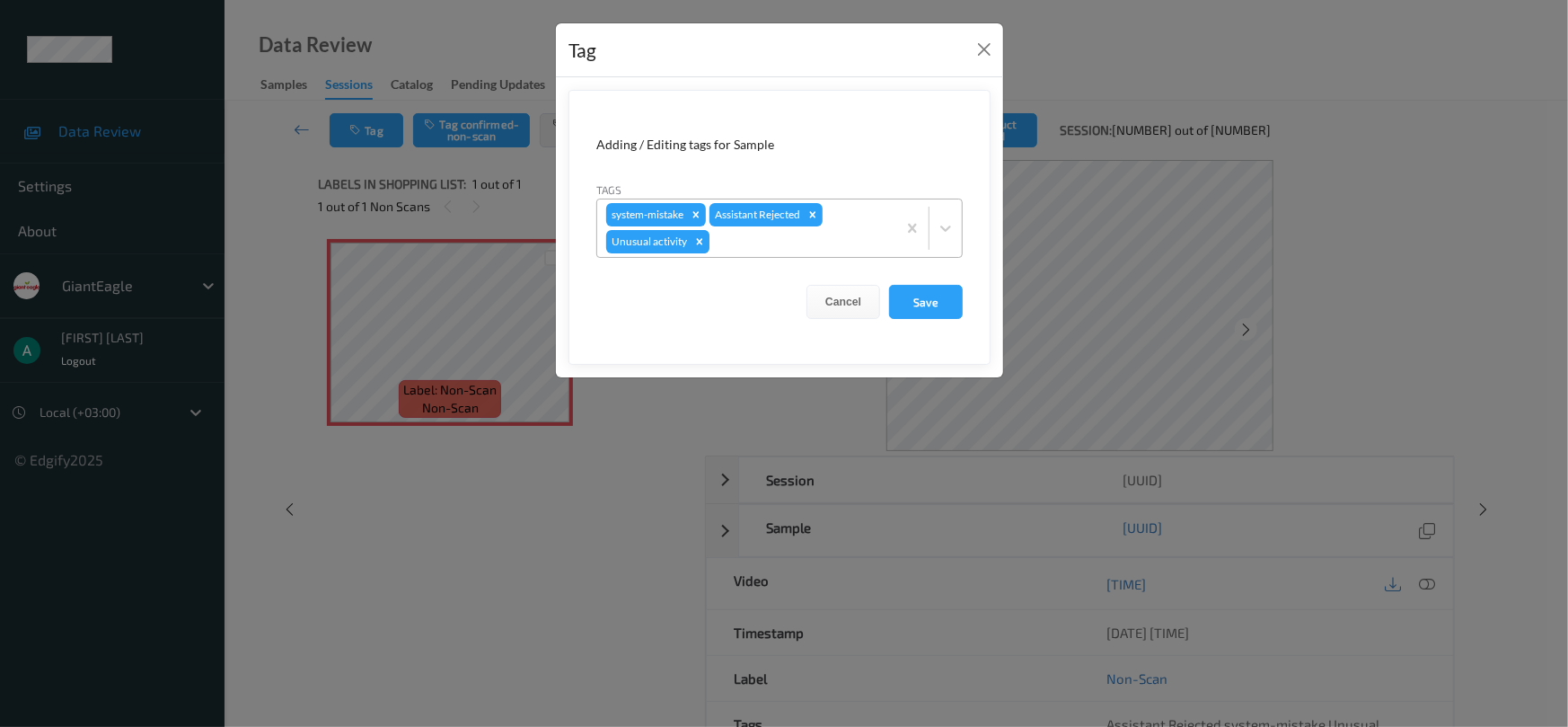 click 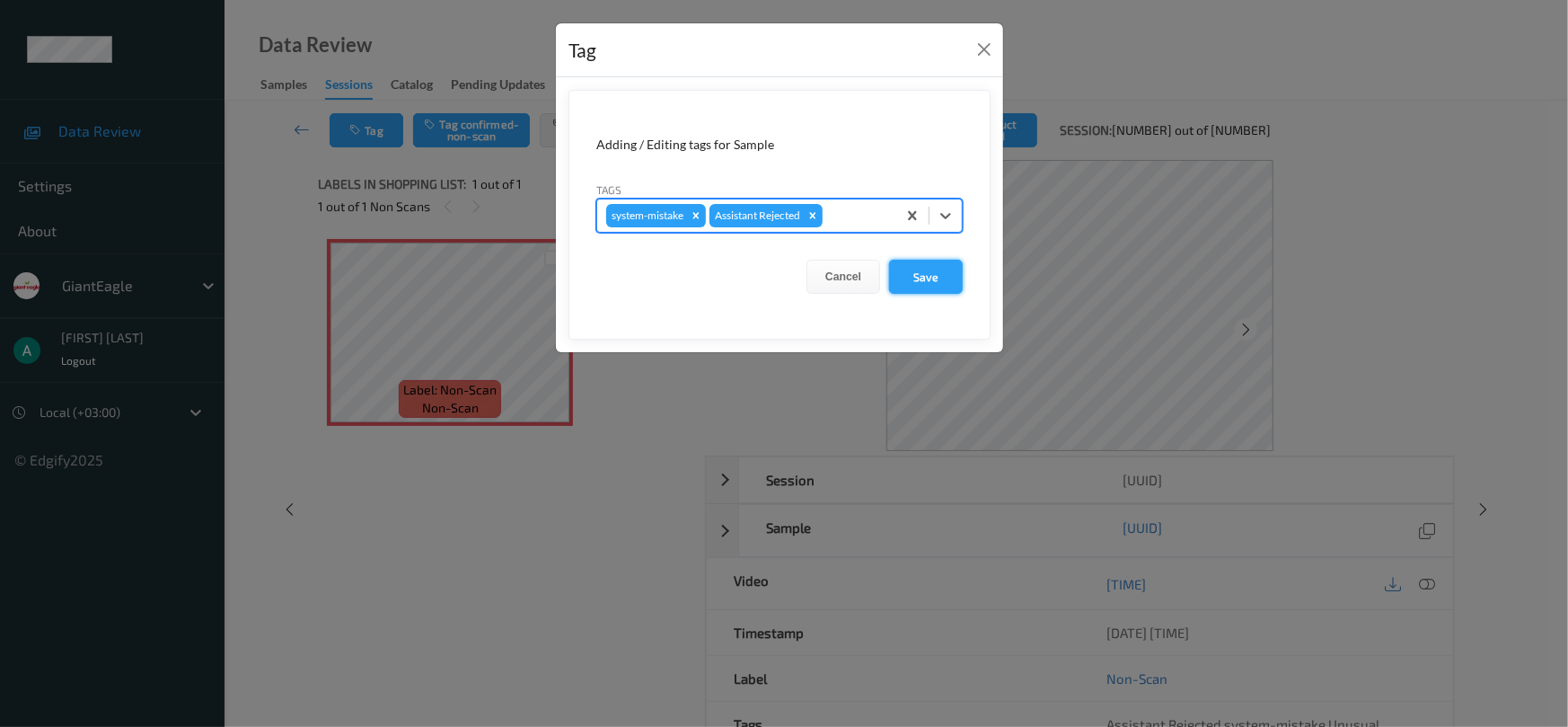 click on "Save" at bounding box center [926, 277] 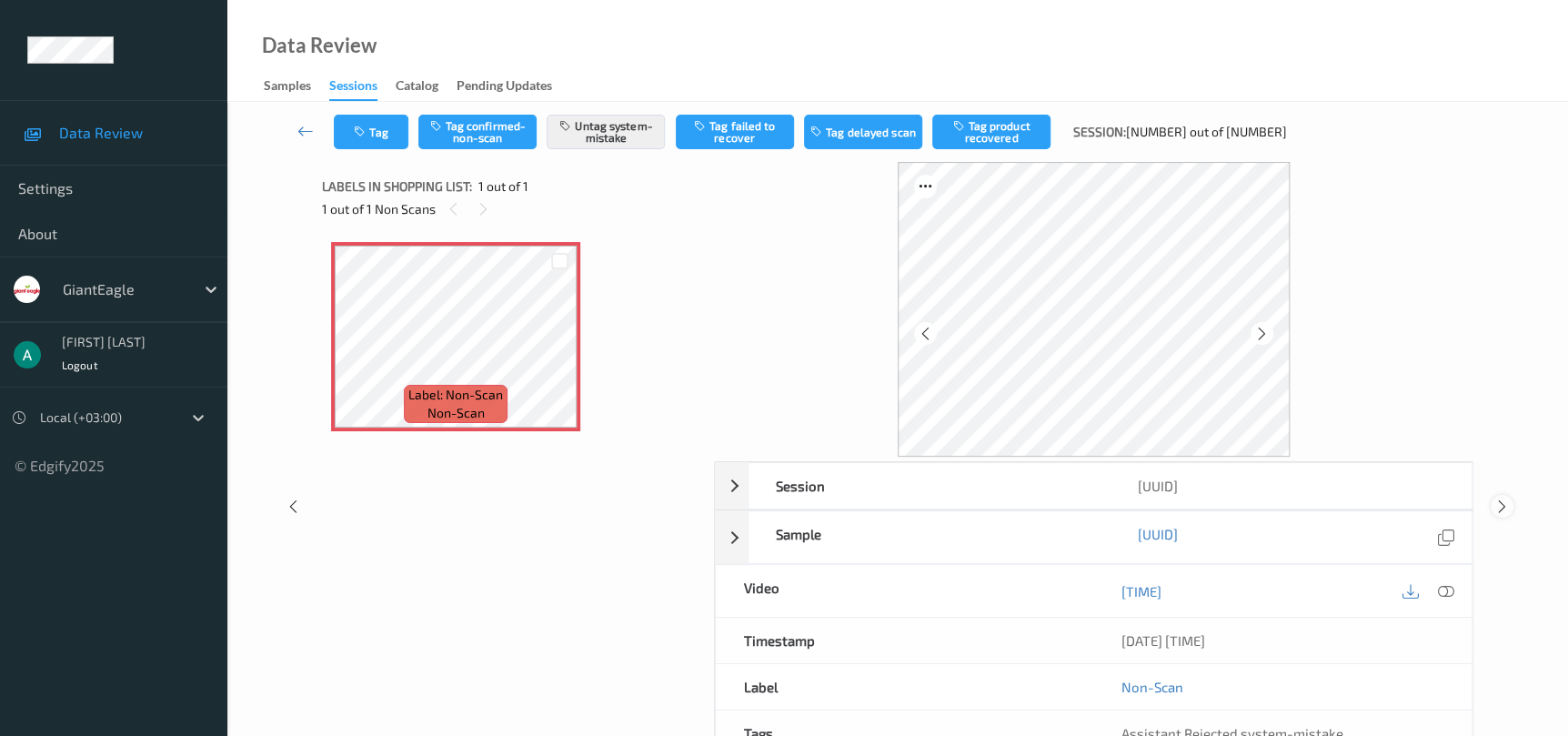 click at bounding box center (1502, 507) 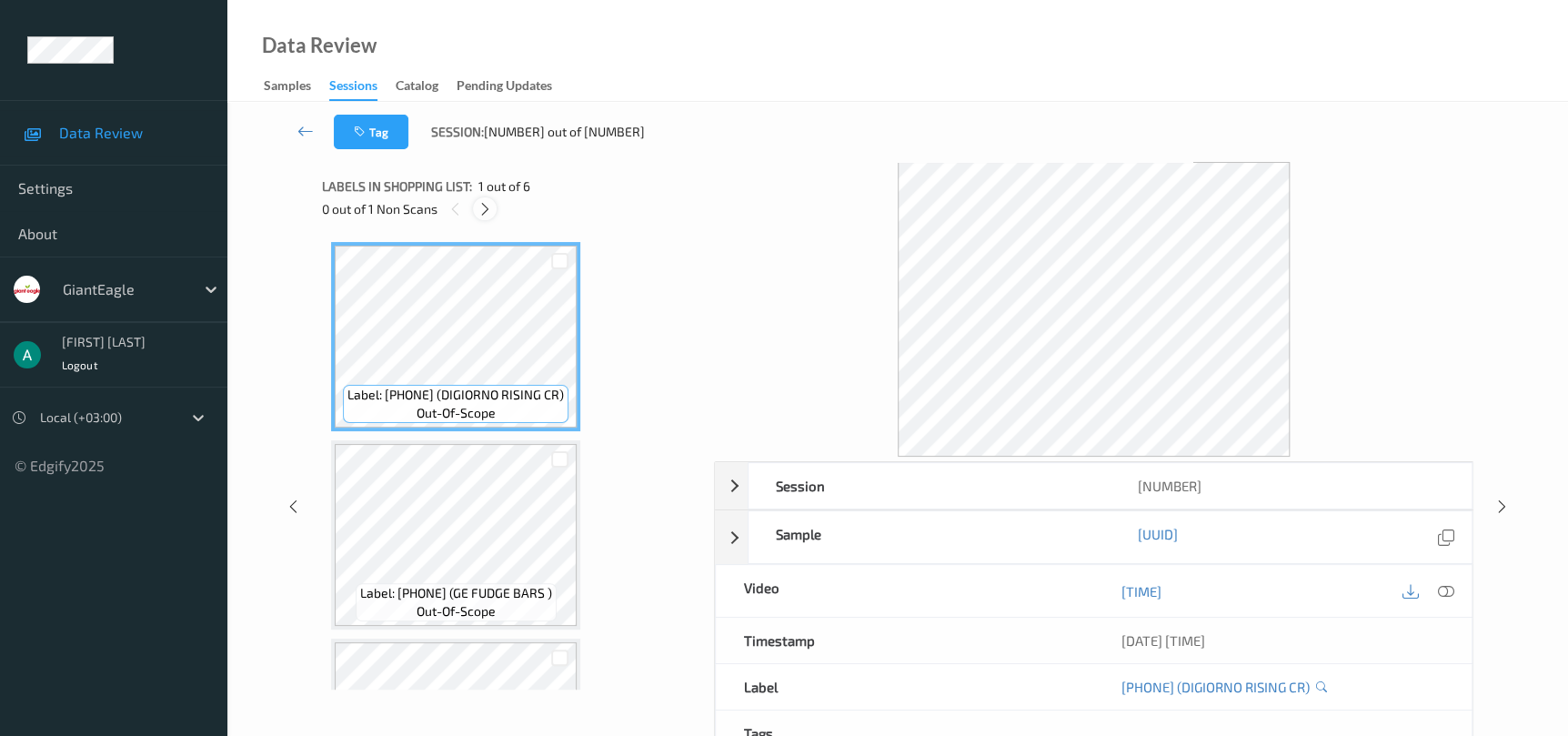 click at bounding box center [485, 209] 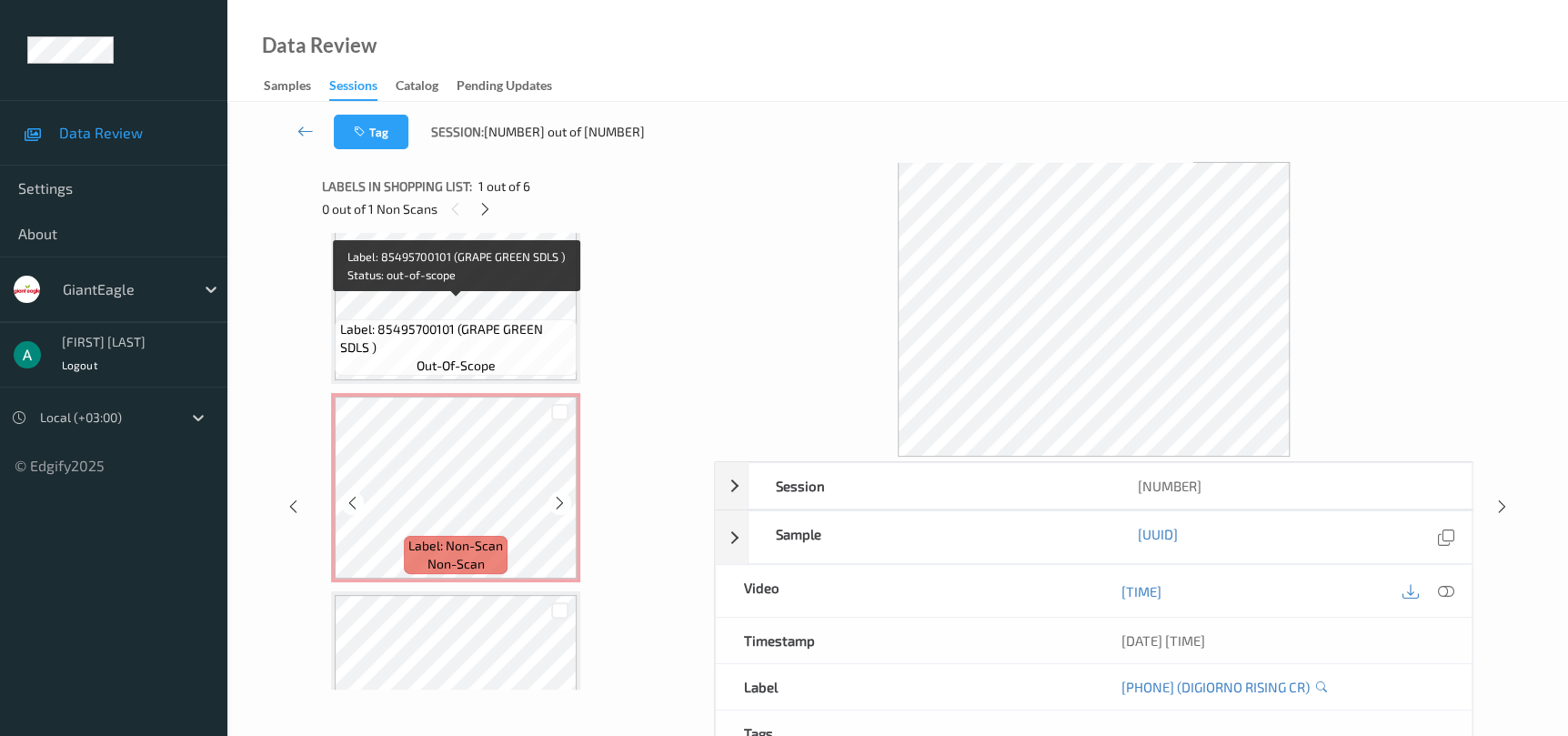 scroll, scrollTop: 682, scrollLeft: 0, axis: vertical 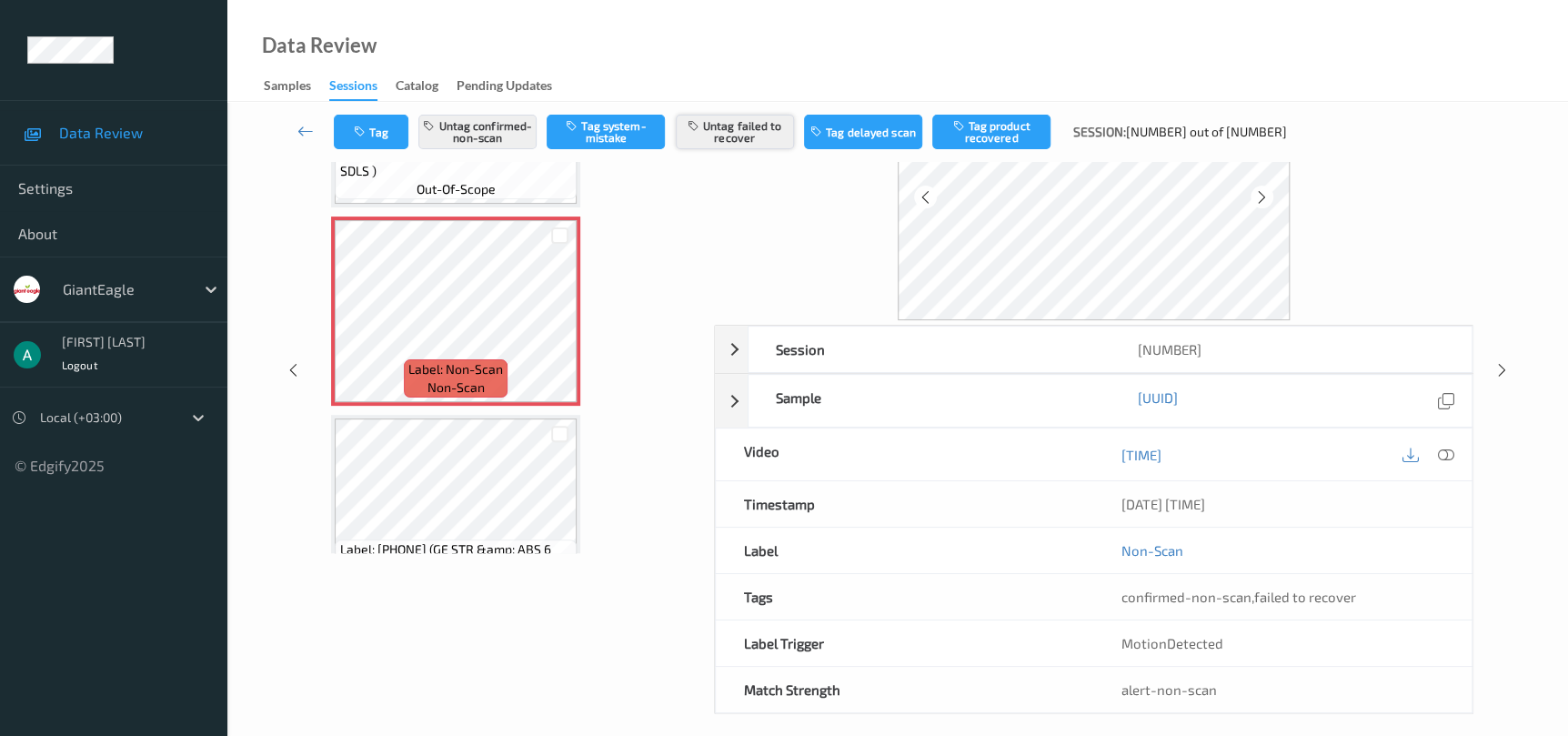 click on "Untag   failed to recover" at bounding box center (735, 132) 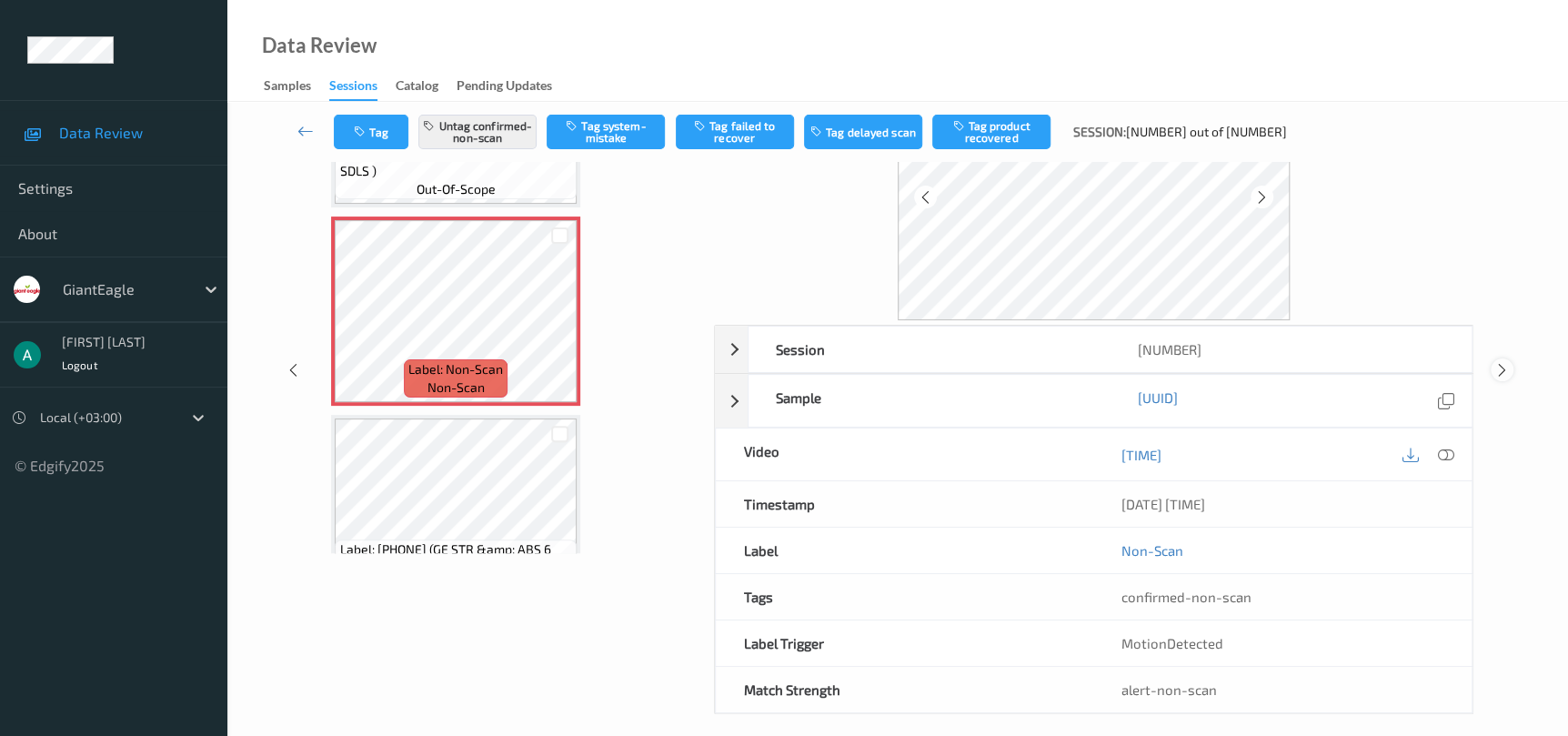click at bounding box center (1502, 370) 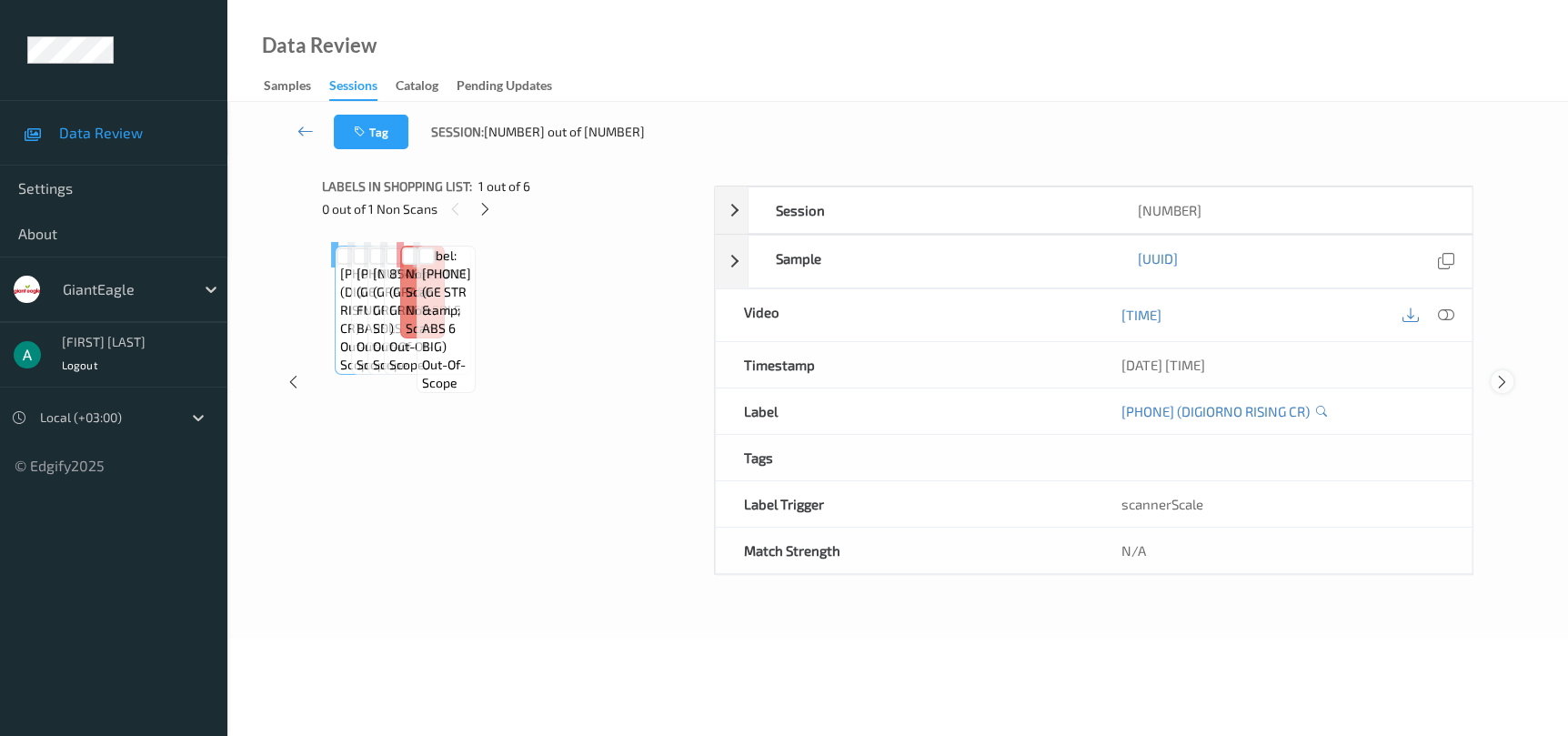 scroll, scrollTop: 0, scrollLeft: 0, axis: both 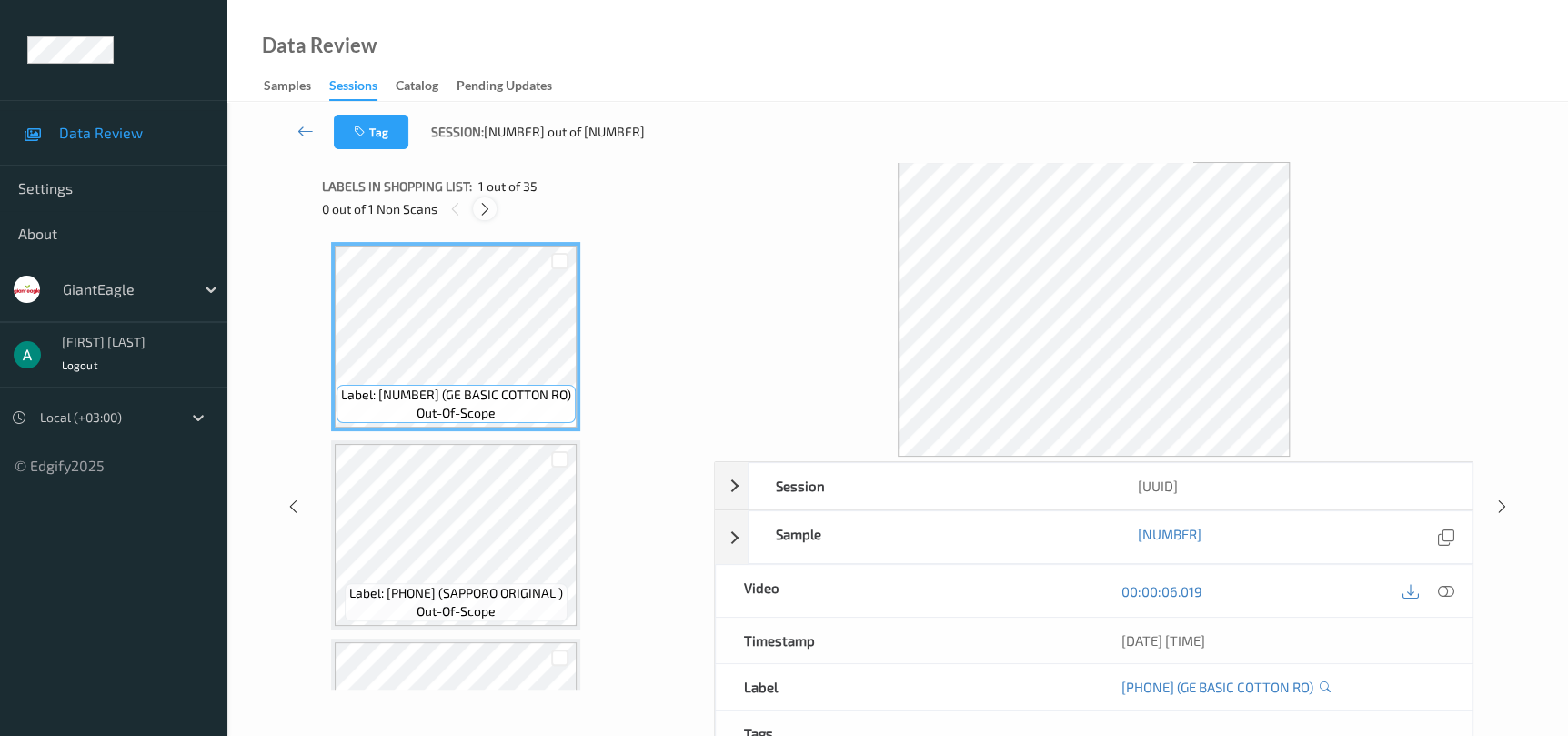 click at bounding box center [485, 209] 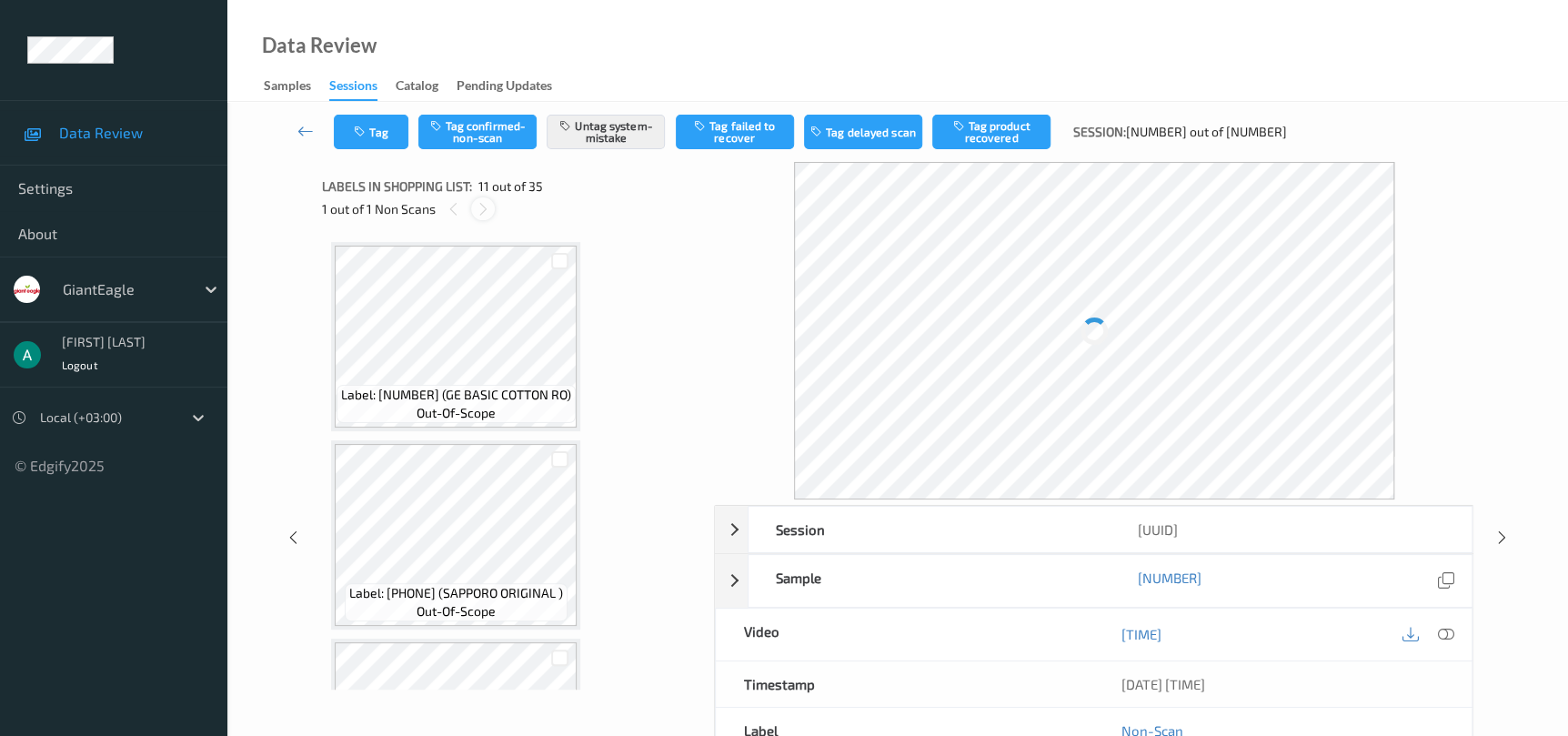 scroll, scrollTop: 1788, scrollLeft: 0, axis: vertical 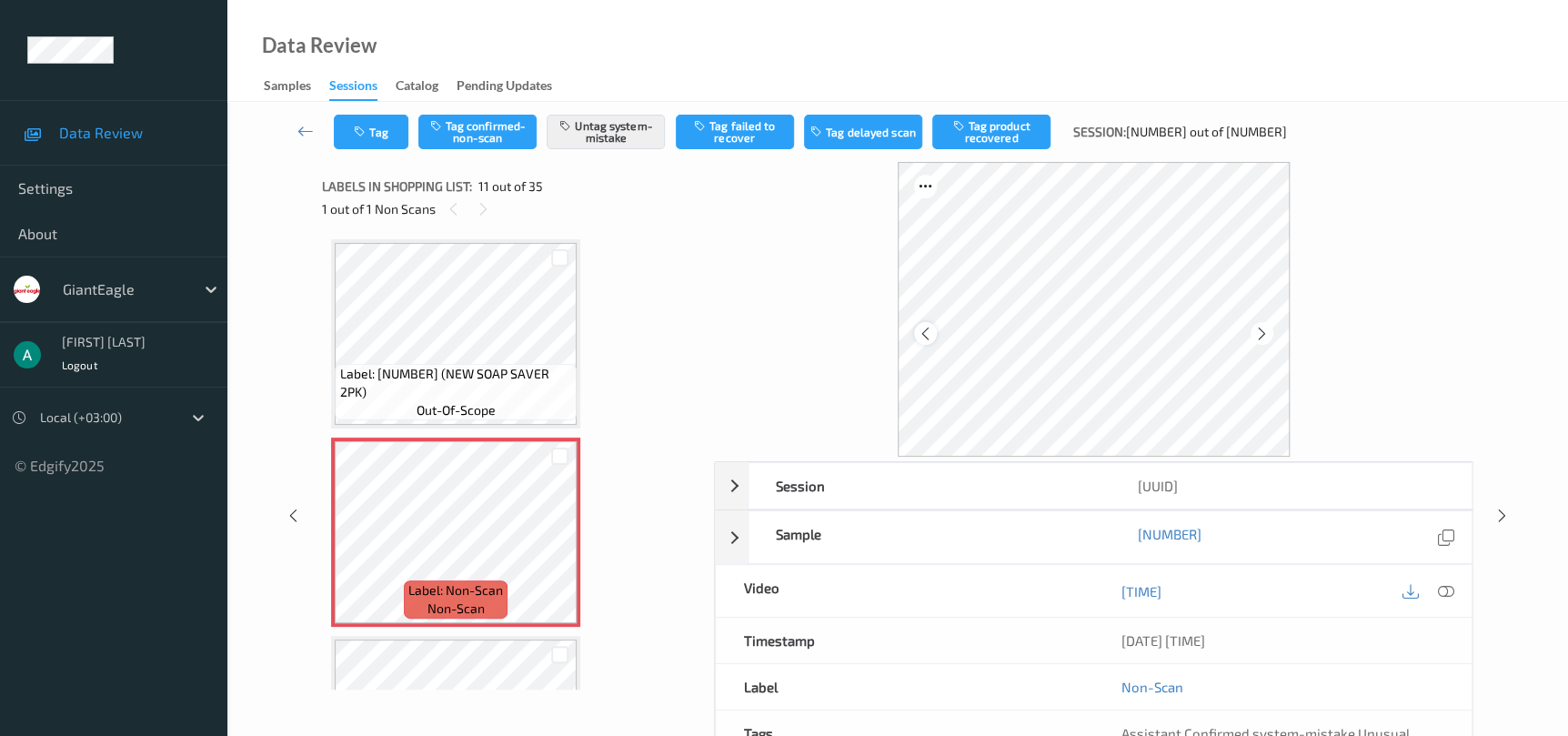 click at bounding box center [925, 334] 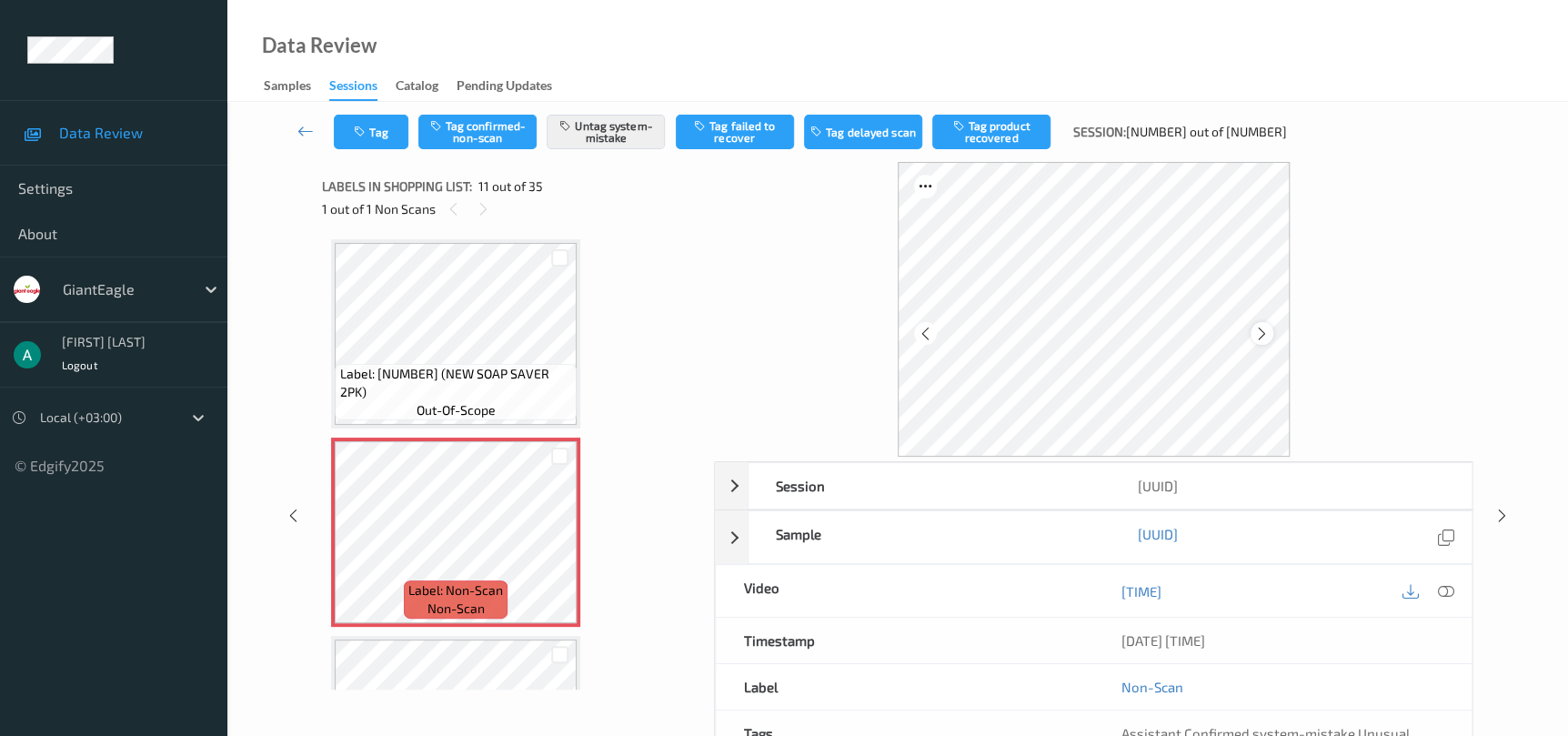 click at bounding box center [1261, 334] 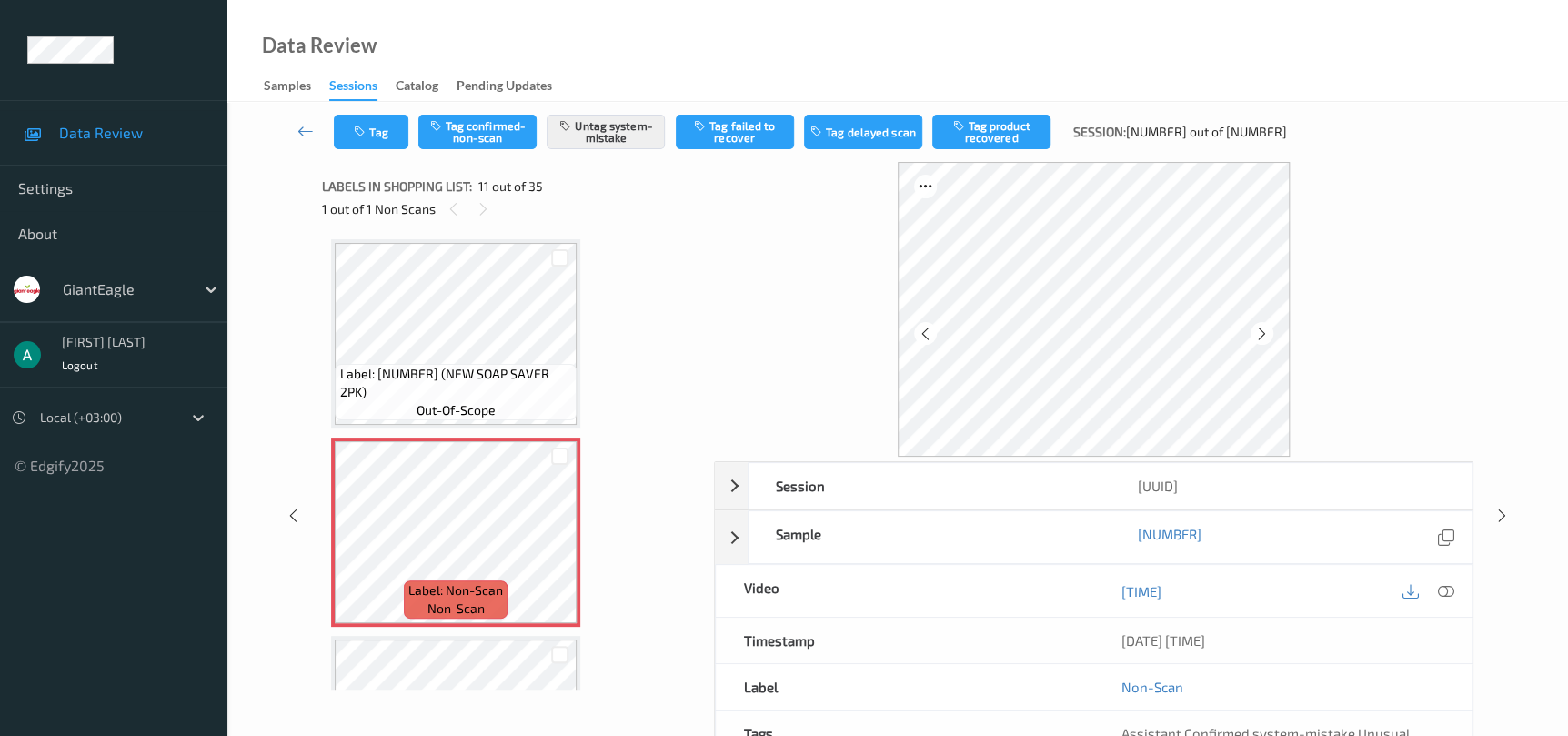click at bounding box center (1261, 334) 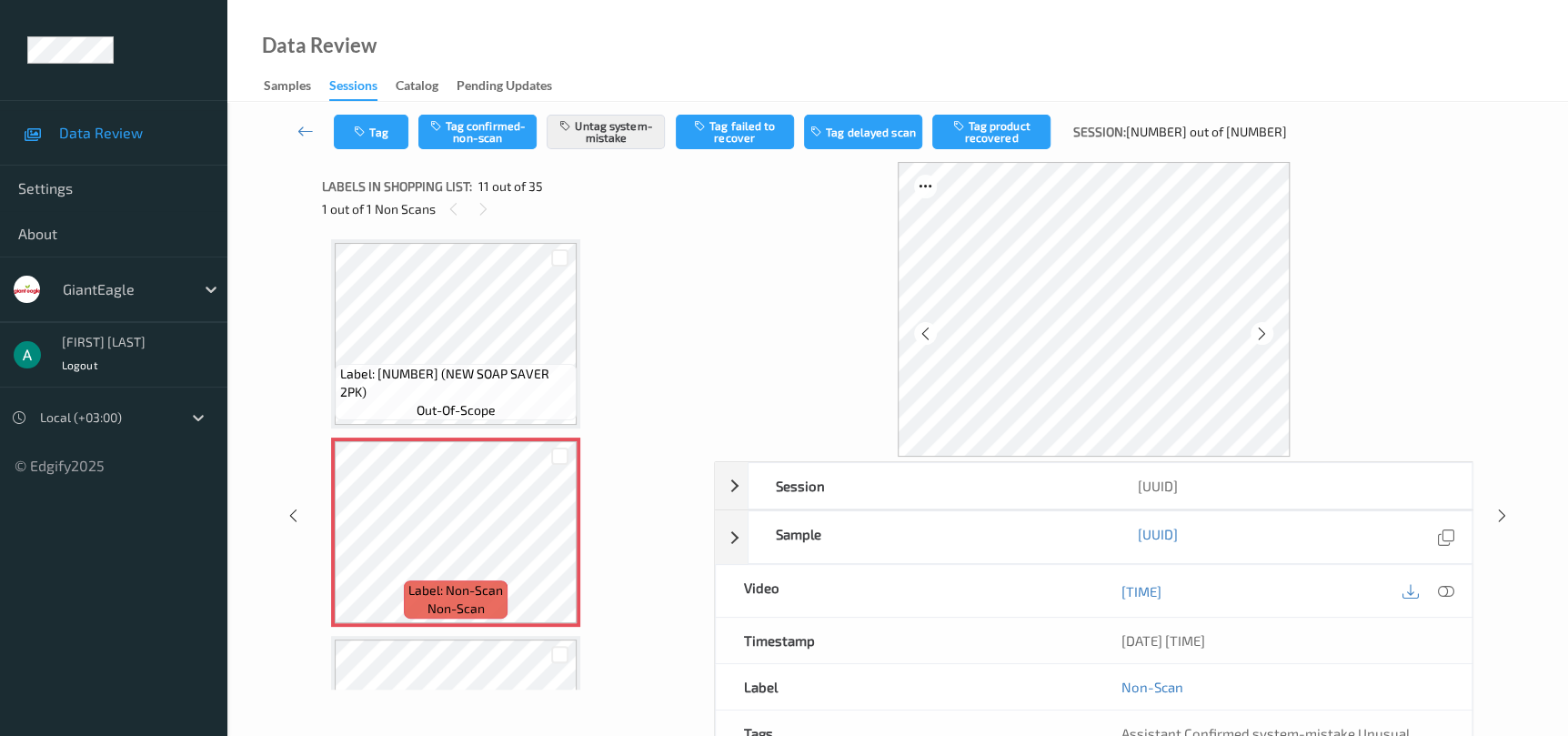 click at bounding box center [1261, 334] 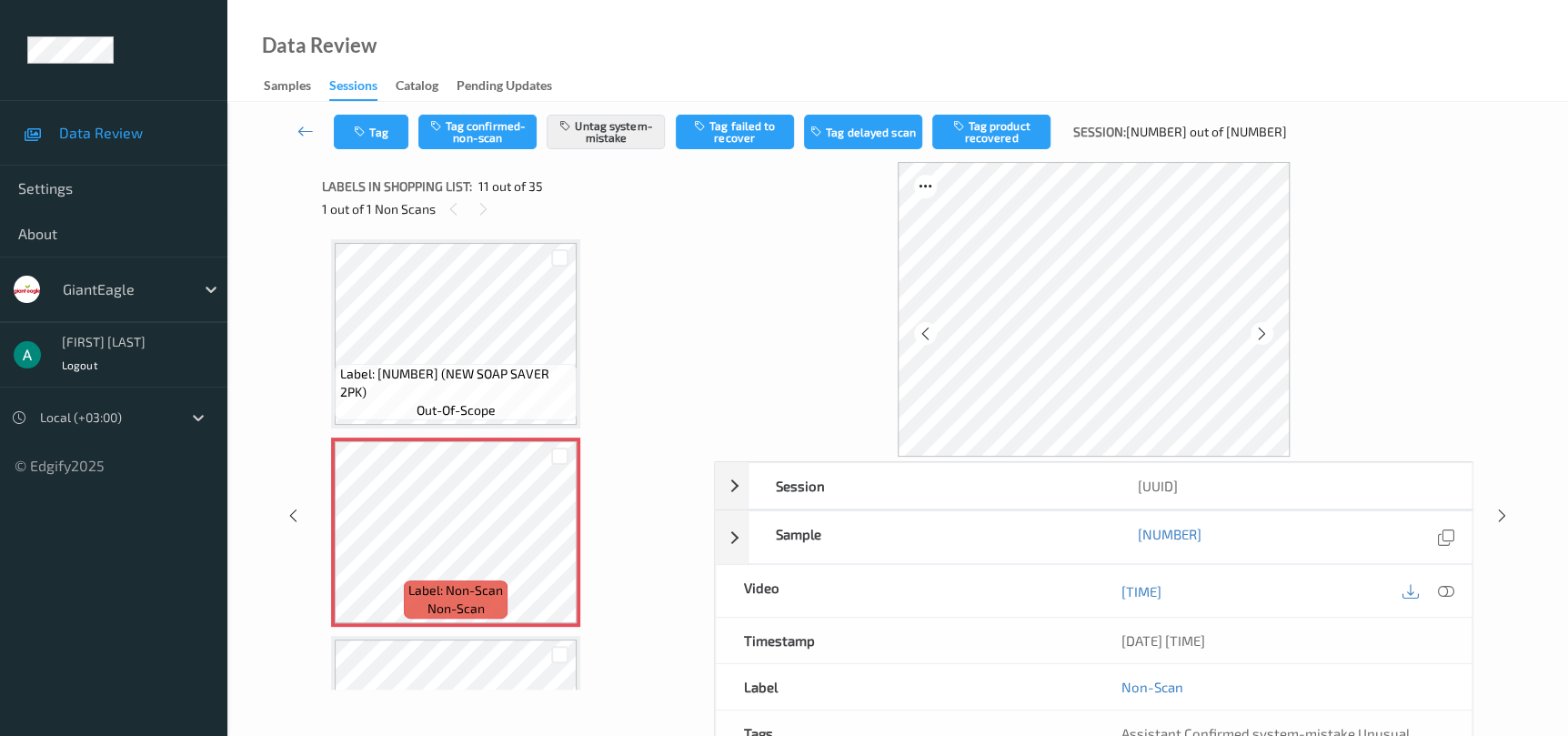 click at bounding box center [1261, 334] 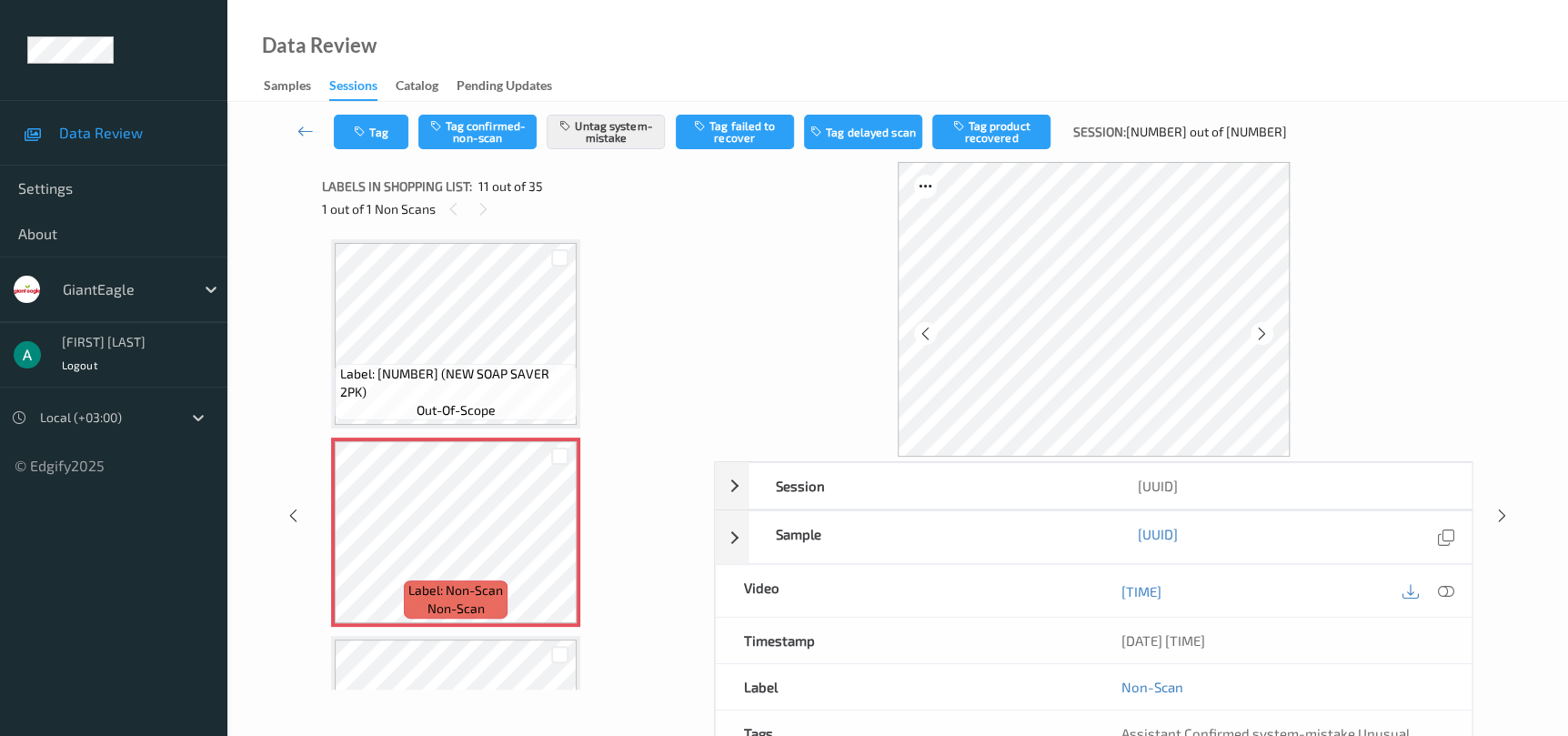 click at bounding box center [1261, 334] 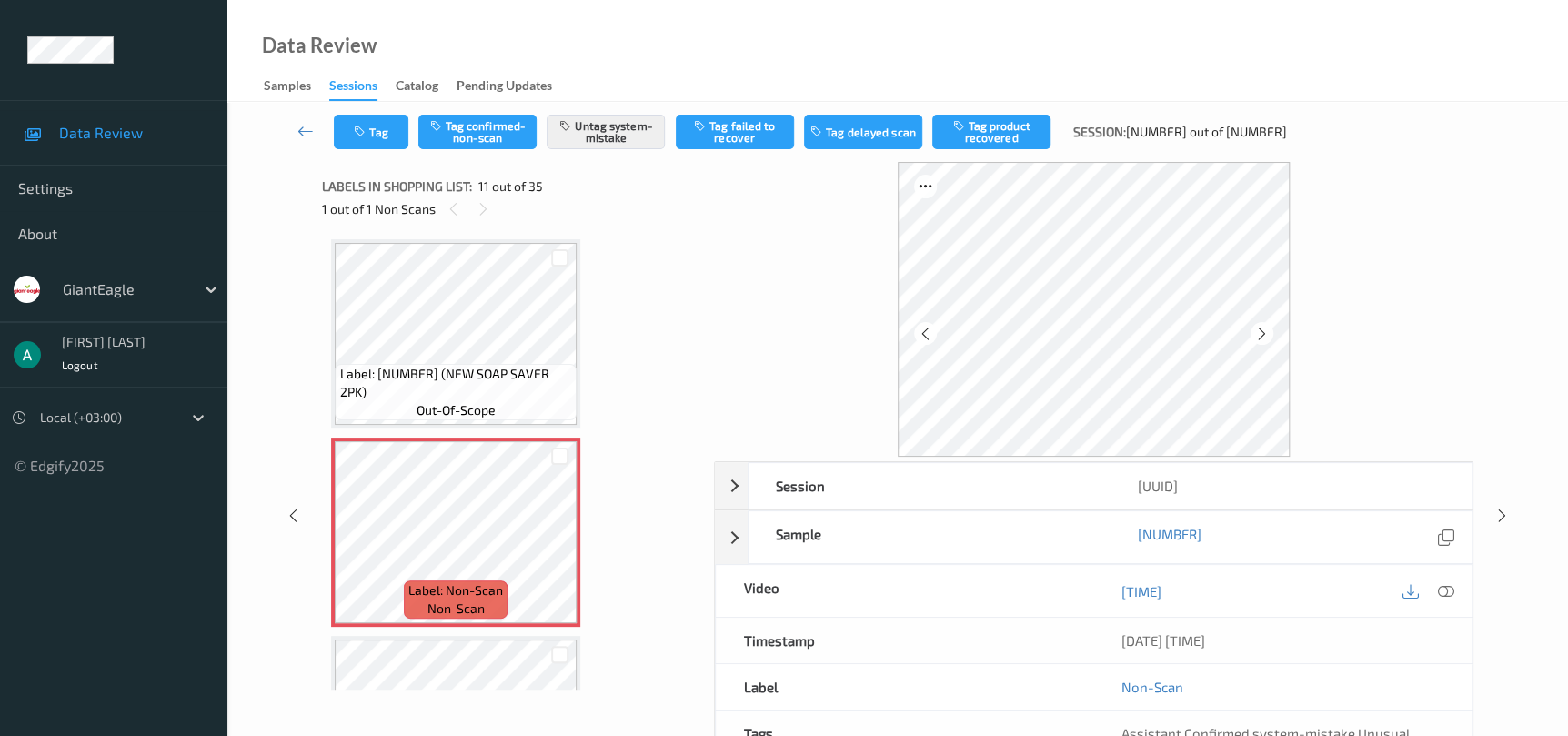 click at bounding box center [1261, 334] 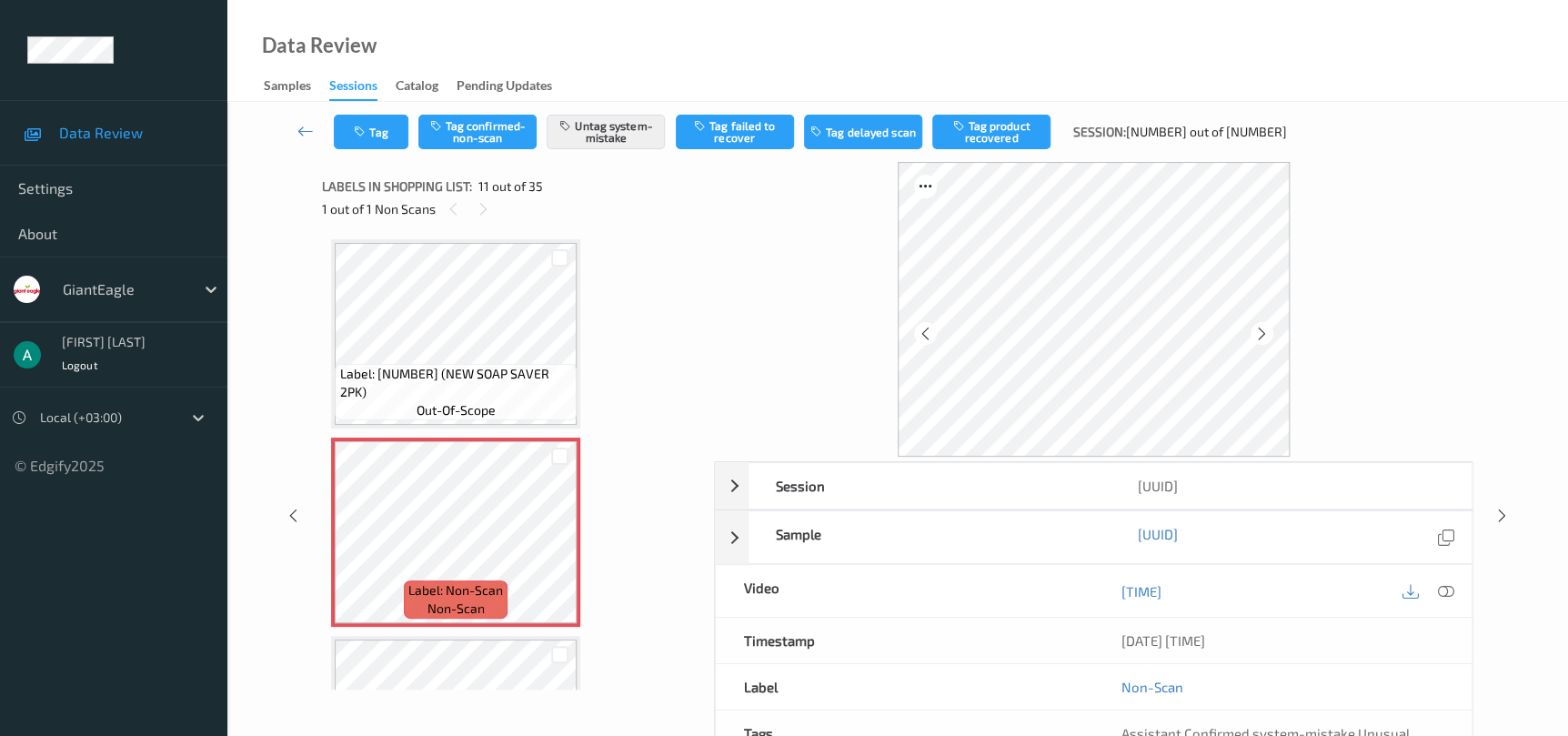 click at bounding box center [1261, 334] 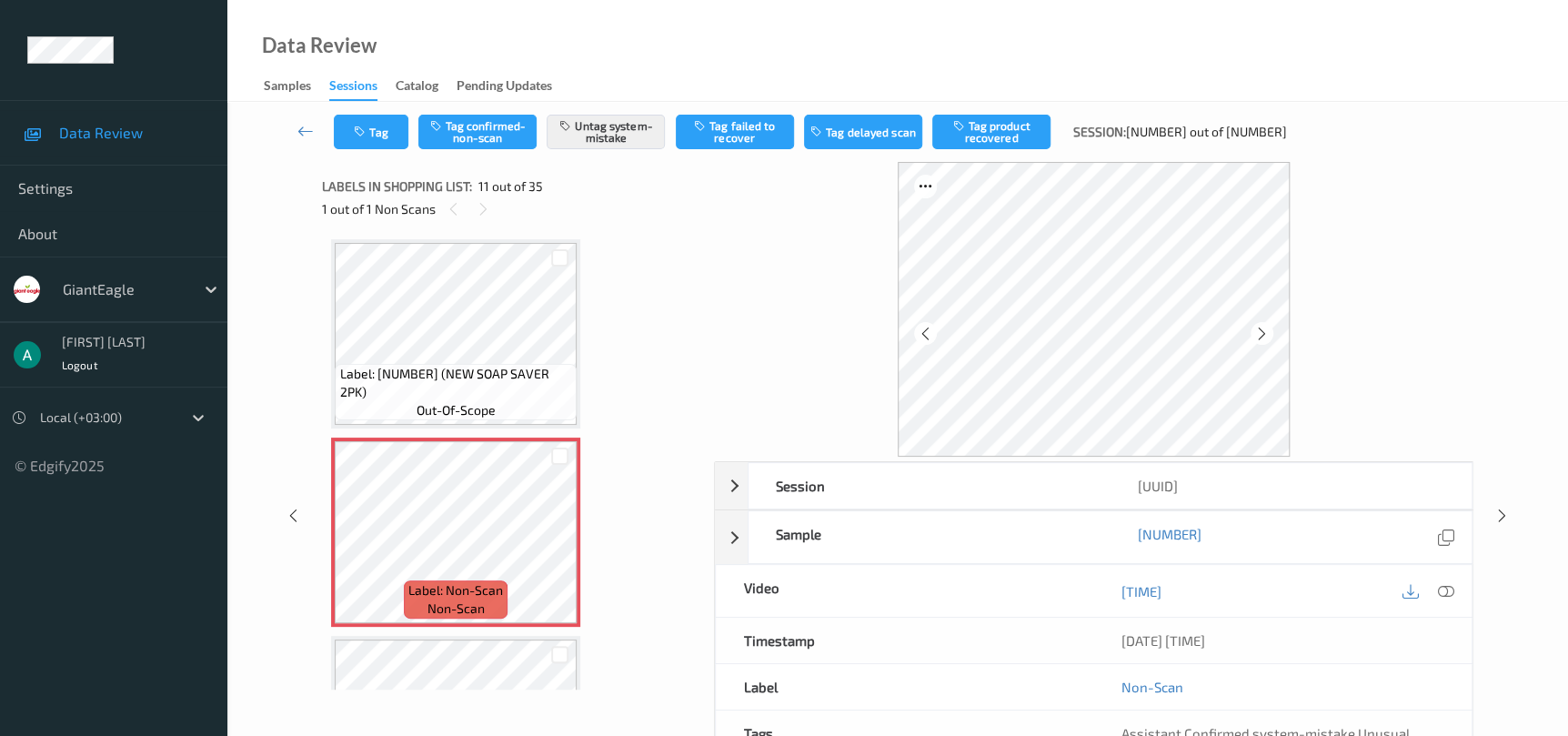click at bounding box center (1261, 334) 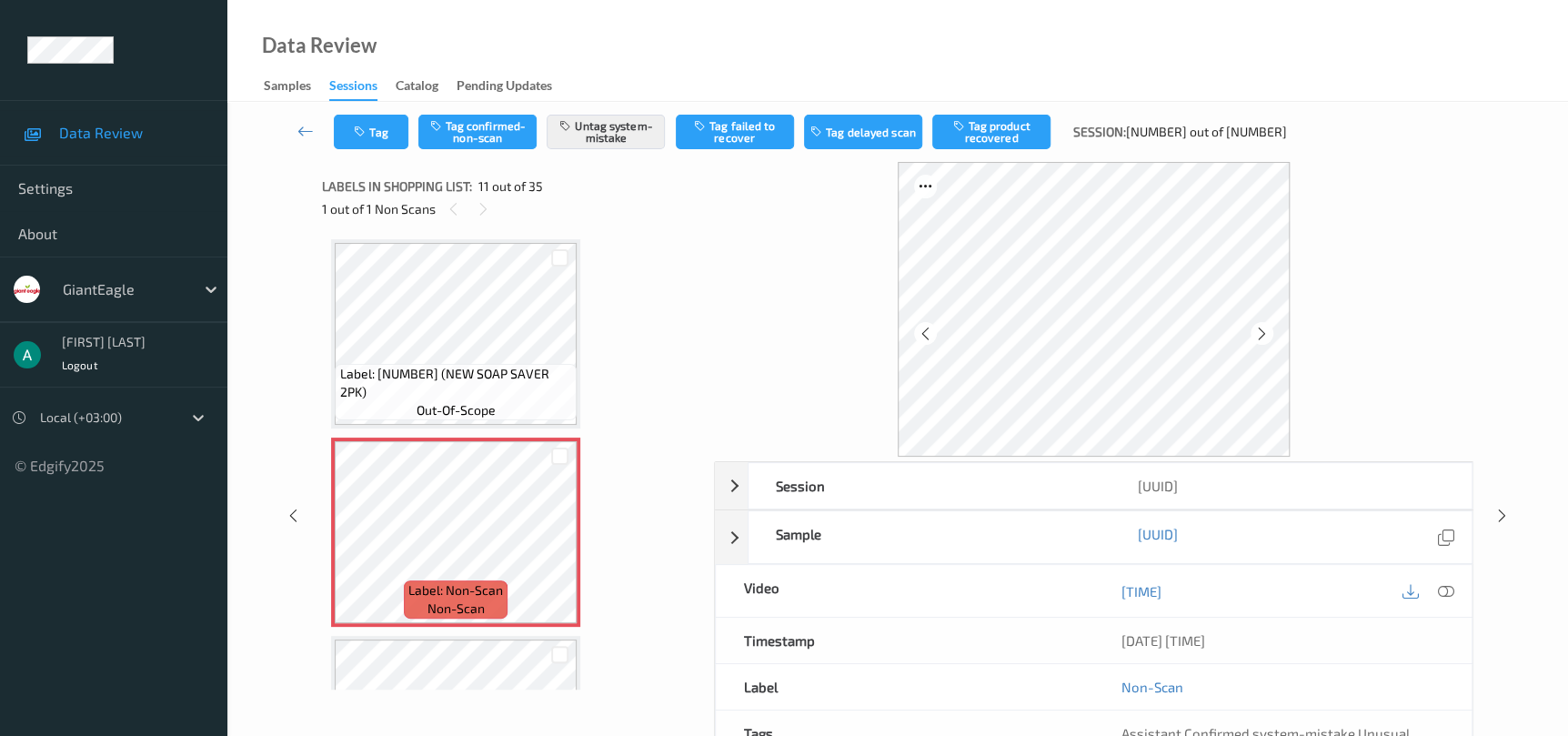 click at bounding box center [1261, 334] 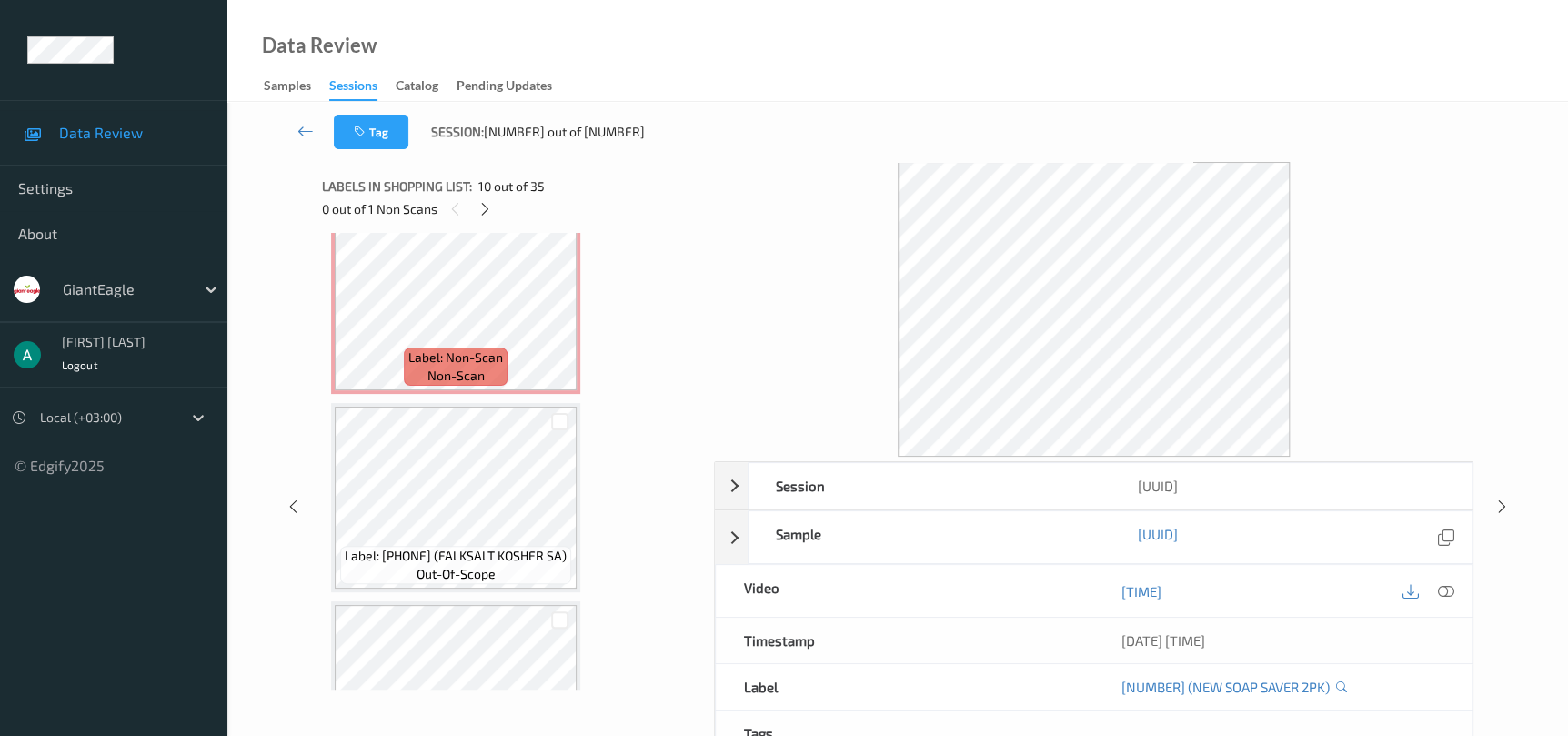 scroll, scrollTop: 2061, scrollLeft: 0, axis: vertical 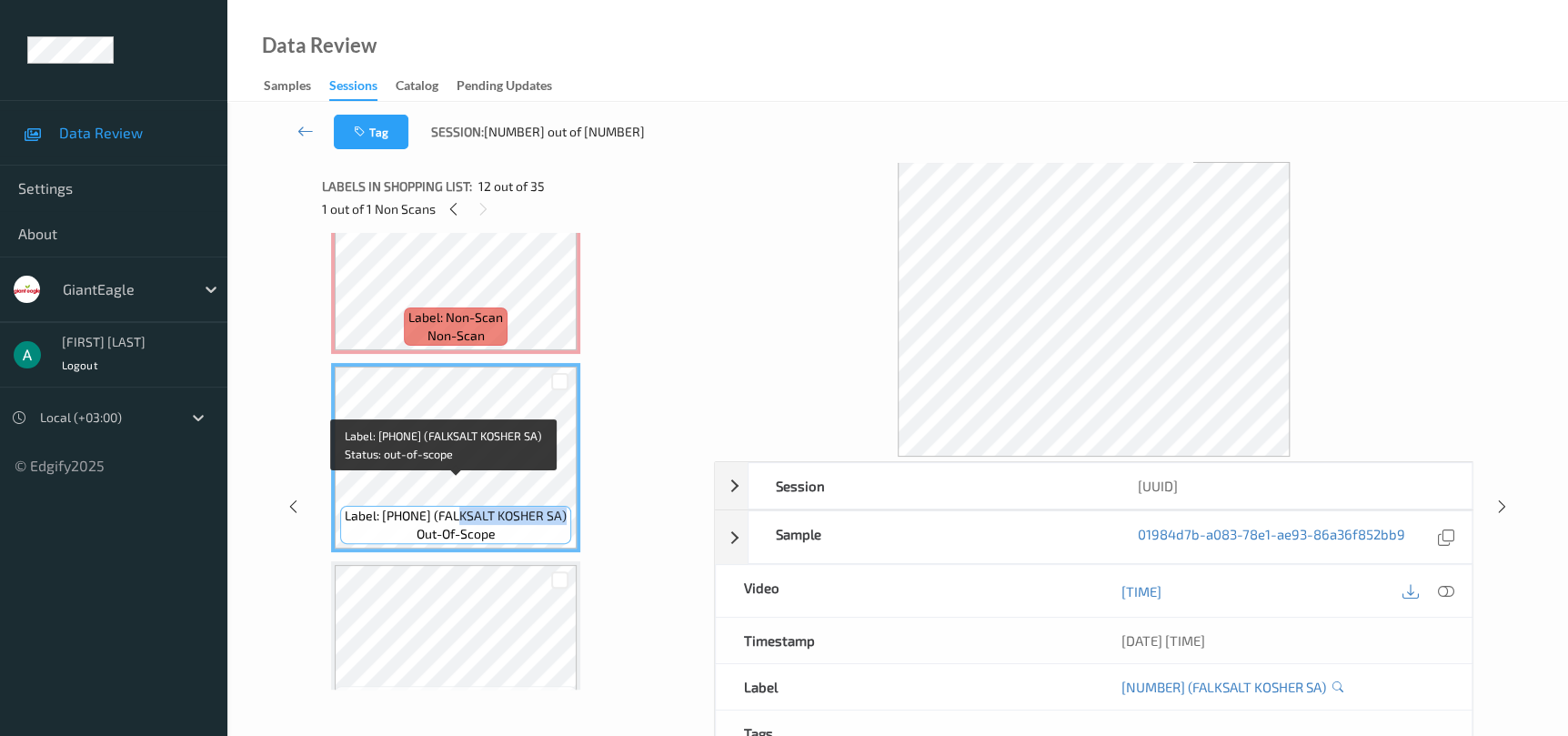 drag, startPoint x: 455, startPoint y: 489, endPoint x: 564, endPoint y: 486, distance: 109.04128 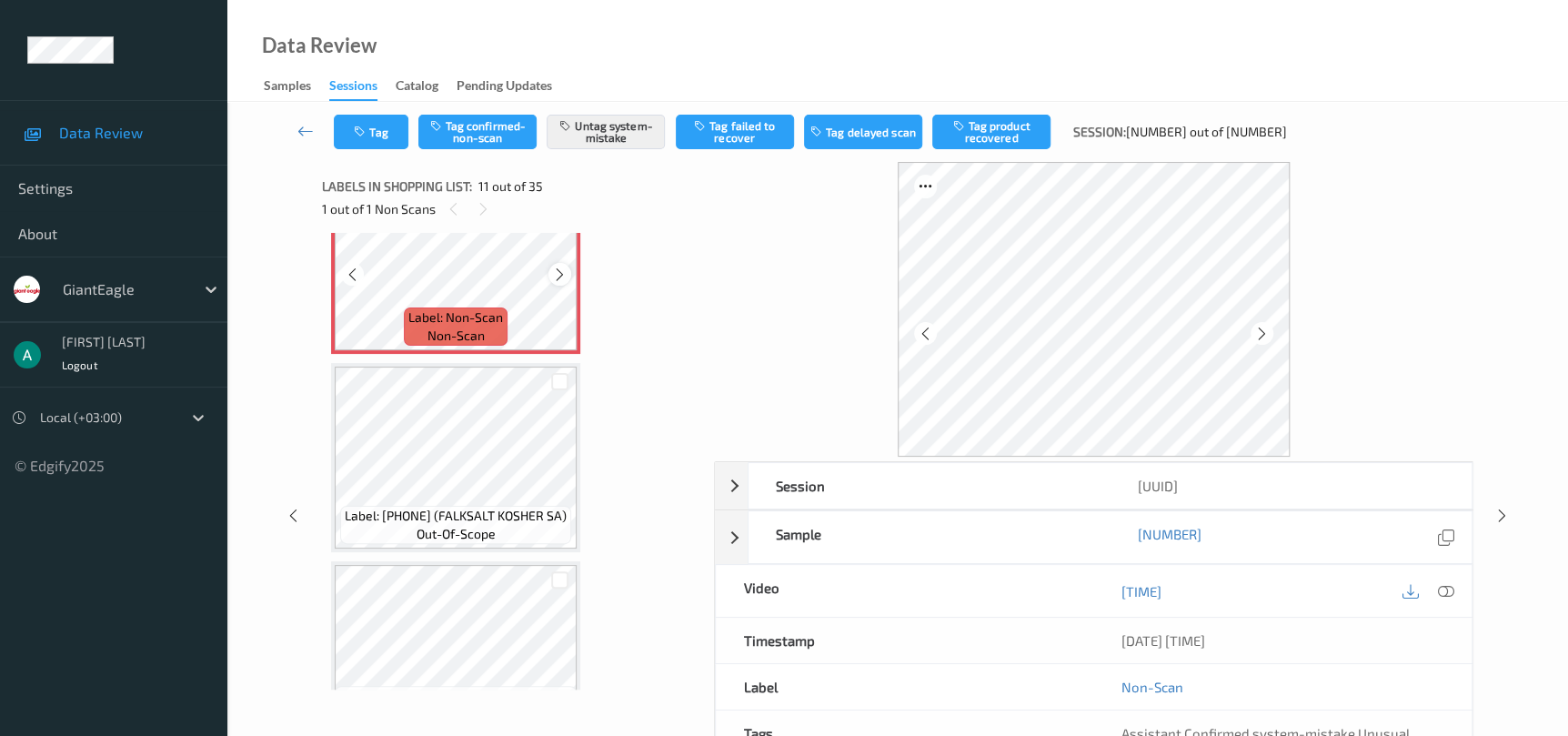 click at bounding box center [559, 275] 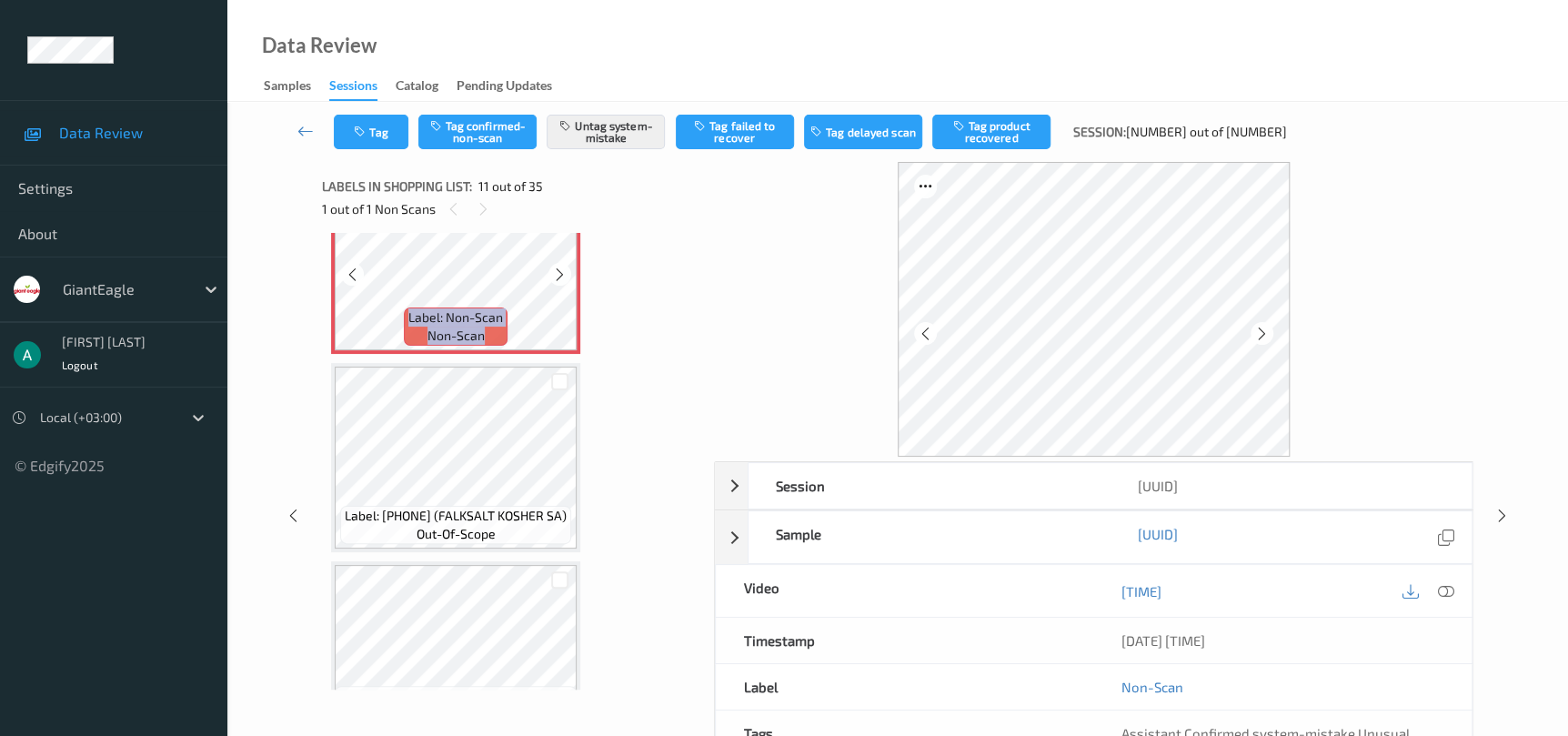 click at bounding box center (559, 275) 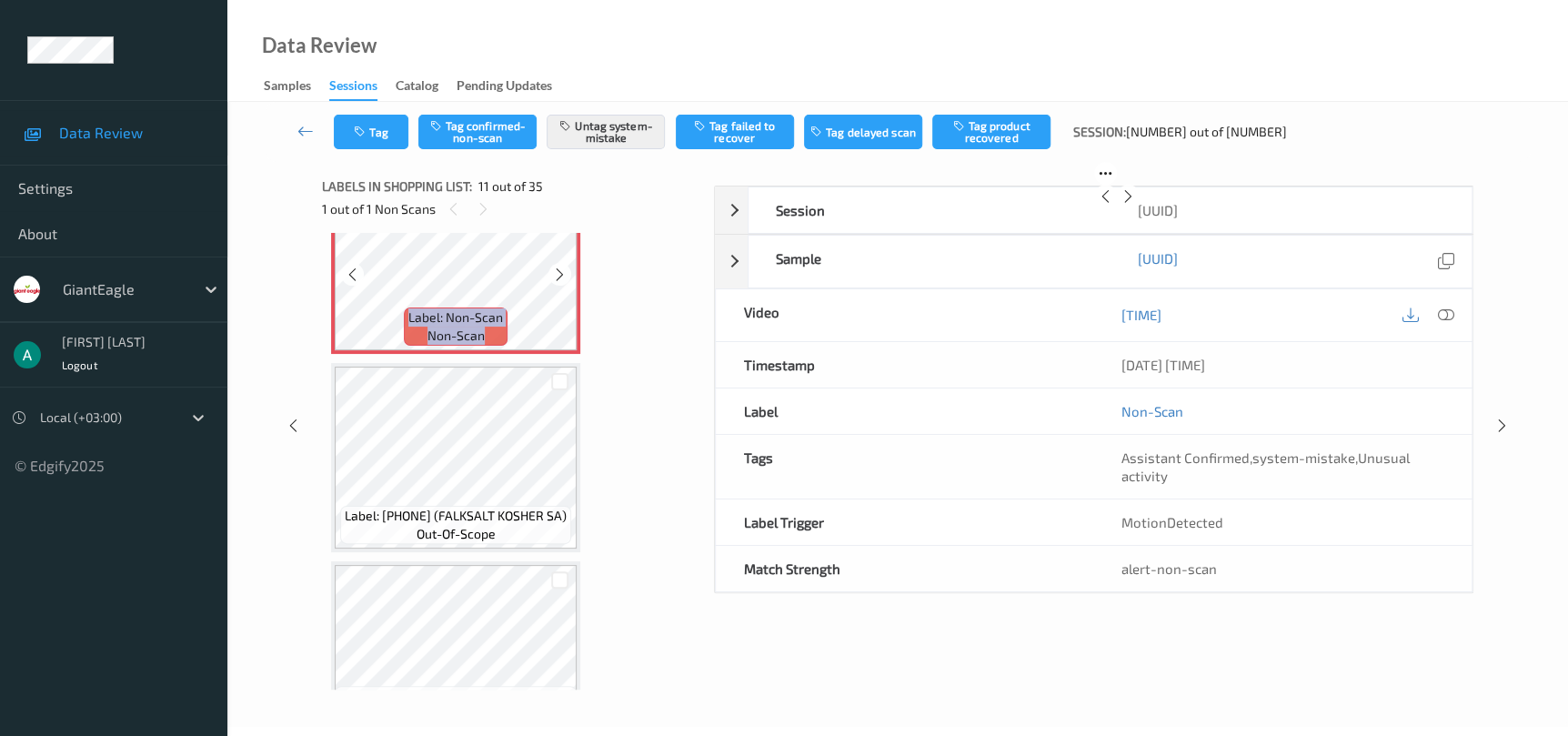 click at bounding box center (559, 275) 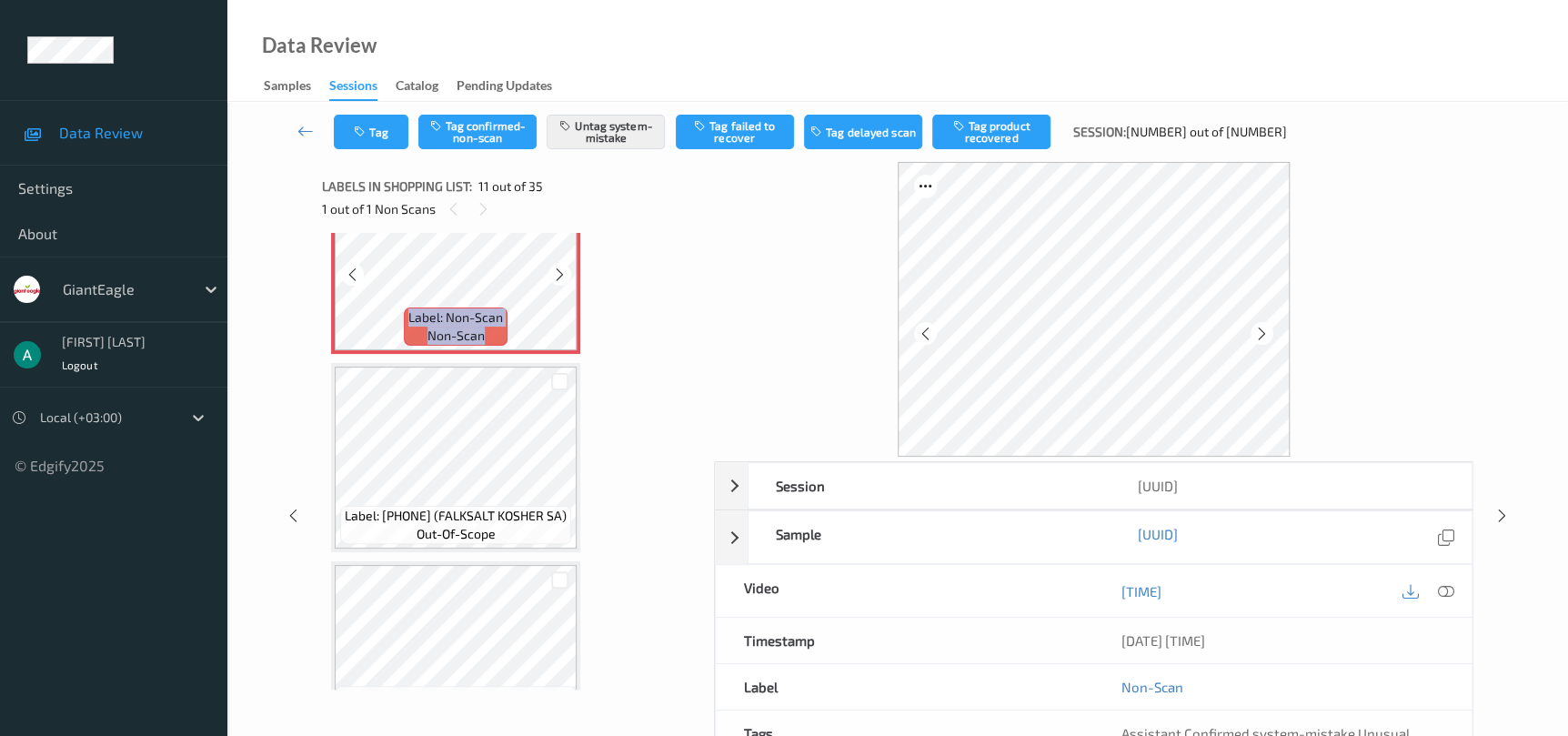 click at bounding box center (559, 275) 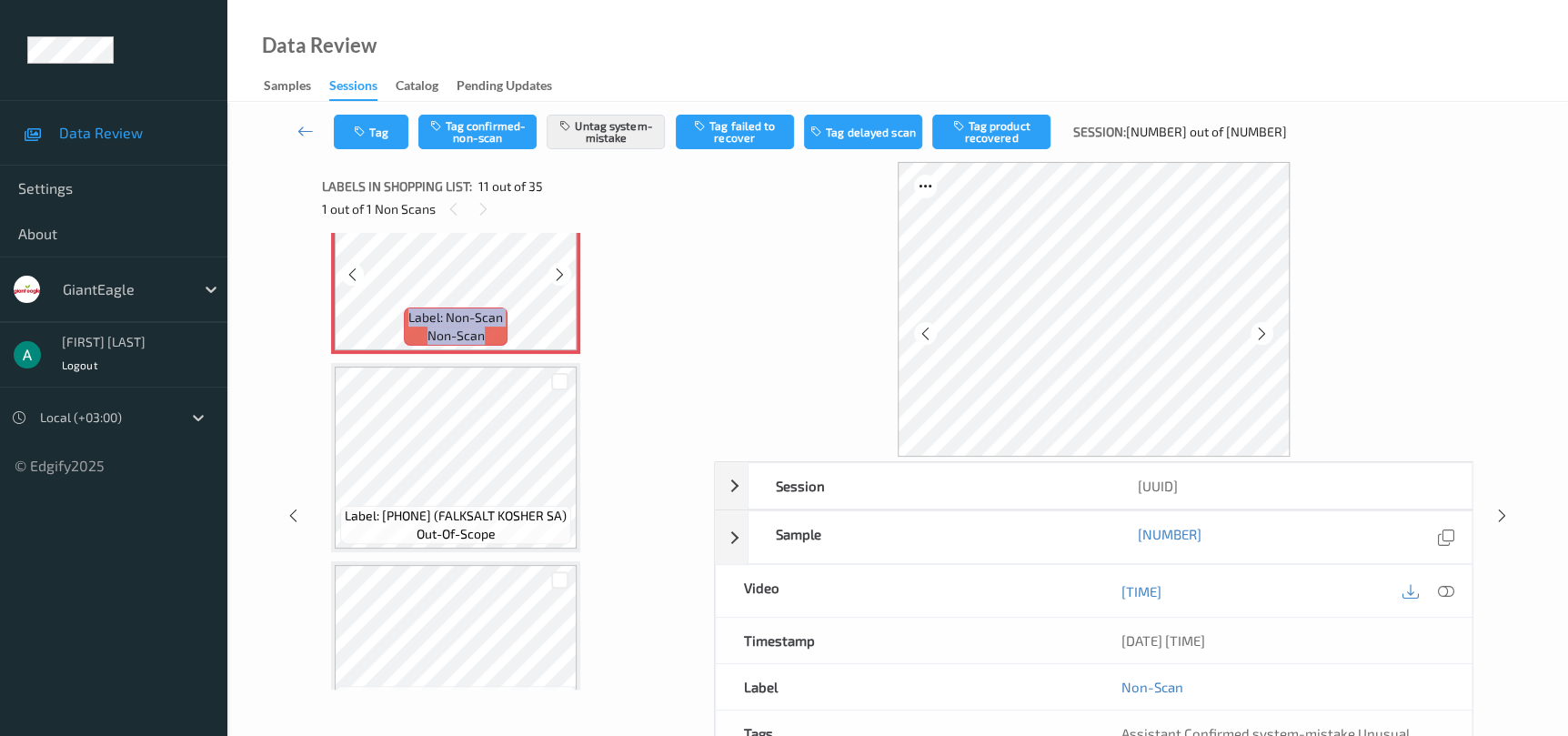 click at bounding box center [559, 275] 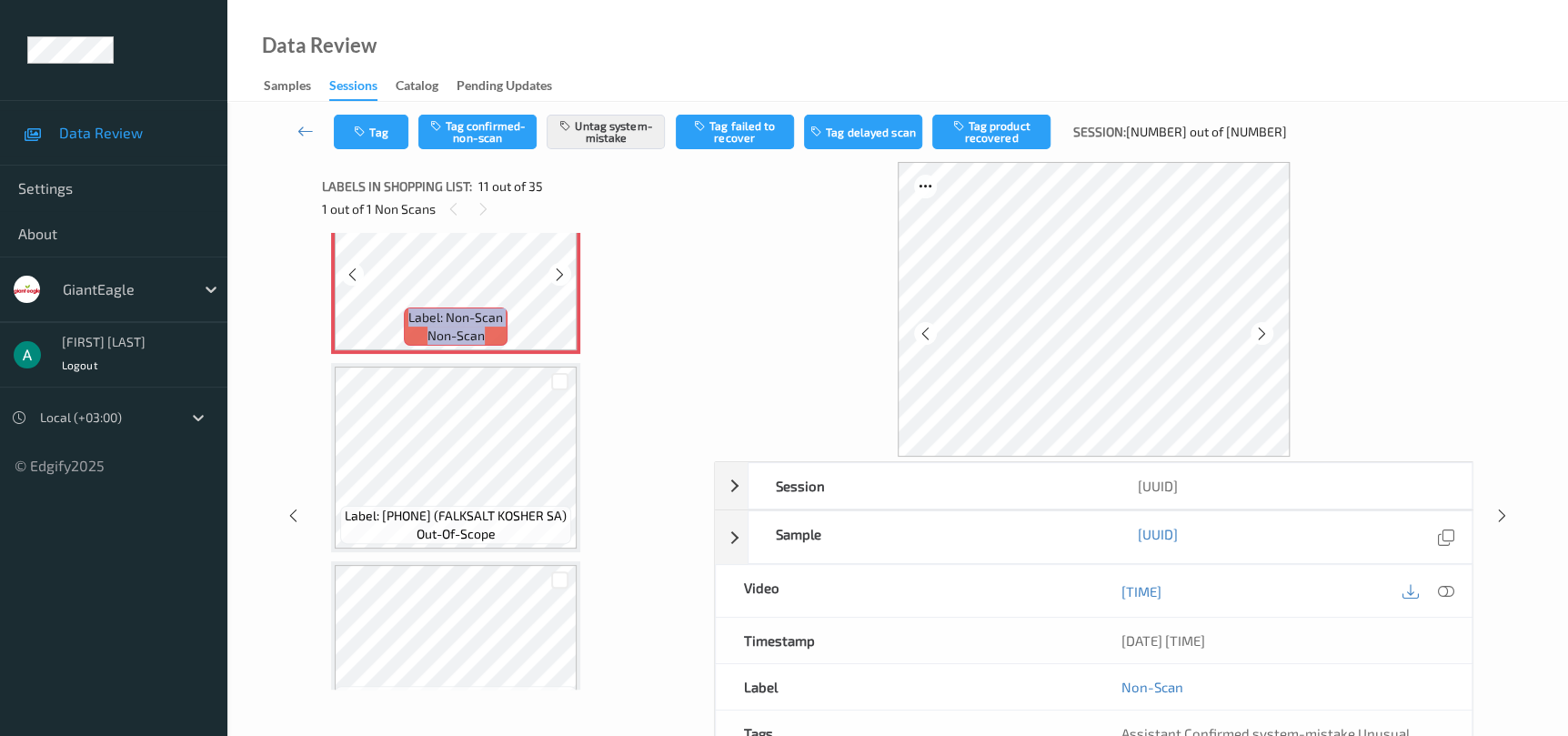 click at bounding box center [559, 275] 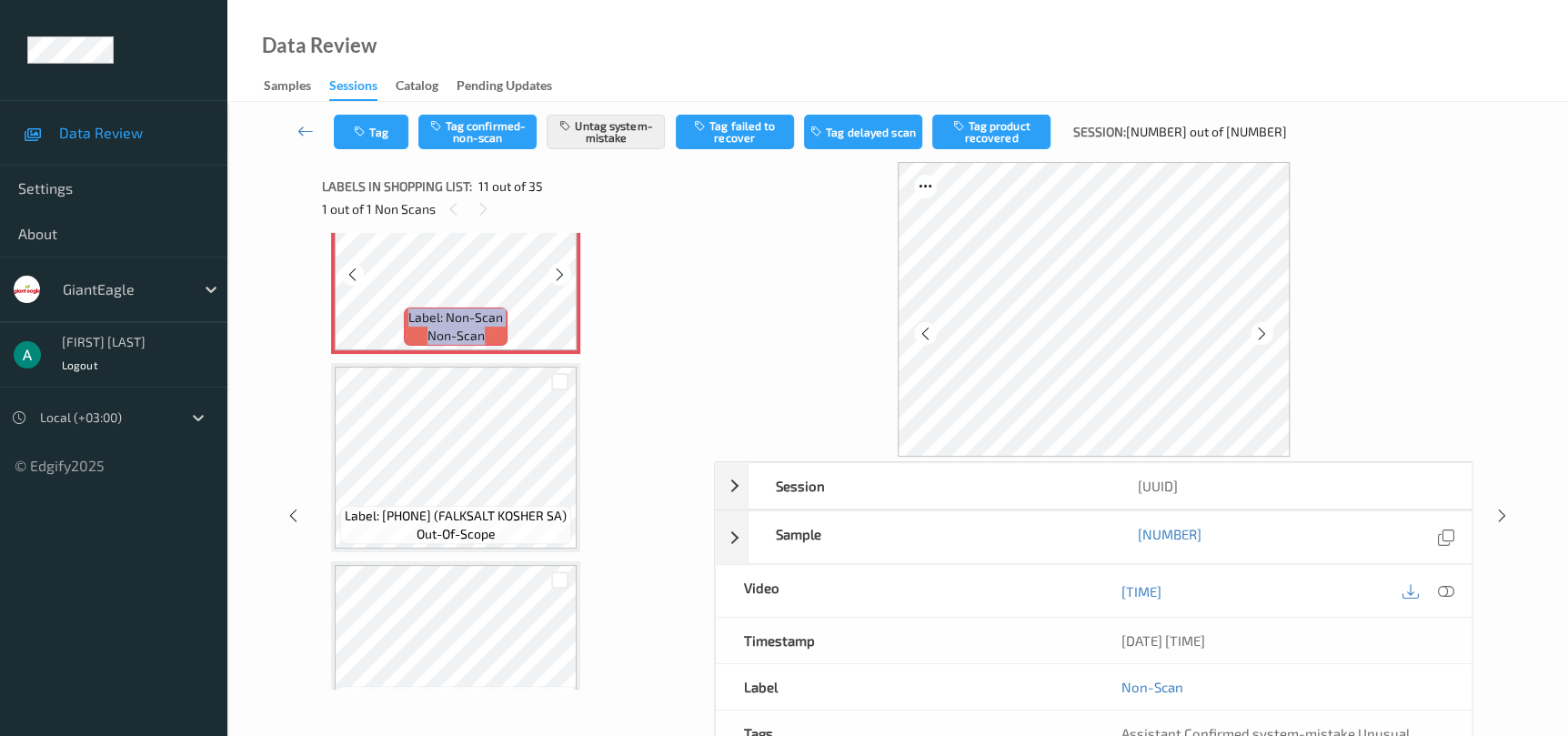 click at bounding box center (559, 275) 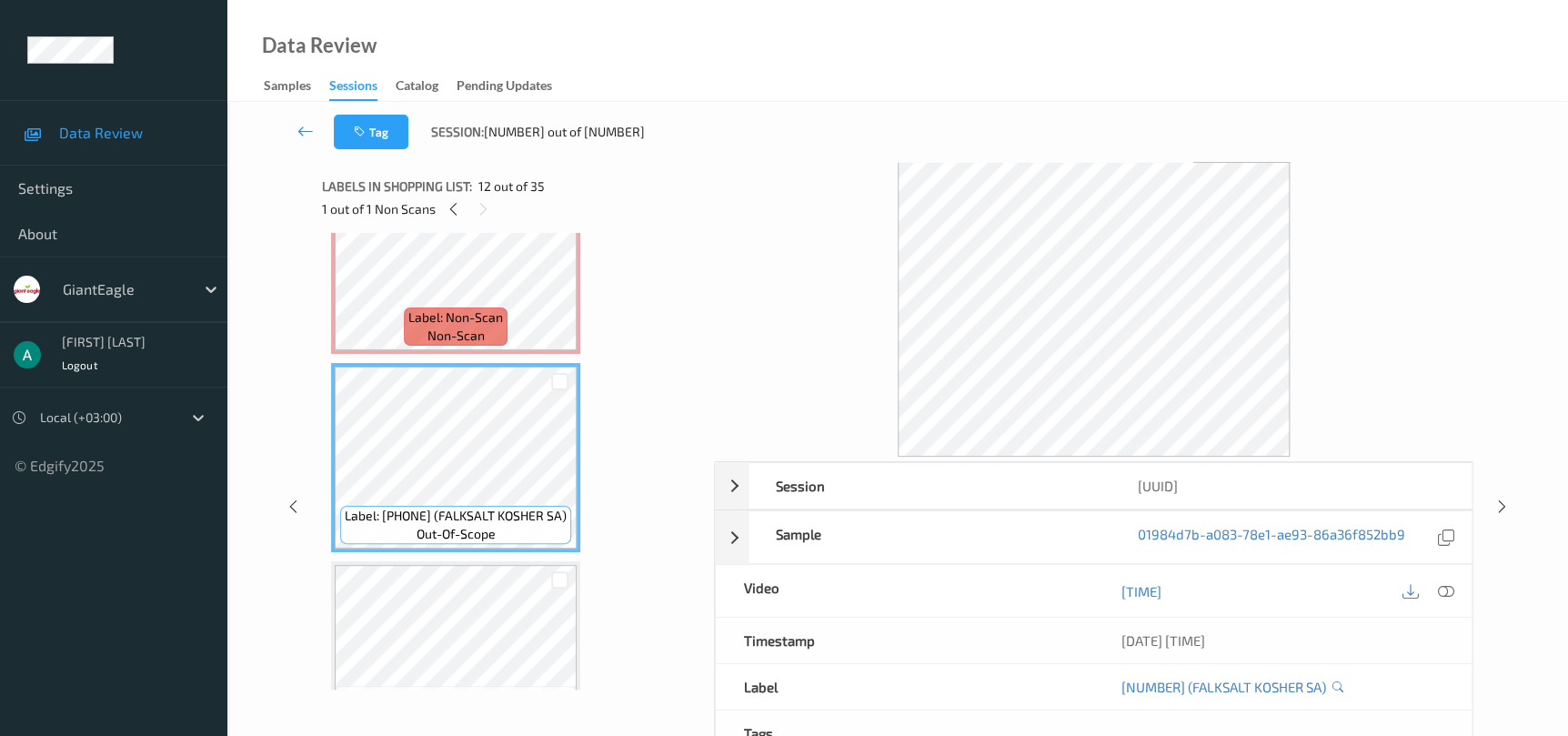 click on "Label: 81373501902 (FALKSALT KOSHER SA) out-of-scope" at bounding box center (456, 458) 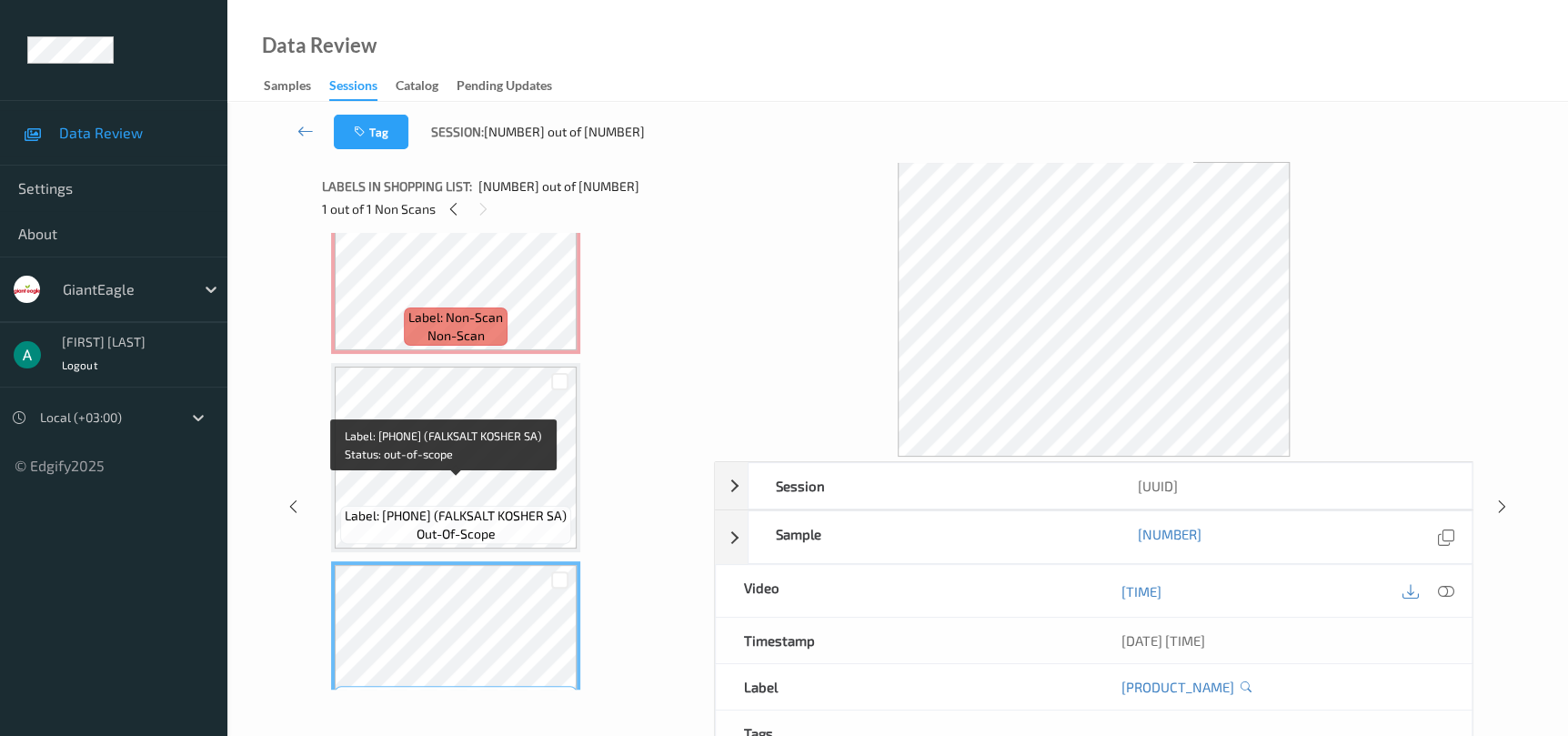 click on "Label: 81373501902 (FALKSALT KOSHER SA)" at bounding box center [456, 516] 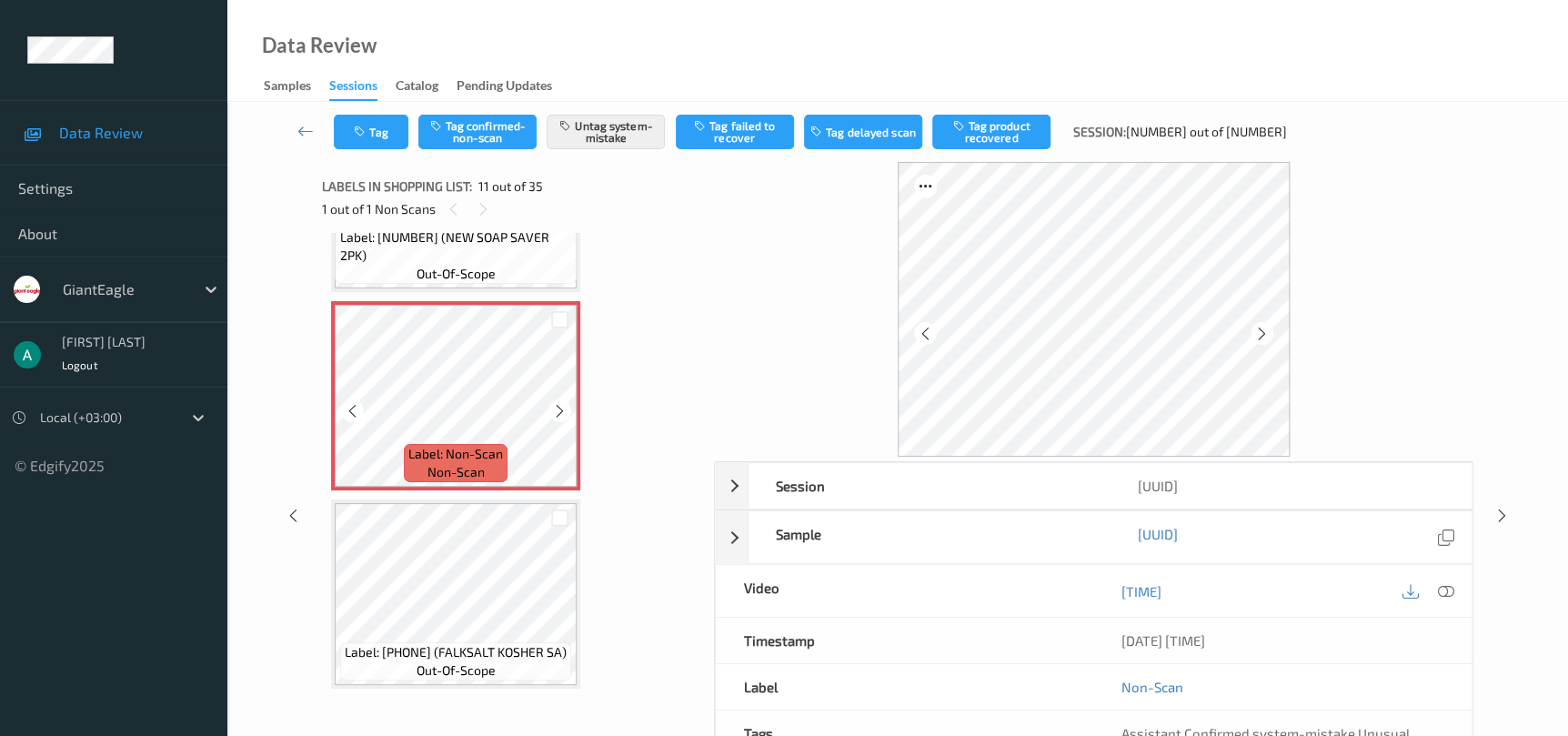 scroll, scrollTop: 1788, scrollLeft: 0, axis: vertical 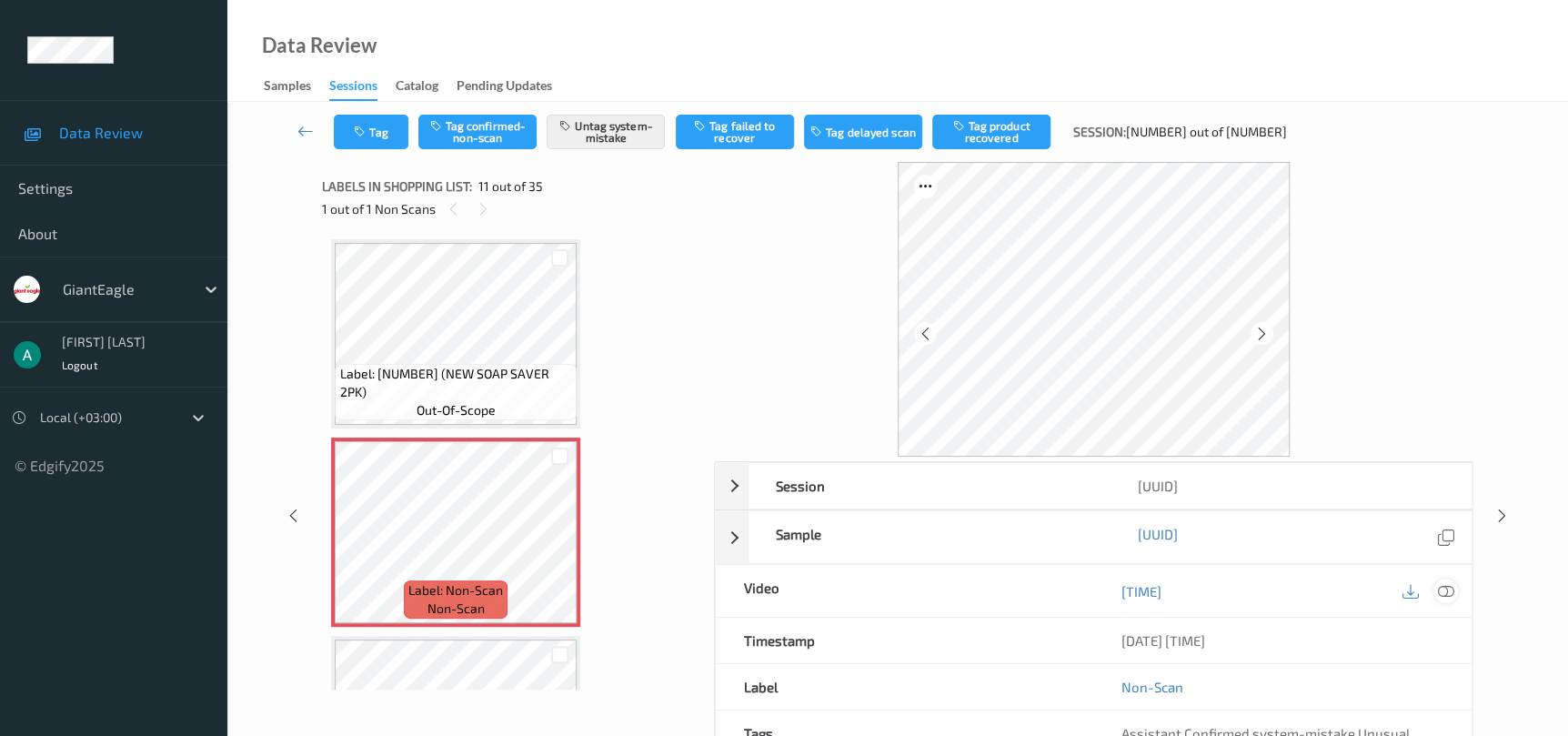 click at bounding box center (1445, 591) 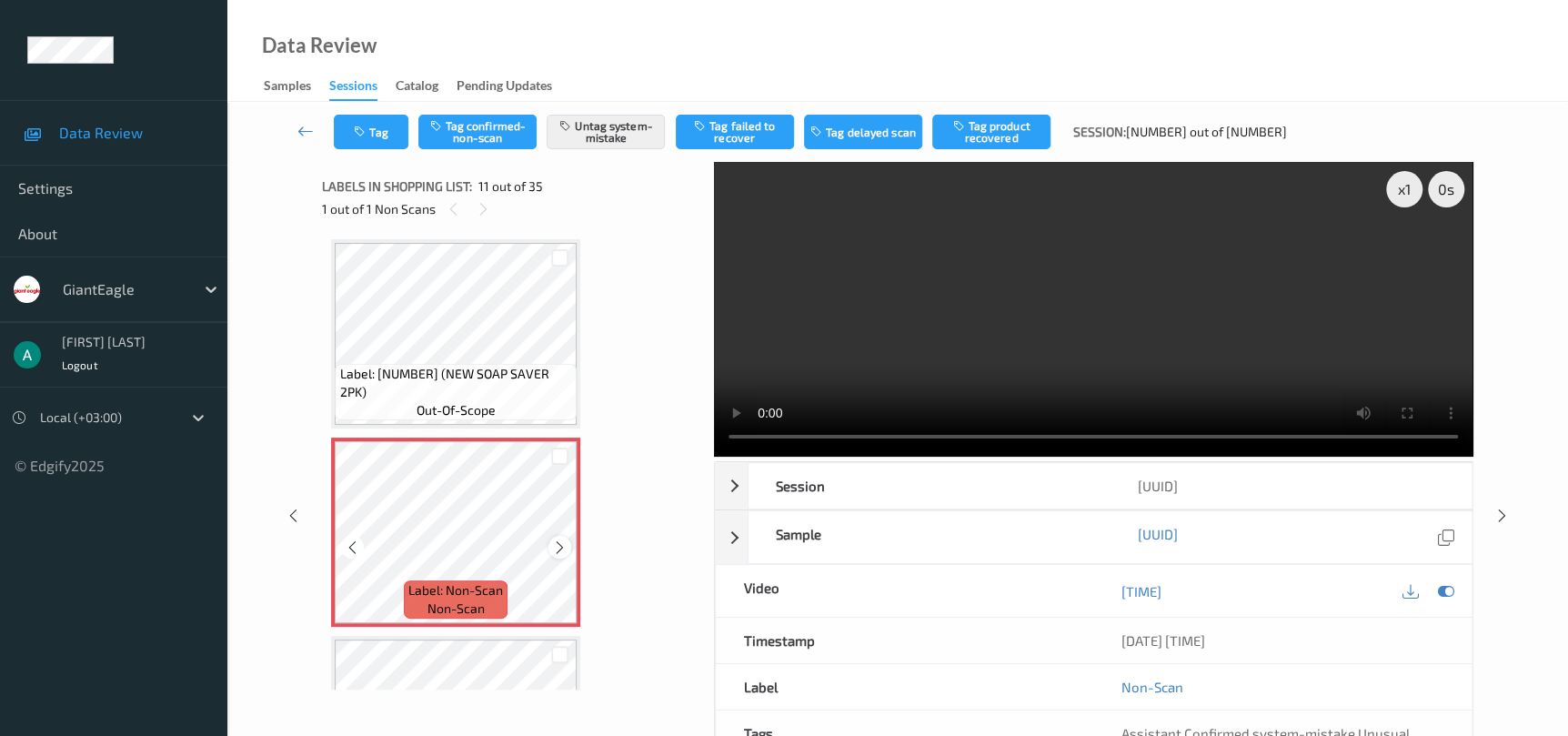 click at bounding box center [559, 547] 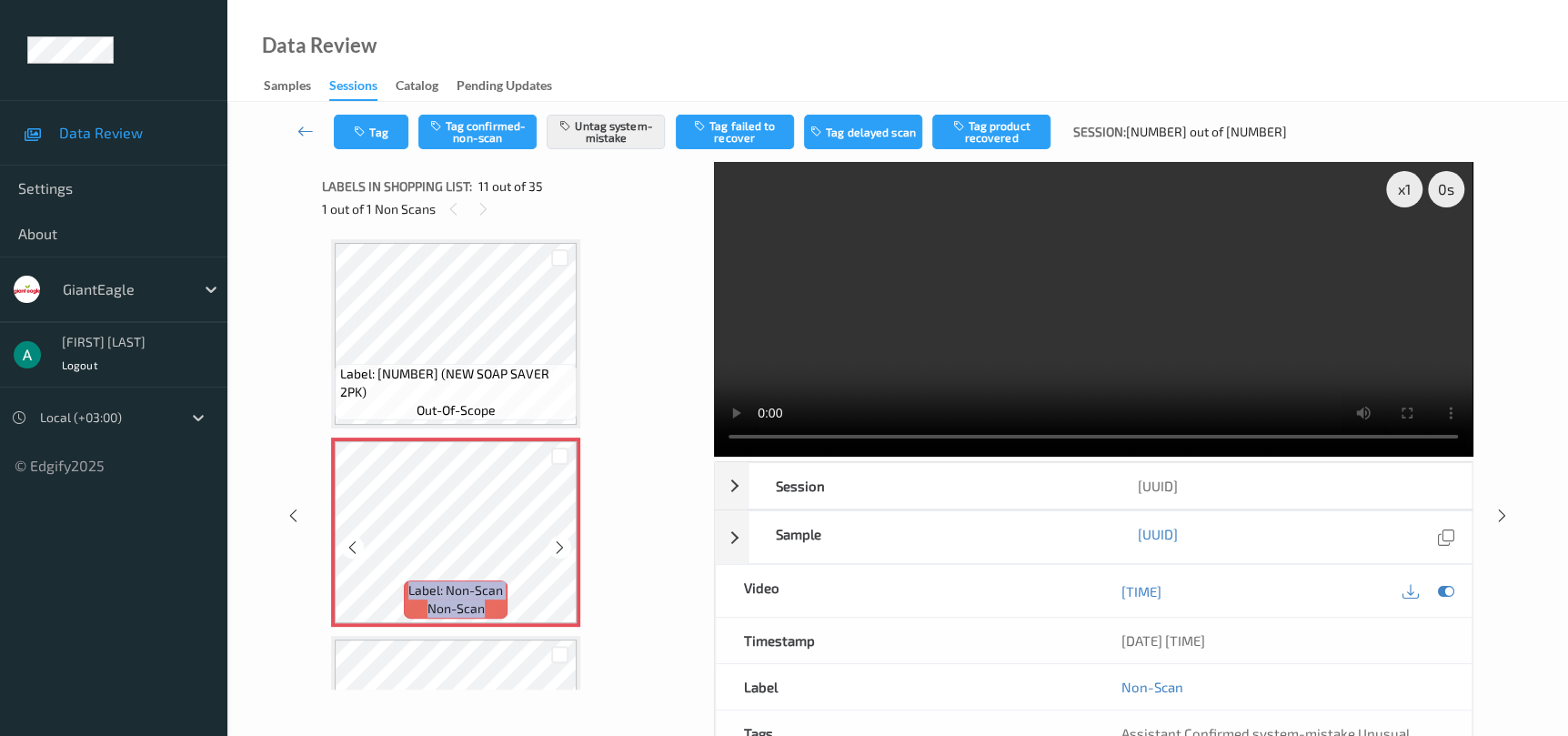 click at bounding box center [559, 547] 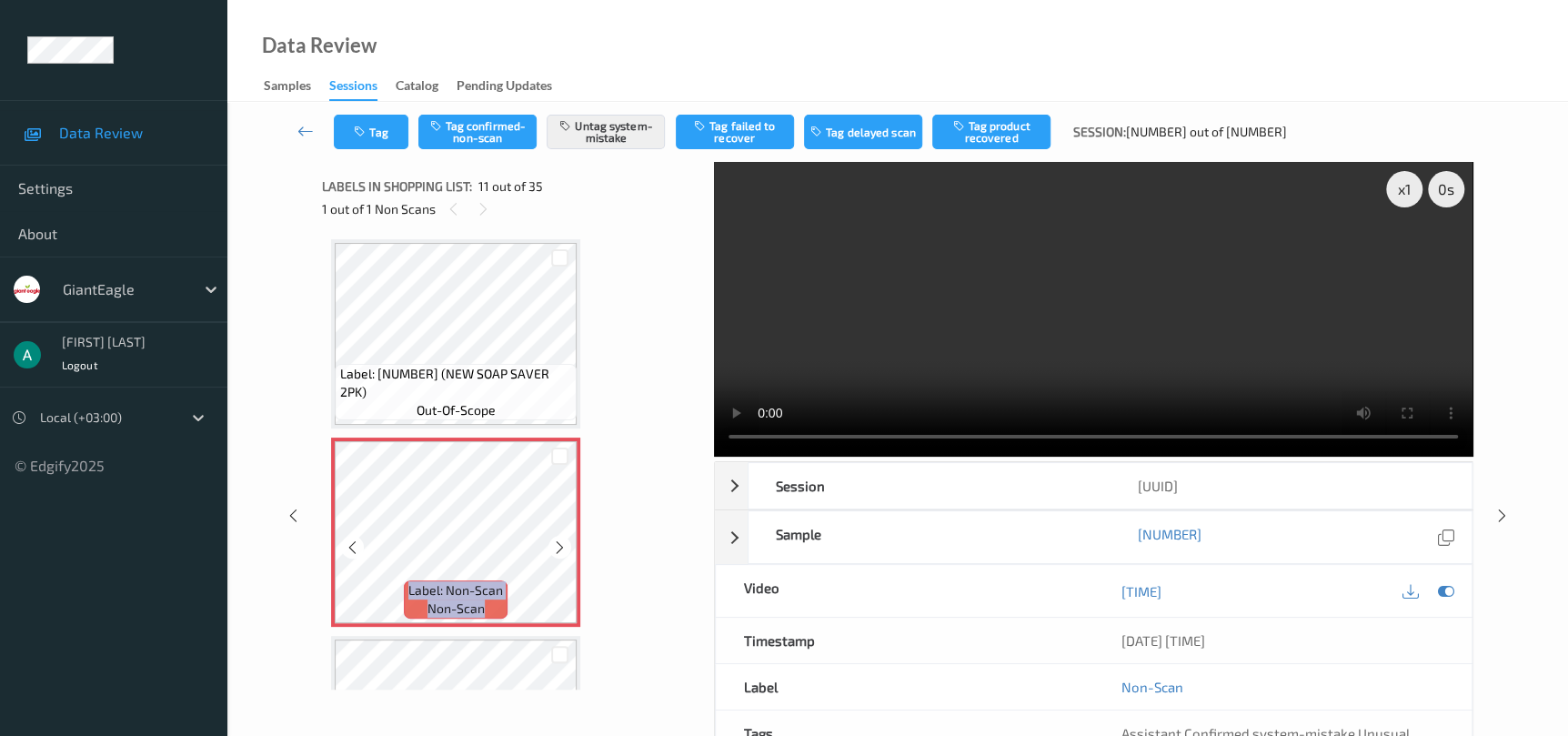 click at bounding box center [559, 547] 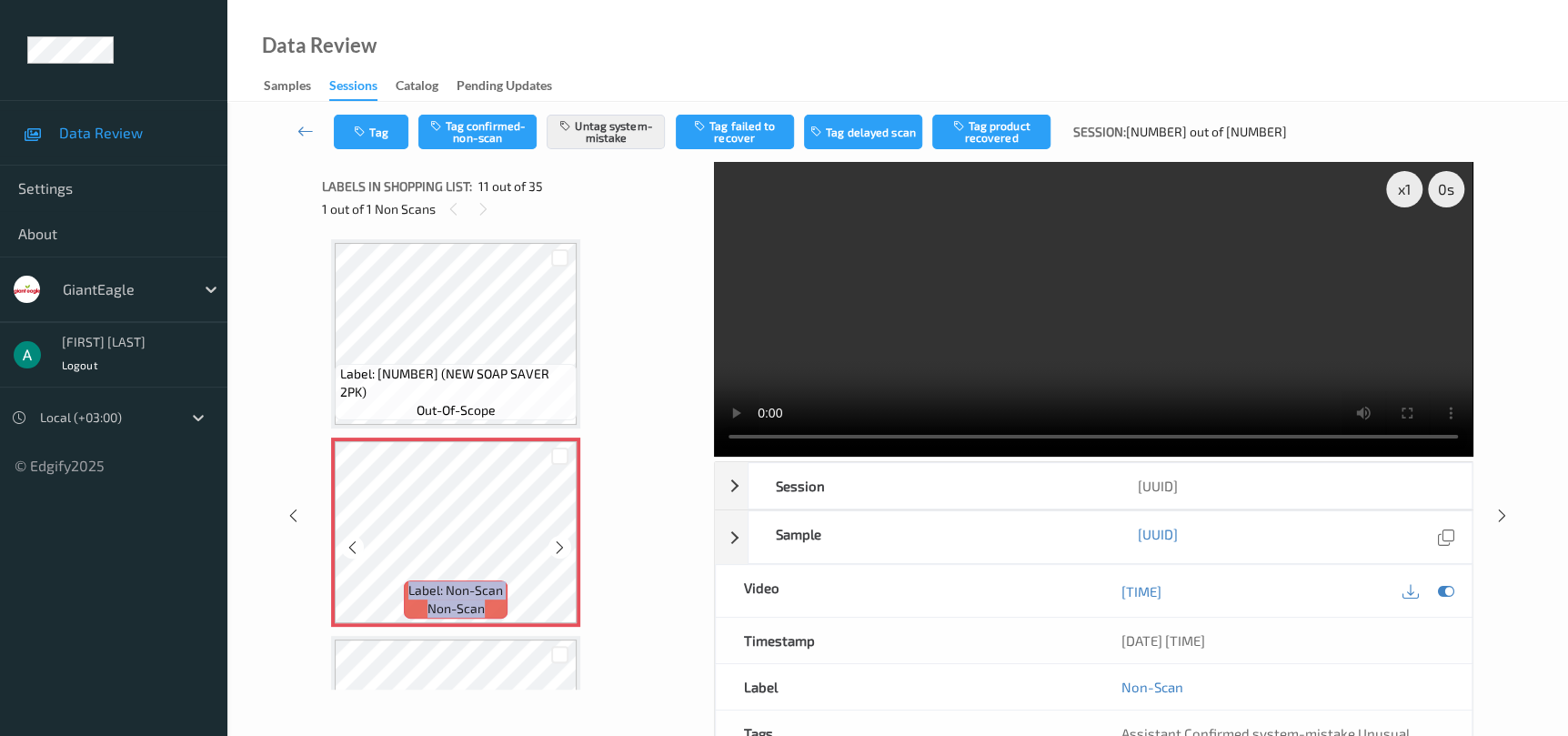 click at bounding box center (559, 547) 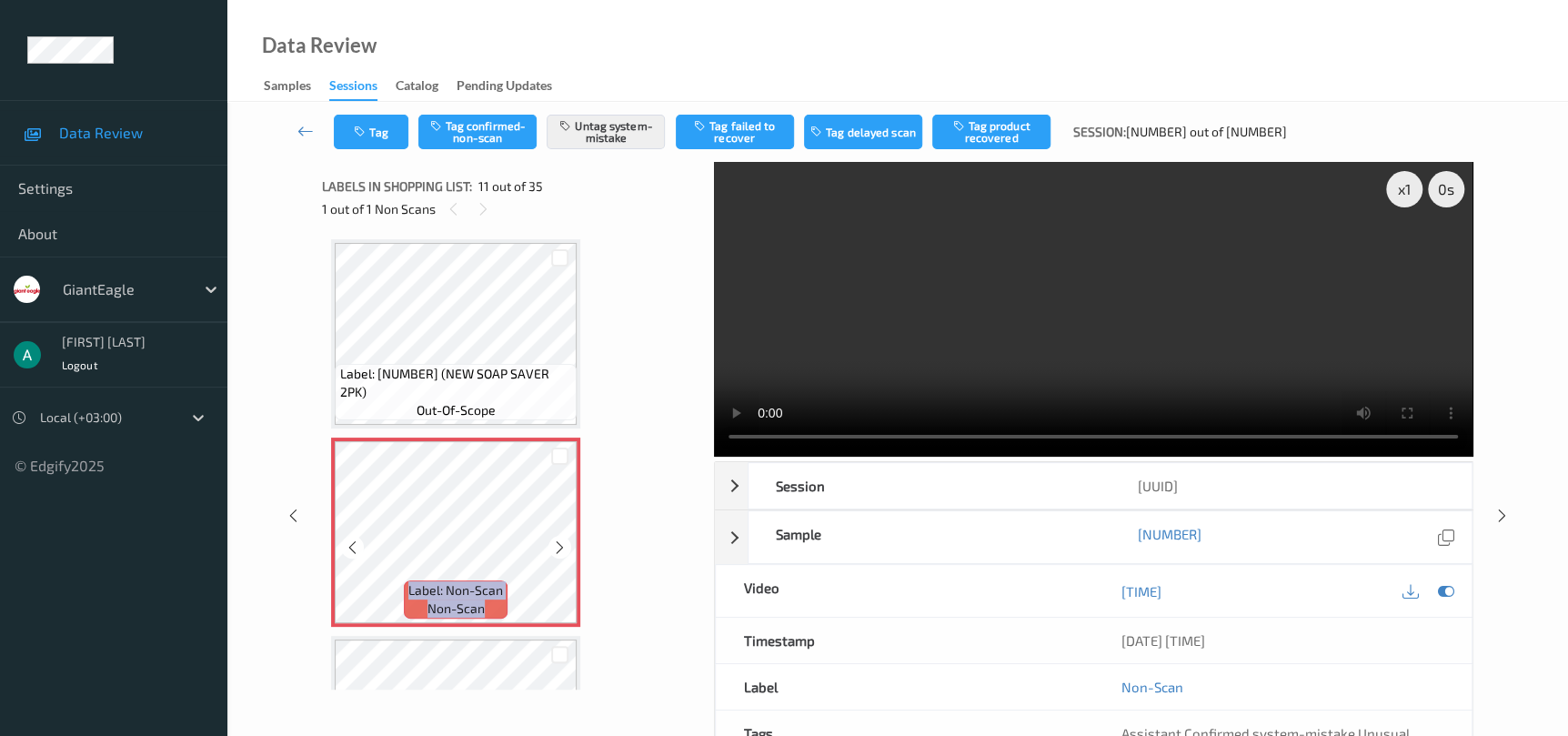 click at bounding box center [559, 547] 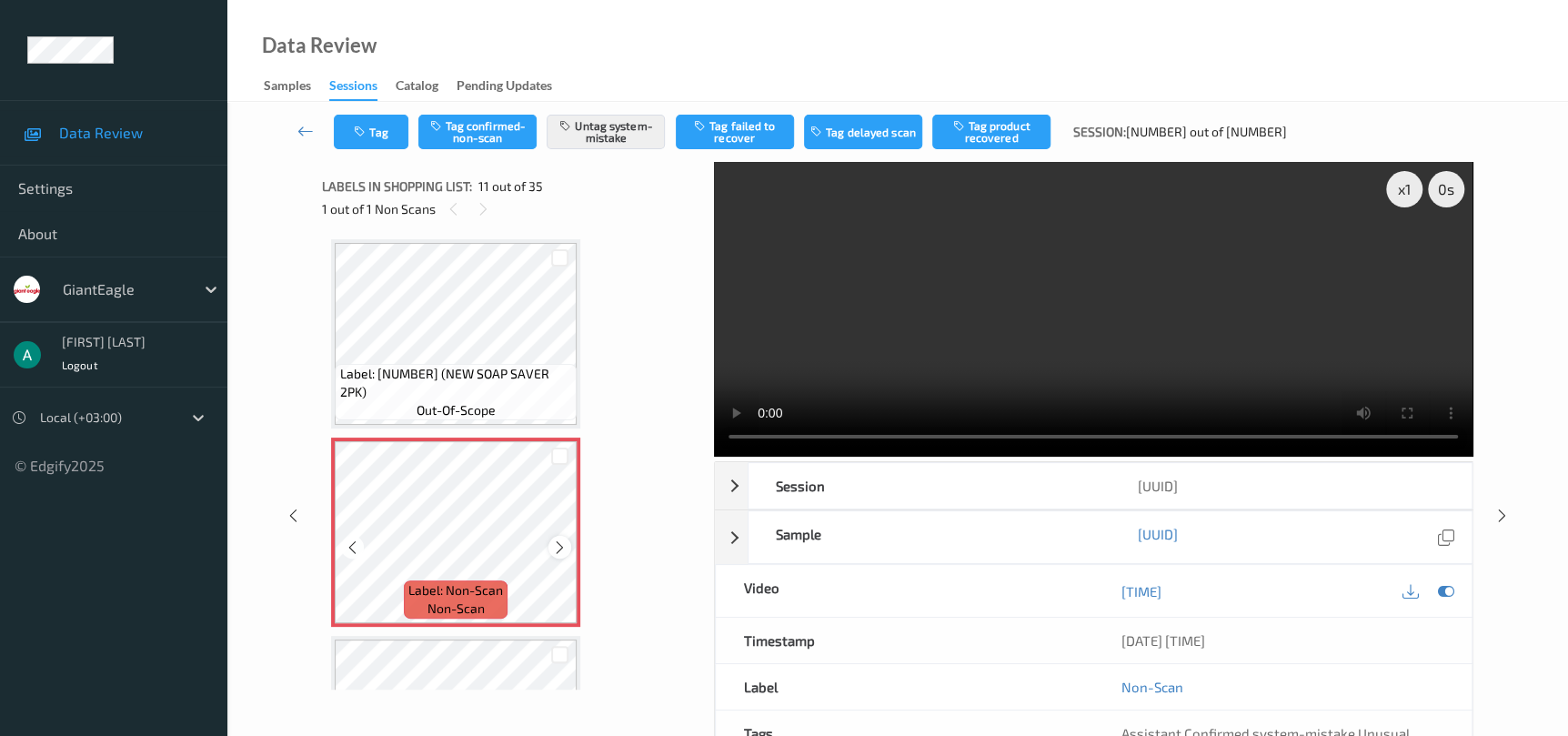 click at bounding box center [559, 547] 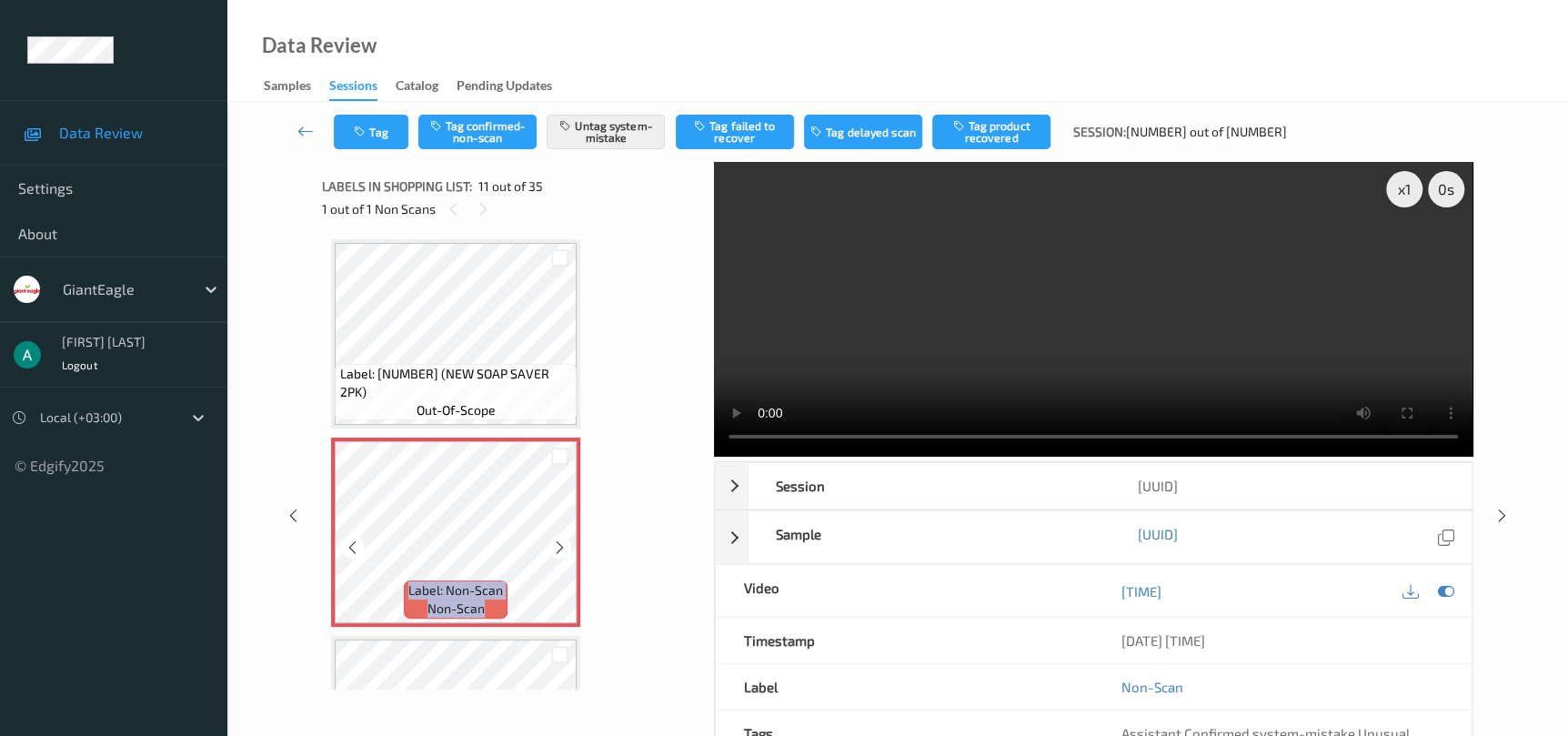 click at bounding box center [559, 547] 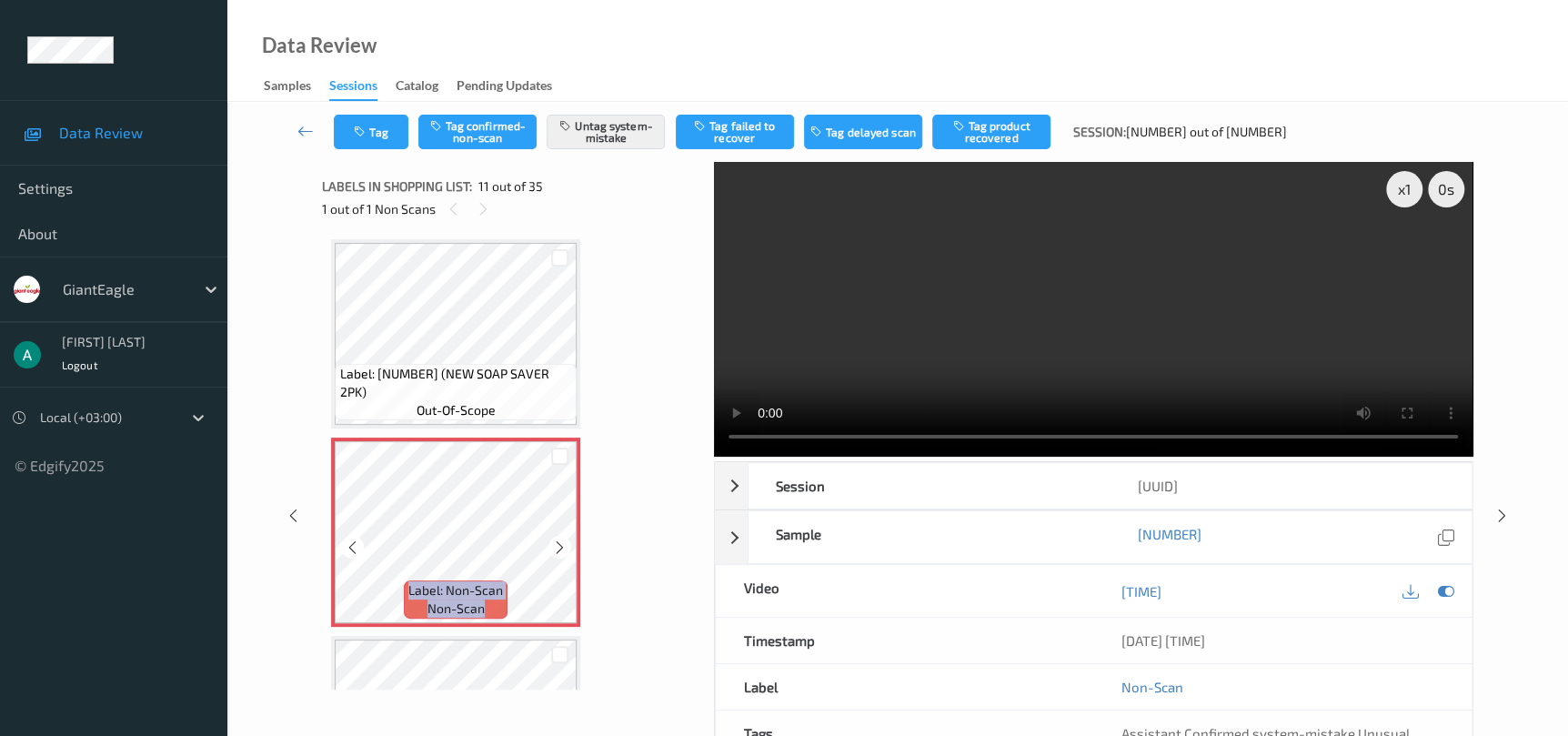 click at bounding box center (559, 547) 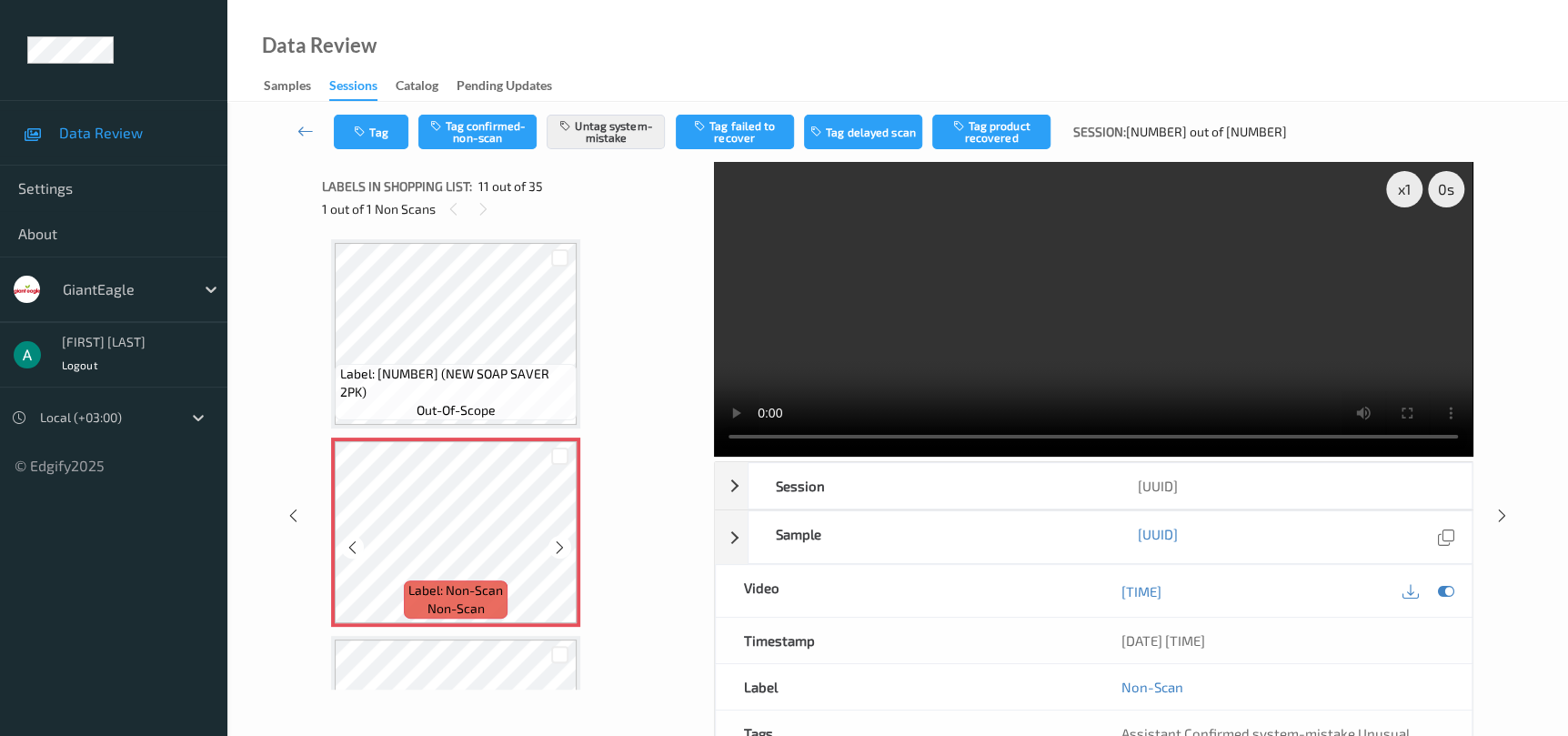 click at bounding box center [559, 548] 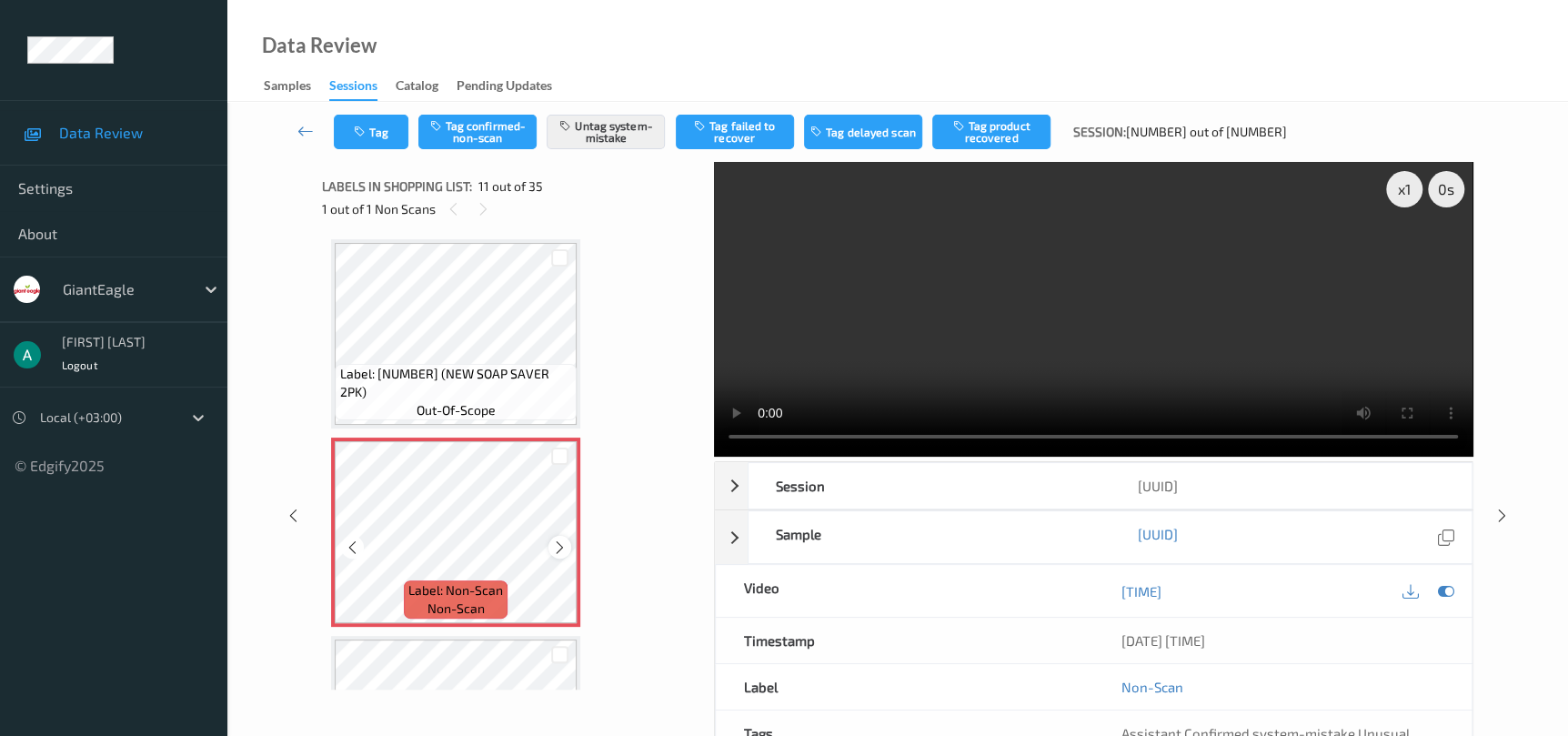 click at bounding box center [559, 547] 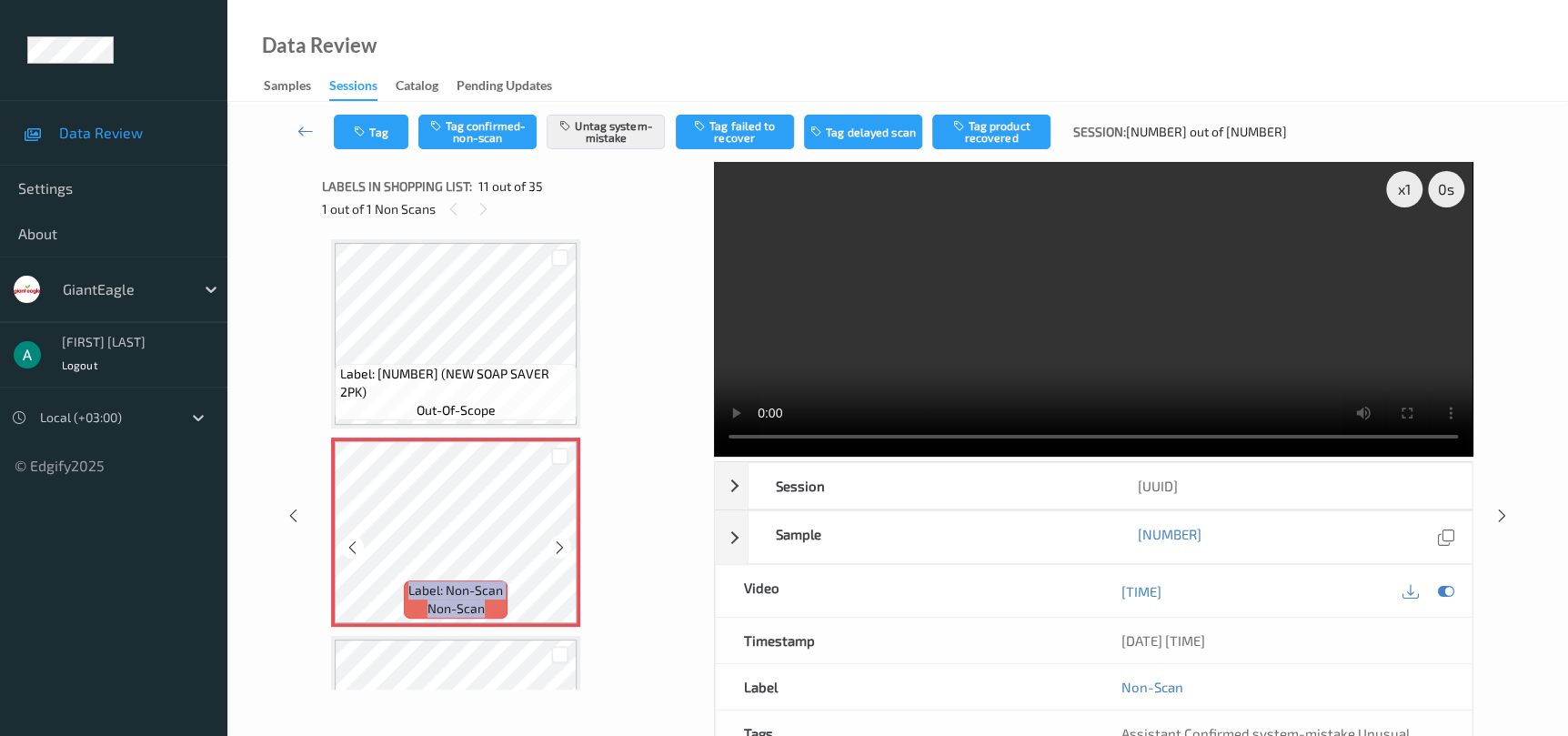 click at bounding box center (559, 547) 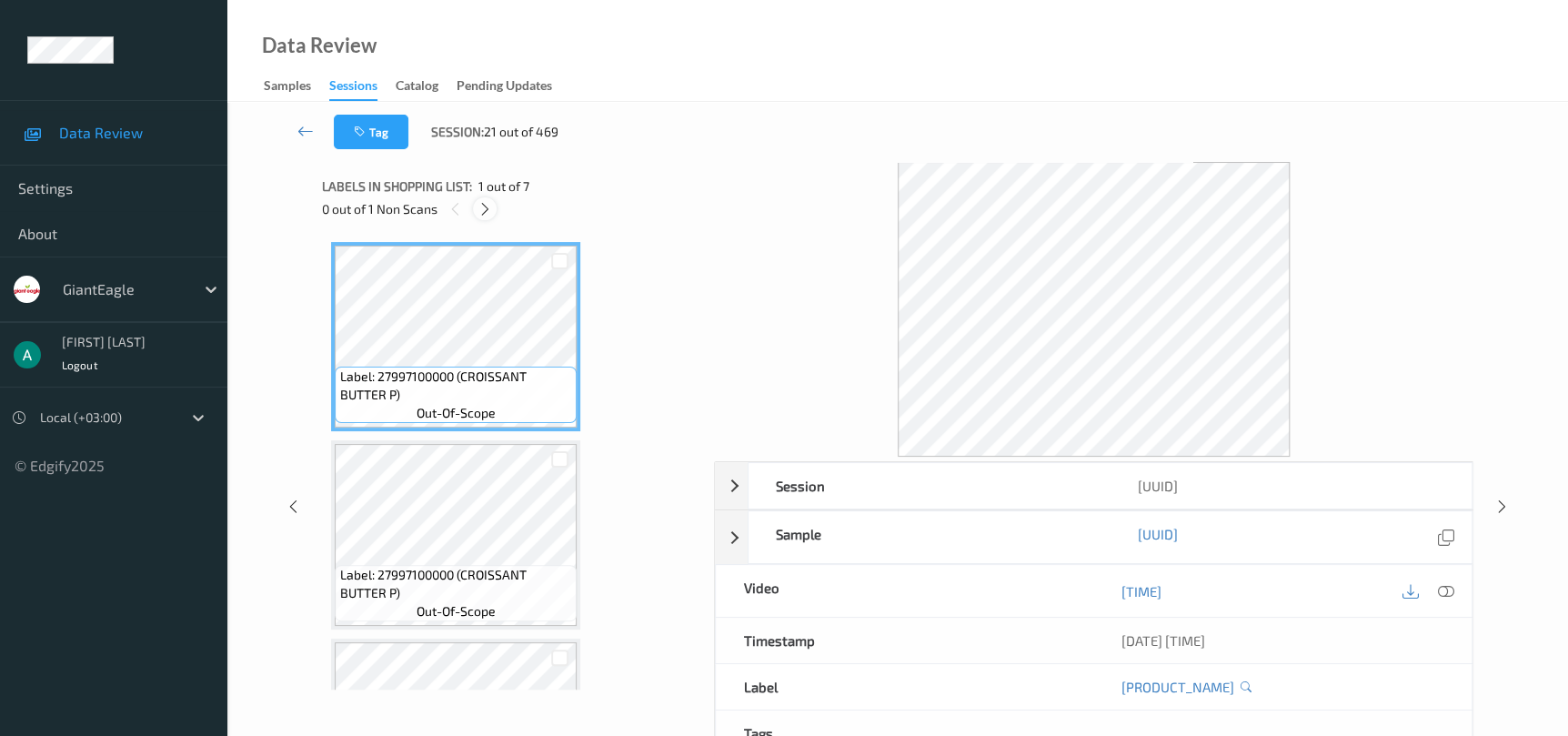 click at bounding box center [485, 209] 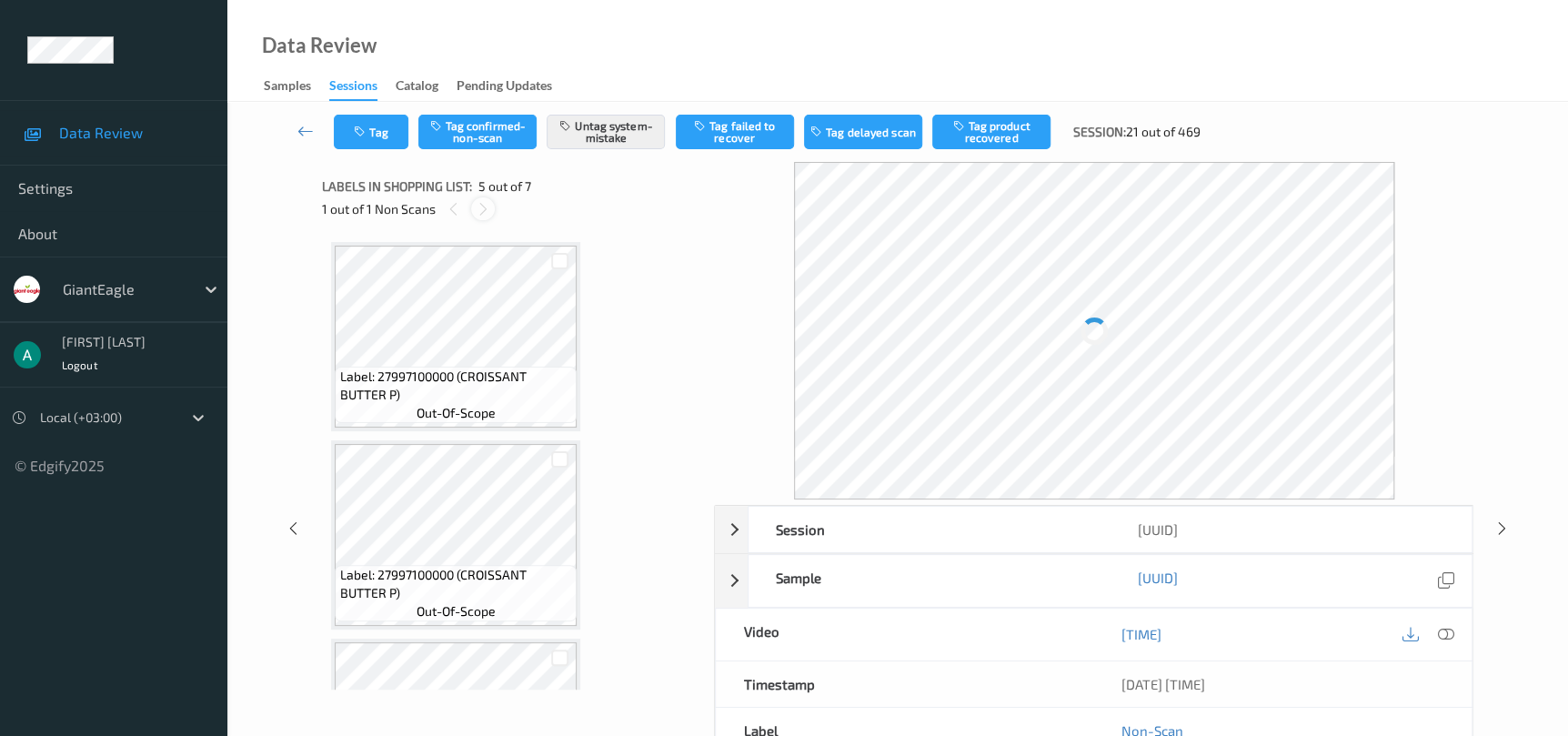 scroll, scrollTop: 601, scrollLeft: 0, axis: vertical 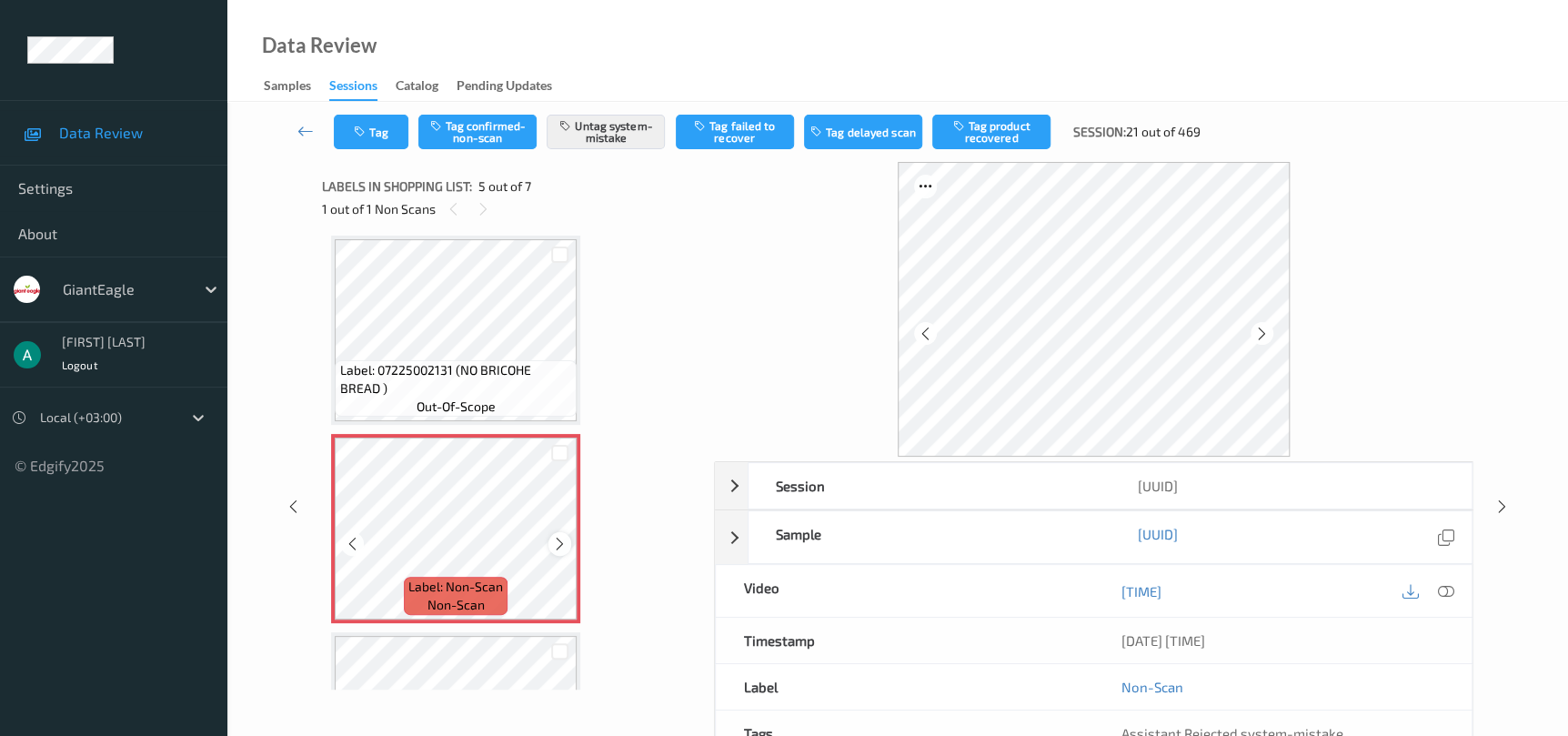 click at bounding box center (559, 544) 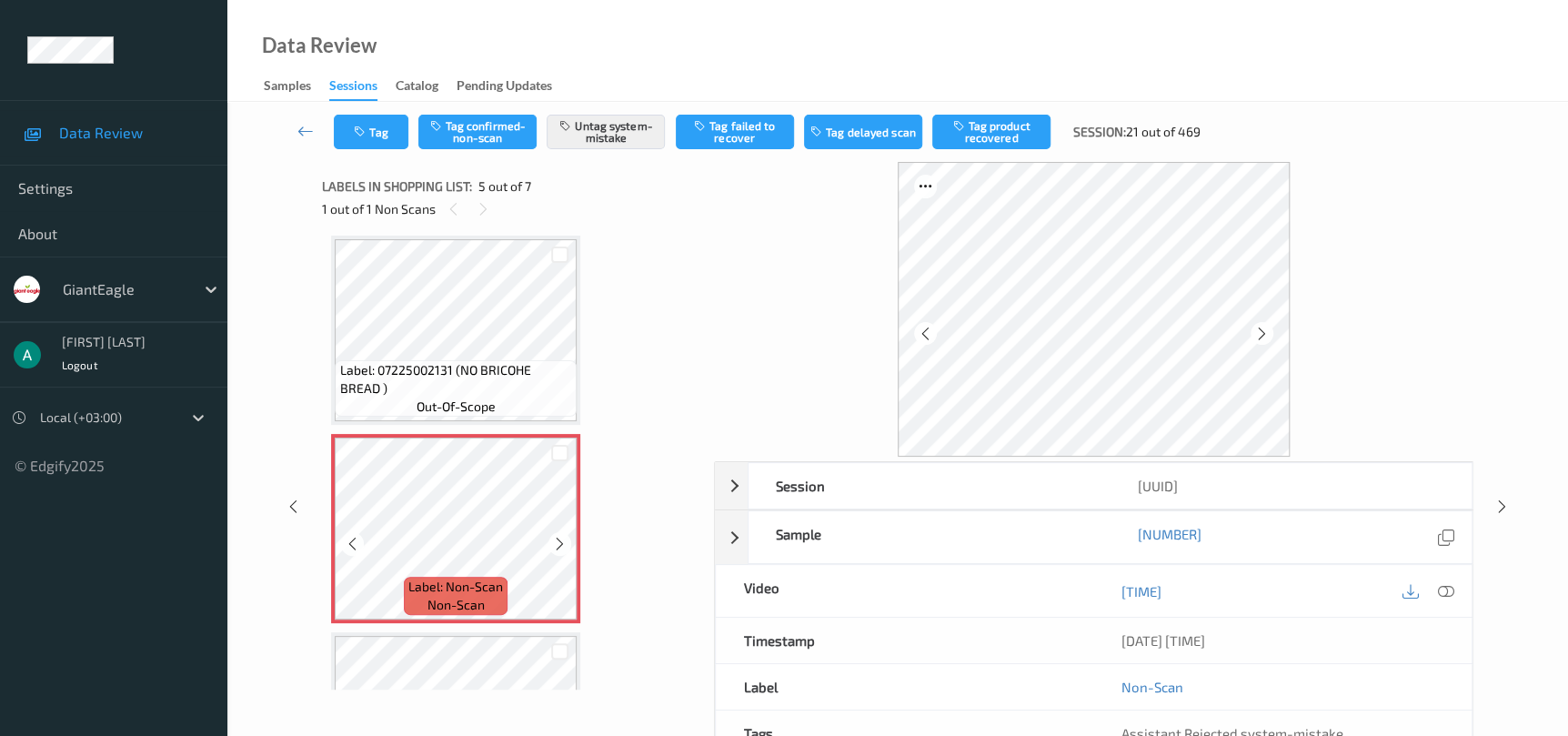 click at bounding box center (559, 544) 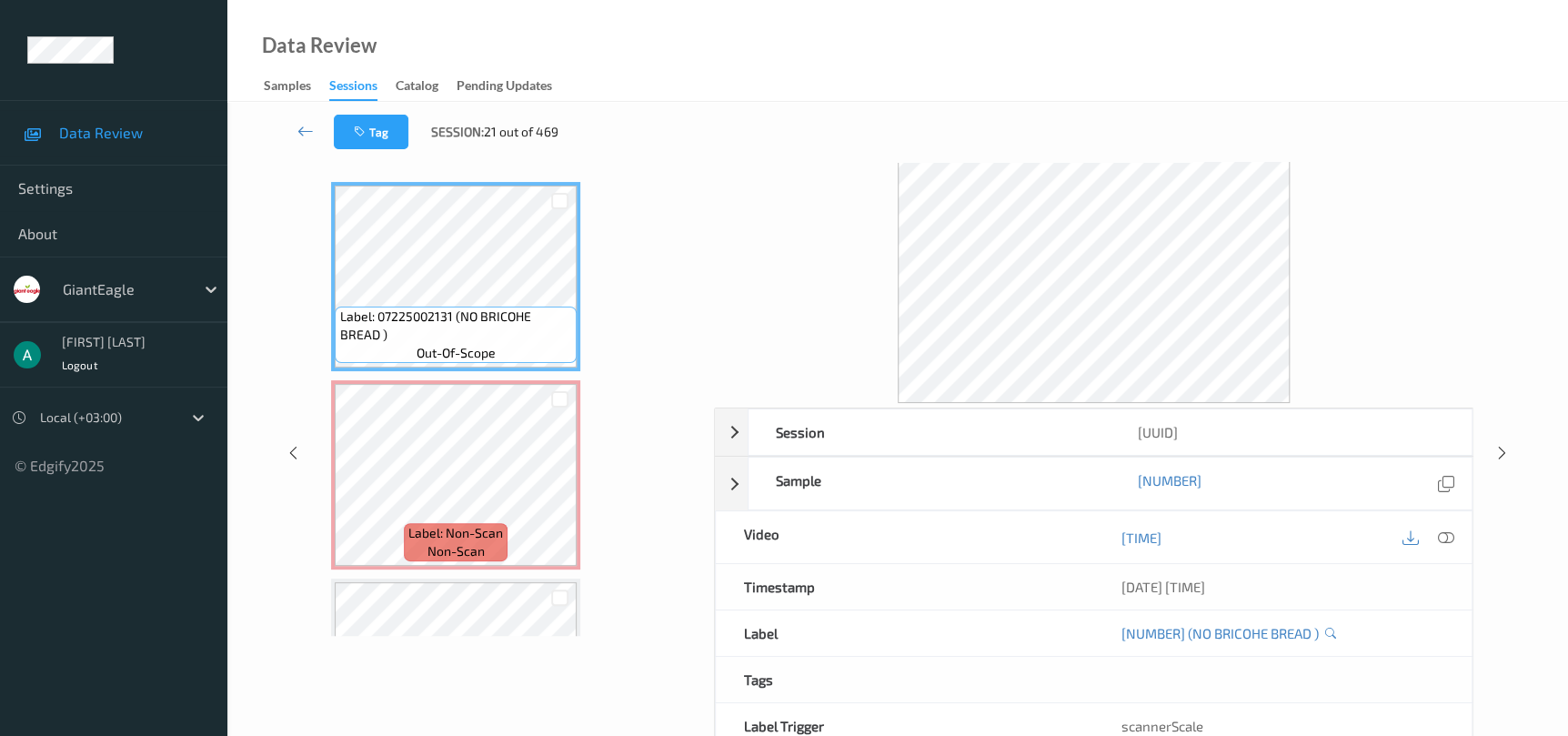scroll, scrollTop: 0, scrollLeft: 0, axis: both 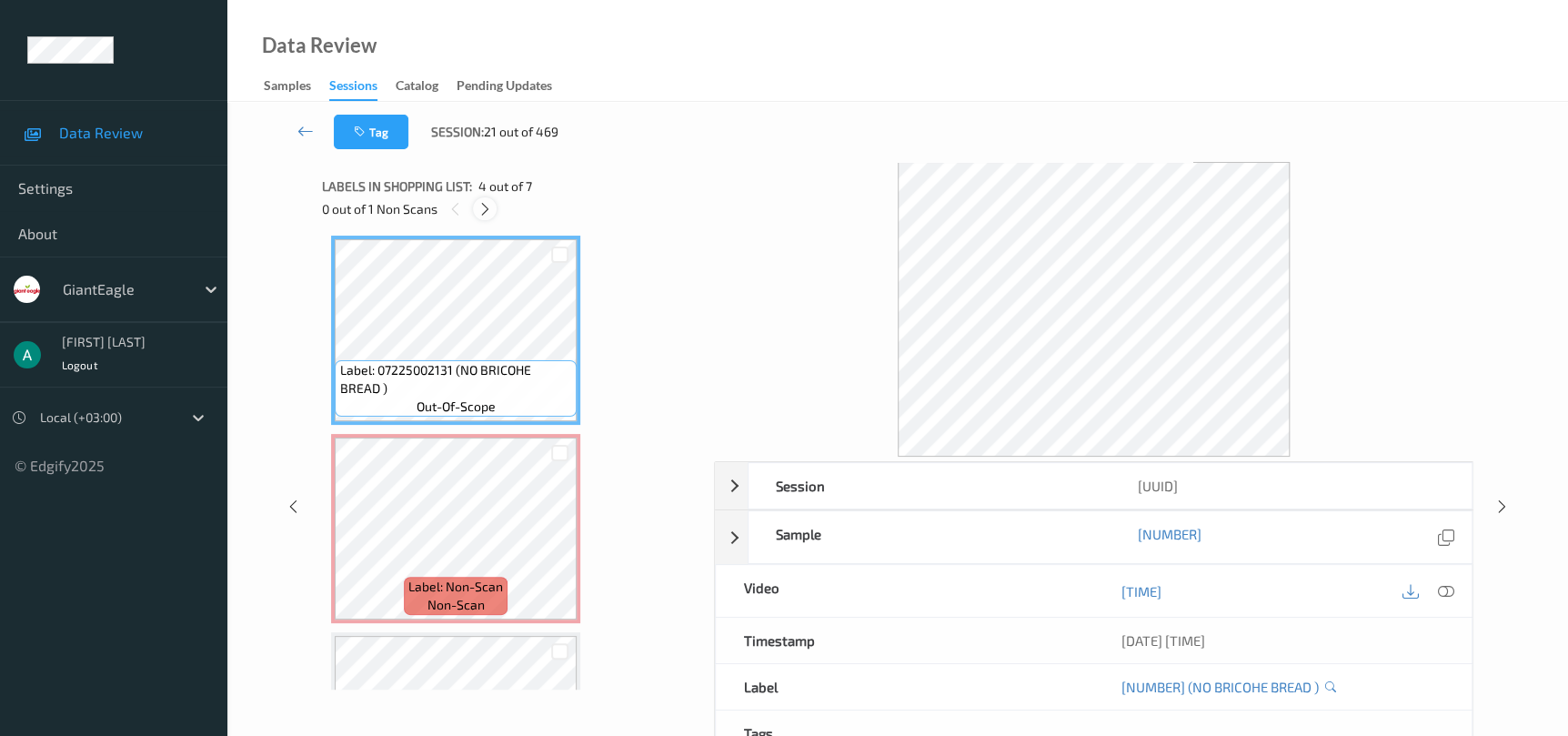 click at bounding box center (485, 209) 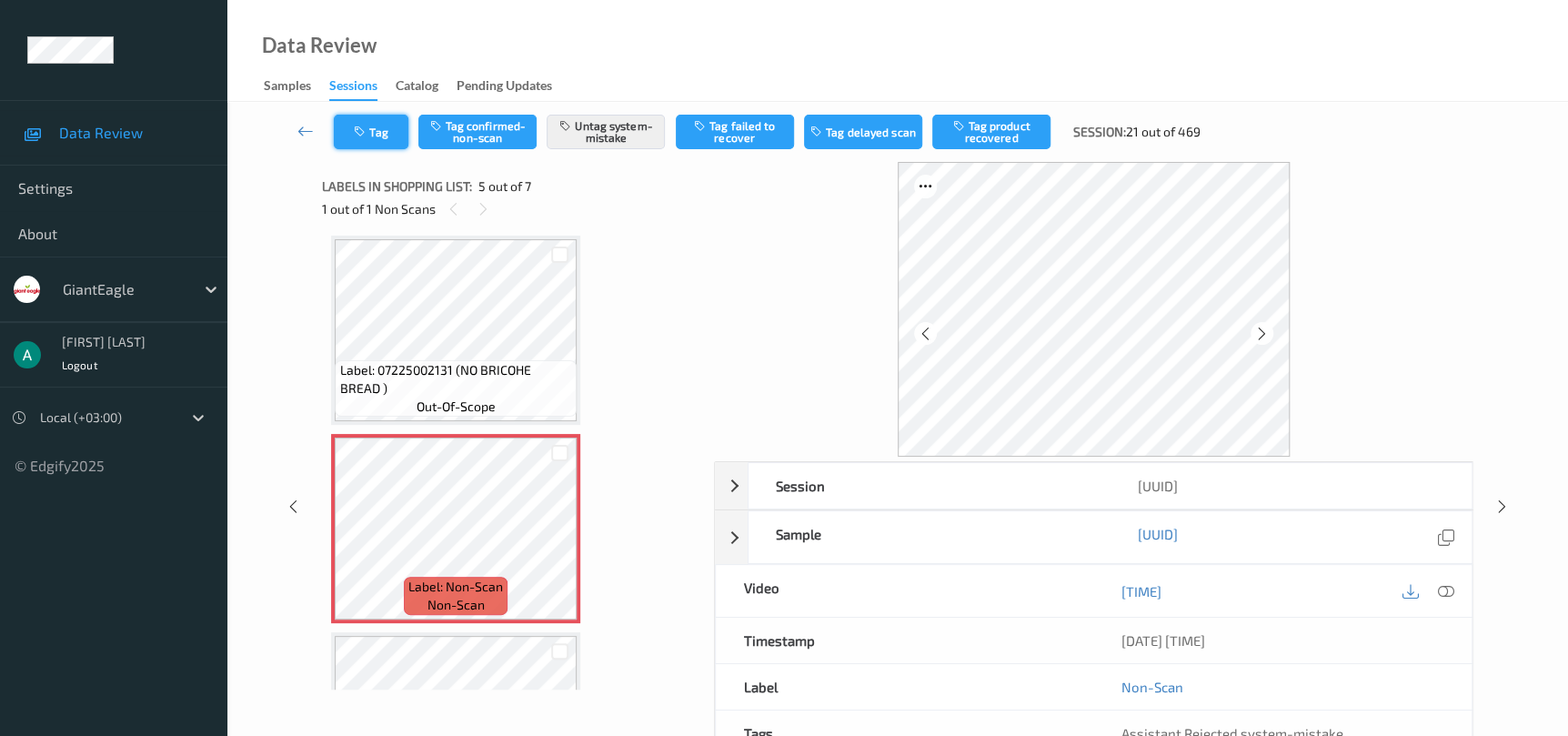 click on "Tag" at bounding box center [371, 132] 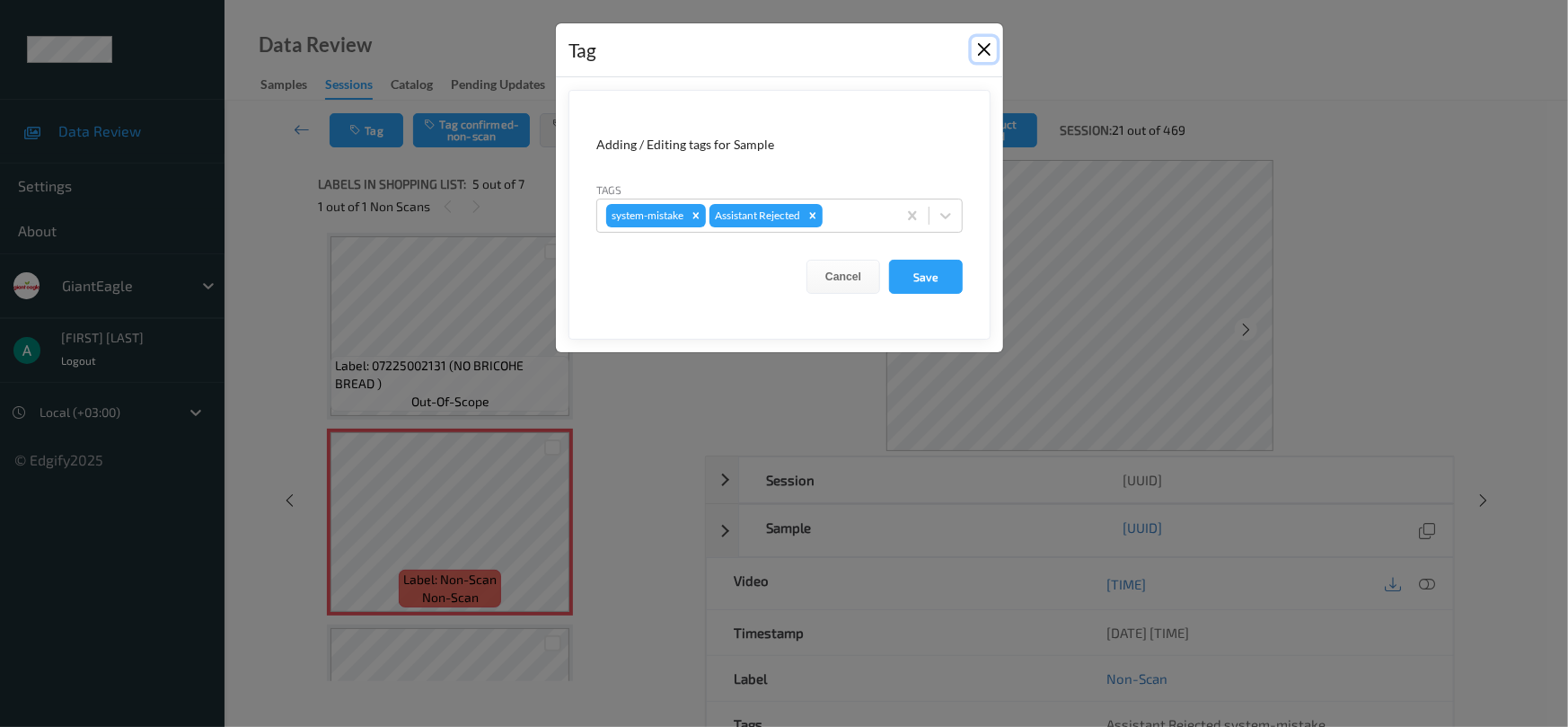 click at bounding box center [984, 49] 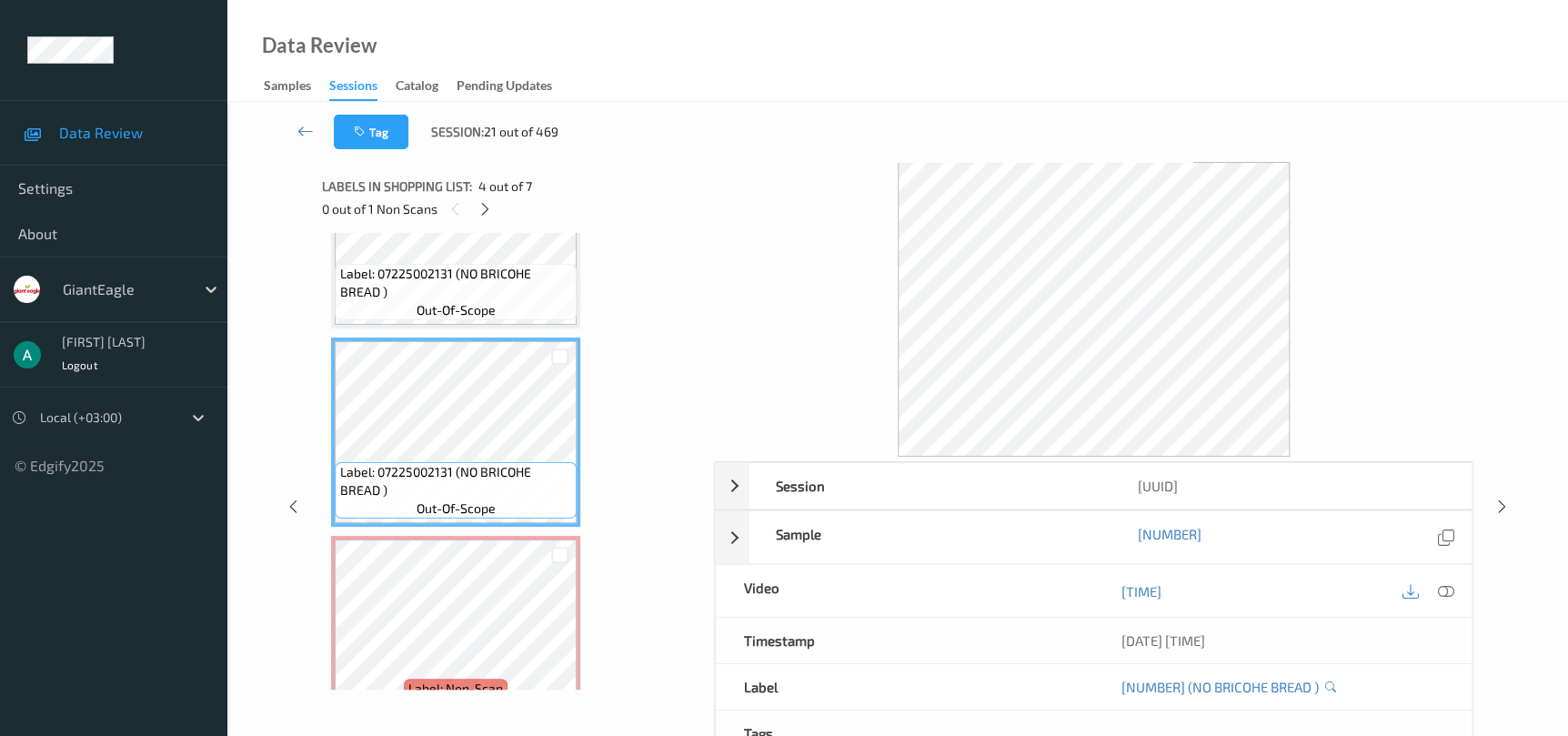 scroll, scrollTop: 465, scrollLeft: 0, axis: vertical 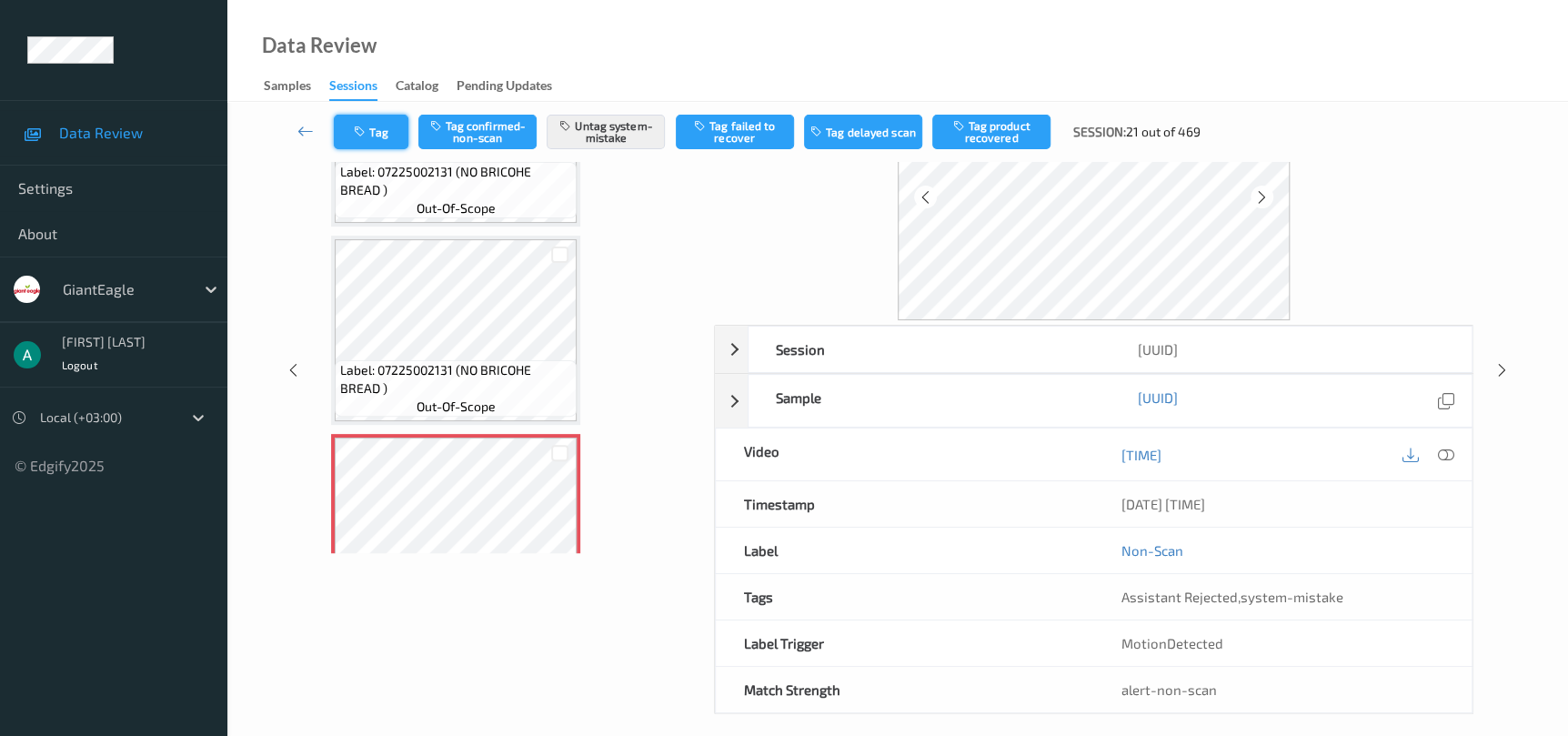click on "Tag" at bounding box center [371, 132] 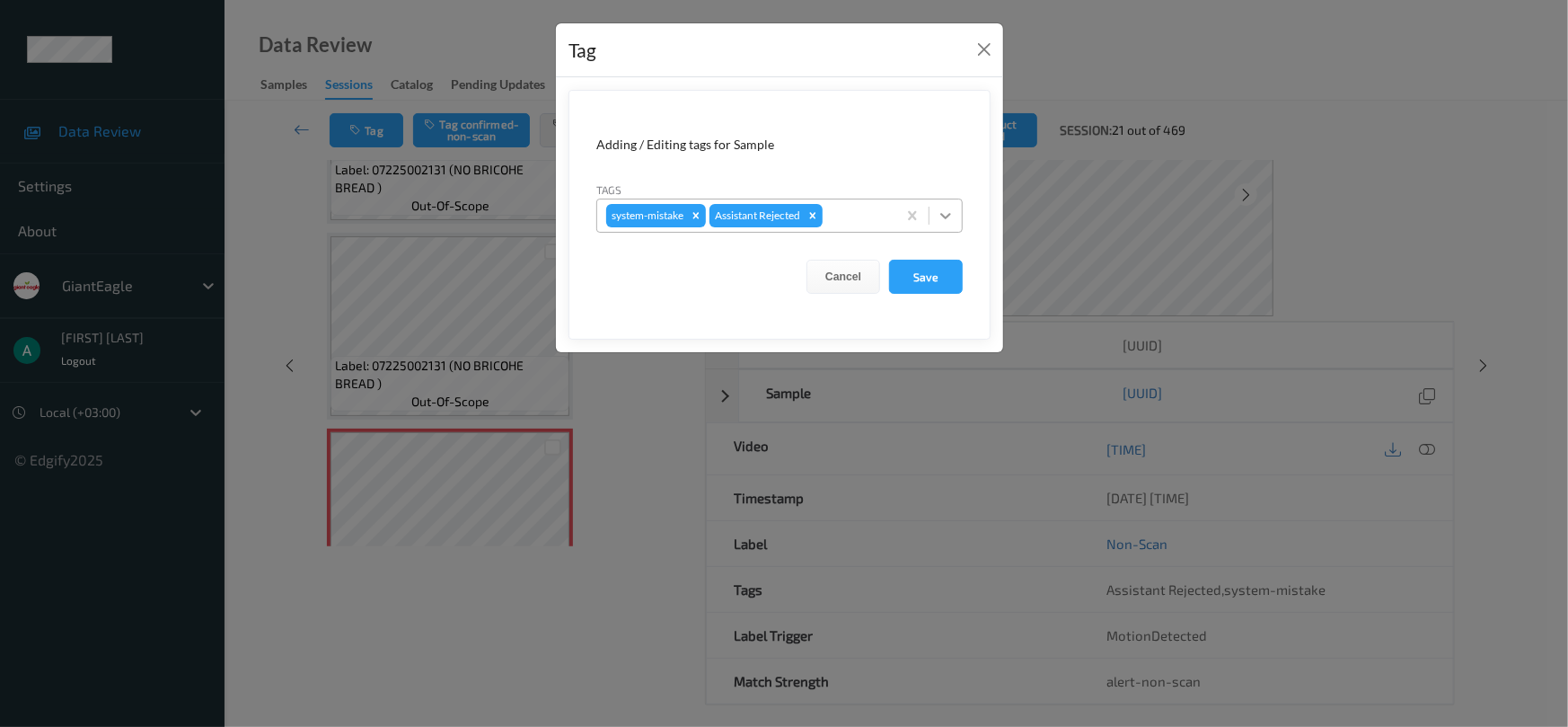 click at bounding box center [946, 216] 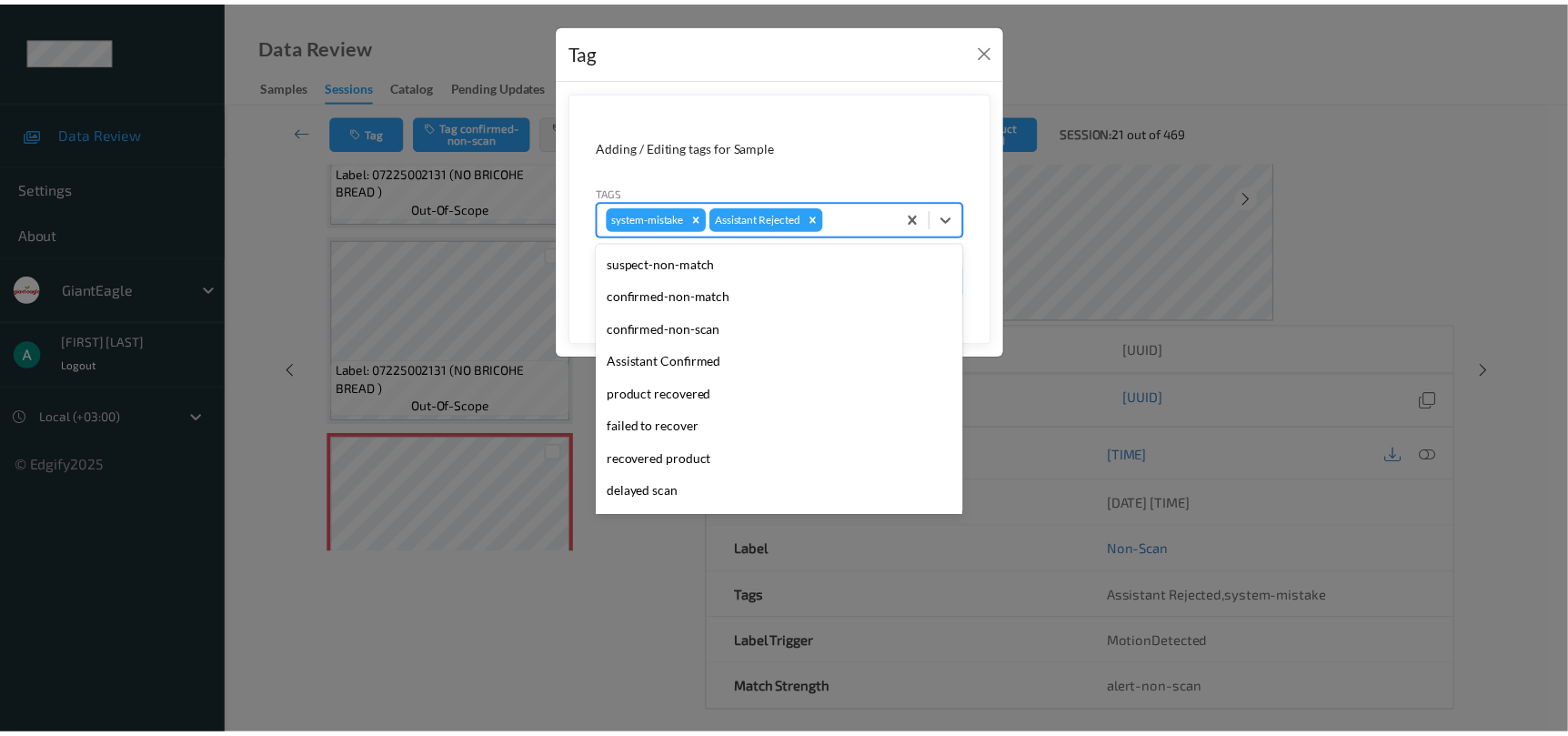 scroll, scrollTop: 127, scrollLeft: 0, axis: vertical 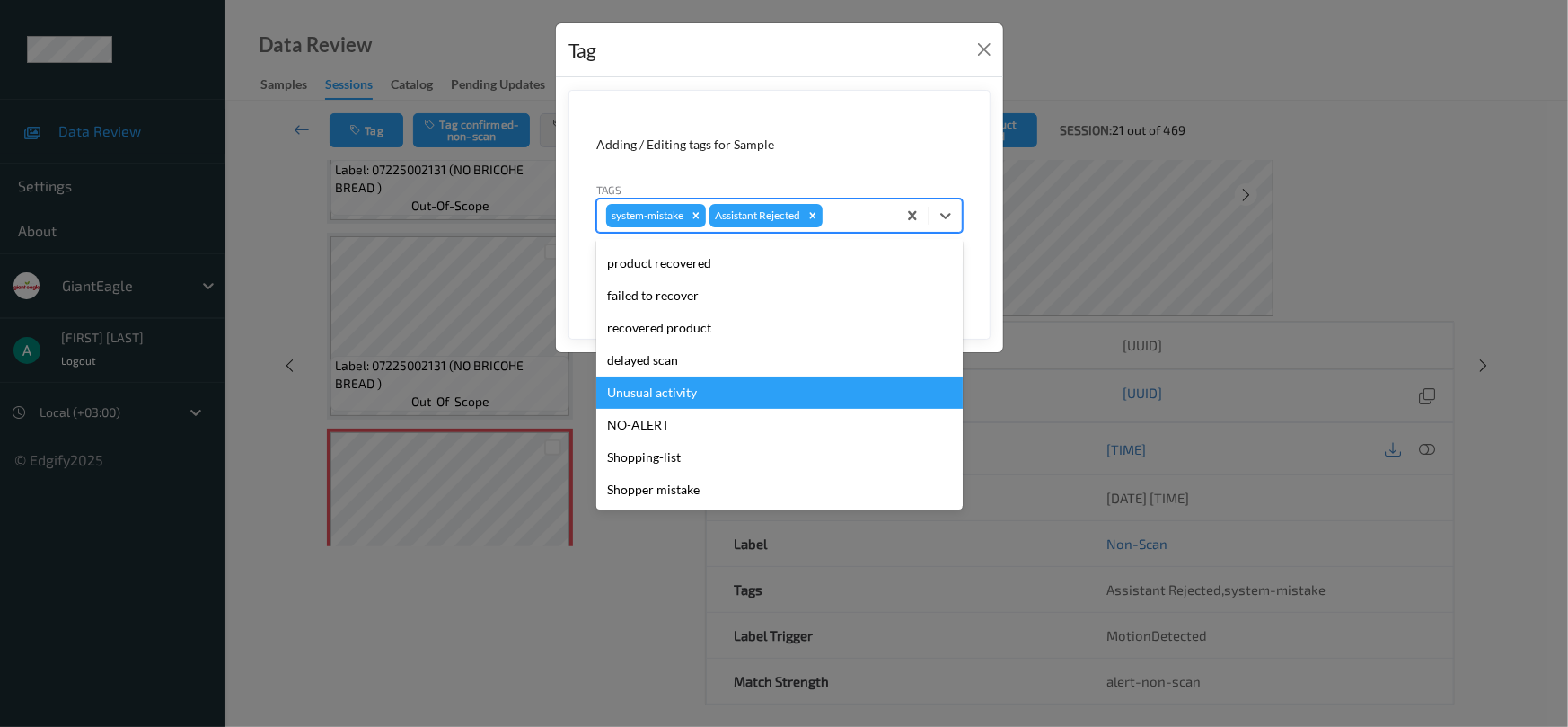 click on "Unusual activity" at bounding box center (780, 393) 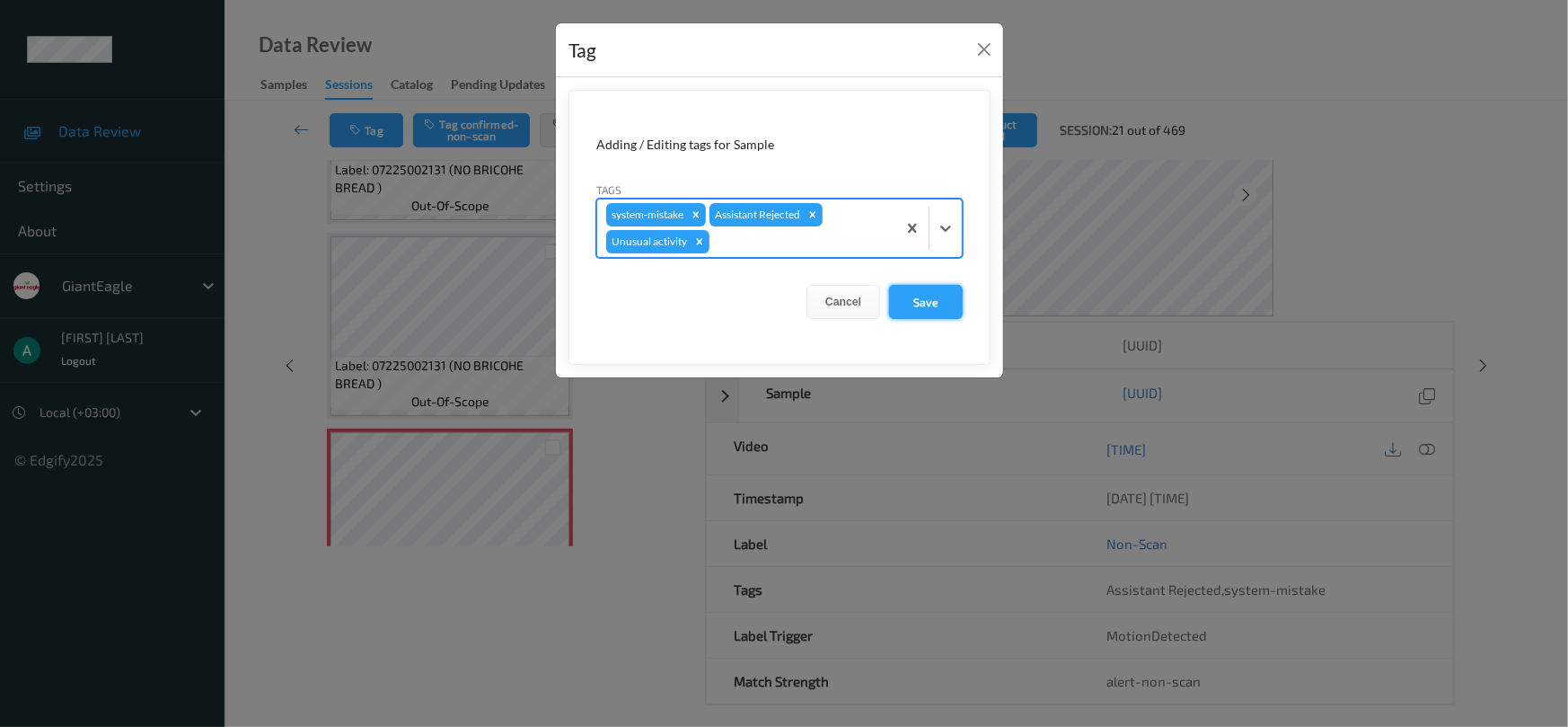 click on "Save" at bounding box center (926, 302) 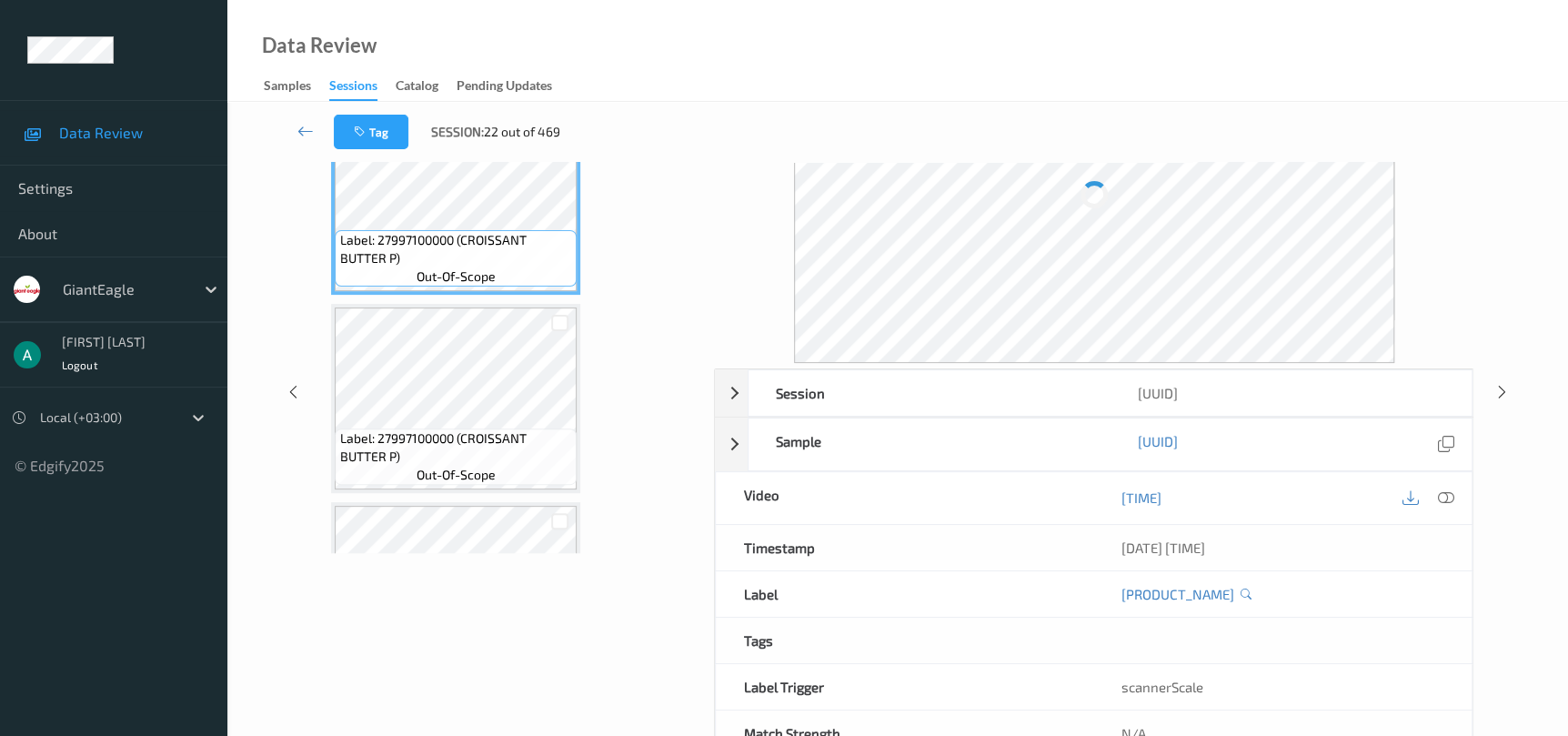 scroll, scrollTop: 0, scrollLeft: 0, axis: both 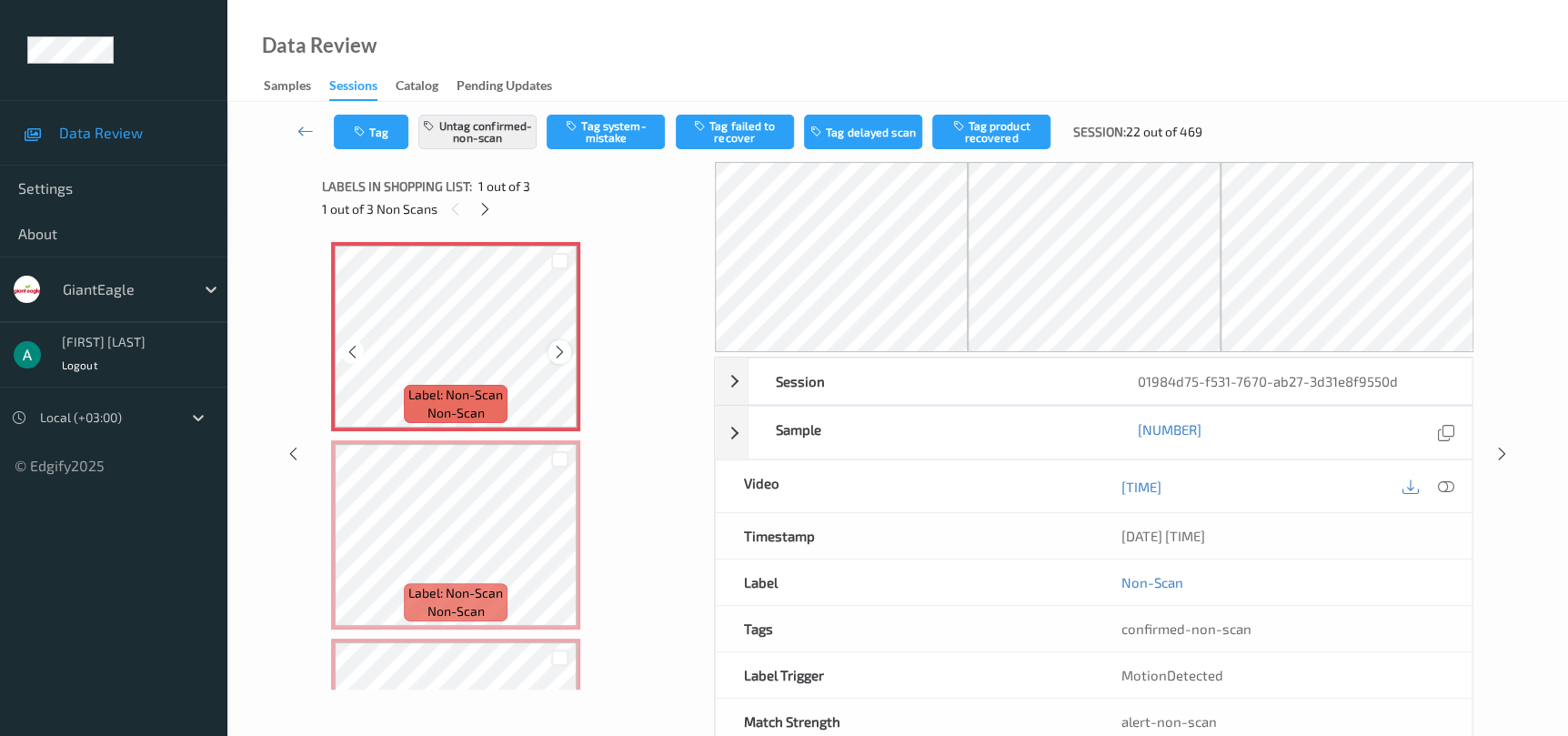 click at bounding box center [559, 352] 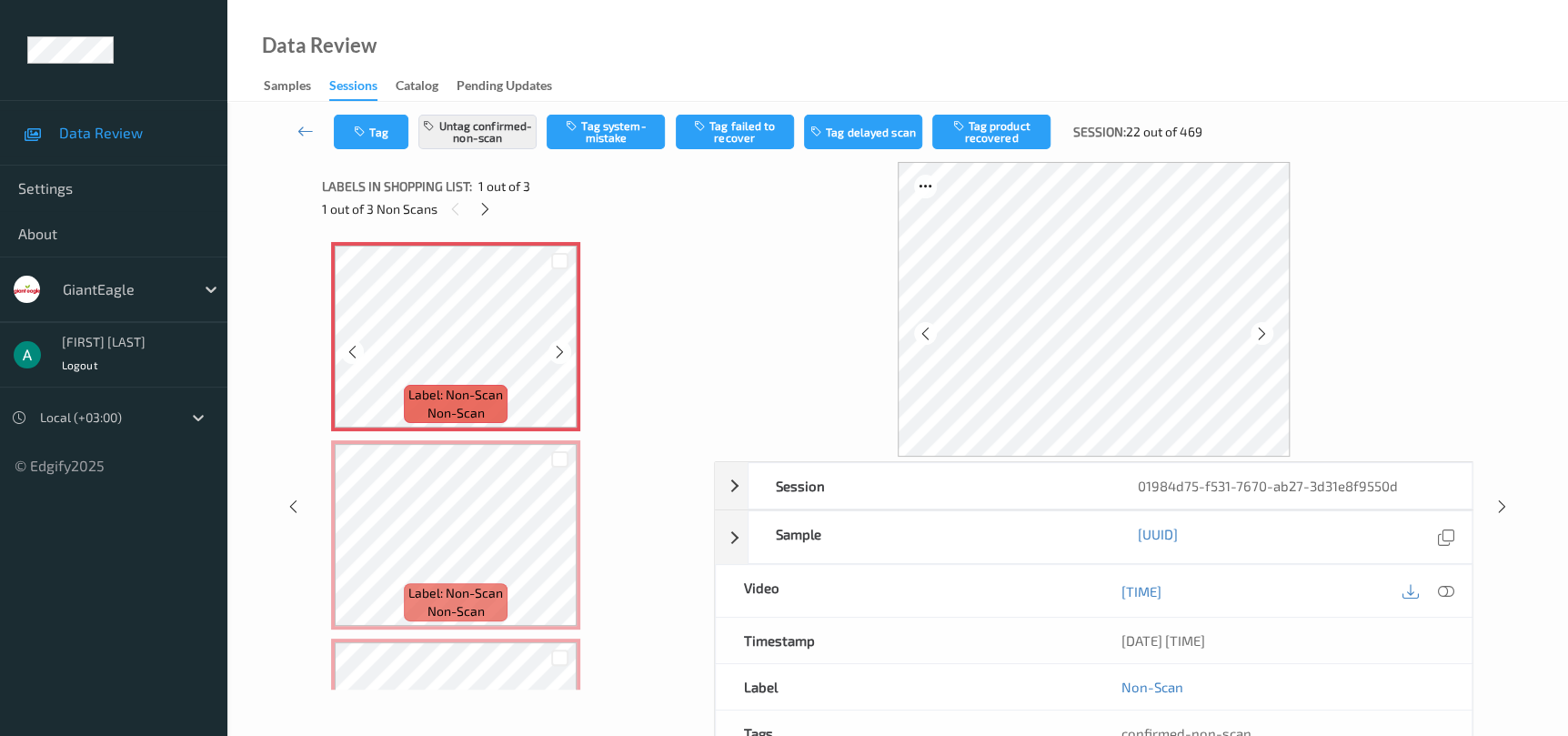 click at bounding box center [559, 352] 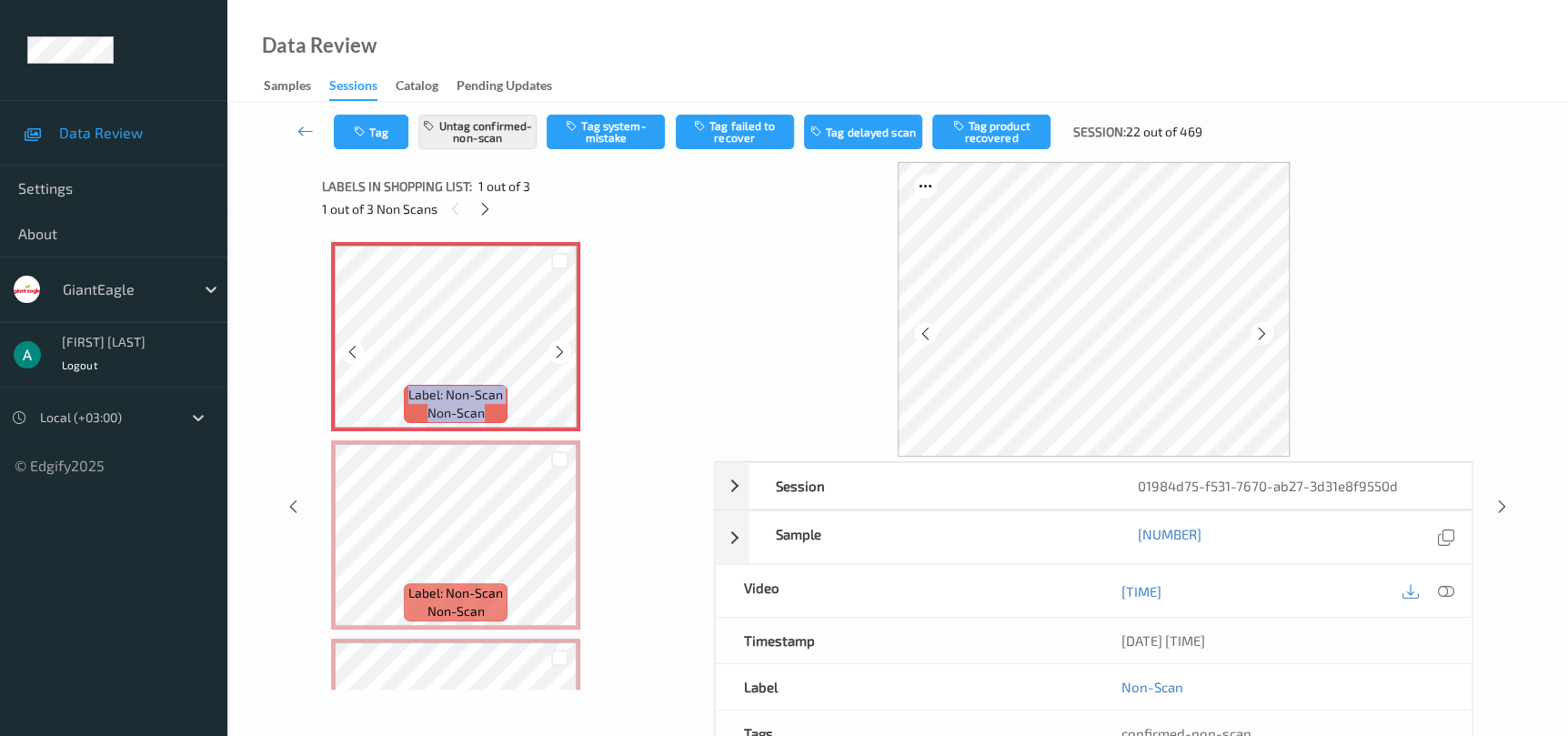 click at bounding box center (559, 352) 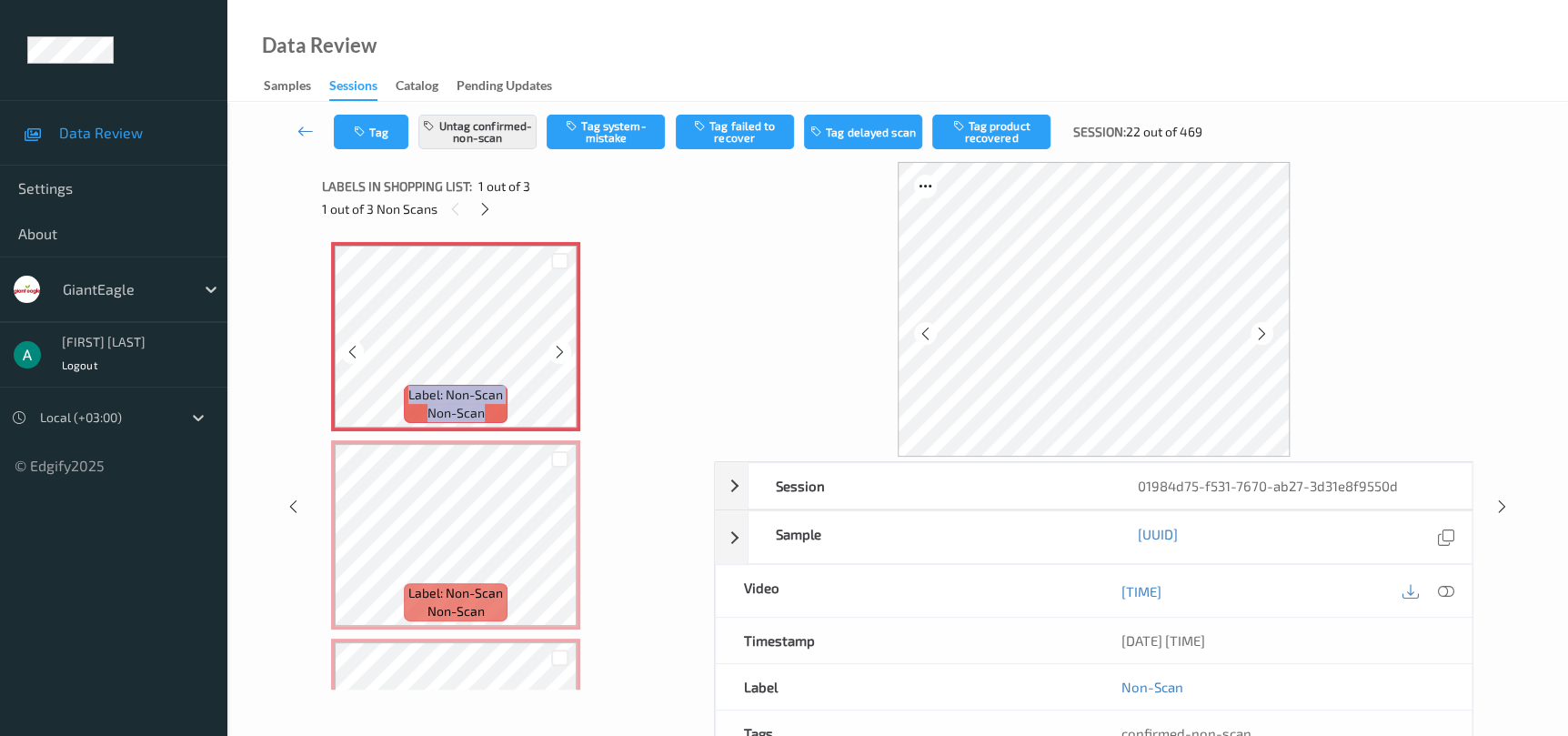 click at bounding box center [559, 352] 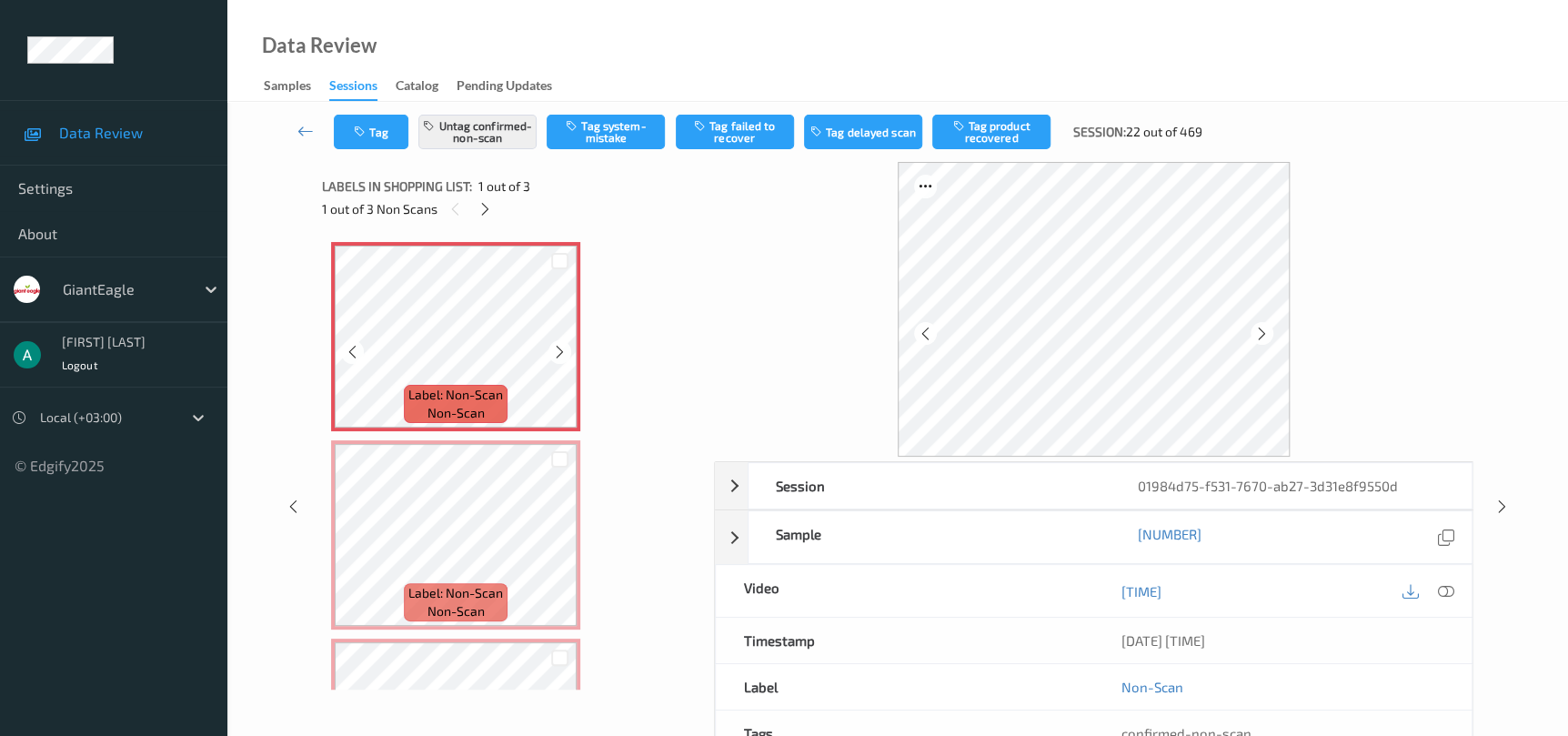 click at bounding box center [559, 352] 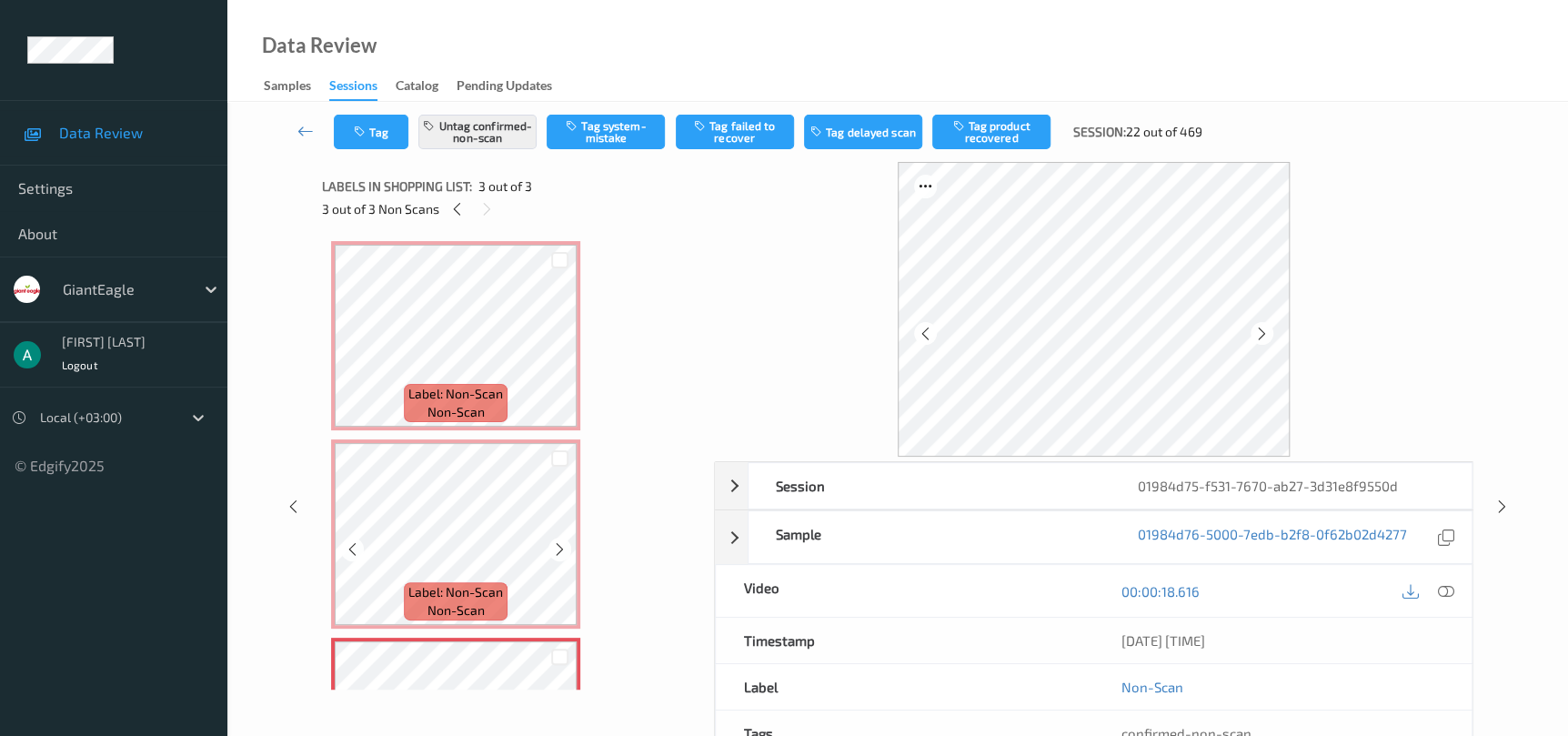 scroll, scrollTop: 0, scrollLeft: 0, axis: both 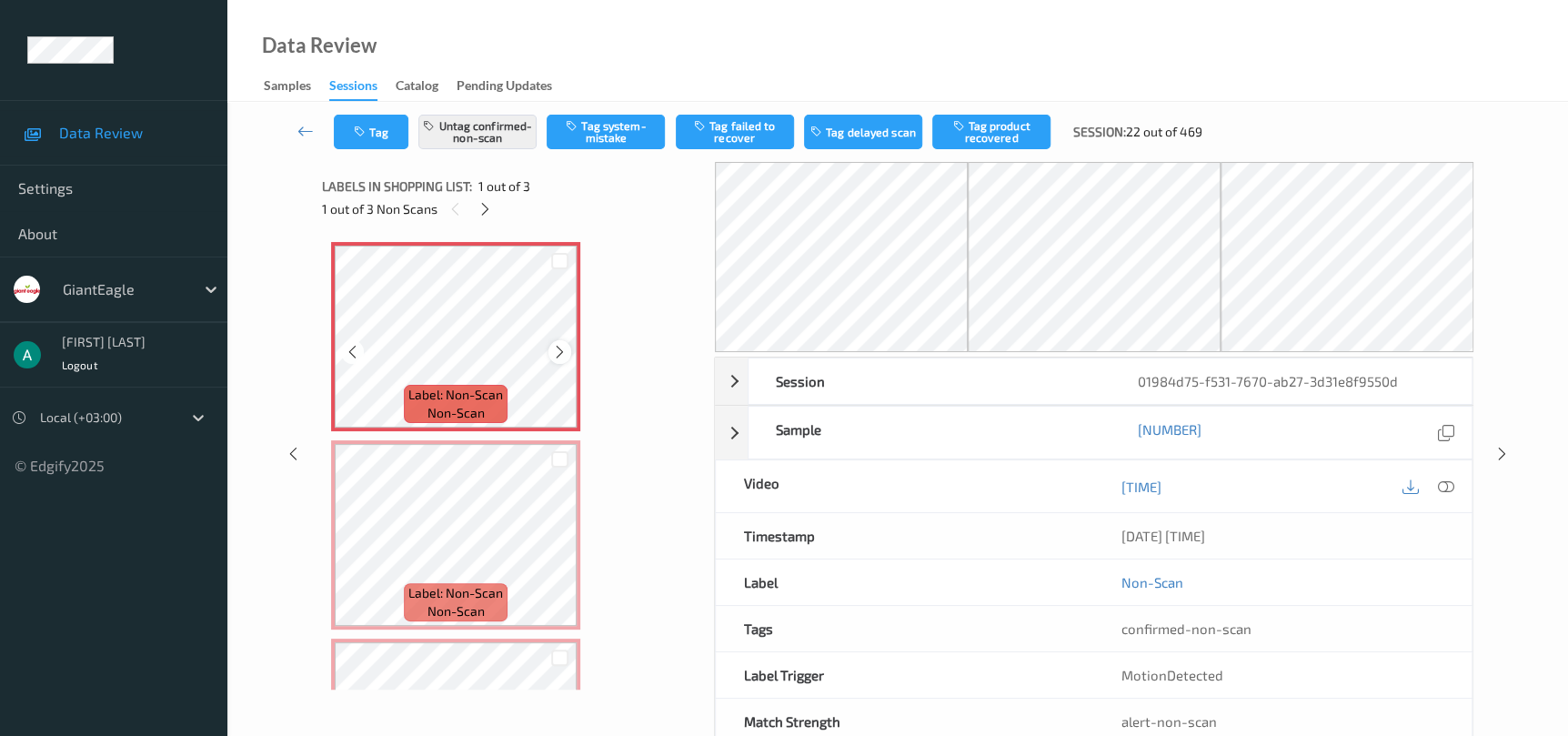 click at bounding box center (559, 352) 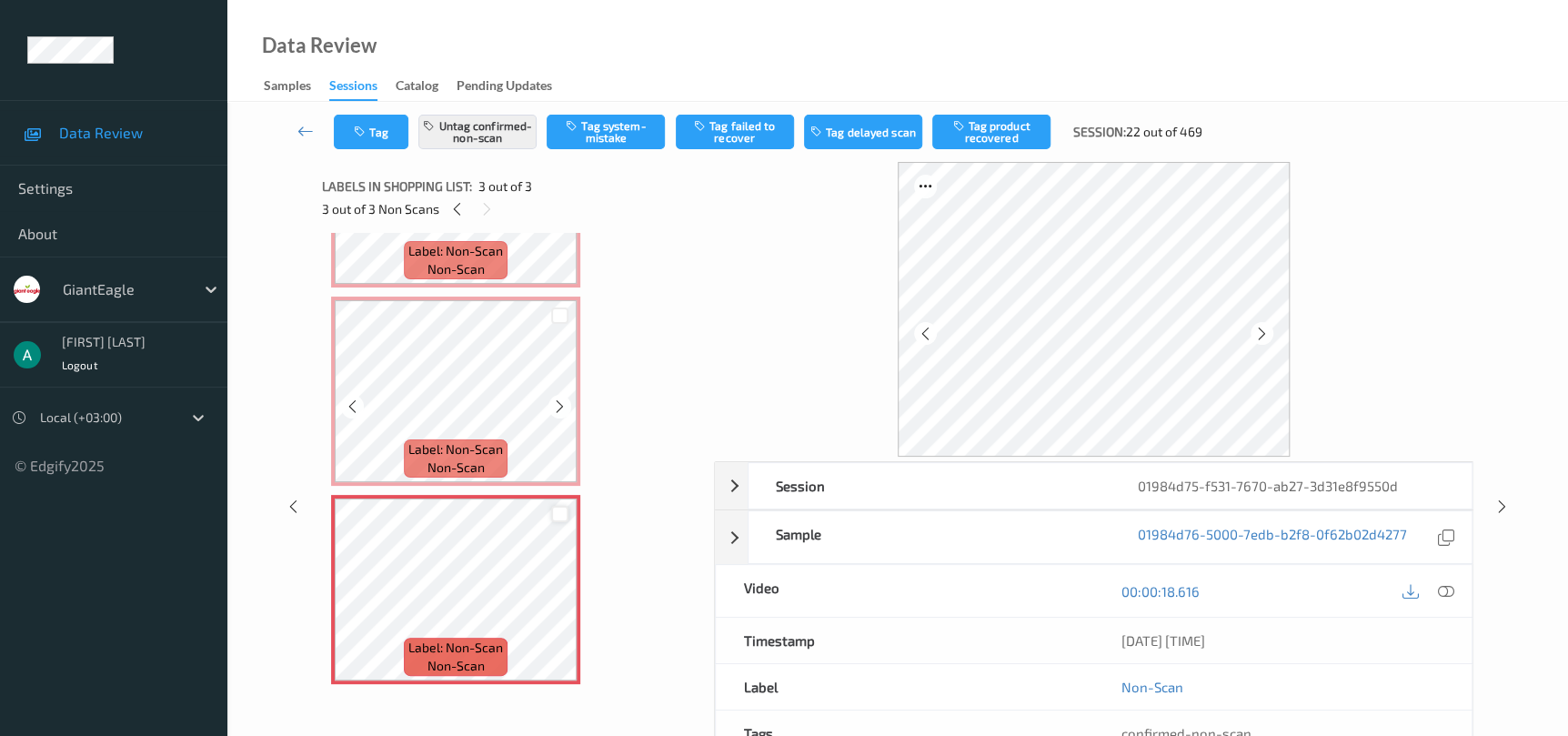 scroll, scrollTop: 146, scrollLeft: 0, axis: vertical 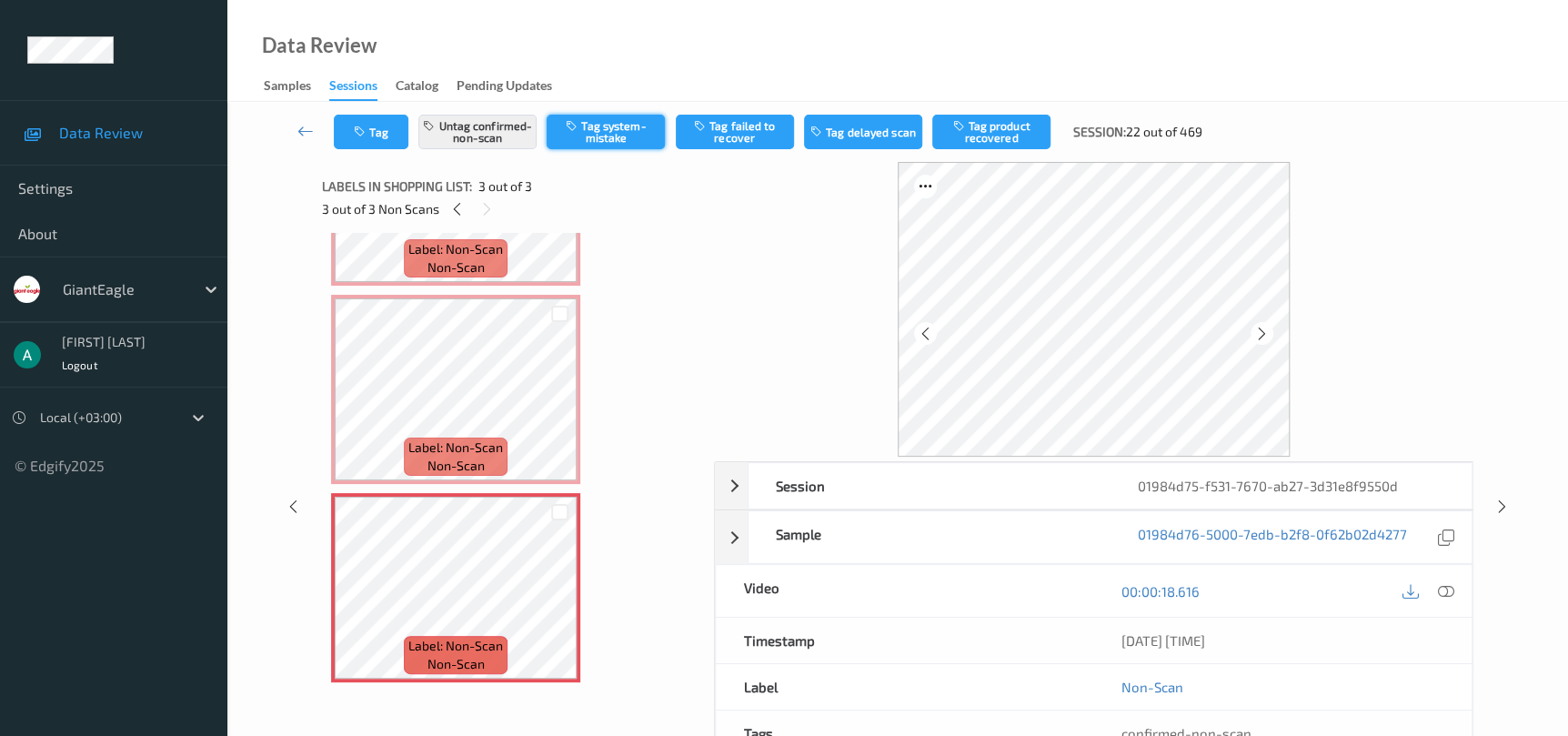 click on "Tag   system-mistake" at bounding box center (606, 132) 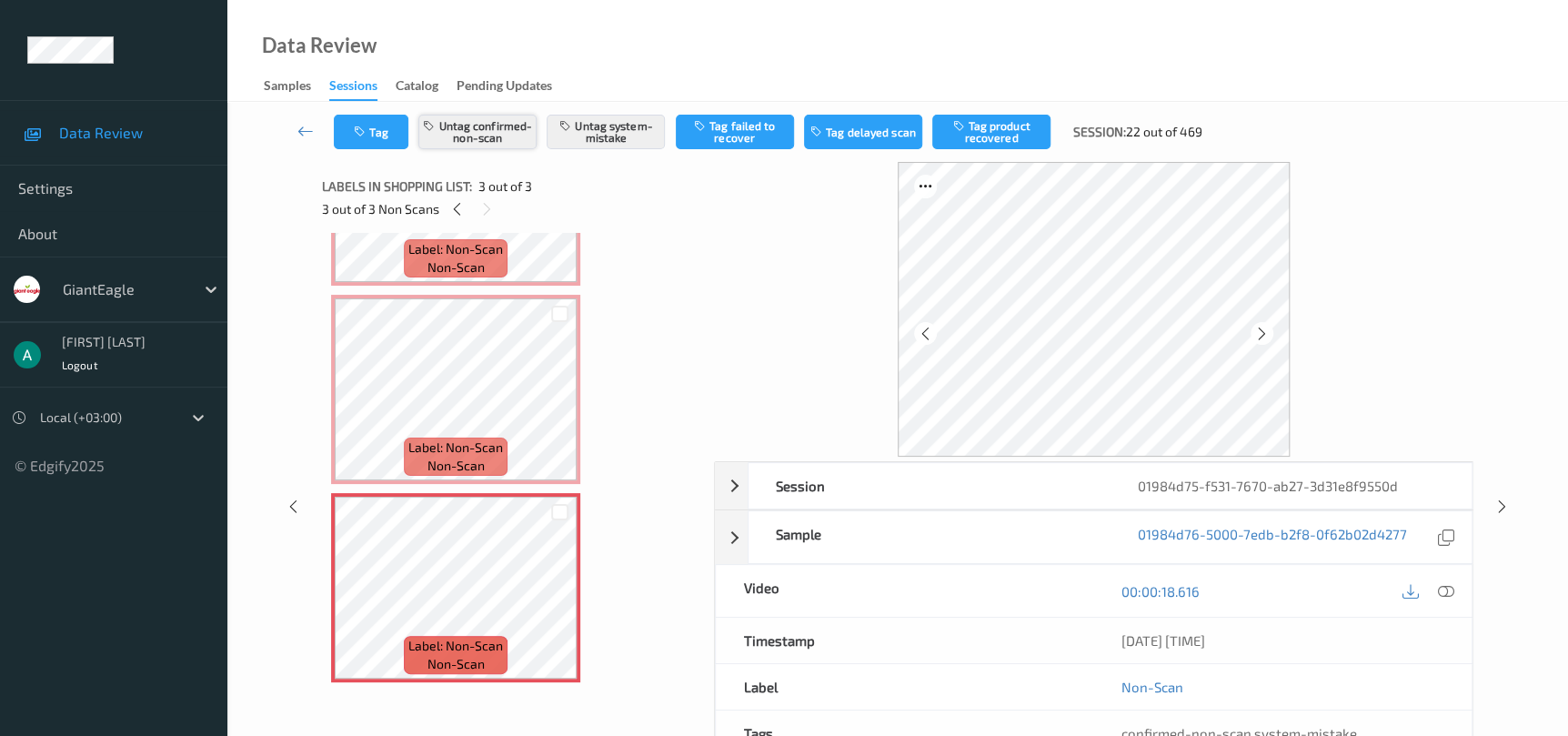 click on "Untag   confirmed-non-scan" at bounding box center [477, 132] 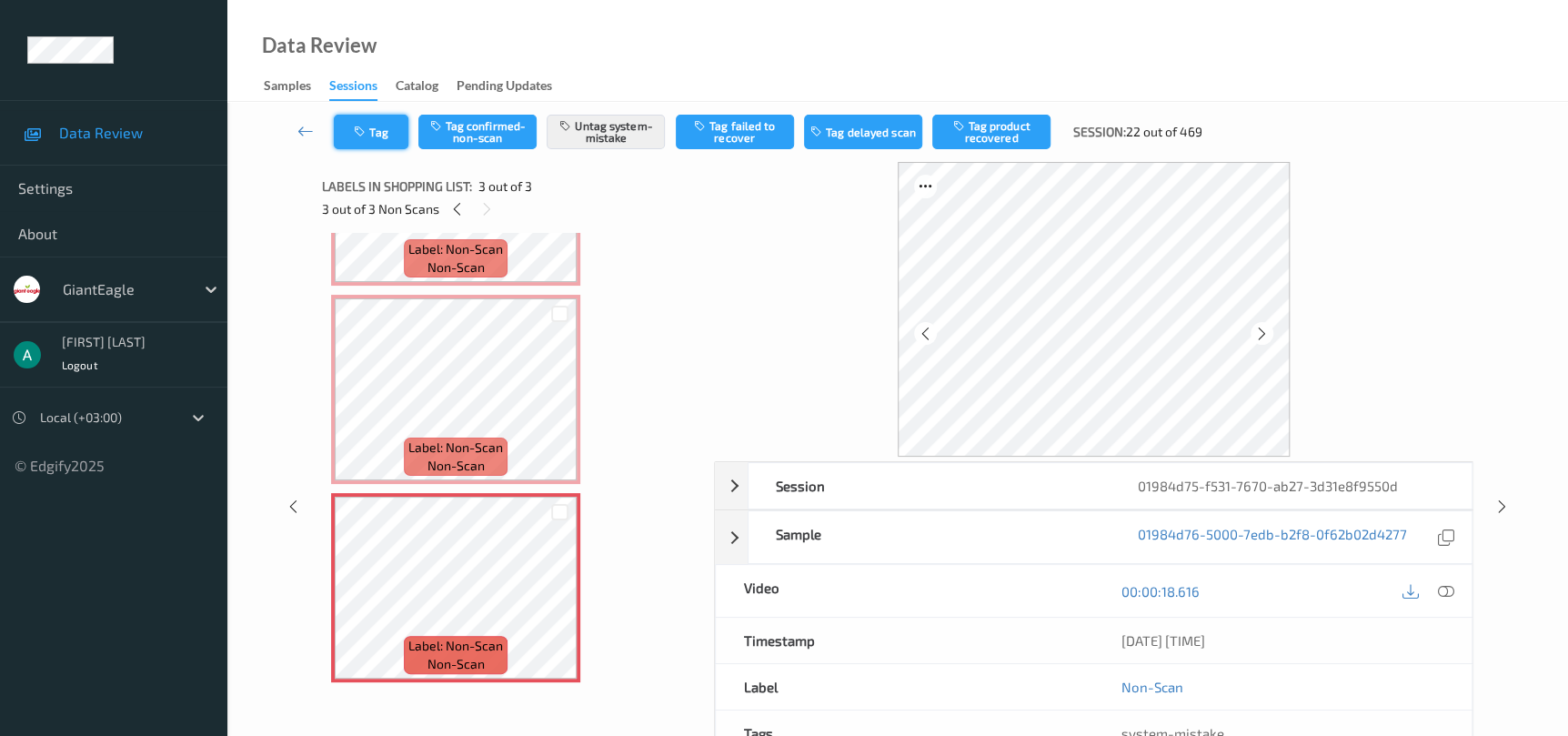 click at bounding box center [361, 132] 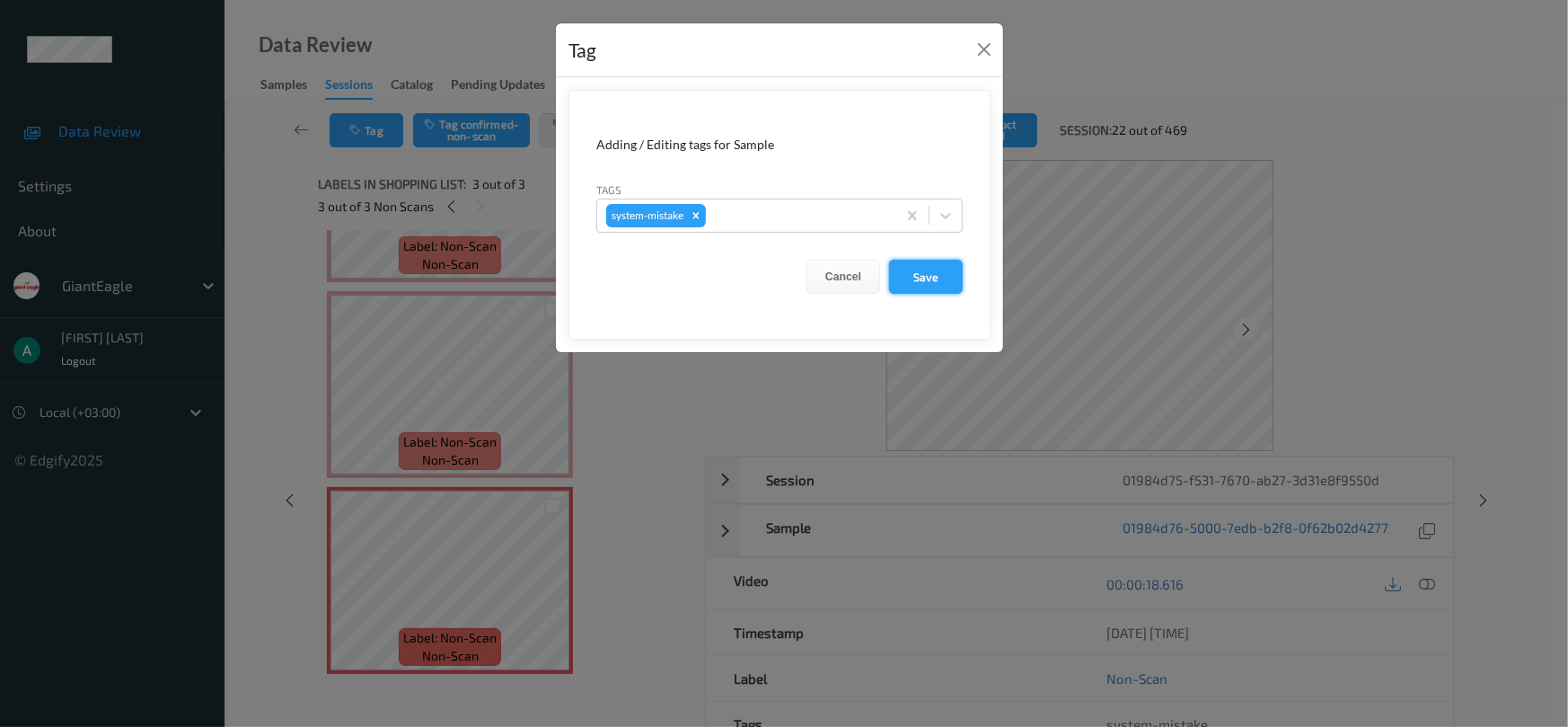 click on "Save" at bounding box center (926, 277) 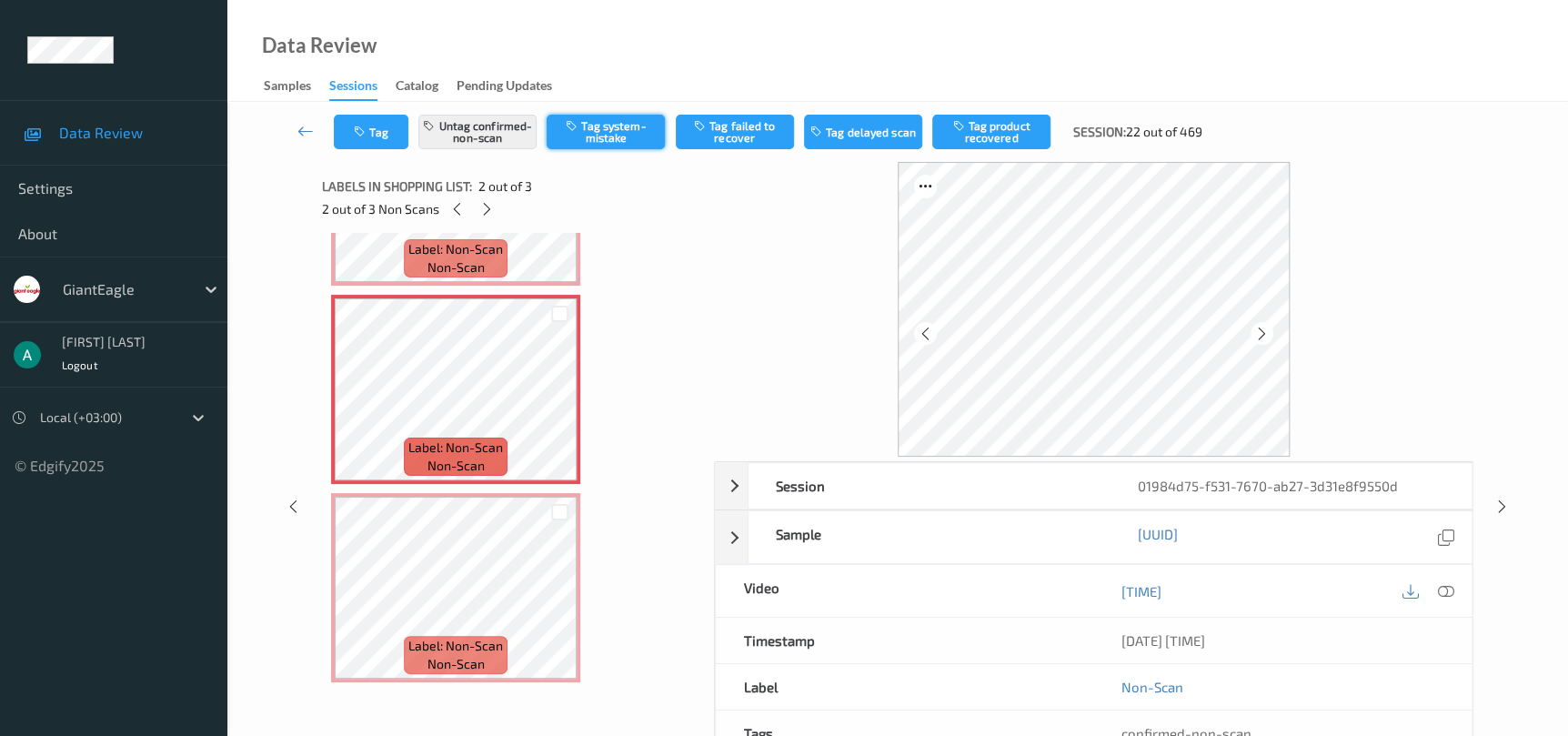 click on "Tag   system-mistake" at bounding box center (606, 132) 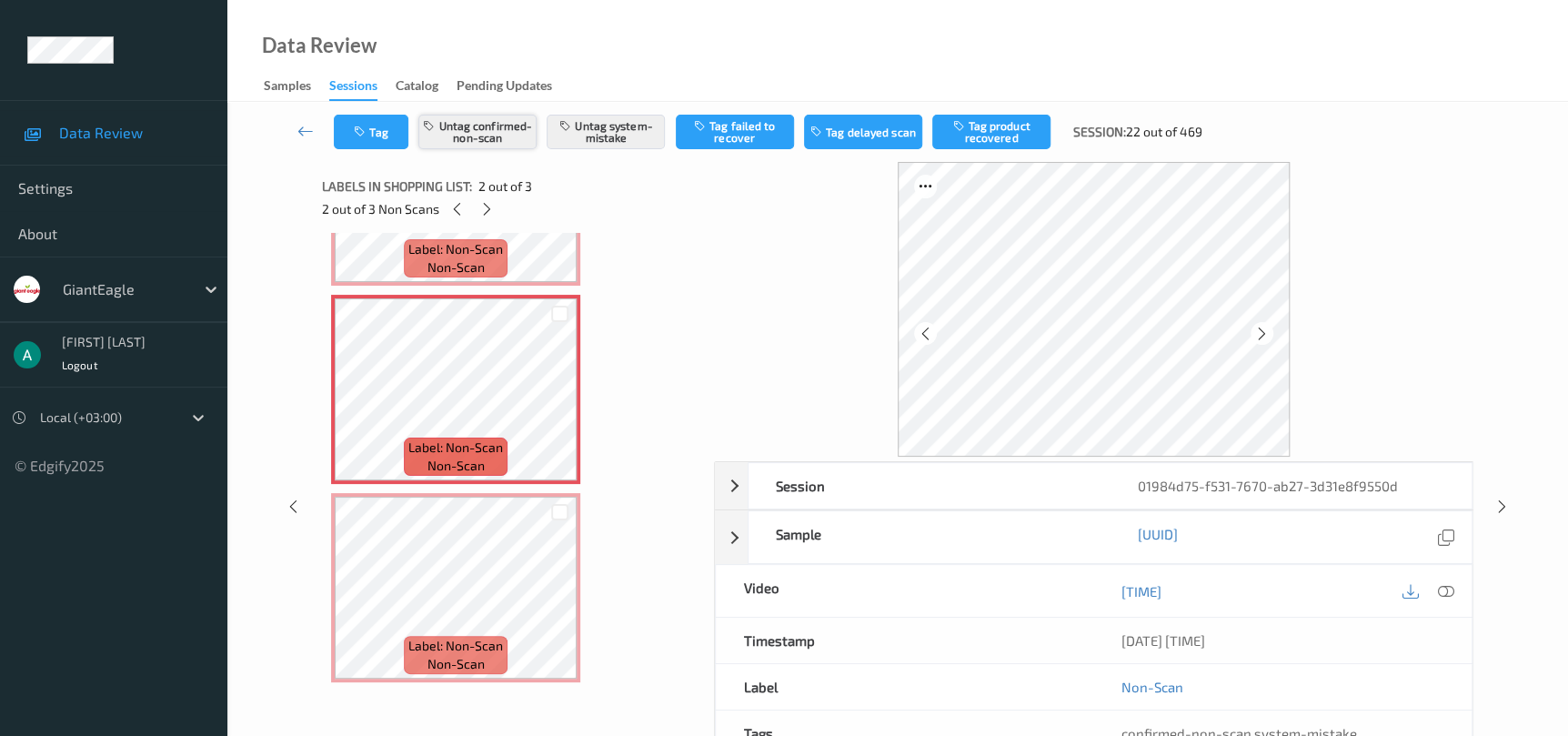 click on "Untag   confirmed-non-scan" at bounding box center [477, 132] 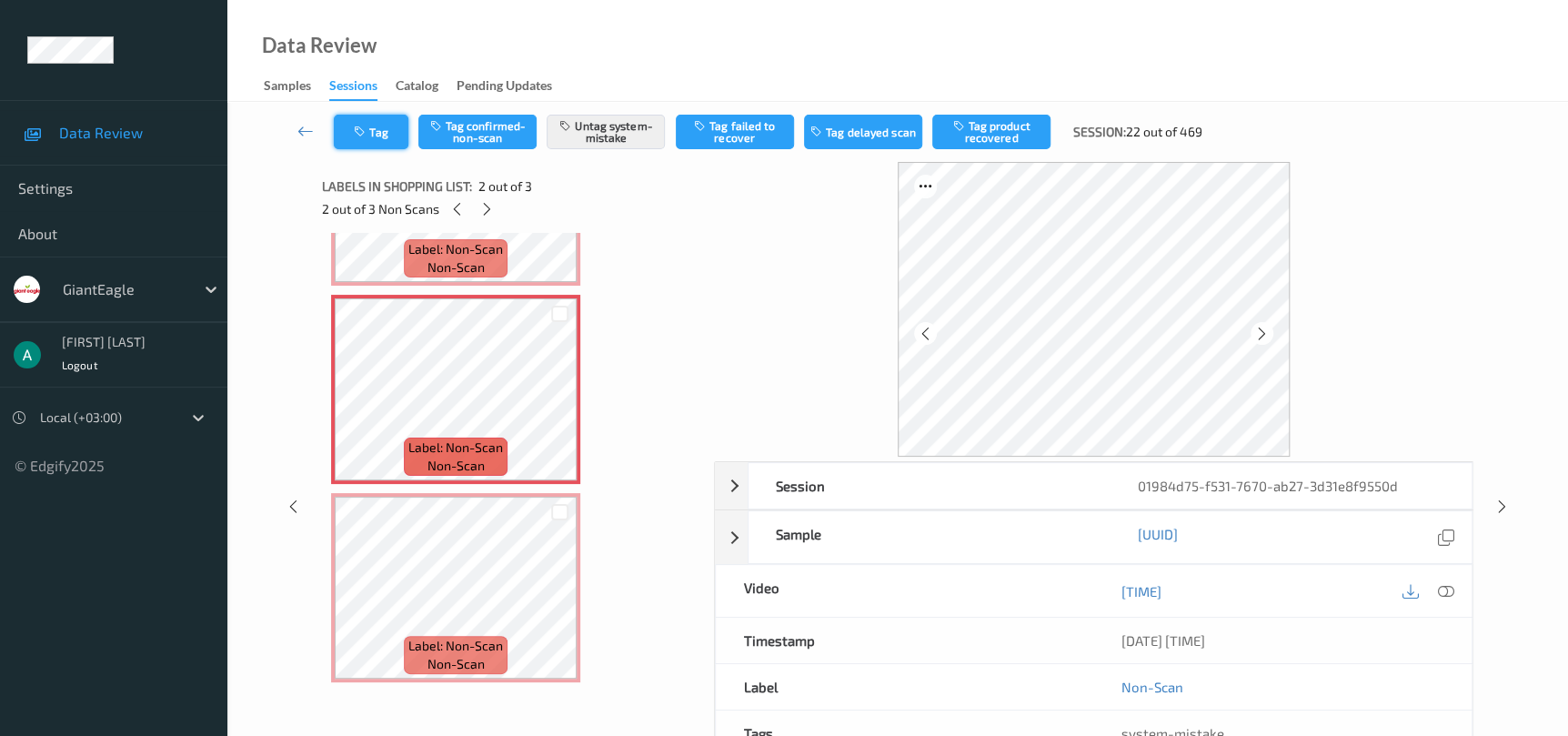 click on "Tag" at bounding box center (371, 132) 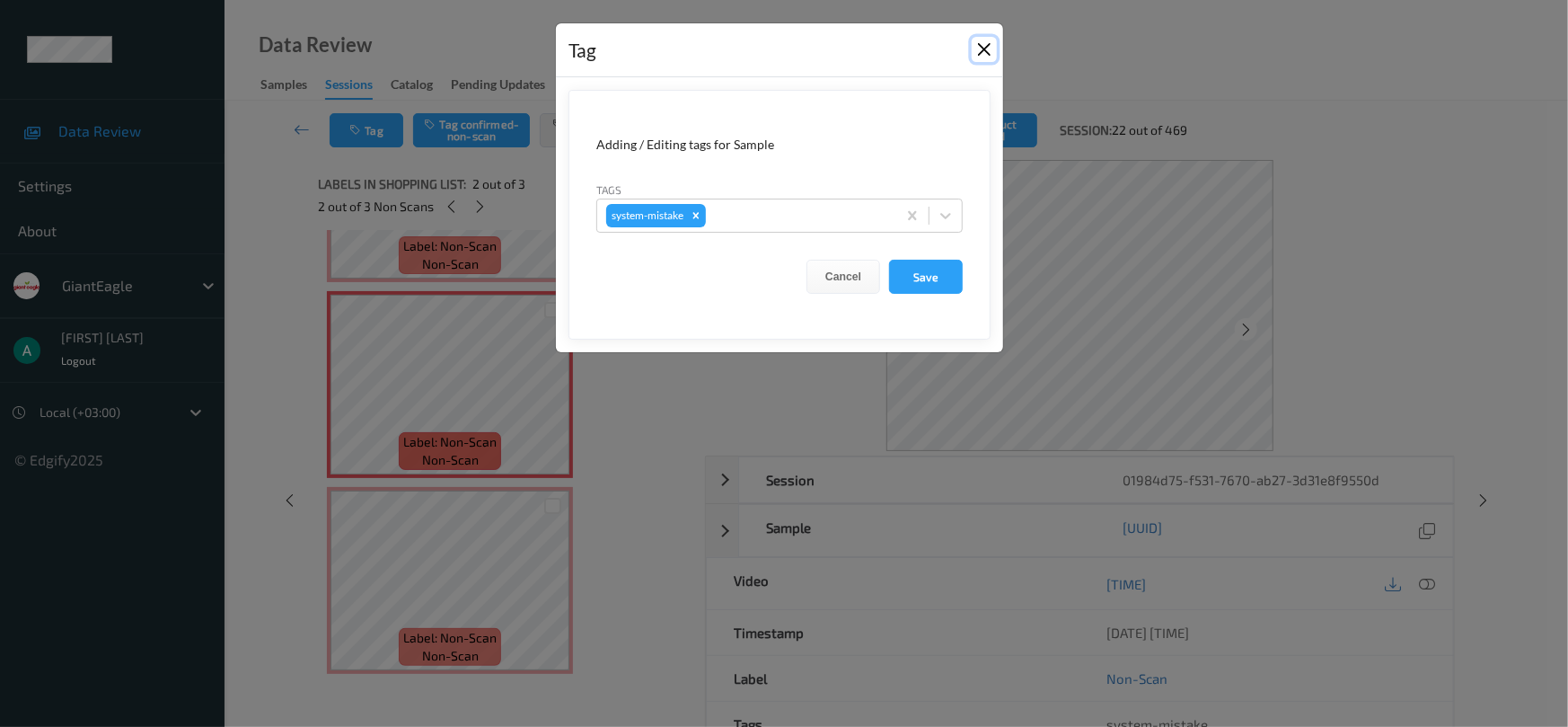 click at bounding box center (984, 49) 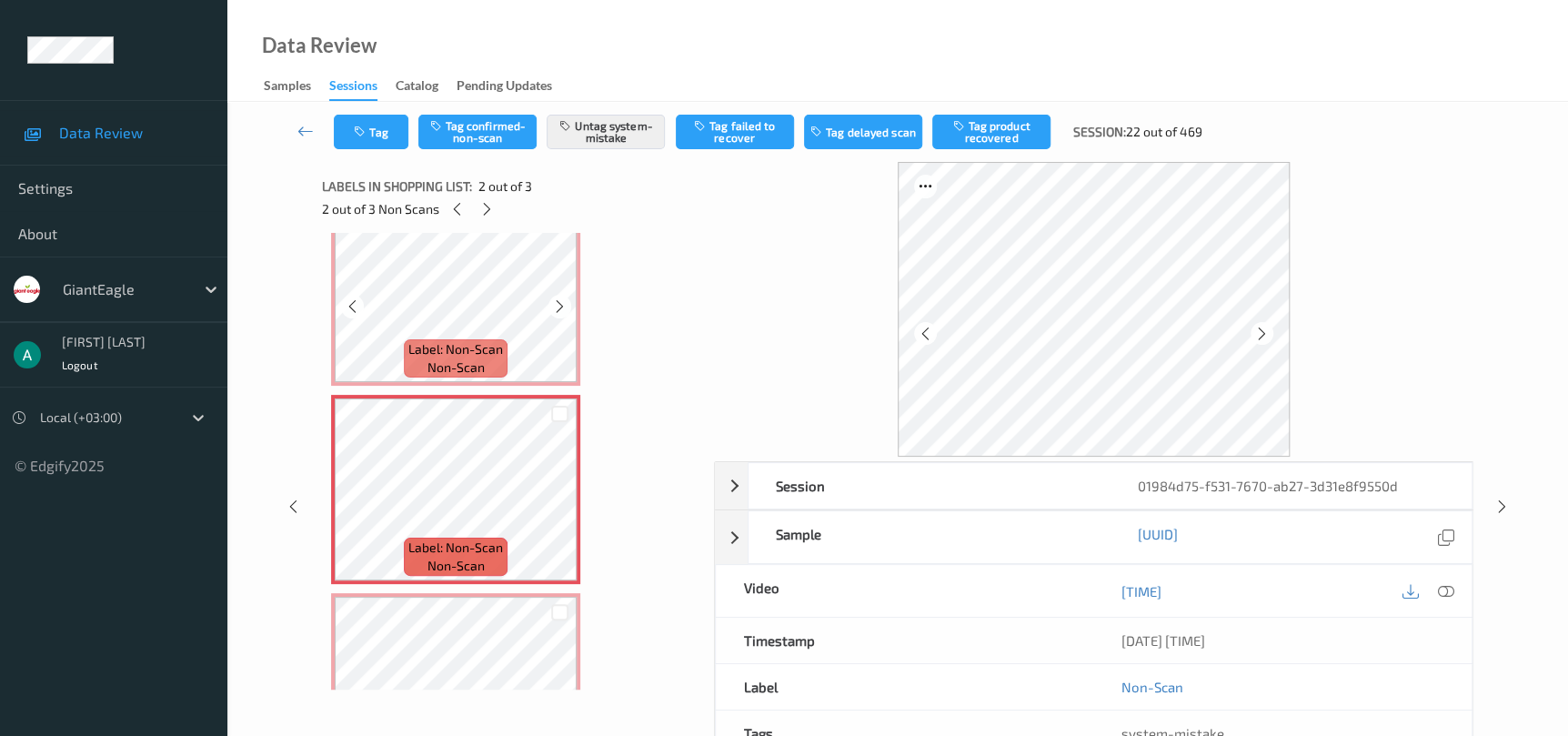 scroll, scrollTop: 9, scrollLeft: 0, axis: vertical 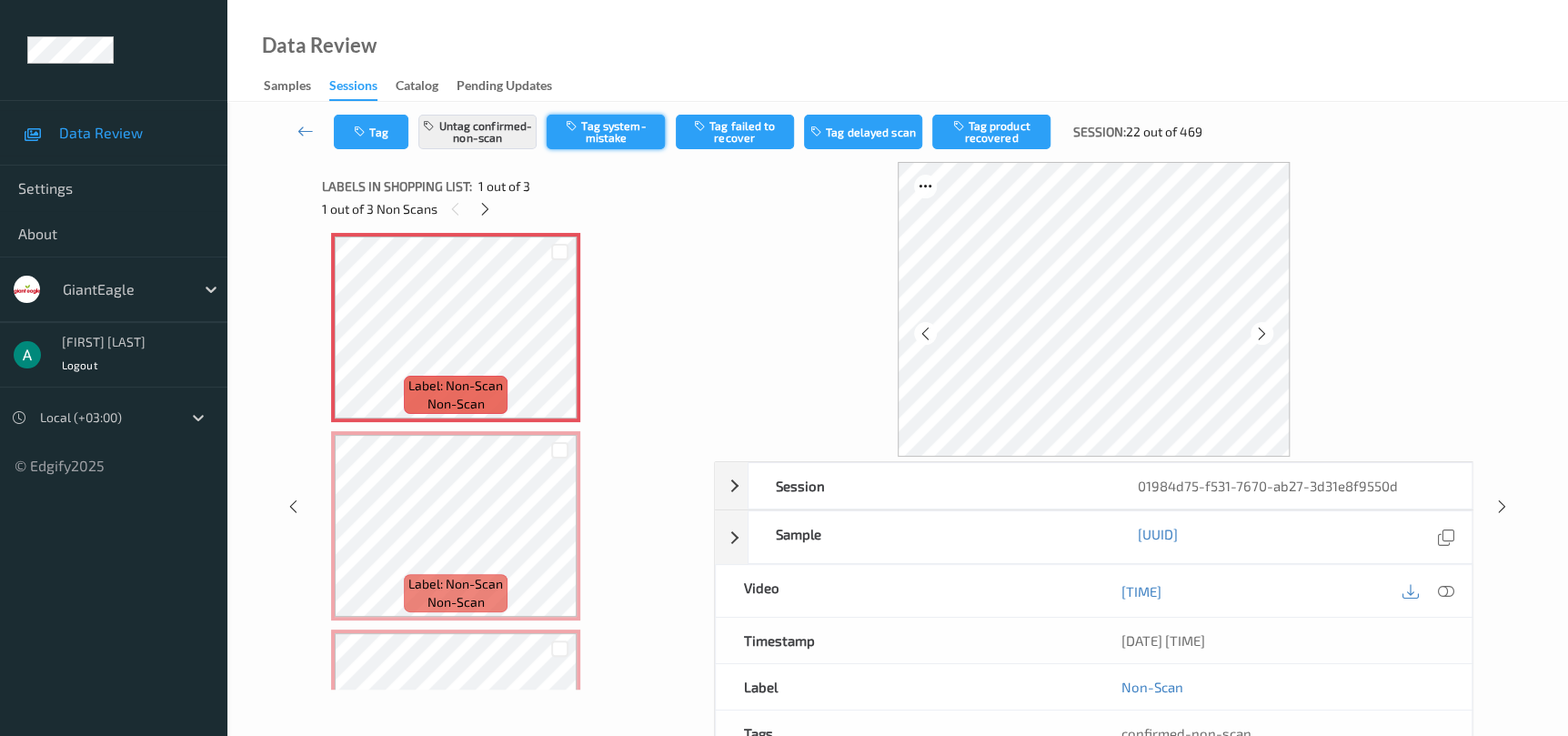 click on "Tag   system-mistake" at bounding box center (606, 132) 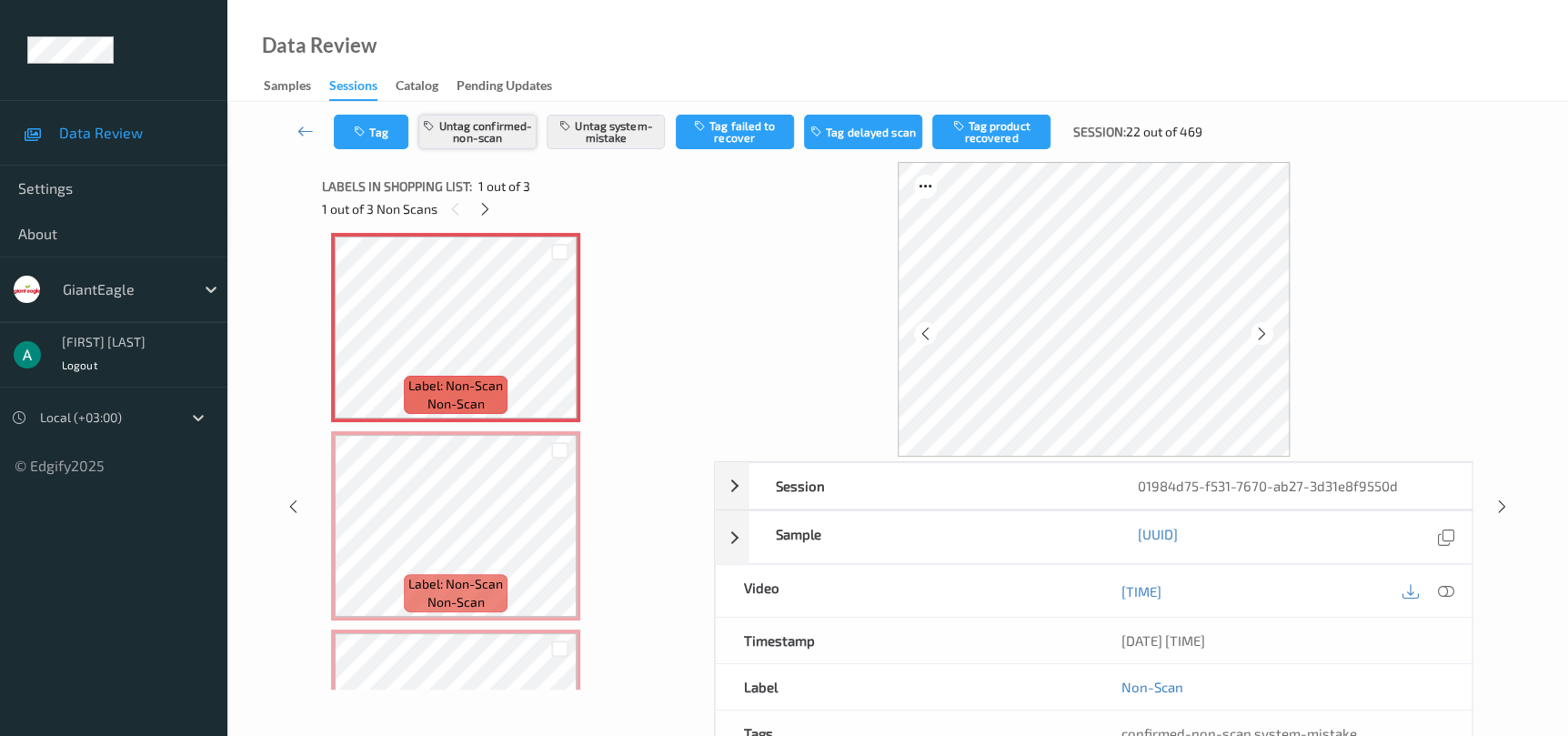 click on "Untag   confirmed-non-scan" at bounding box center (477, 132) 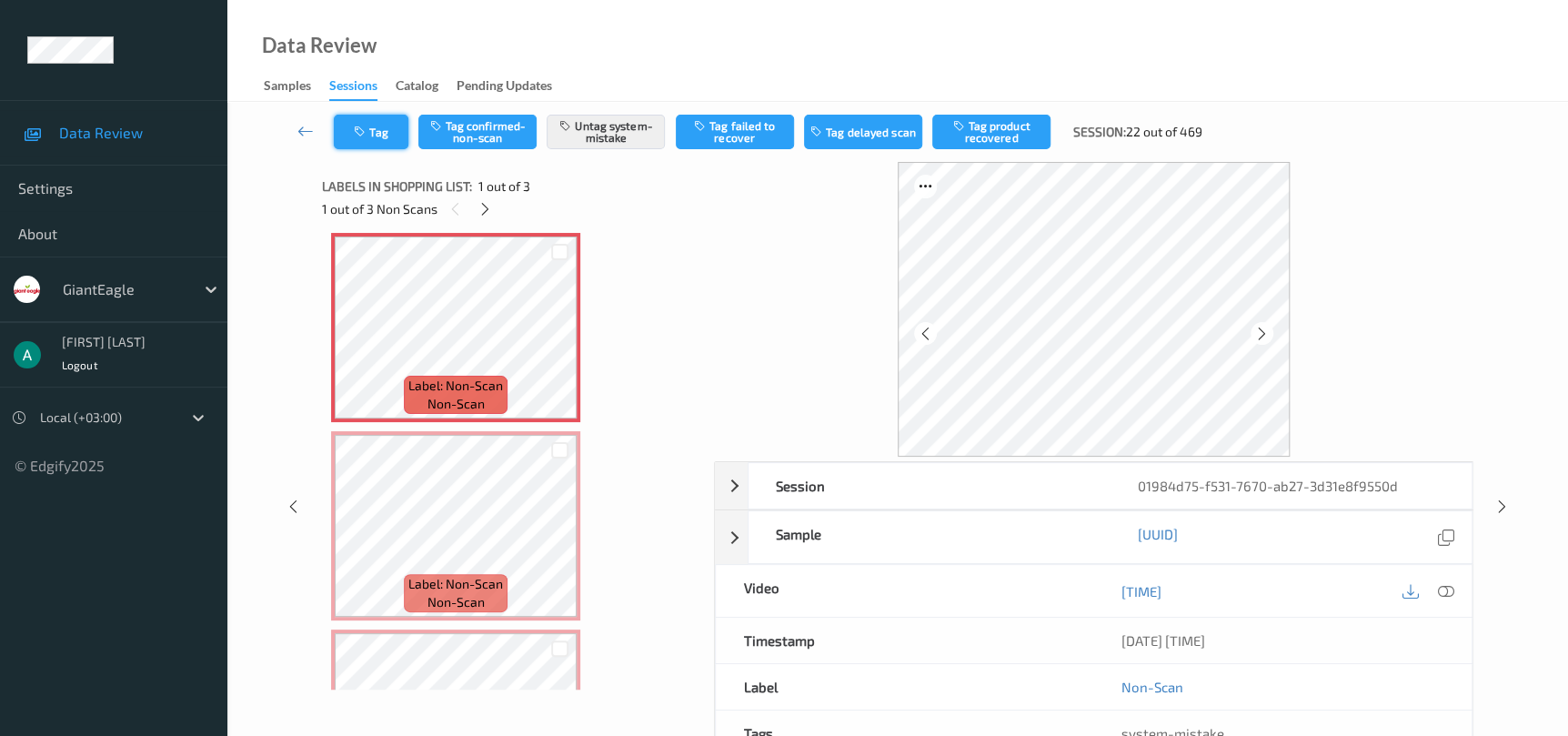 click on "Tag" at bounding box center (371, 132) 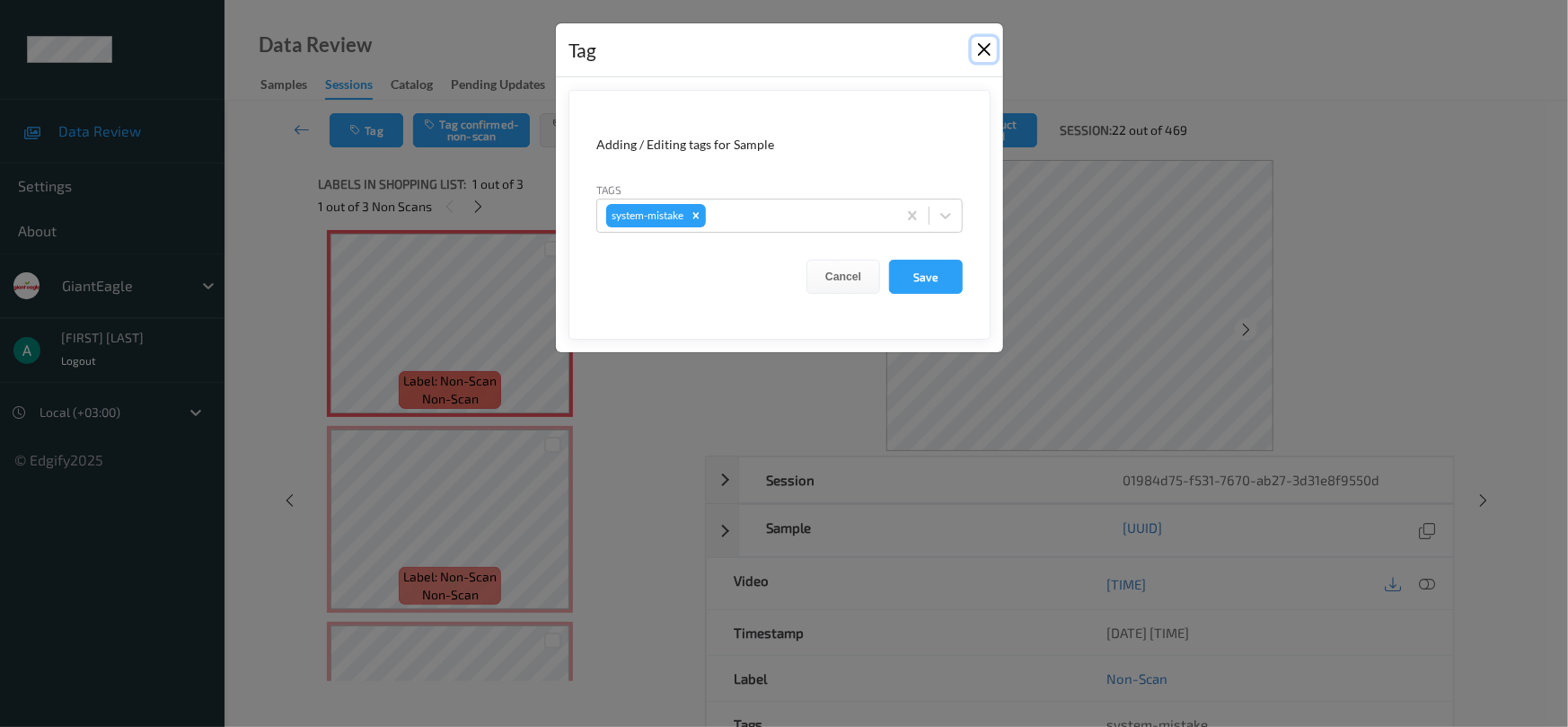 click at bounding box center [984, 49] 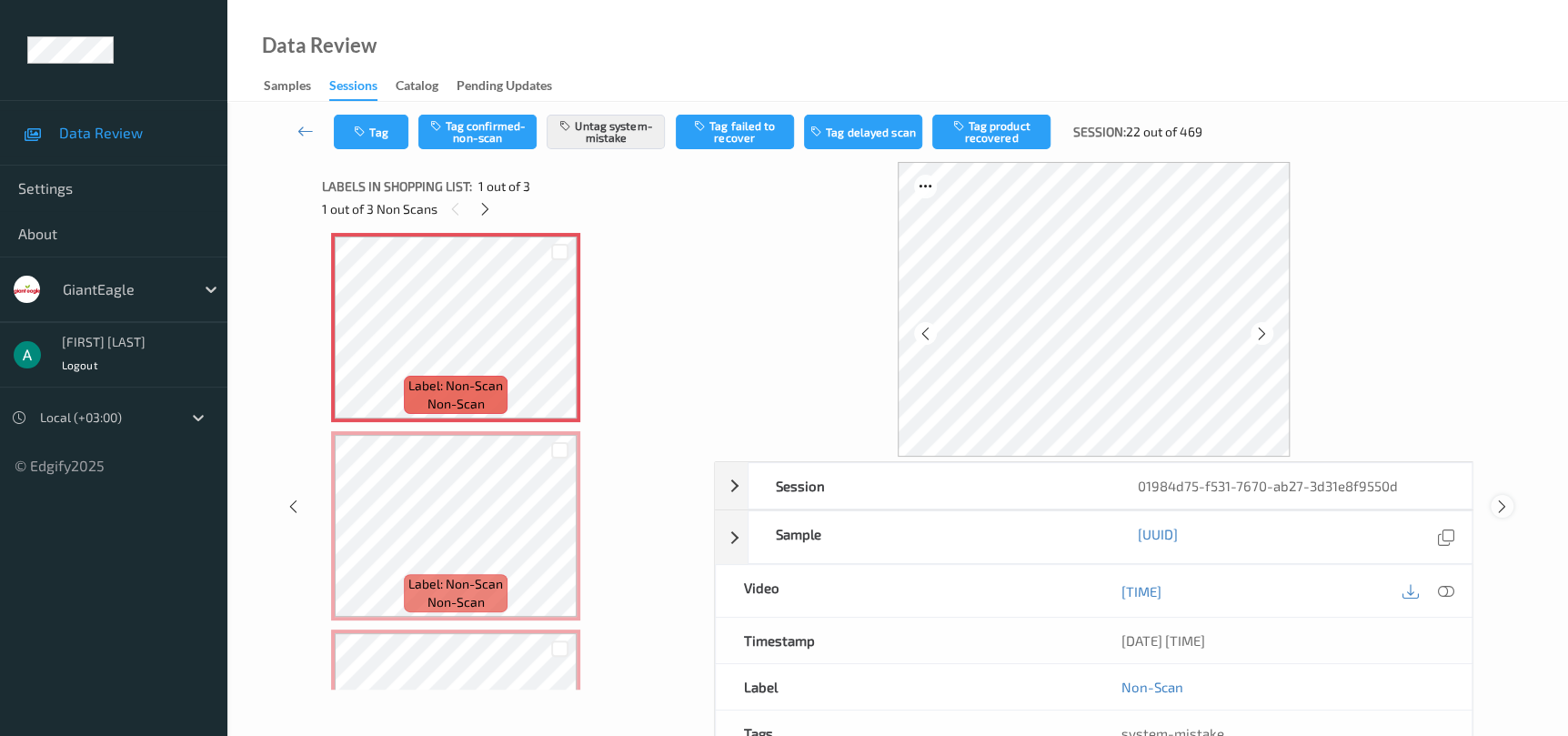 click at bounding box center [1502, 507] 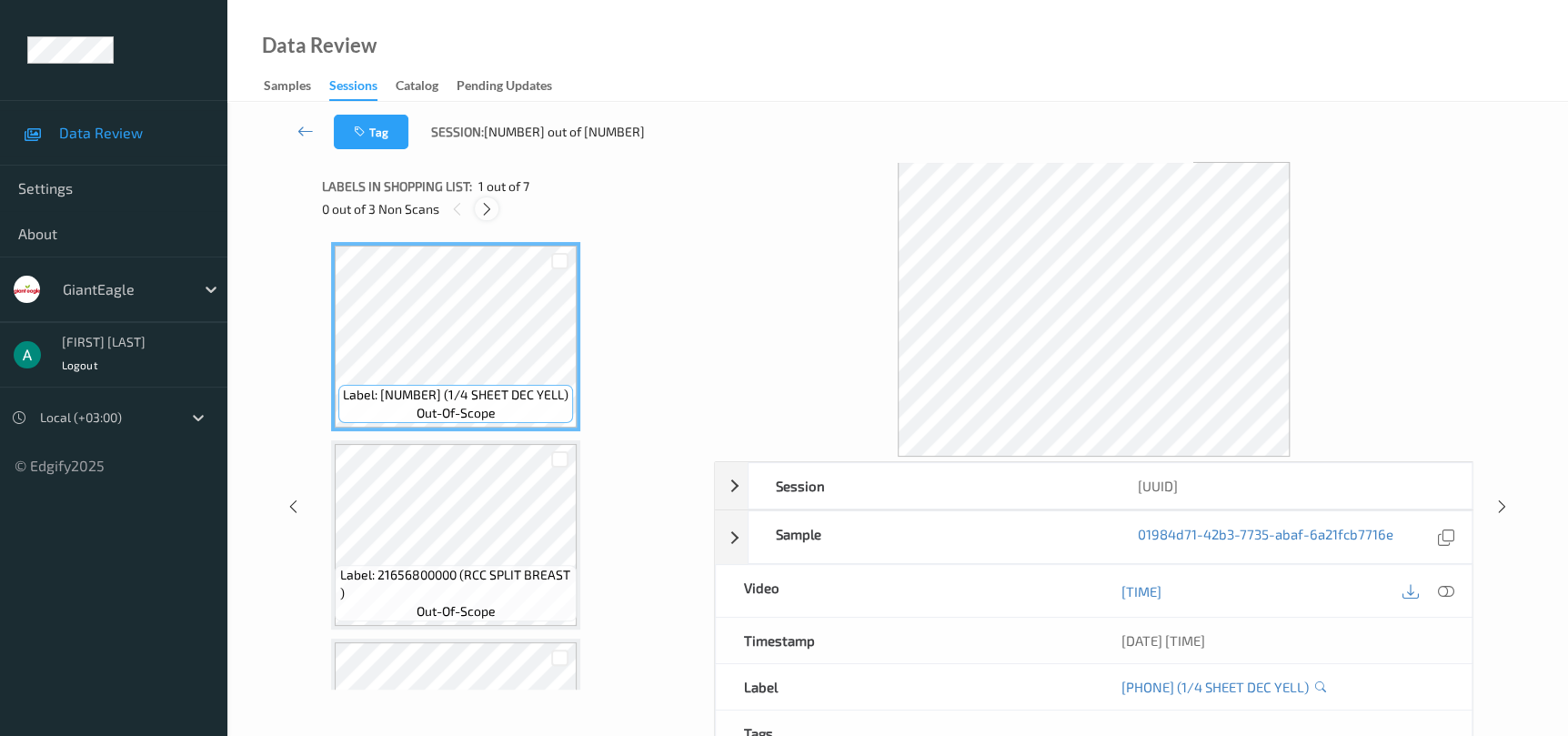 click at bounding box center (487, 209) 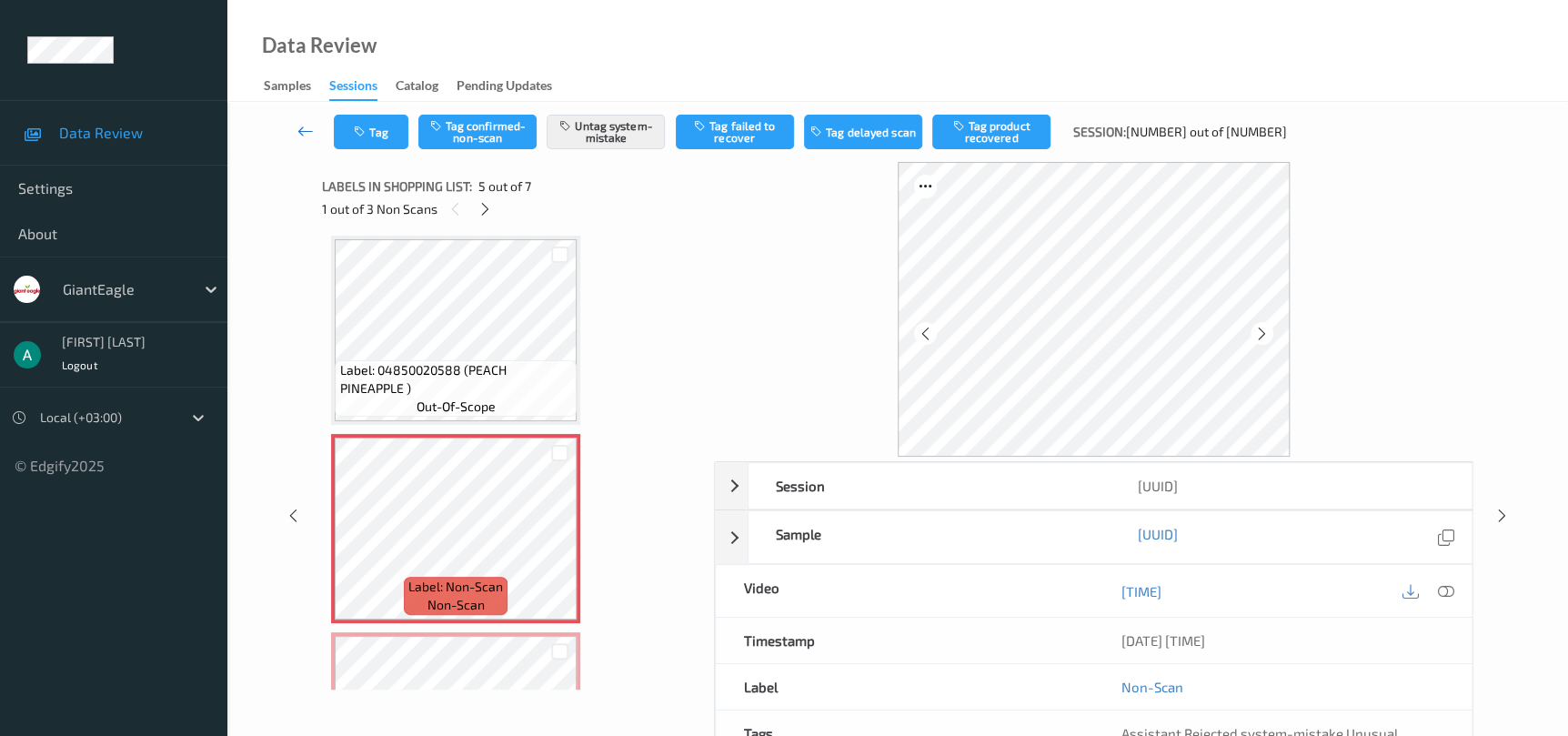 click at bounding box center [306, 131] 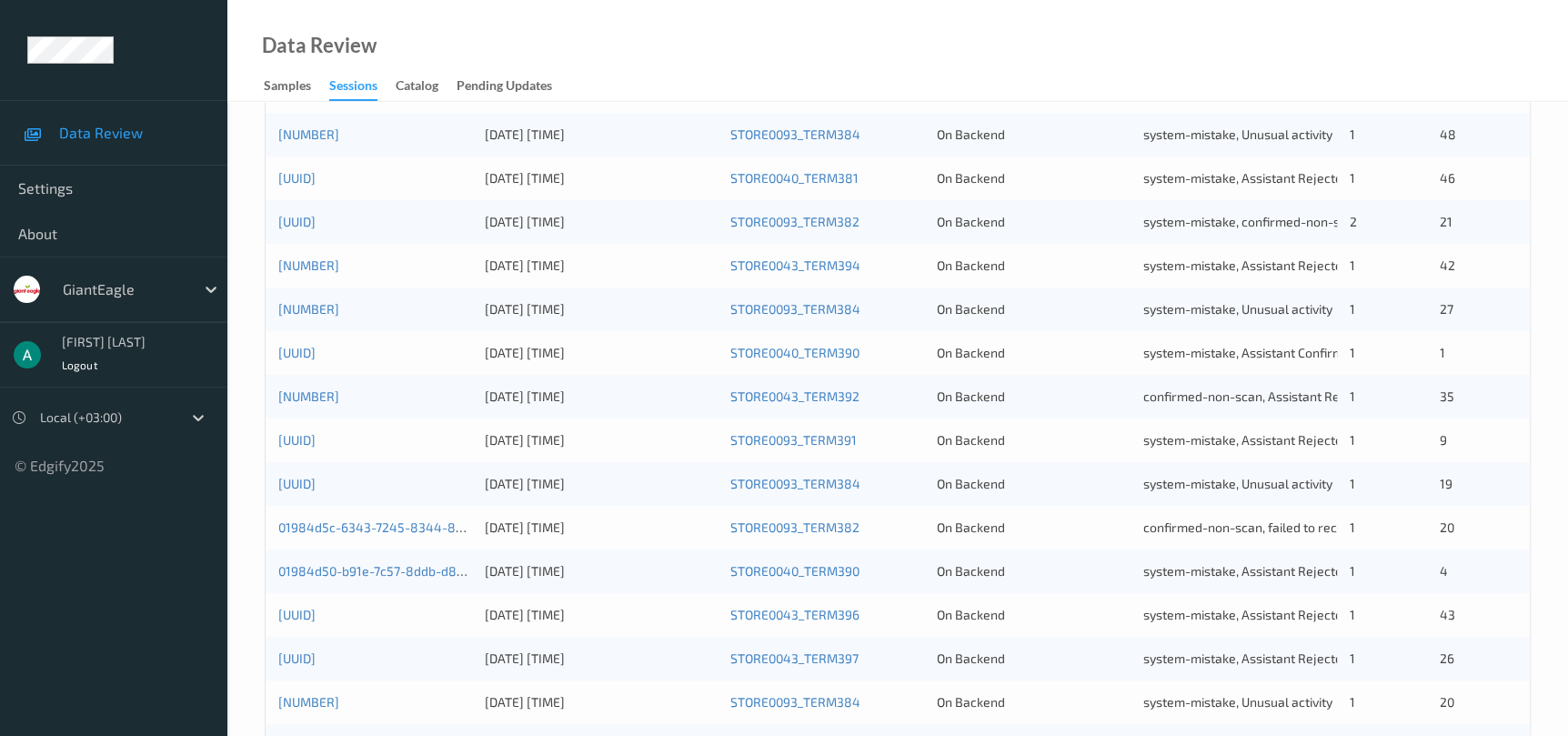 scroll, scrollTop: 273, scrollLeft: 0, axis: vertical 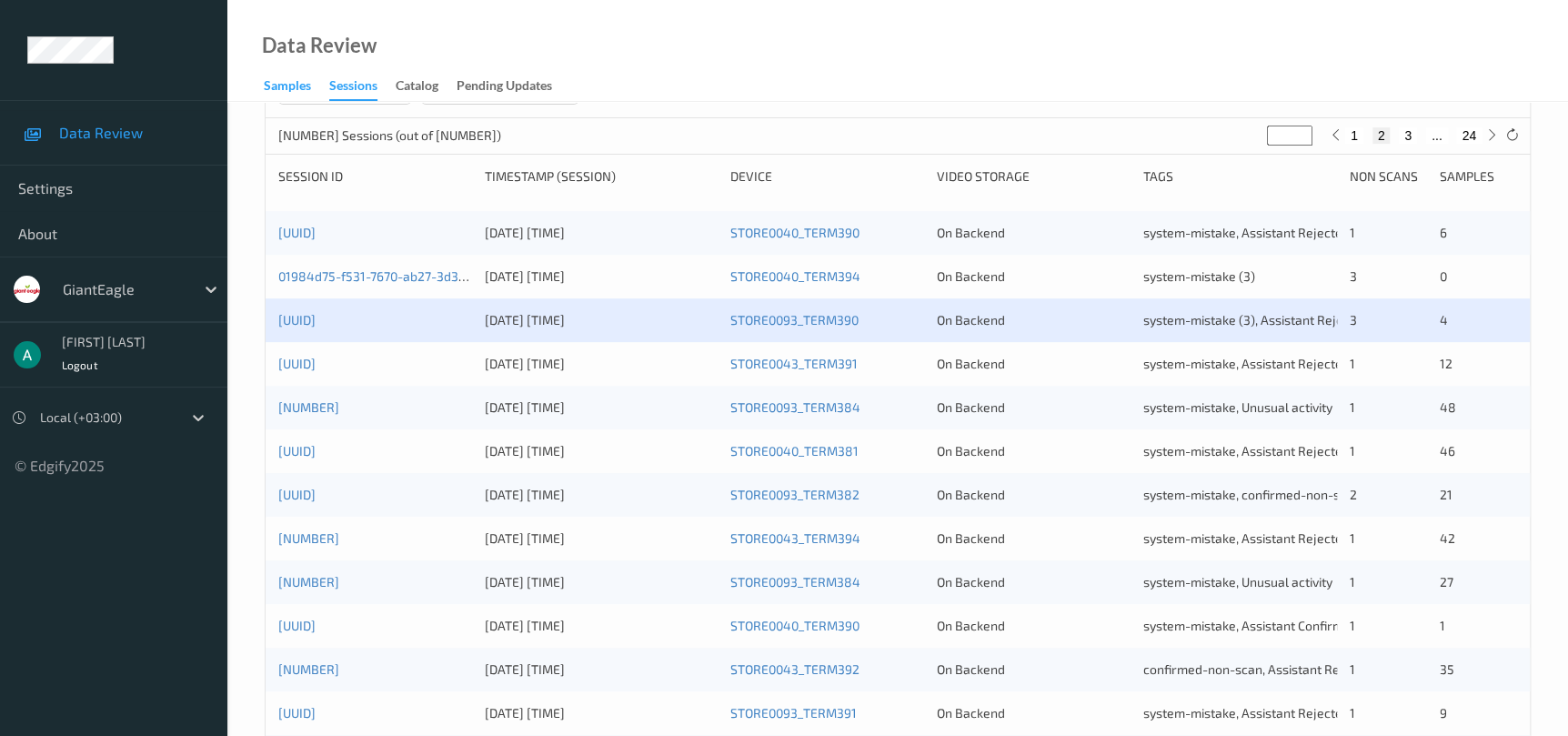 click on "Samples" at bounding box center [287, 87] 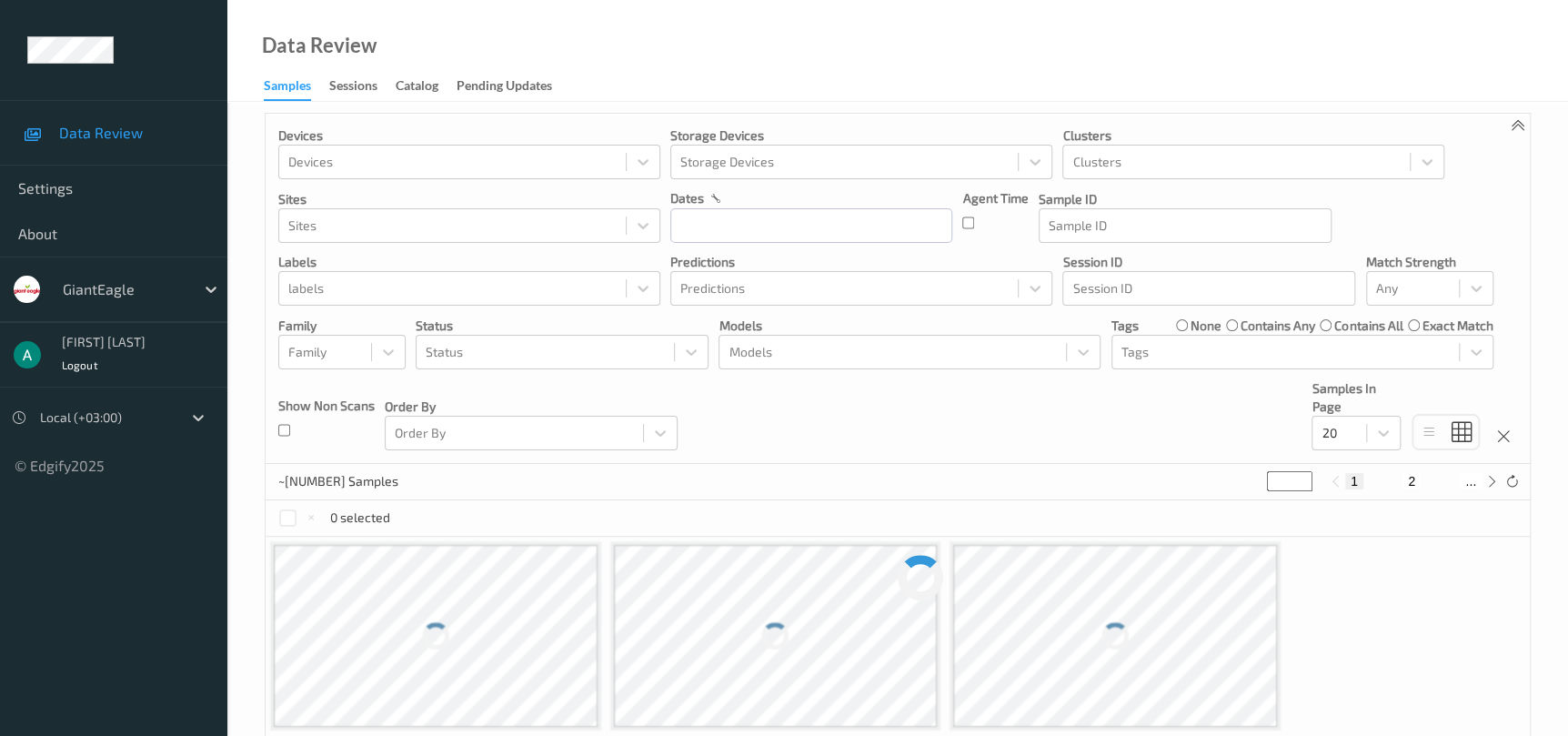 scroll, scrollTop: 0, scrollLeft: 0, axis: both 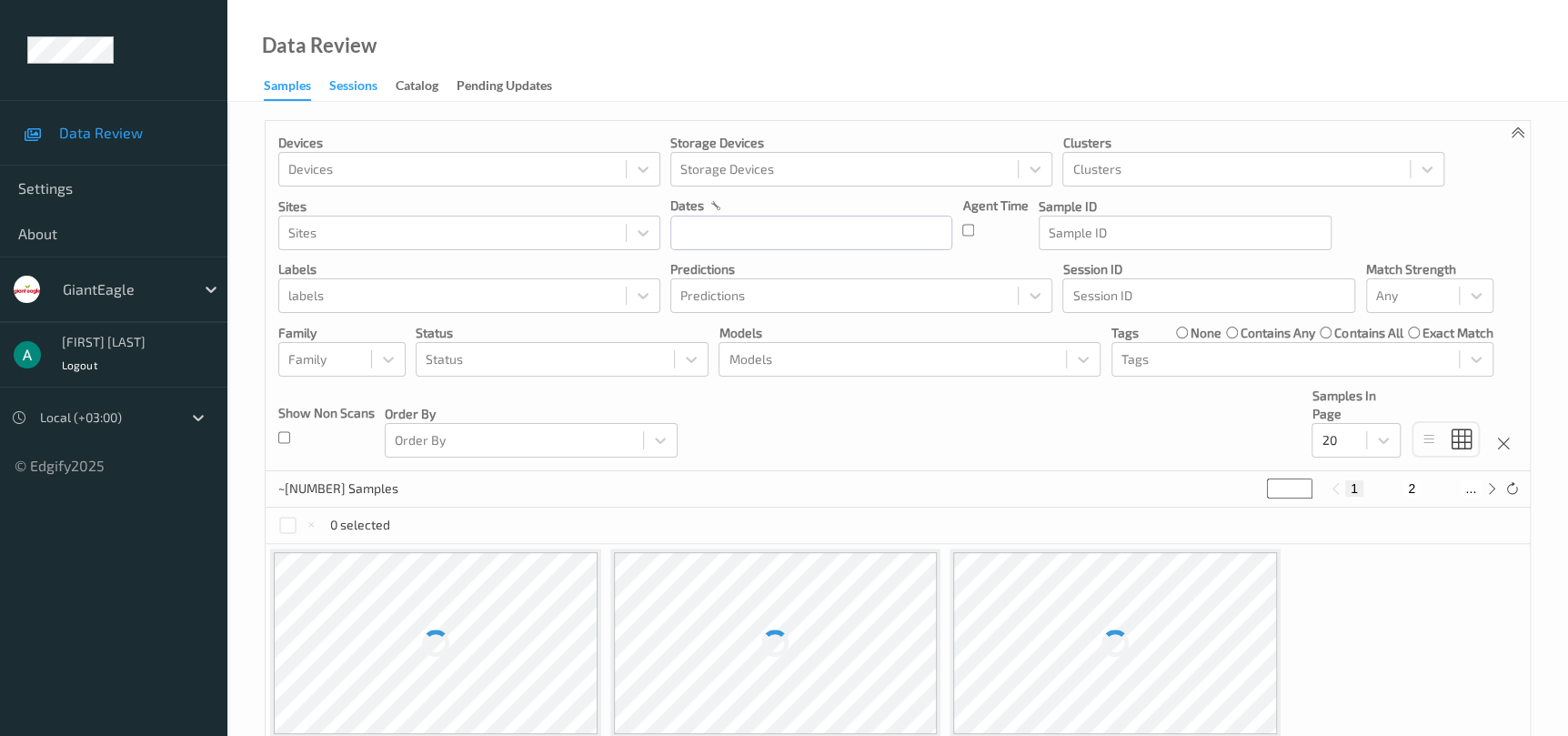 click on "Sessions" at bounding box center [353, 87] 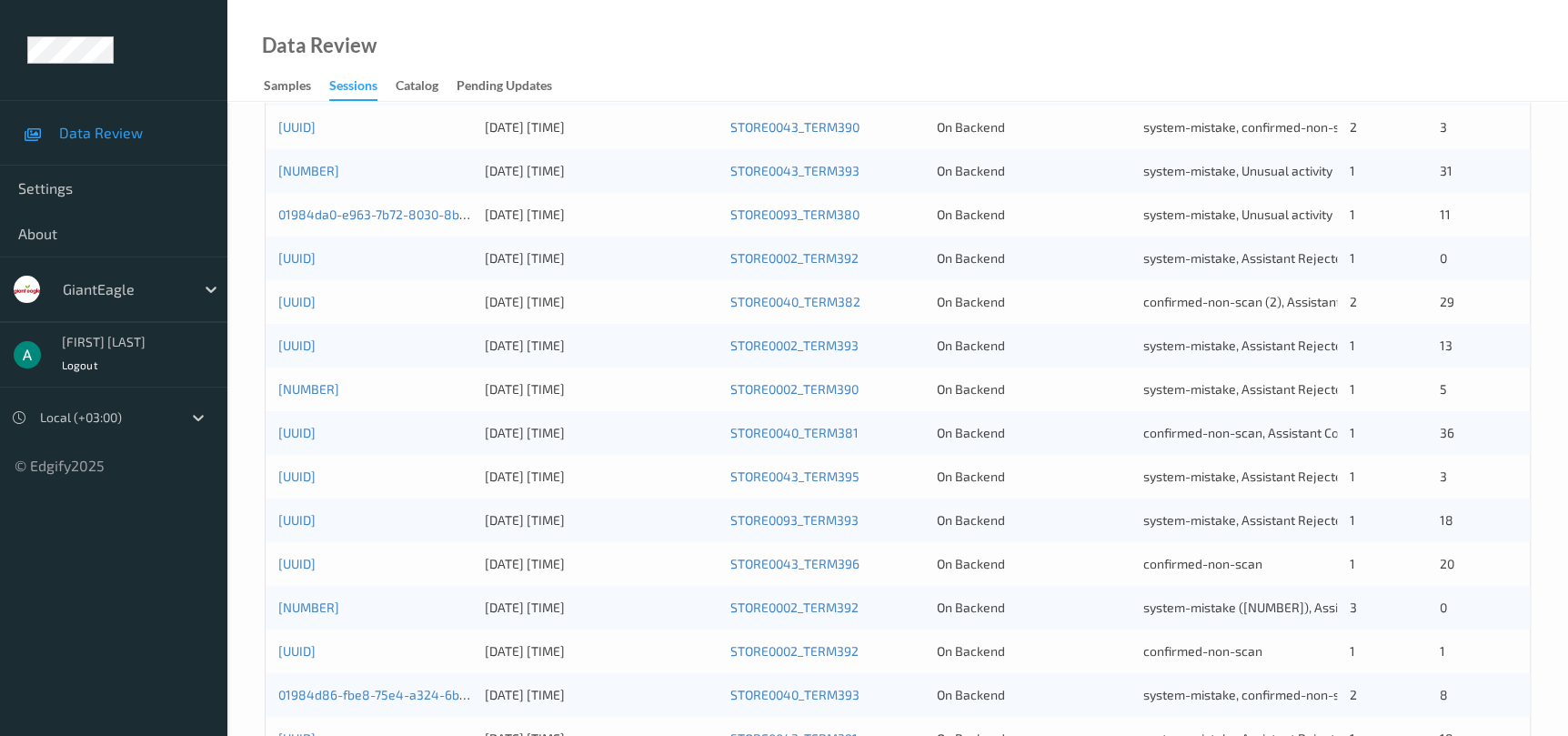 scroll, scrollTop: 273, scrollLeft: 0, axis: vertical 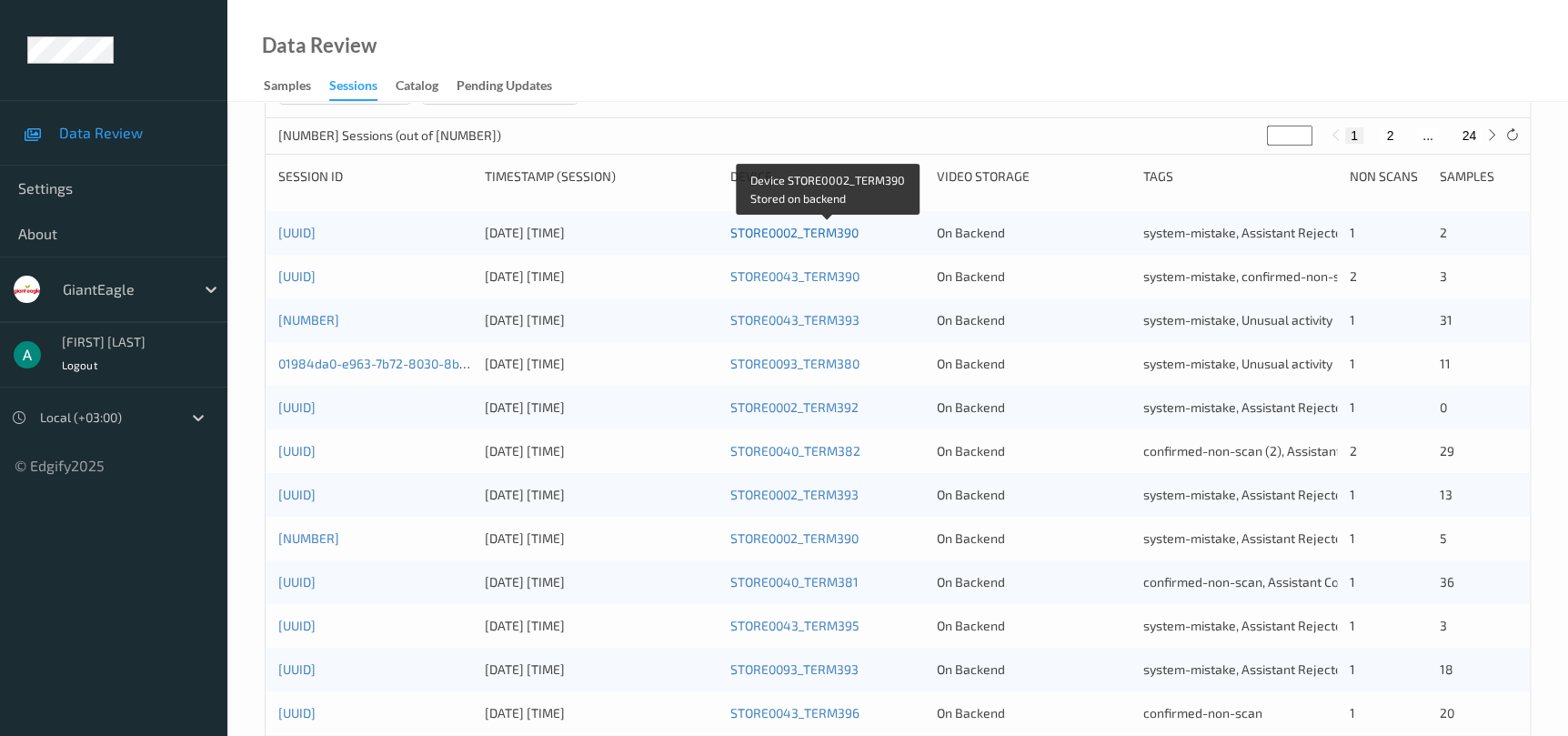 click on "STORE0002_TERM390" at bounding box center (794, 232) 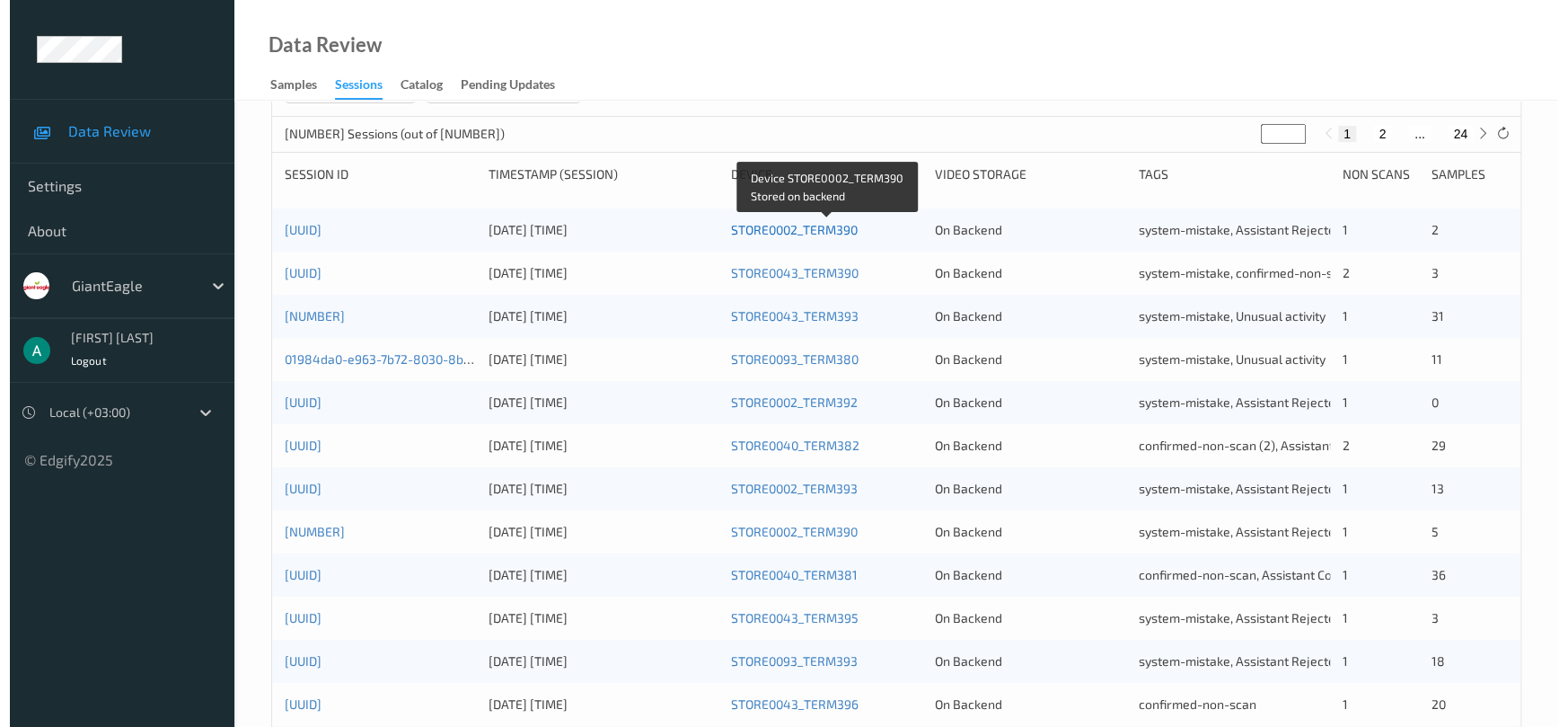 scroll, scrollTop: 0, scrollLeft: 0, axis: both 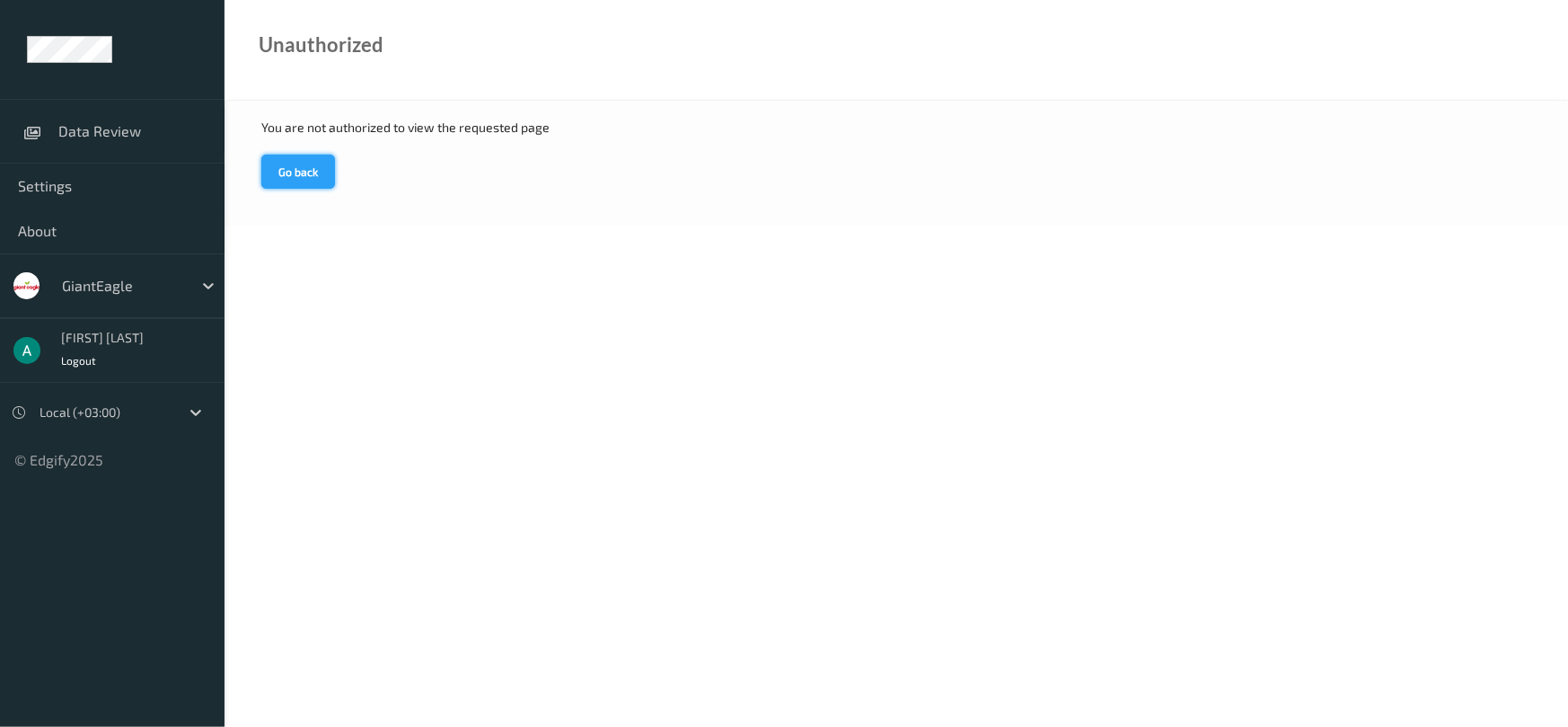 click on "Go back" at bounding box center (298, 172) 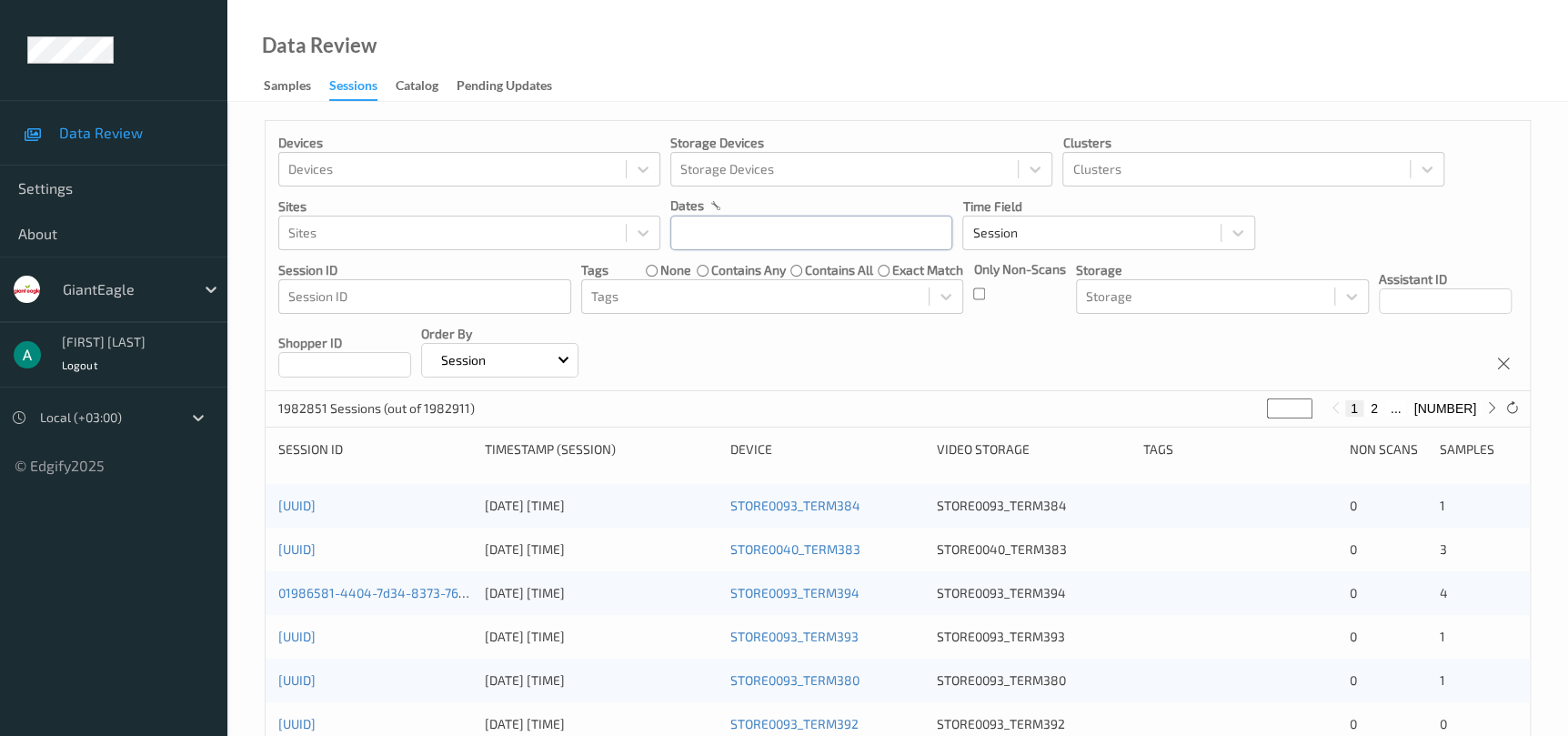 click at bounding box center (811, 233) 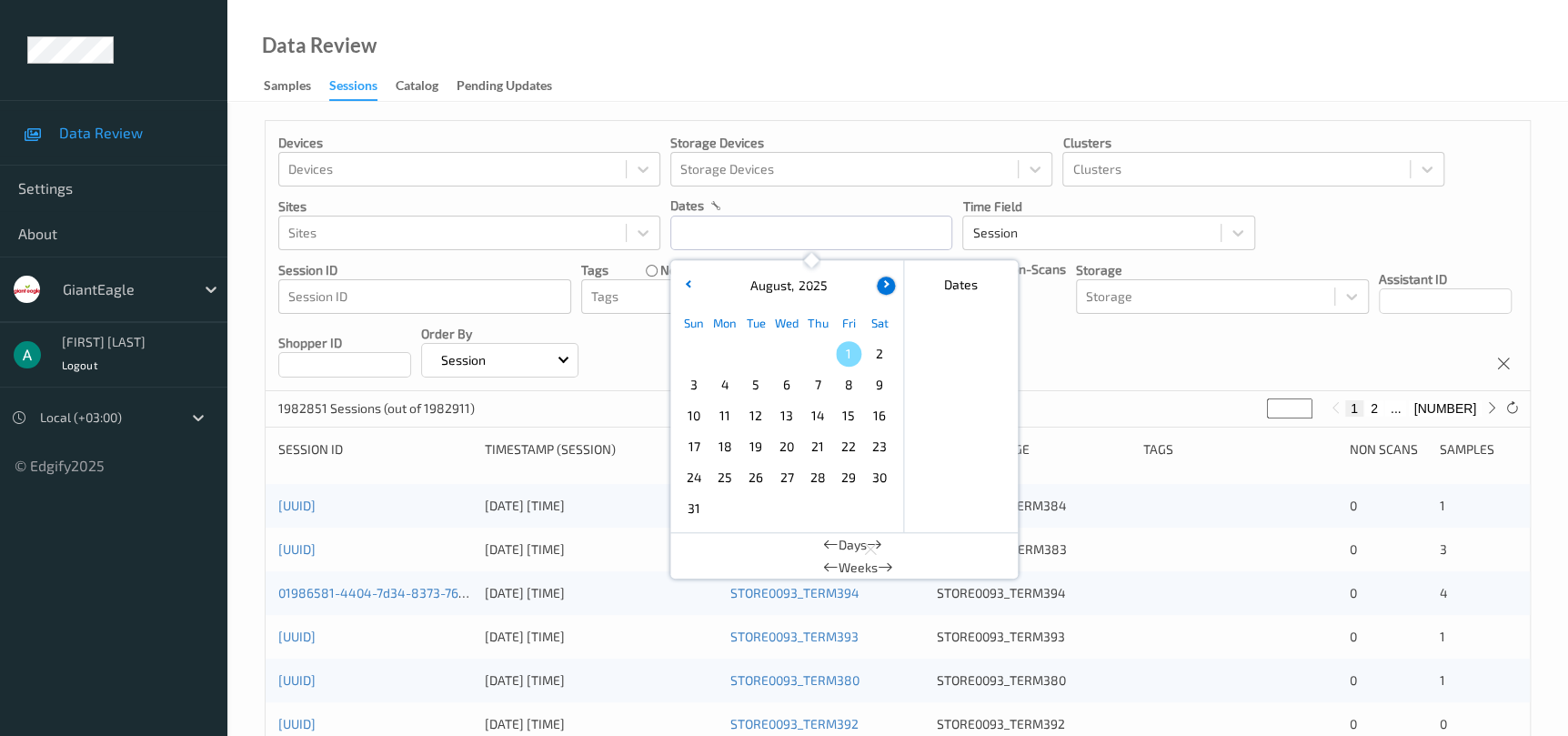 click at bounding box center (886, 286) 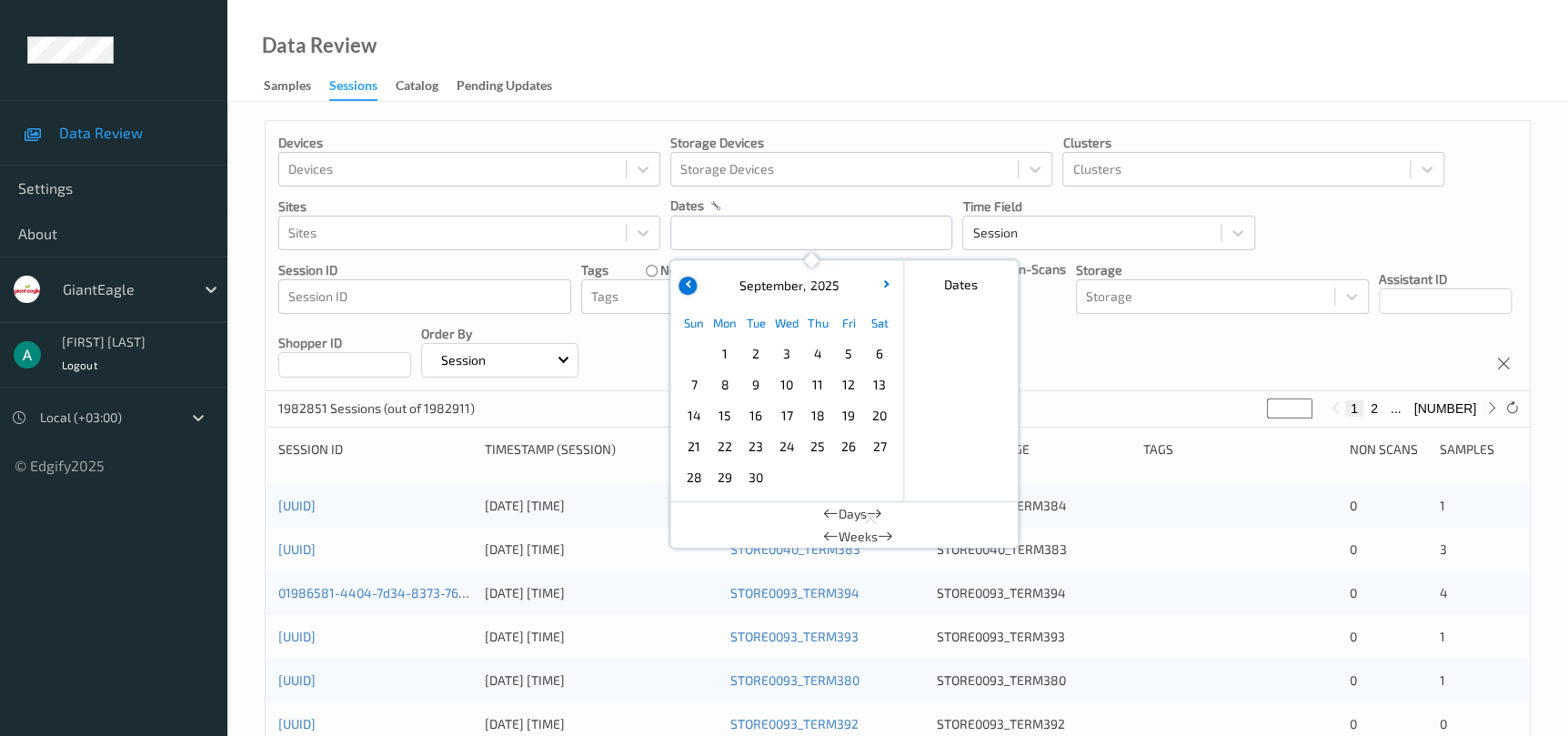 click at bounding box center [689, 284] 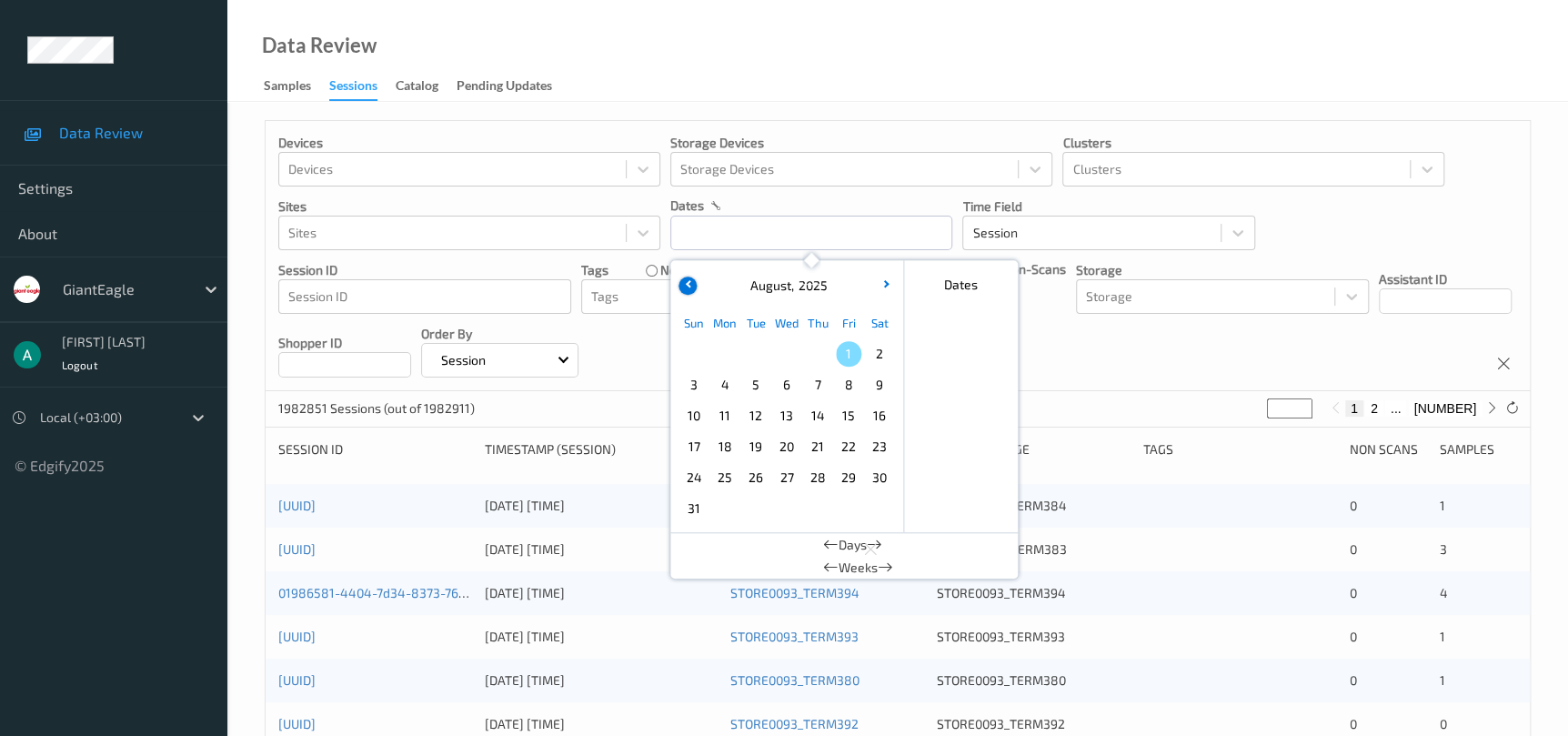click at bounding box center (689, 284) 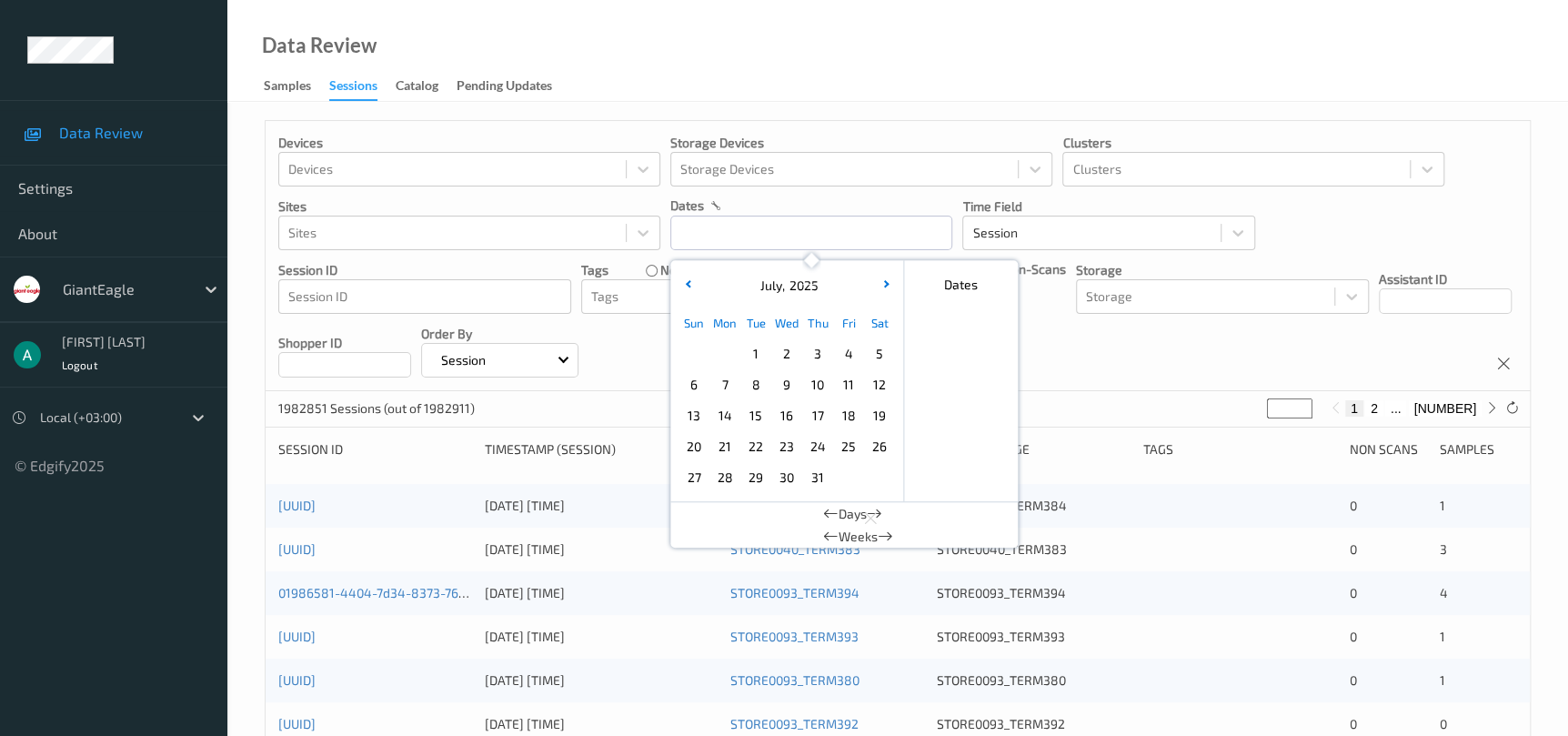 drag, startPoint x: 879, startPoint y: 450, endPoint x: 832, endPoint y: 468, distance: 50.32892 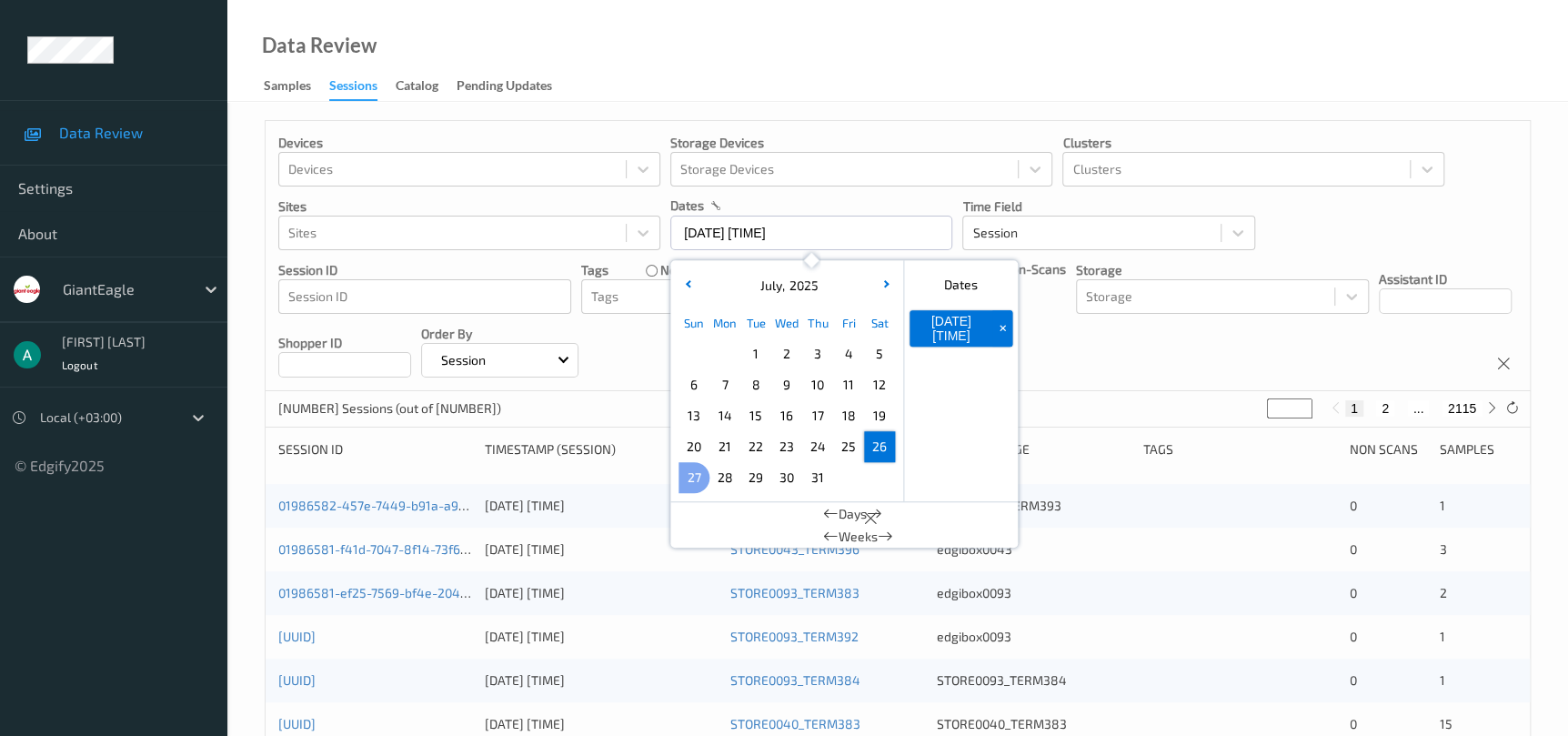 click on "27" at bounding box center (694, 478) 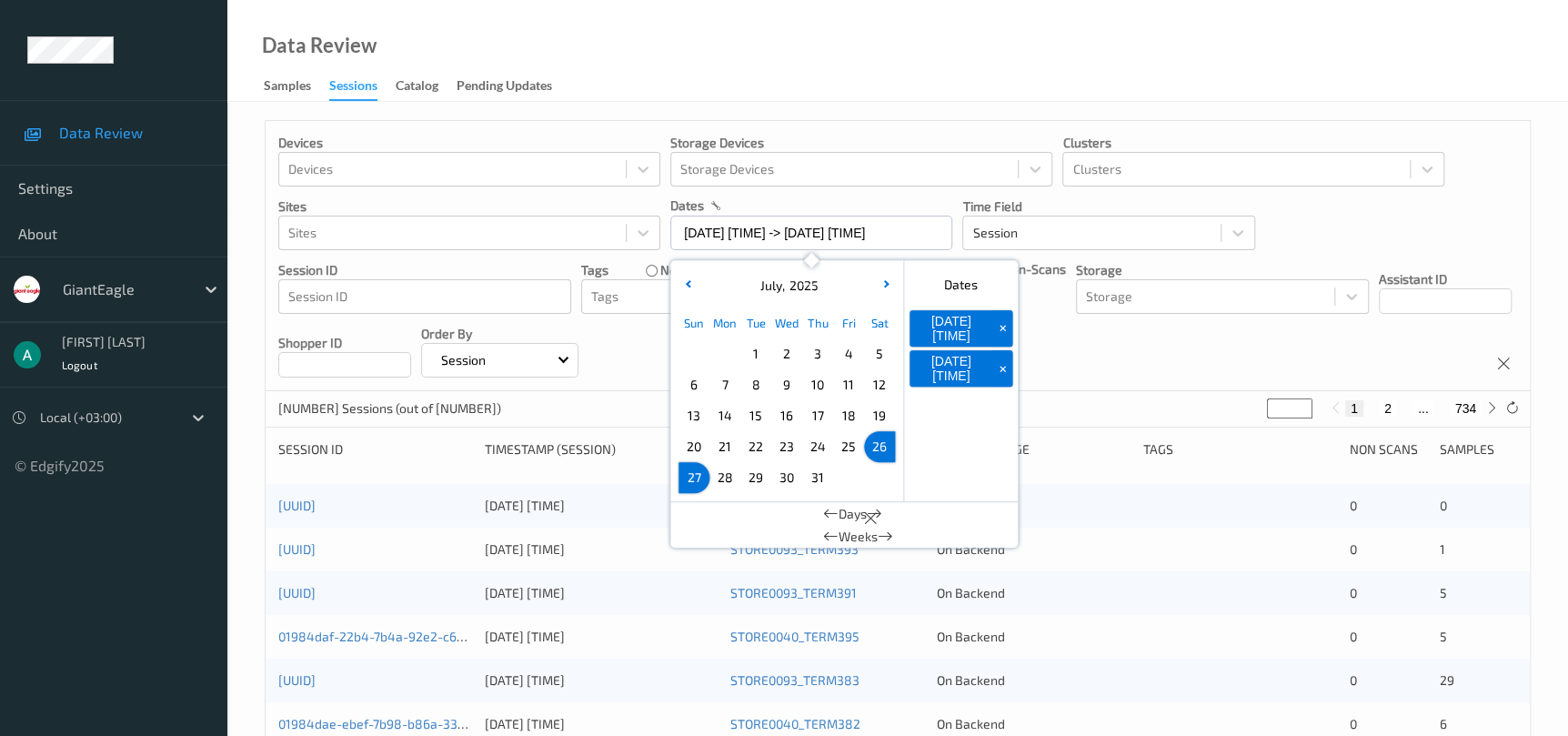 click on "Devices Devices Storage Devices Storage Devices Clusters Clusters Sites Sites dates [DATE] [TIME] -> [DATE] [TIME] July , 2025 Sun Mon Tue Wed Thu Fri Sat 1 2 3 4 5 6 7 8 9 10 11 12 13 14 15 16 17 18 19 20 21 22 23 24 25 26 27 28 29 30 31 January February March April May June July August September October November December 2021 2022 2023 2024 2025 2026 2027 2028 2029 2030 2031 2032 Dates [DATE] [TIME] + [DATE] [TIME] + Days Weeks Time Field Session Session ID Session ID Tags none contains any contains all exact match Tags Only Non-Scans Storage Storage Assistant ID Shopper ID Order By Session" at bounding box center [898, 256] 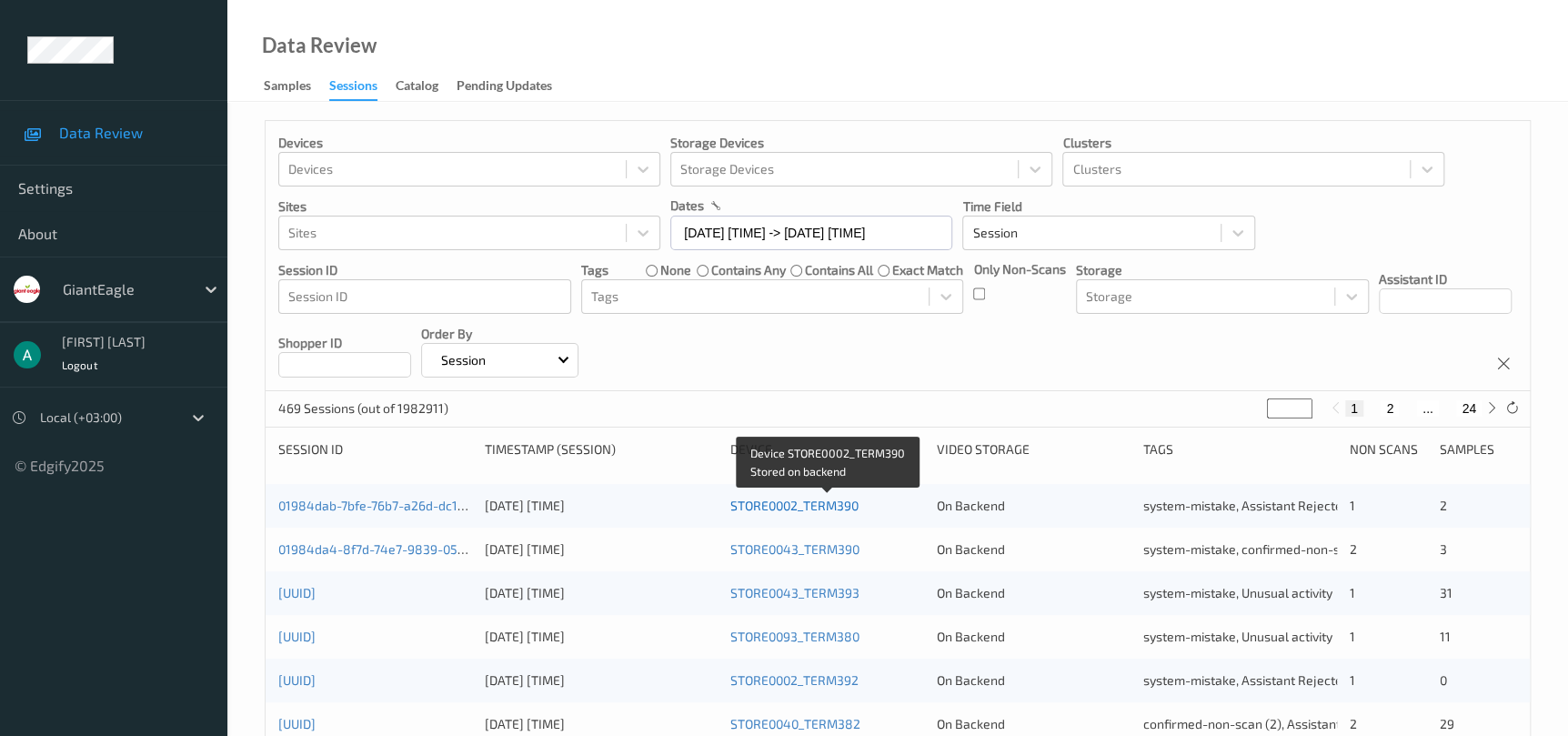 click on "STORE0002_TERM390" at bounding box center (794, 505) 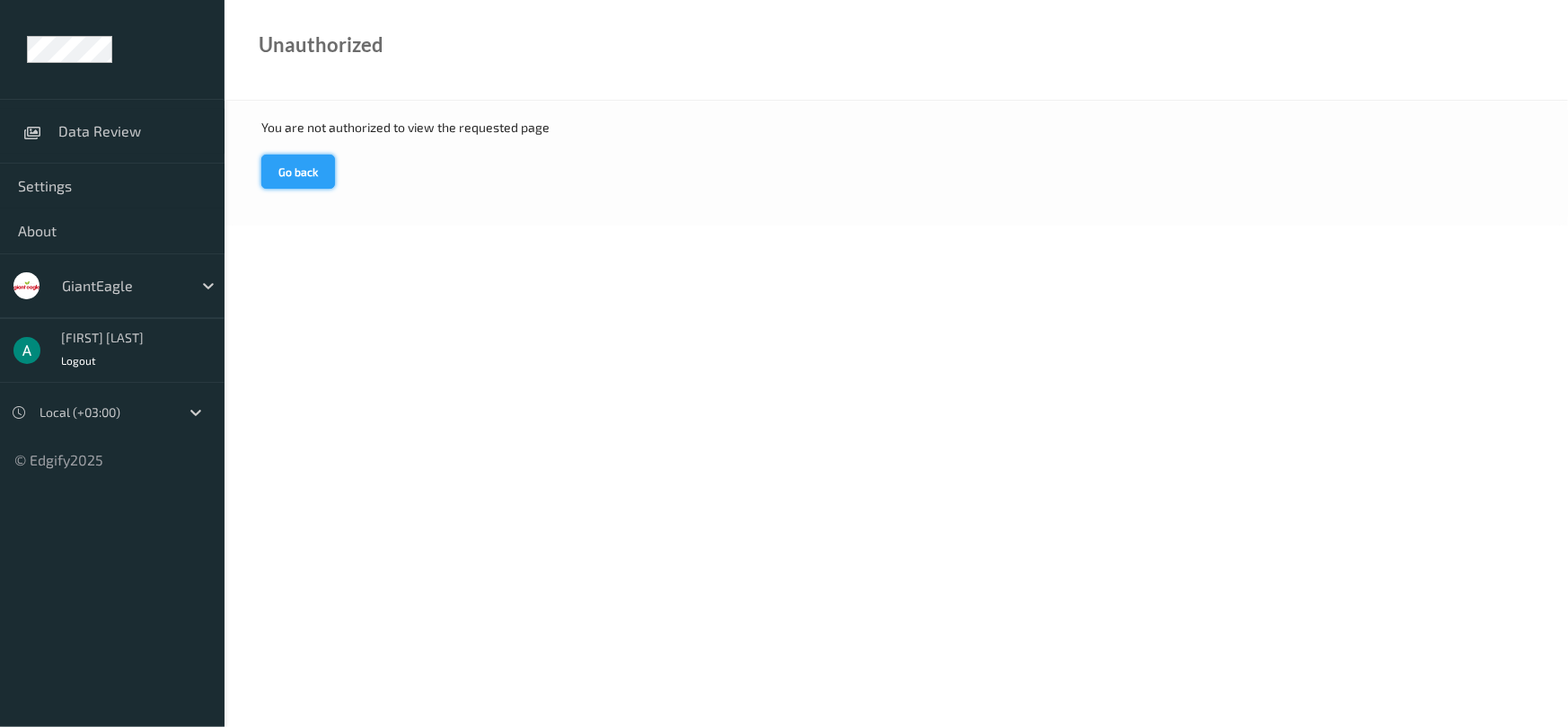 click on "Go back" at bounding box center (298, 172) 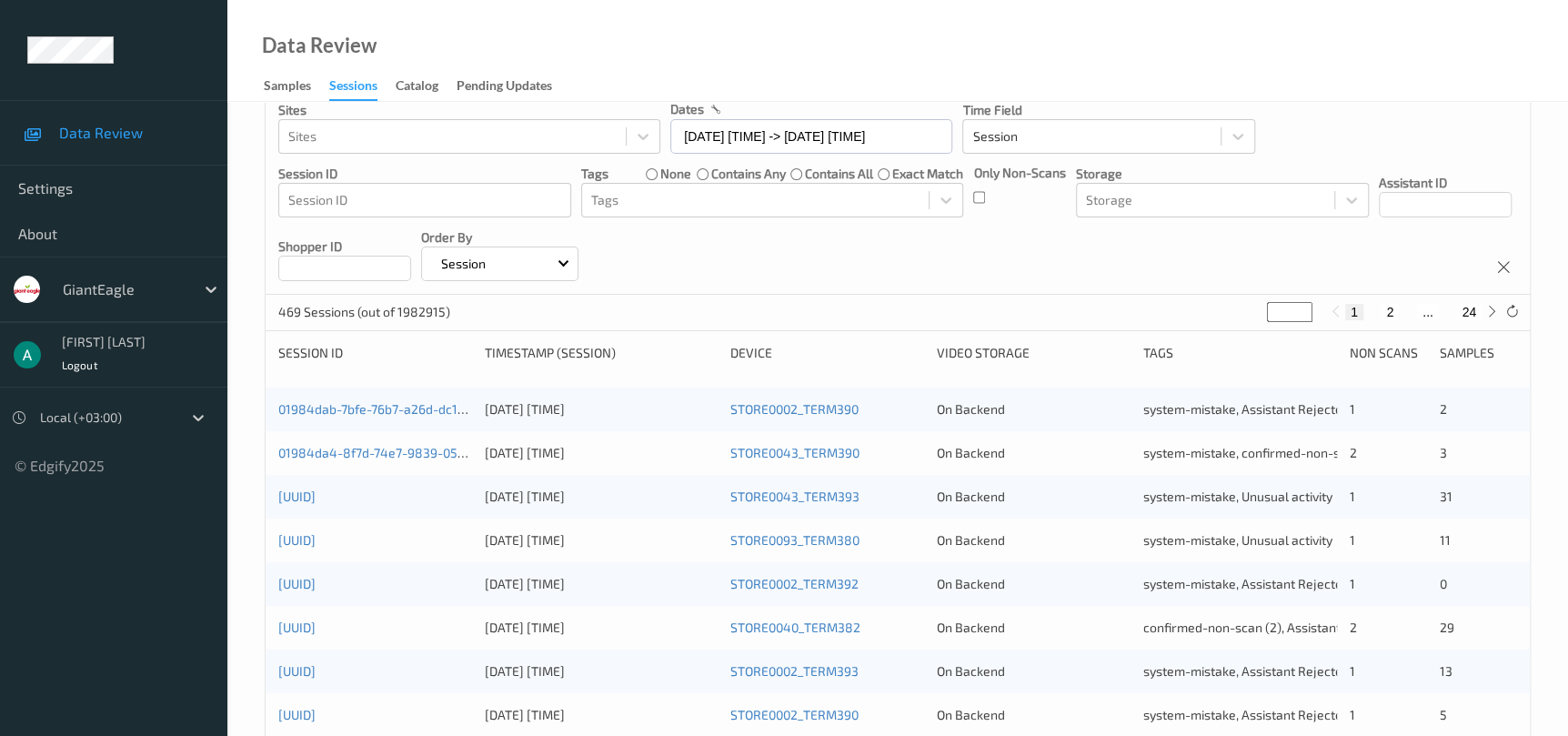 scroll, scrollTop: 136, scrollLeft: 0, axis: vertical 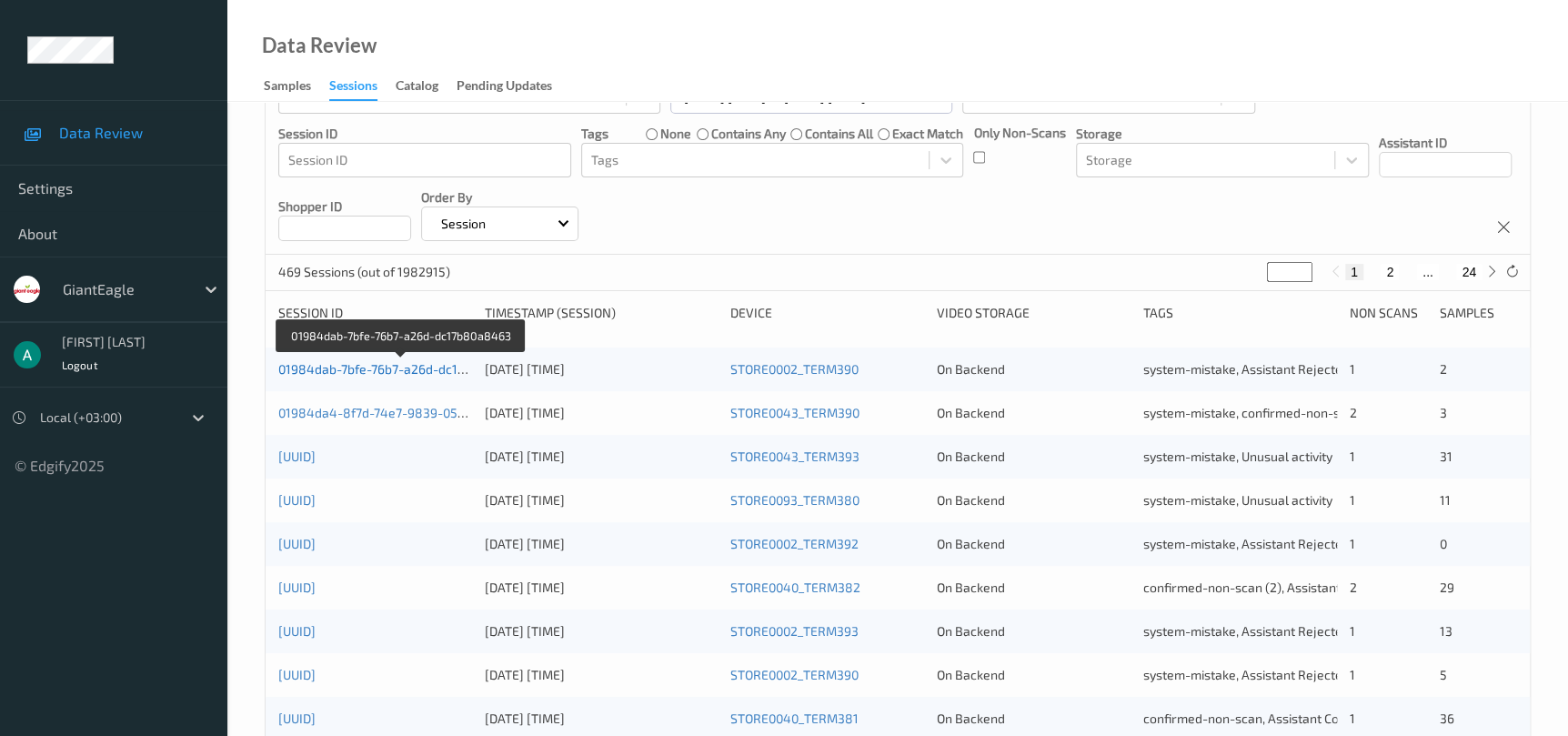 click on "01984dab-7bfe-76b7-a26d-dc17b80a8463" at bounding box center [401, 368] 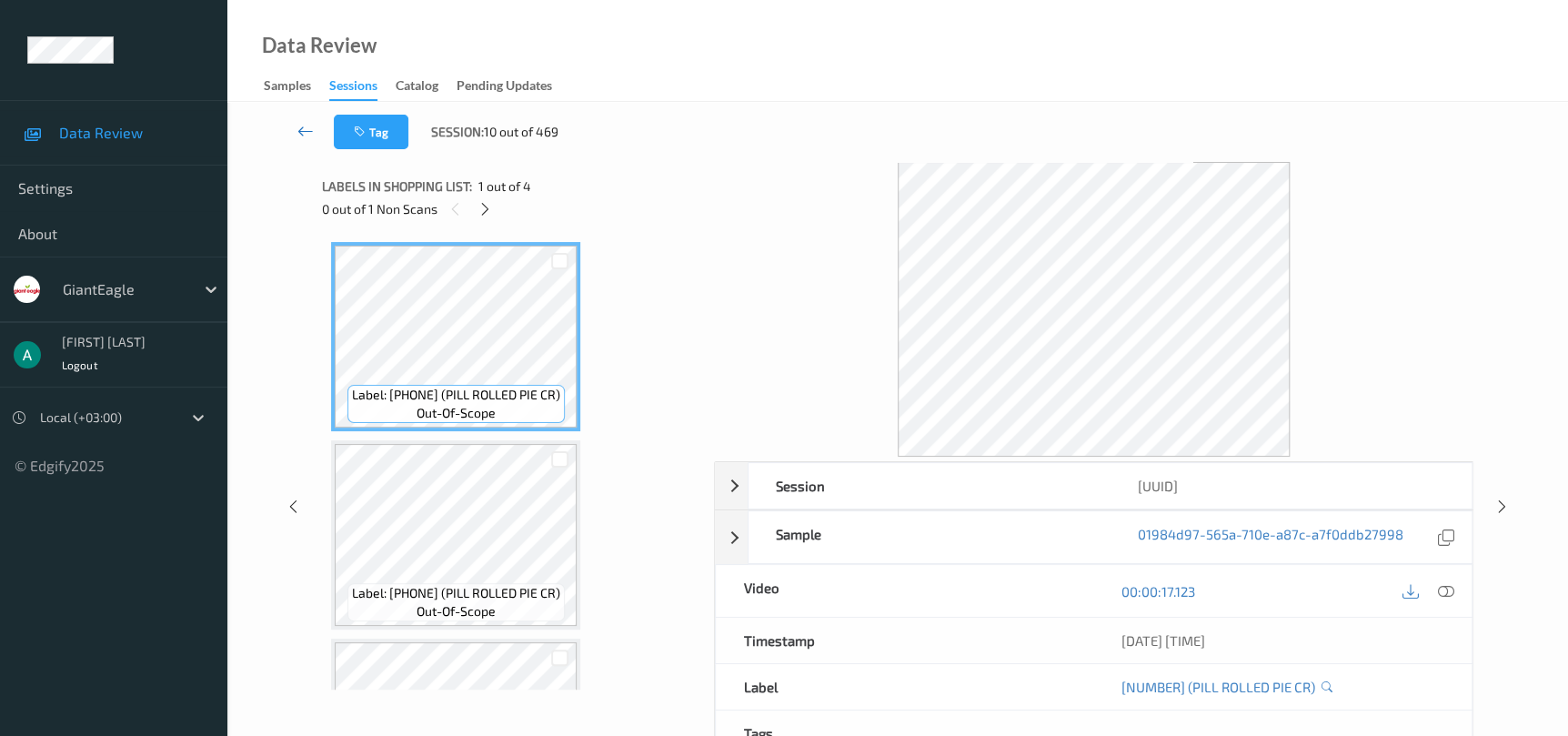 click at bounding box center [306, 131] 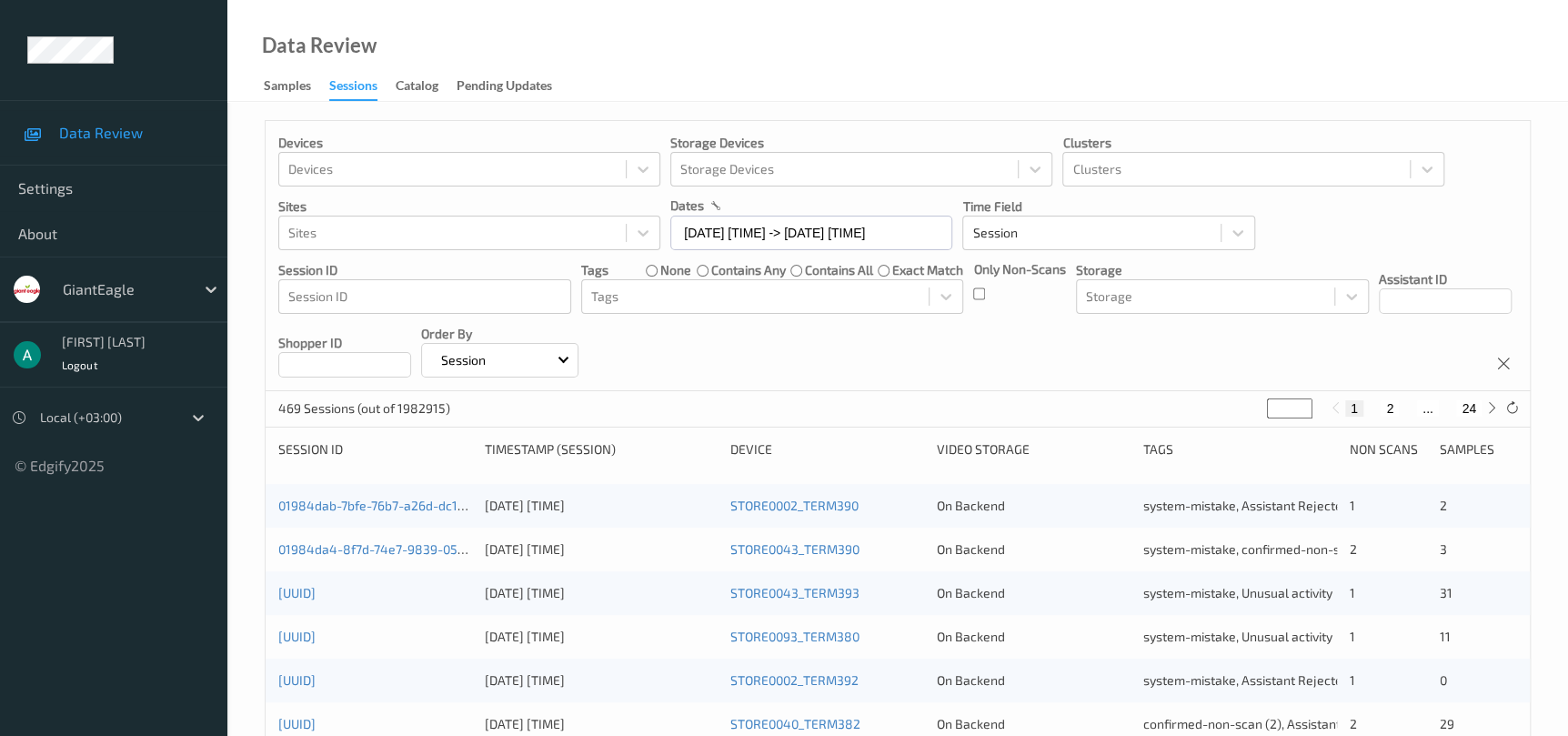 click on "2" at bounding box center (1390, 408) 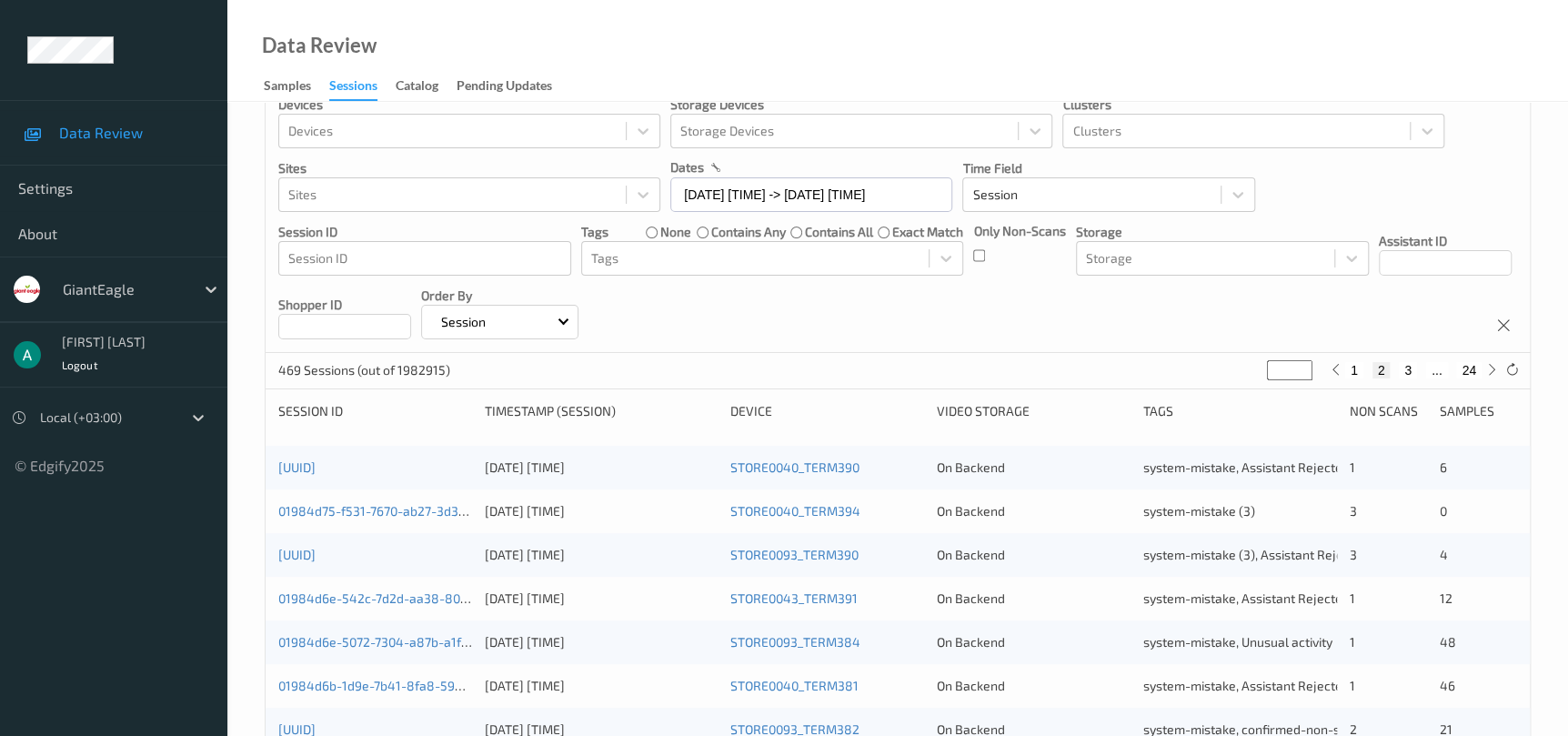 scroll, scrollTop: 136, scrollLeft: 0, axis: vertical 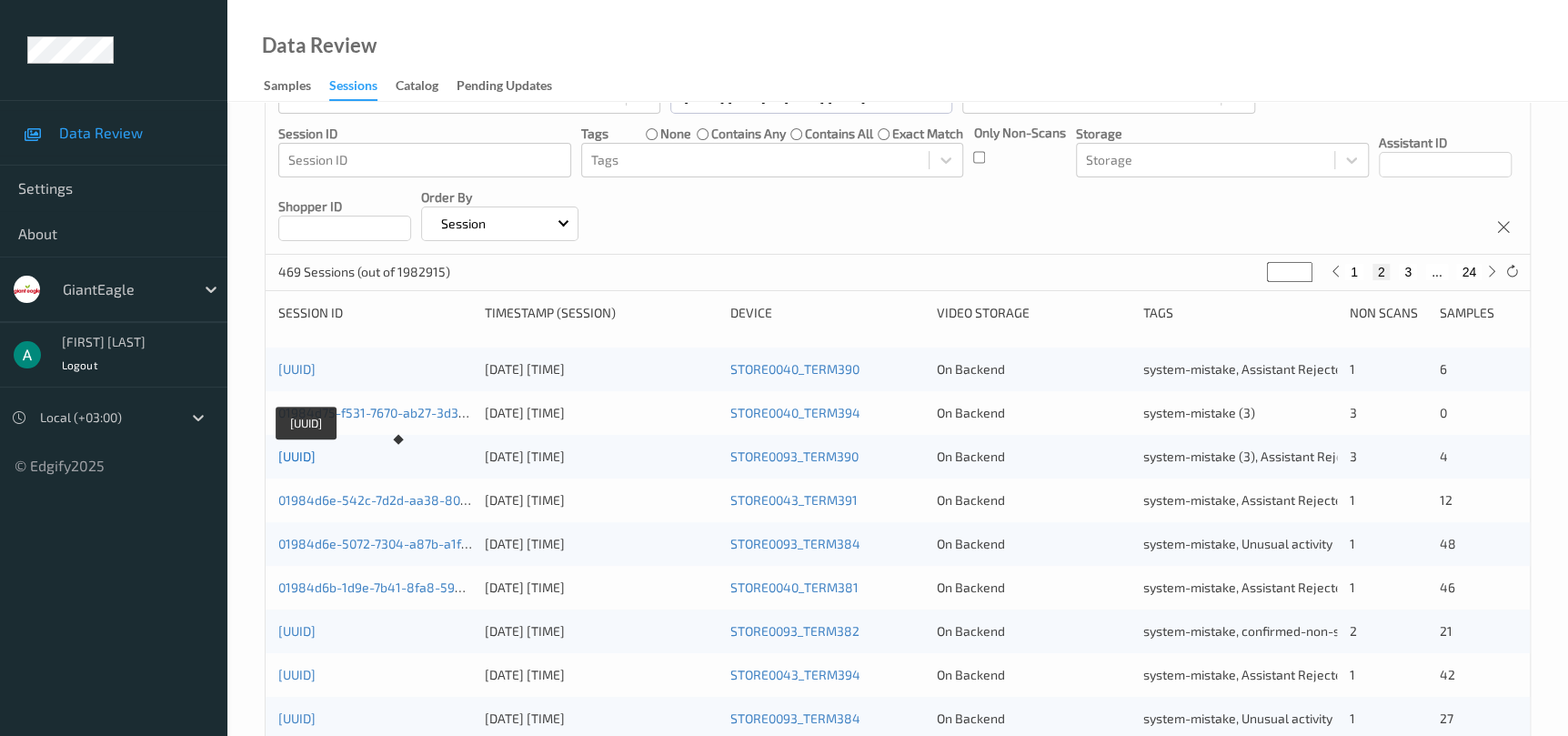 click on "[UUID]" at bounding box center (297, 456) 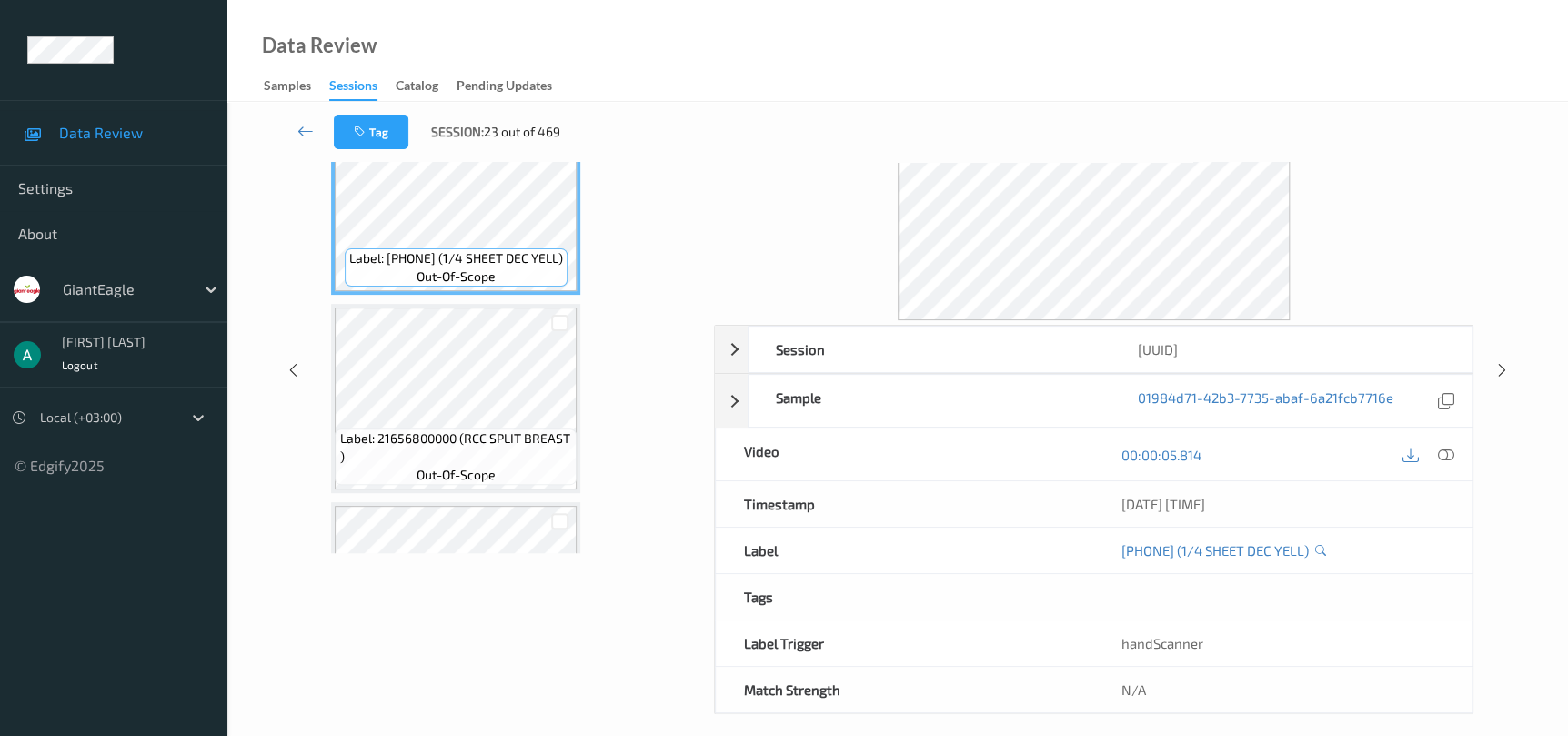 scroll, scrollTop: 0, scrollLeft: 0, axis: both 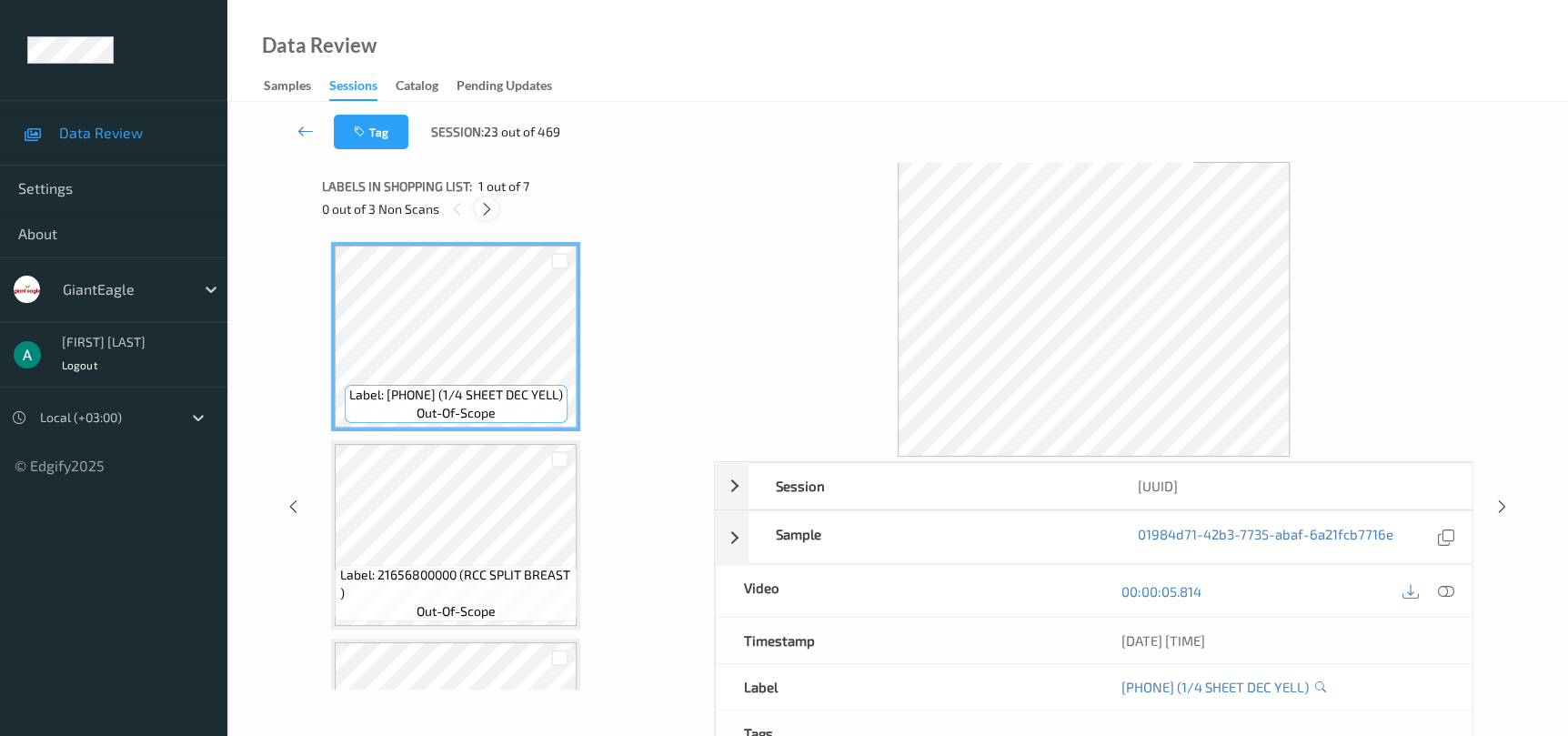 click at bounding box center [487, 209] 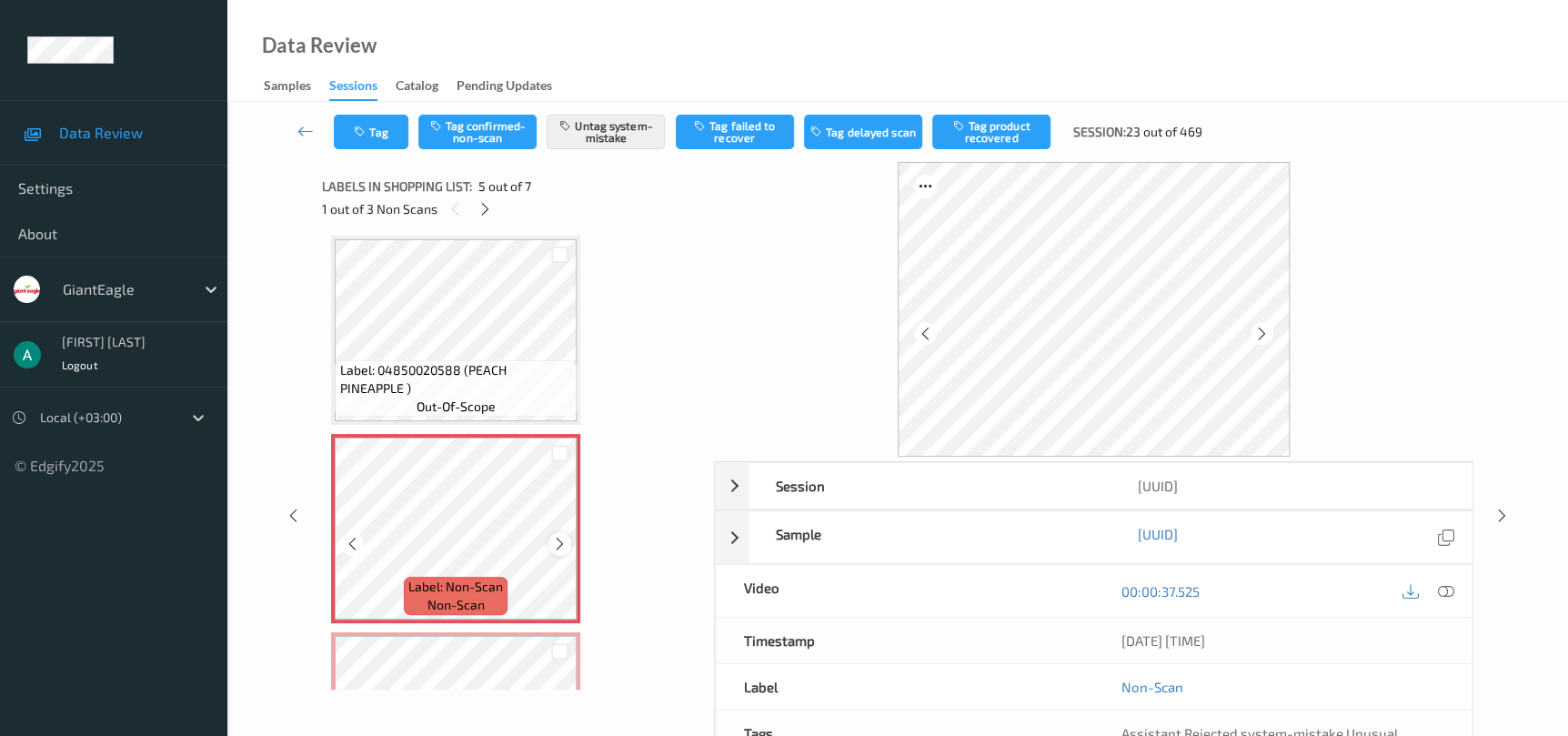 click at bounding box center (559, 544) 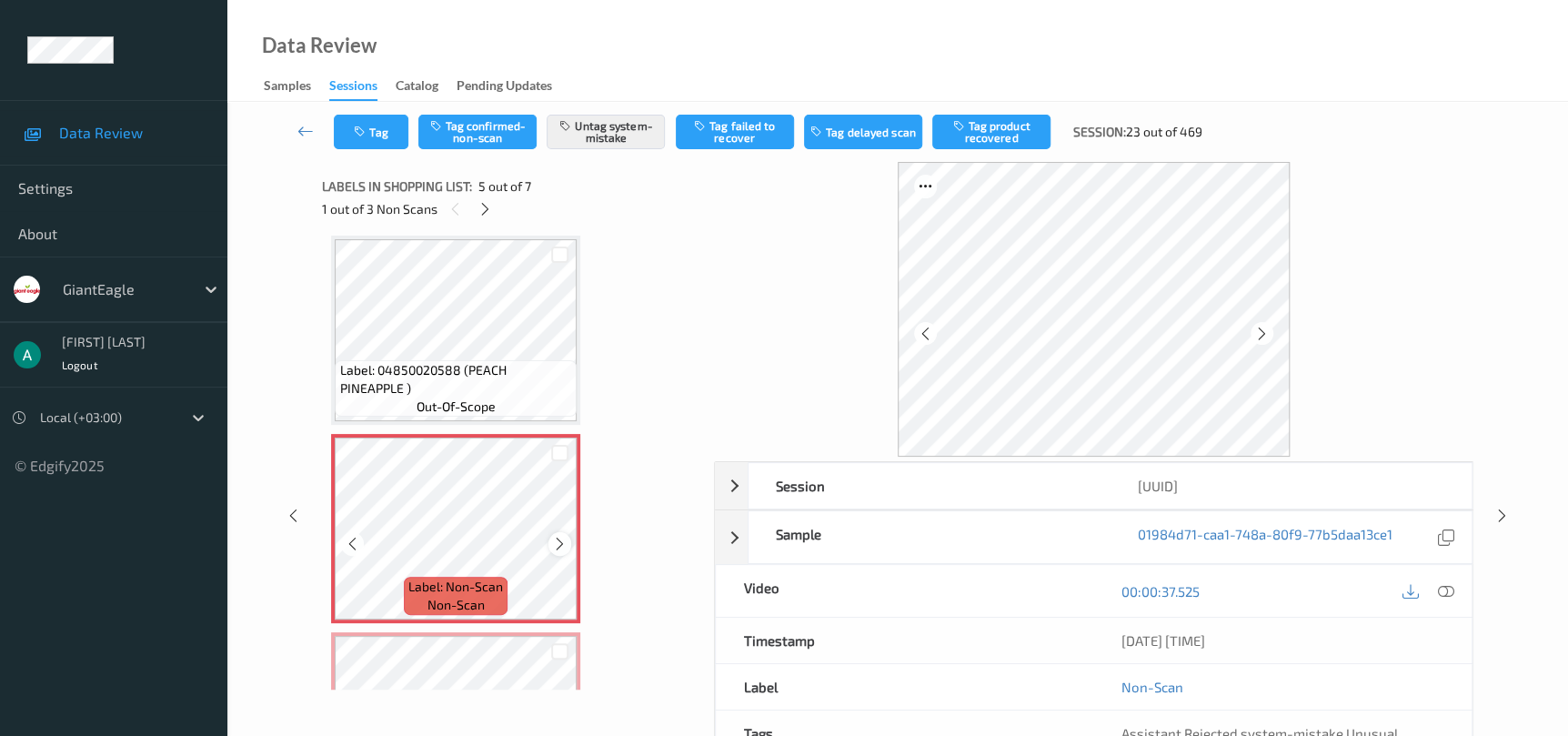 click at bounding box center [559, 543] 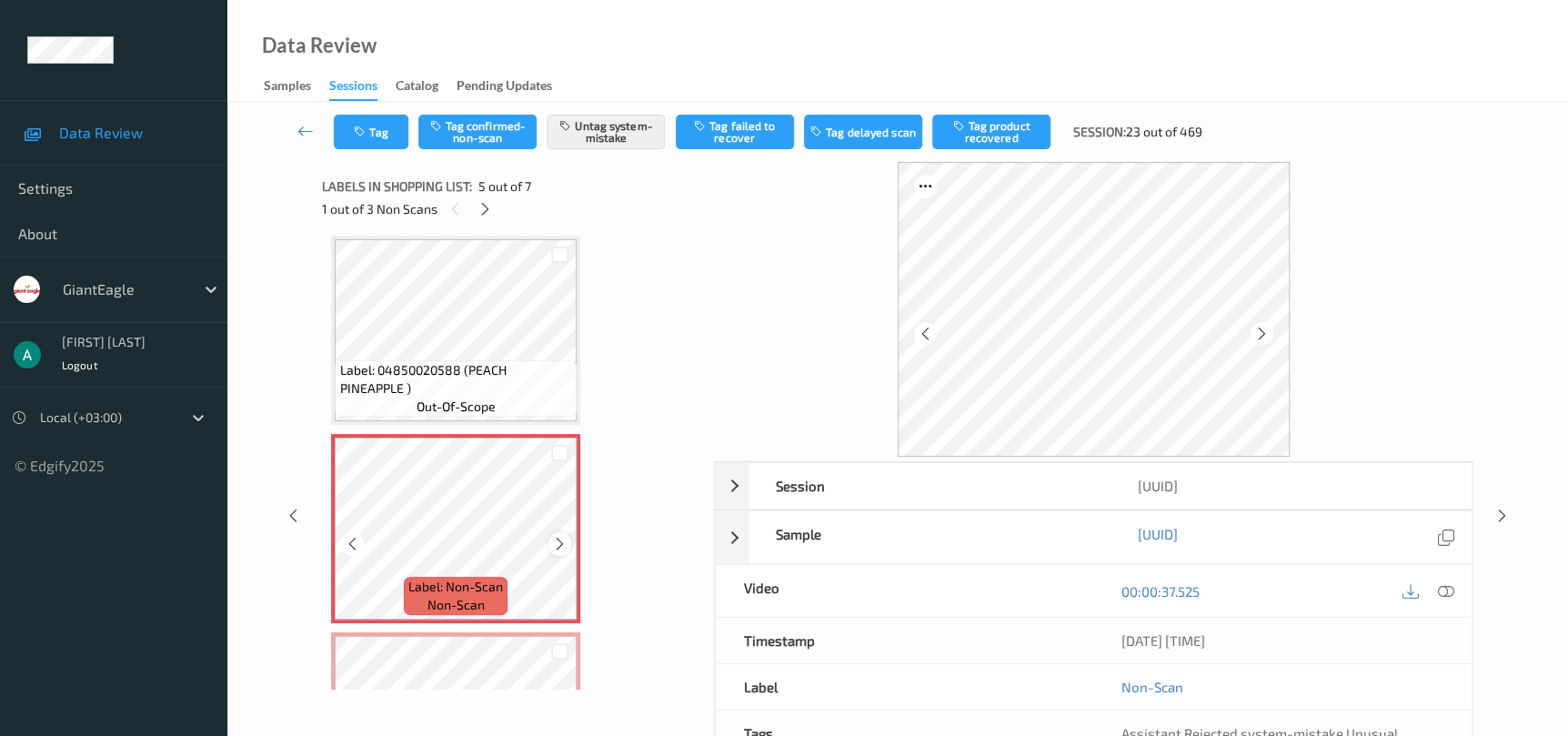 click at bounding box center [559, 544] 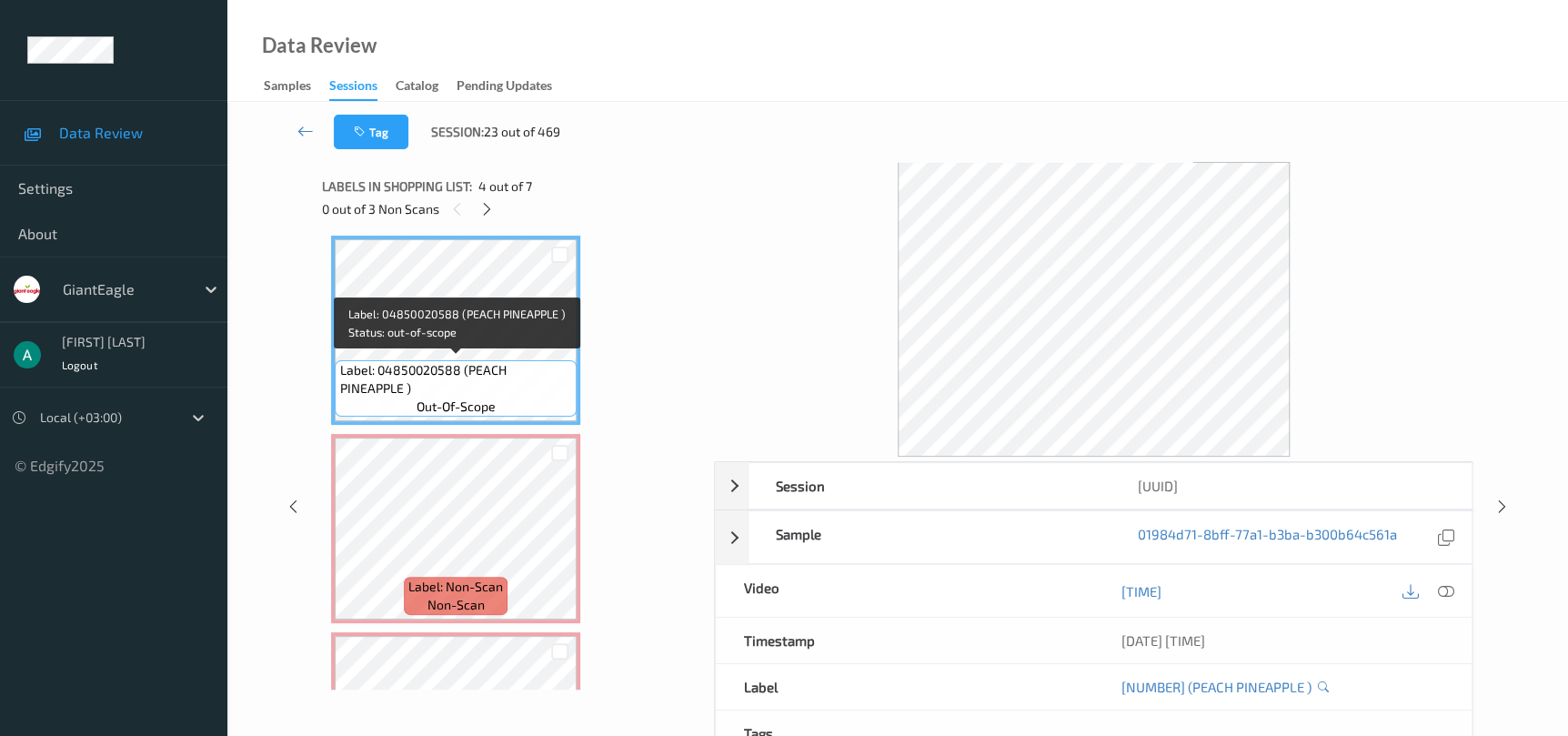click on "Label: 04850020588 (PEACH PINEAPPLE   )" at bounding box center (456, 379) 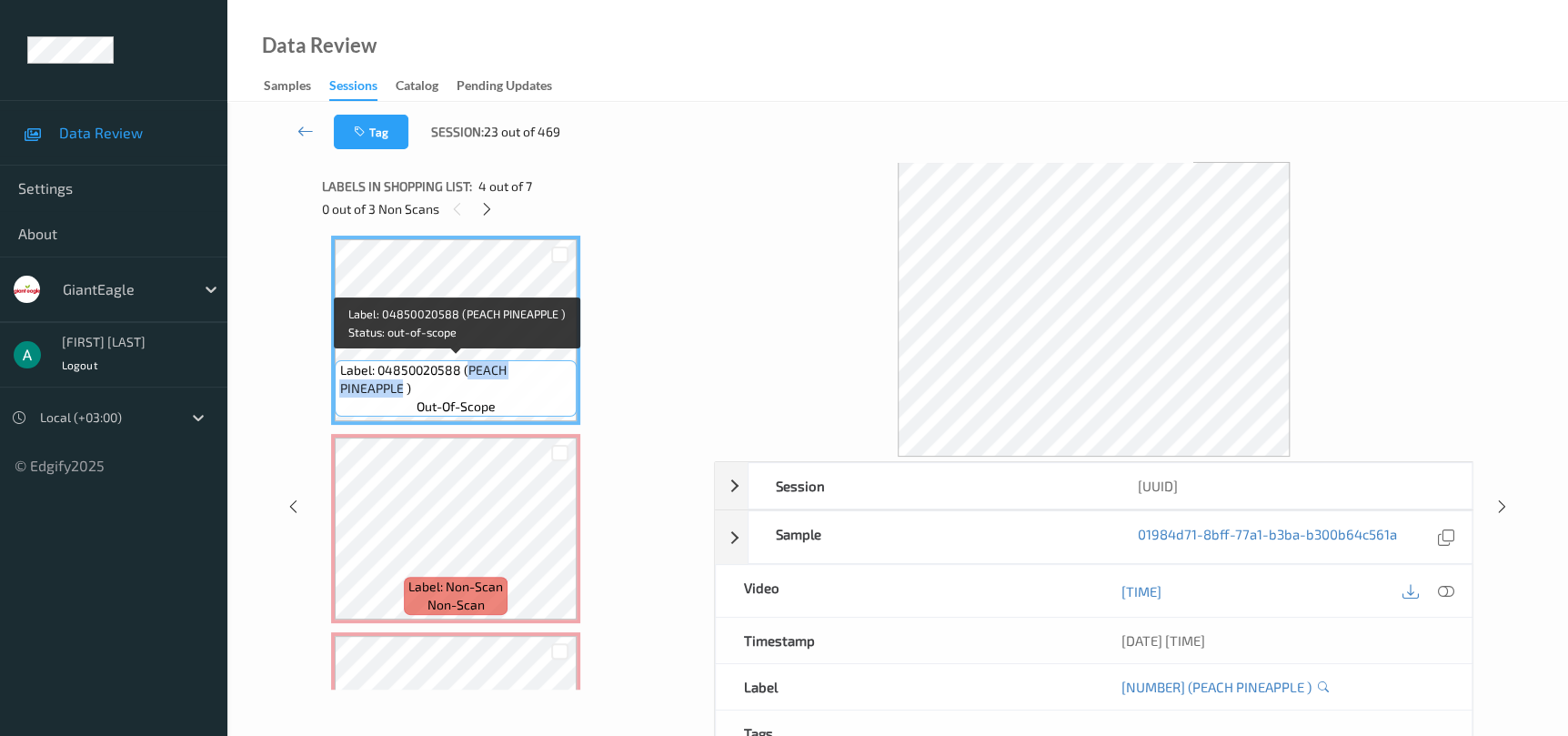 drag, startPoint x: 568, startPoint y: 368, endPoint x: 467, endPoint y: 367, distance: 101.00495 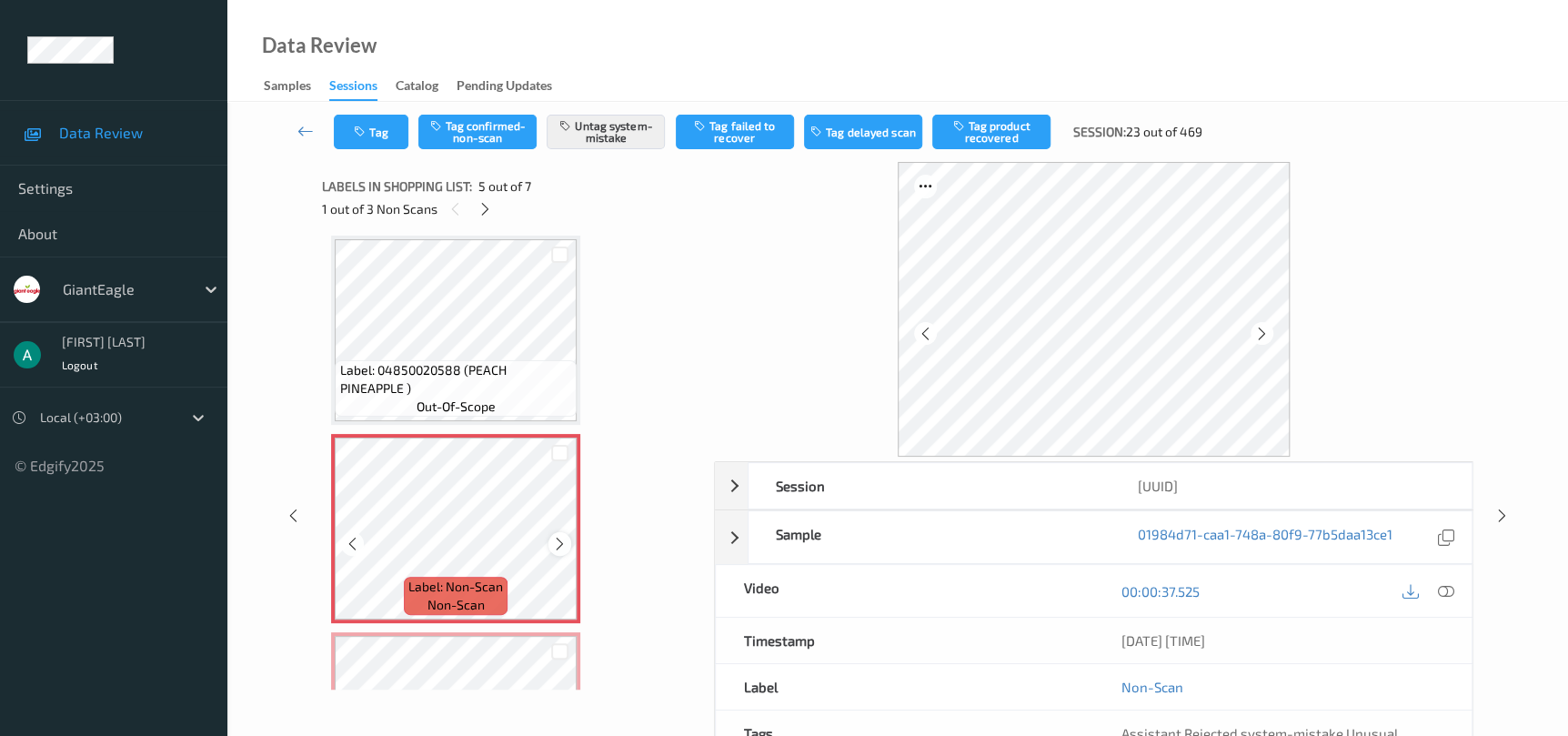 click at bounding box center [559, 544] 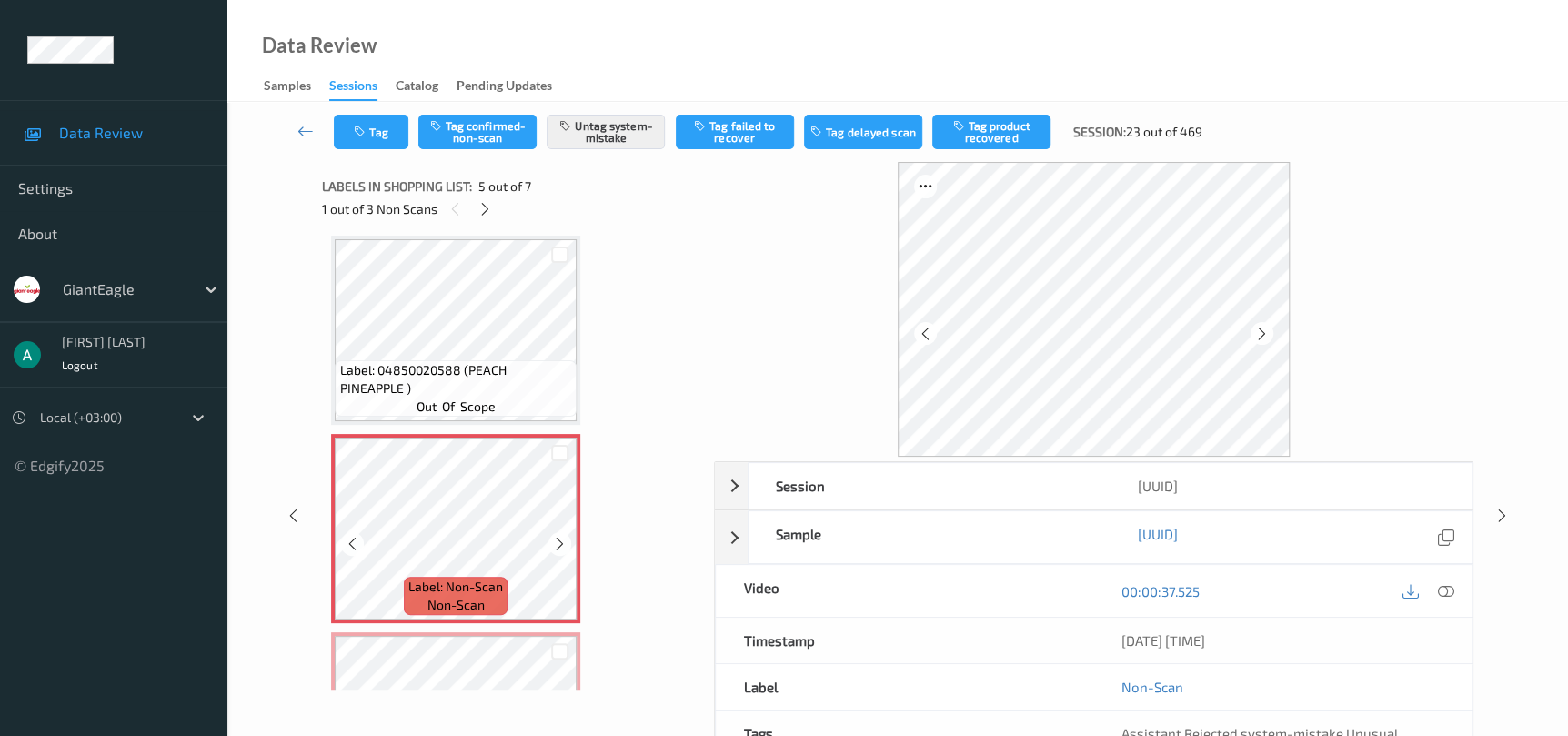click at bounding box center (559, 544) 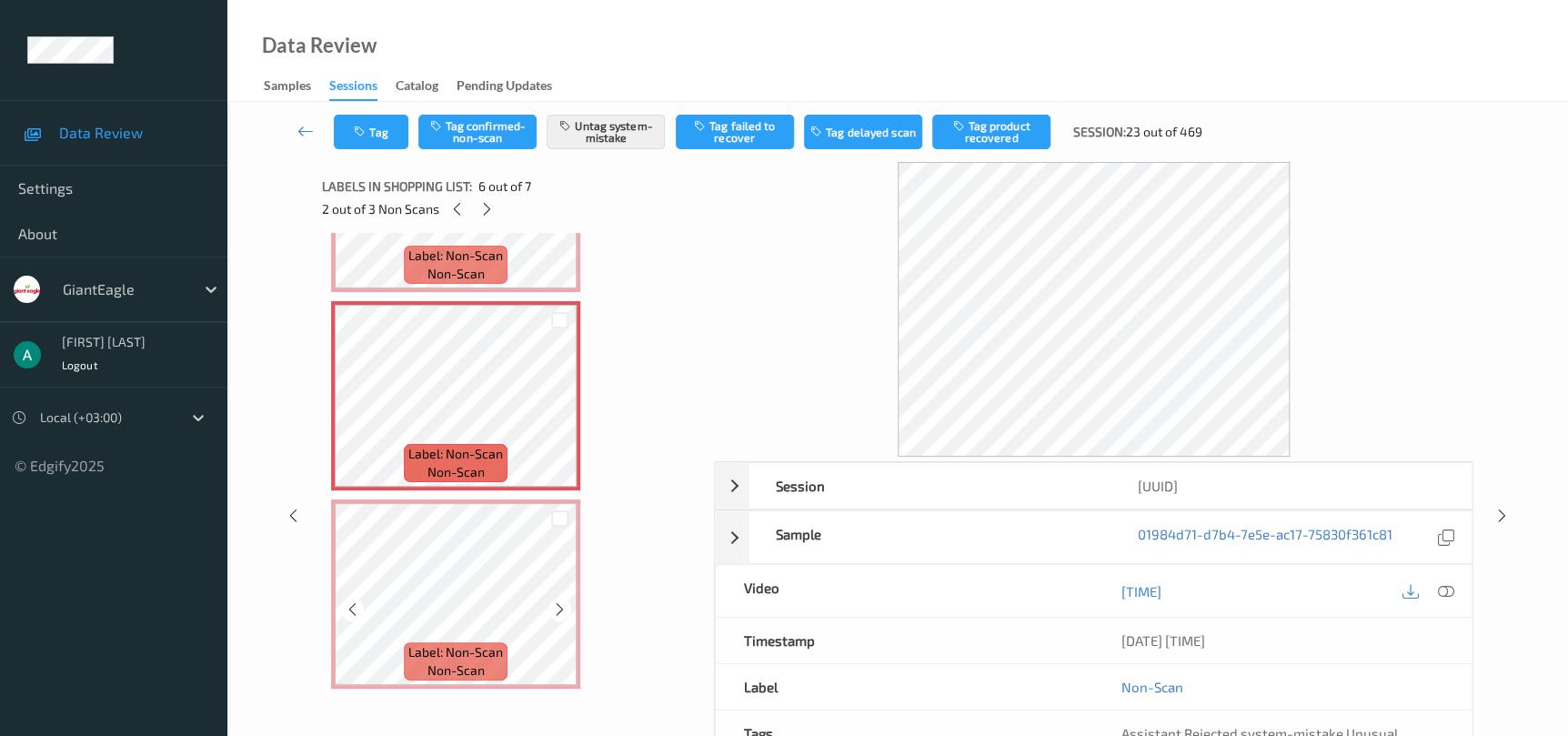 scroll, scrollTop: 936, scrollLeft: 0, axis: vertical 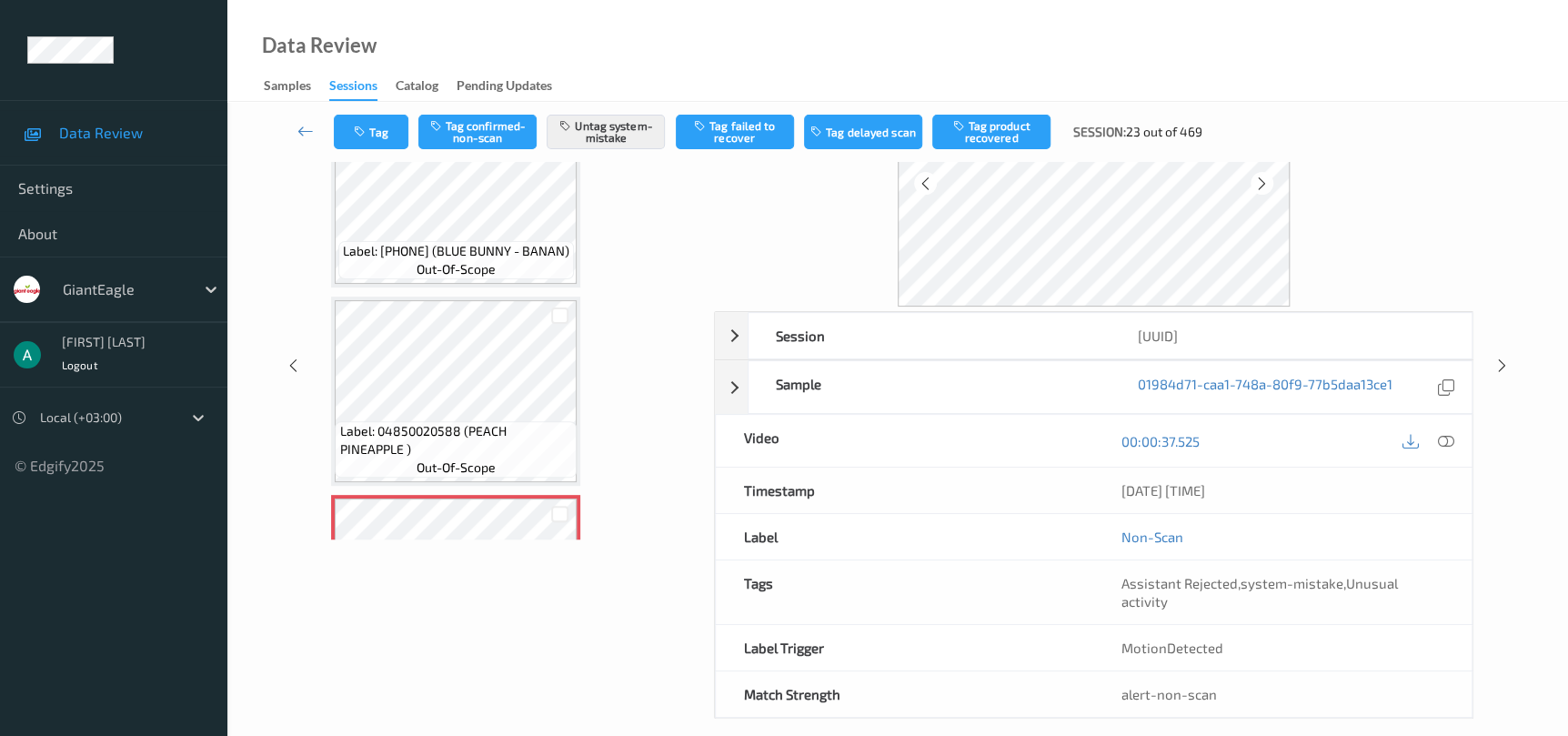 click on "Label: 04850020588 (PEACH PINEAPPLE   )" at bounding box center [456, 440] 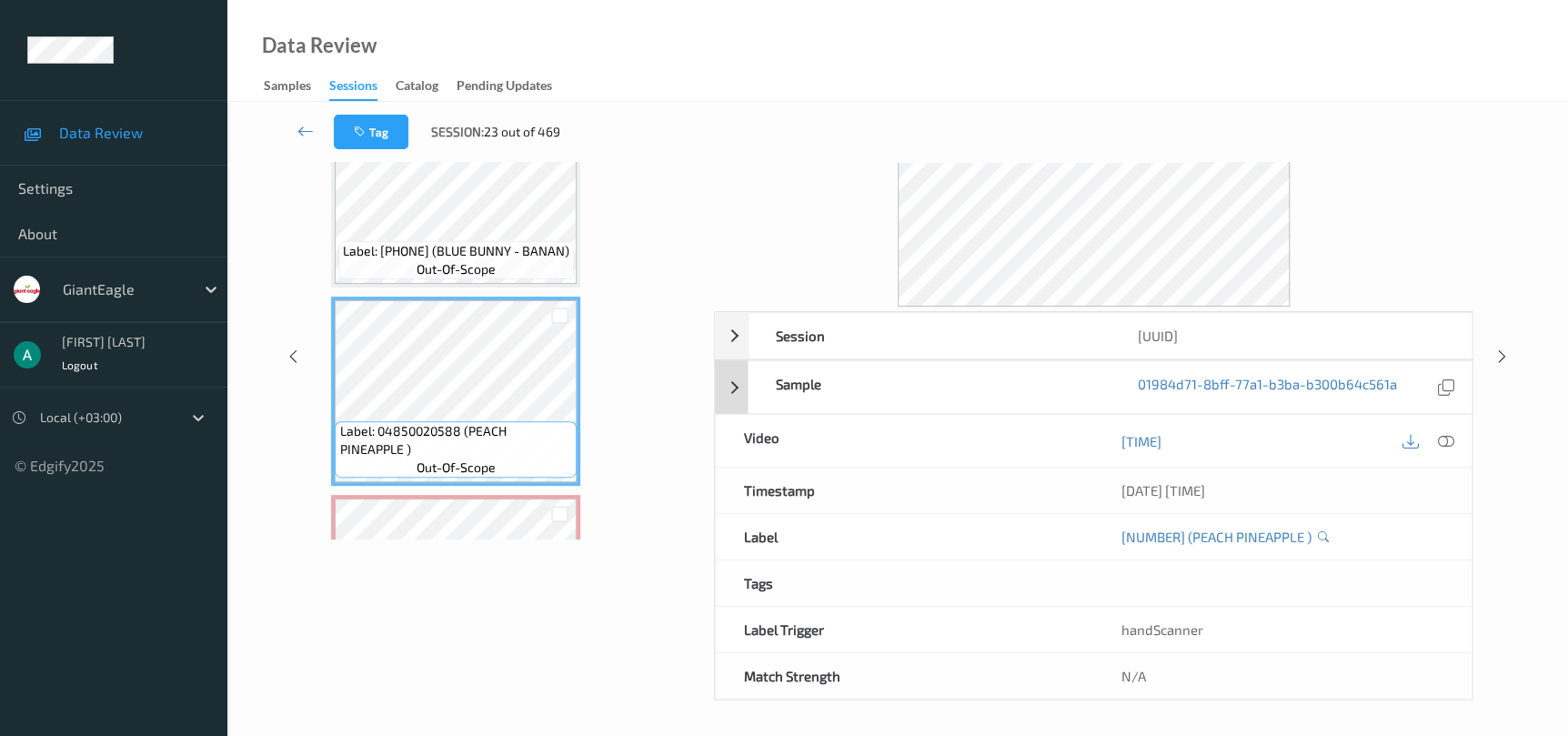 scroll, scrollTop: 0, scrollLeft: 0, axis: both 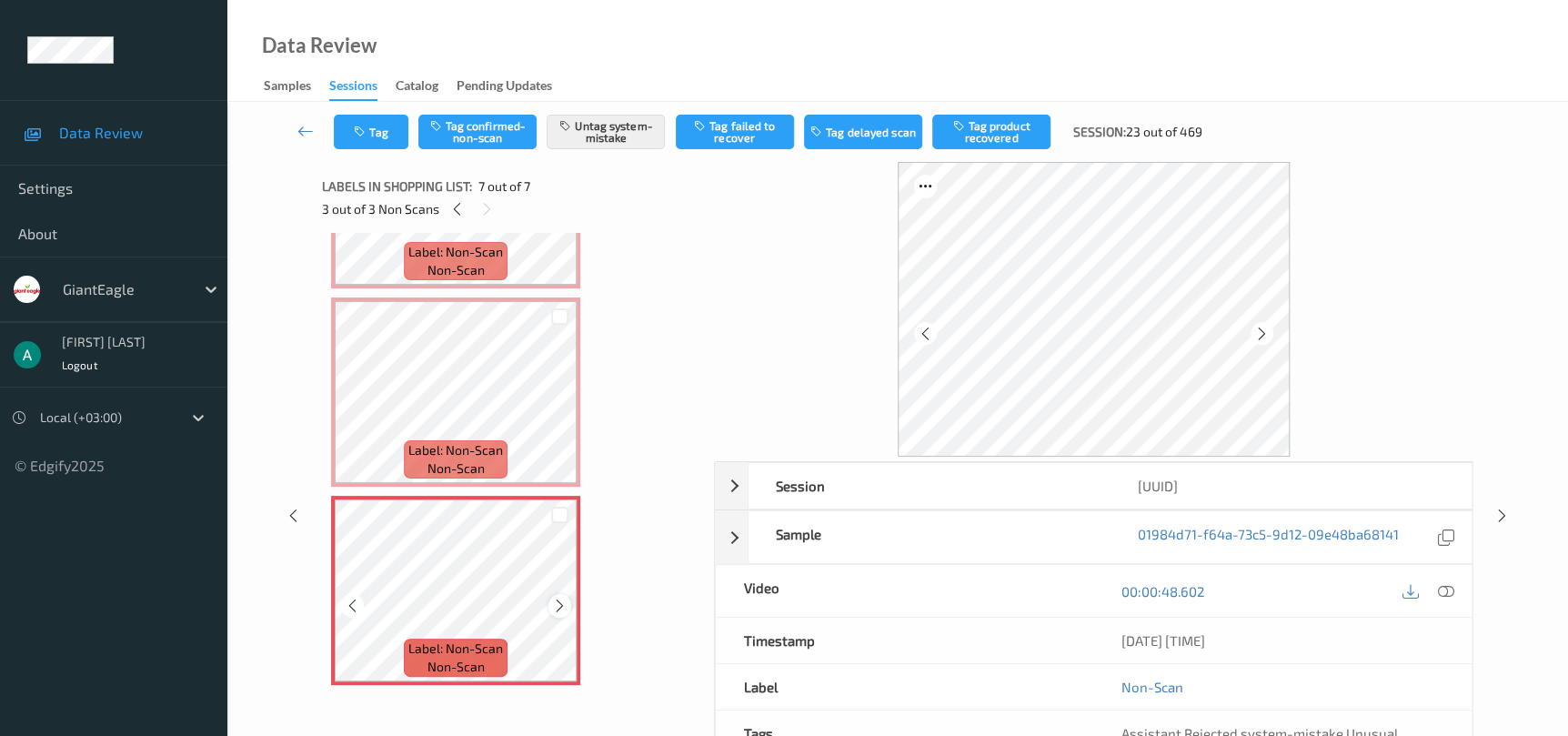 click at bounding box center (559, 606) 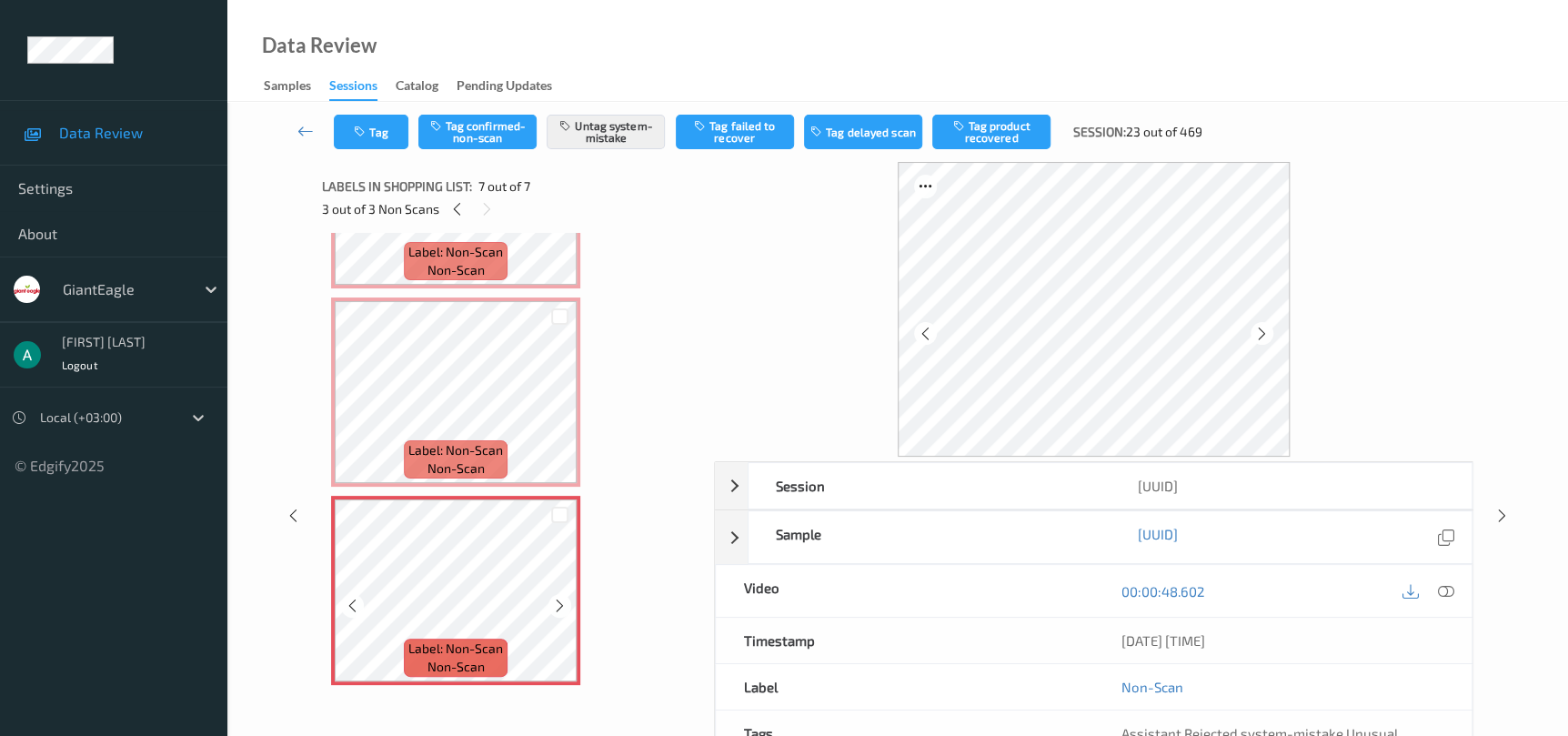 click at bounding box center [559, 606] 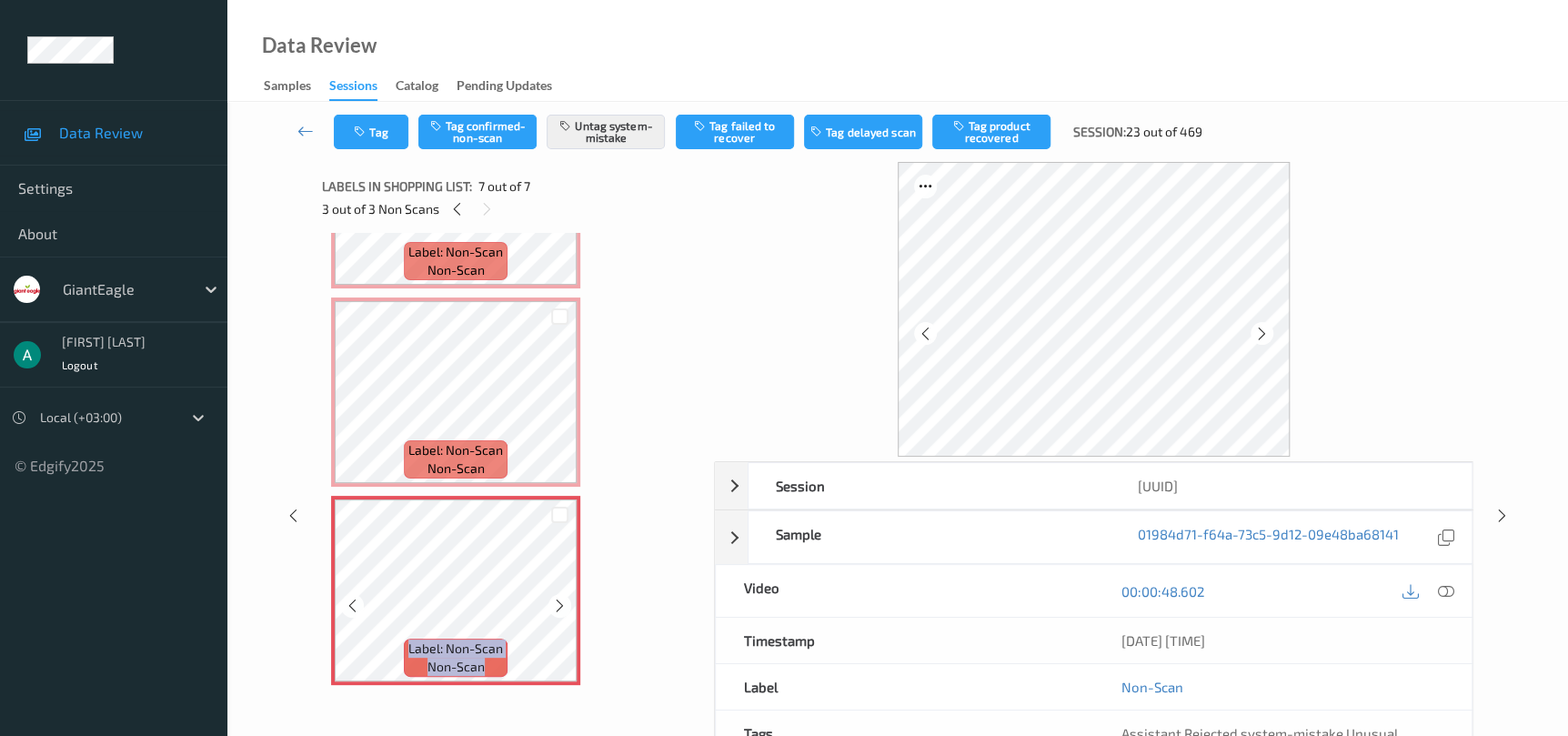 click at bounding box center (559, 606) 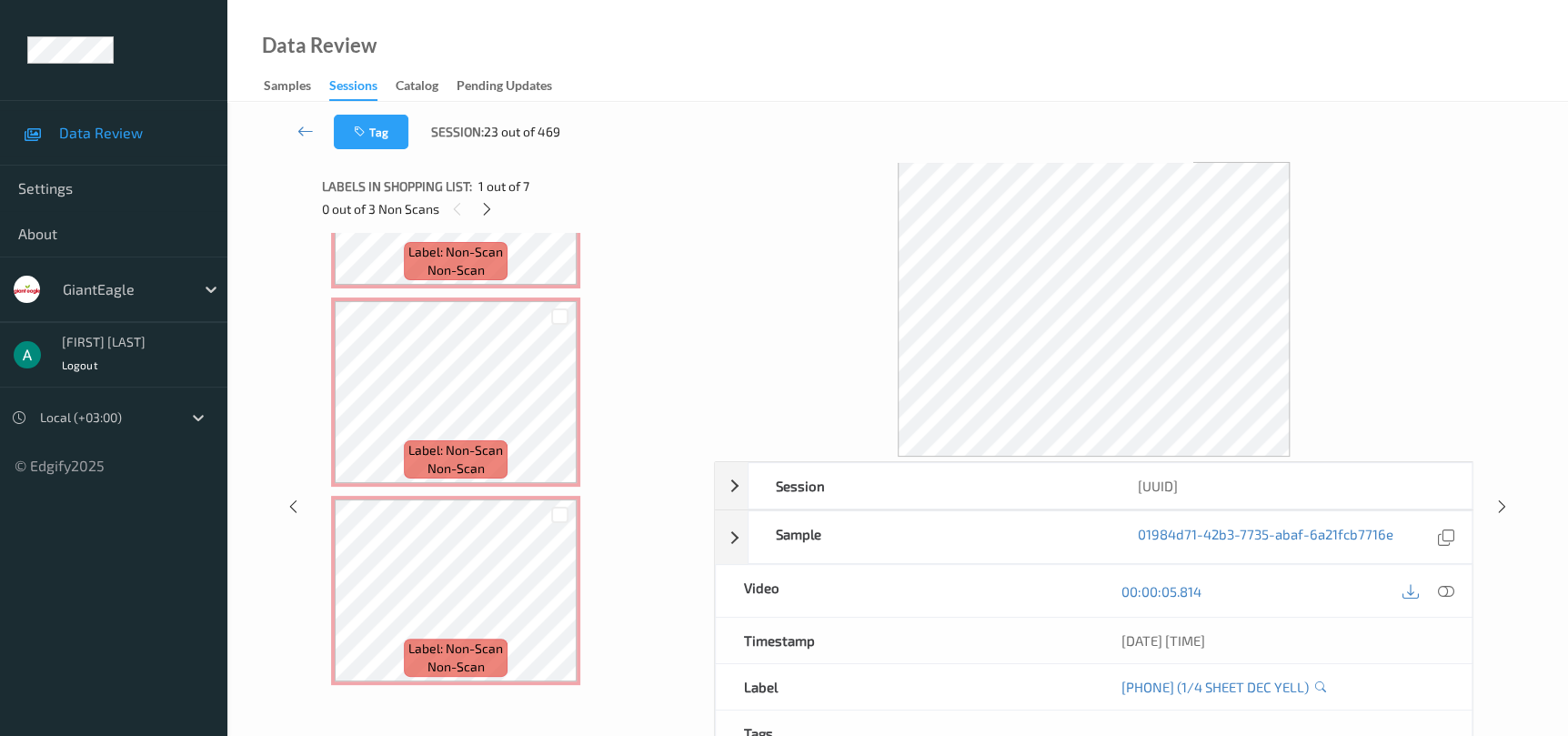 scroll, scrollTop: 800, scrollLeft: 0, axis: vertical 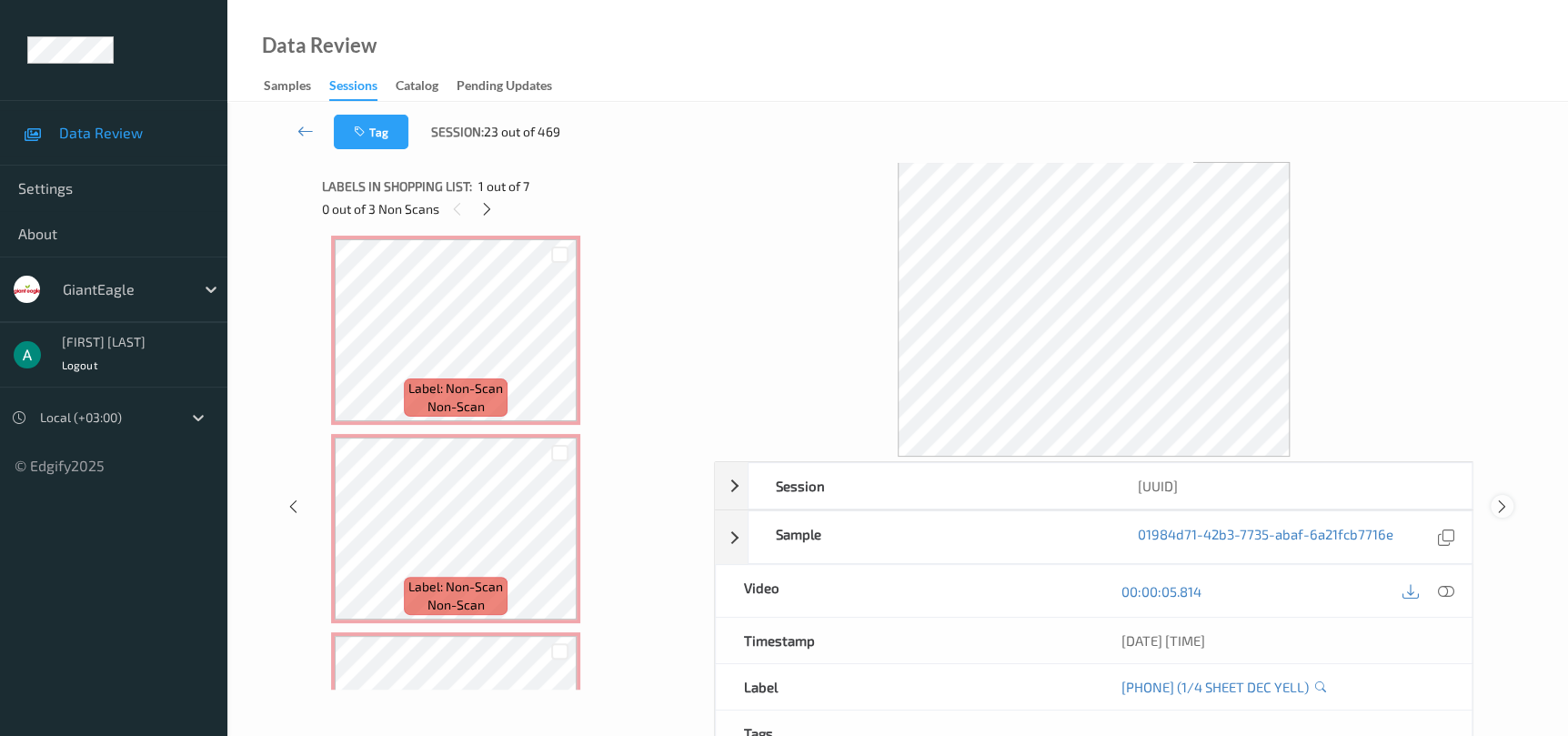 click at bounding box center [1502, 506] 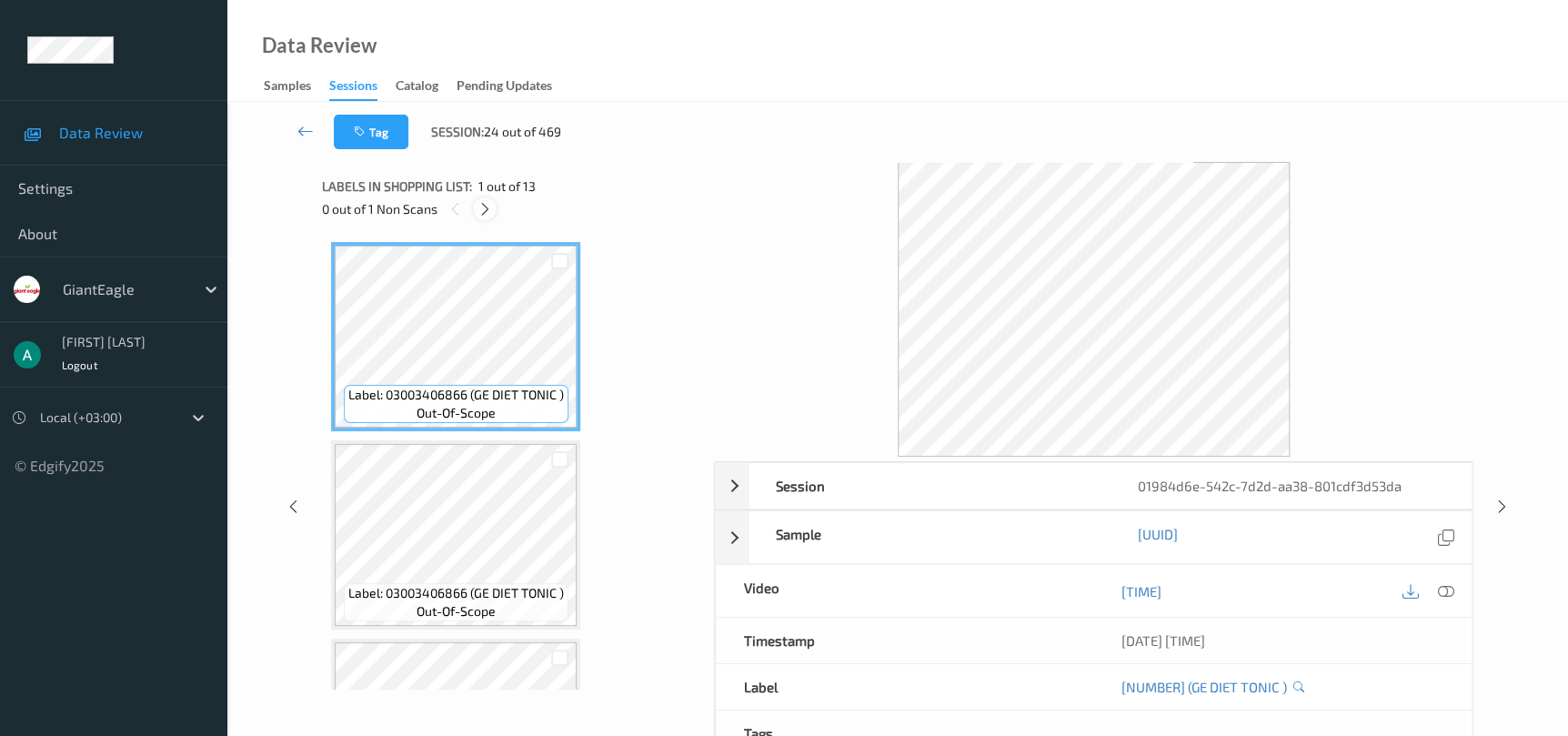 click at bounding box center [485, 209] 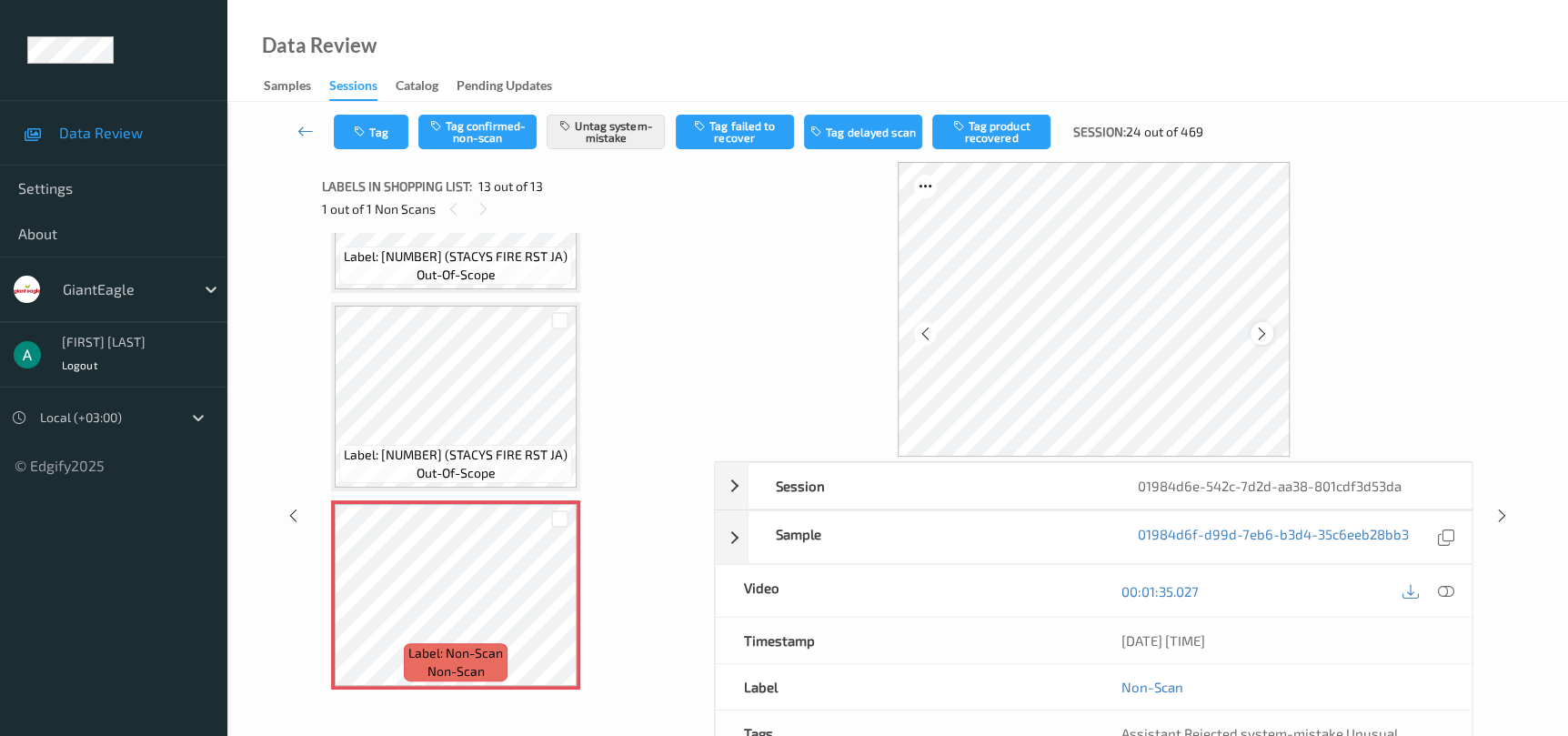click at bounding box center (1261, 334) 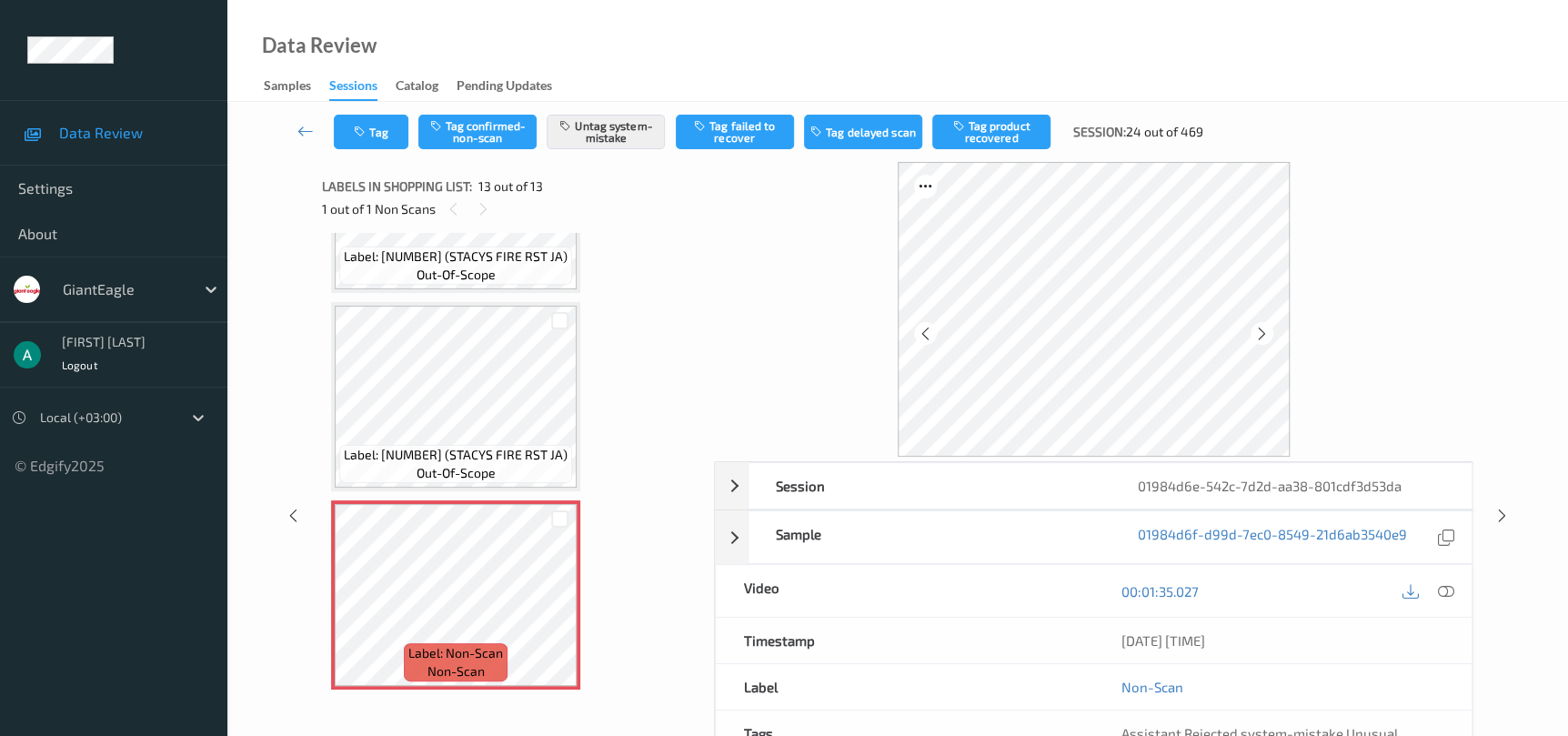 click at bounding box center [1261, 334] 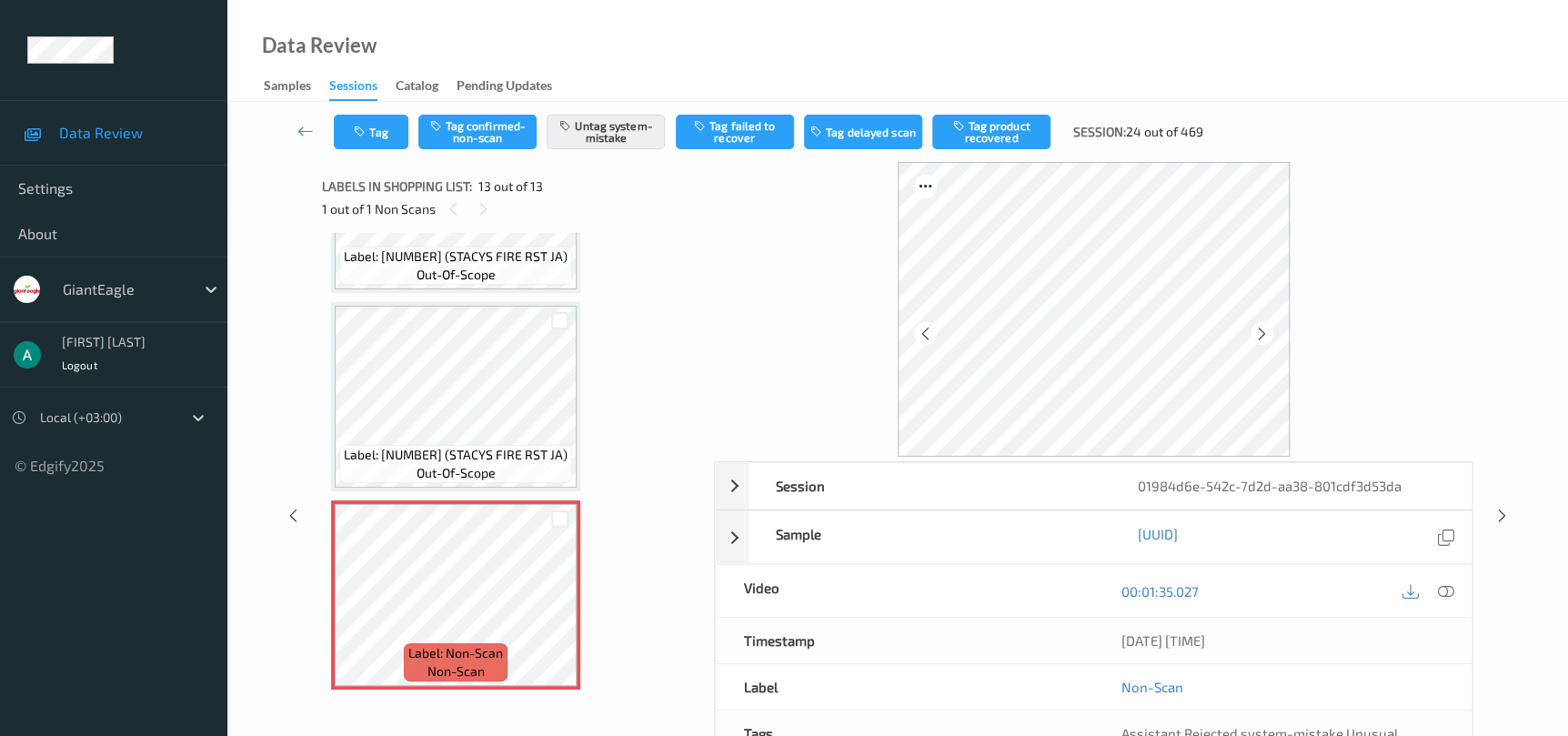 click at bounding box center [1261, 334] 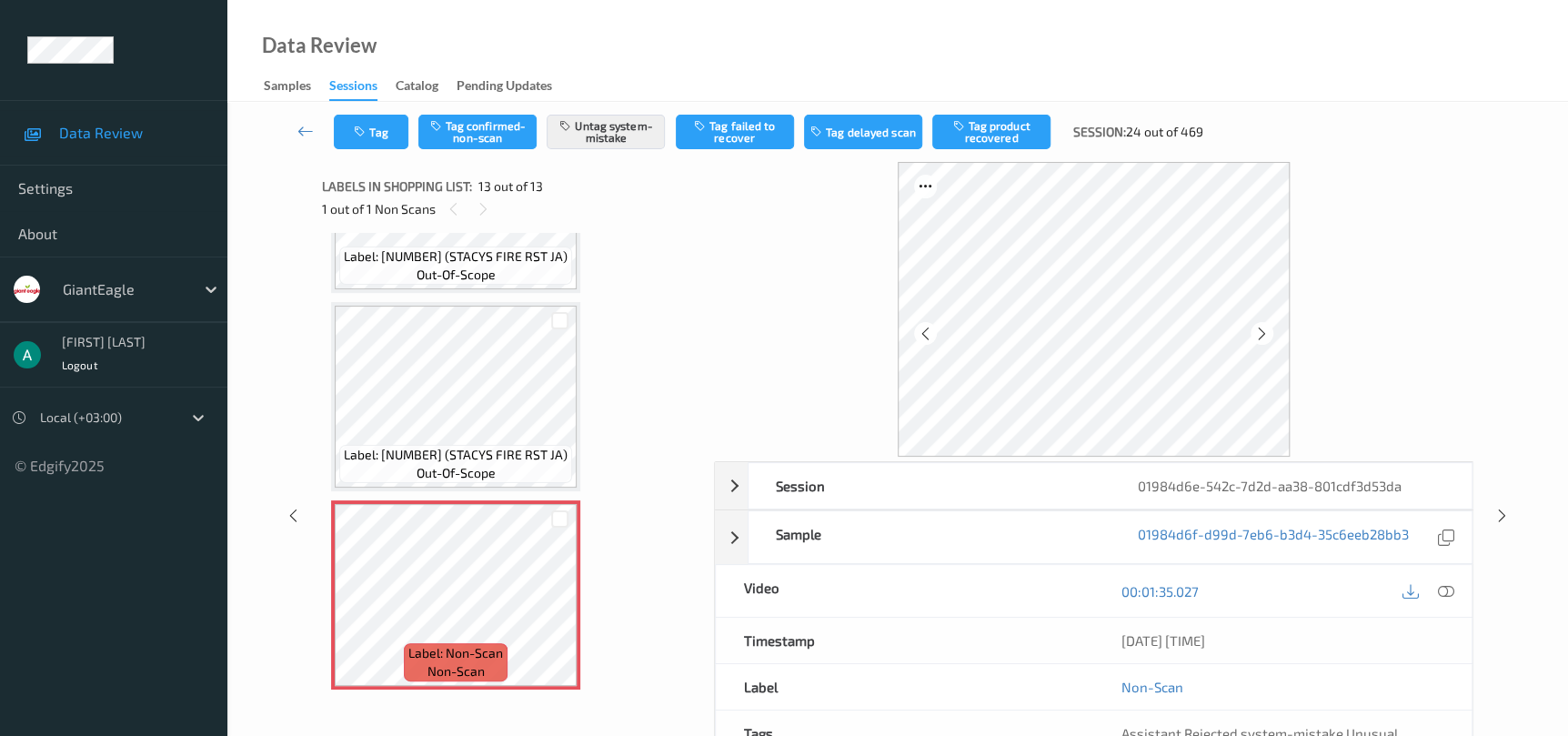 click at bounding box center (1261, 334) 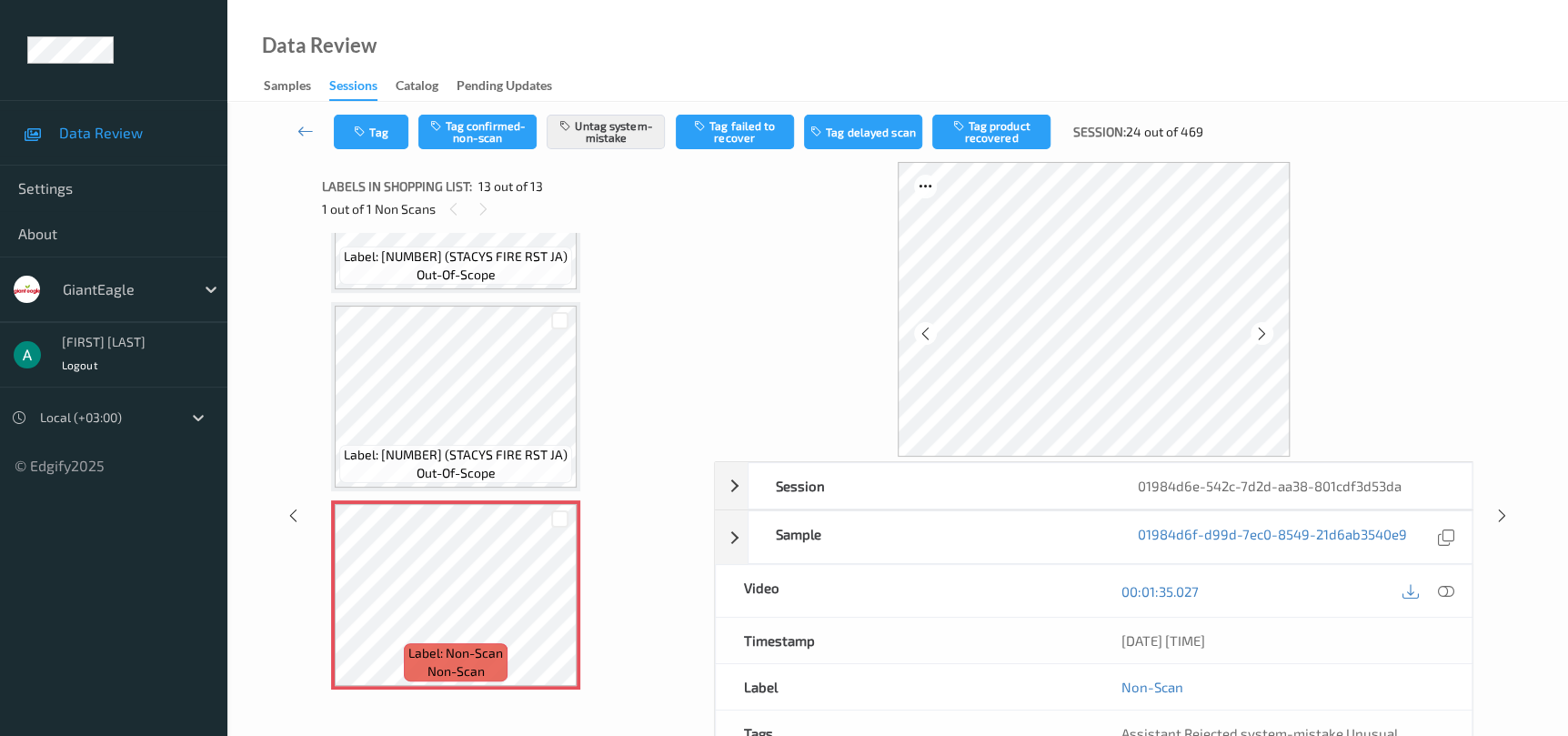click at bounding box center (1261, 334) 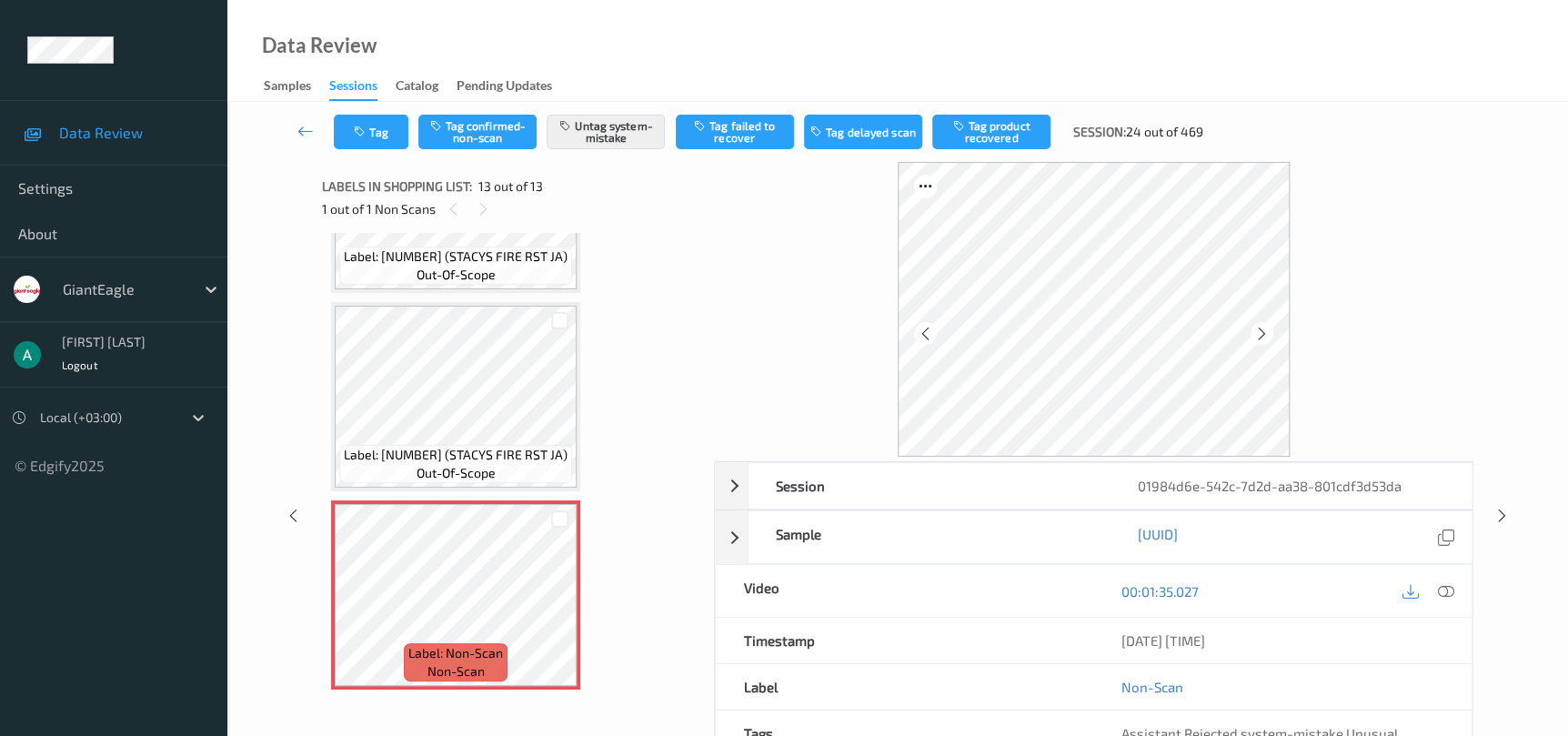 click at bounding box center (1261, 334) 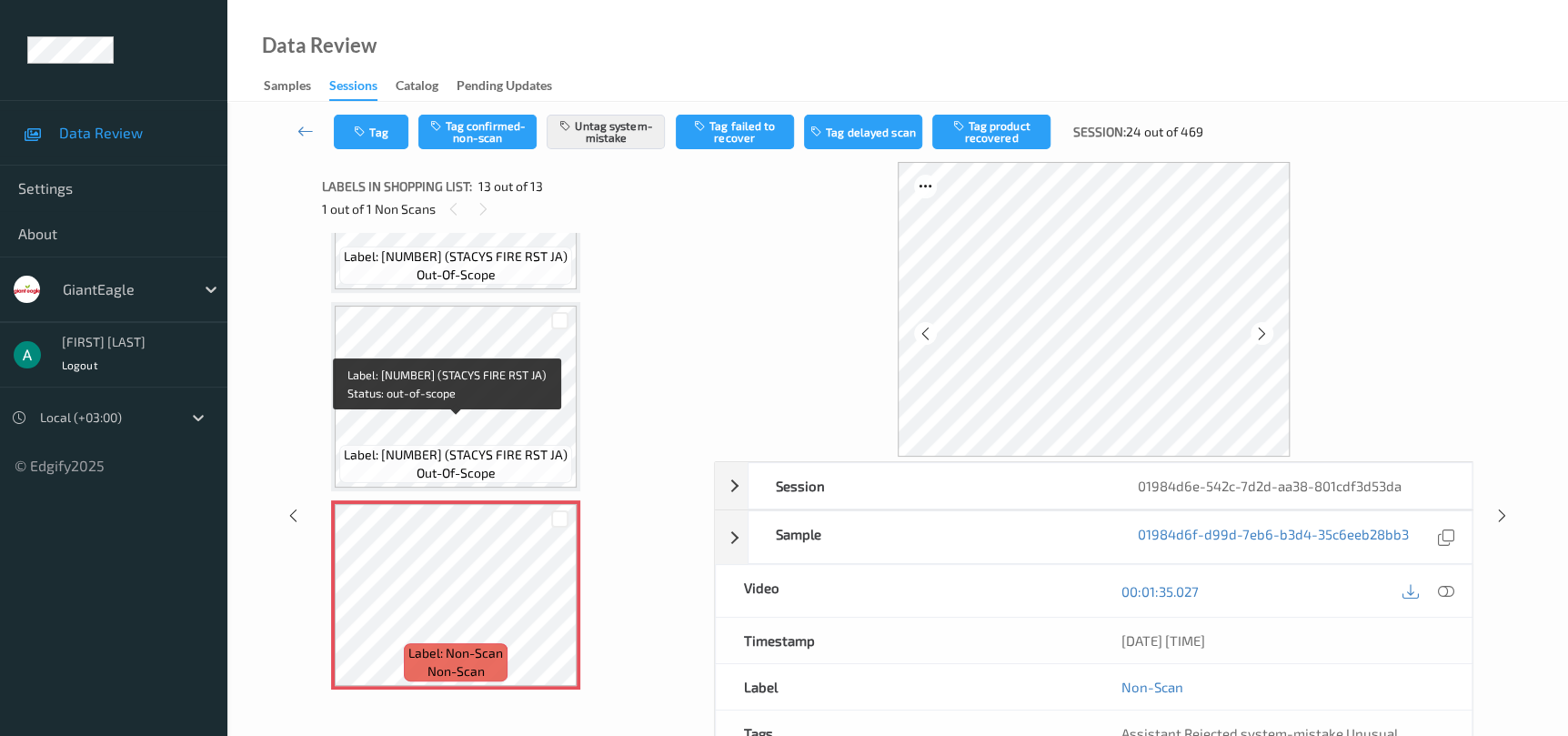 click on "Label: [PHONE] (STACYS FIRE RST JA) out-of-scope" at bounding box center [456, 464] 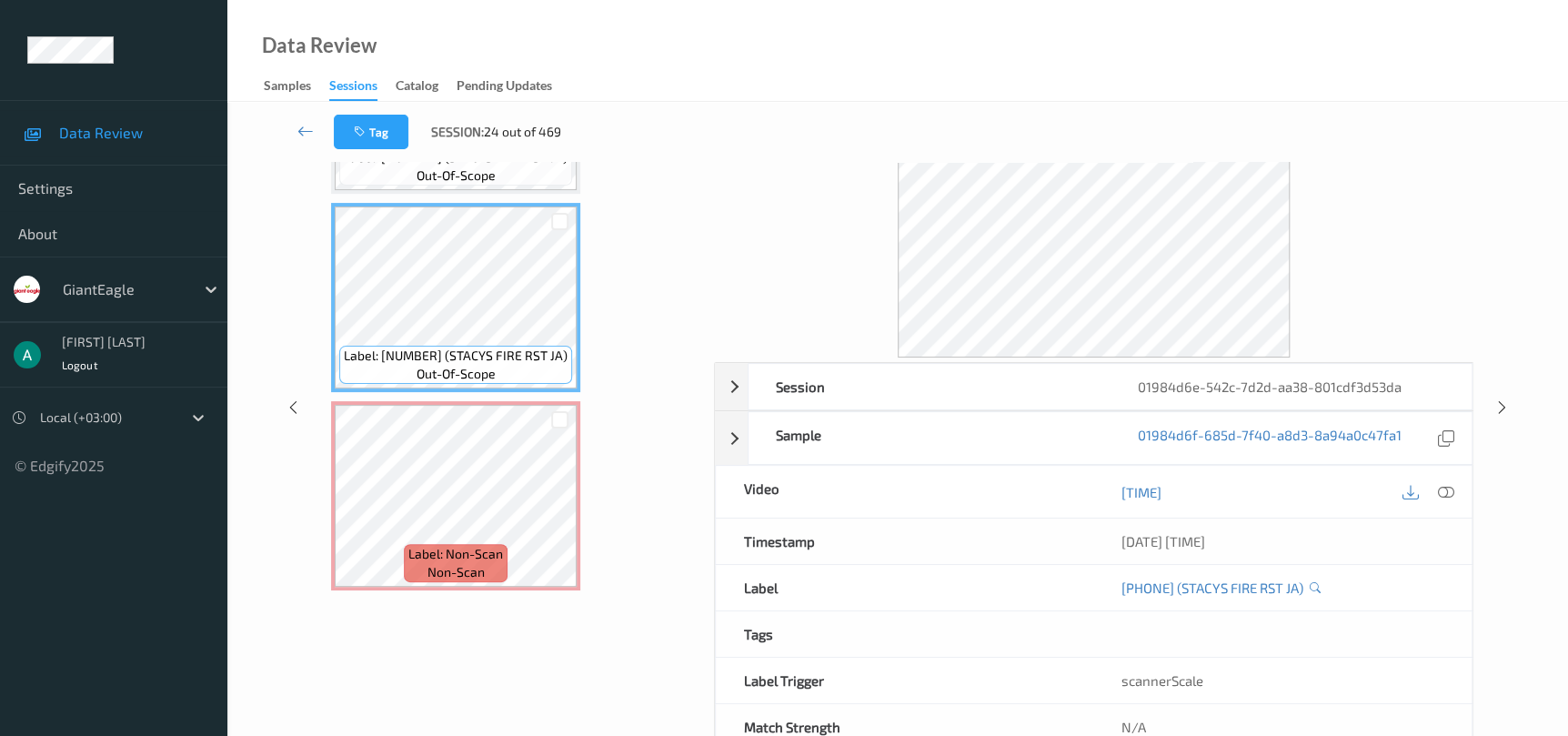 scroll, scrollTop: 136, scrollLeft: 0, axis: vertical 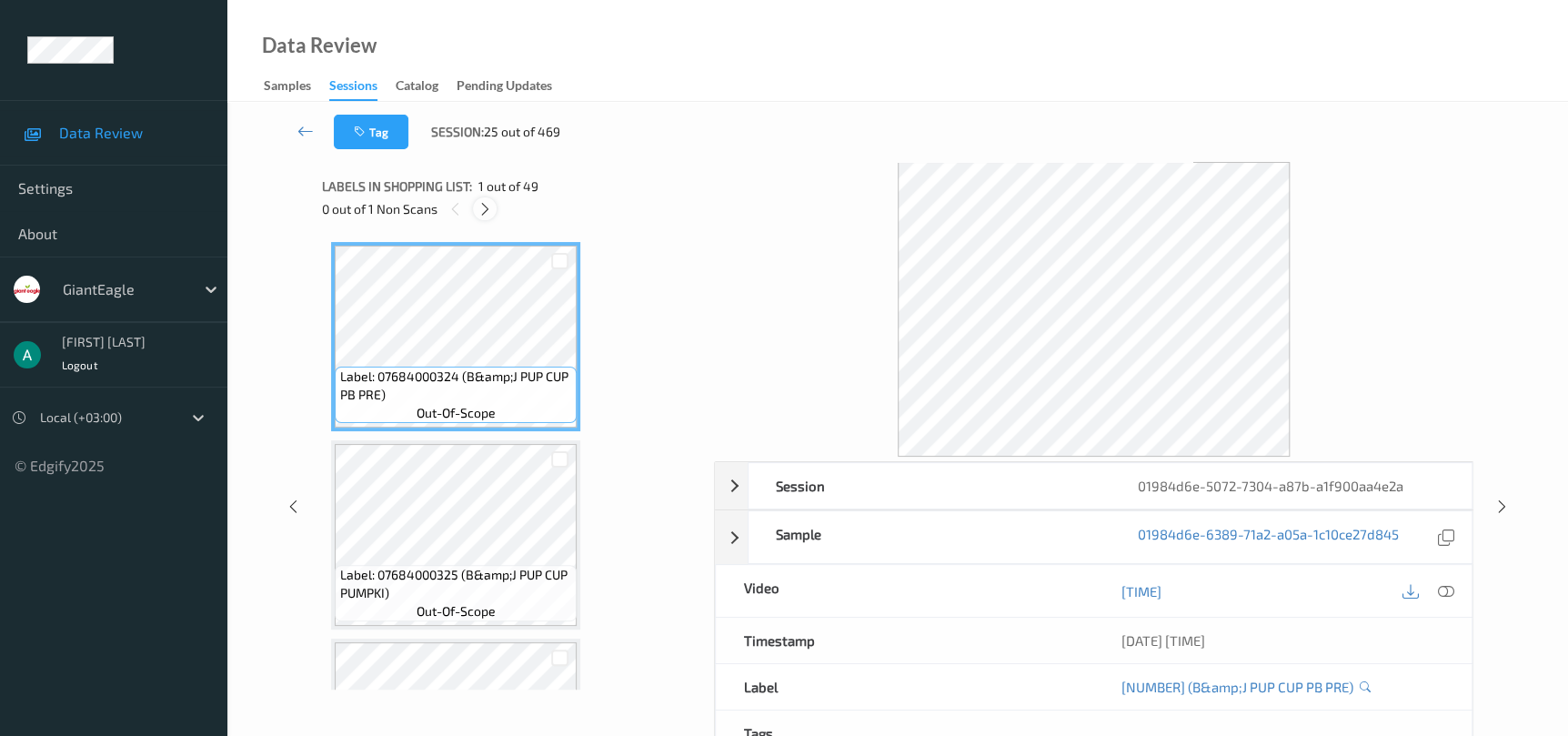 click at bounding box center [485, 209] 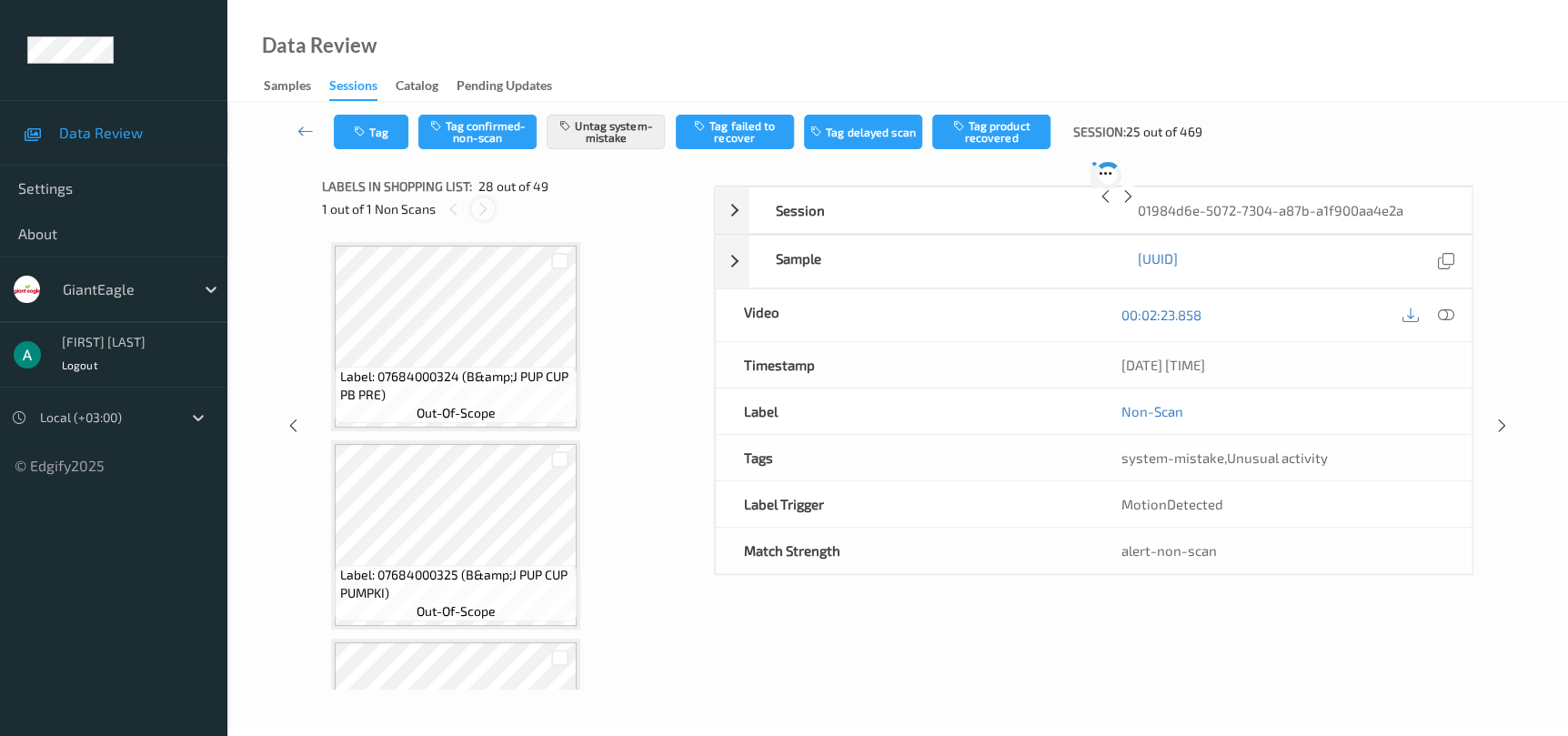 scroll, scrollTop: 5148, scrollLeft: 0, axis: vertical 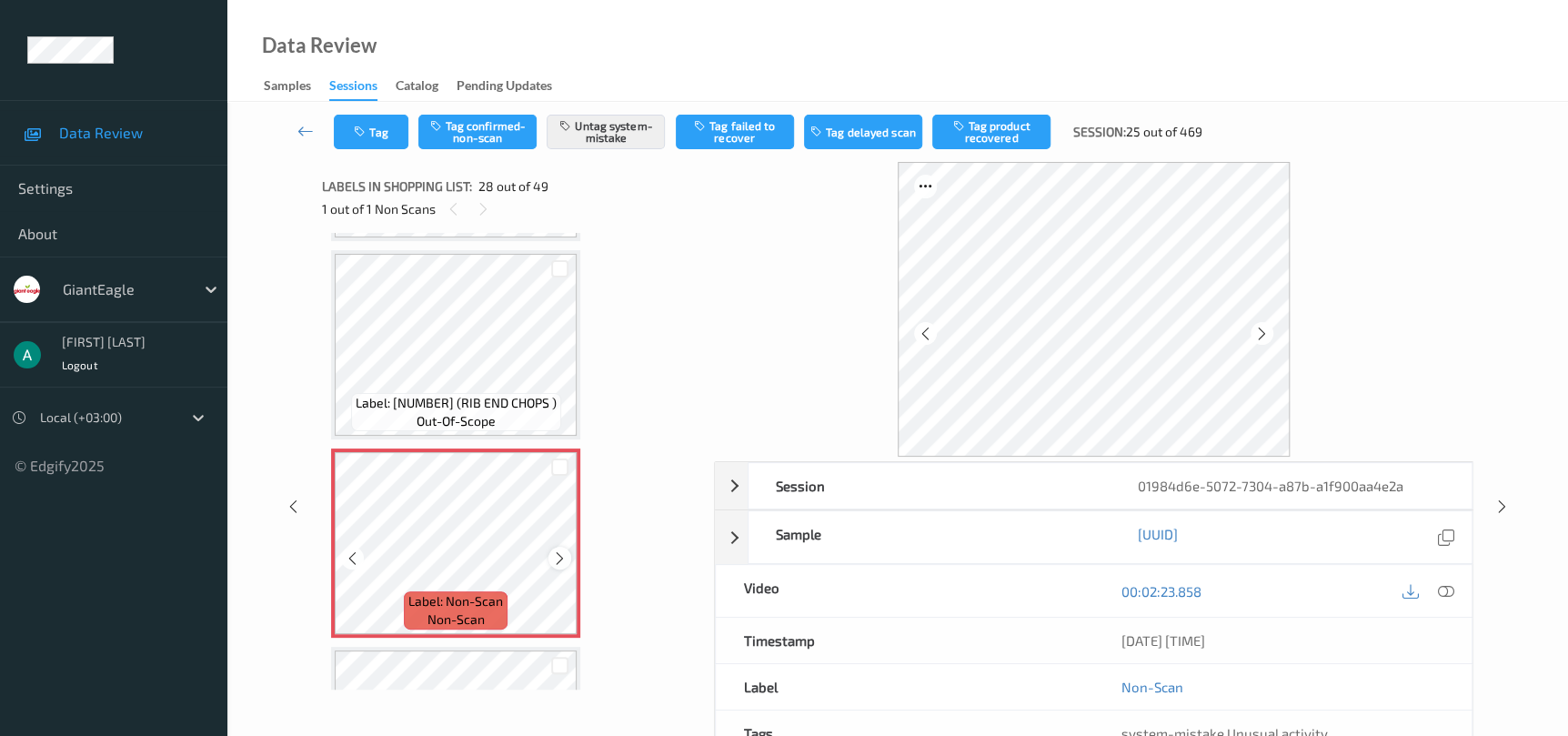 click at bounding box center [559, 559] 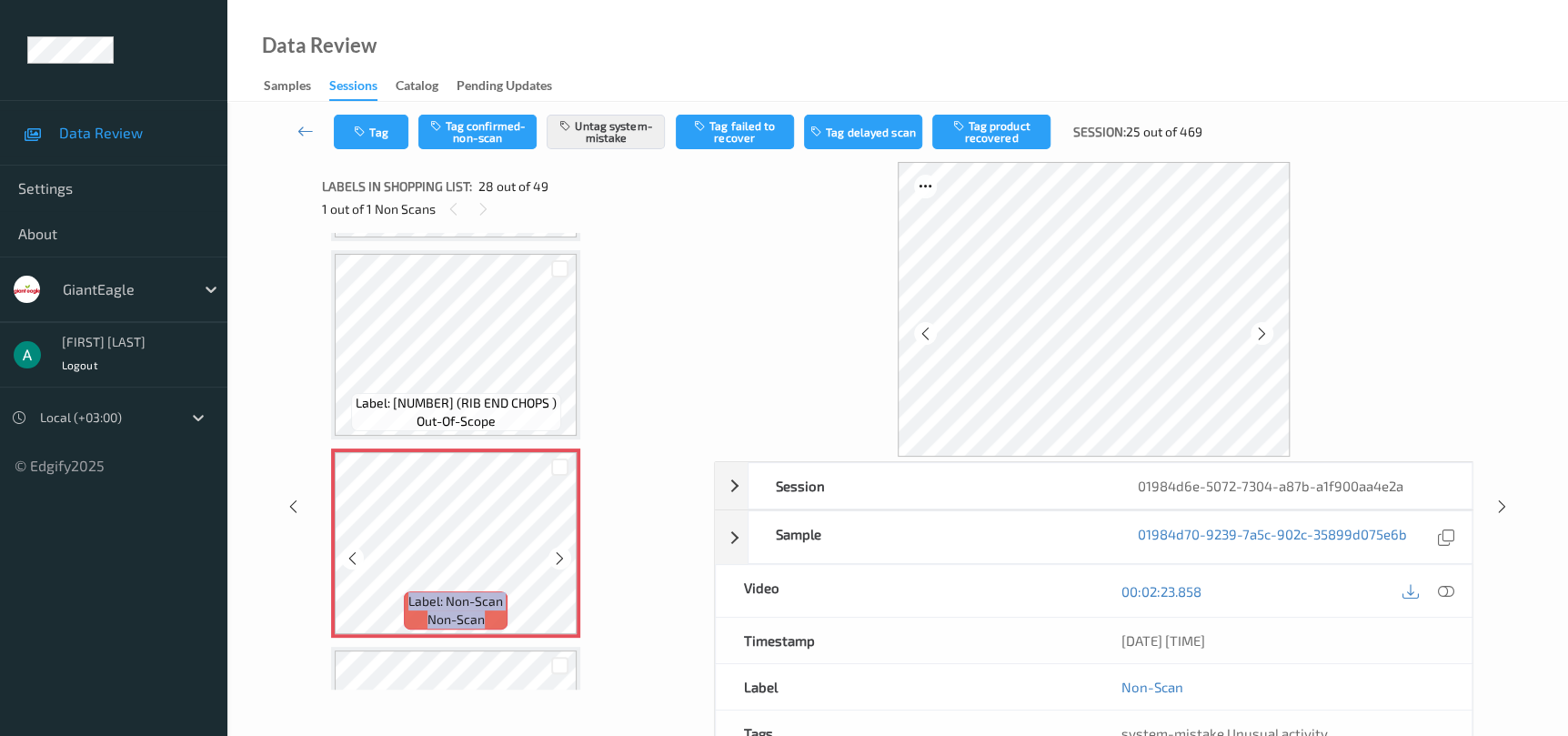 click at bounding box center (559, 559) 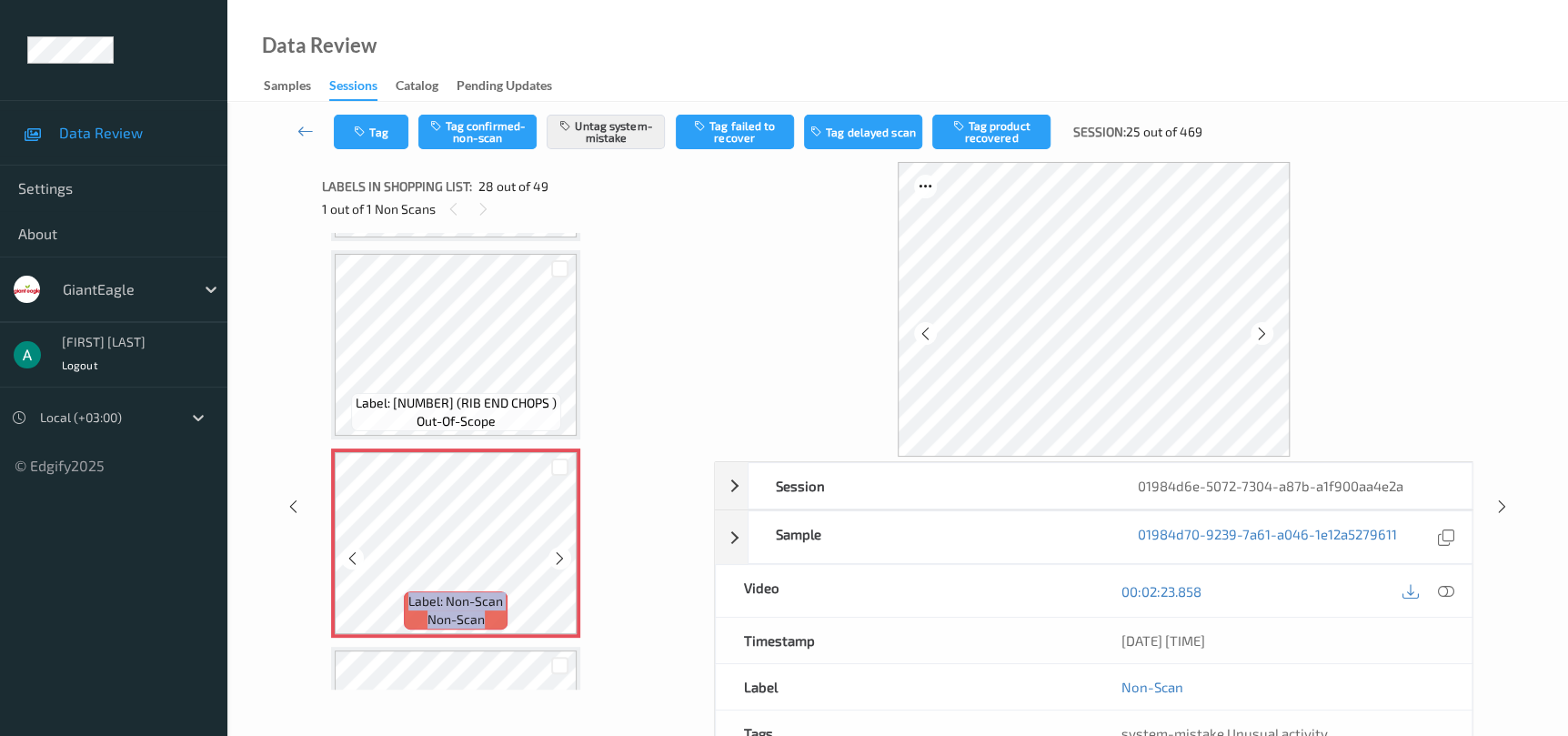 click at bounding box center [559, 559] 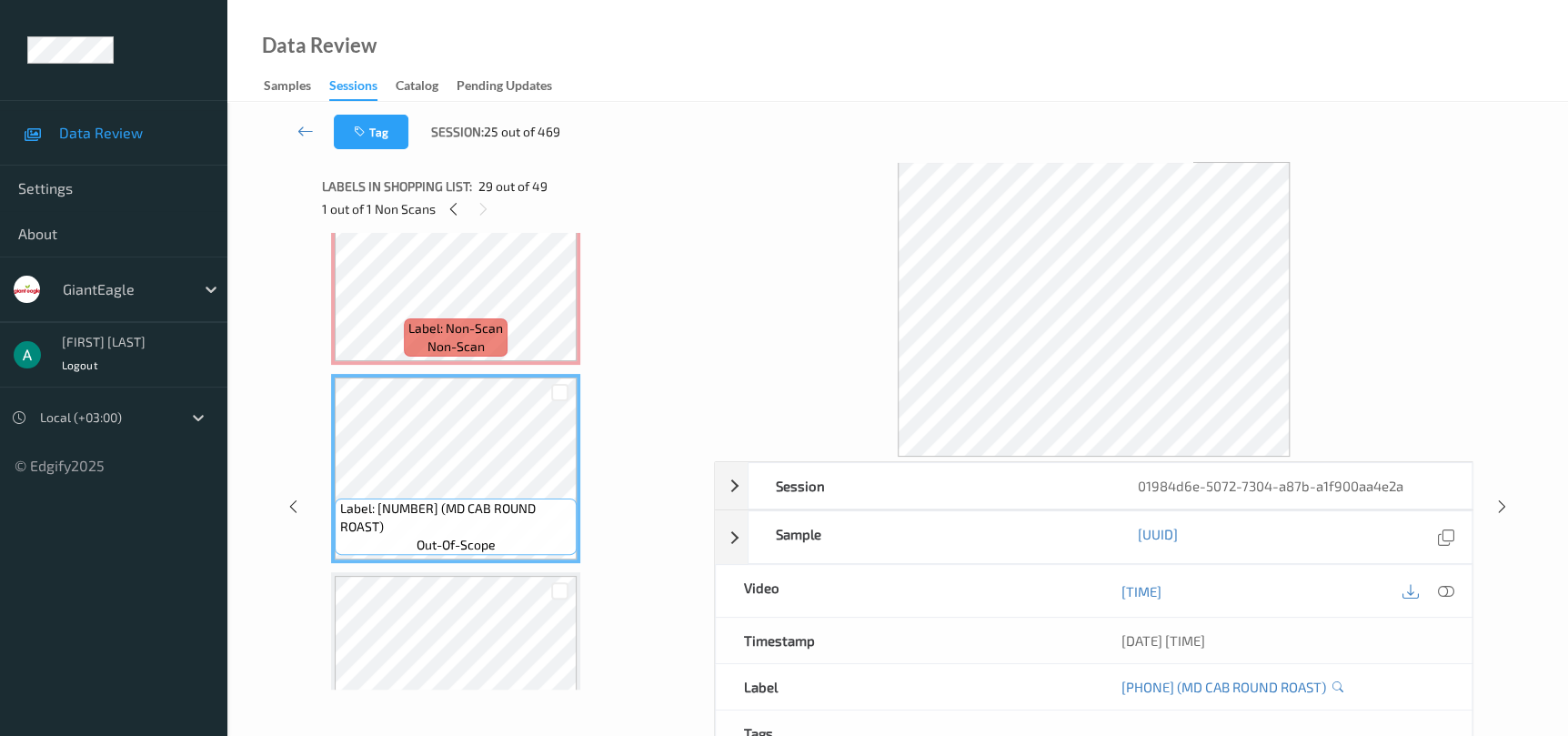 scroll, scrollTop: 5285, scrollLeft: 0, axis: vertical 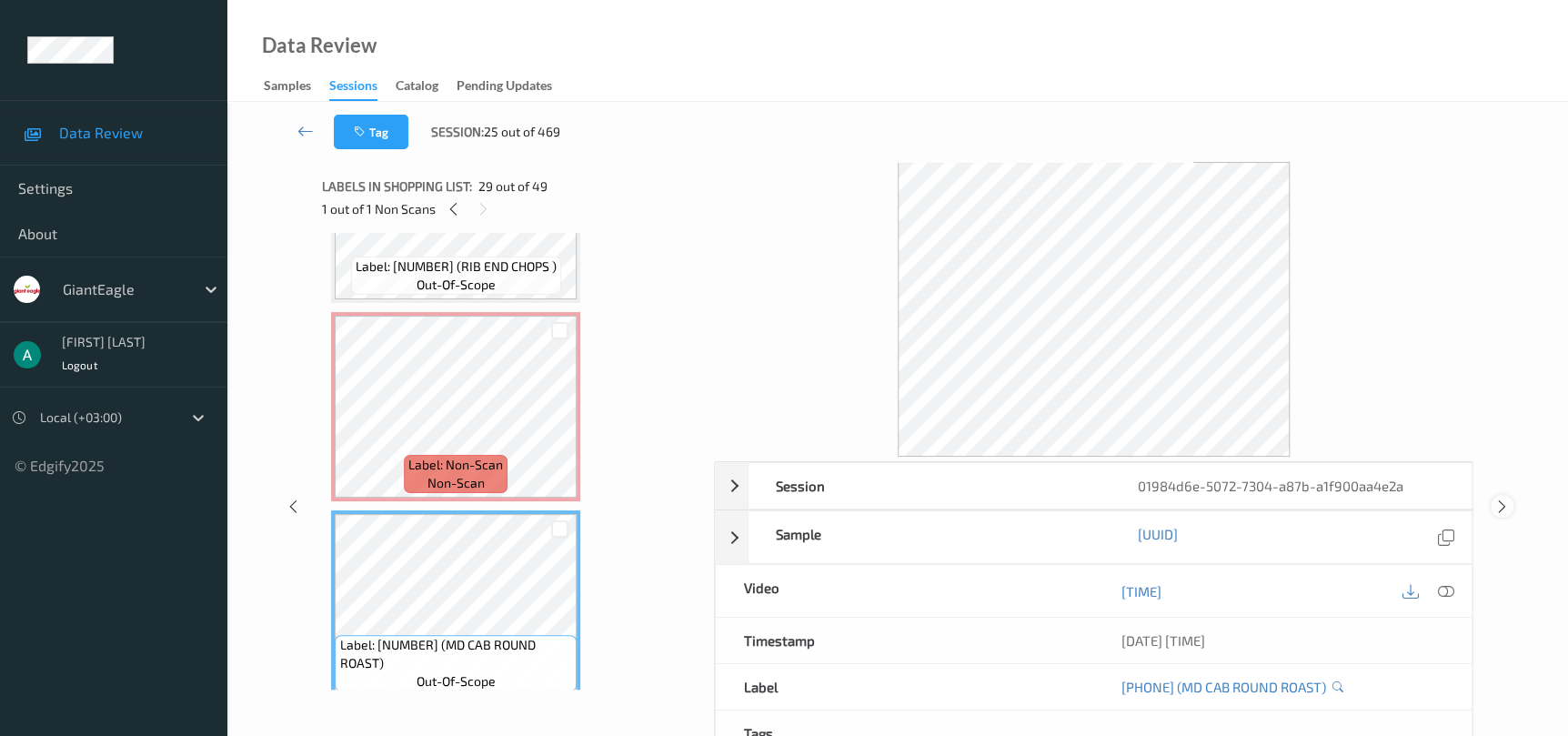 click at bounding box center (1502, 507) 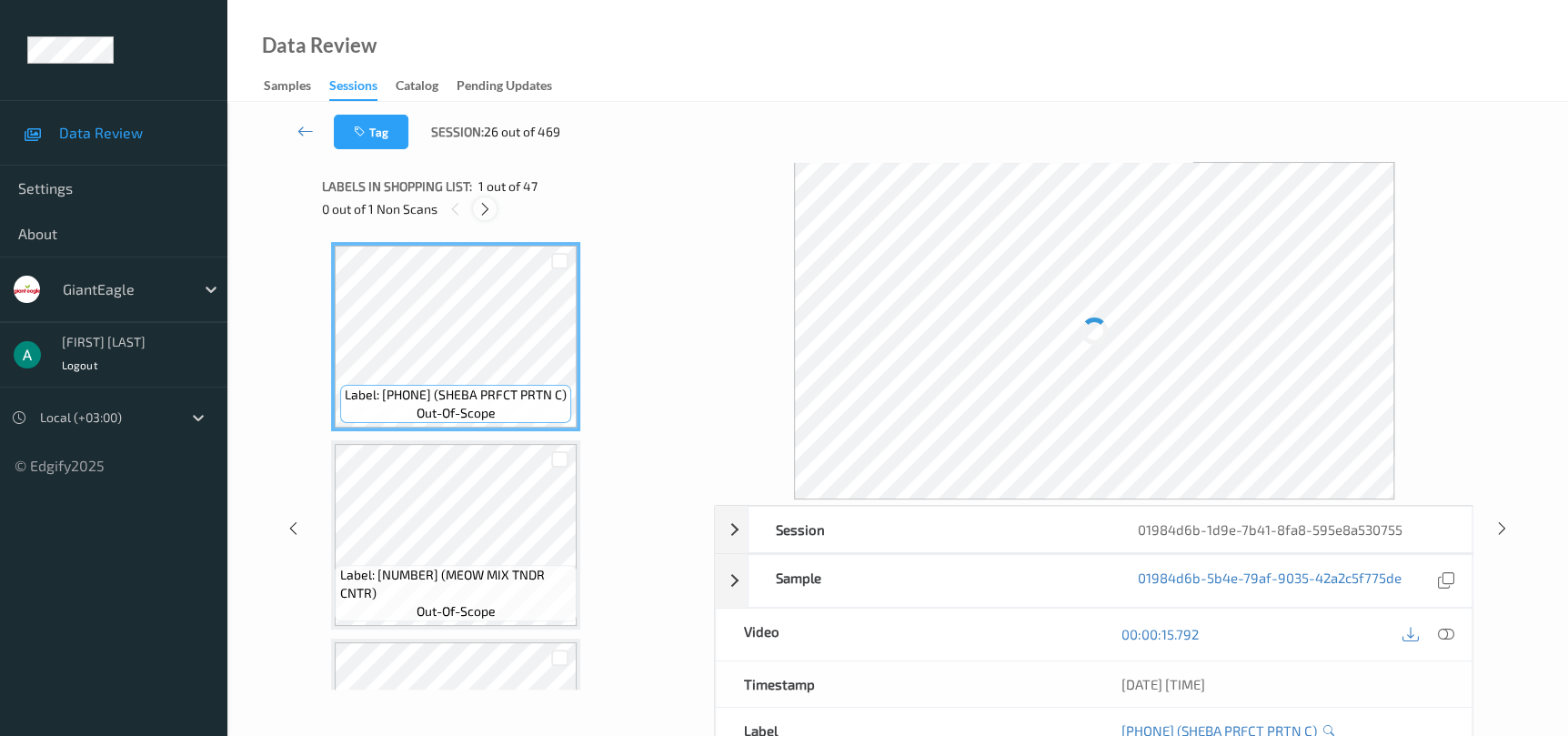 click at bounding box center (484, 208) 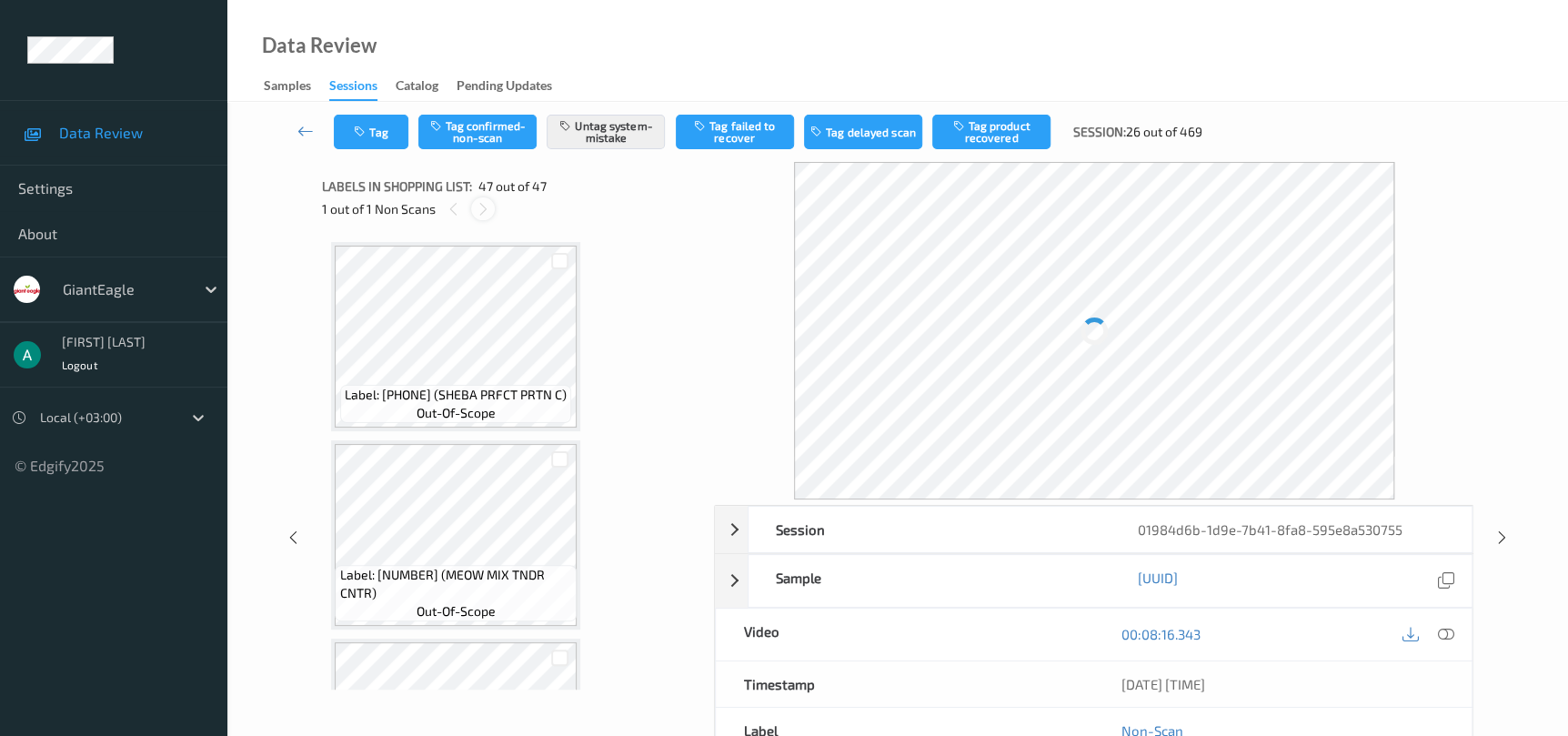 scroll, scrollTop: 8842, scrollLeft: 0, axis: vertical 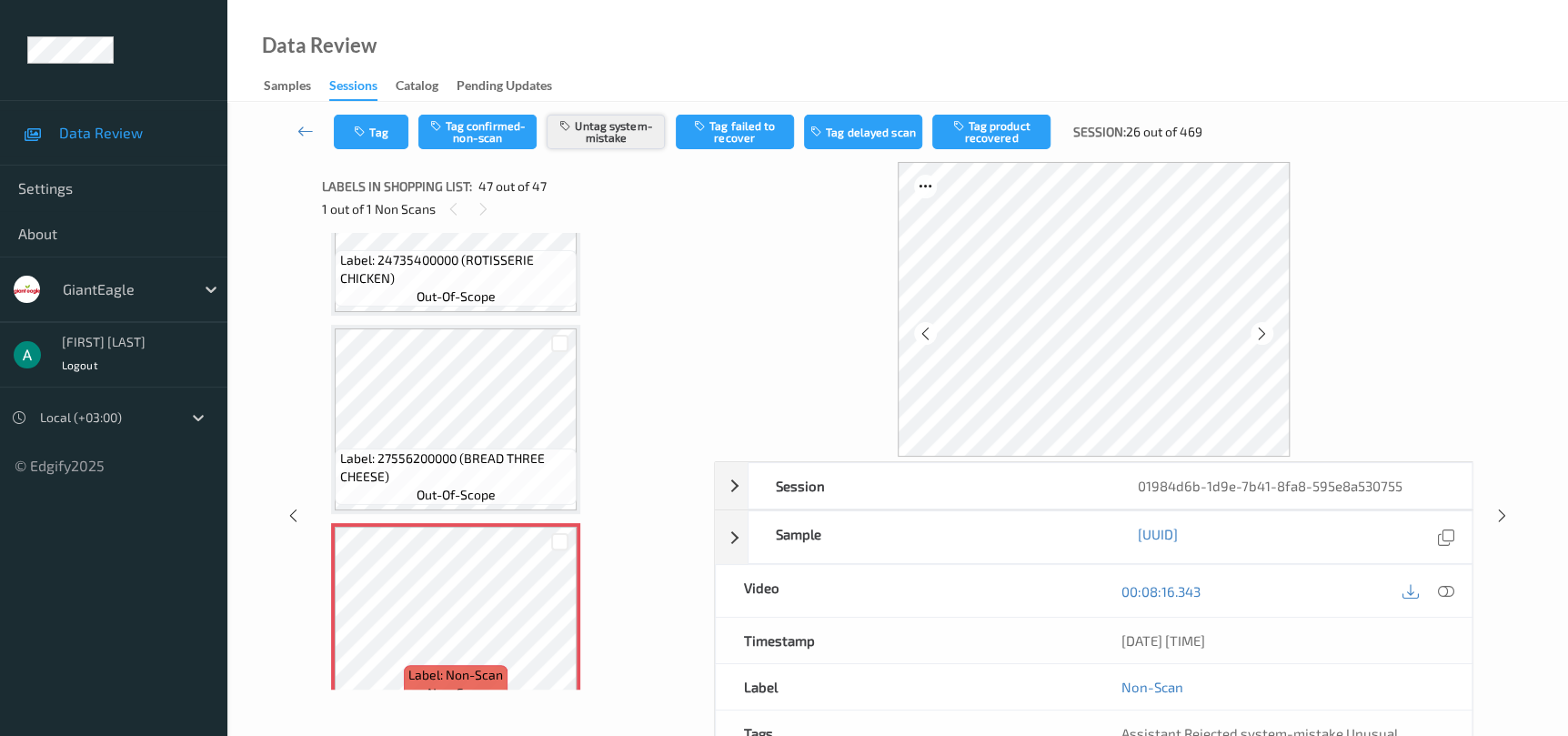 click on "Untag   system-mistake" at bounding box center [606, 132] 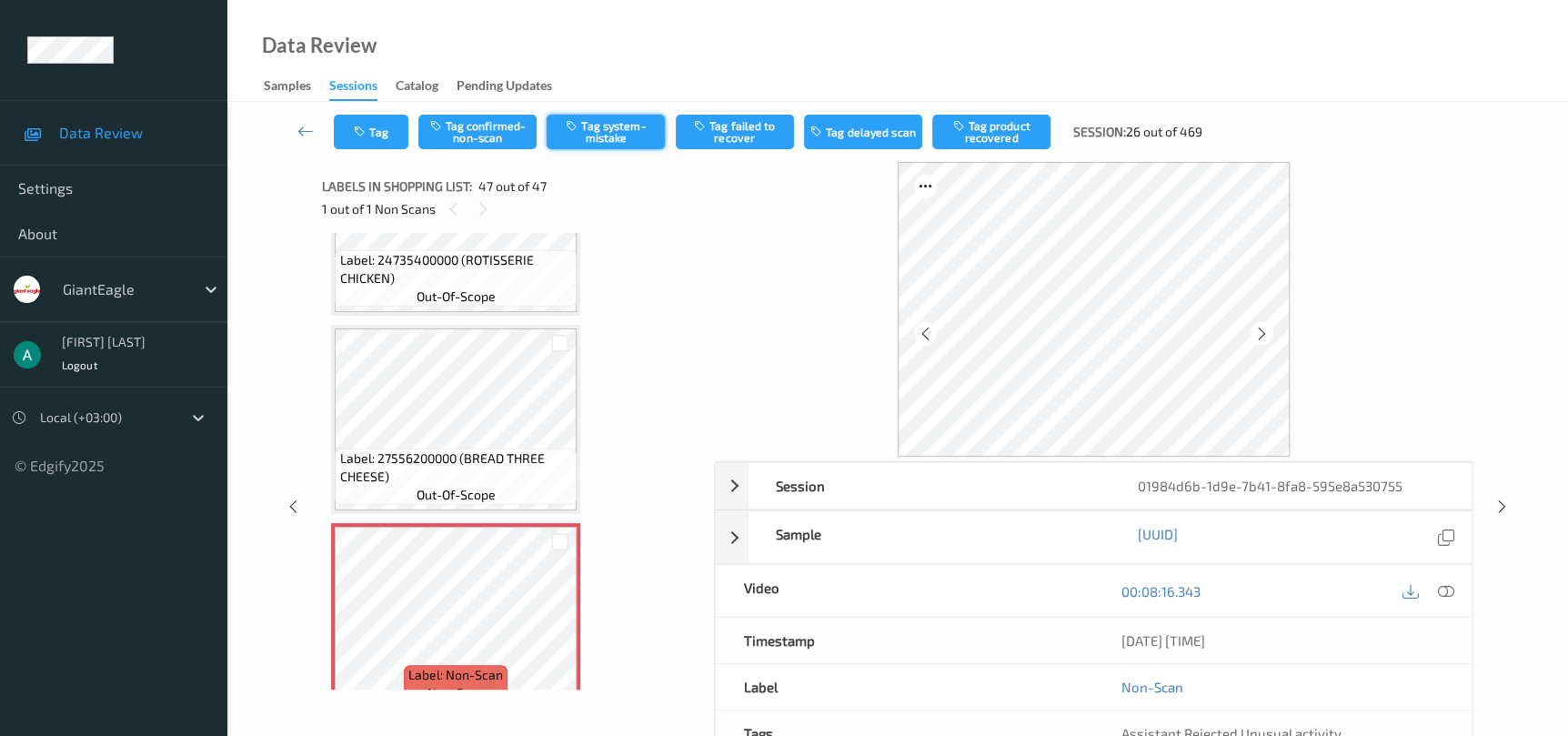 click on "Tag   system-mistake" at bounding box center (606, 132) 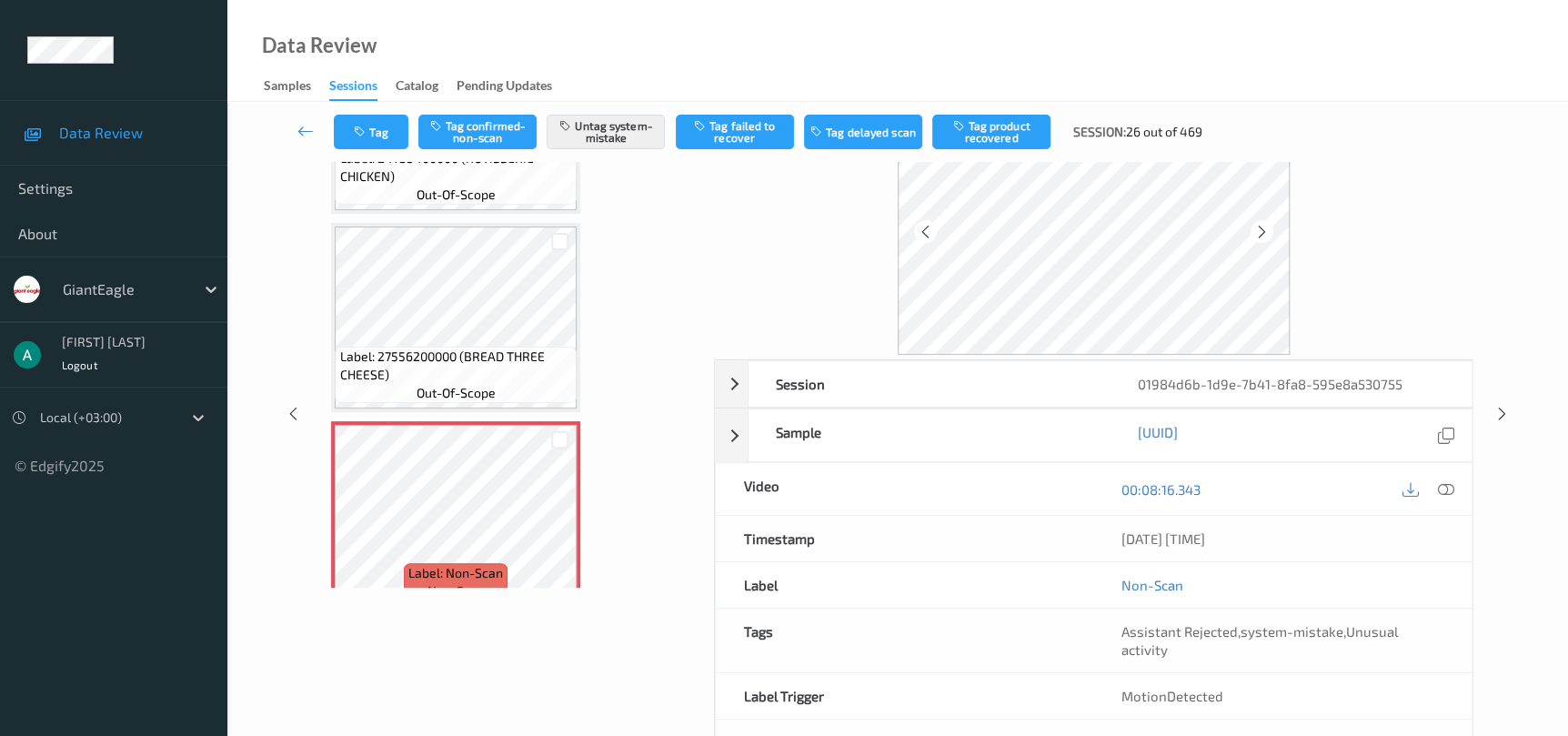 scroll, scrollTop: 136, scrollLeft: 0, axis: vertical 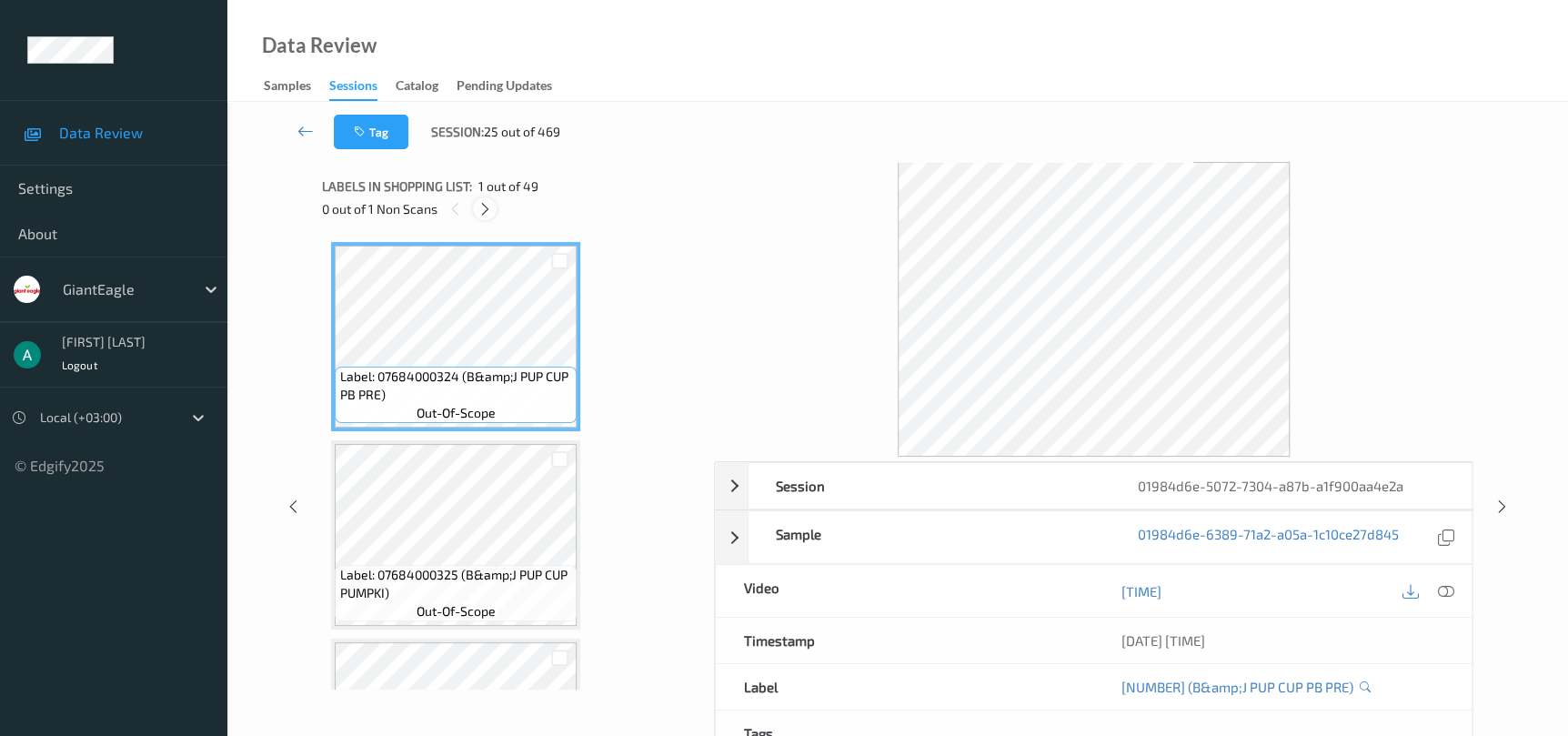 click at bounding box center (485, 209) 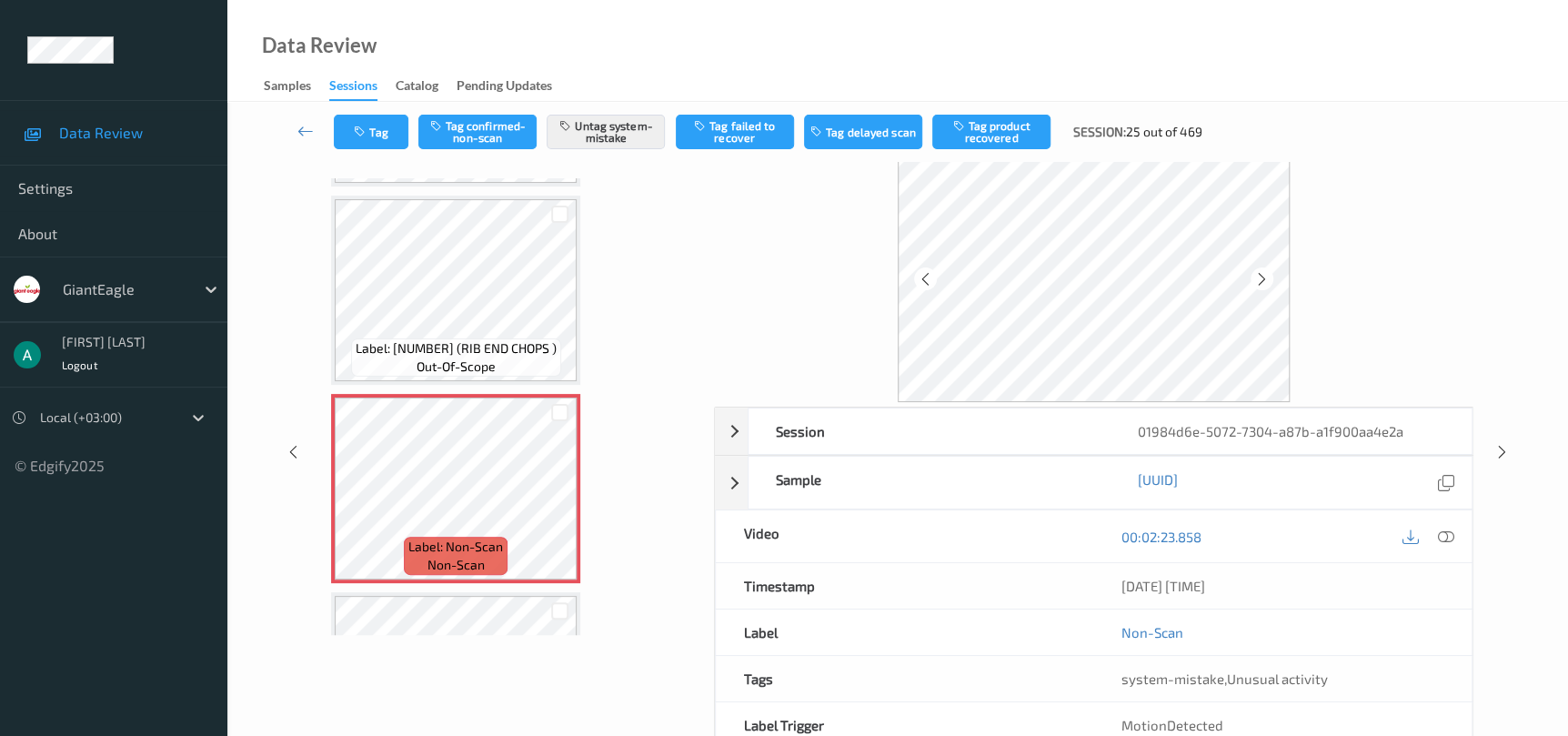 scroll, scrollTop: 136, scrollLeft: 0, axis: vertical 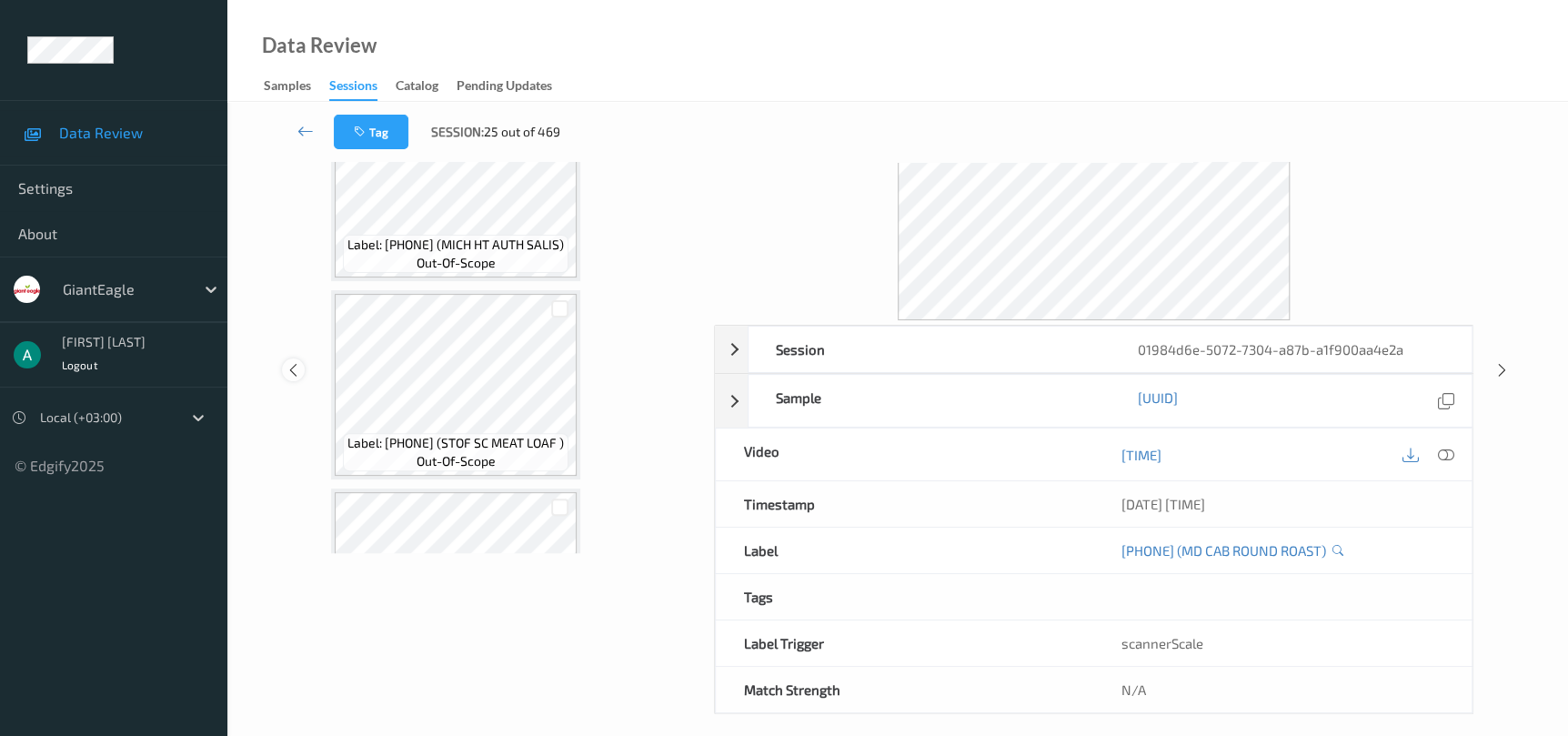 click at bounding box center (293, 370) 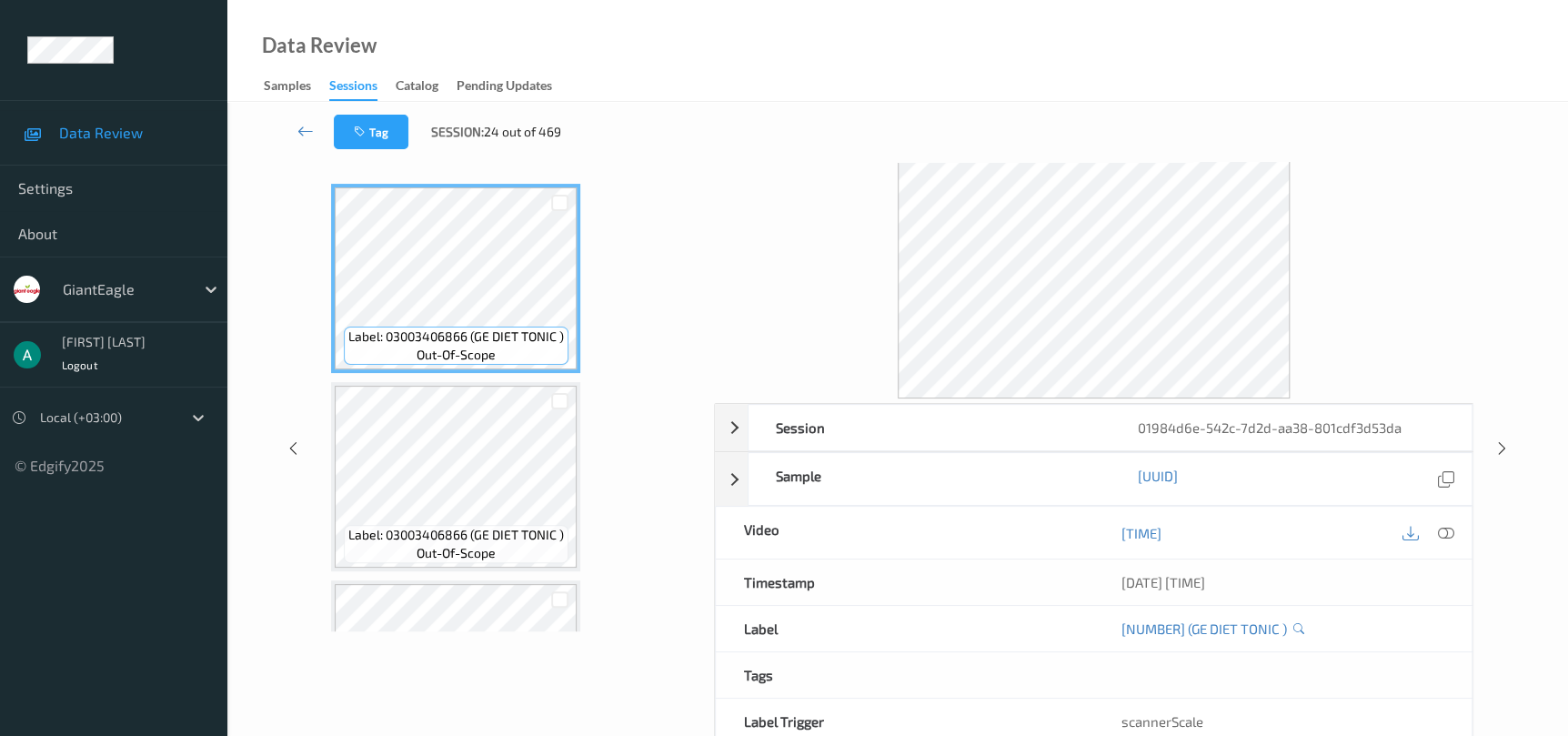 scroll, scrollTop: 0, scrollLeft: 0, axis: both 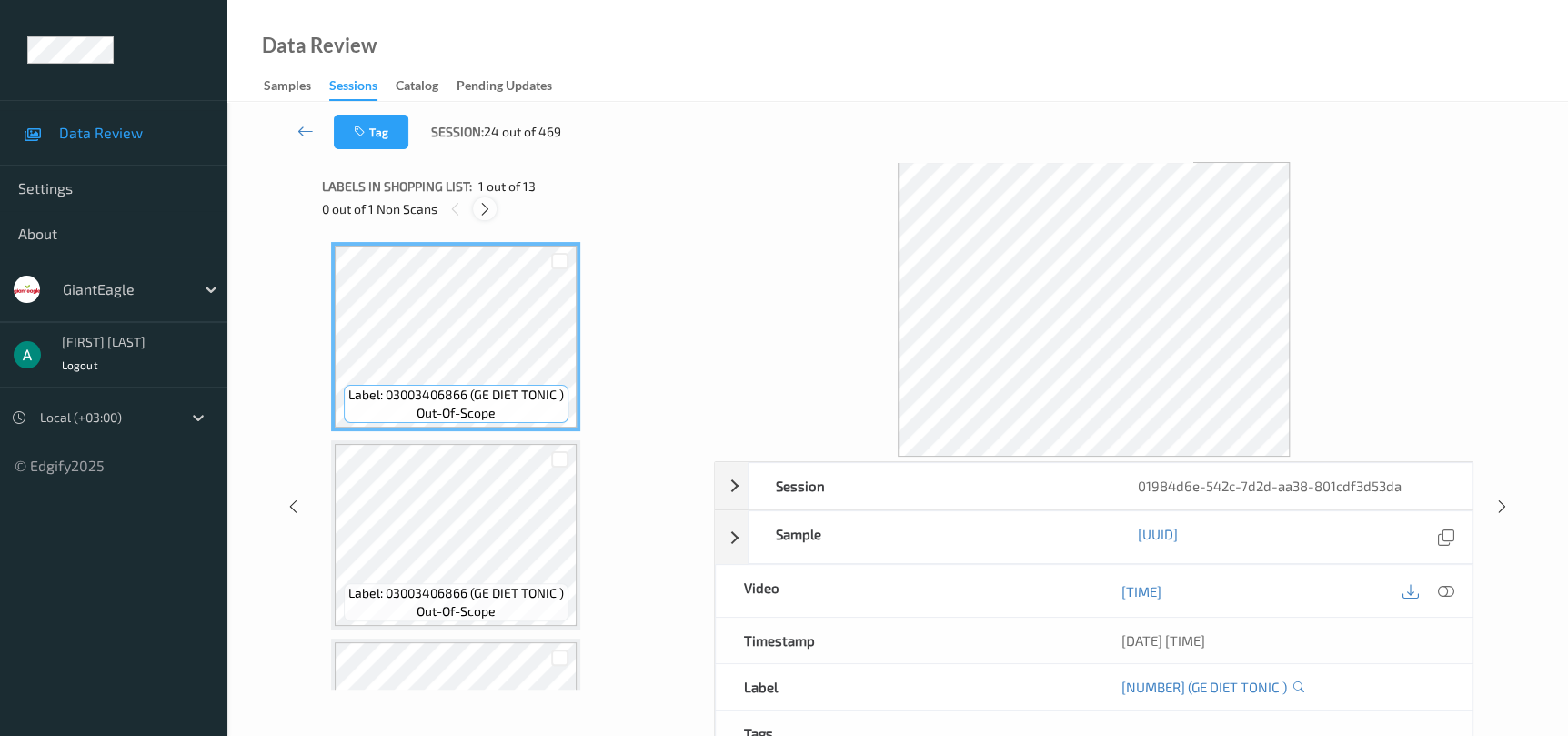 click at bounding box center (485, 209) 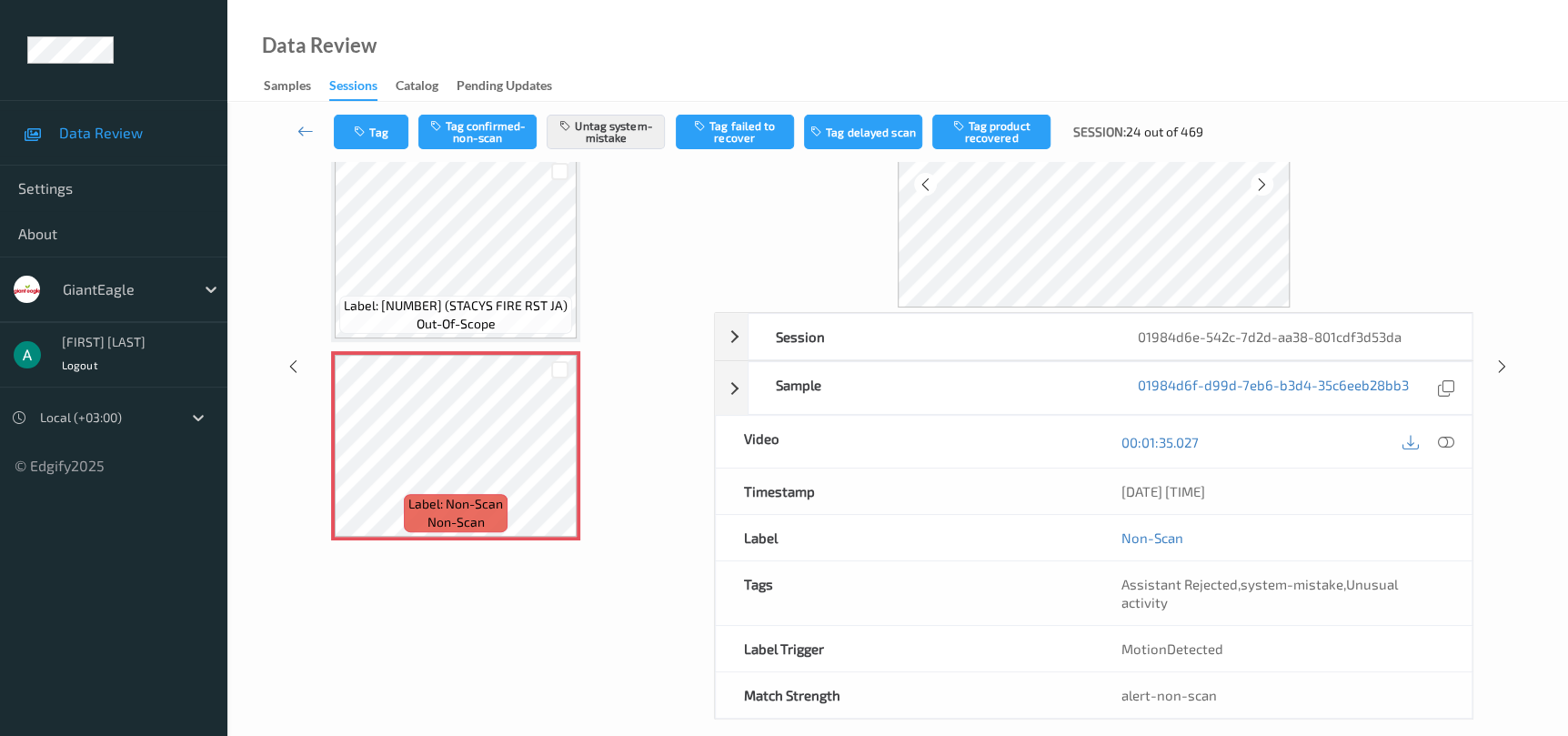 scroll, scrollTop: 150, scrollLeft: 0, axis: vertical 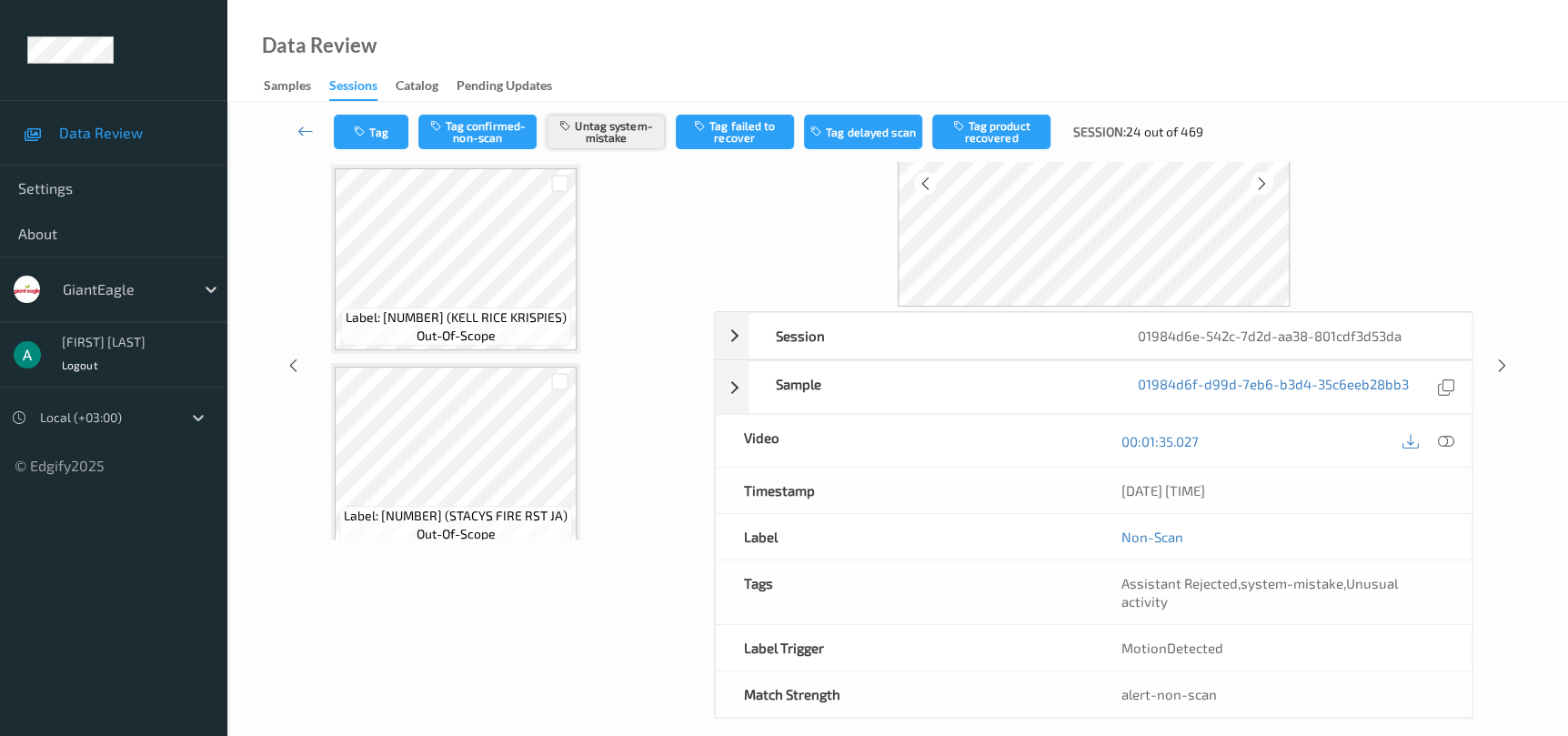 click on "Untag   system-mistake" at bounding box center [606, 132] 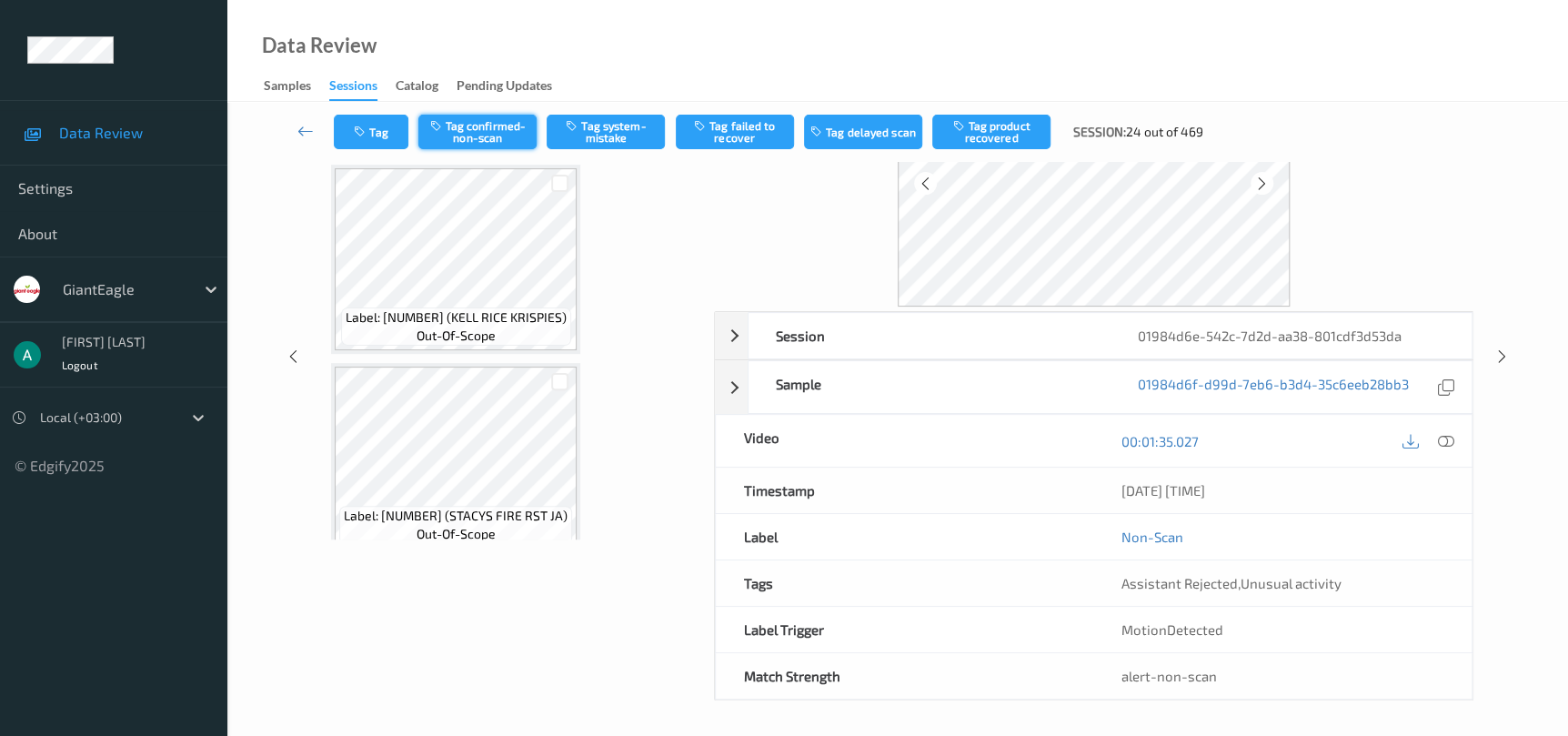 click on "Tag   confirmed-non-scan" at bounding box center (477, 132) 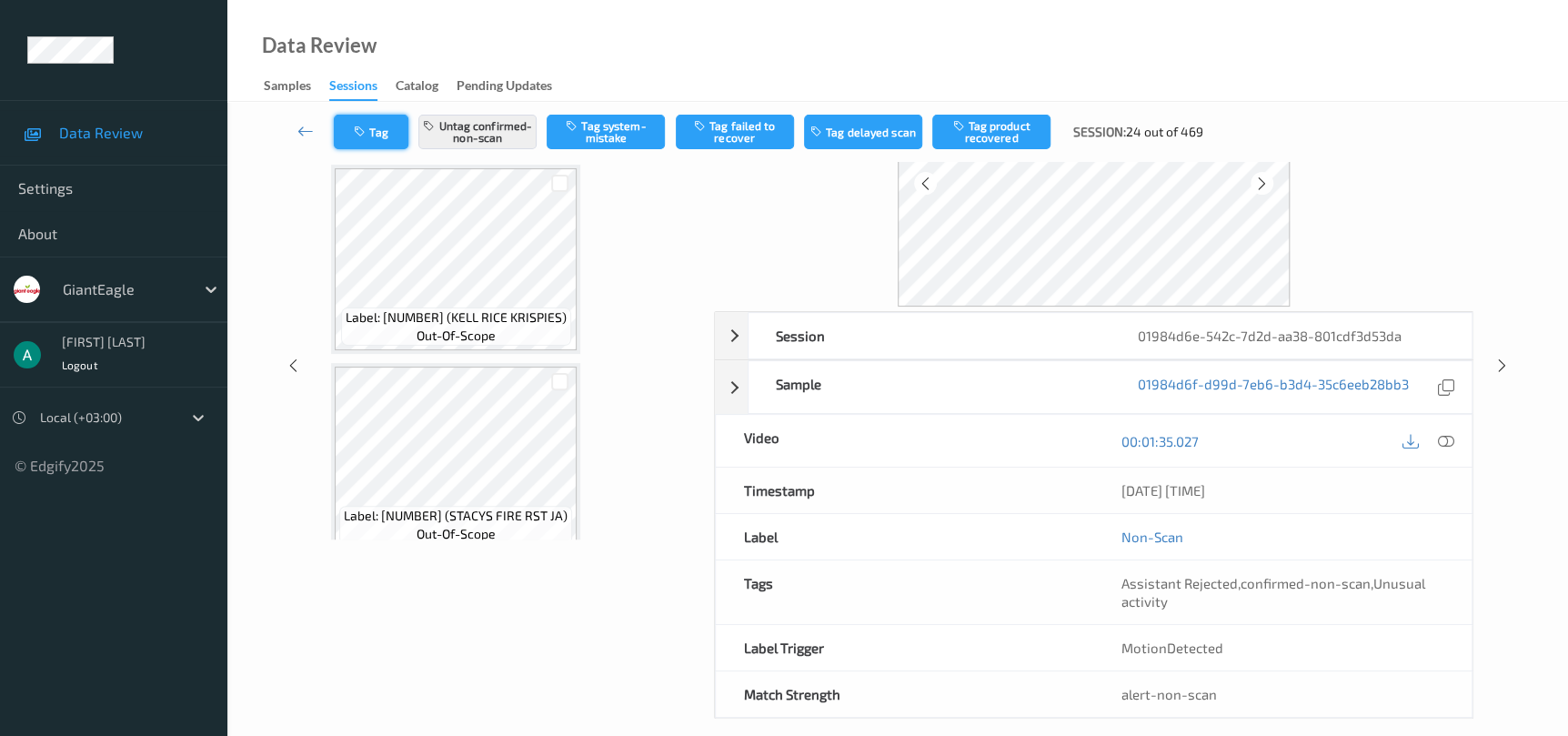 click on "Tag" at bounding box center [371, 132] 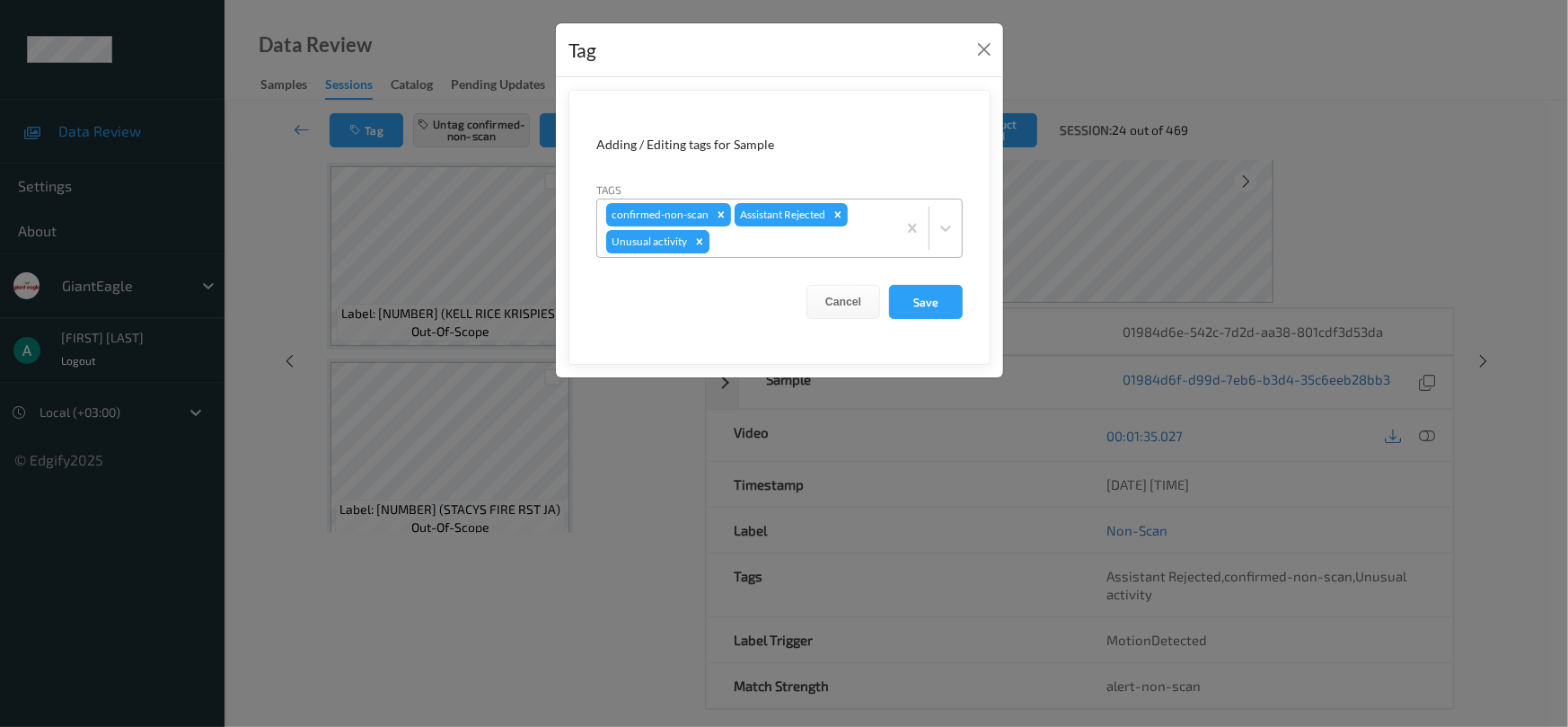 click 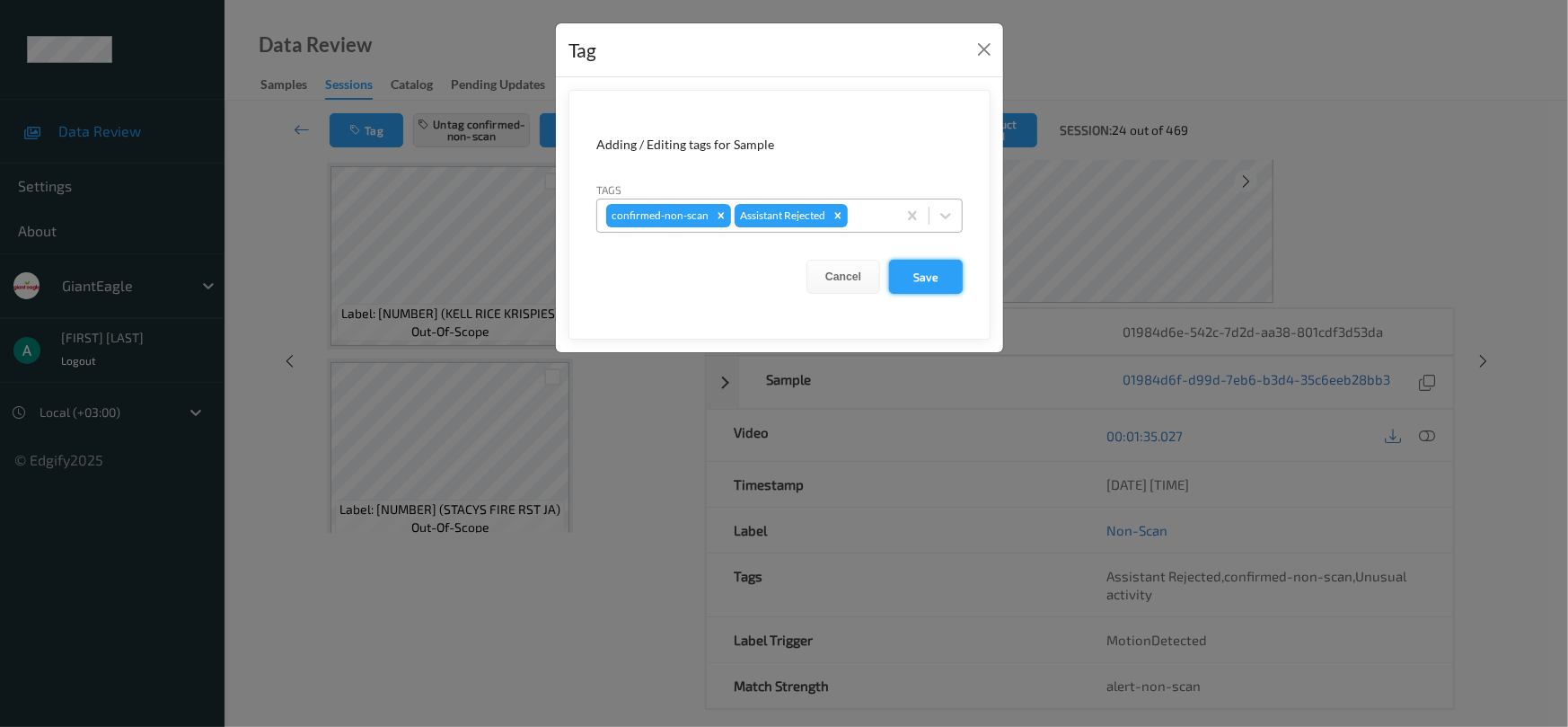 drag, startPoint x: 922, startPoint y: 282, endPoint x: 912, endPoint y: 277, distance: 11.18034 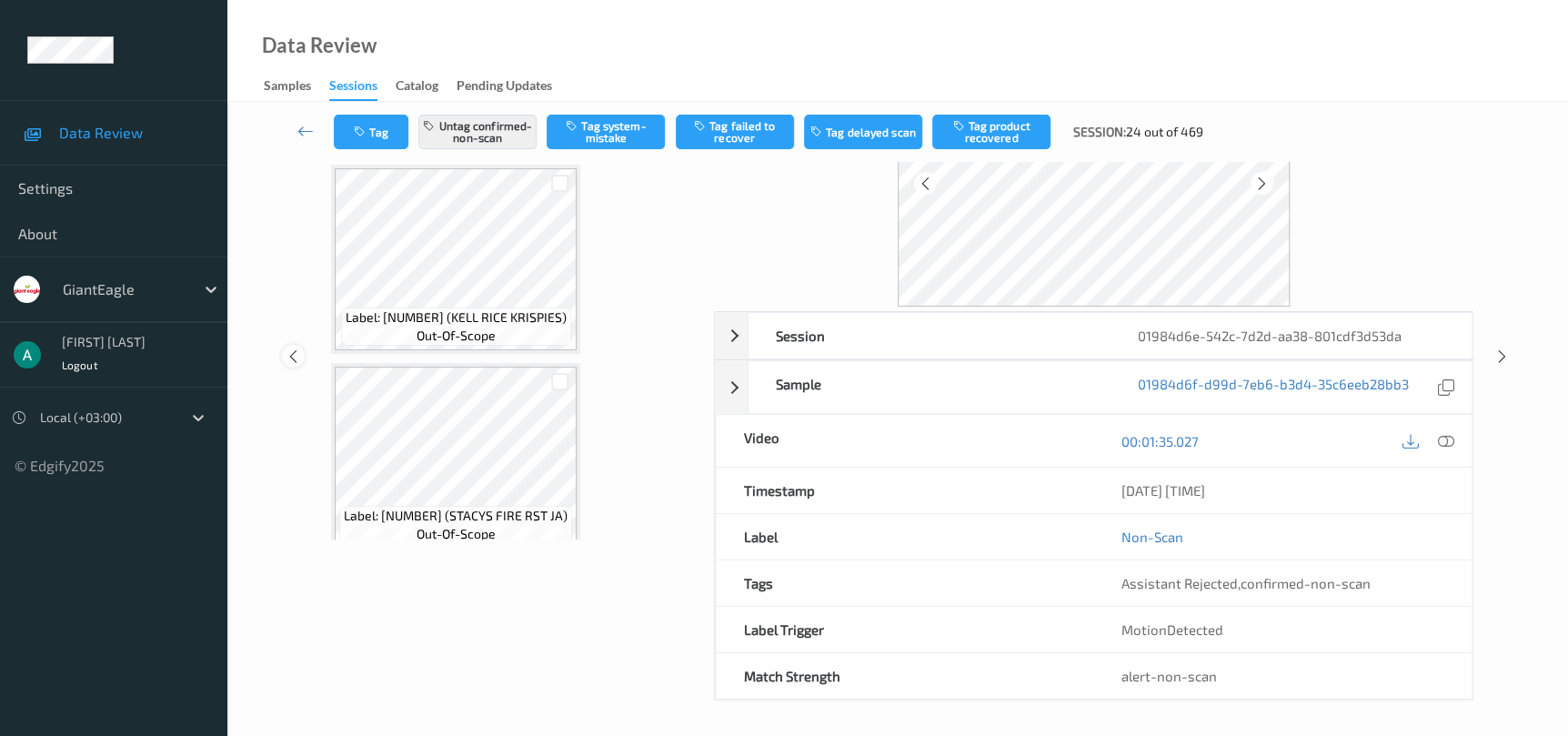 click at bounding box center (293, 357) 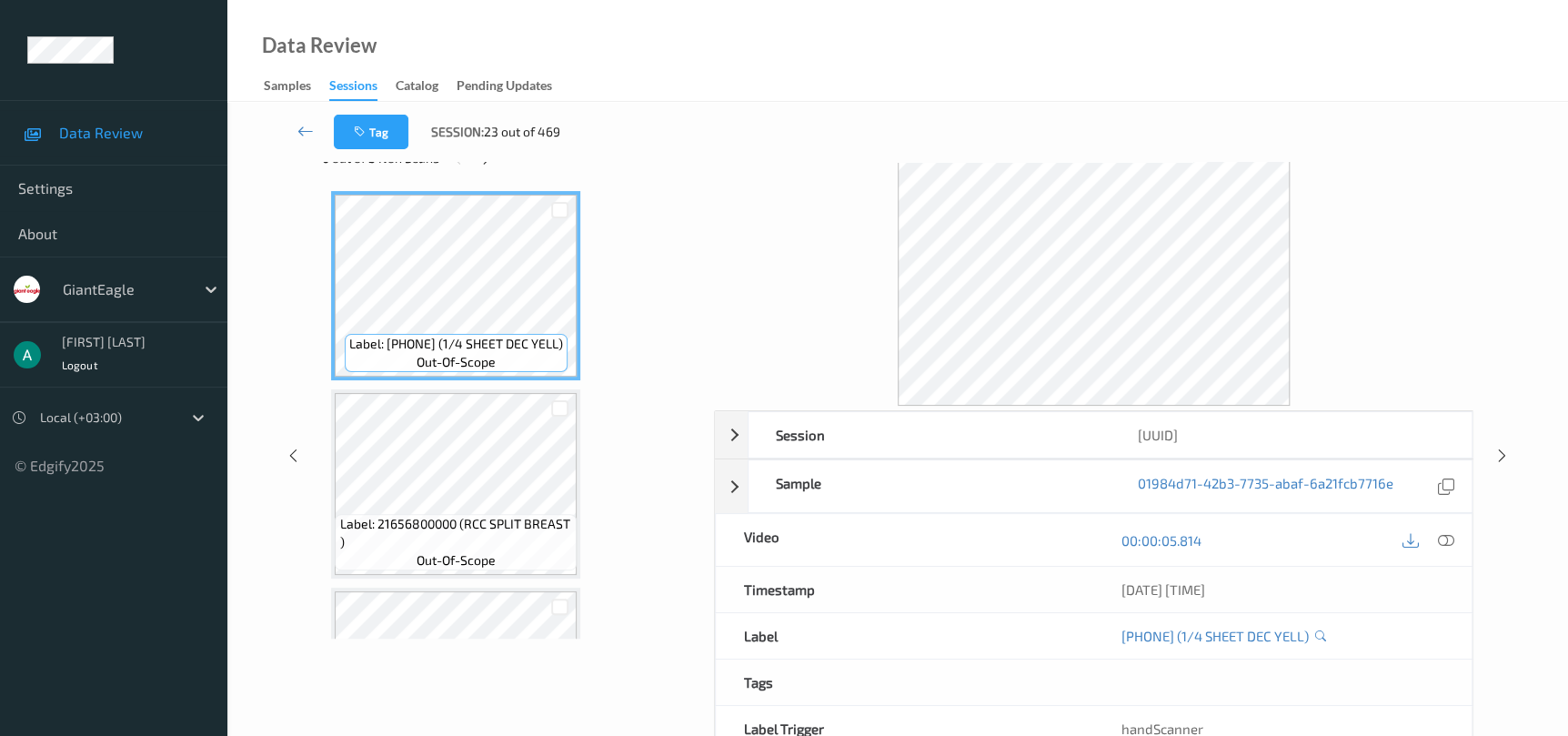scroll, scrollTop: 14, scrollLeft: 0, axis: vertical 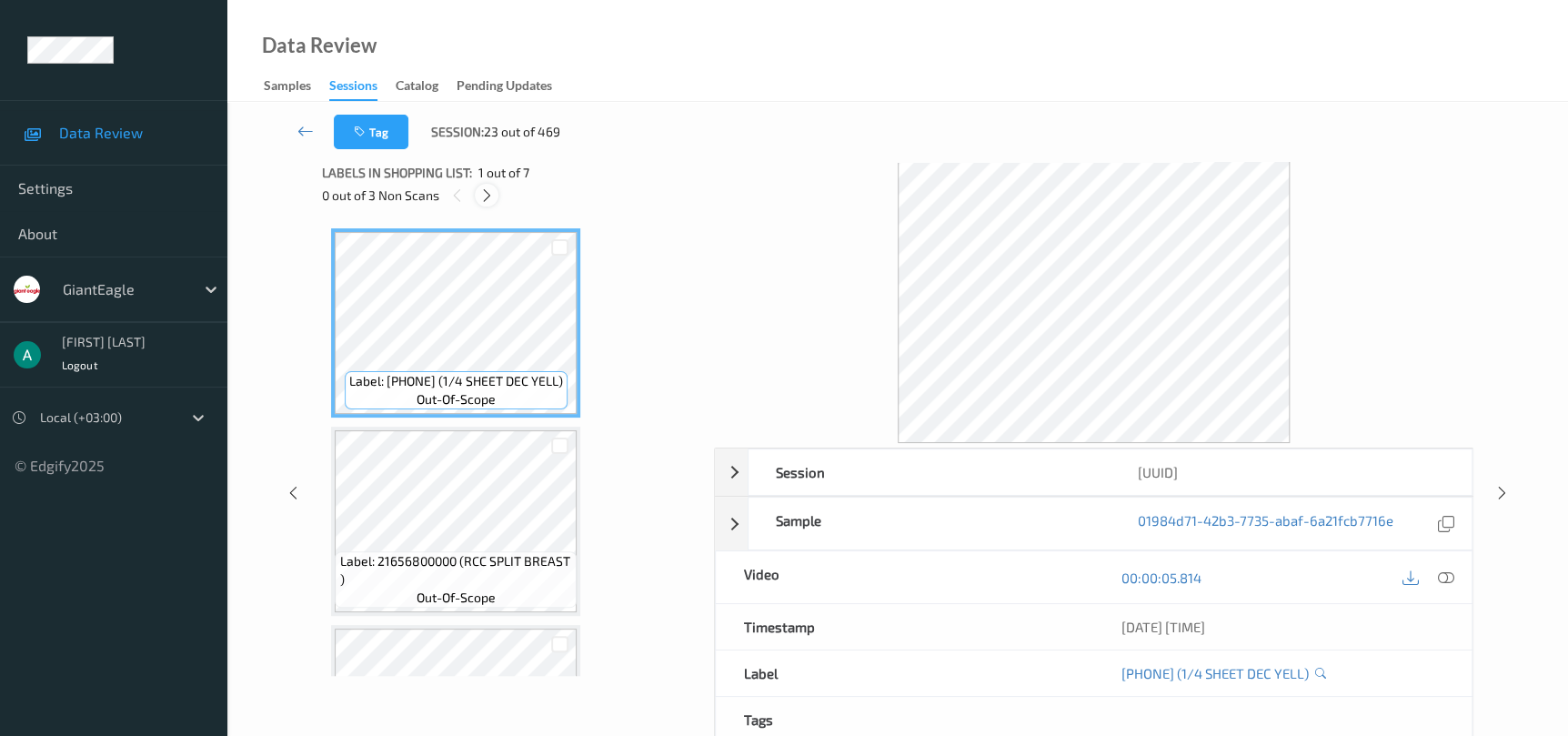 click at bounding box center (487, 196) 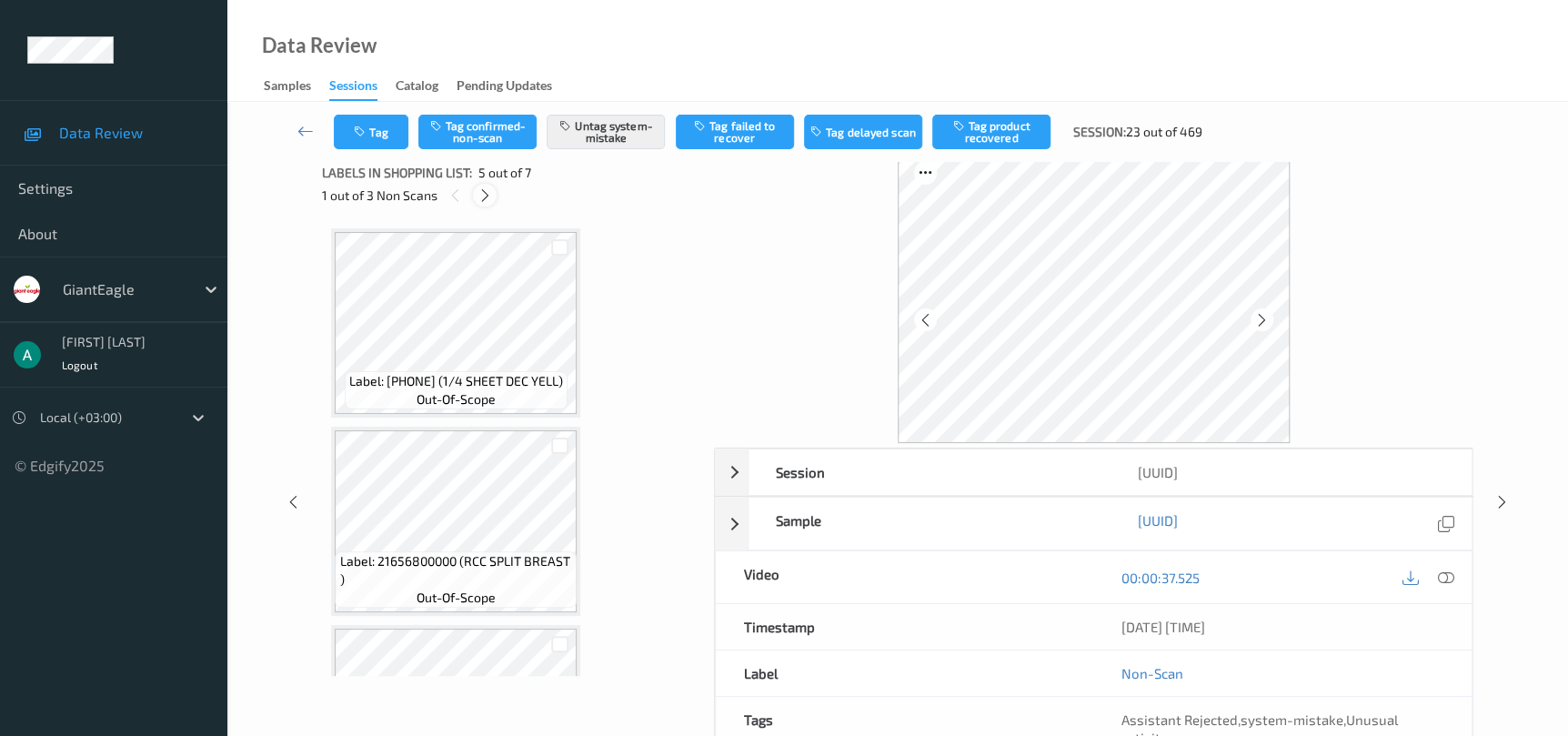 scroll, scrollTop: 601, scrollLeft: 0, axis: vertical 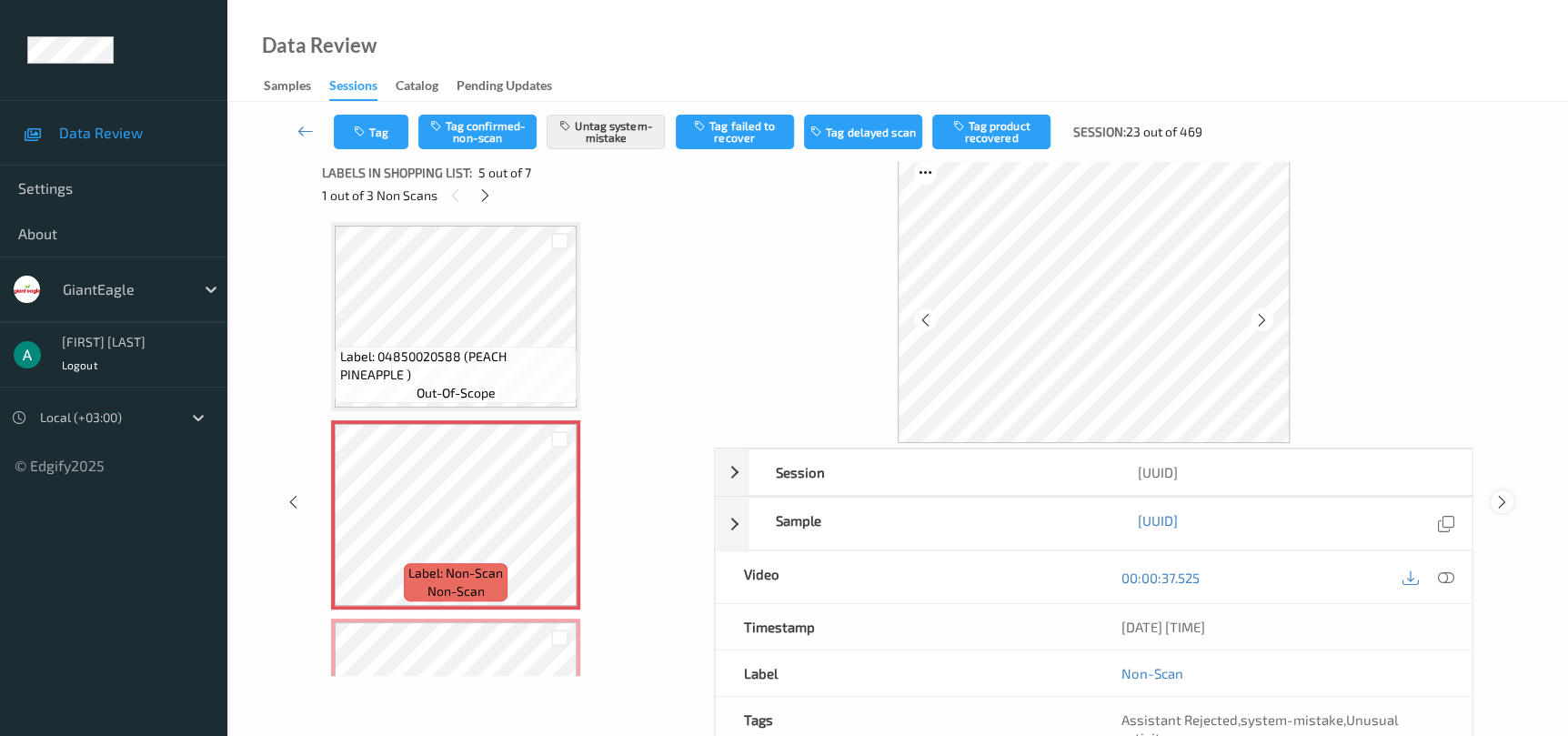click at bounding box center [1502, 502] 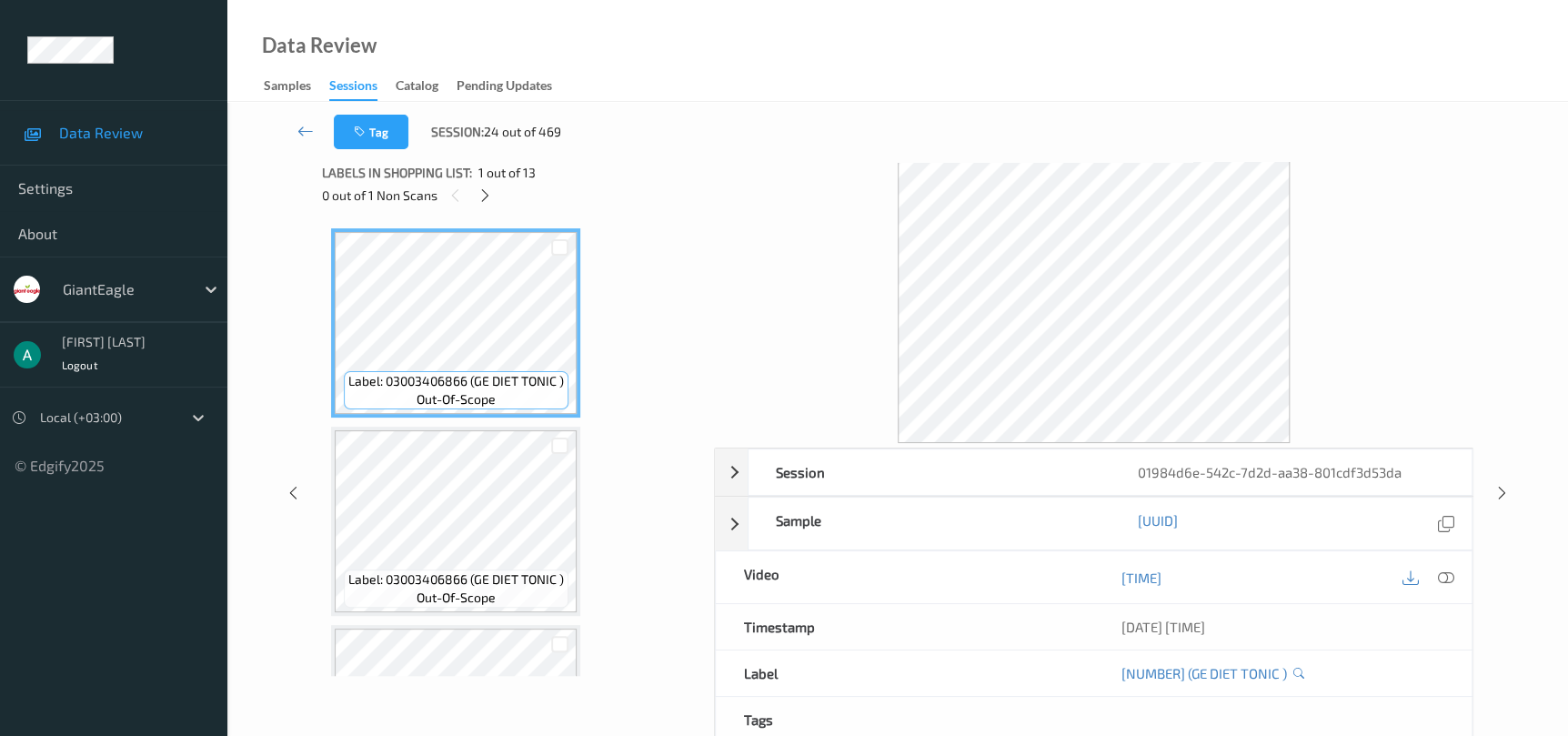 click on "Labels in shopping list: 1 out of 13 0 out of 1 Non Scans" at bounding box center [511, 184] 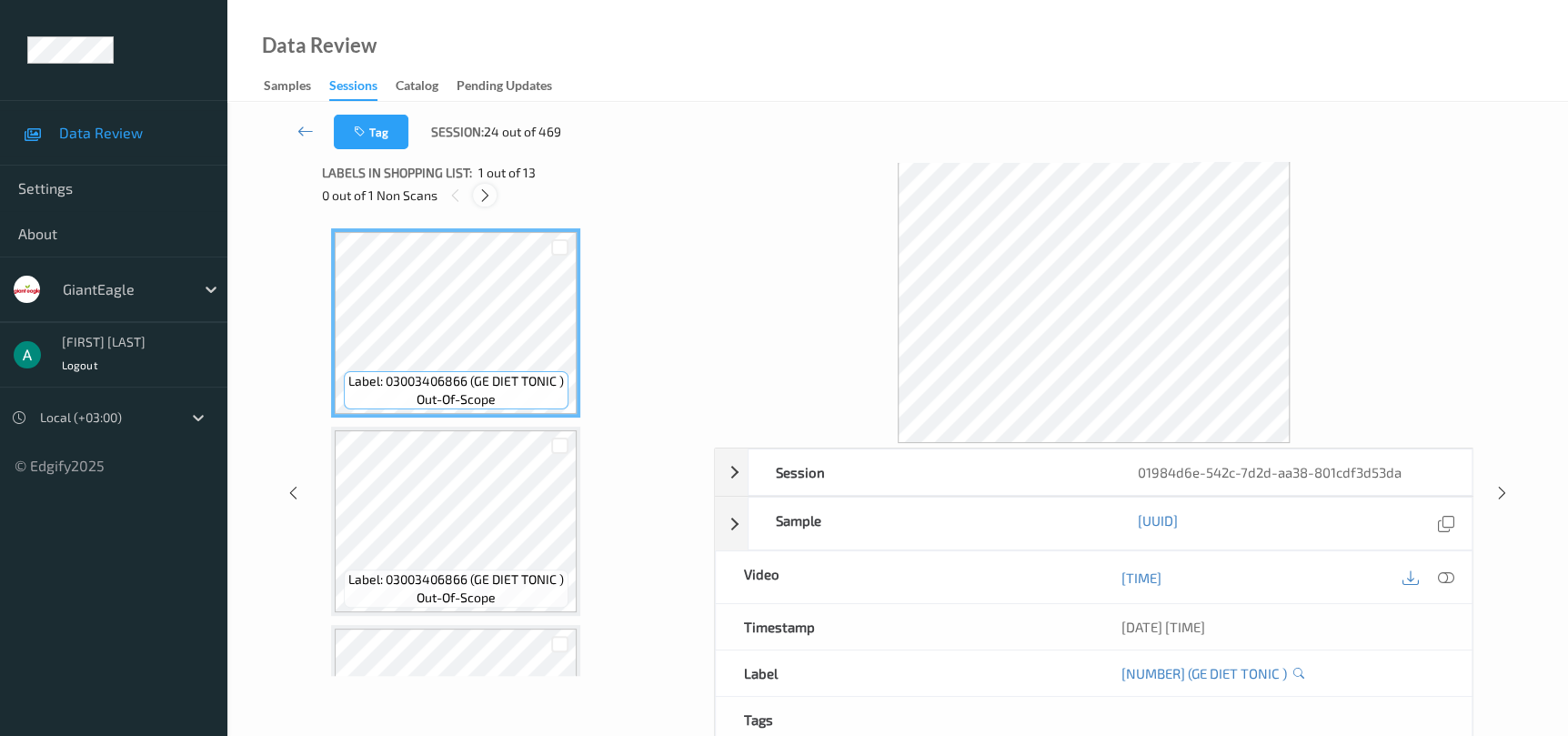click at bounding box center [485, 196] 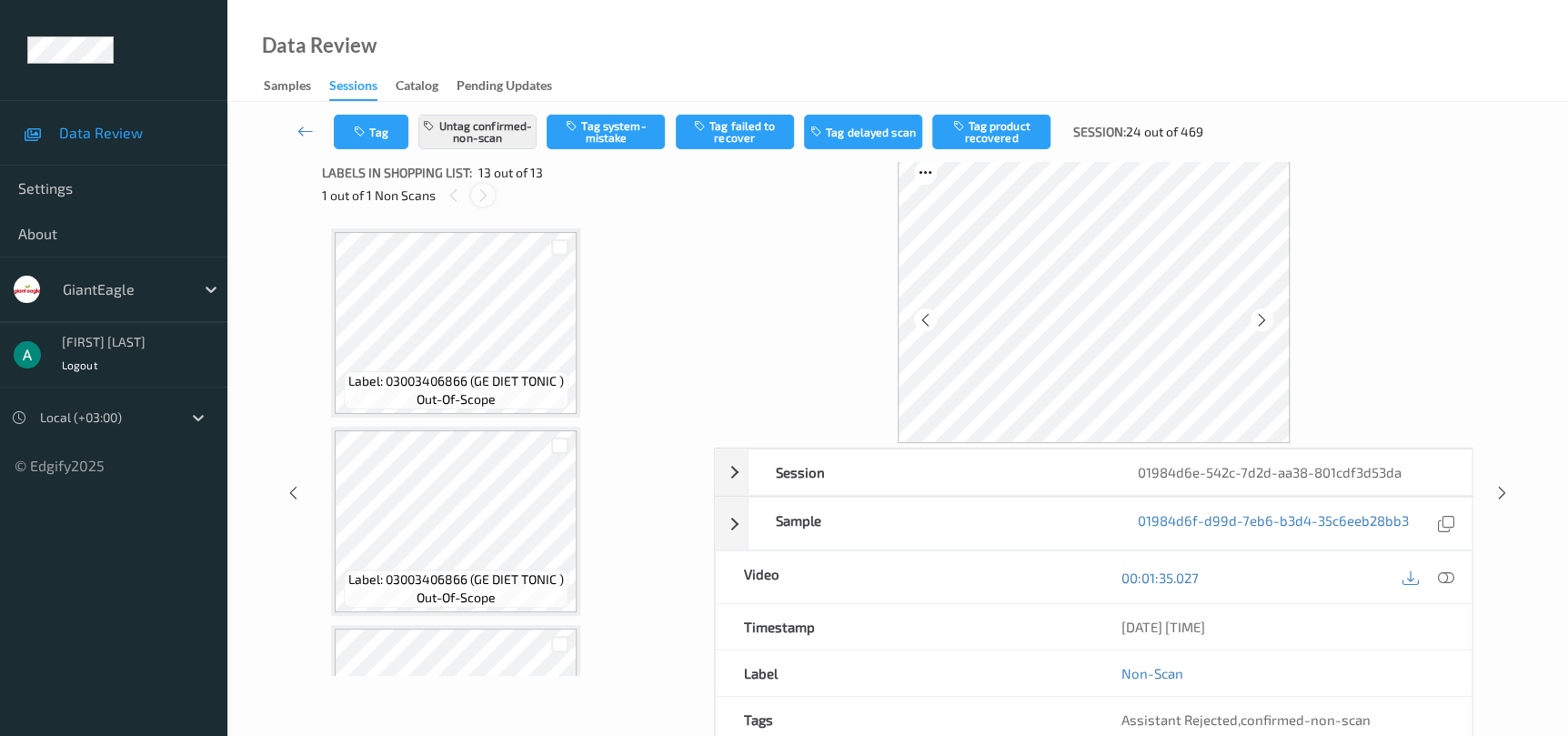 scroll, scrollTop: 2122, scrollLeft: 0, axis: vertical 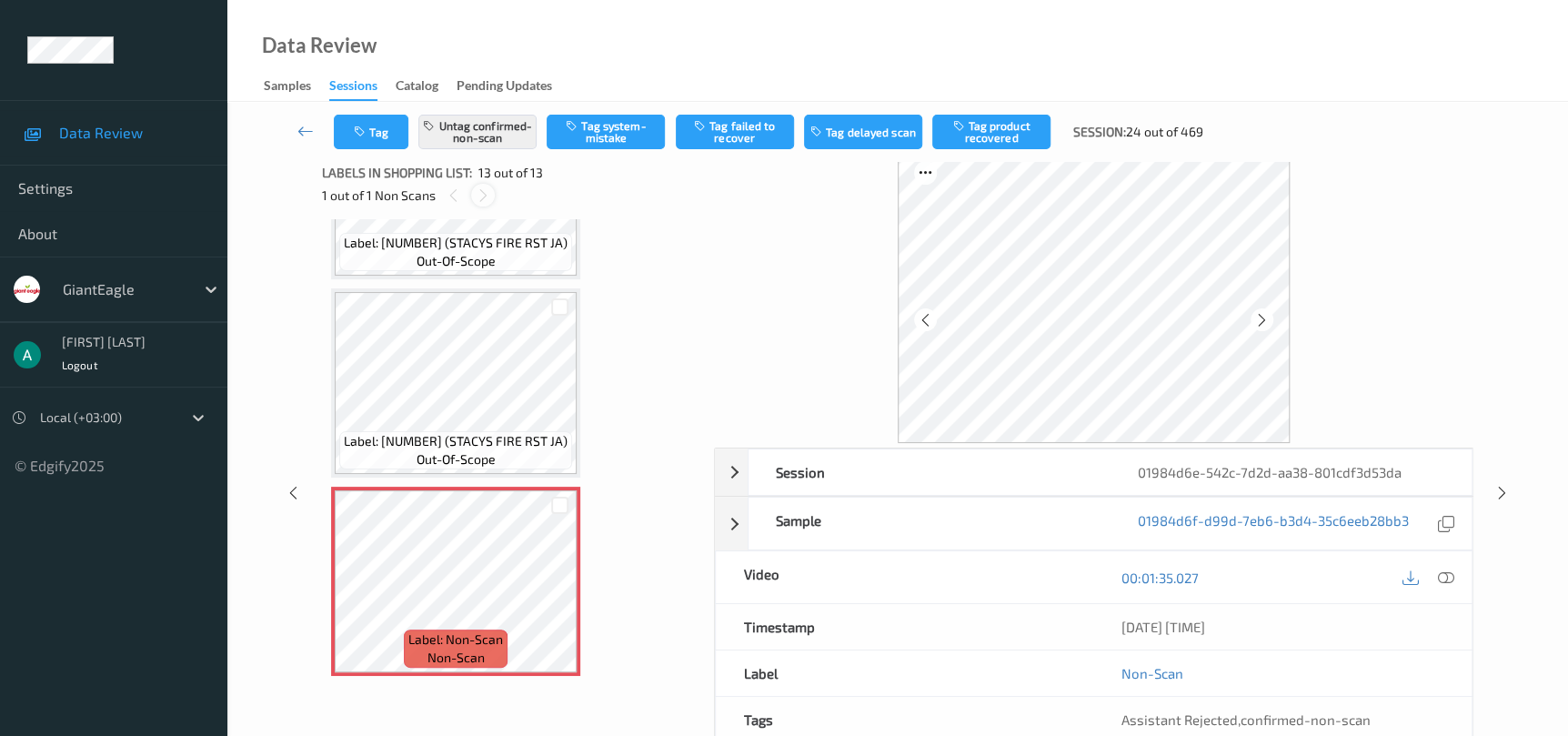 click at bounding box center (483, 196) 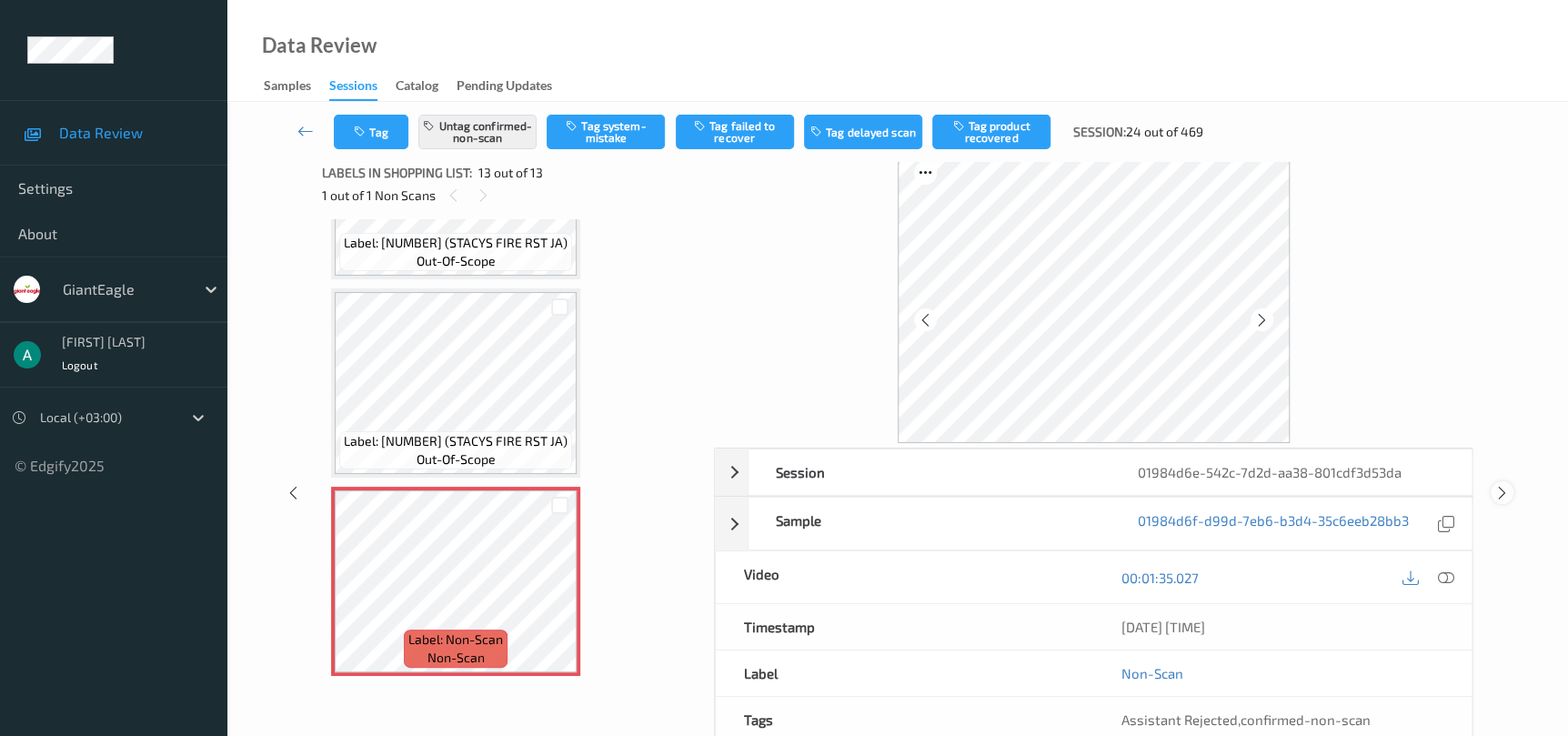 click at bounding box center [1502, 493] 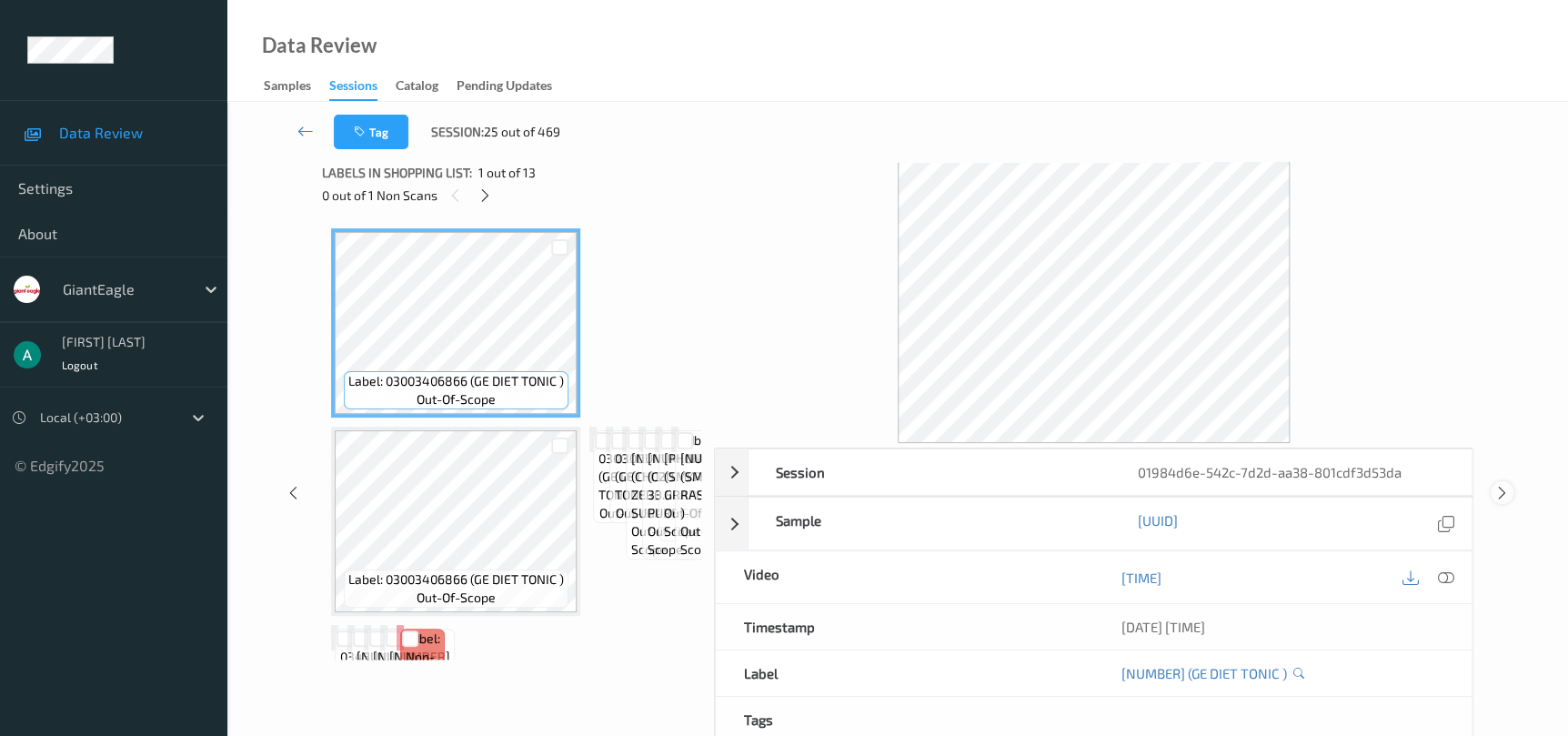 scroll, scrollTop: 0, scrollLeft: 0, axis: both 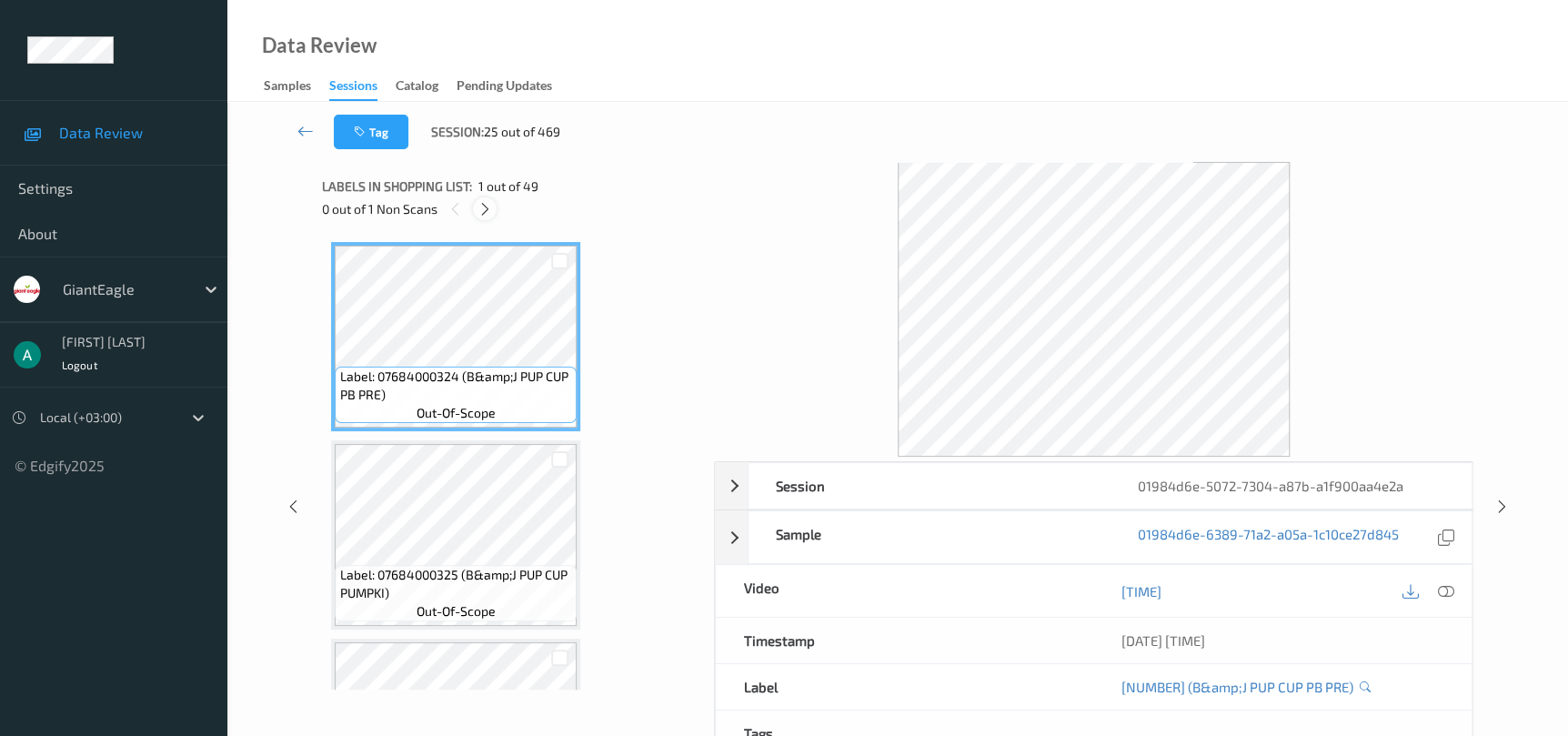 click at bounding box center (485, 209) 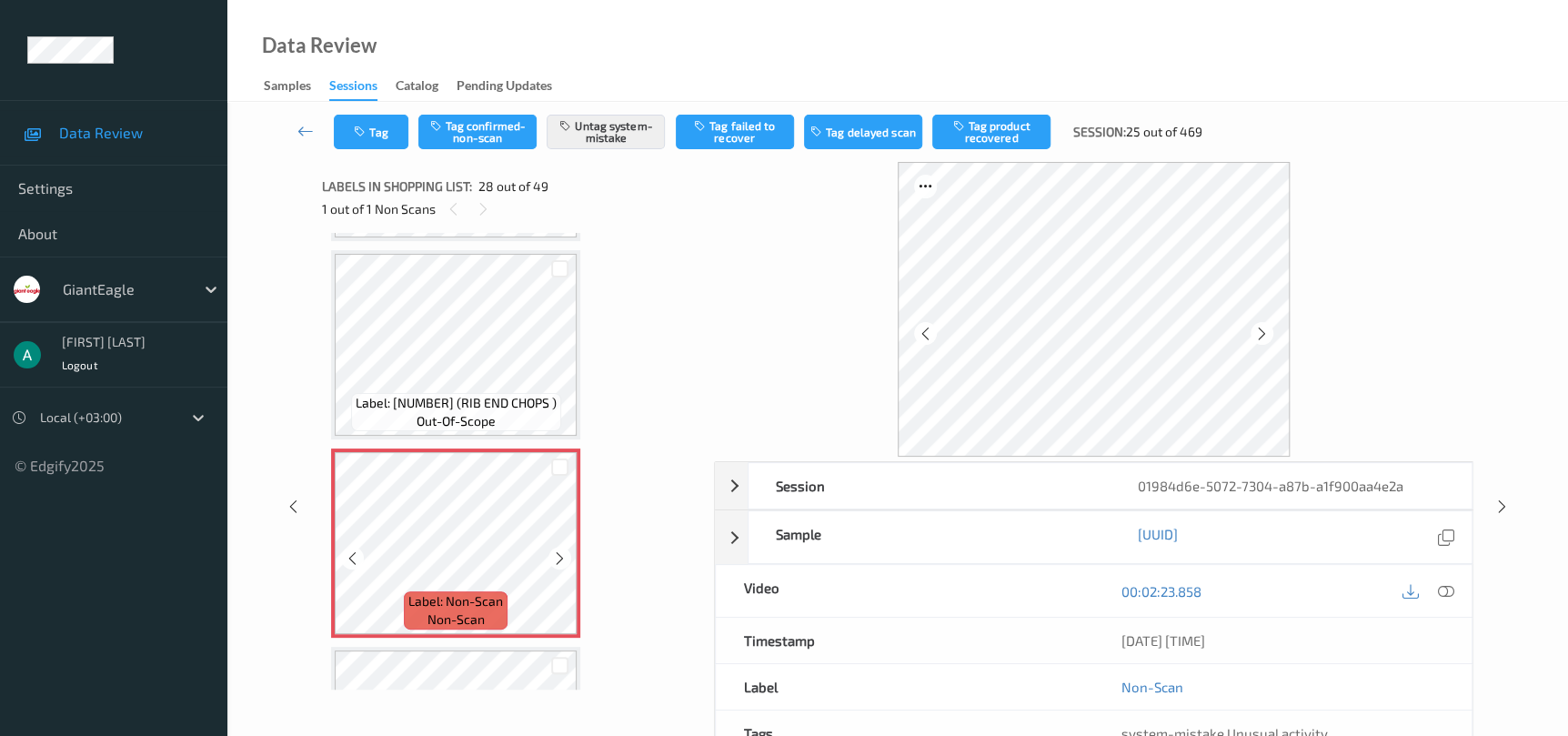 scroll, scrollTop: 5285, scrollLeft: 0, axis: vertical 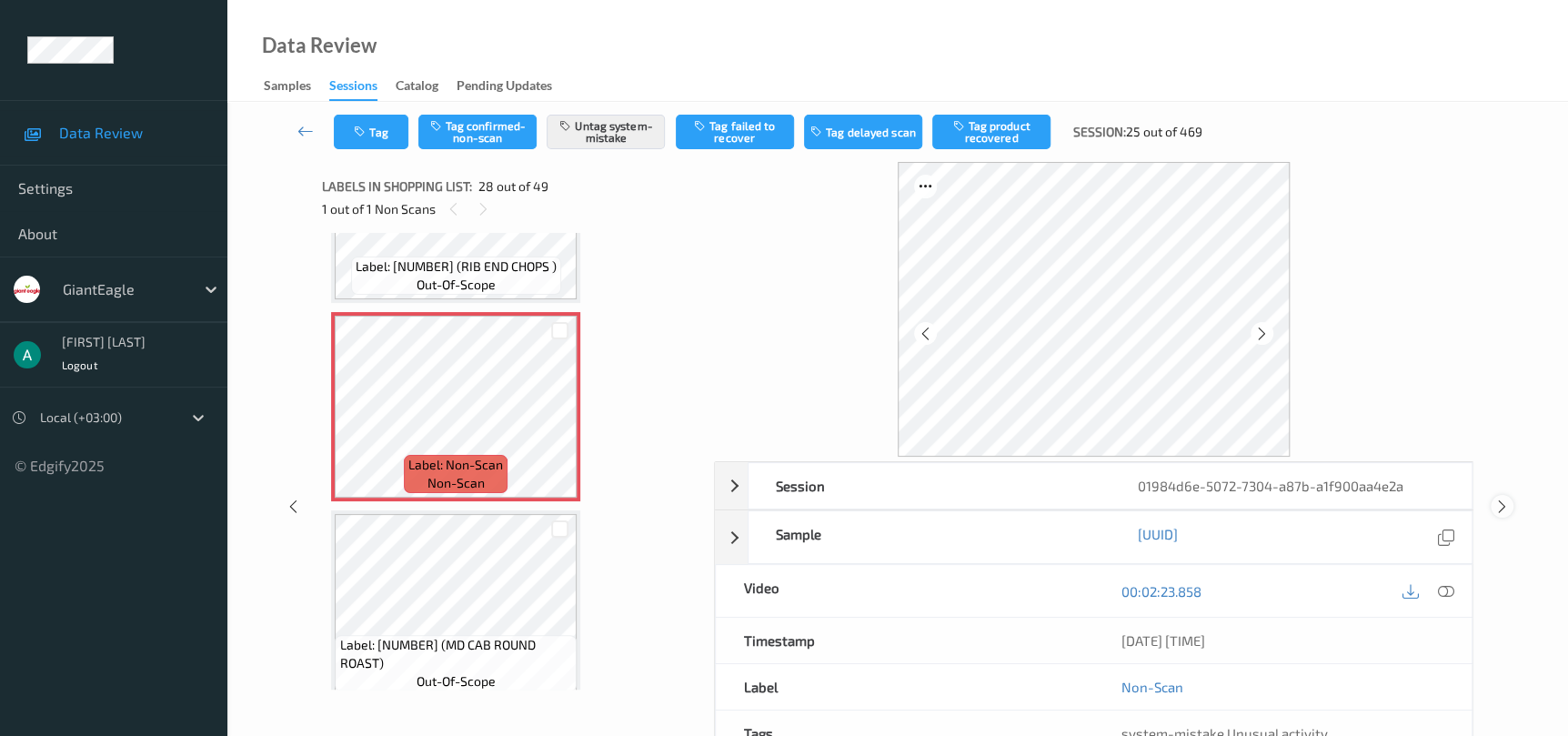 click at bounding box center (1502, 507) 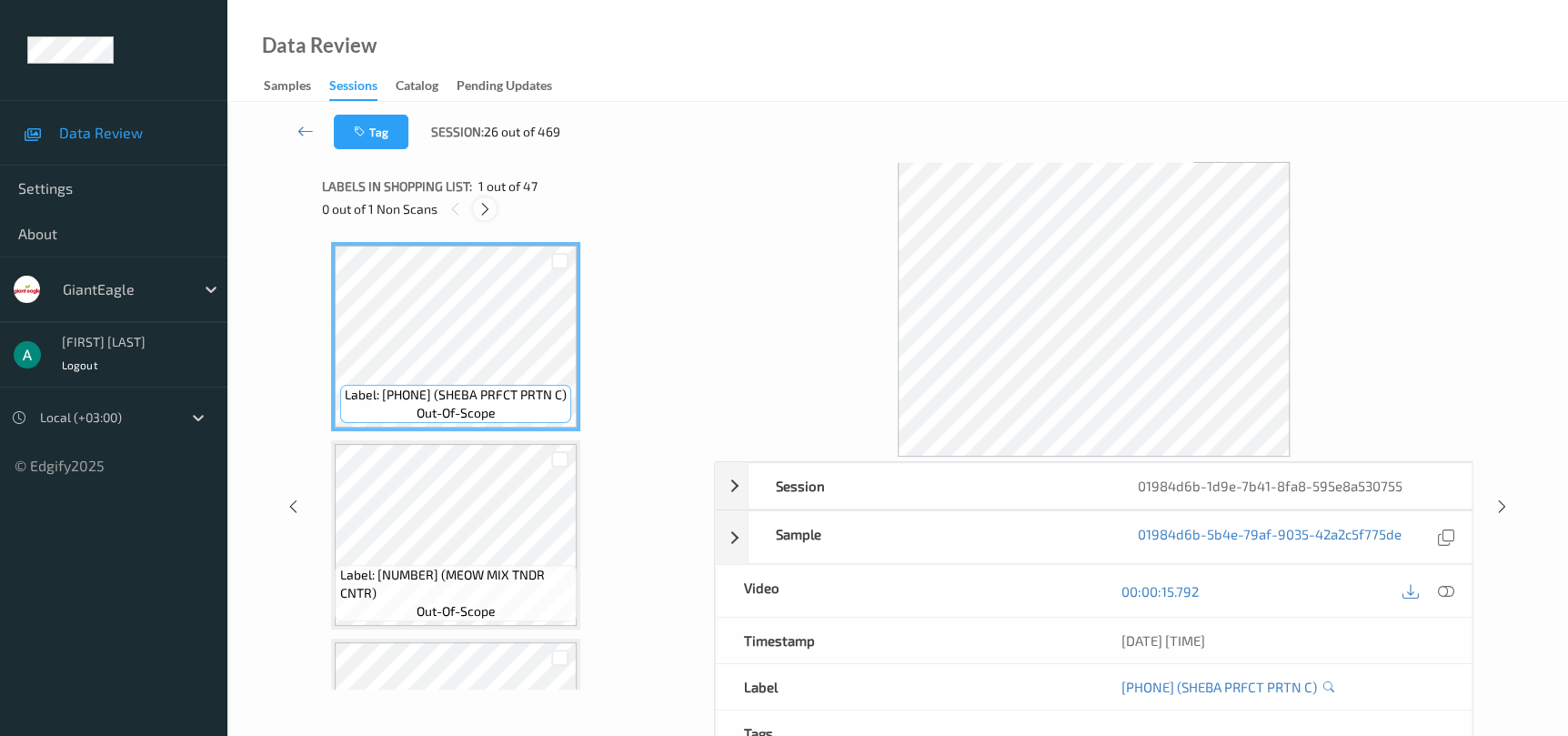 click at bounding box center (485, 209) 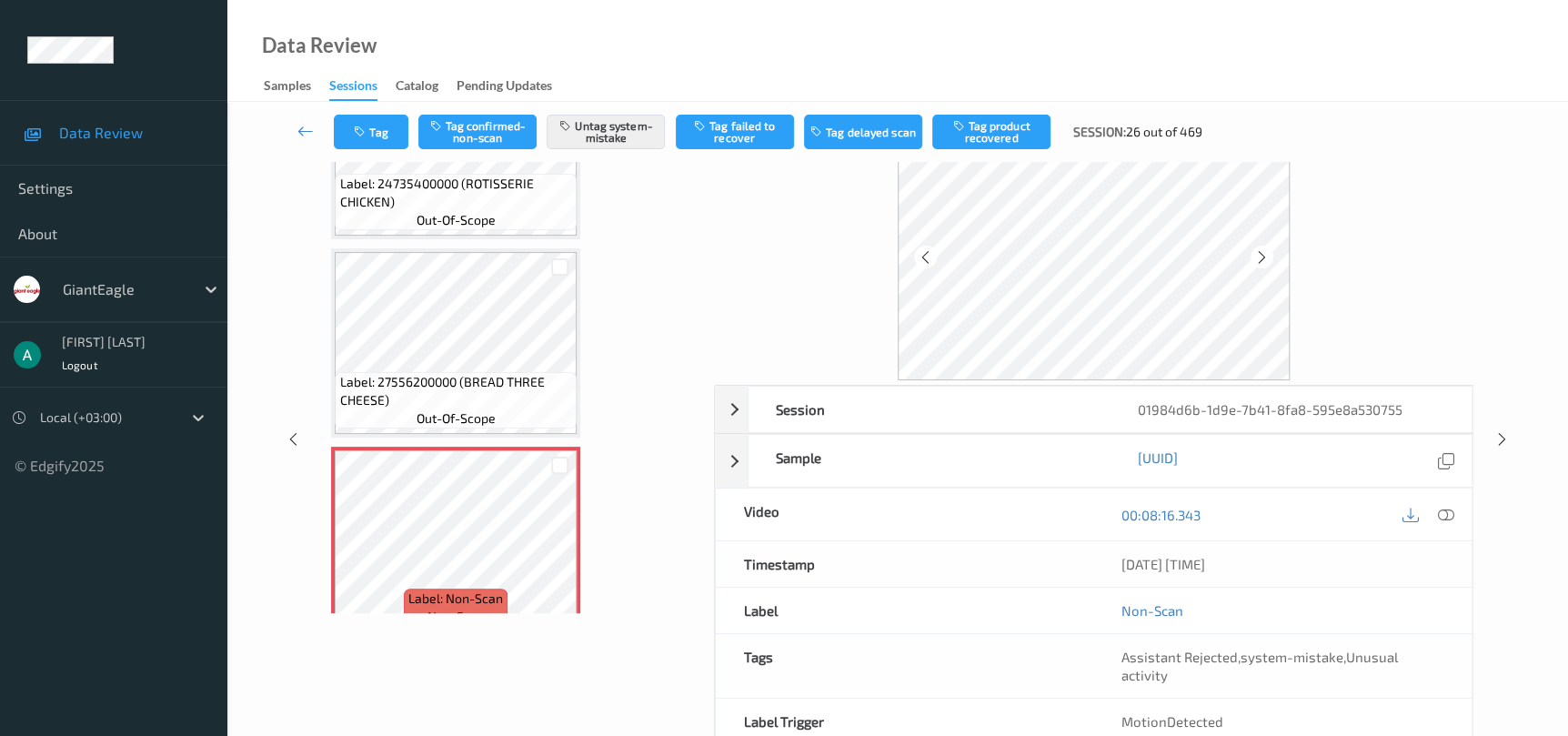 scroll, scrollTop: 136, scrollLeft: 0, axis: vertical 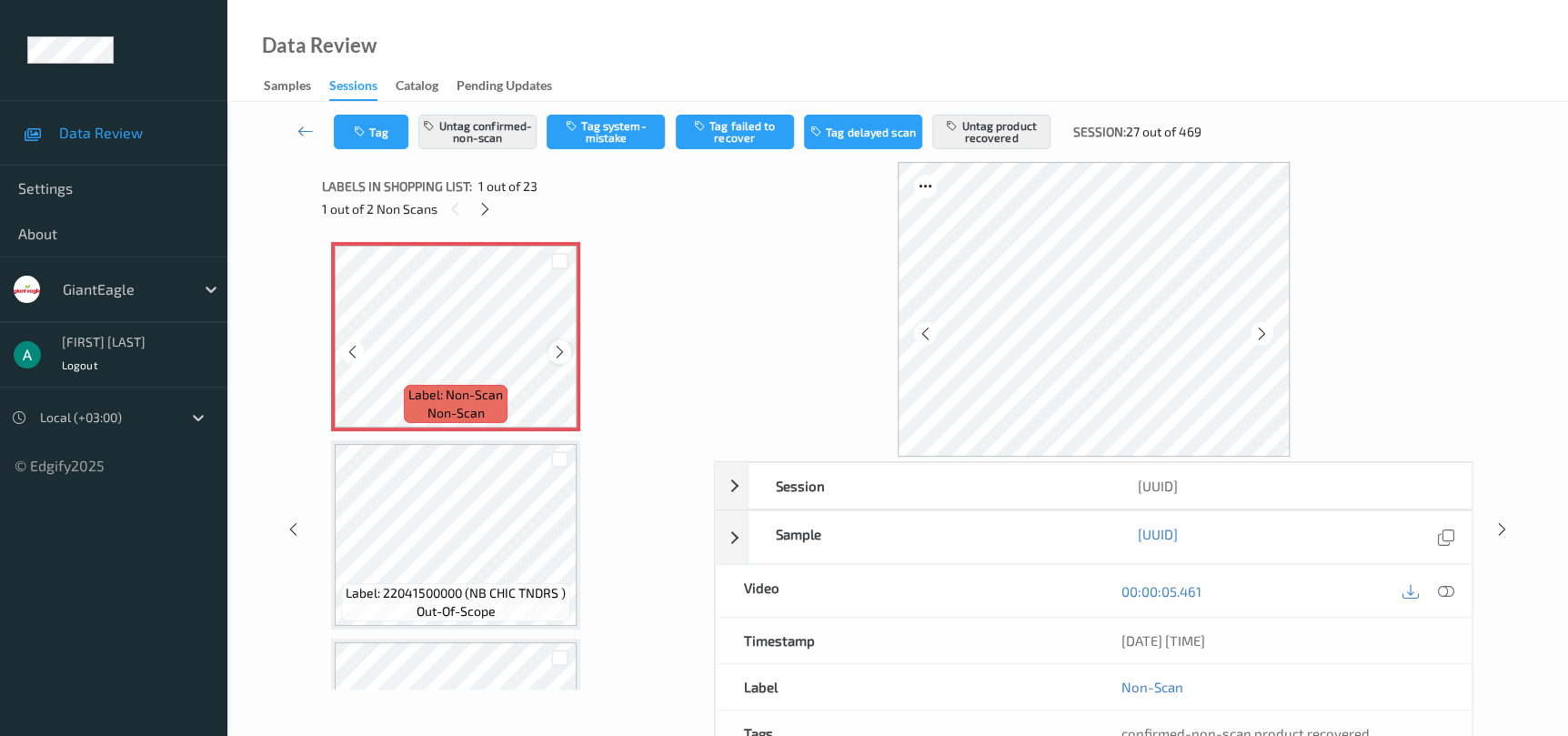click at bounding box center [559, 352] 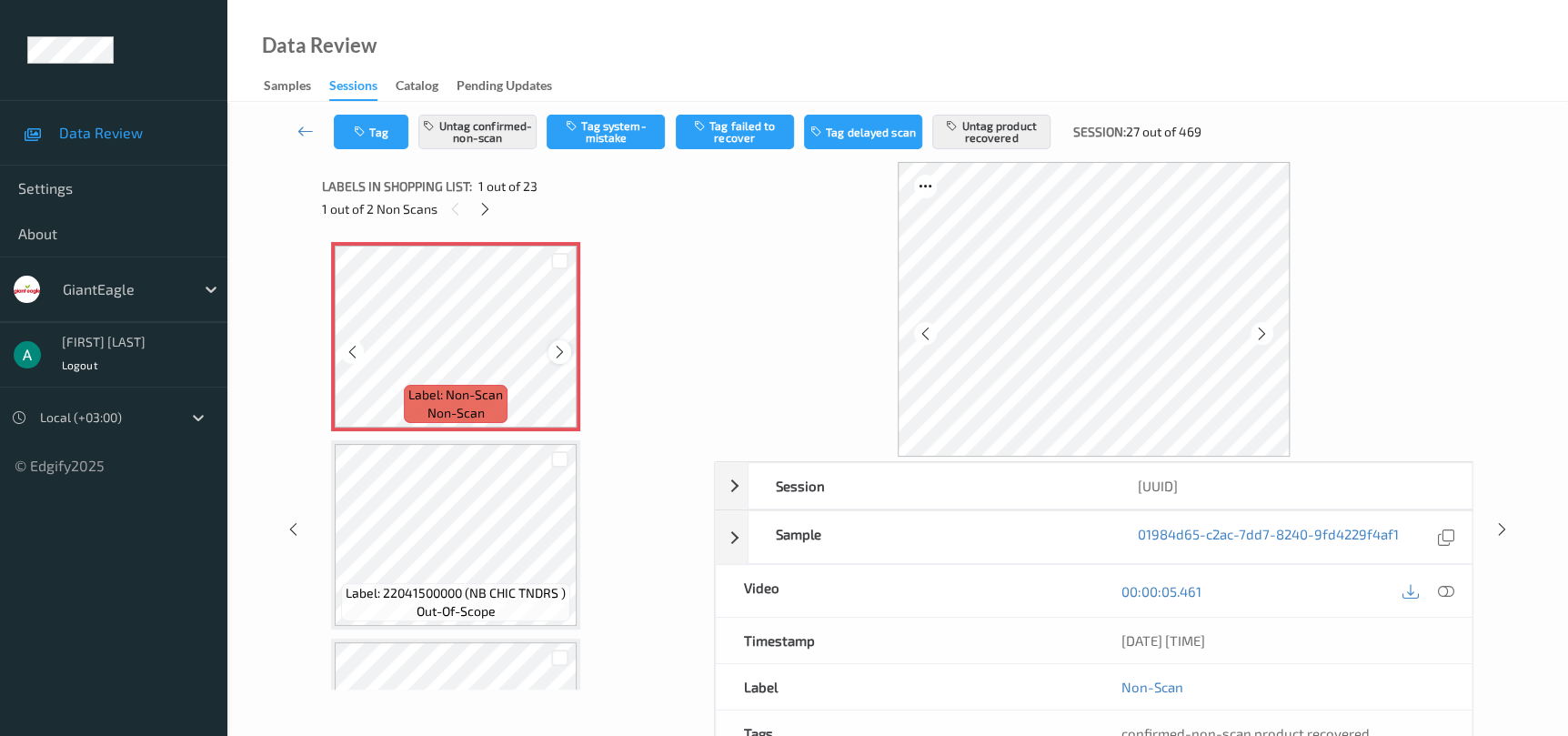 click at bounding box center (559, 352) 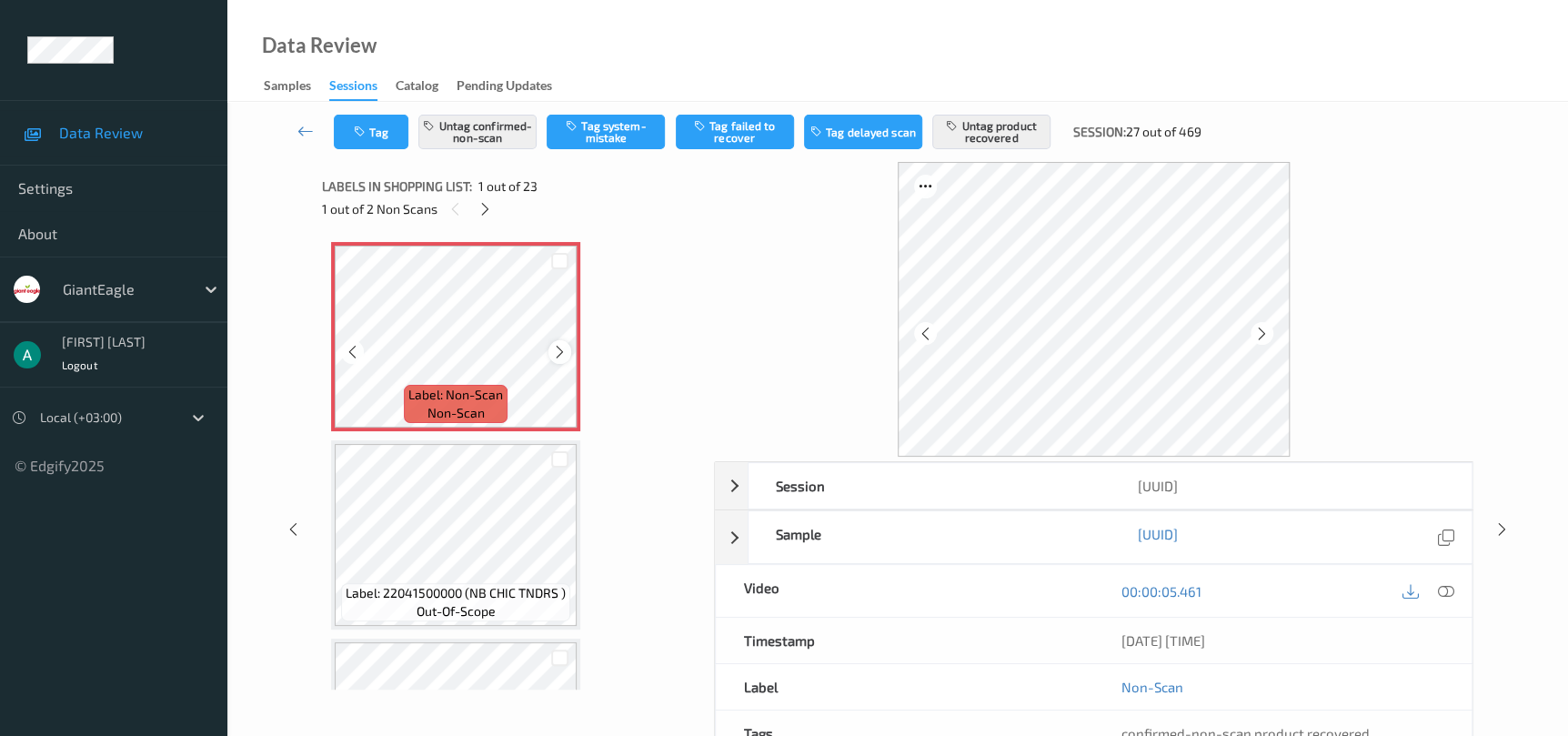 click at bounding box center [559, 352] 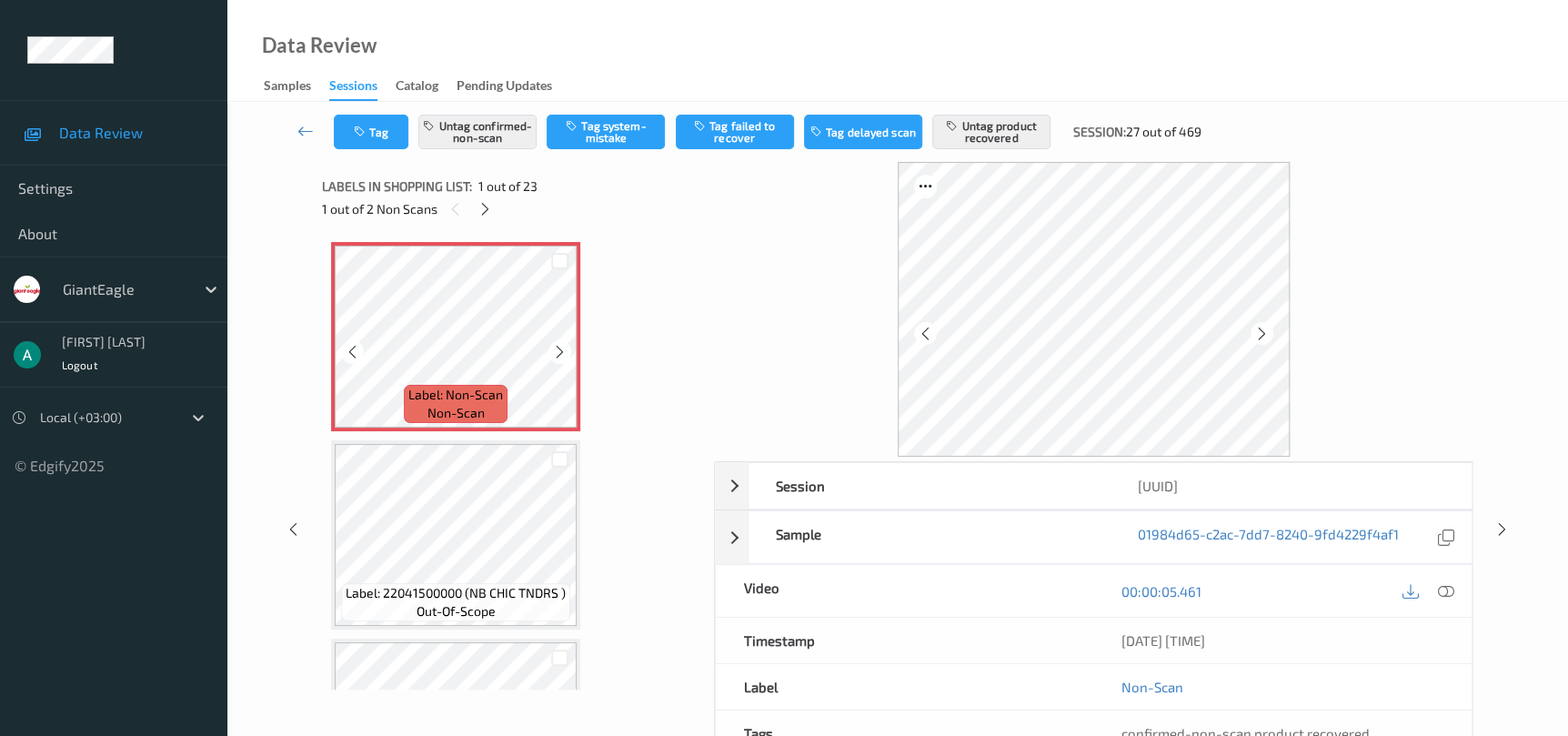 click at bounding box center (559, 352) 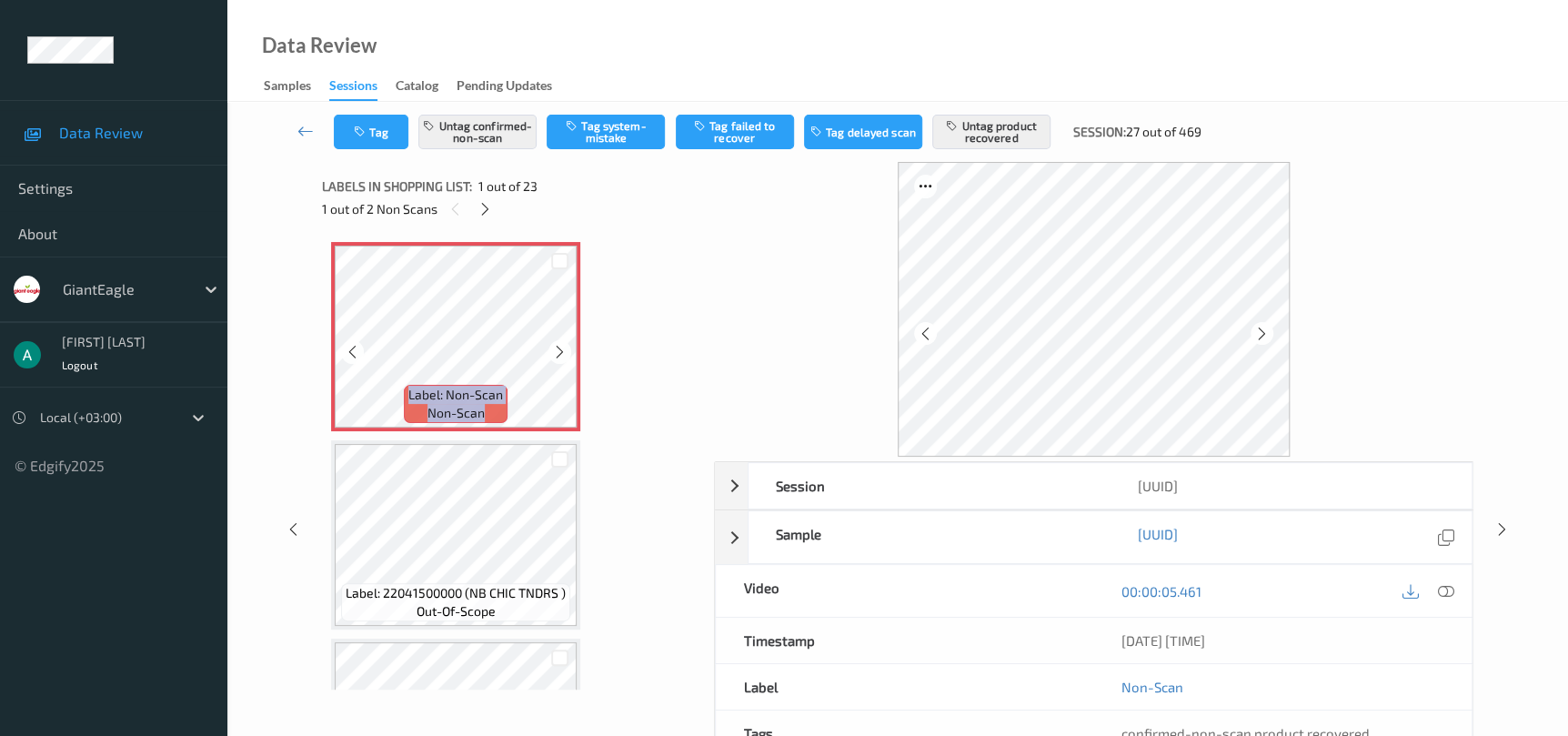click at bounding box center [559, 352] 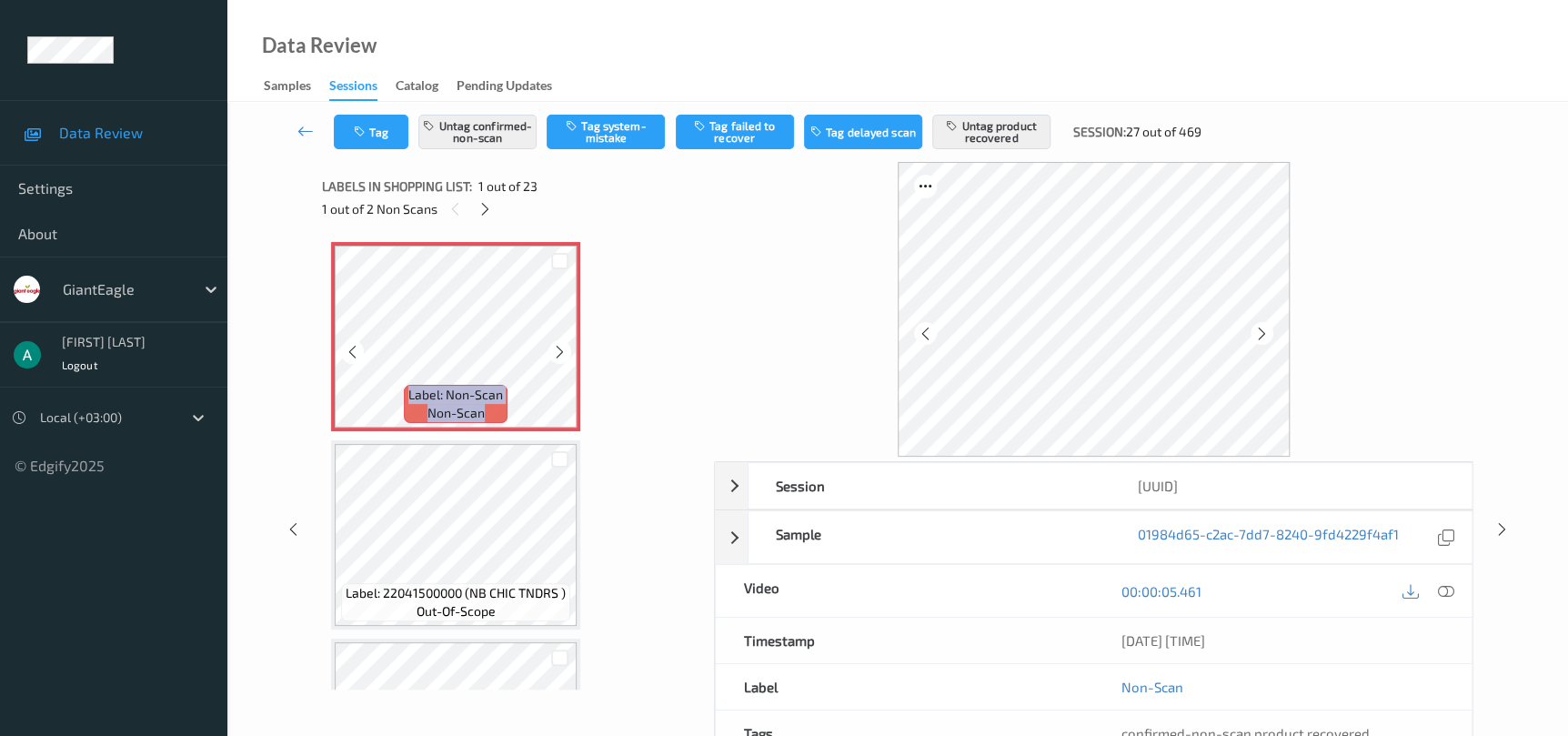 click at bounding box center [559, 352] 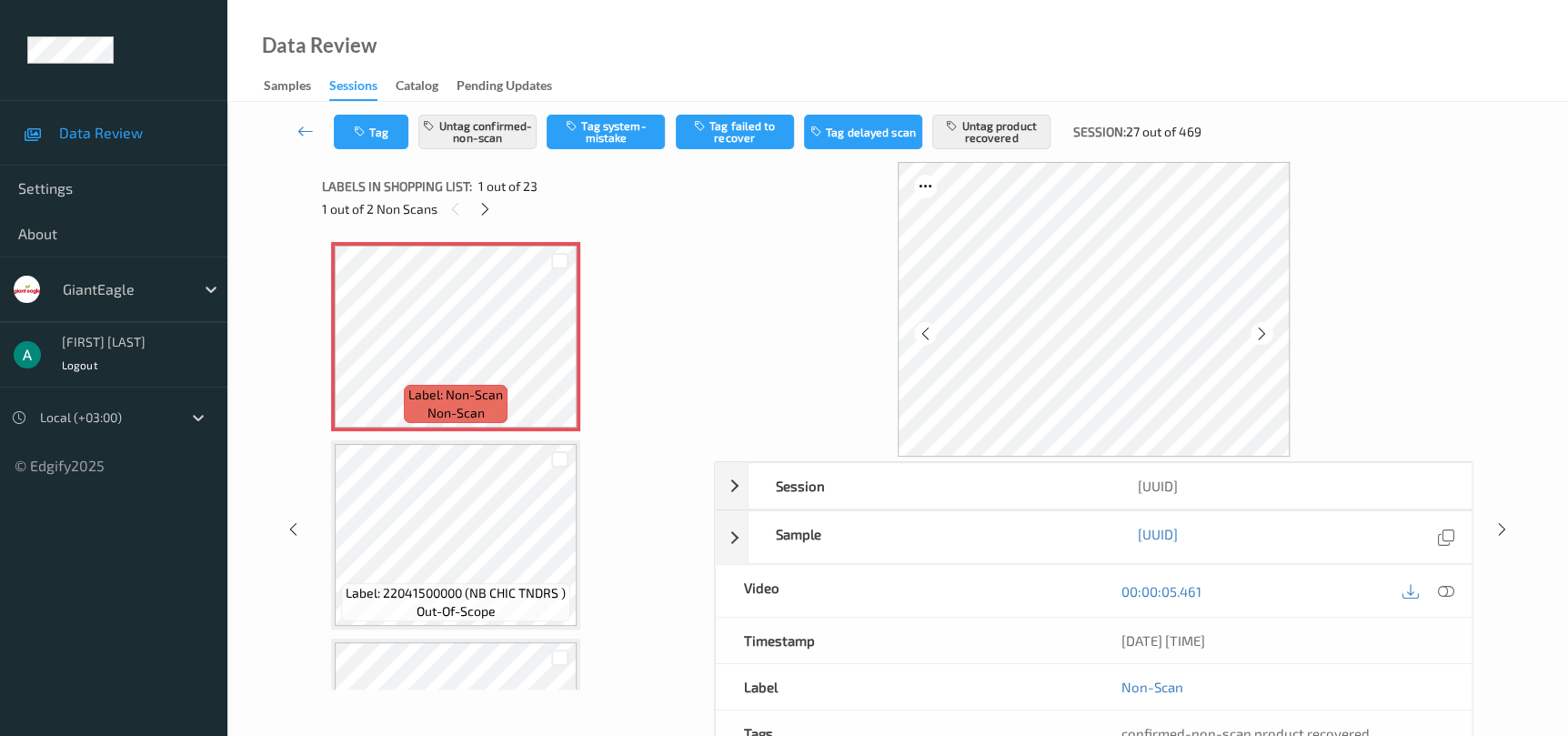 click on "Labels in shopping list: 1 out of 23 1 out of 2 Non Scans" at bounding box center (511, 197) 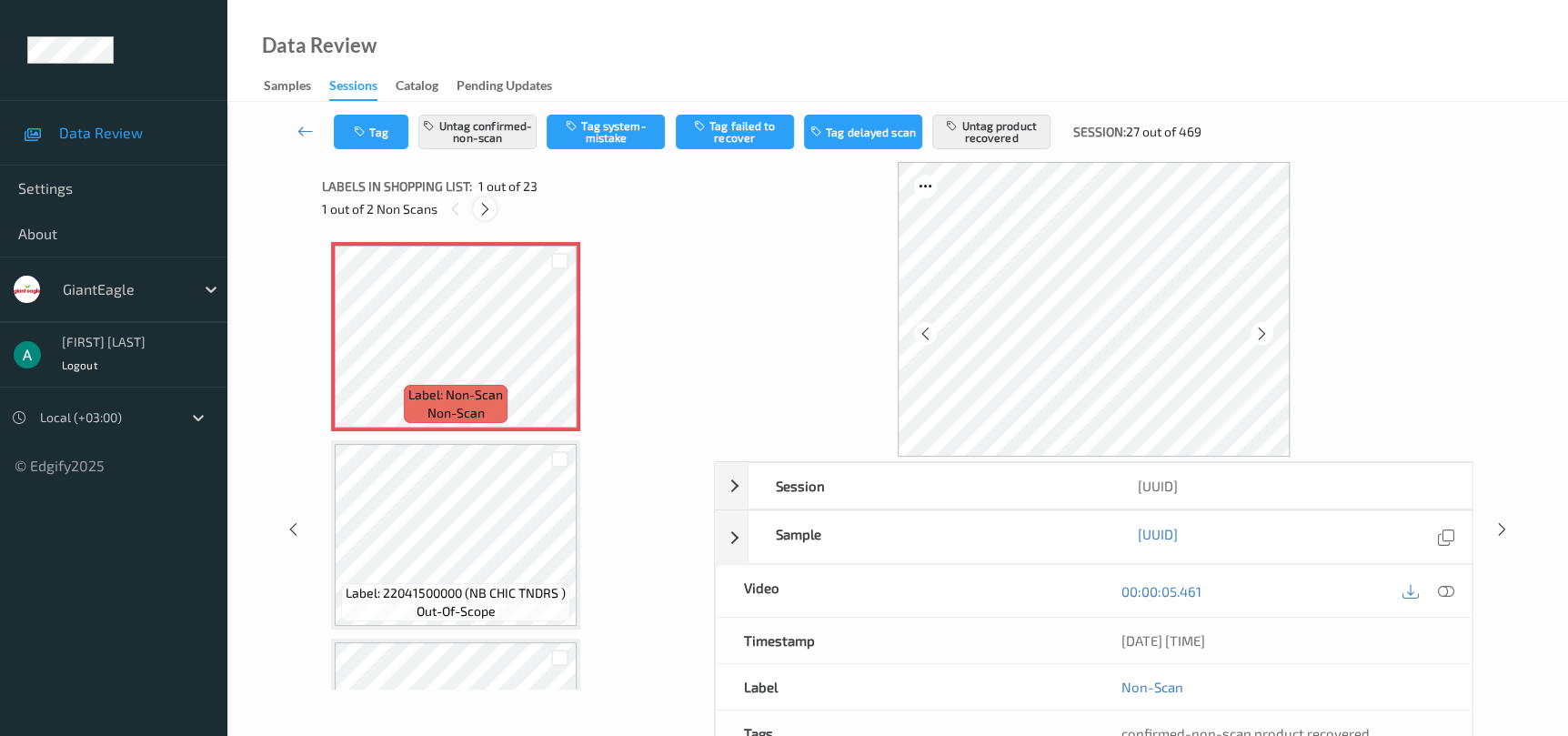 click at bounding box center [485, 209] 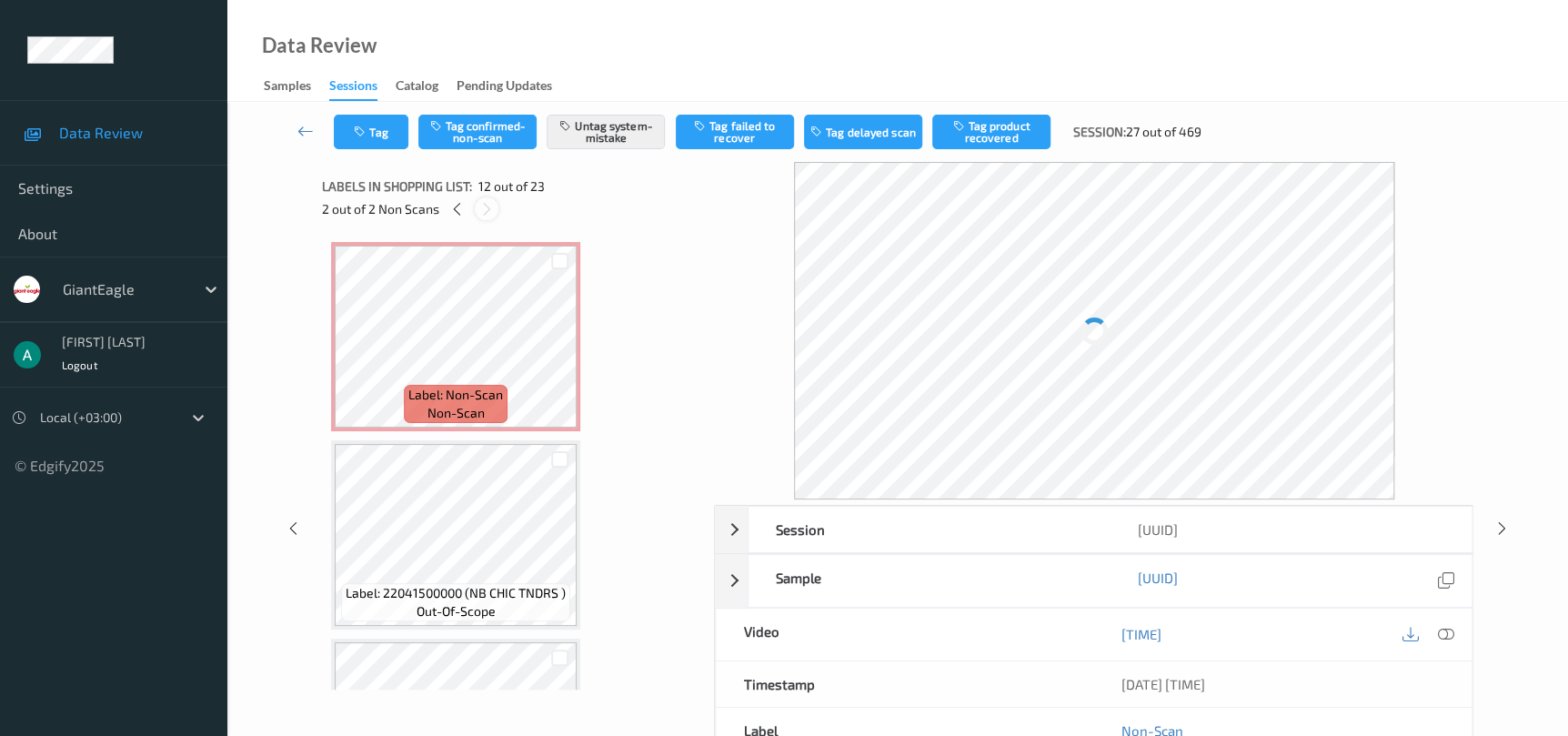 scroll, scrollTop: 1985, scrollLeft: 0, axis: vertical 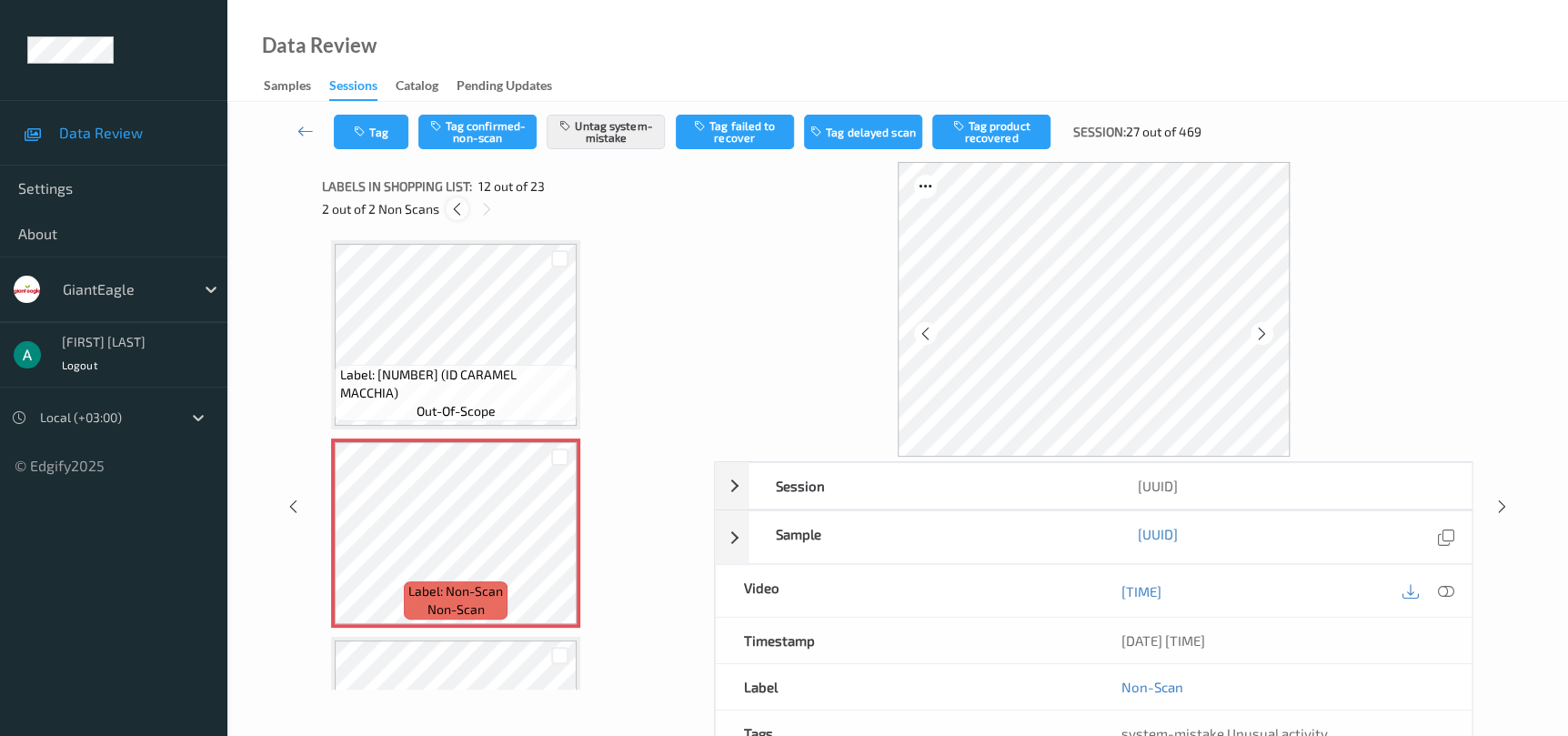 click at bounding box center [457, 209] 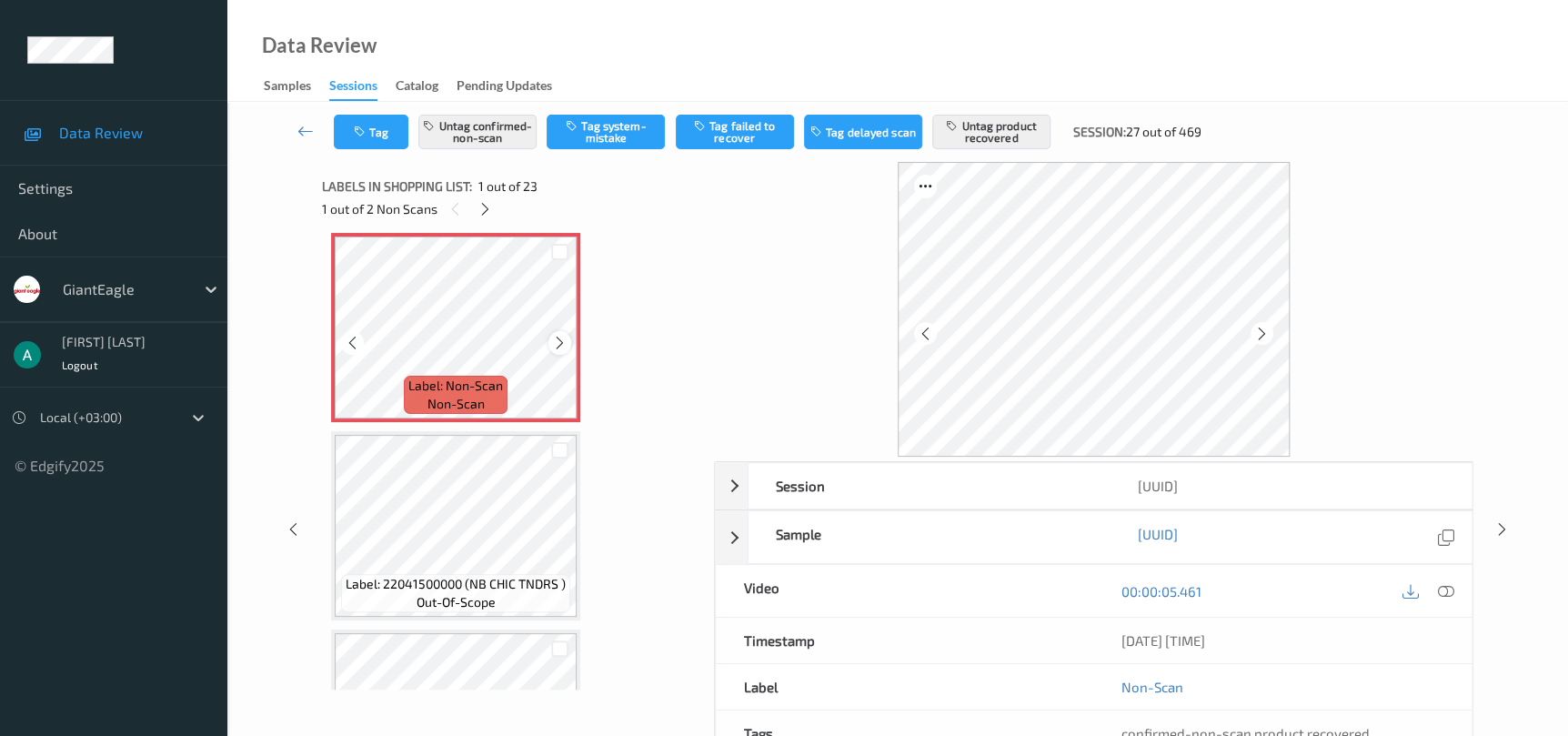 click at bounding box center [559, 343] 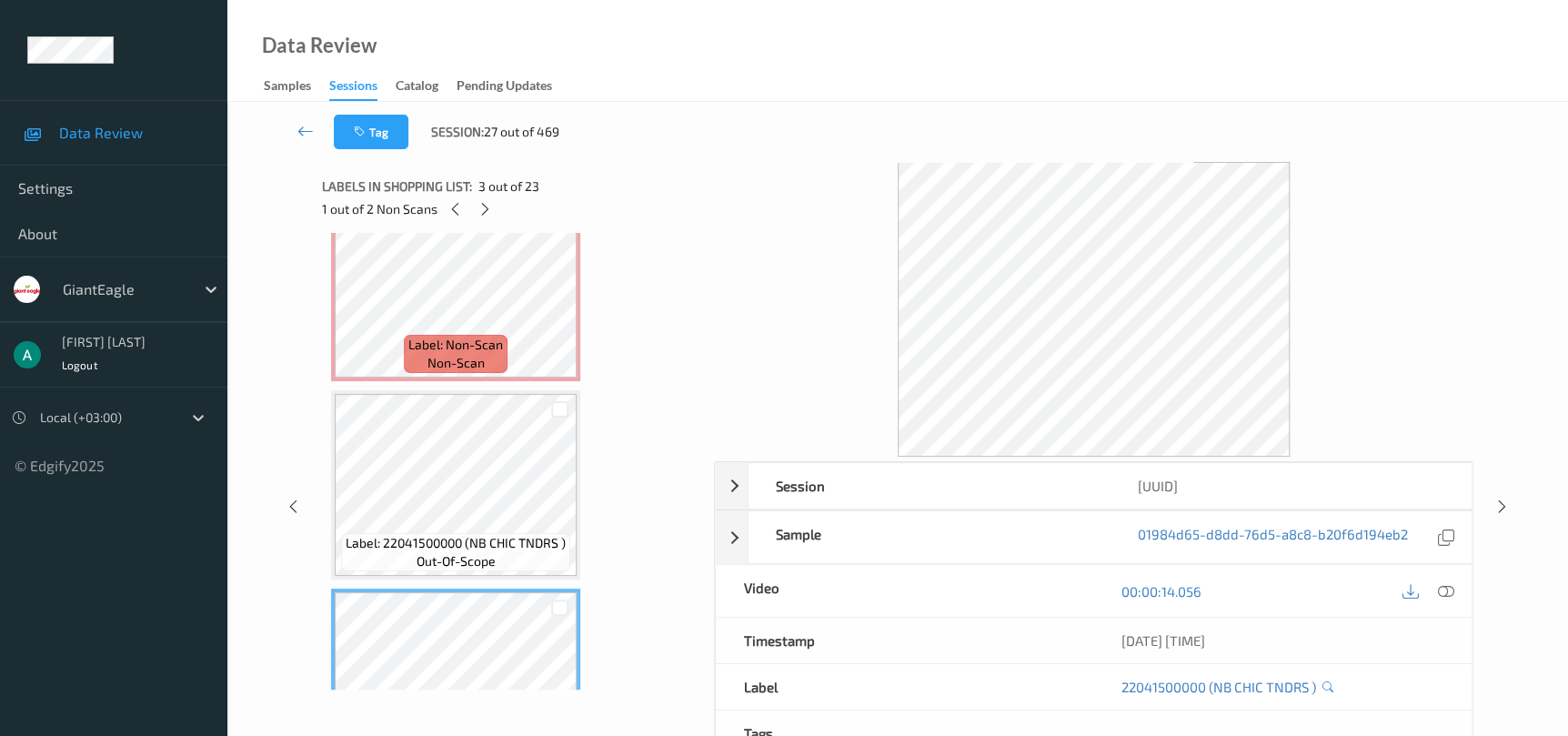 scroll, scrollTop: 0, scrollLeft: 0, axis: both 